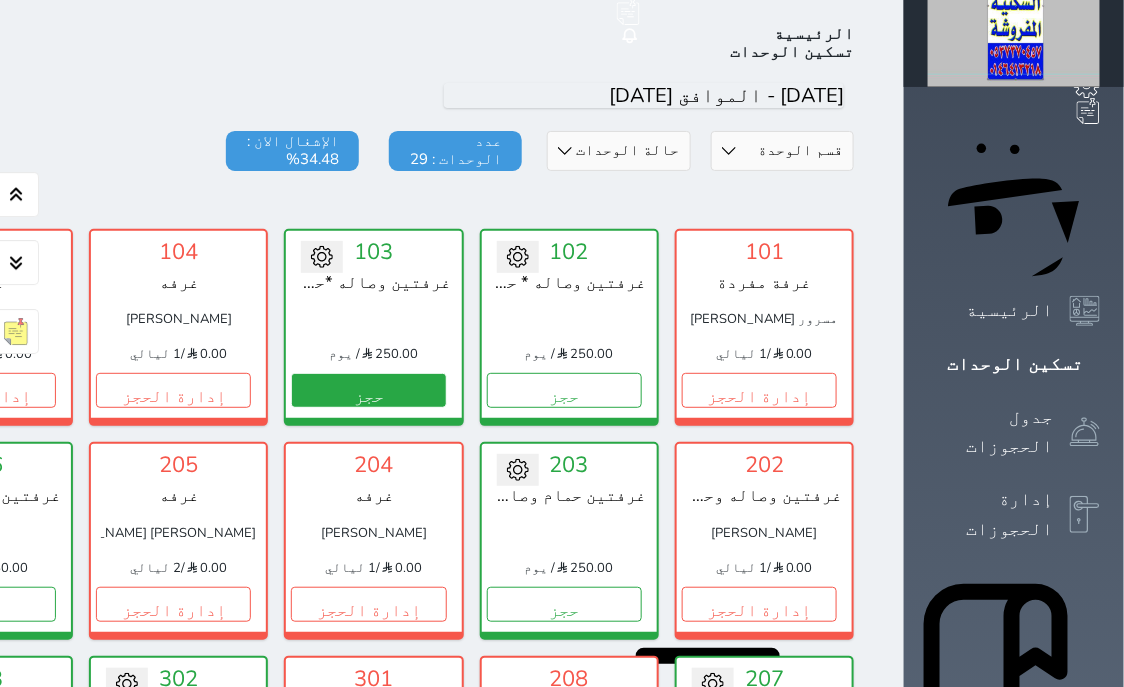 scroll, scrollTop: 86, scrollLeft: 0, axis: vertical 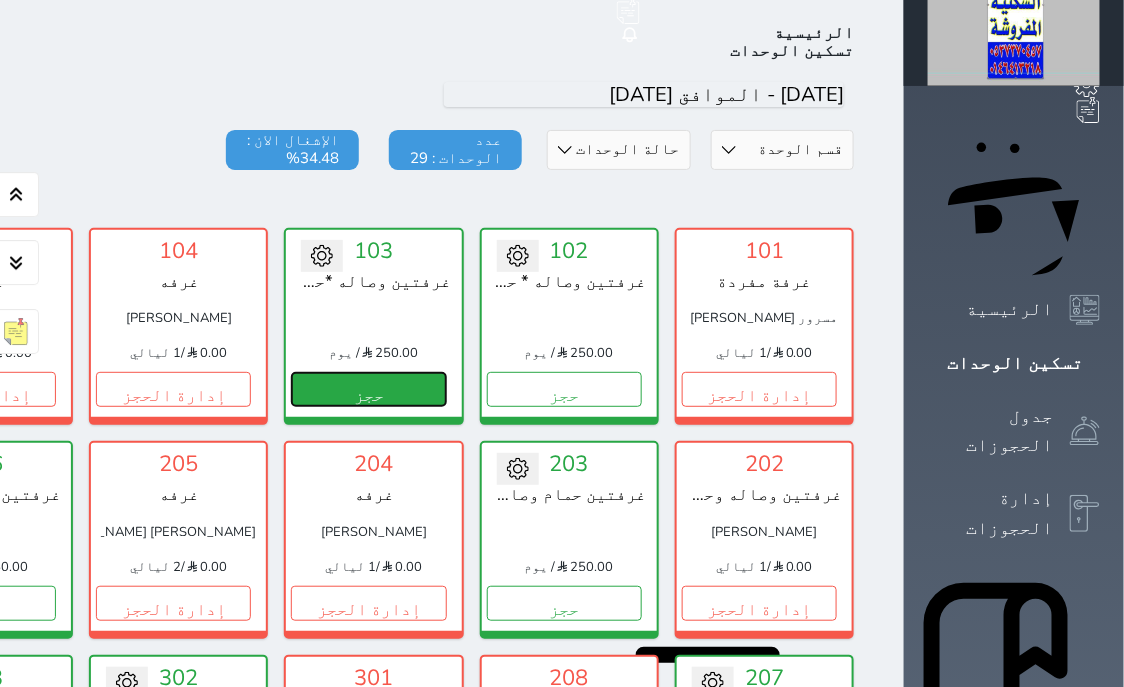 click on "حجز" at bounding box center [368, 389] 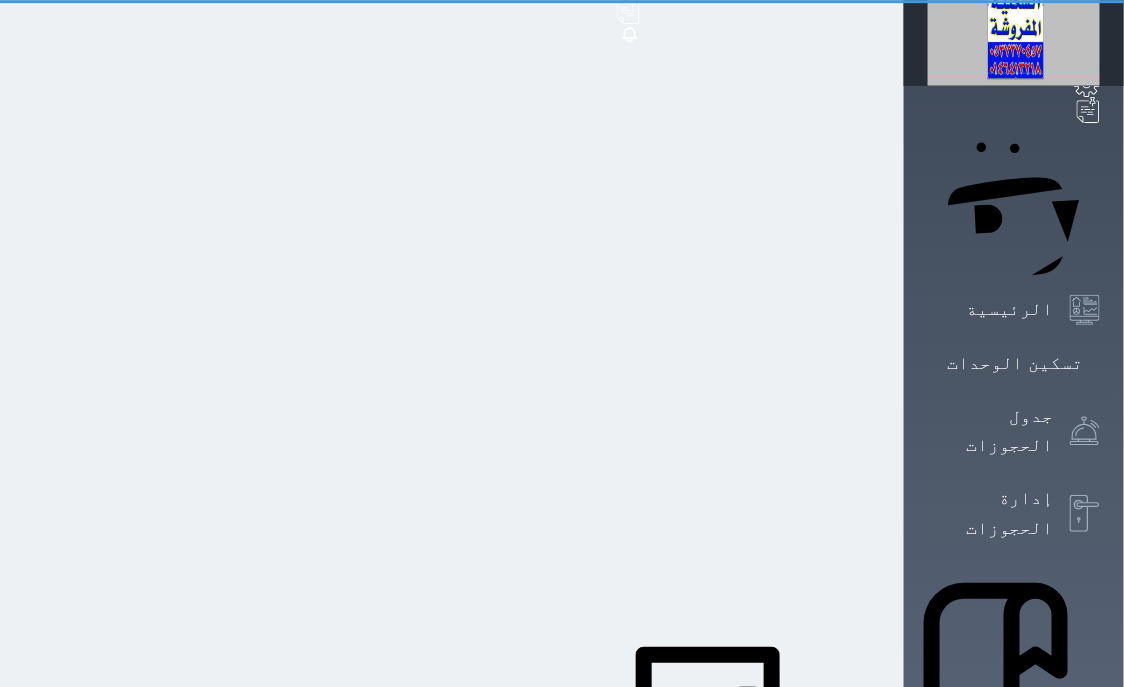 scroll, scrollTop: 0, scrollLeft: 0, axis: both 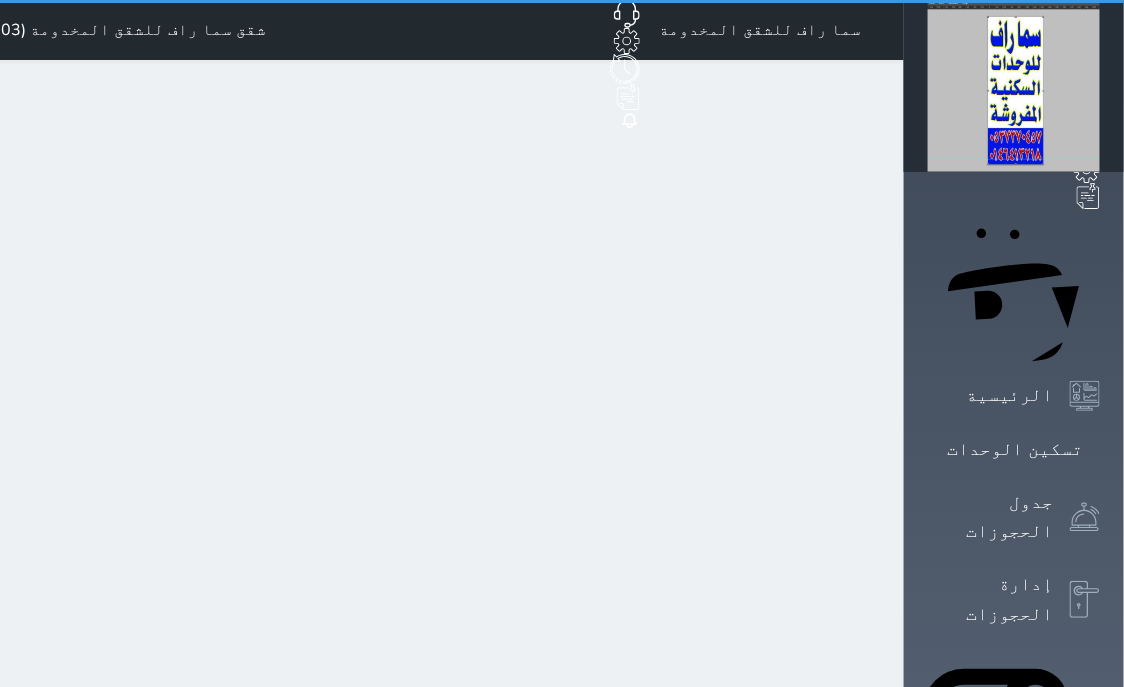 select on "1" 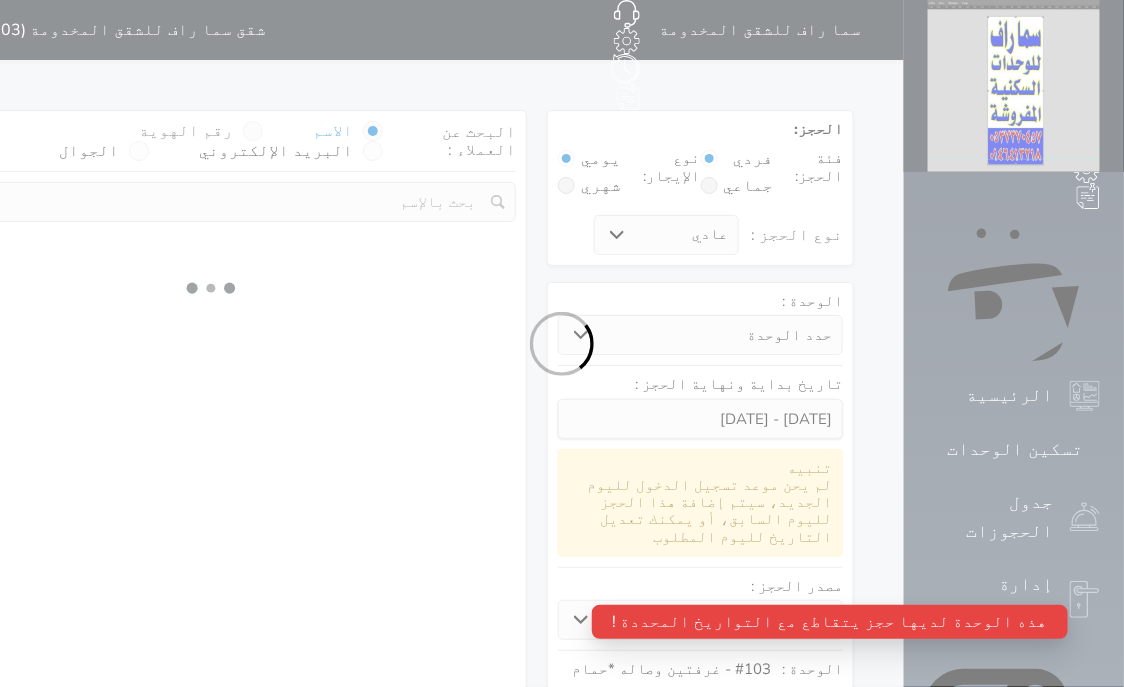 select 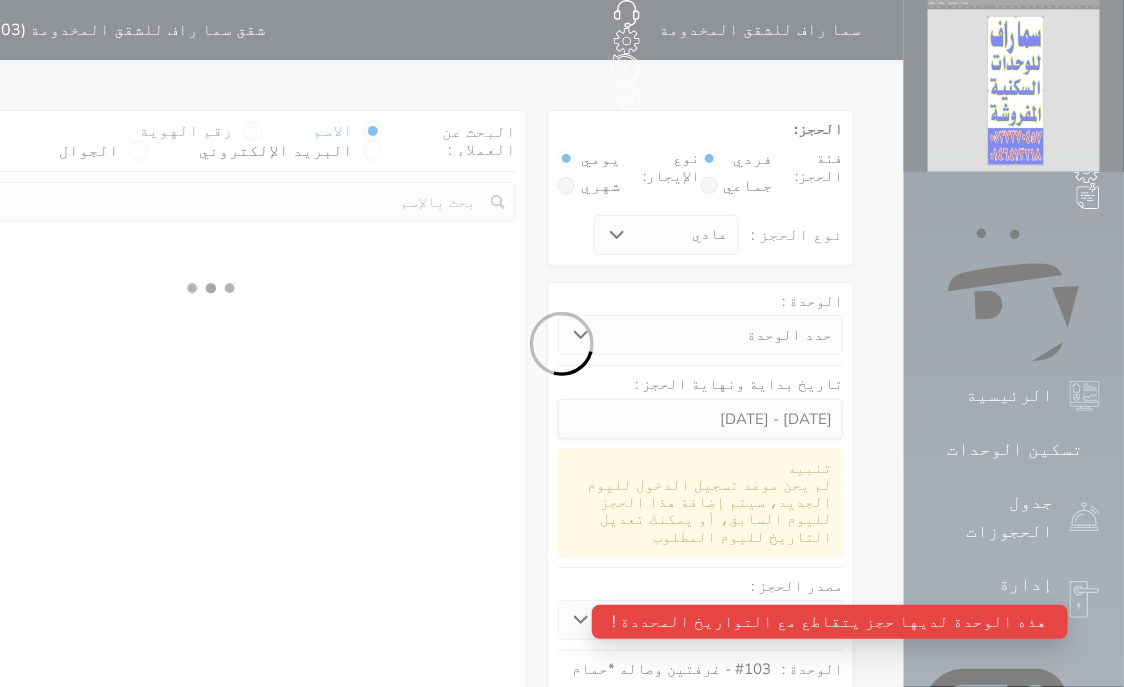 select on "1" 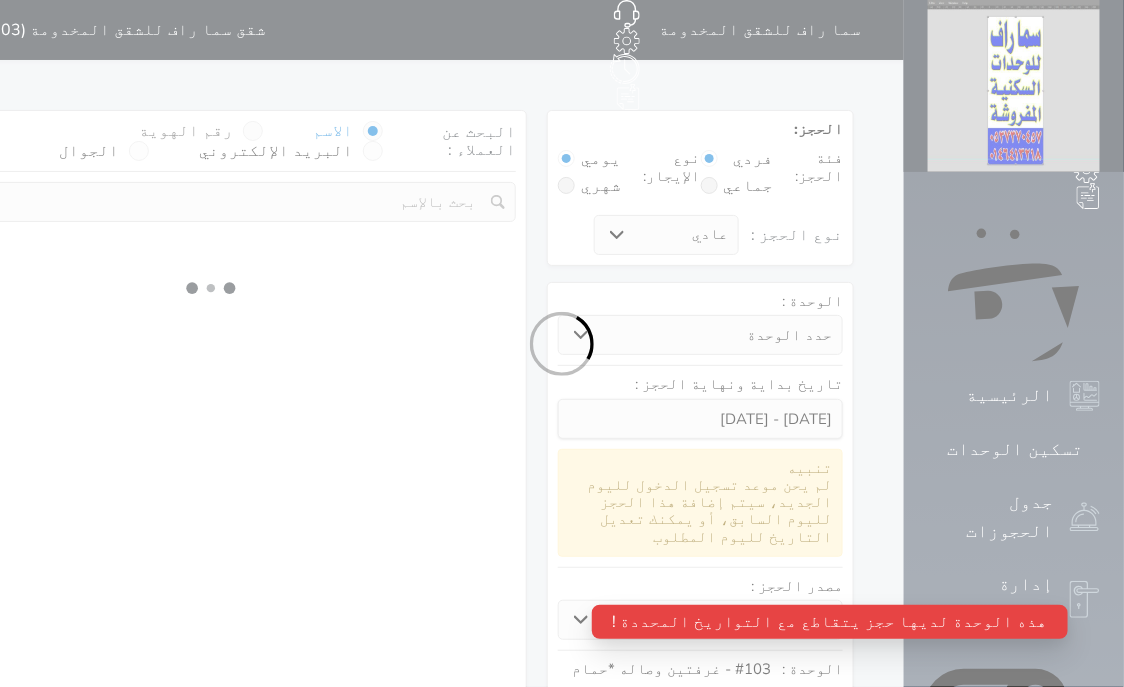 select on "113" 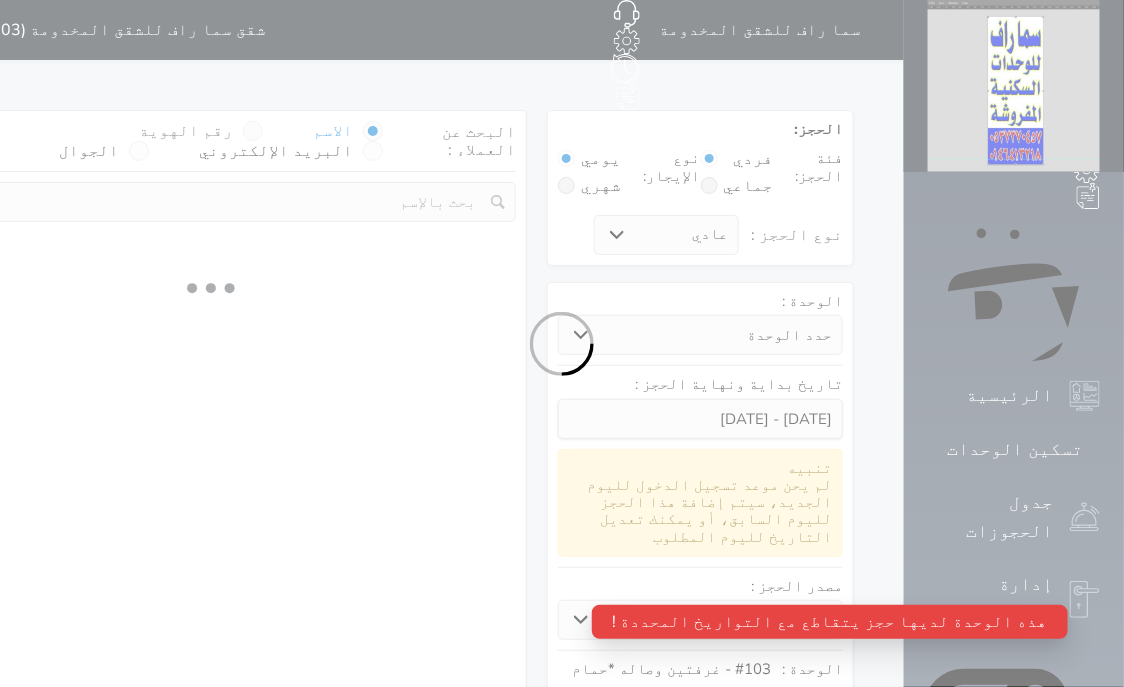 select on "1" 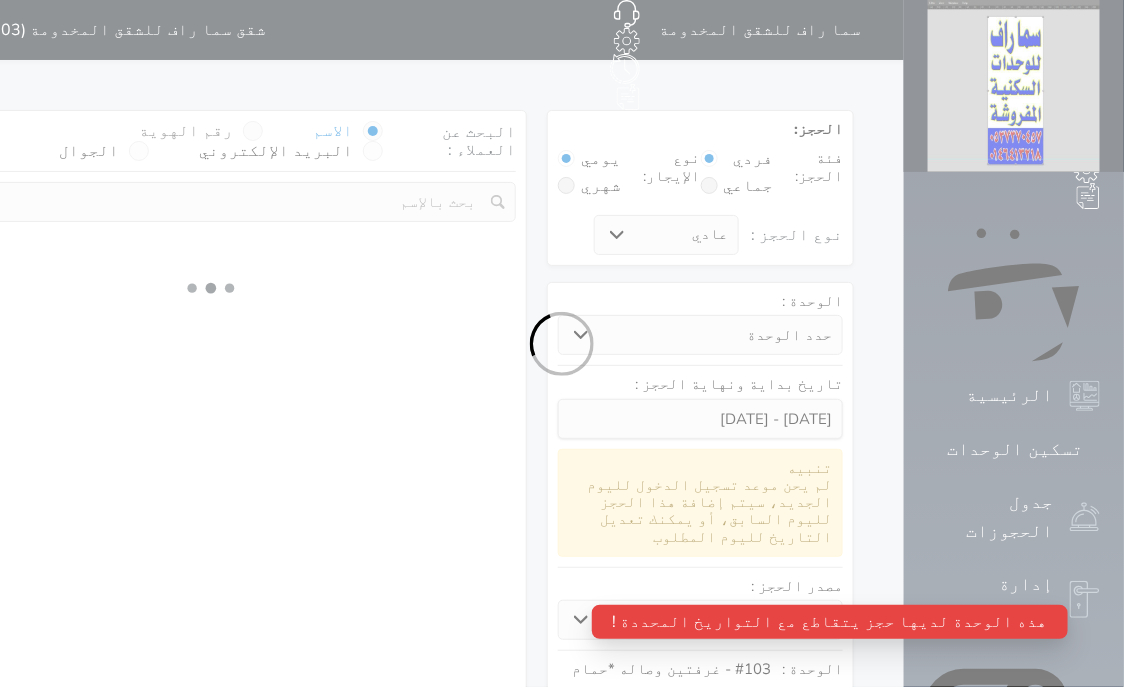 select 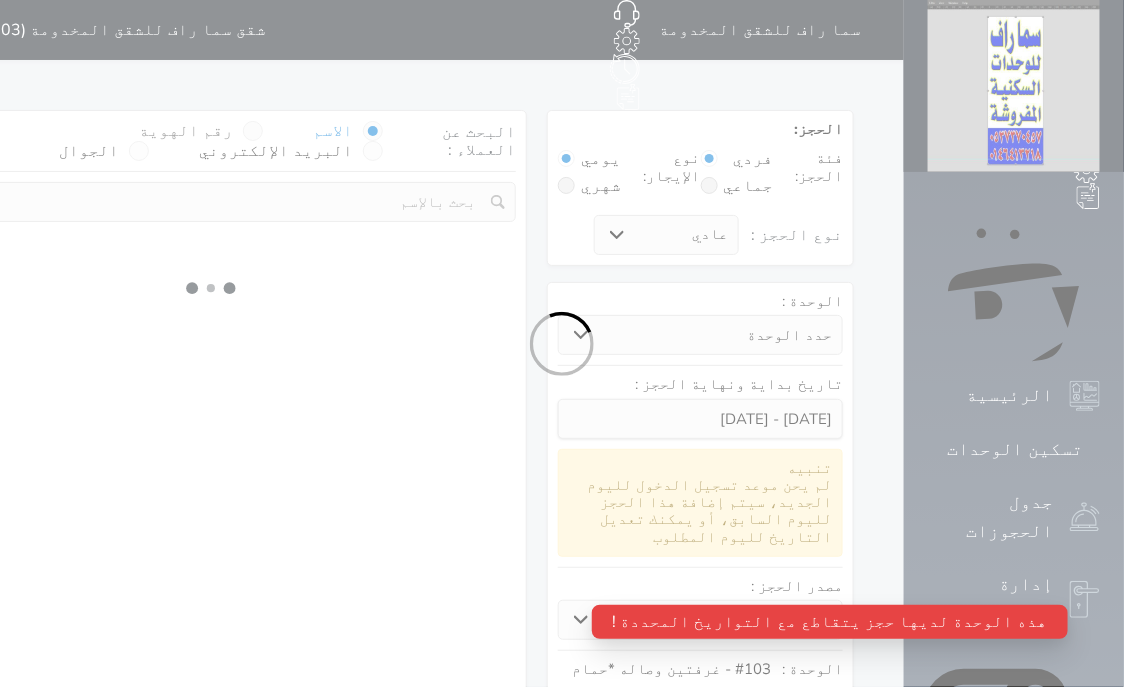 select on "7" 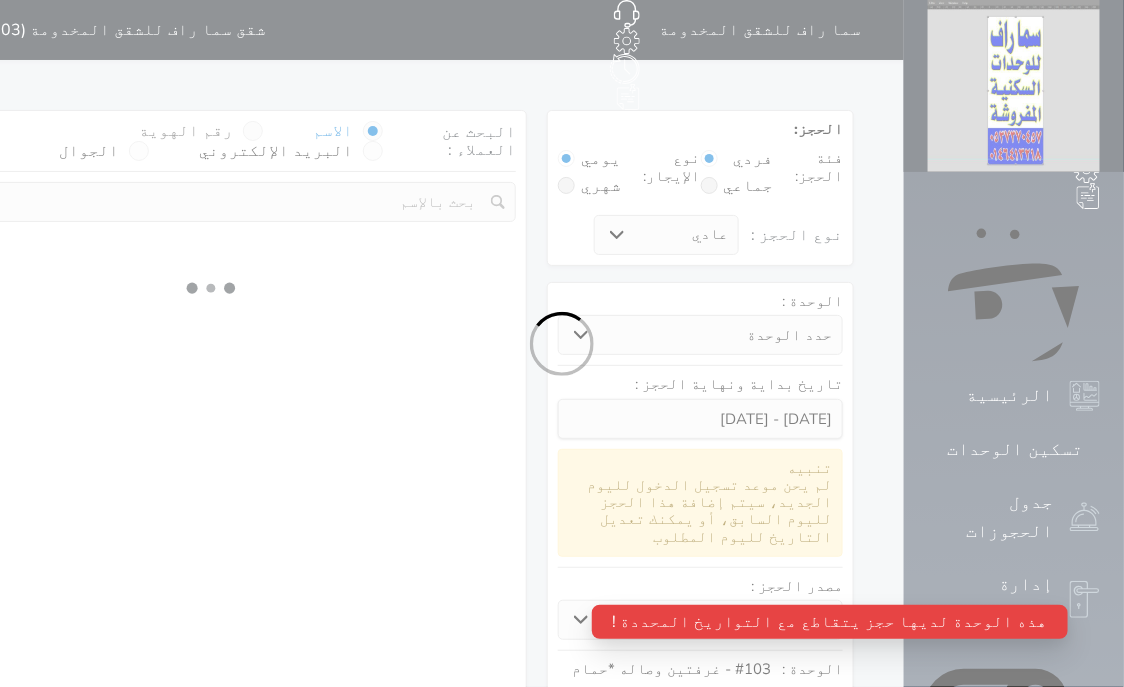 select 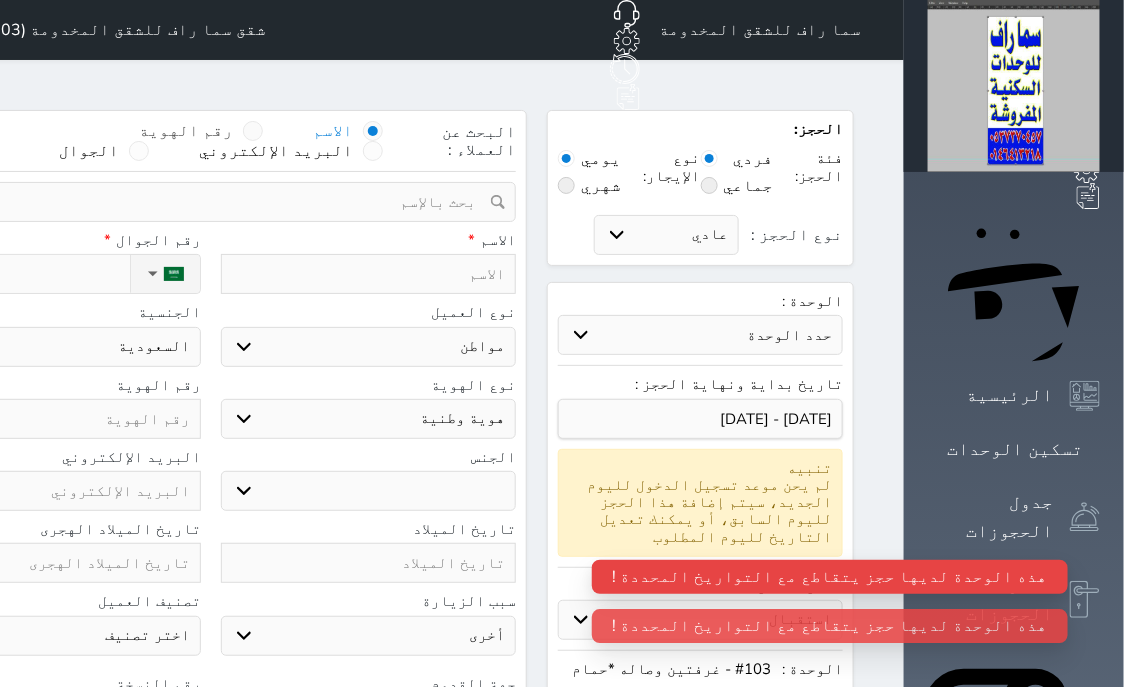 select 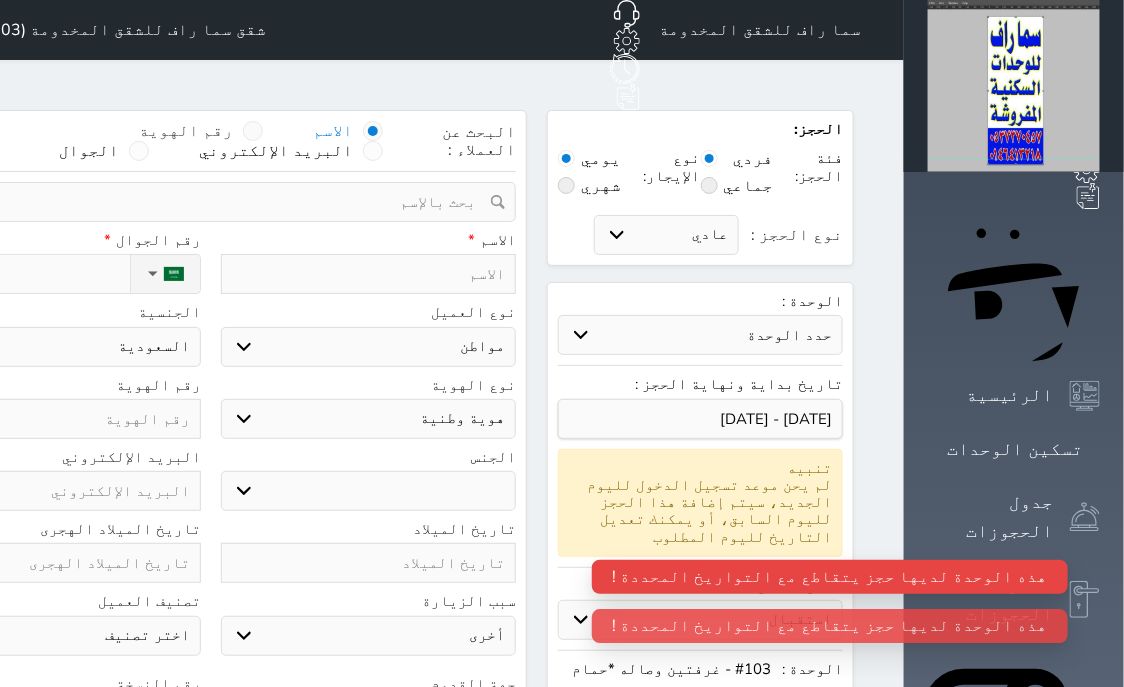 click at bounding box center [253, 131] 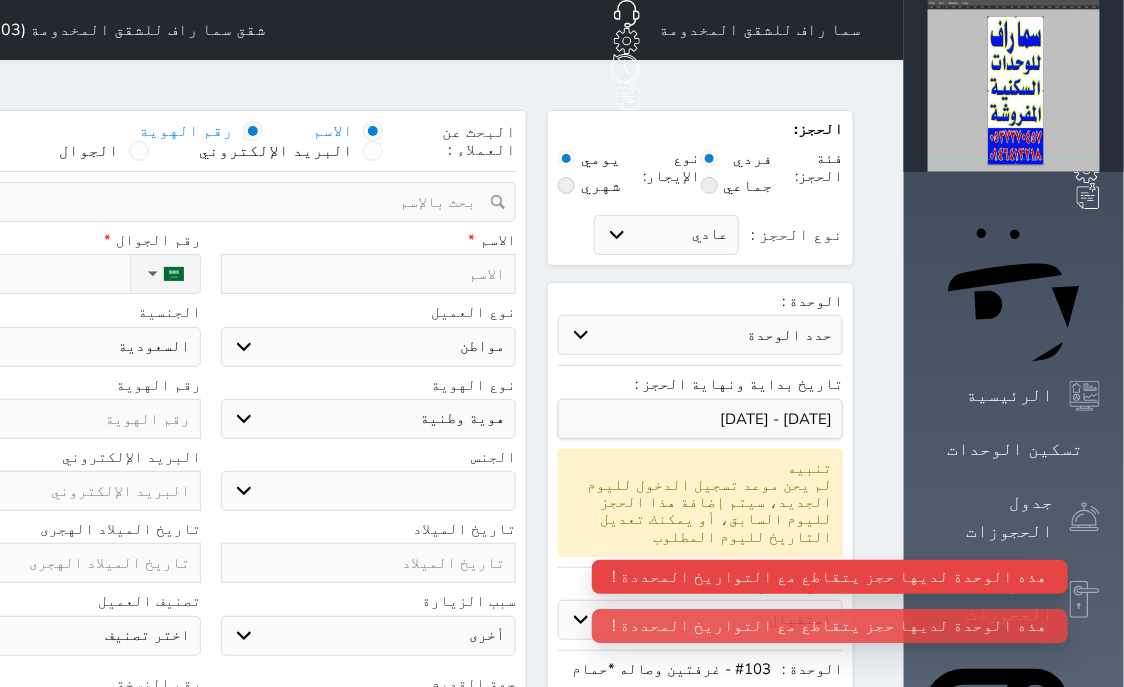 select 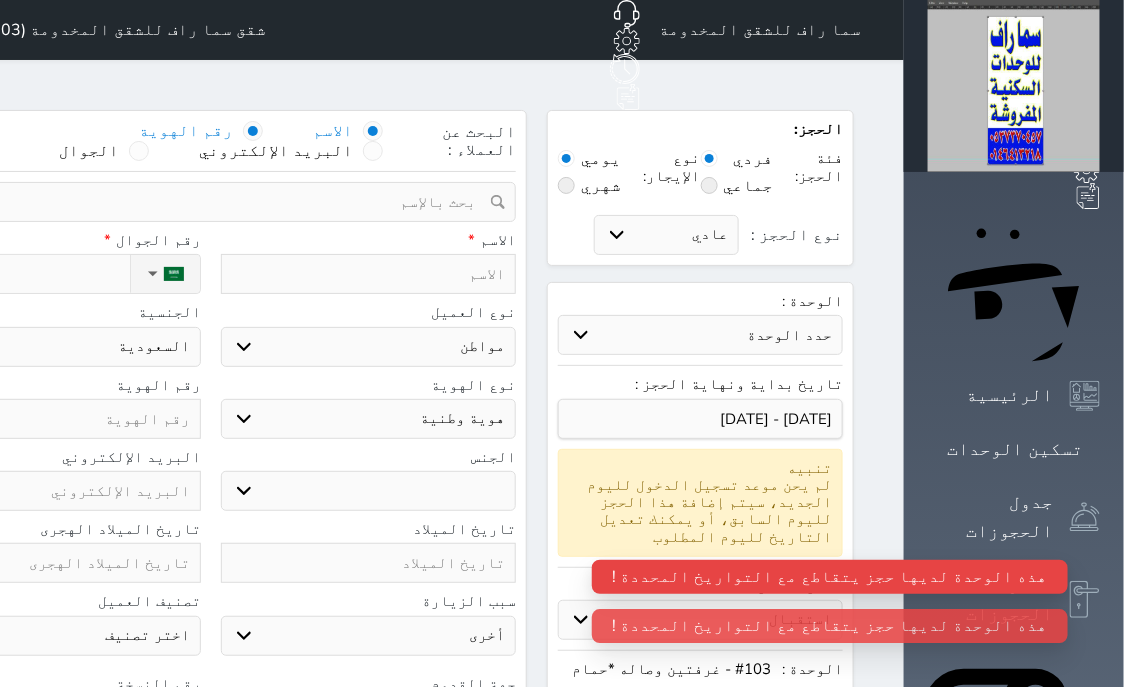 select 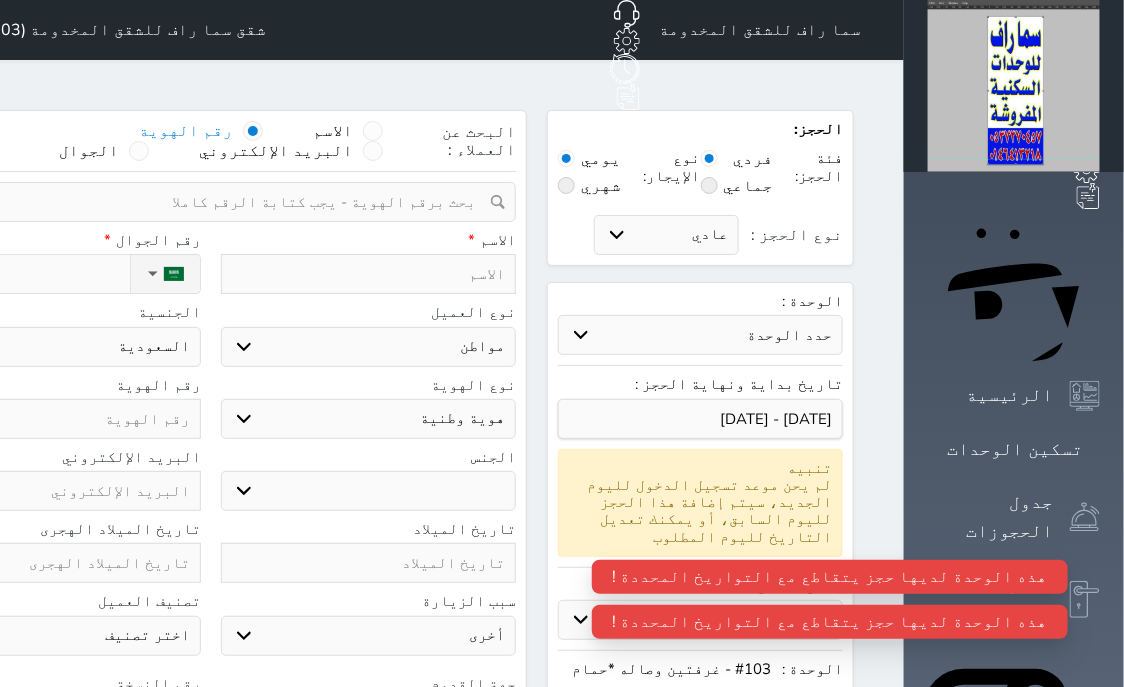 select 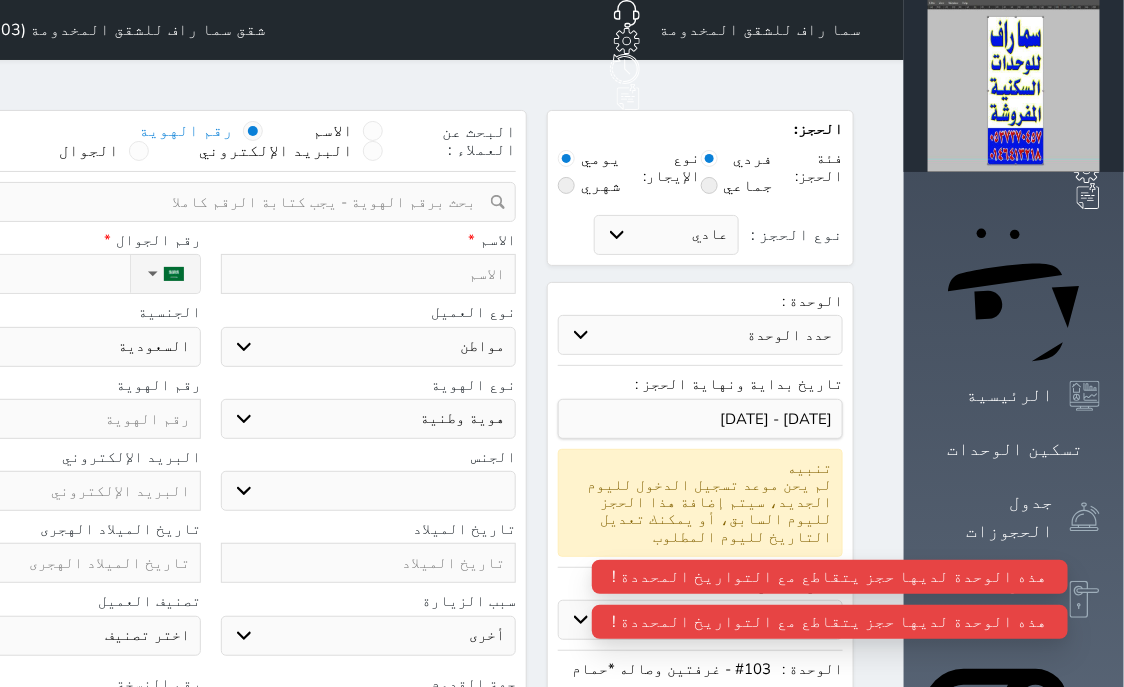 select 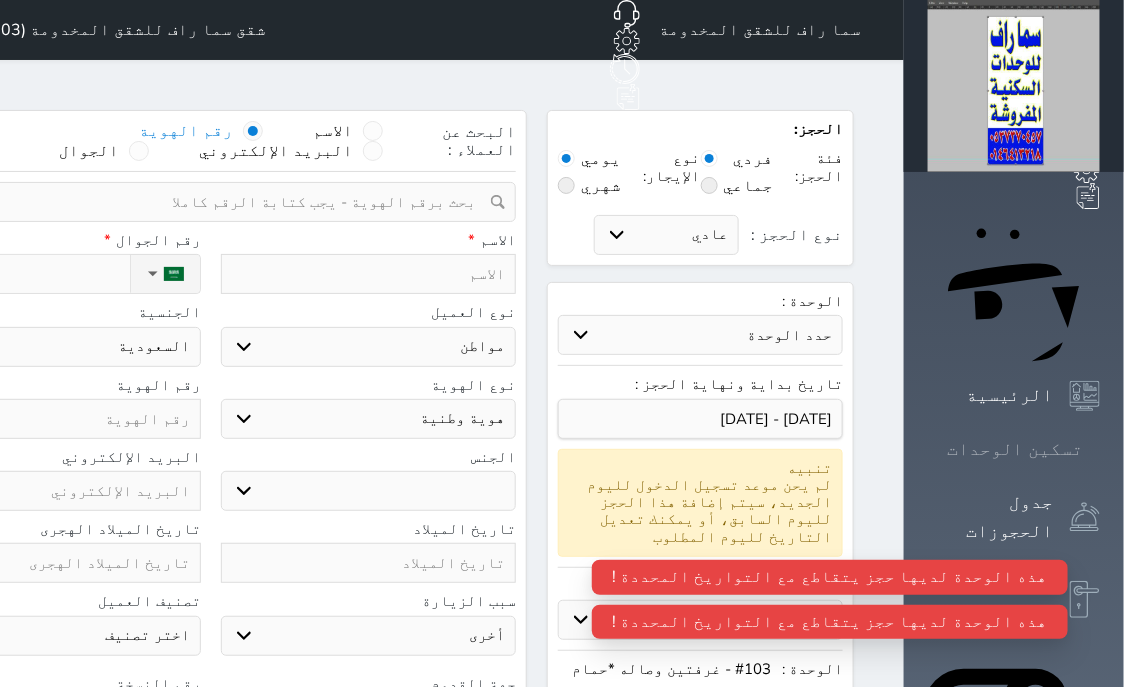 click 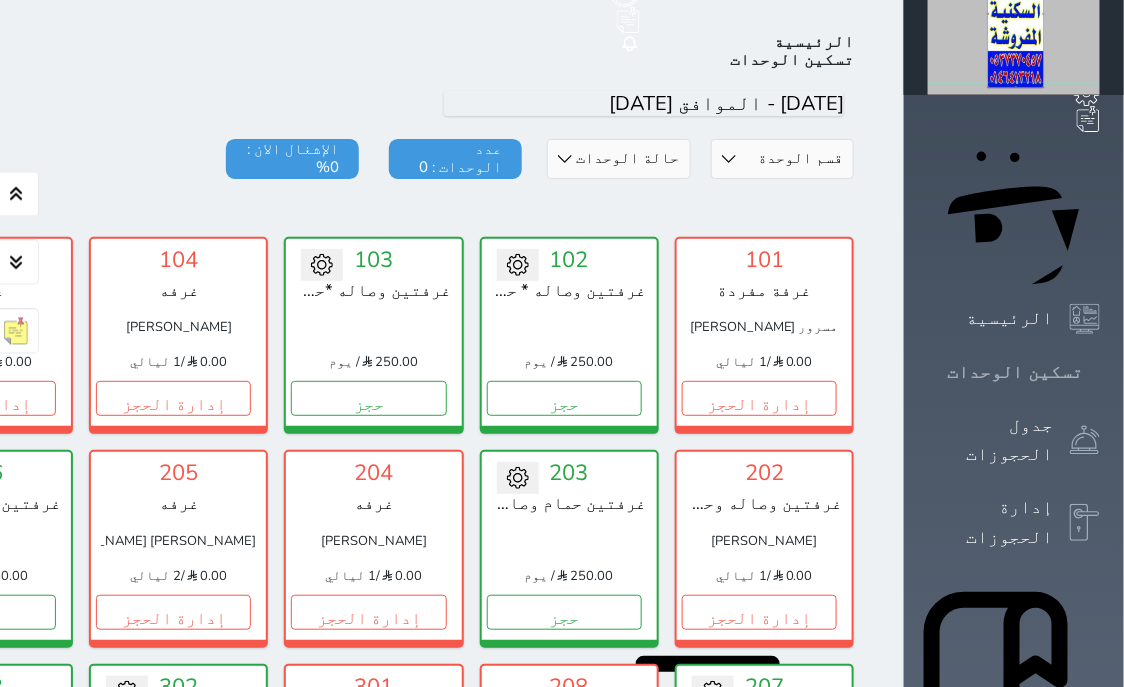 scroll, scrollTop: 78, scrollLeft: 0, axis: vertical 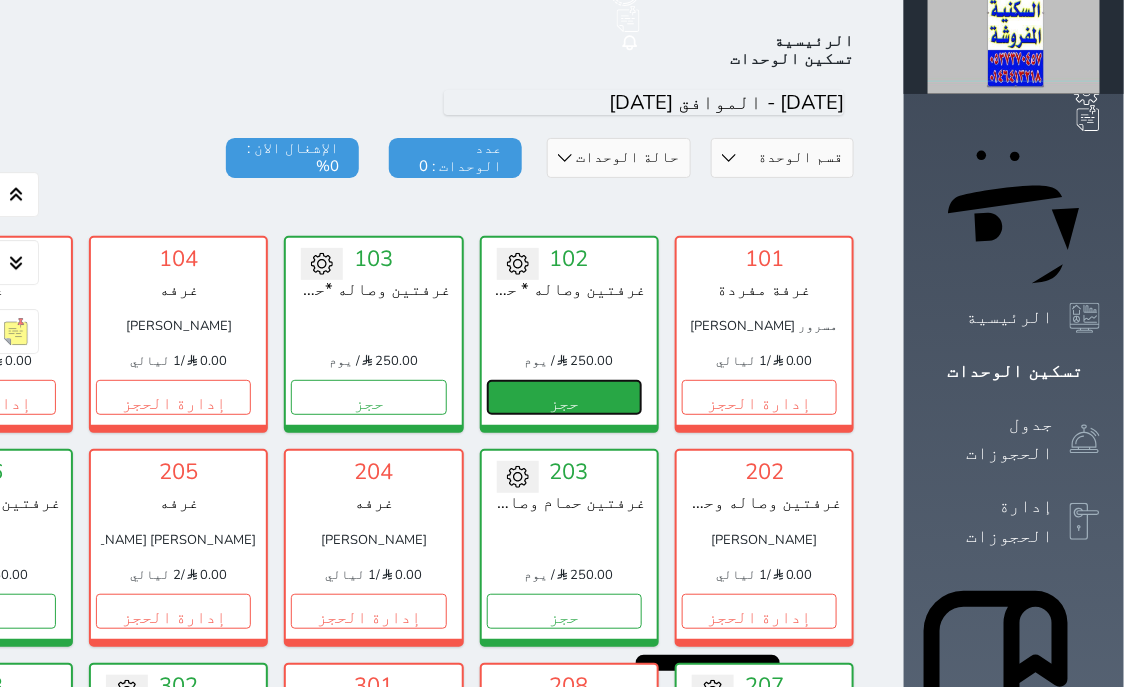 click on "حجز" at bounding box center [564, 397] 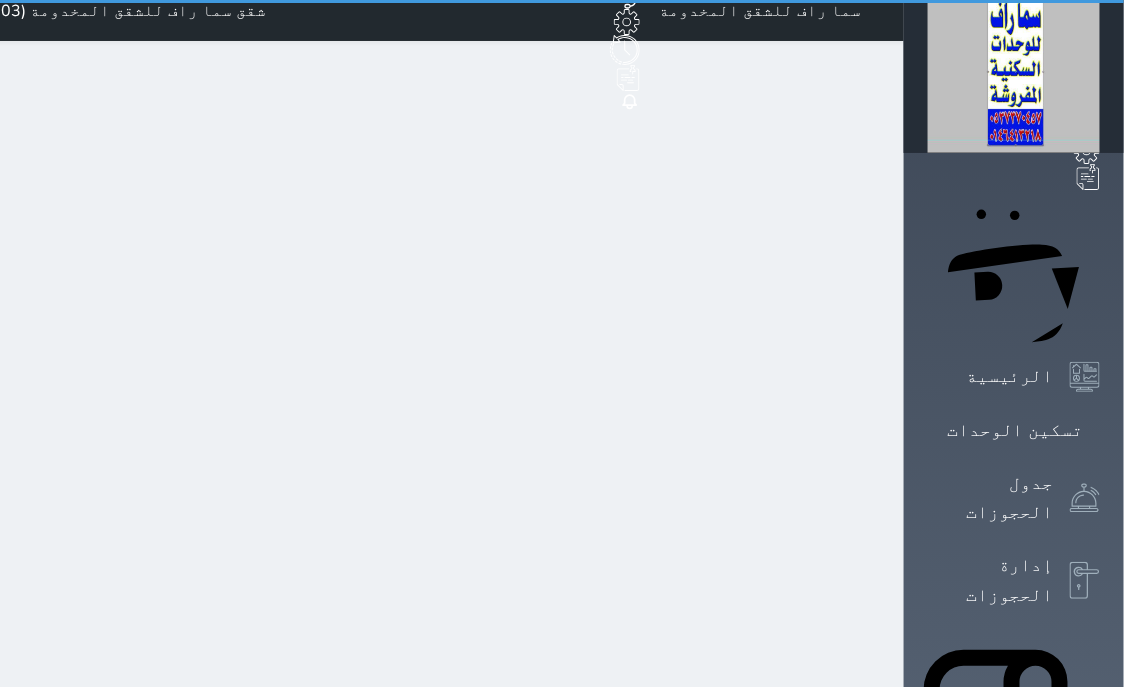 scroll, scrollTop: 0, scrollLeft: 0, axis: both 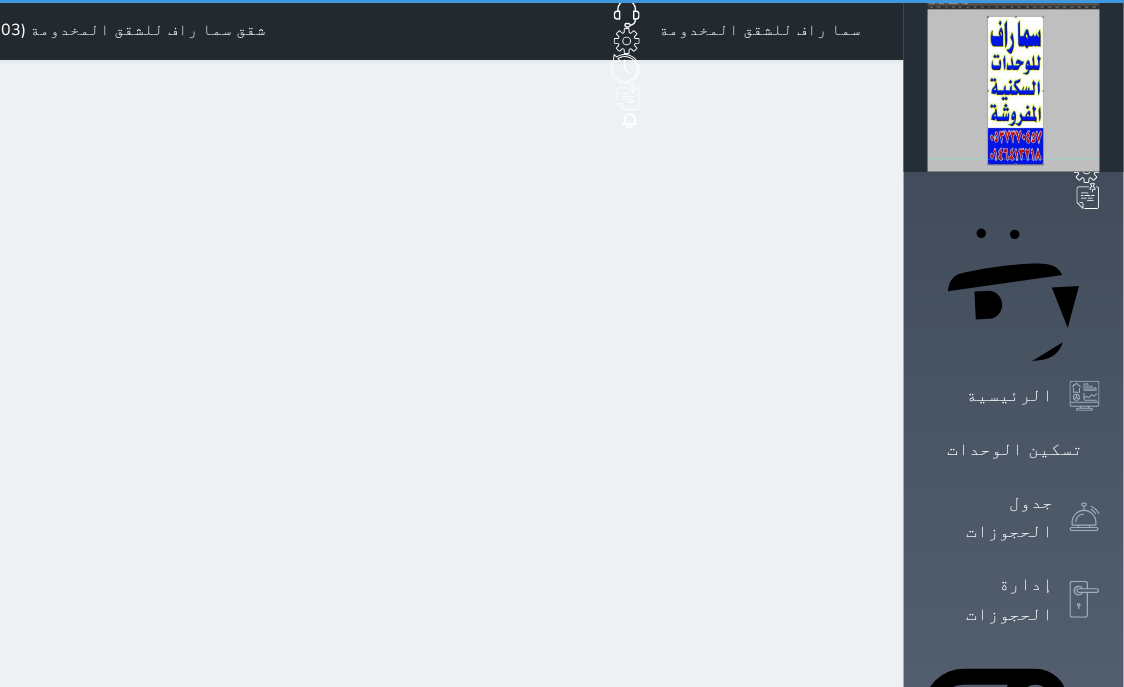 select on "1" 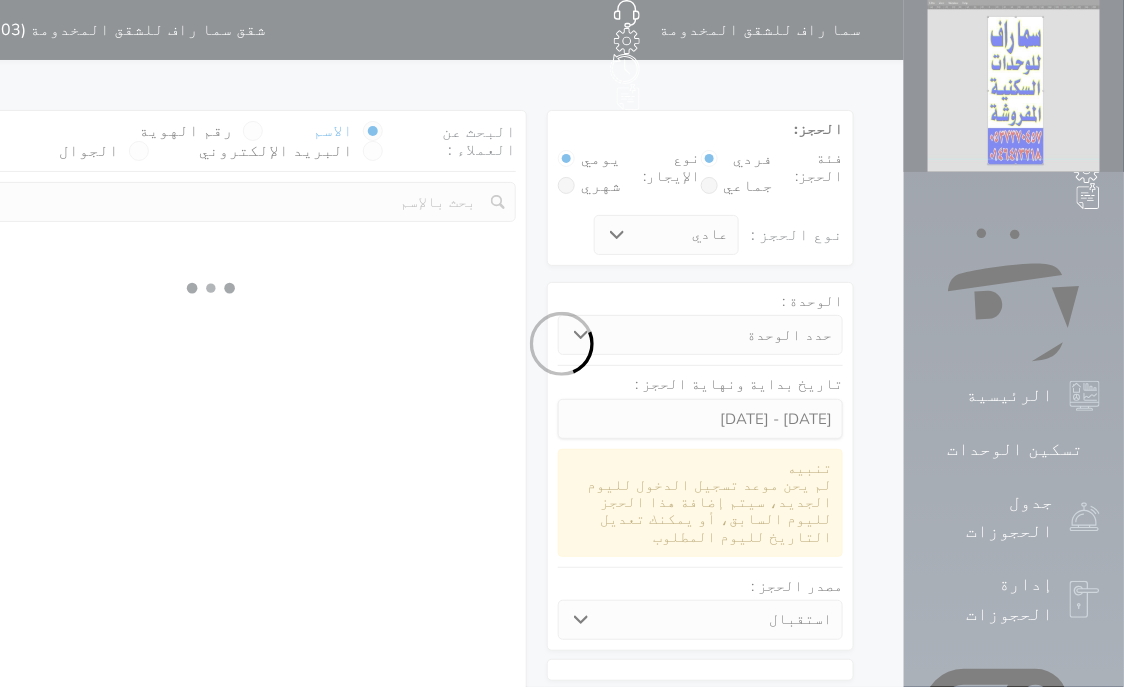 select 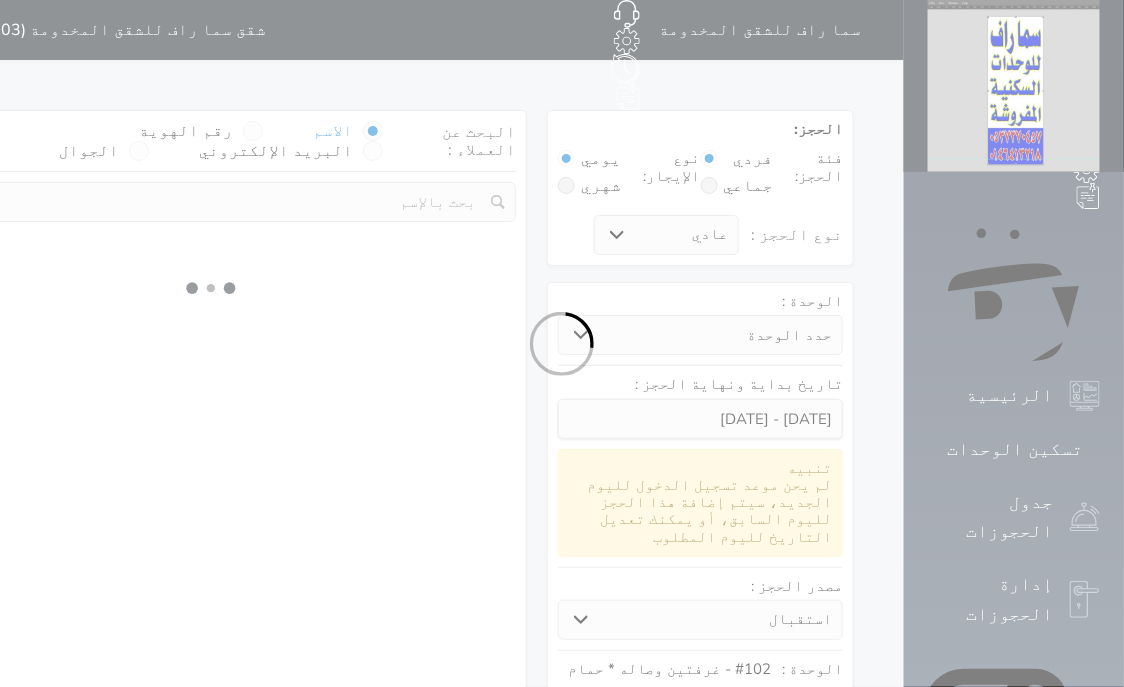 select on "1" 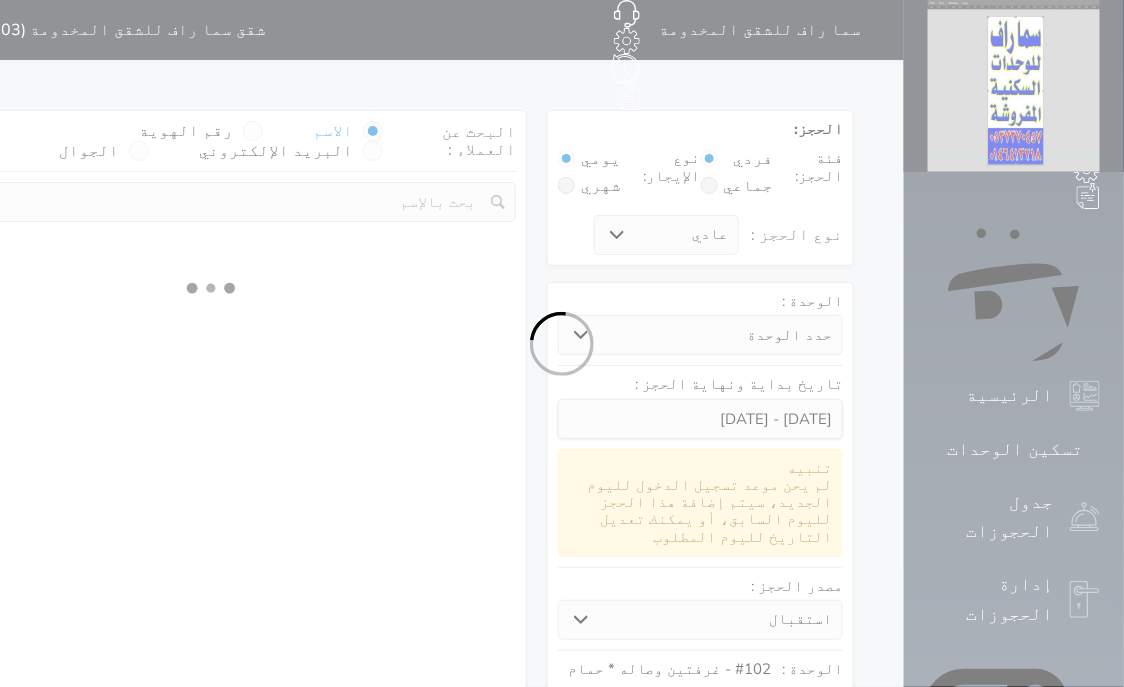 select on "113" 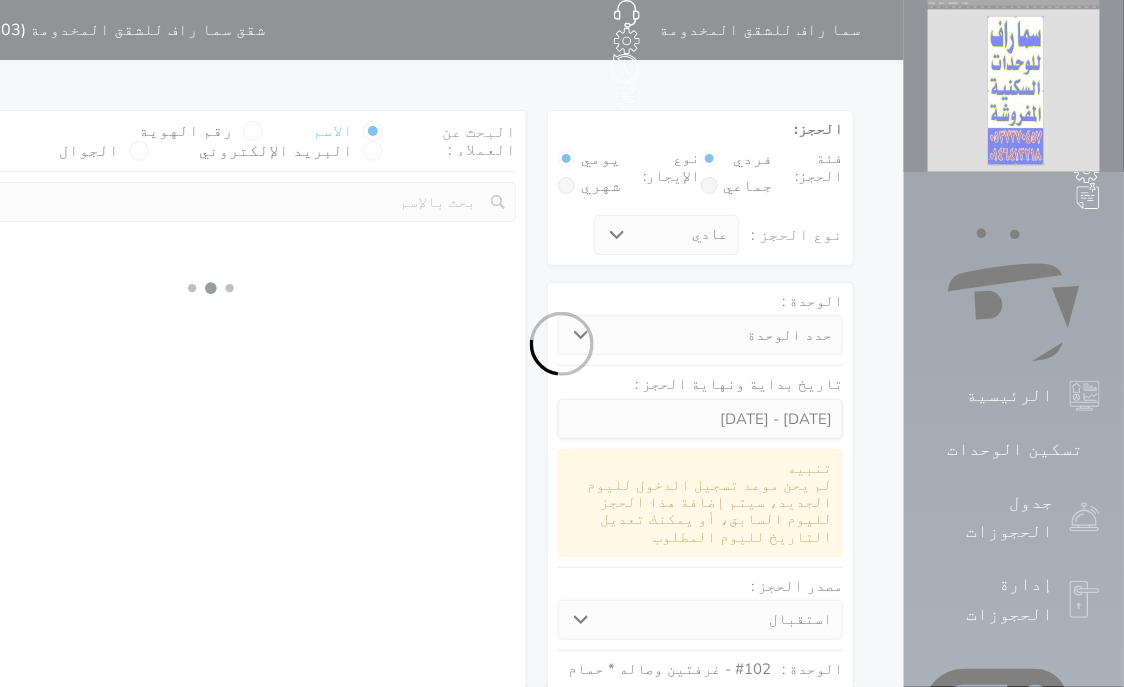 select on "1" 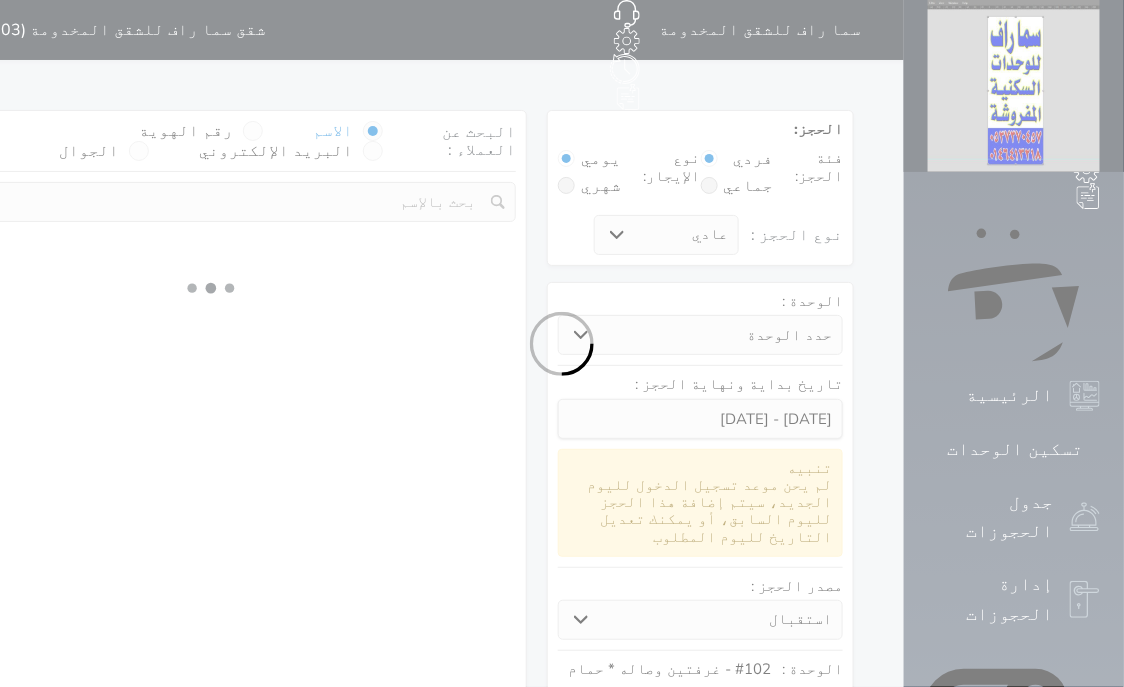 select 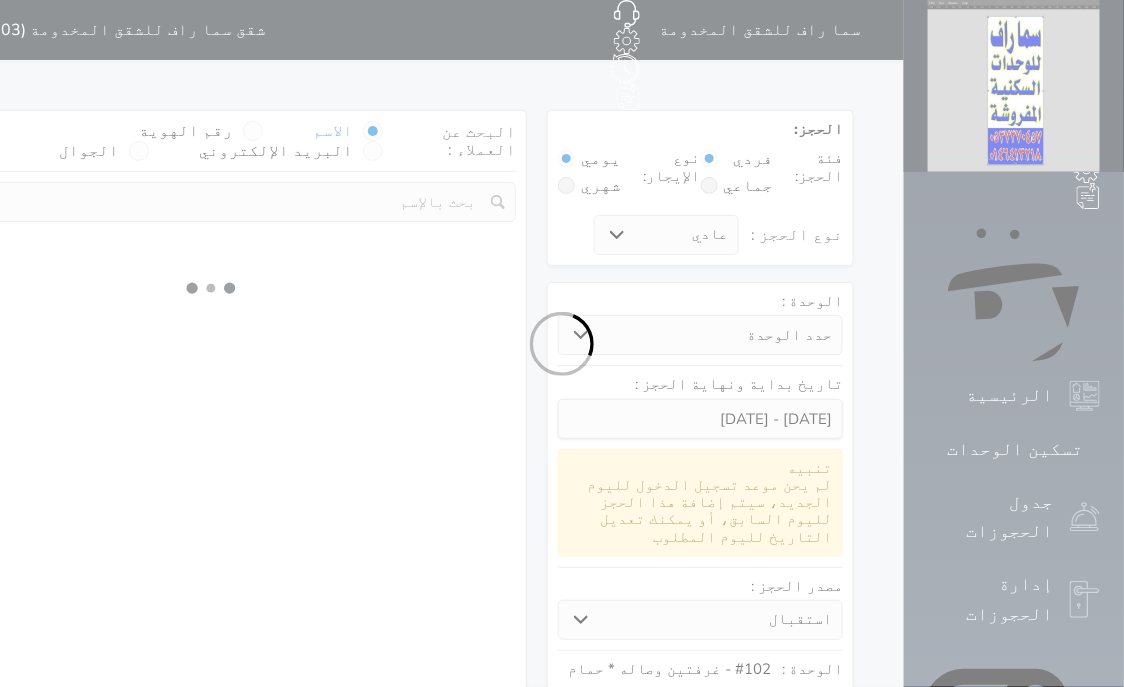 select on "7" 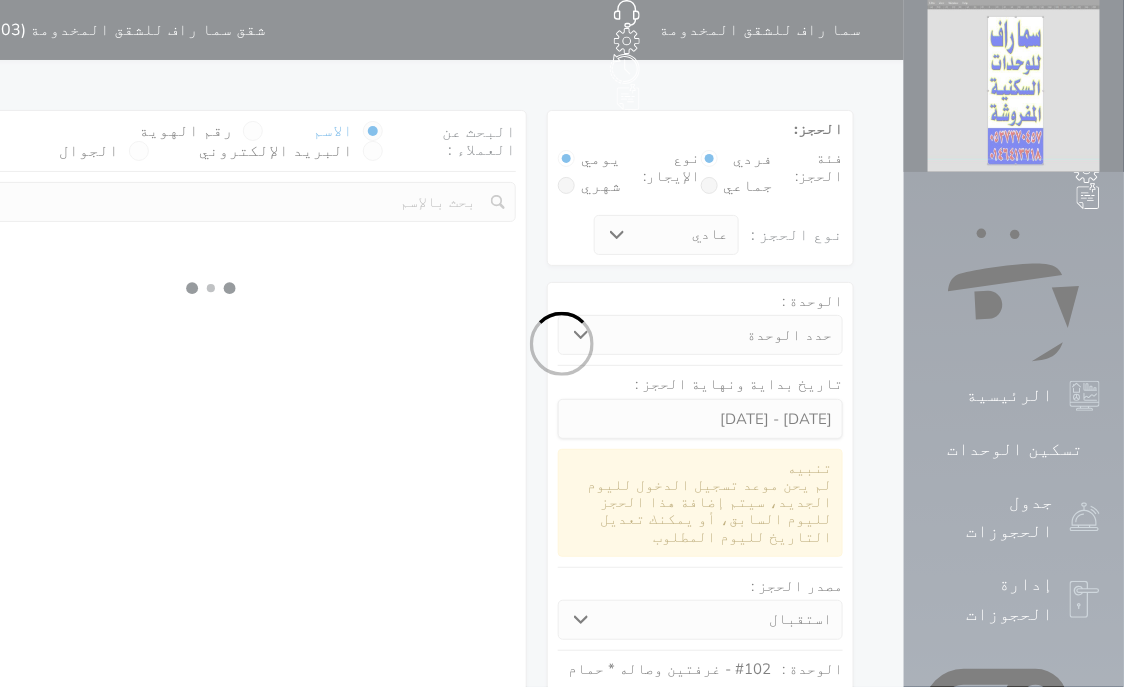 select 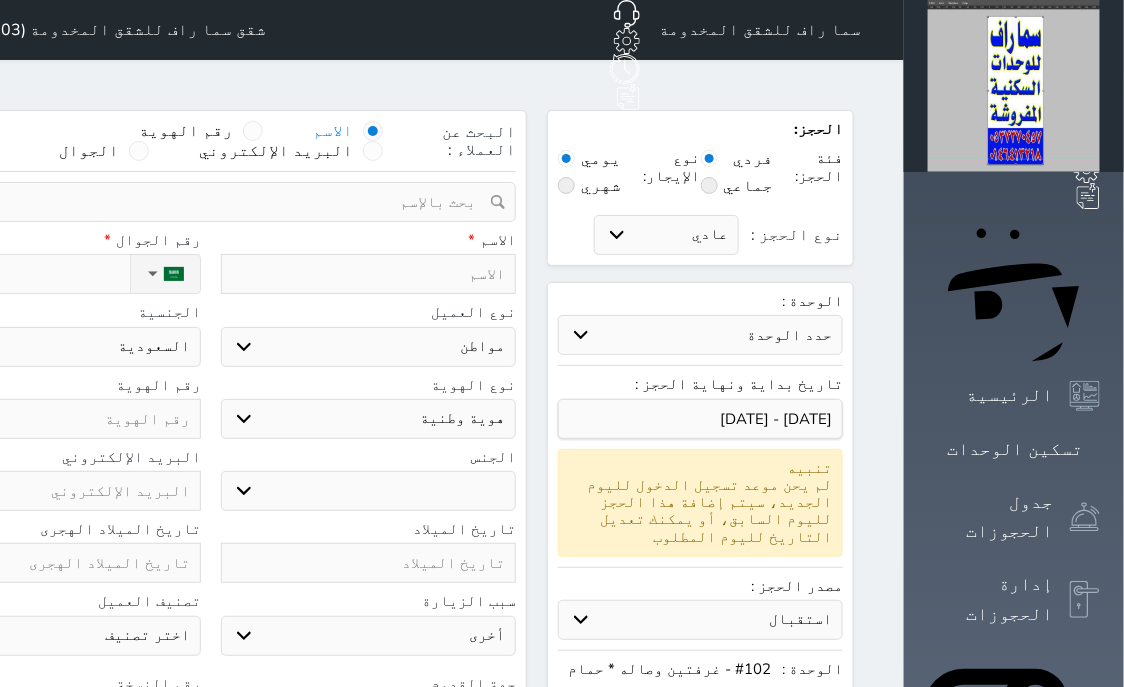select 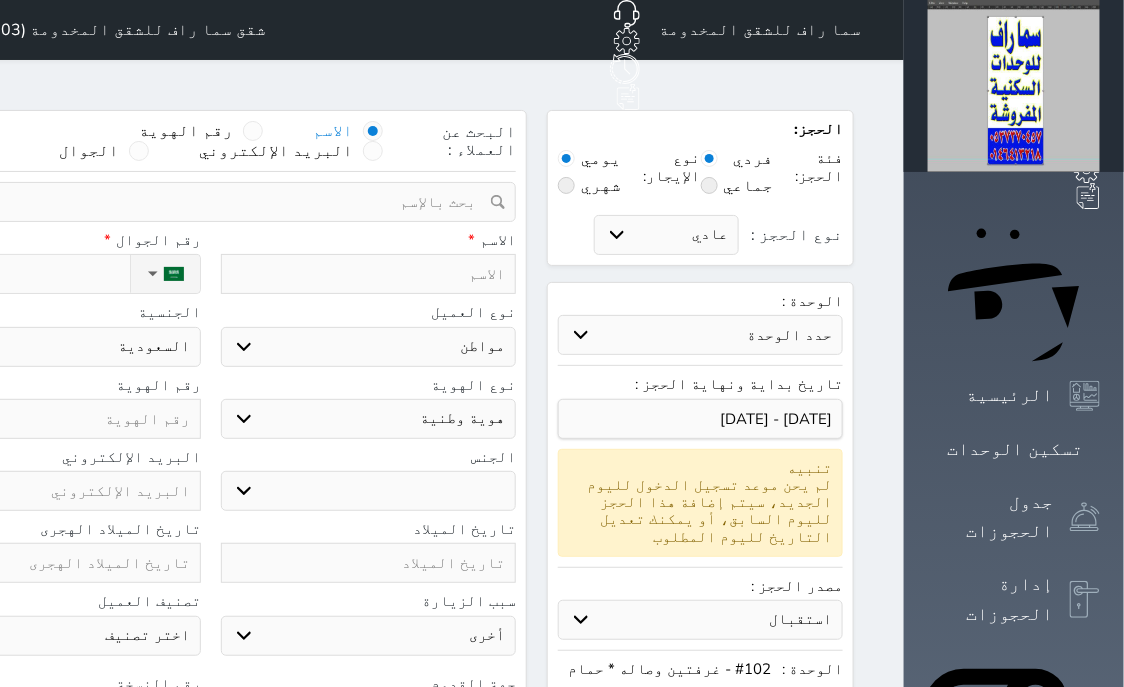 select 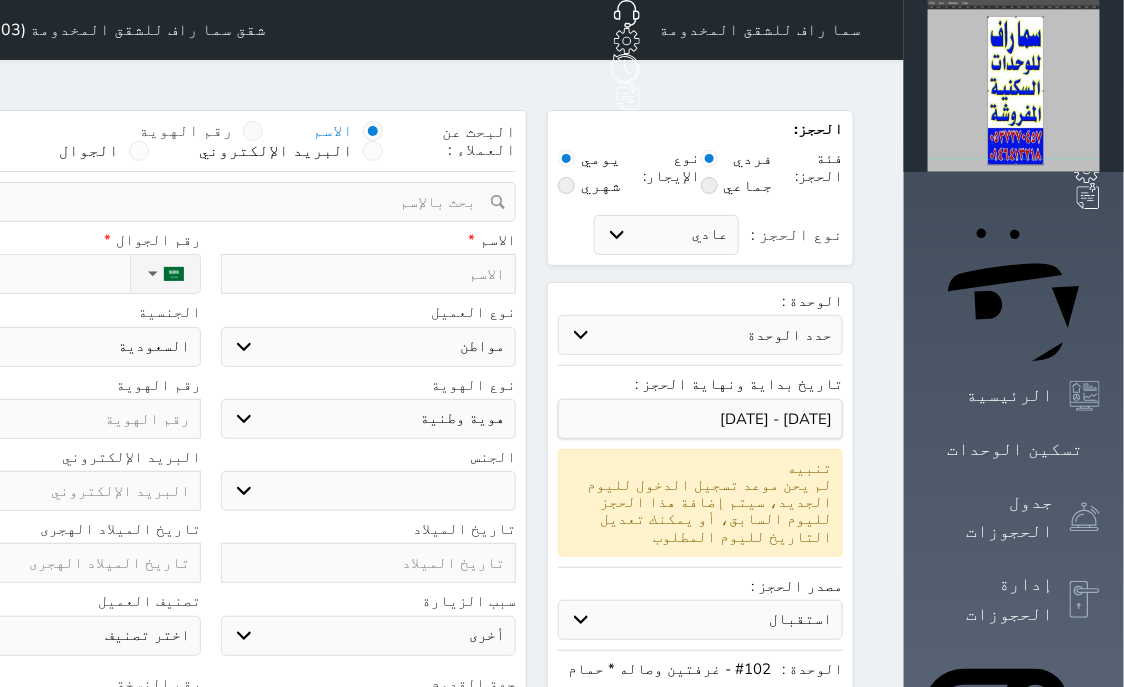 click at bounding box center [253, 131] 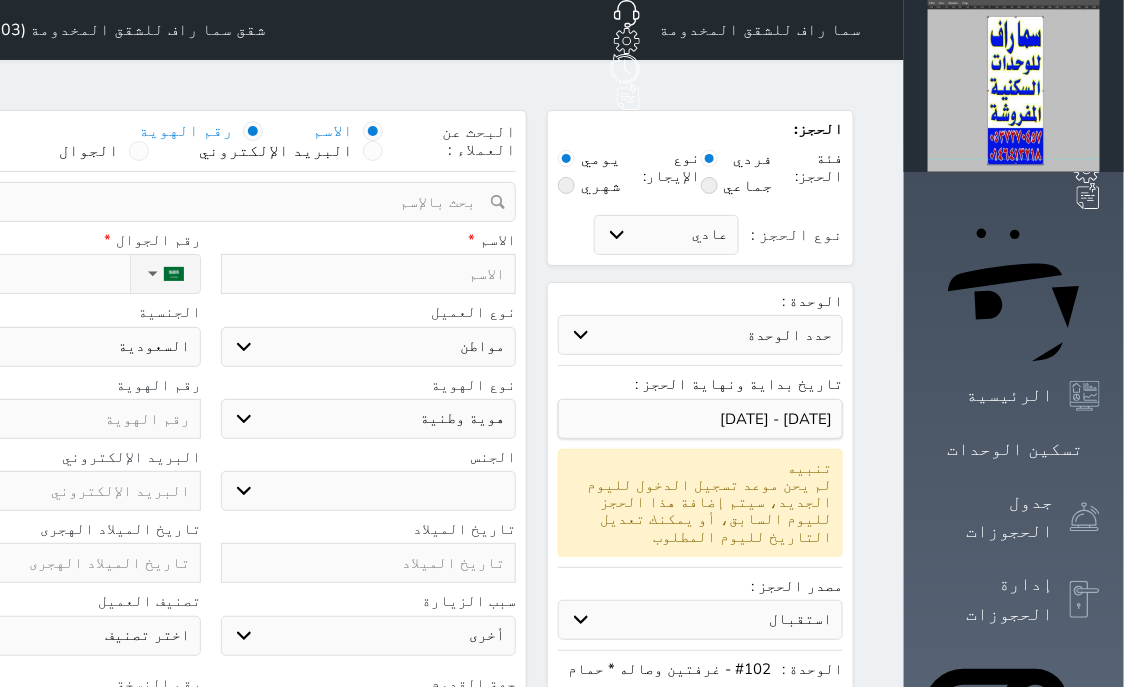 select 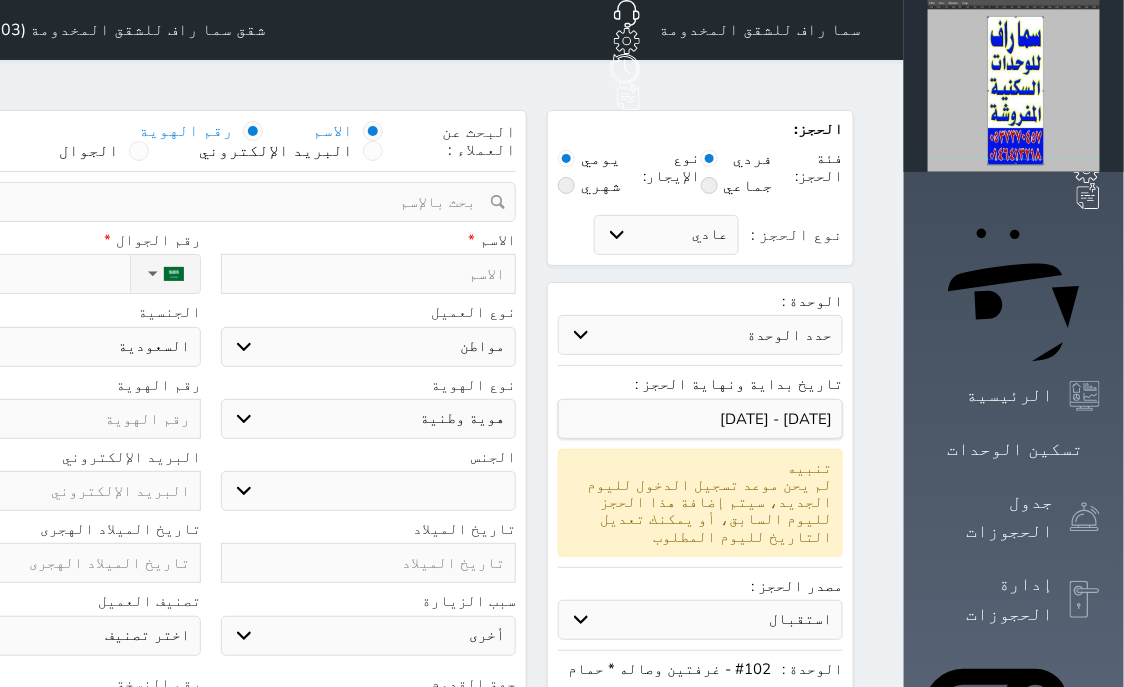 select 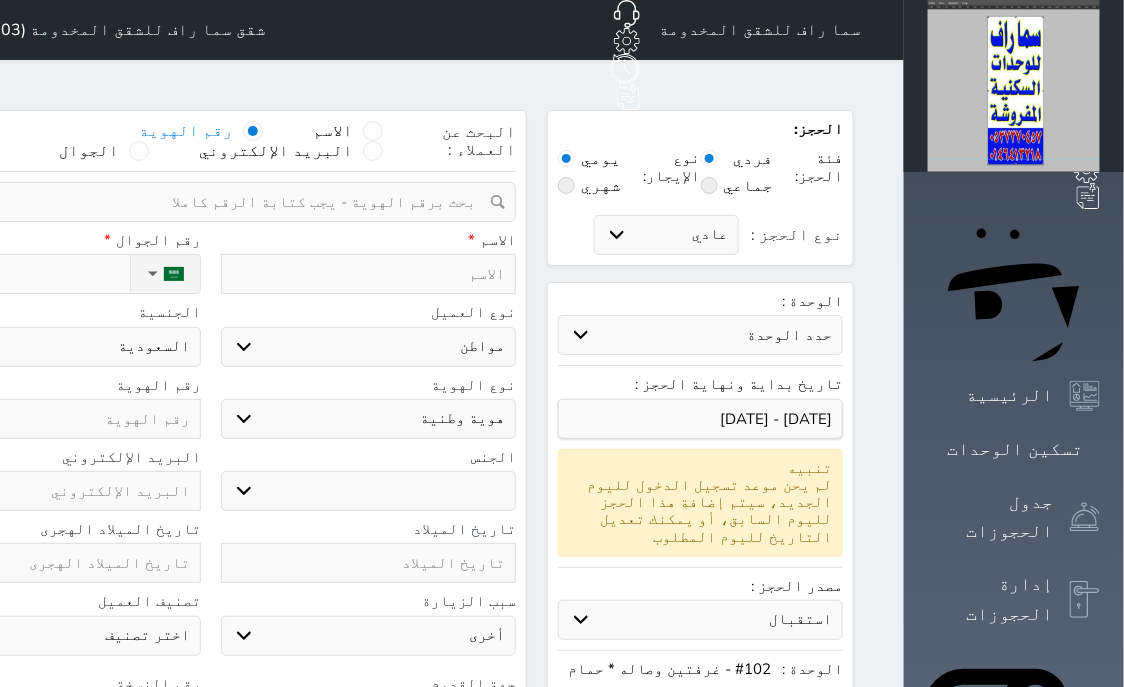 select 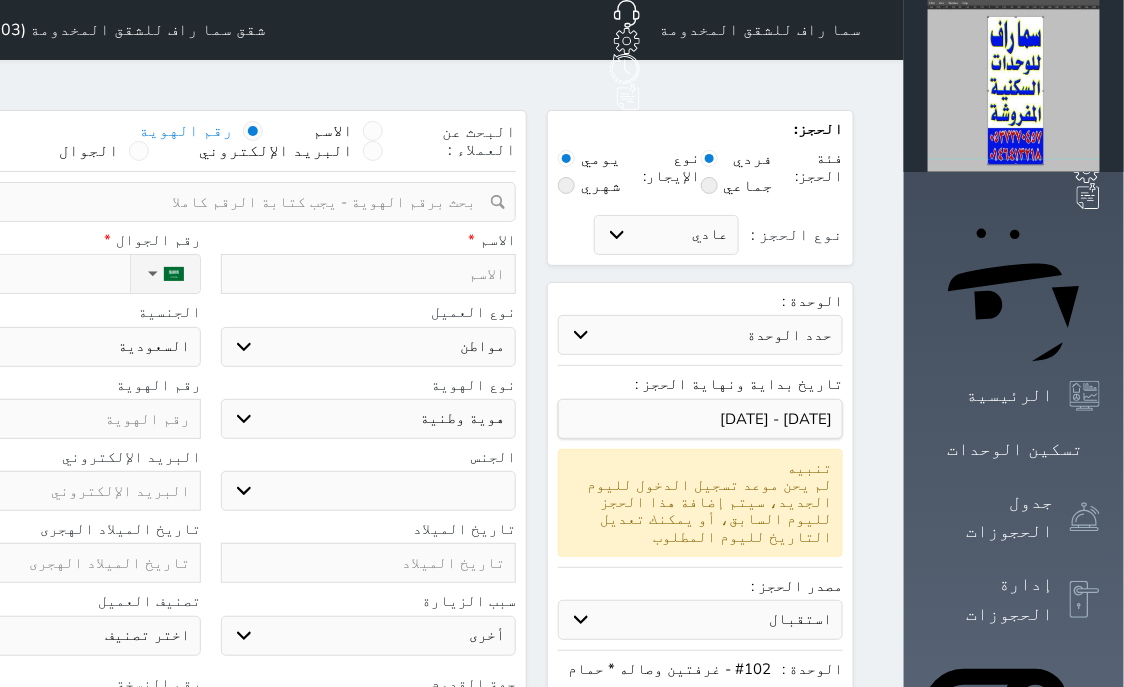 select 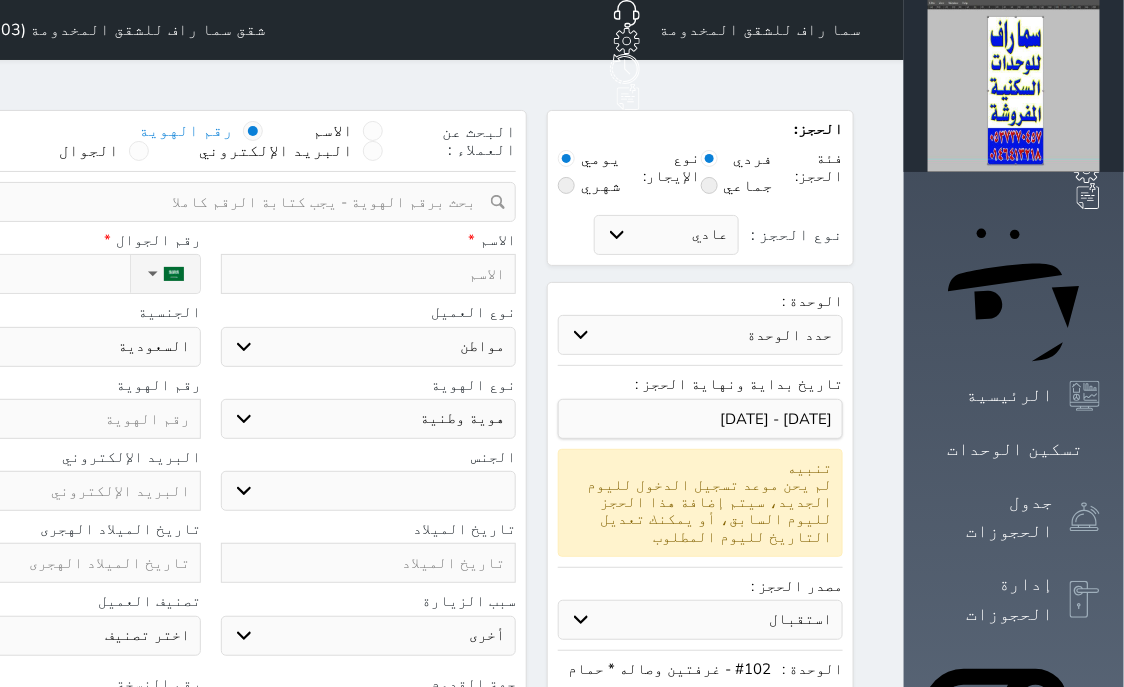 select 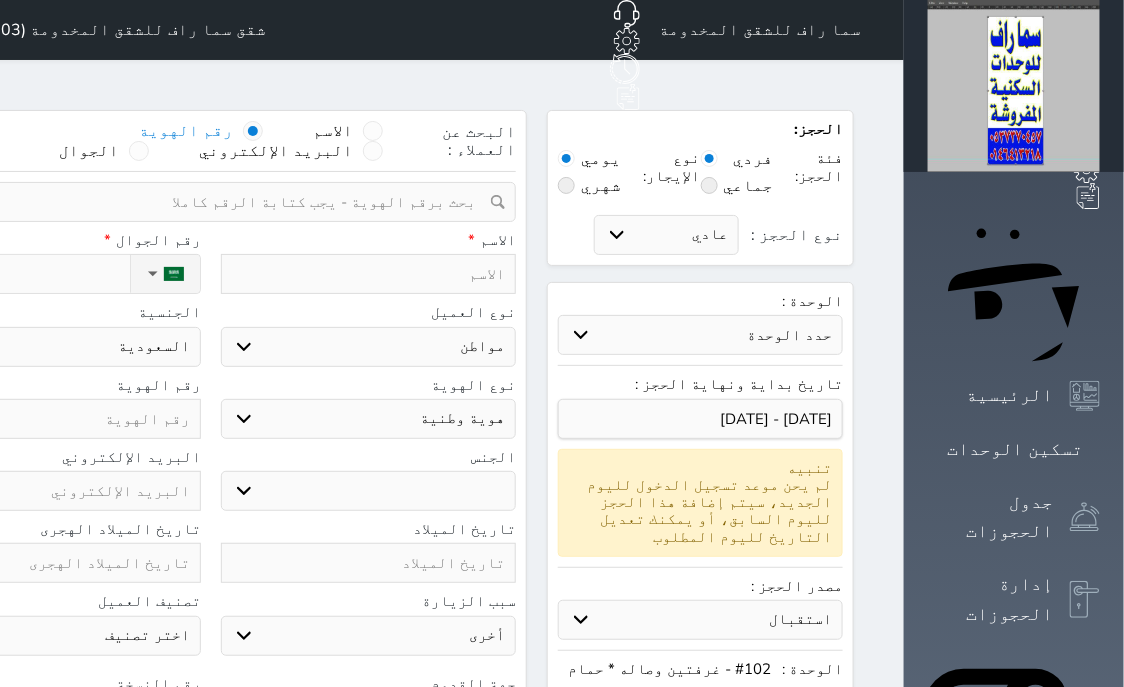 select 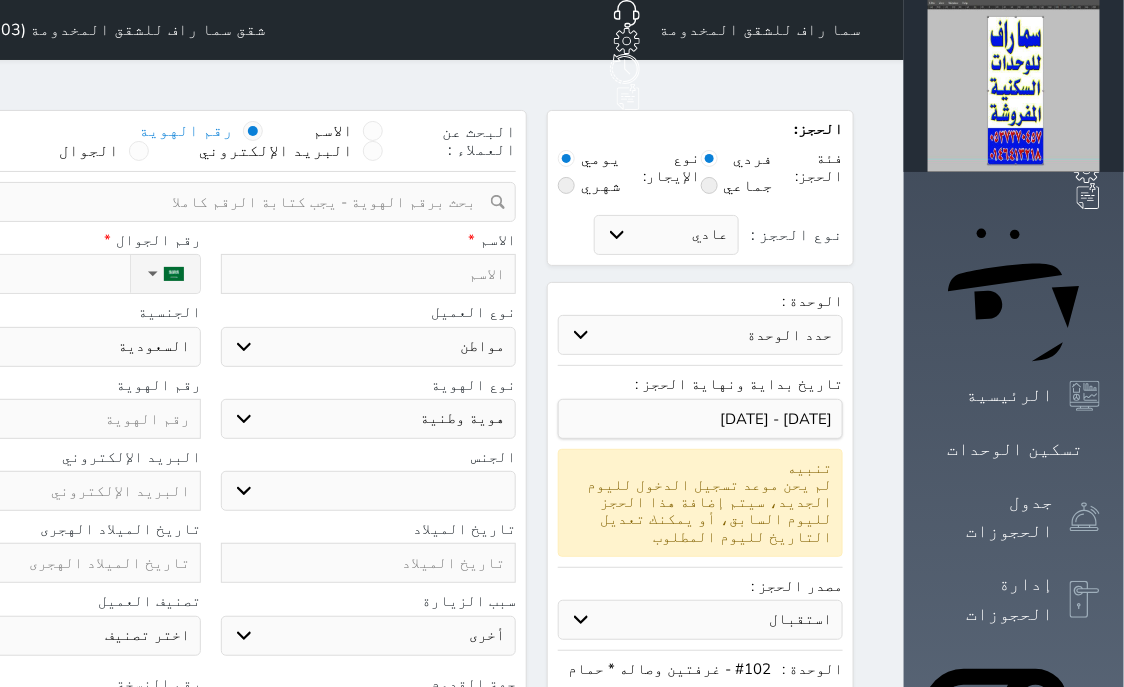 type on "ع" 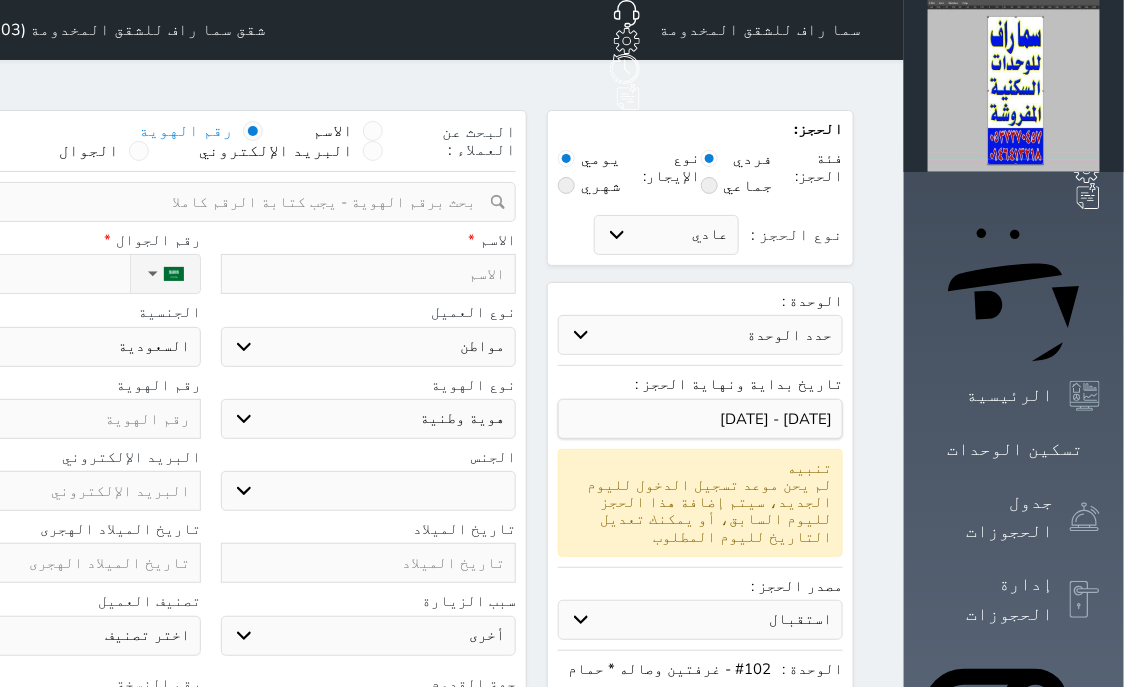 select 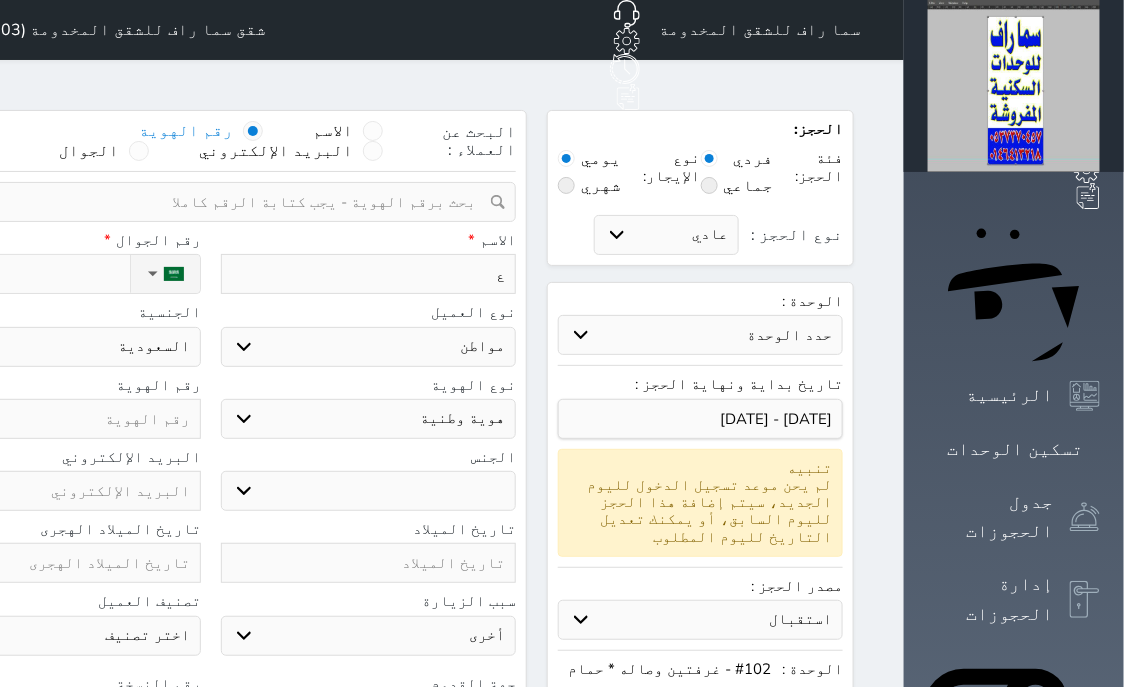 type on "عب" 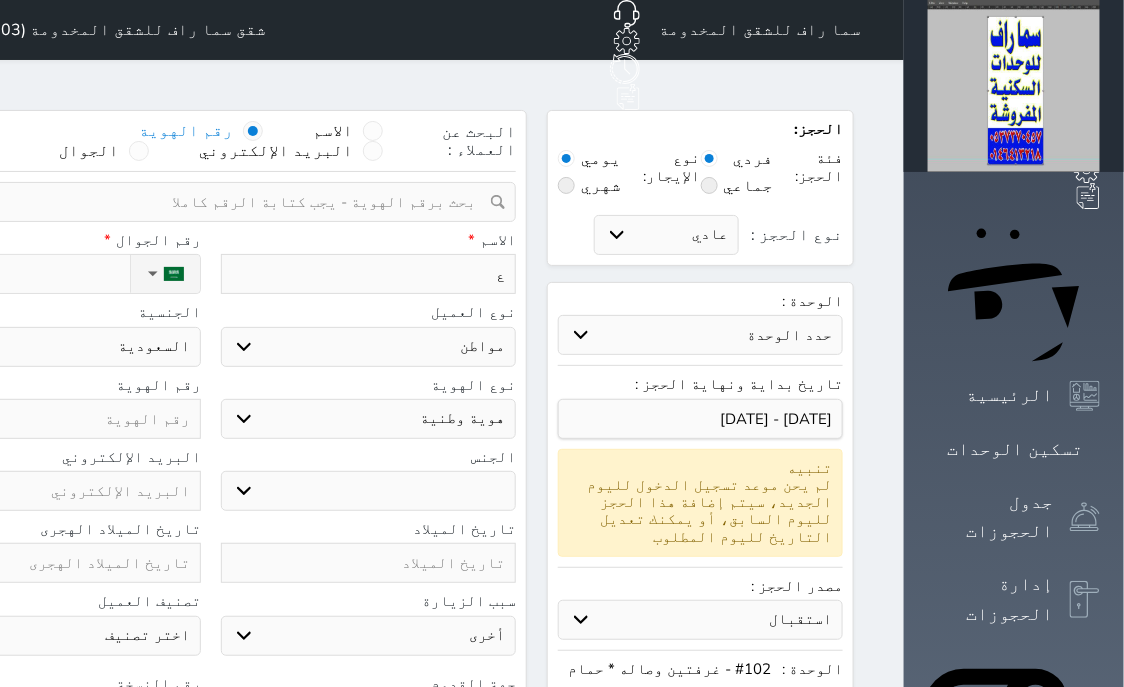 select 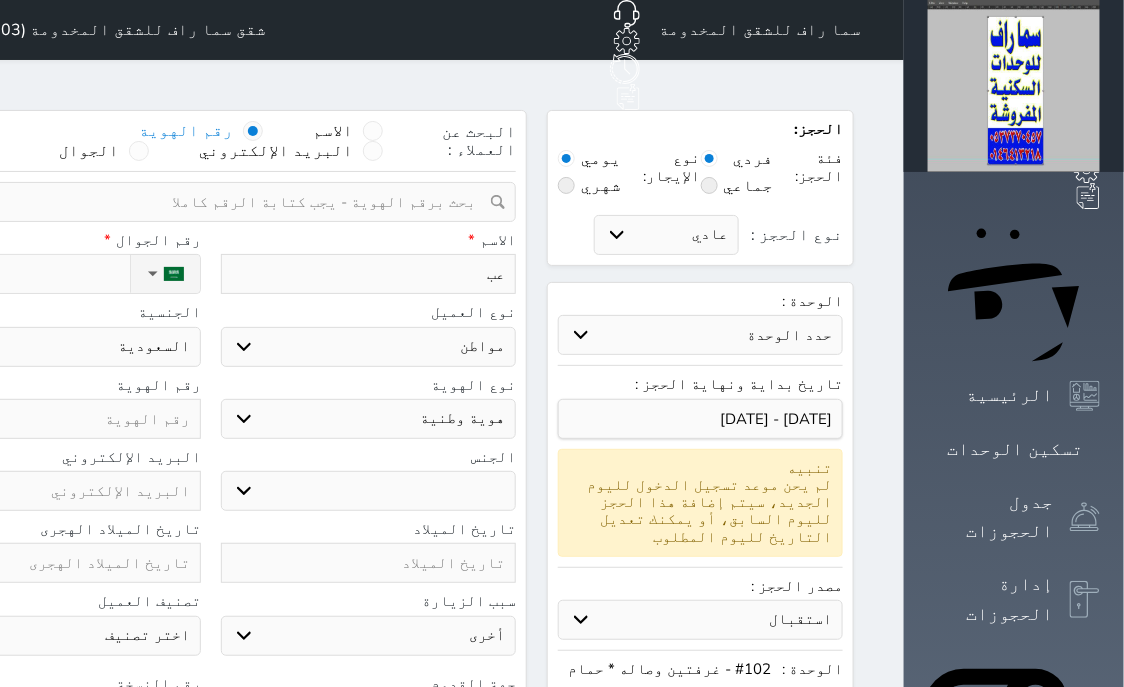 type on "عبد" 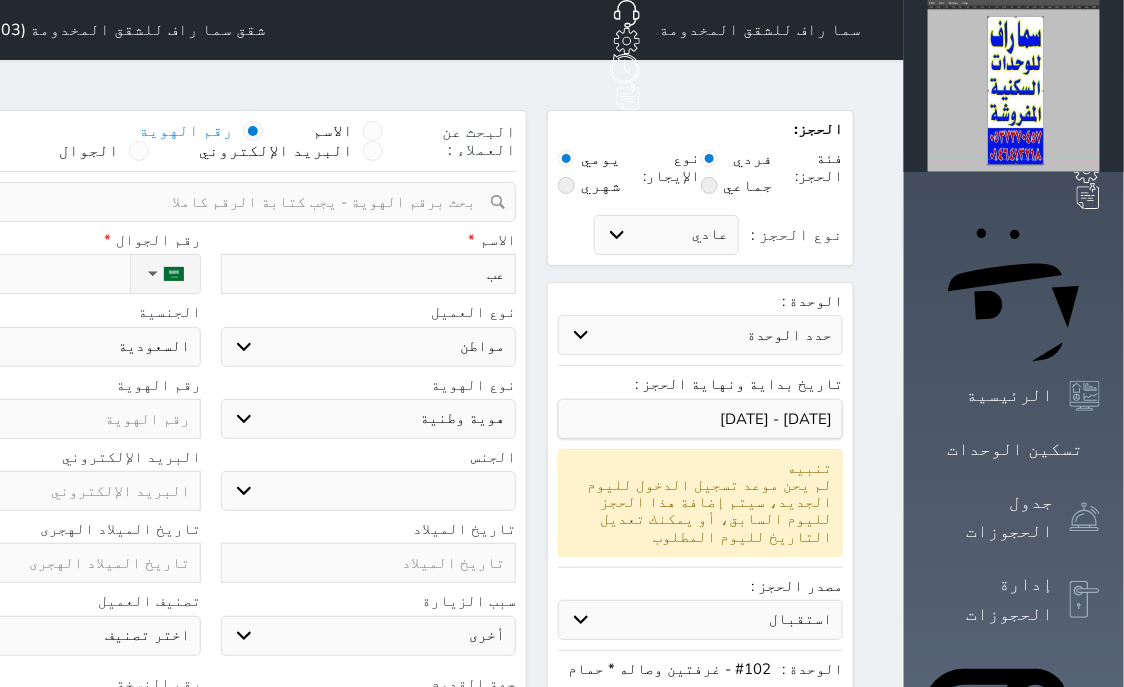 select 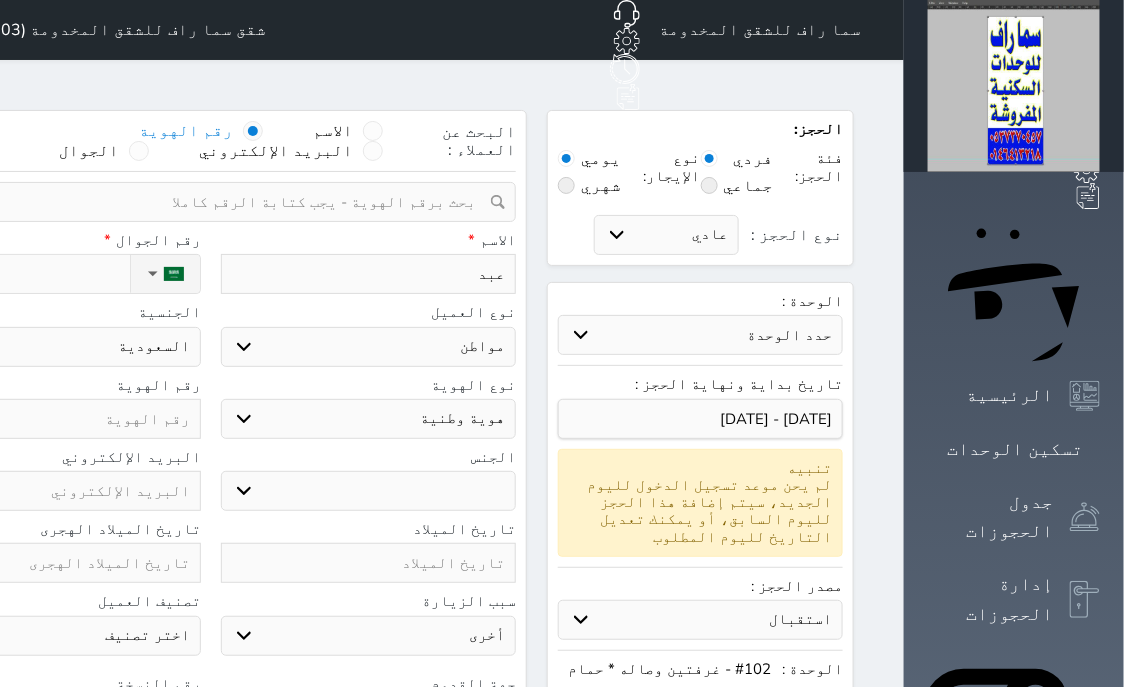 type on "عبدا" 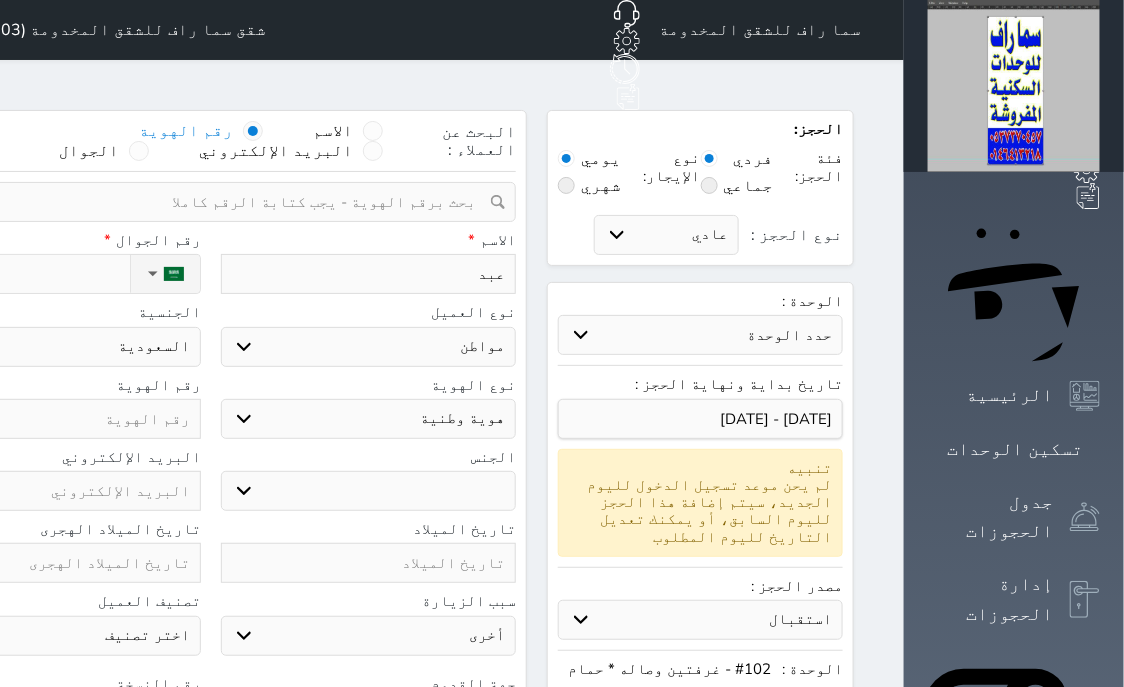 select 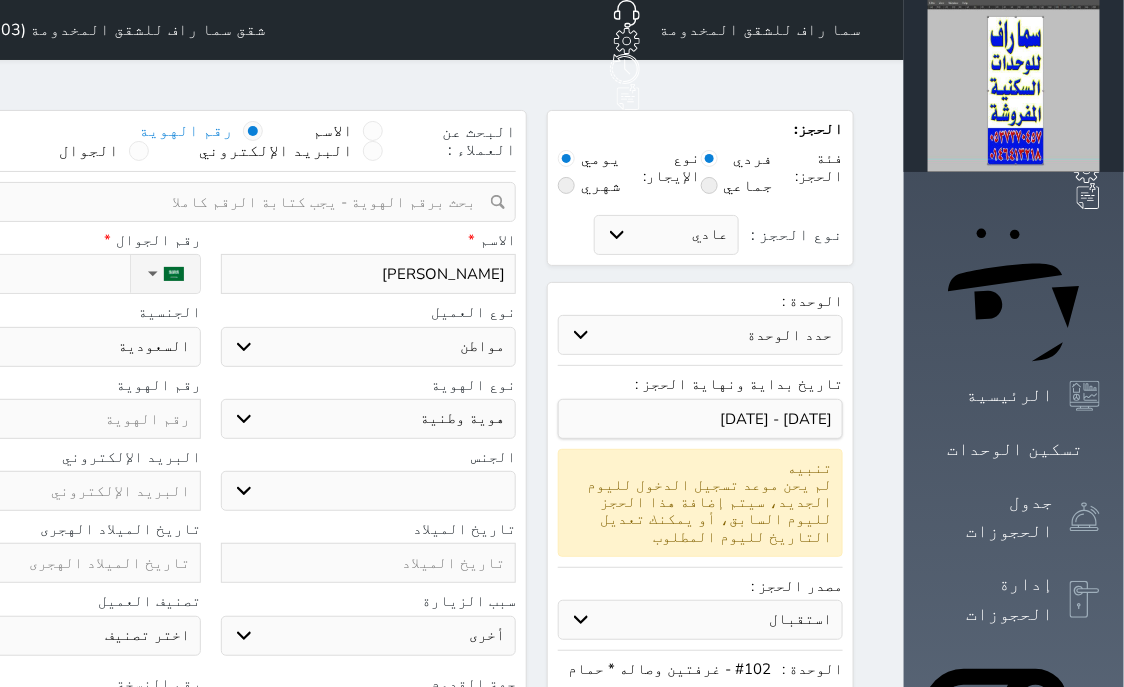 type on "عبدال" 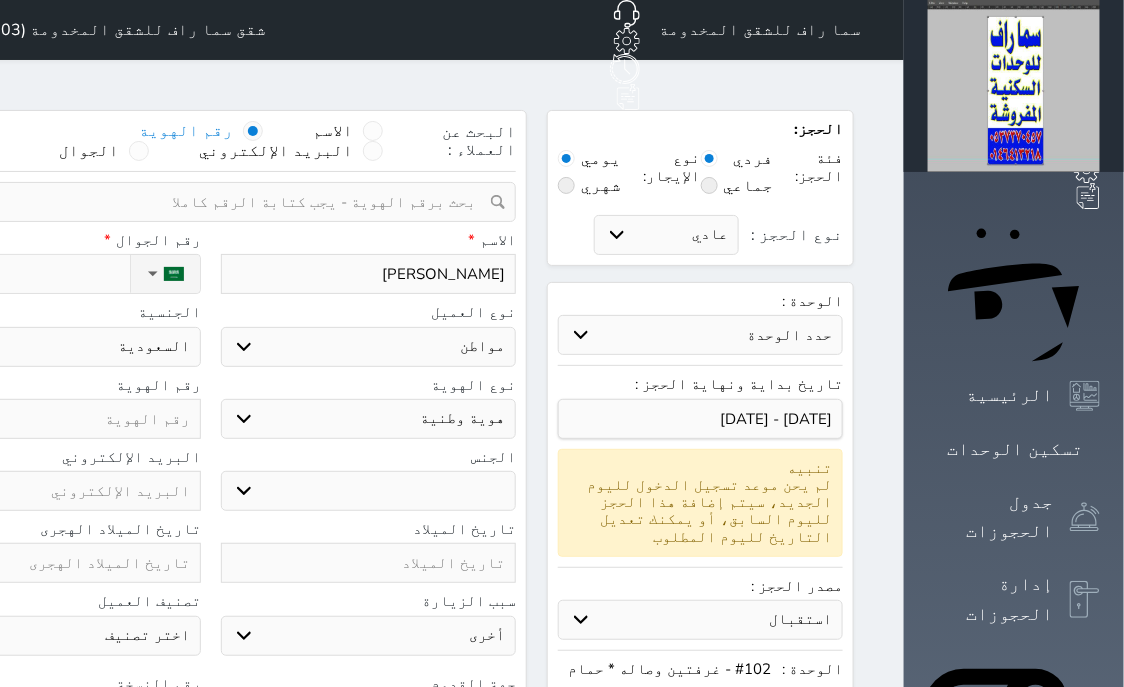 select 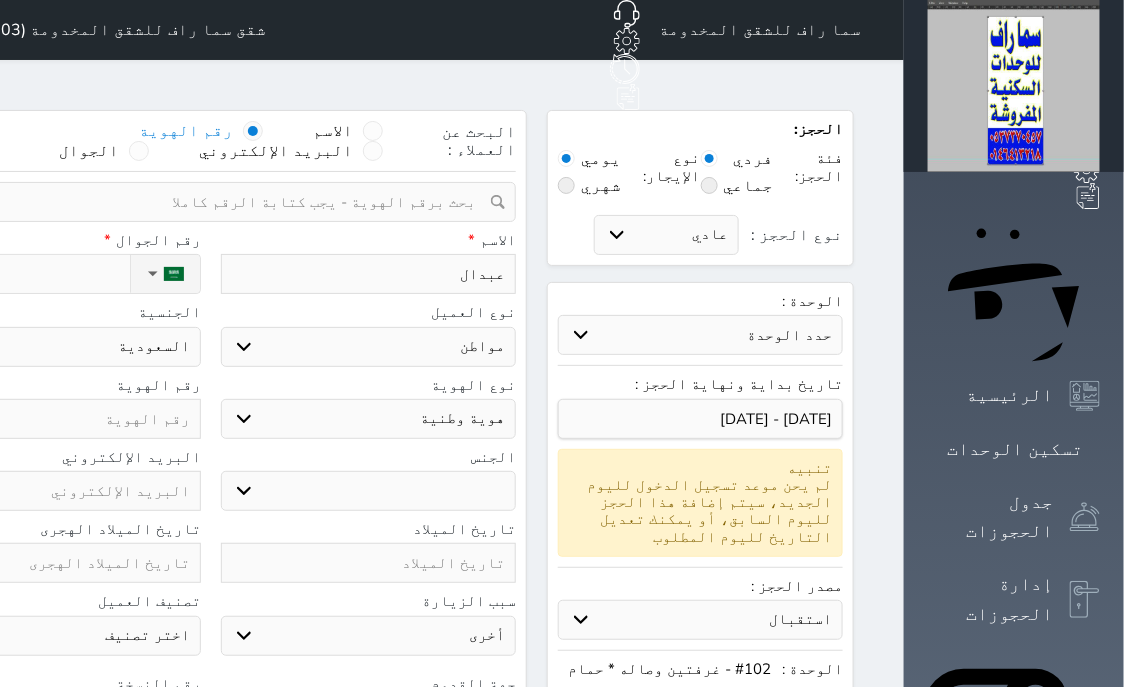 type on "عبدالا" 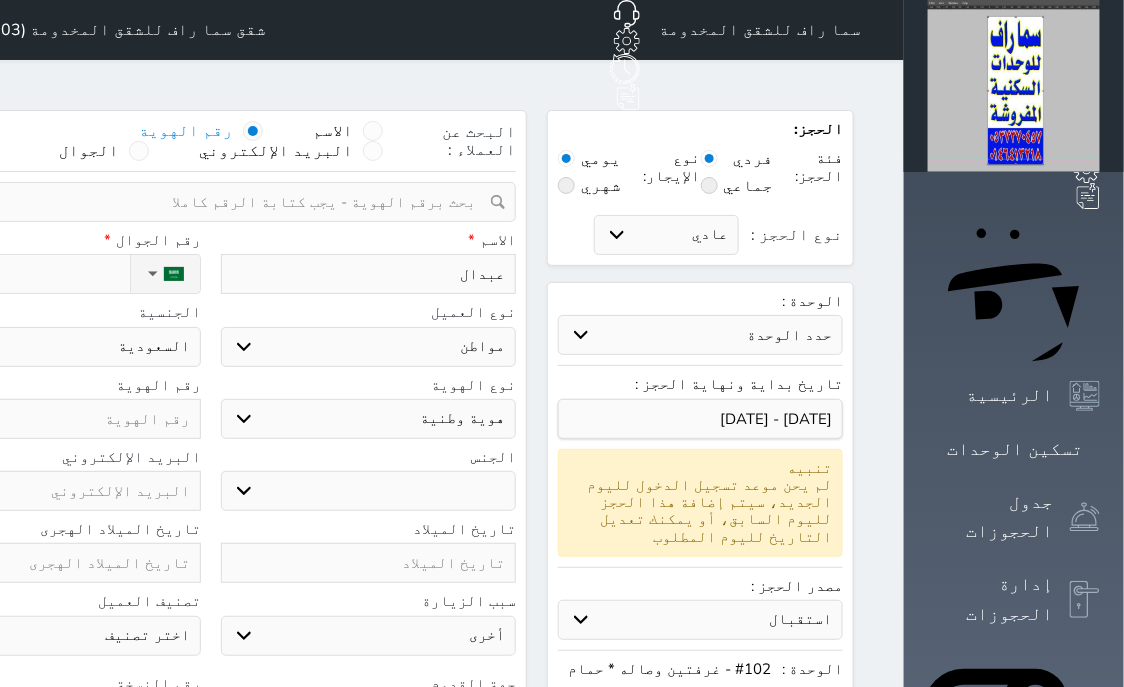 select 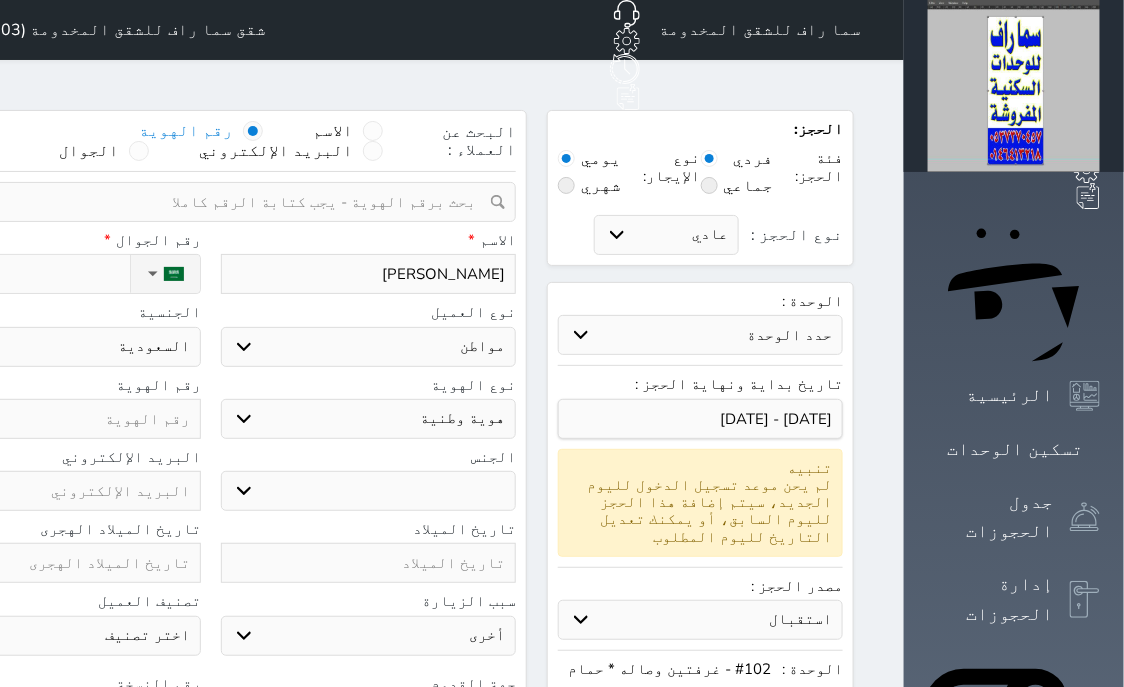 type on "عبدالال" 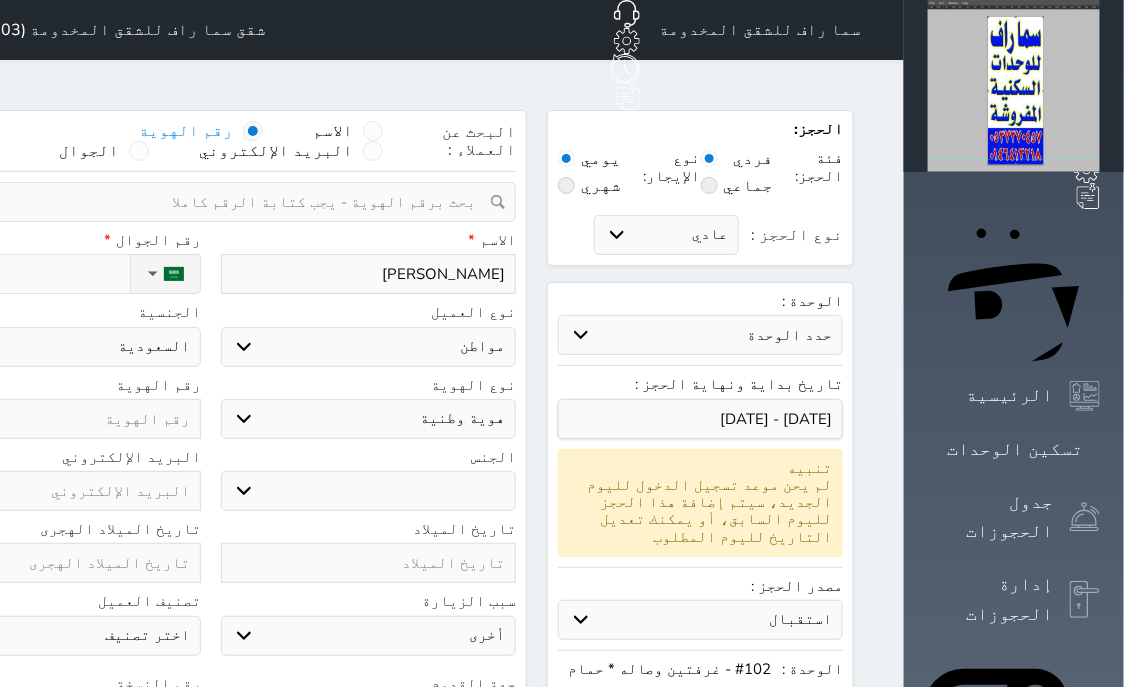 select 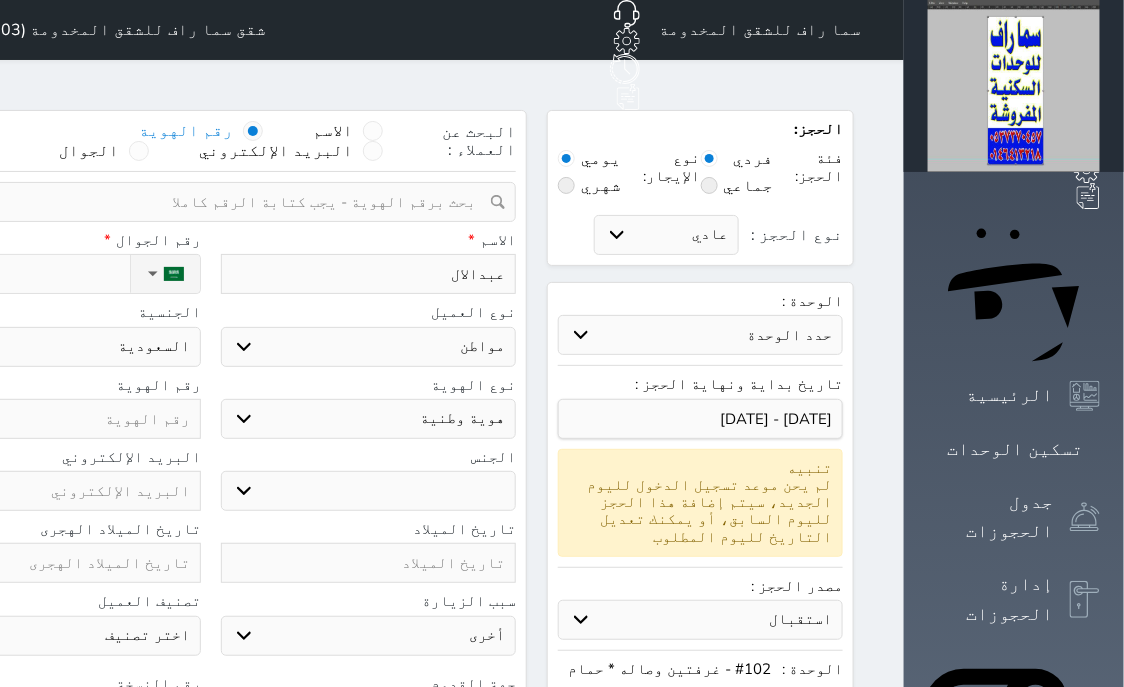 type on "عبدالاله" 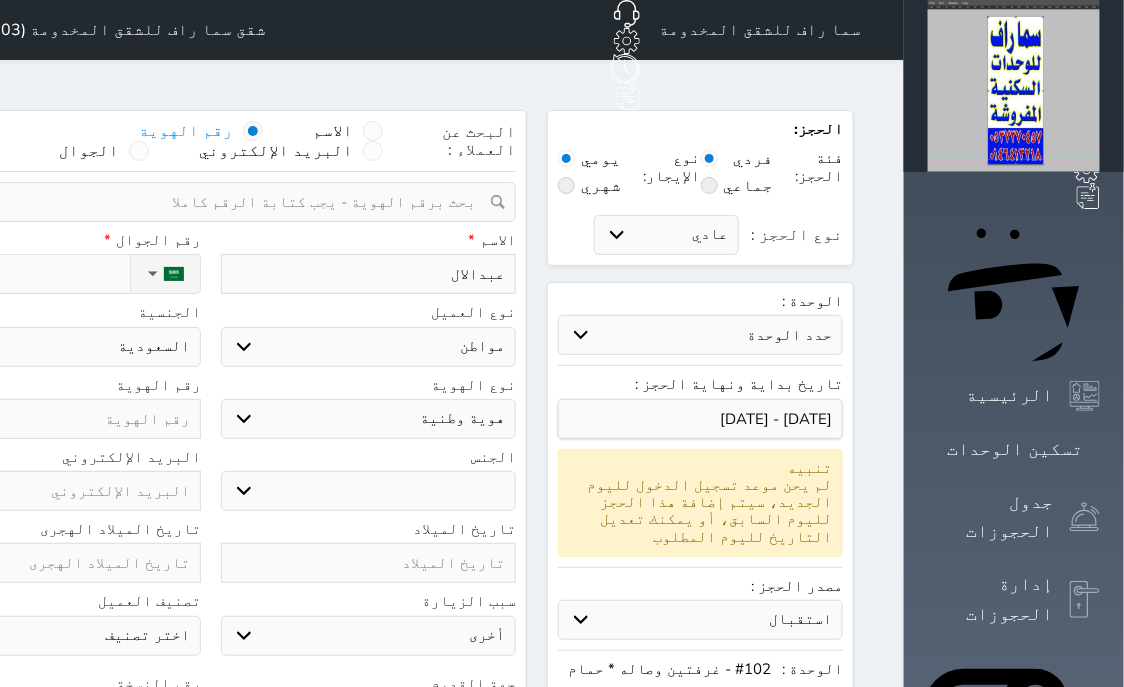 select 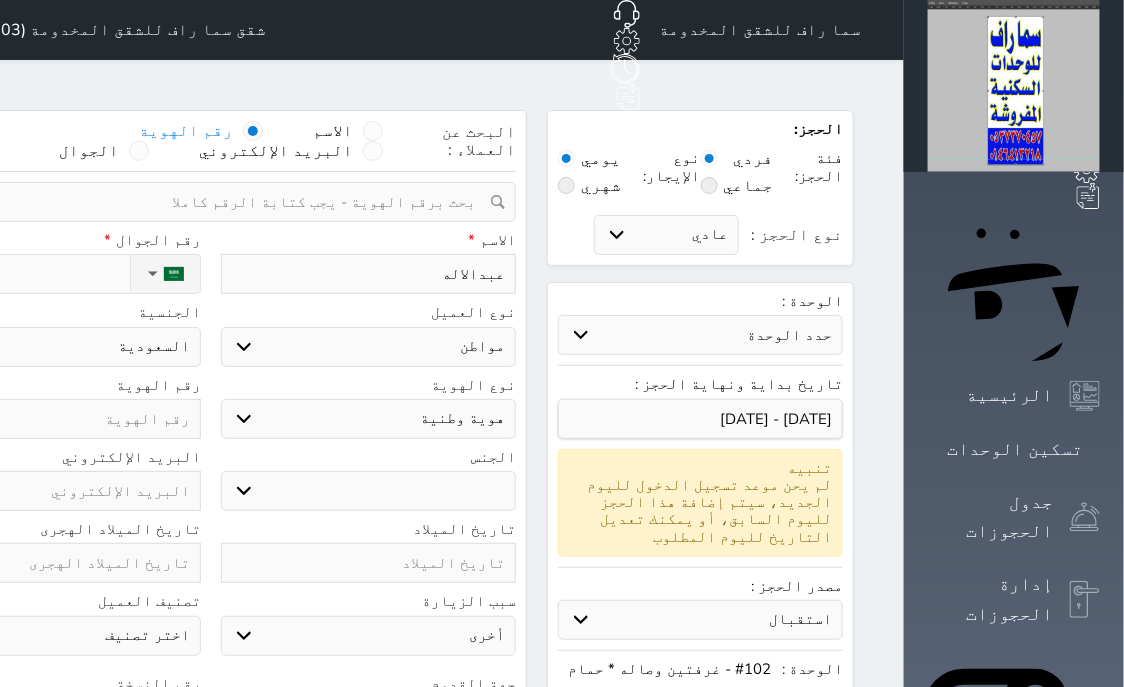 type on "عبدالاله" 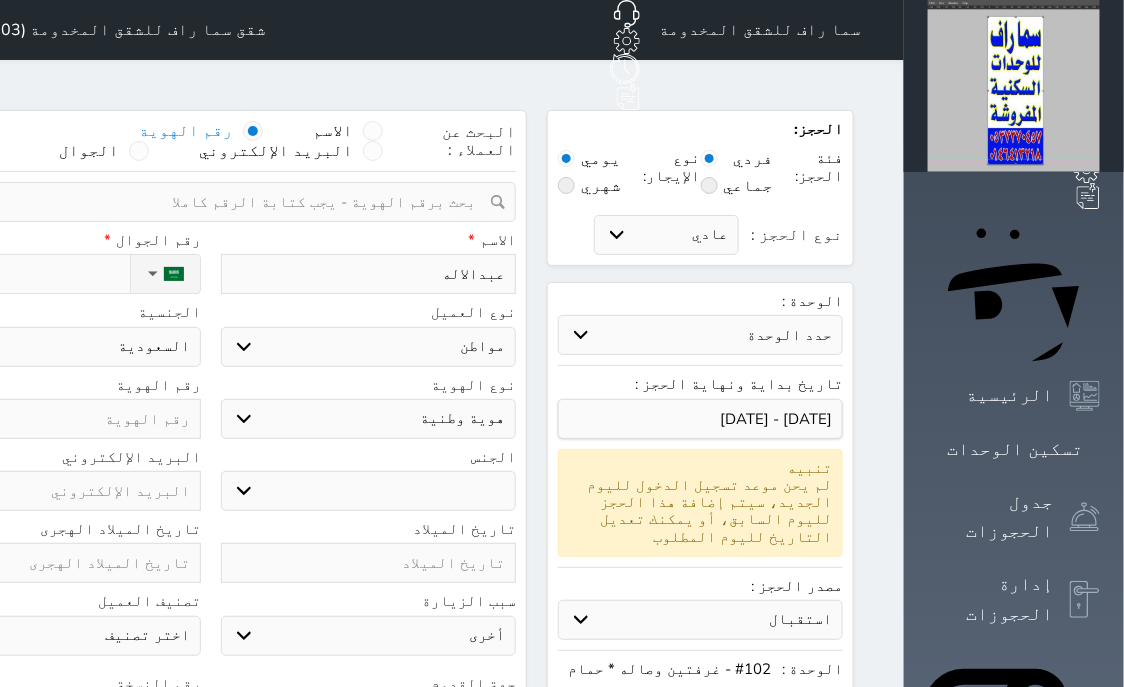 select 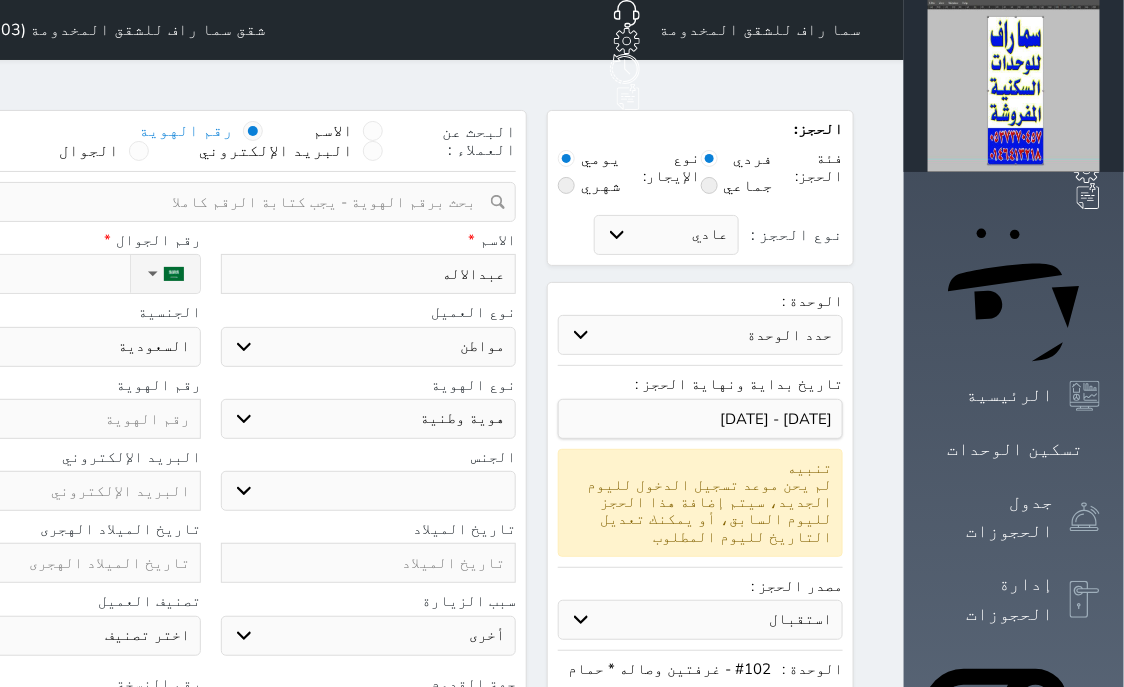 type on "عبدالاله م" 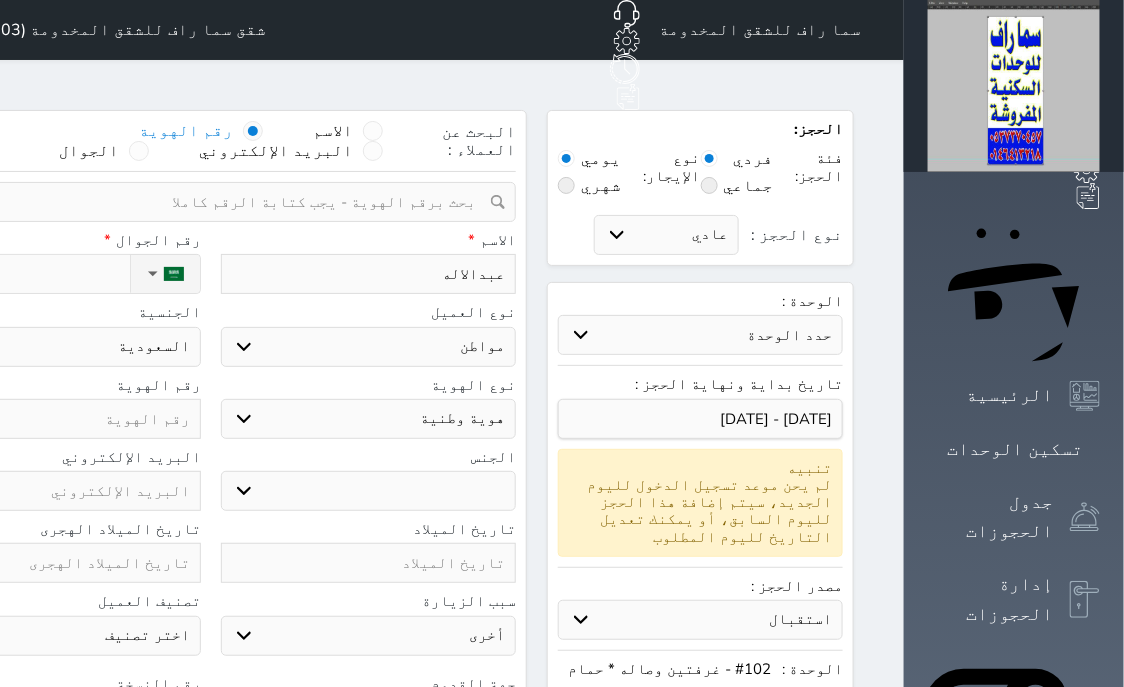 select 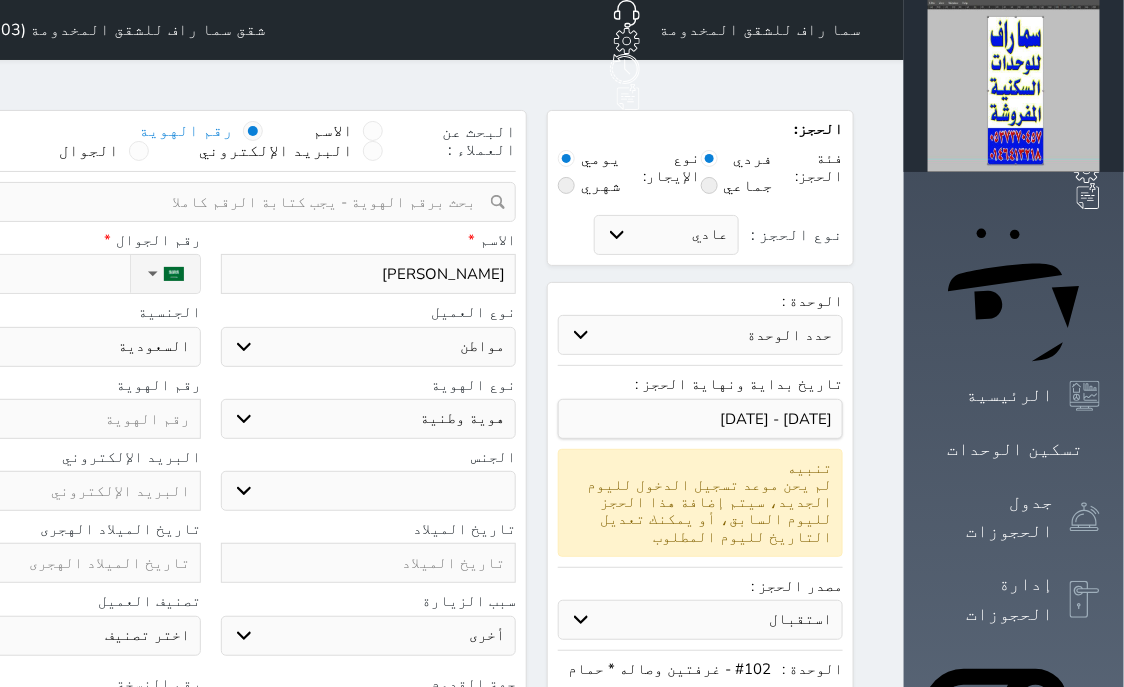 type on "عبدالاله مح" 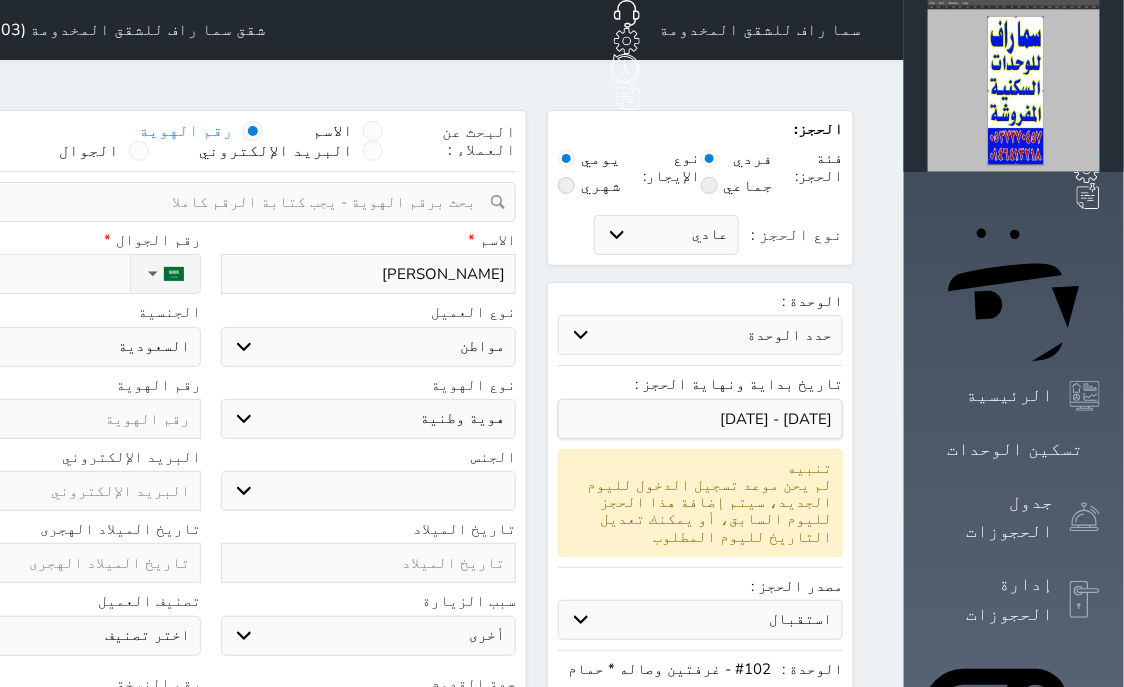 select 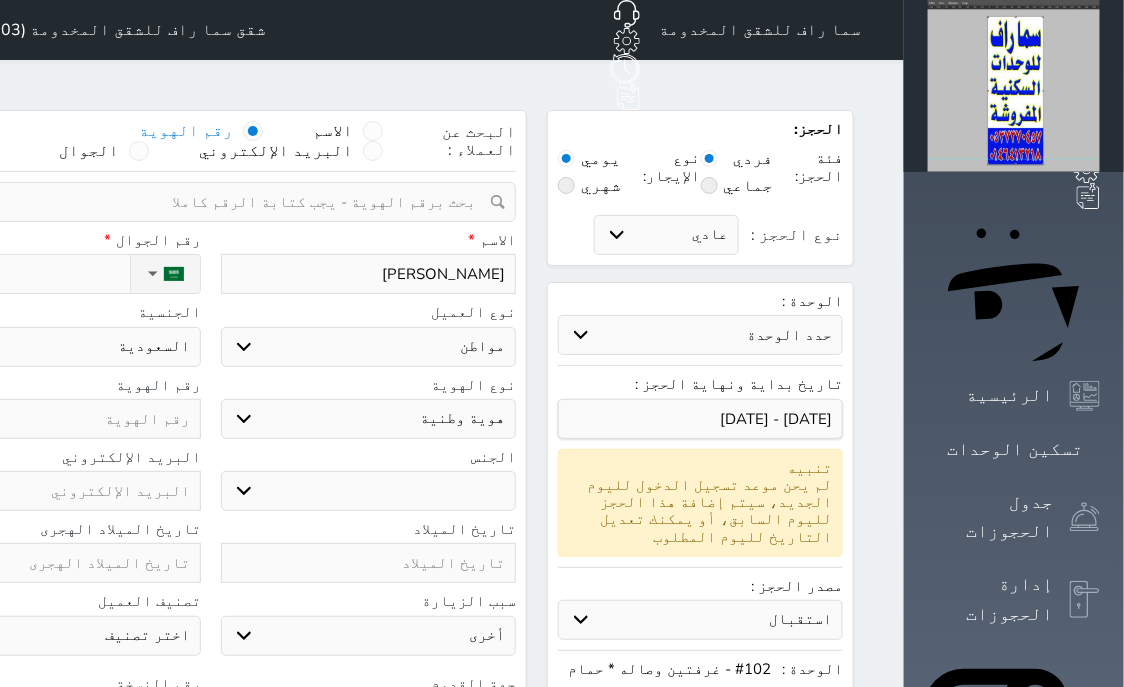 type on "عبدالاله محم" 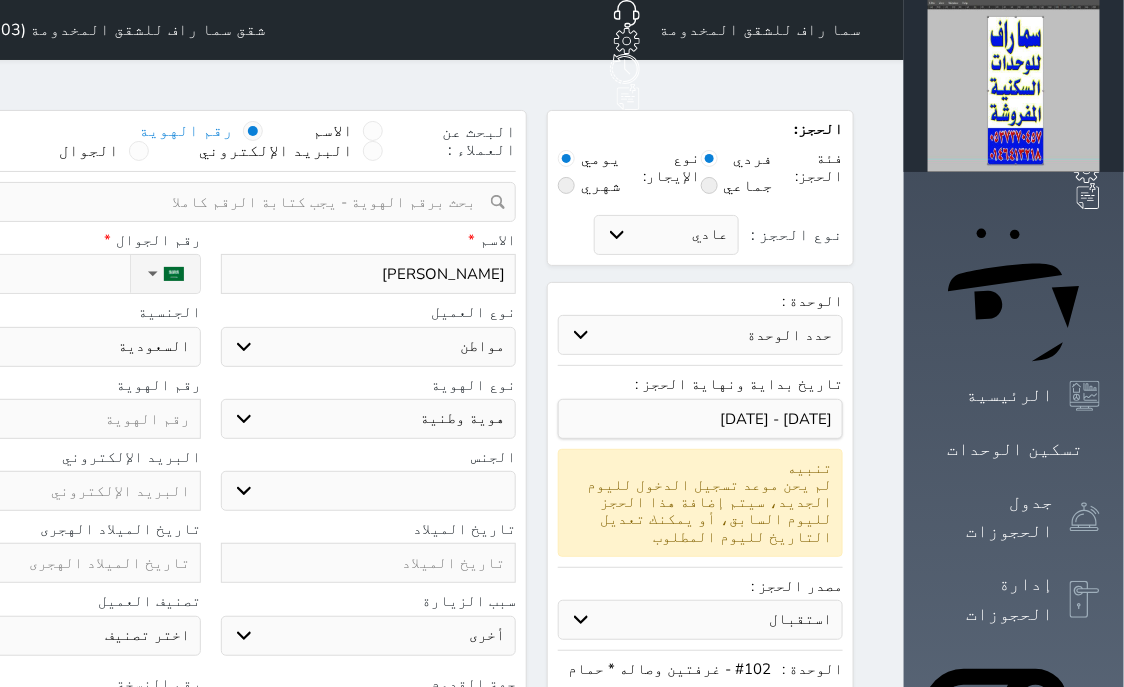 select 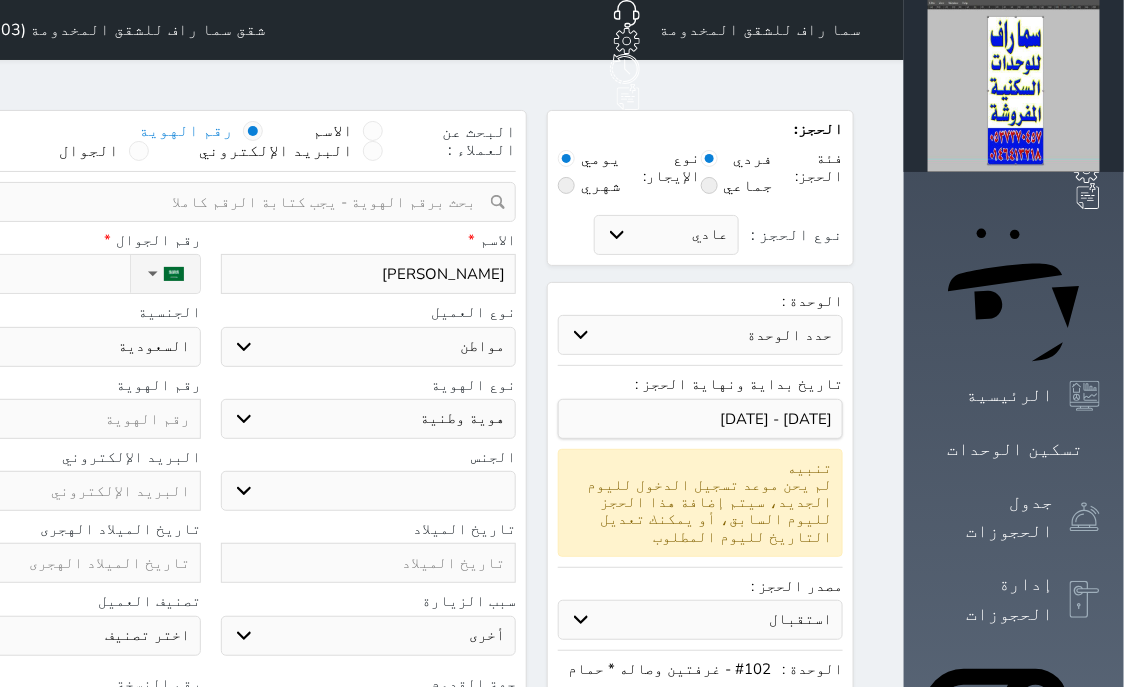 type on "عبدالاله محمد" 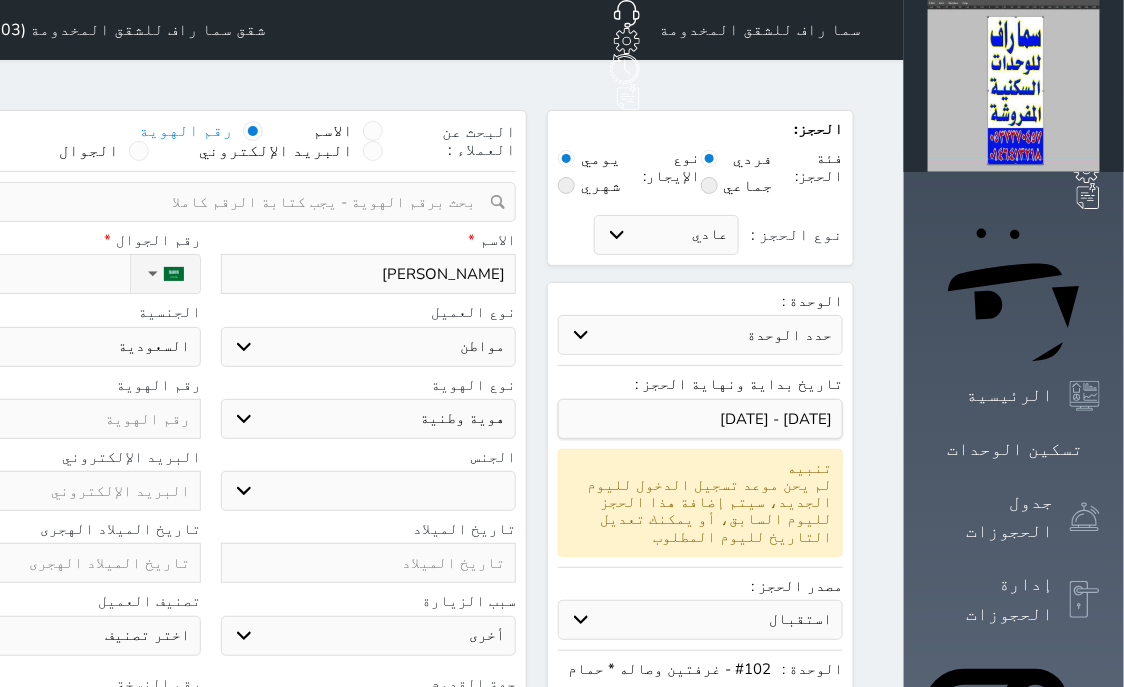 select 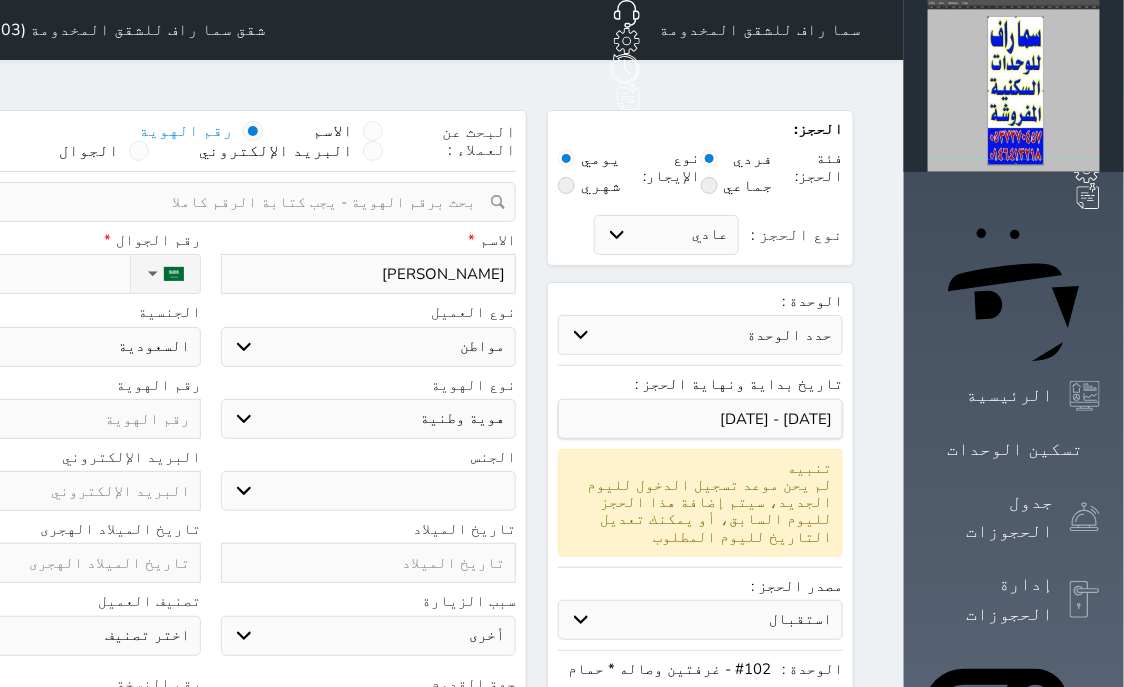 type on "عبدالاله محمد" 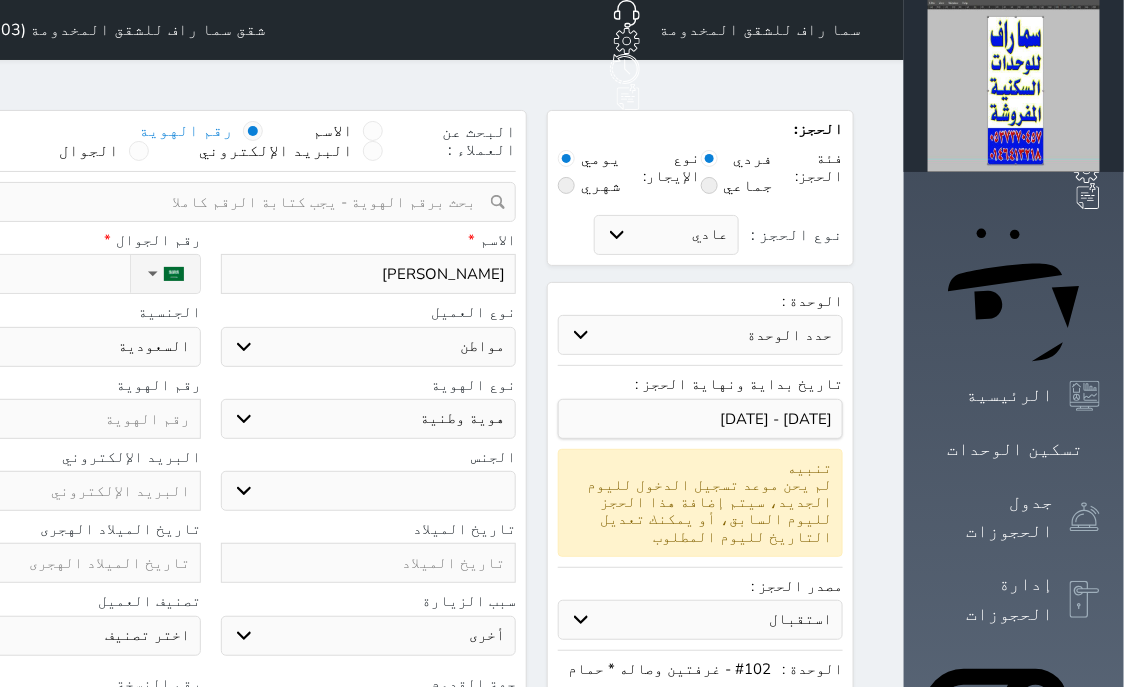 select 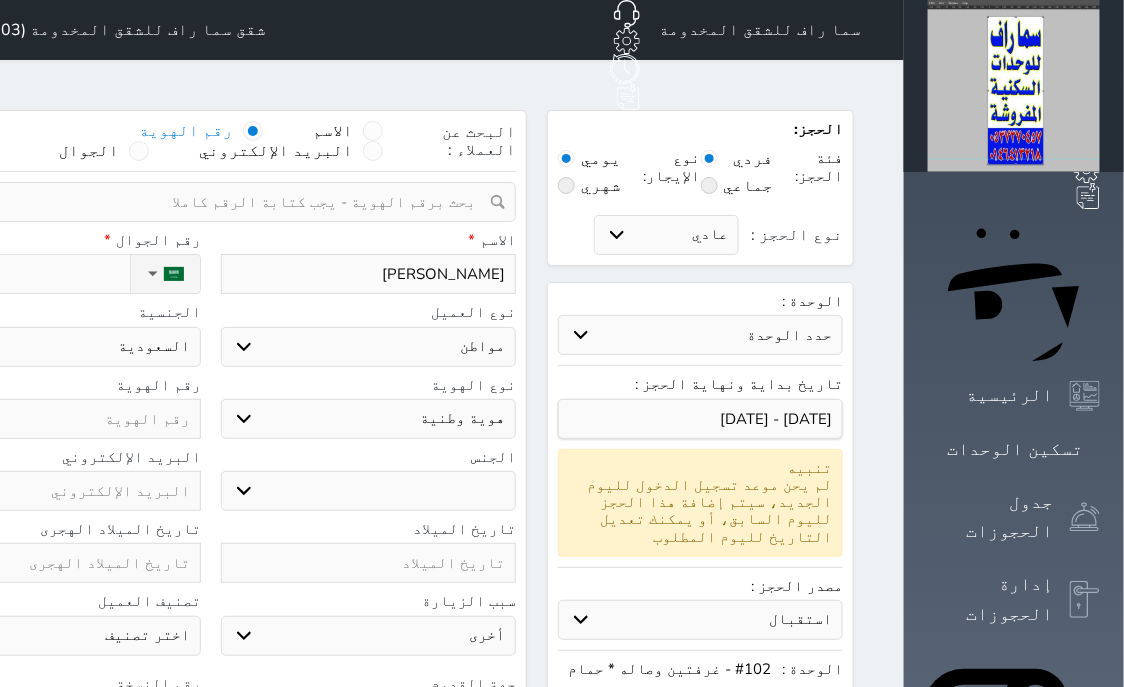 type on "عبدالاله محمد ا" 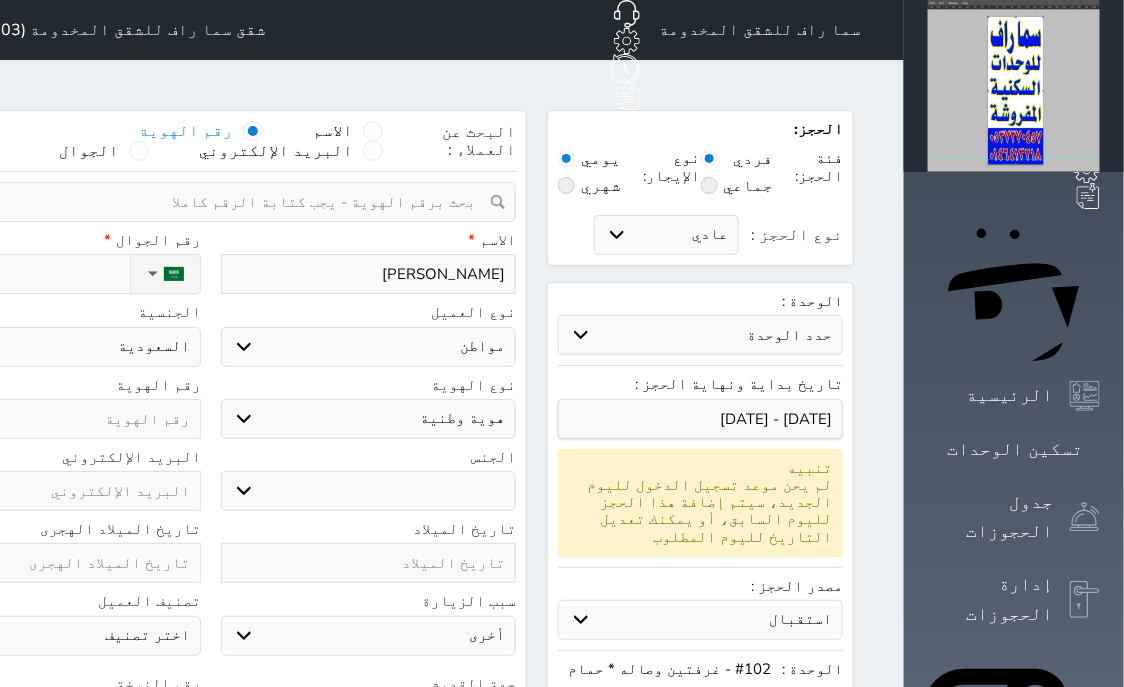 select 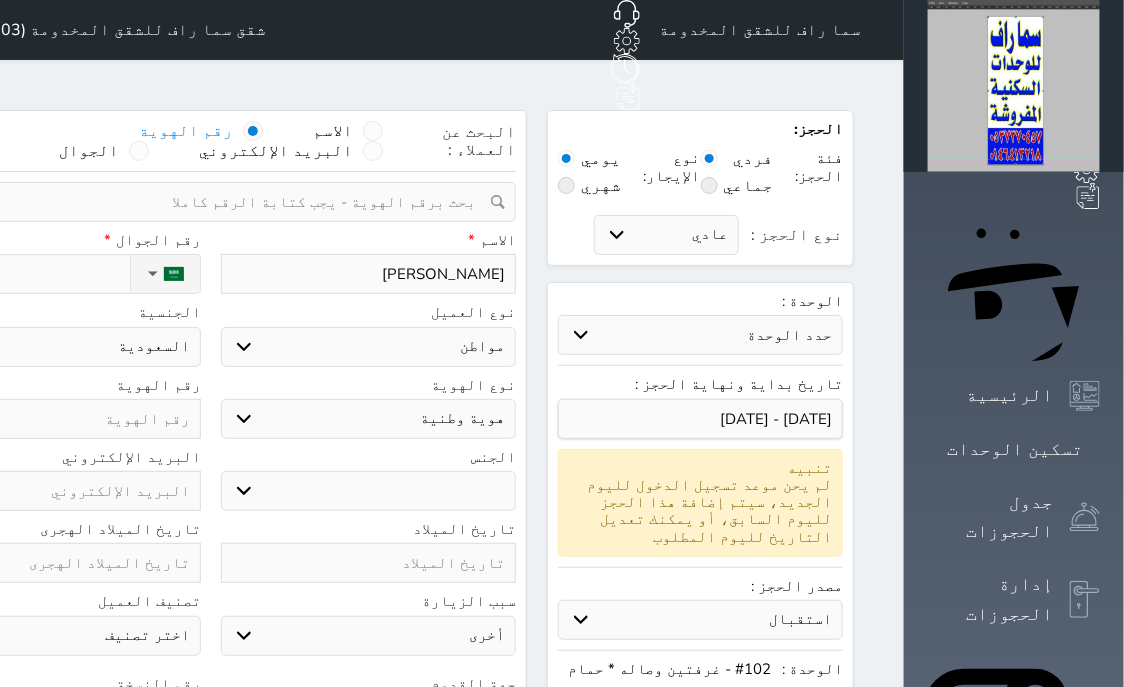 type on "عبدالاله محمد ال" 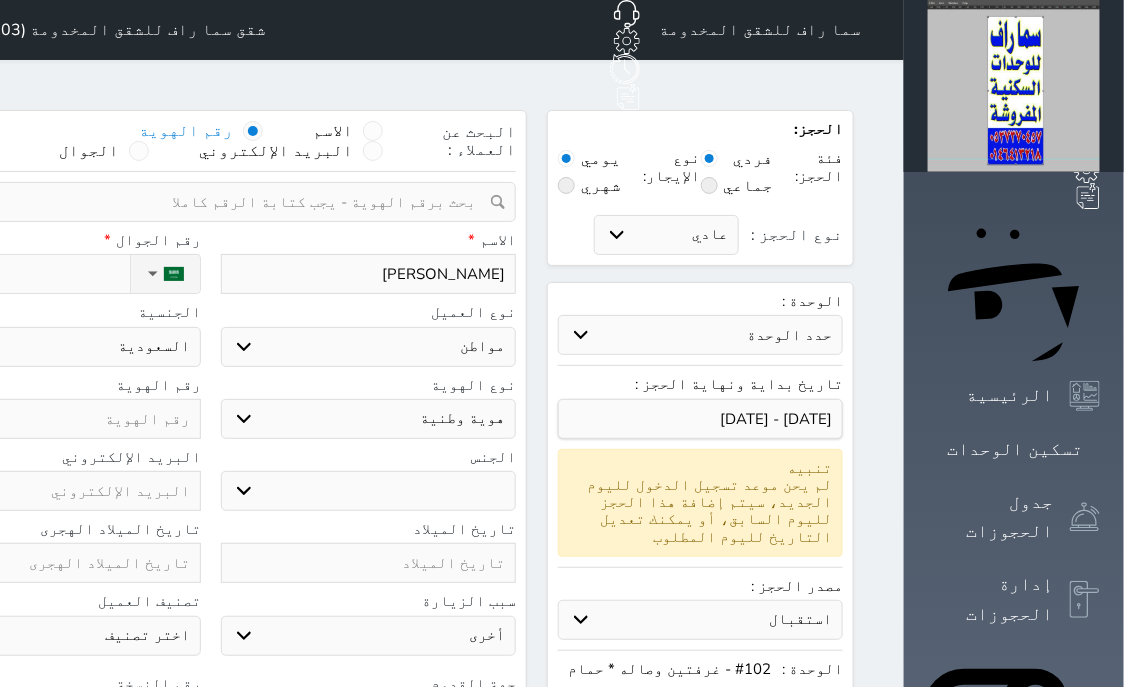 select 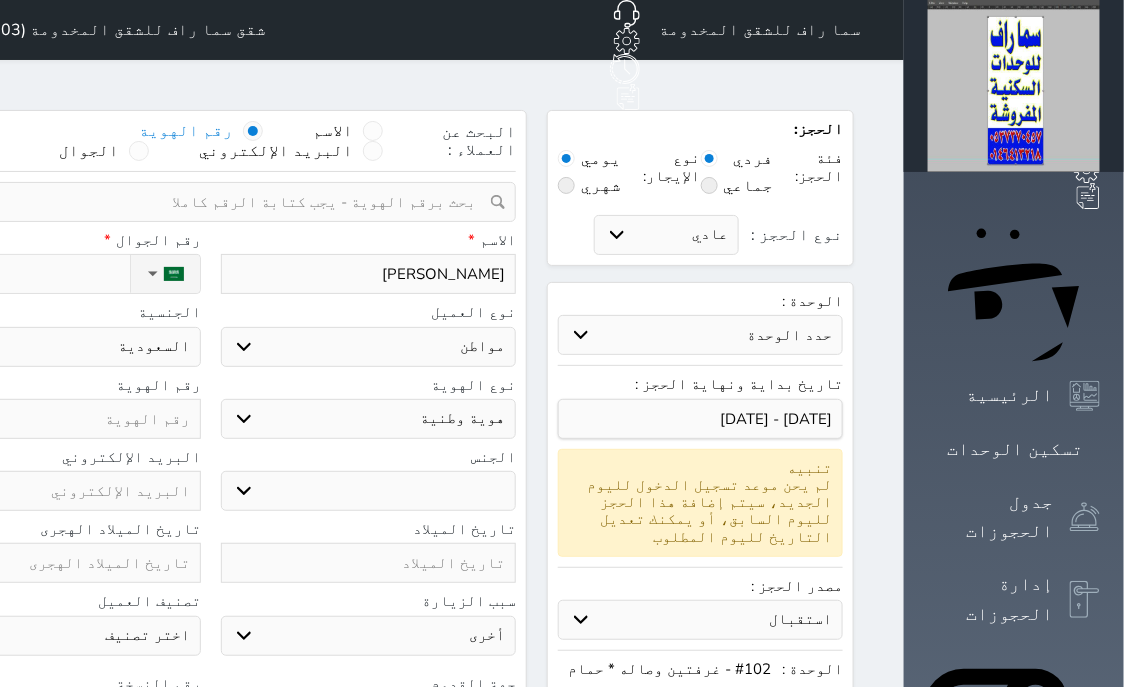 type on "عبدالاله محمد الر" 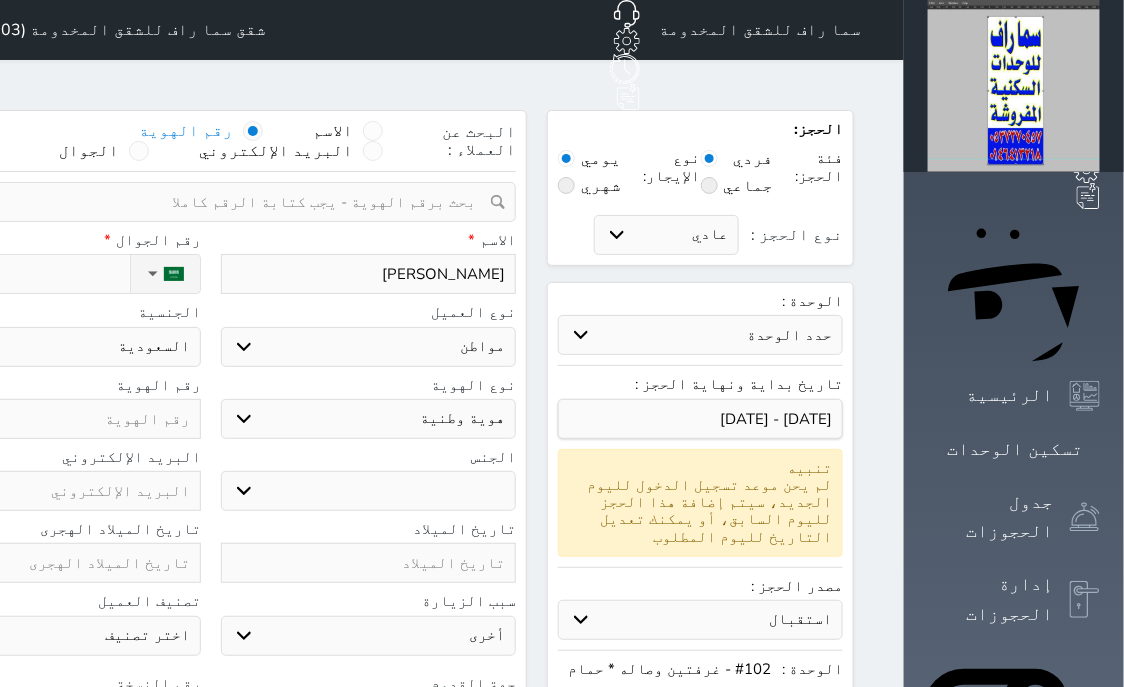 select 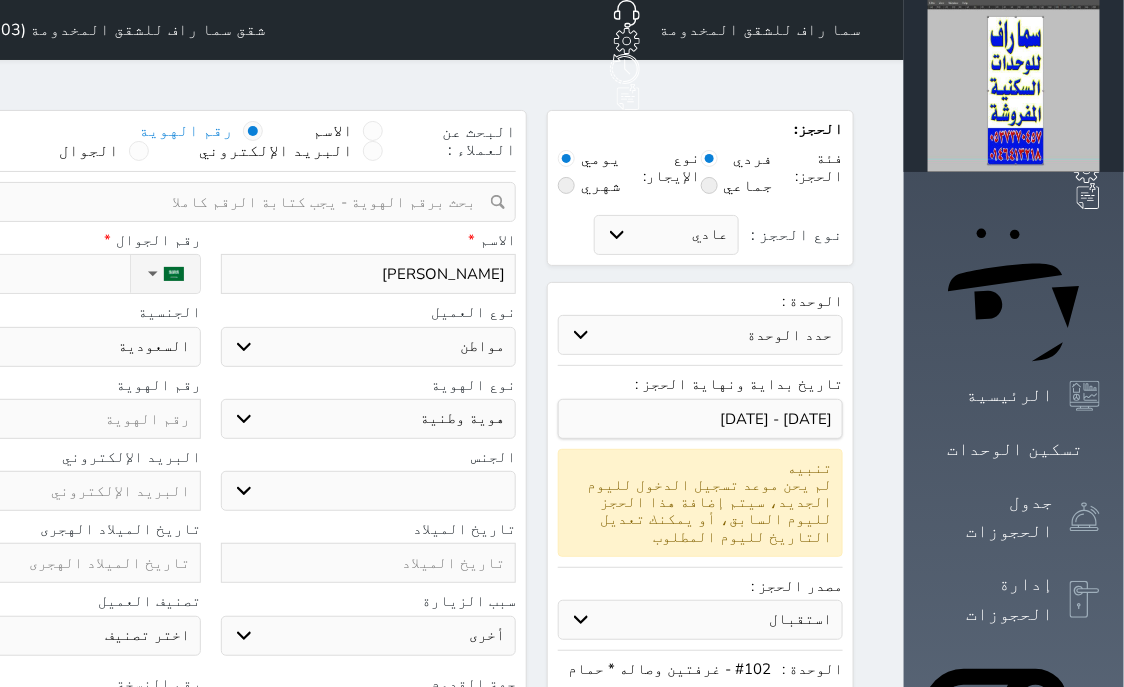 type on "عبدالاله محمد الرو" 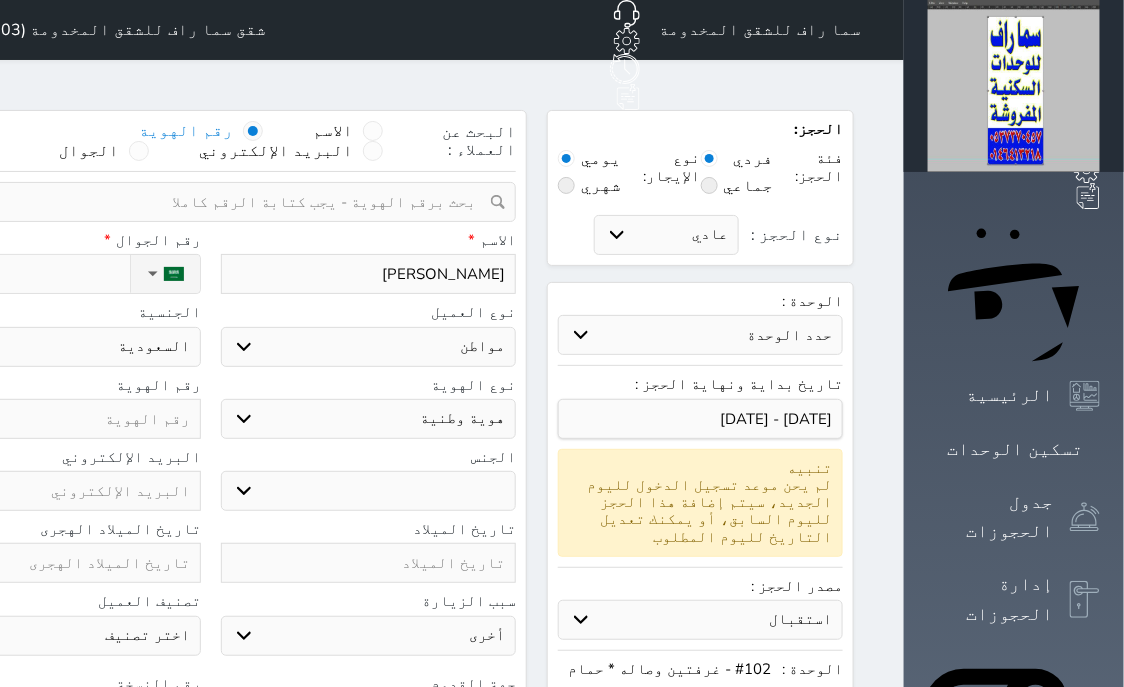 select 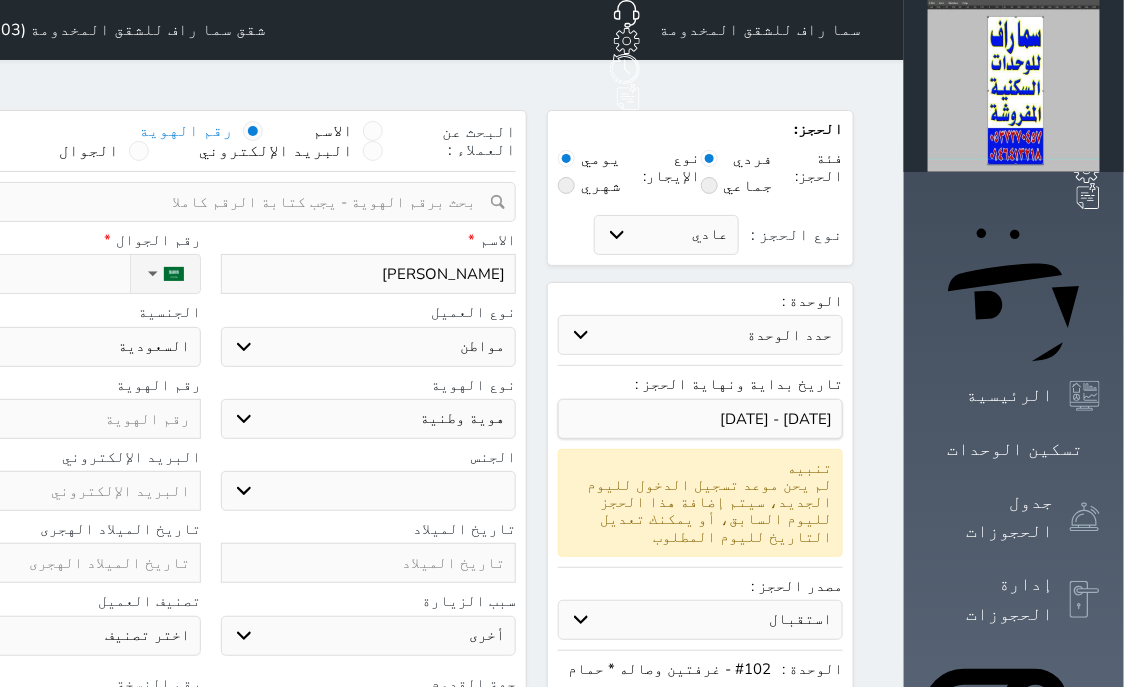 type on "عبدالاله محمد الروي" 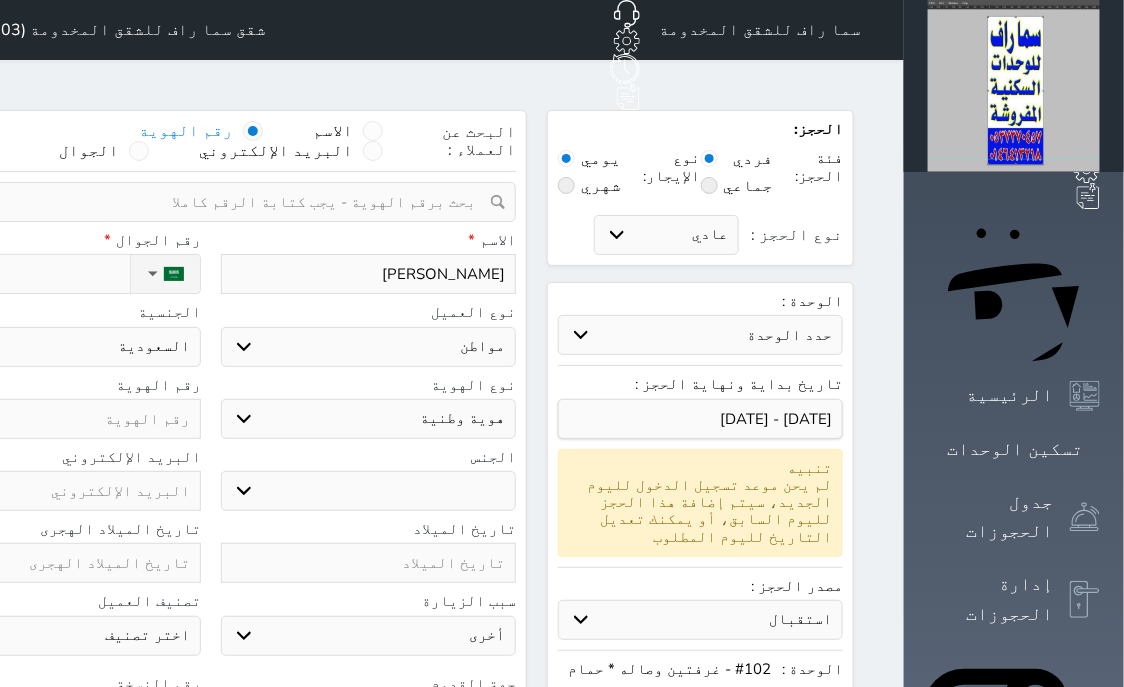 select 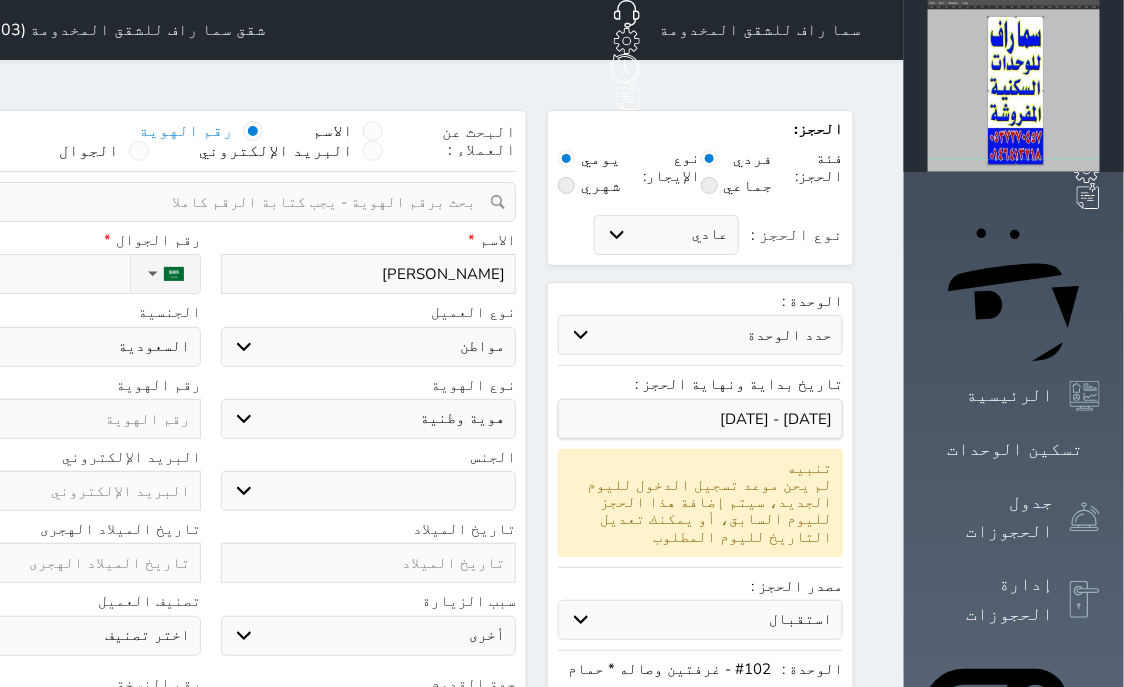 type on "عبدالاله محمد الرويل" 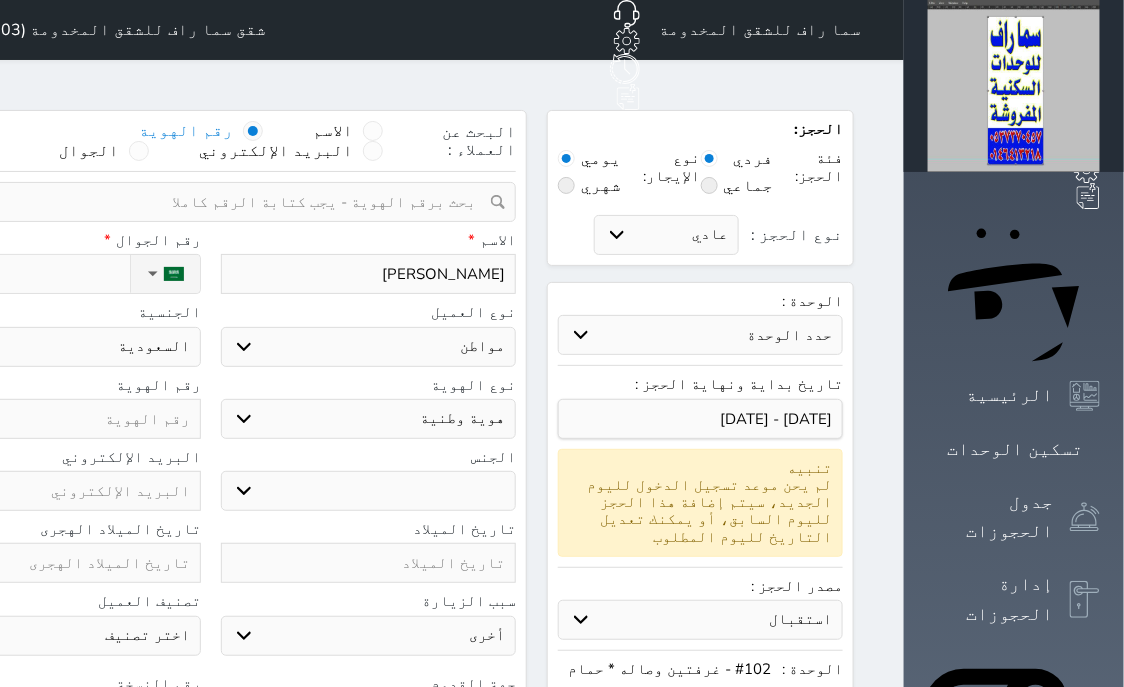 select 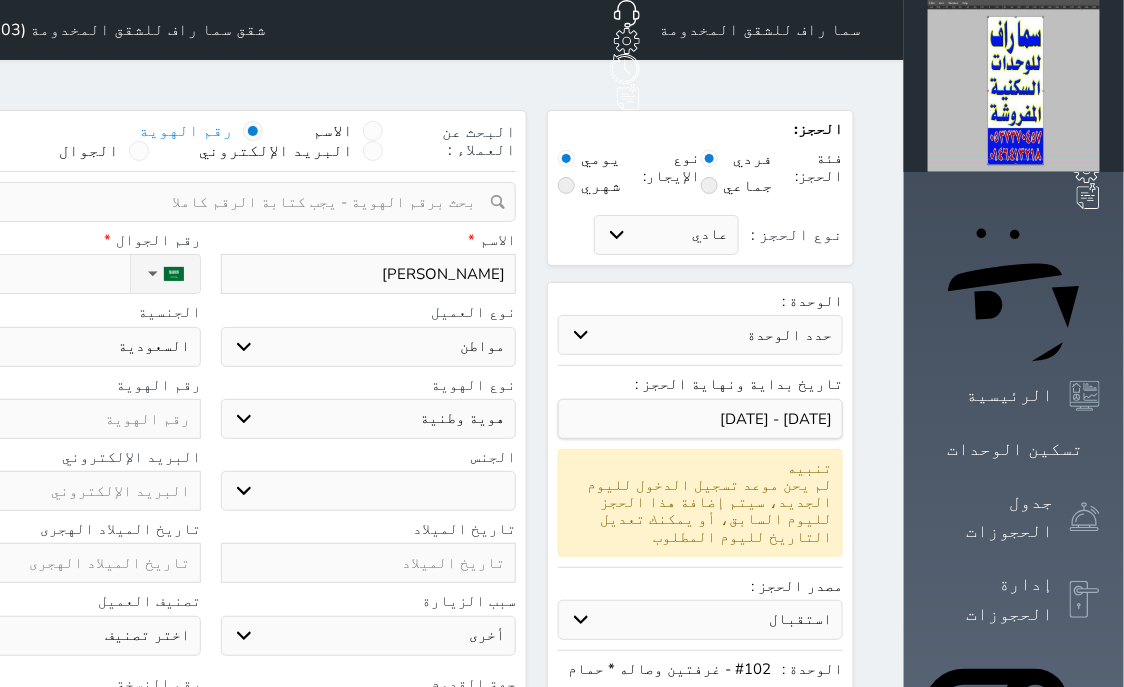 type on "[PERSON_NAME]" 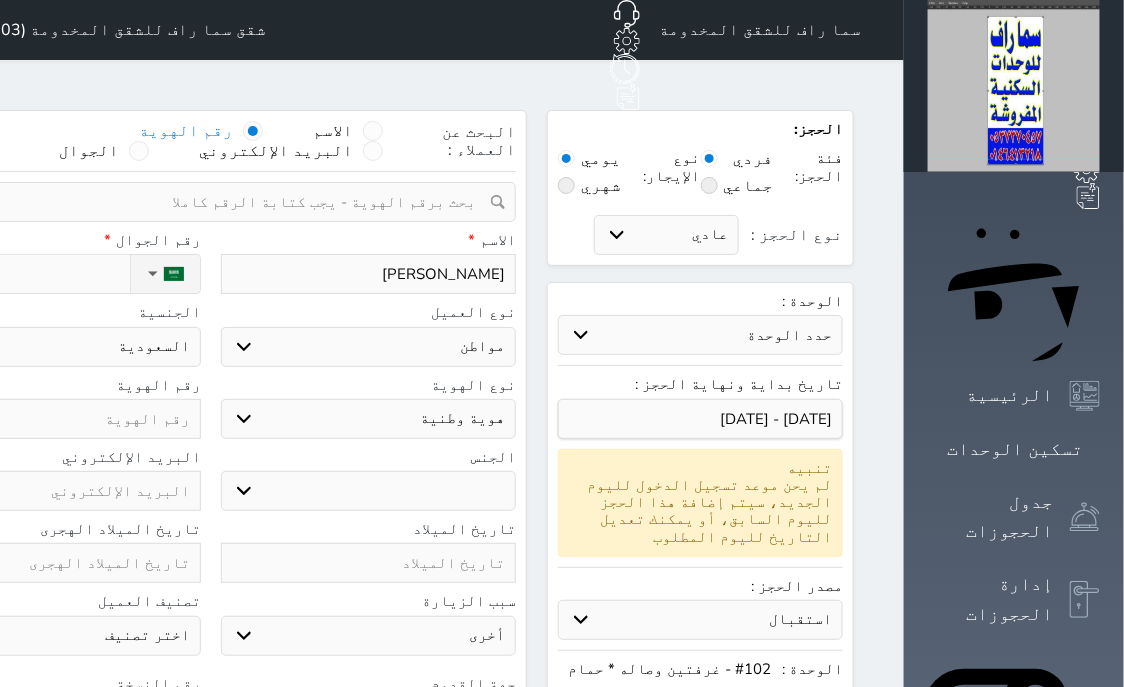 select 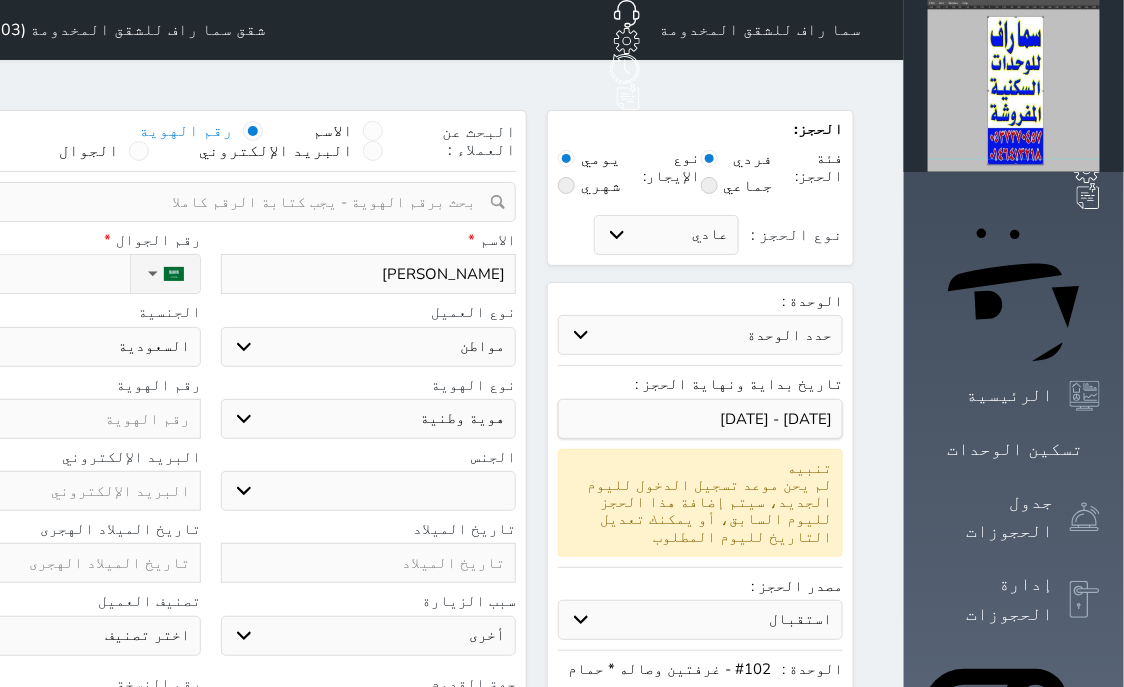 click on "ذكر   انثى" at bounding box center [369, 491] 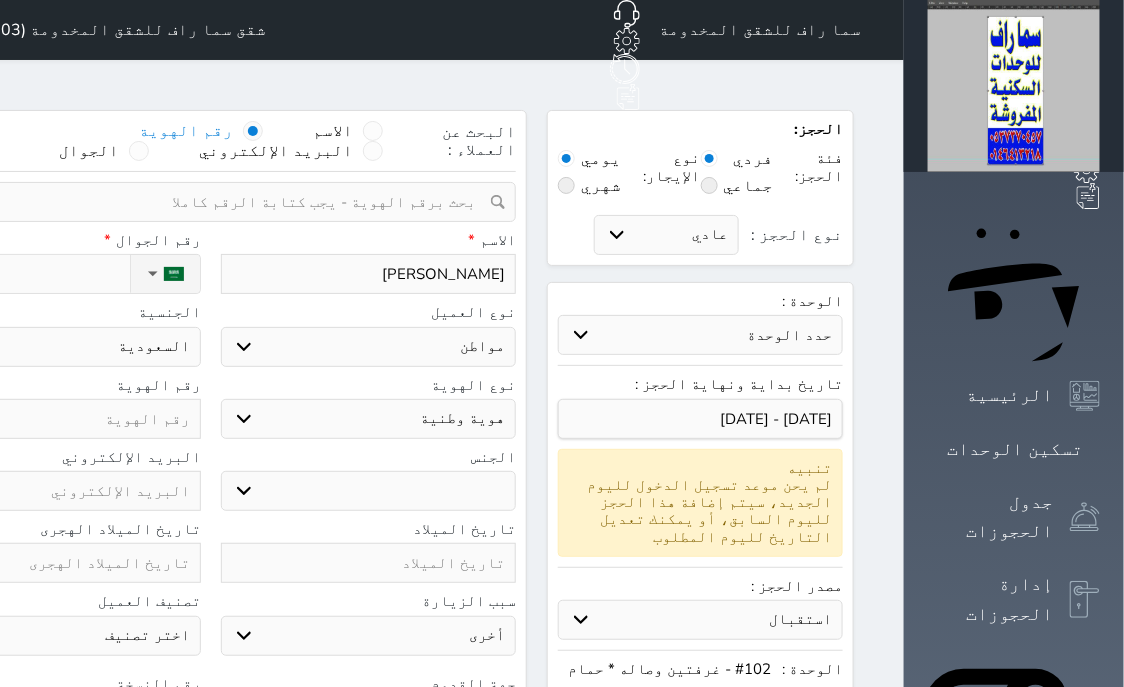 click on "ذكر" at bounding box center (0, 0) 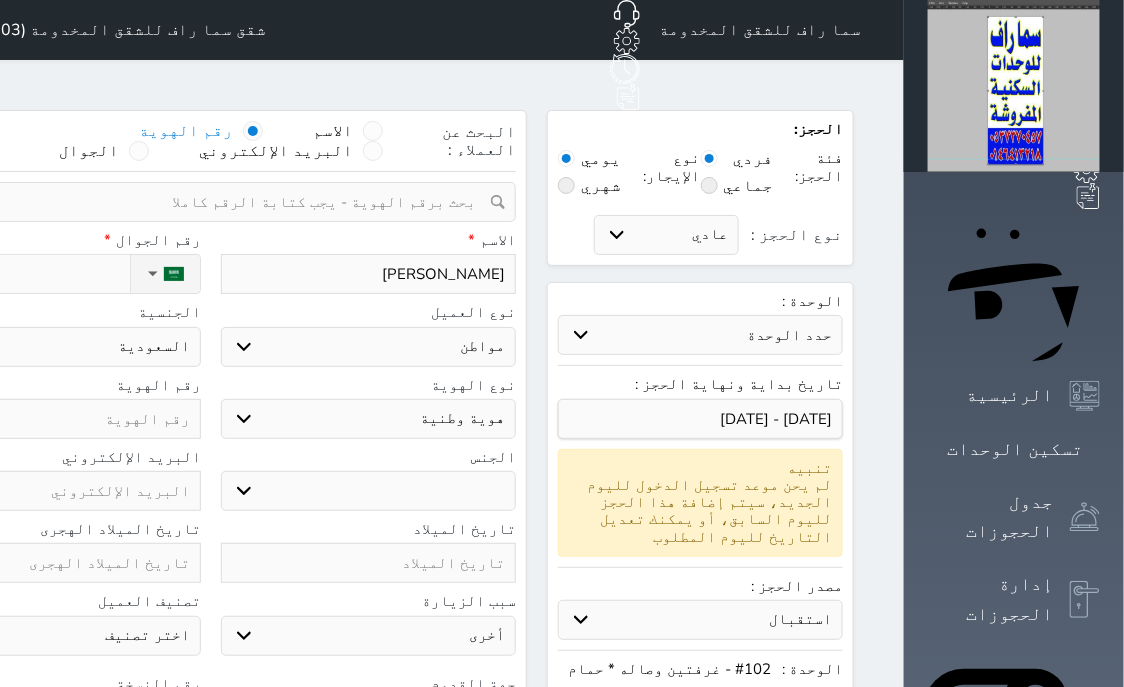 select 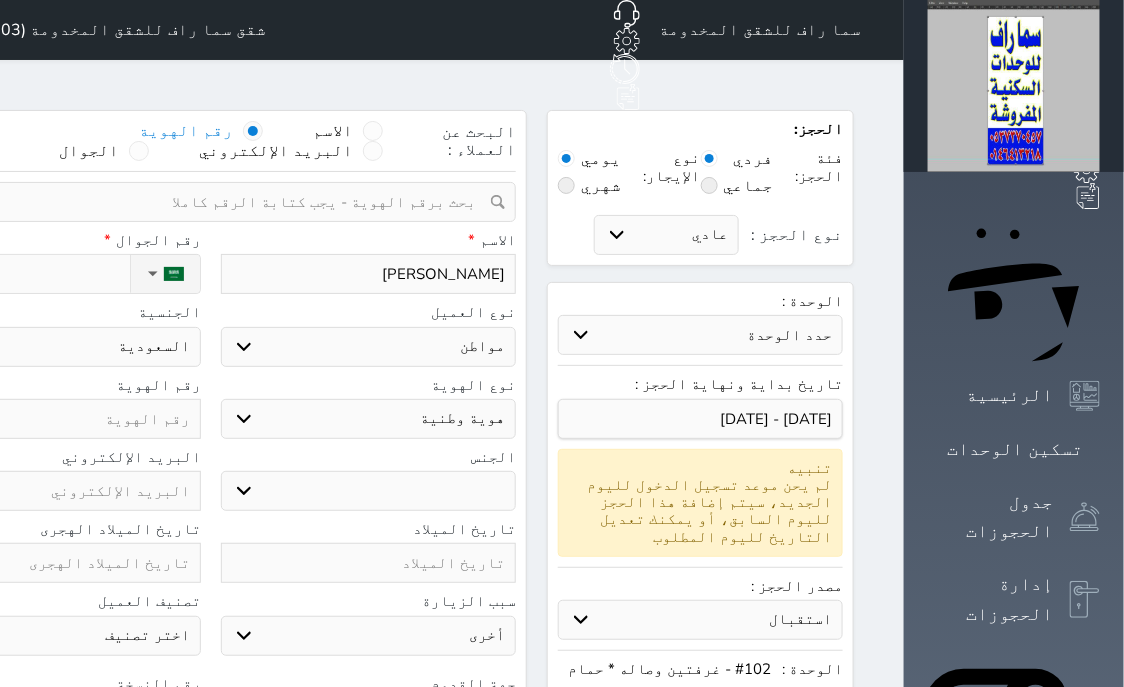 type on "1" 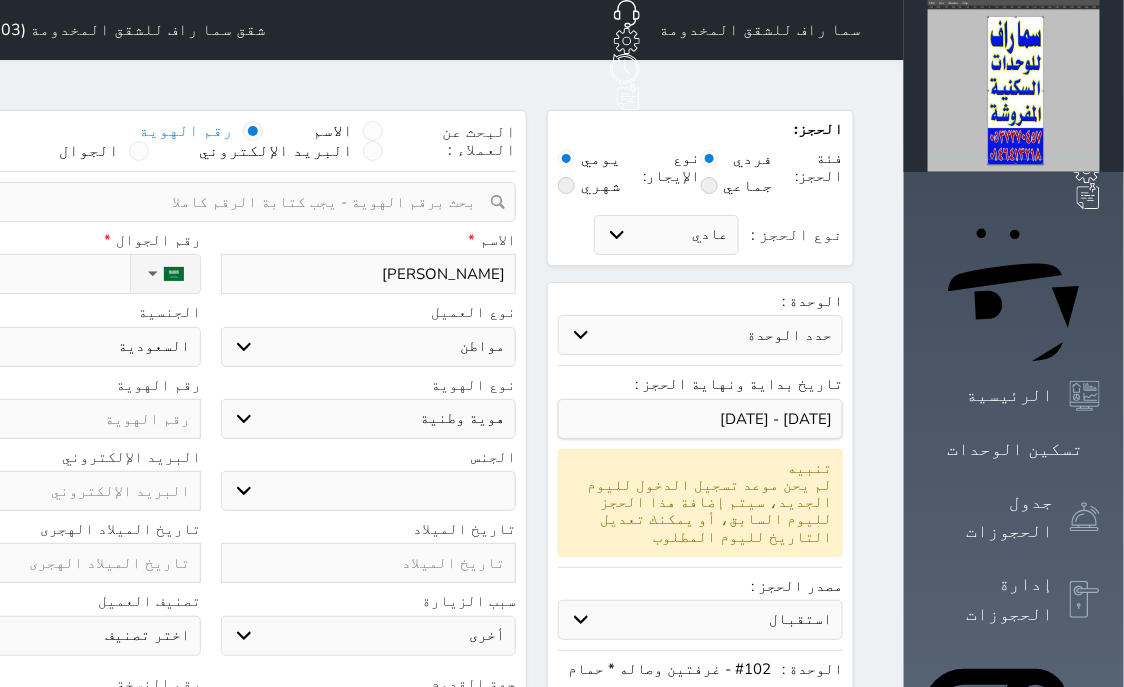 select 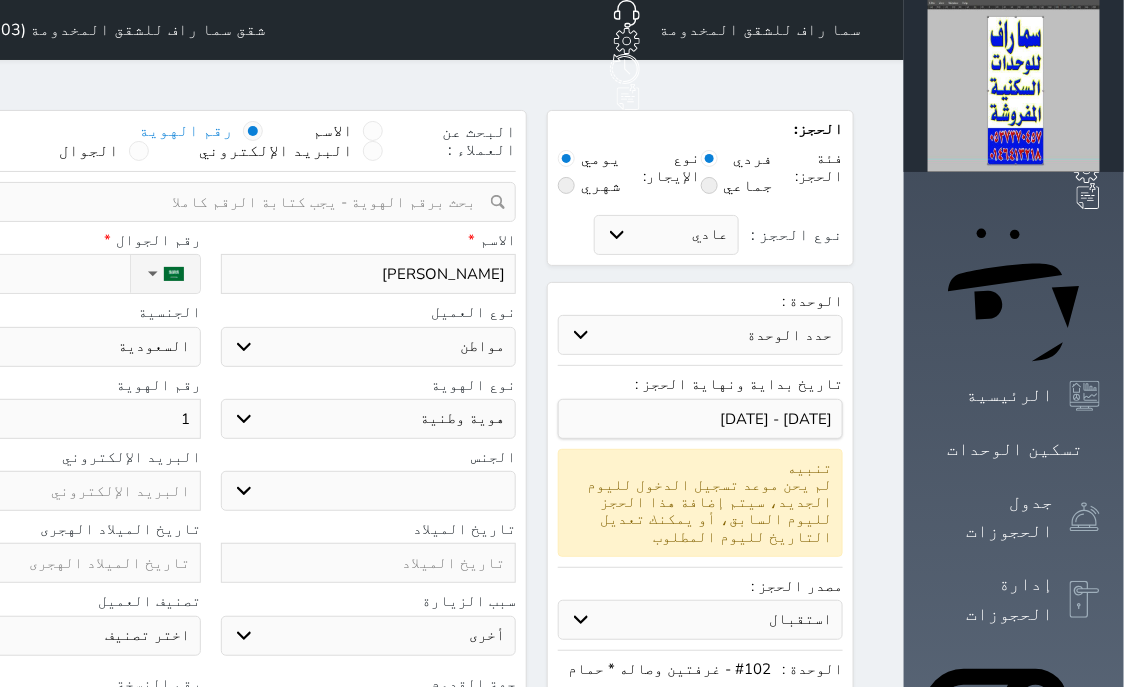 type on "10" 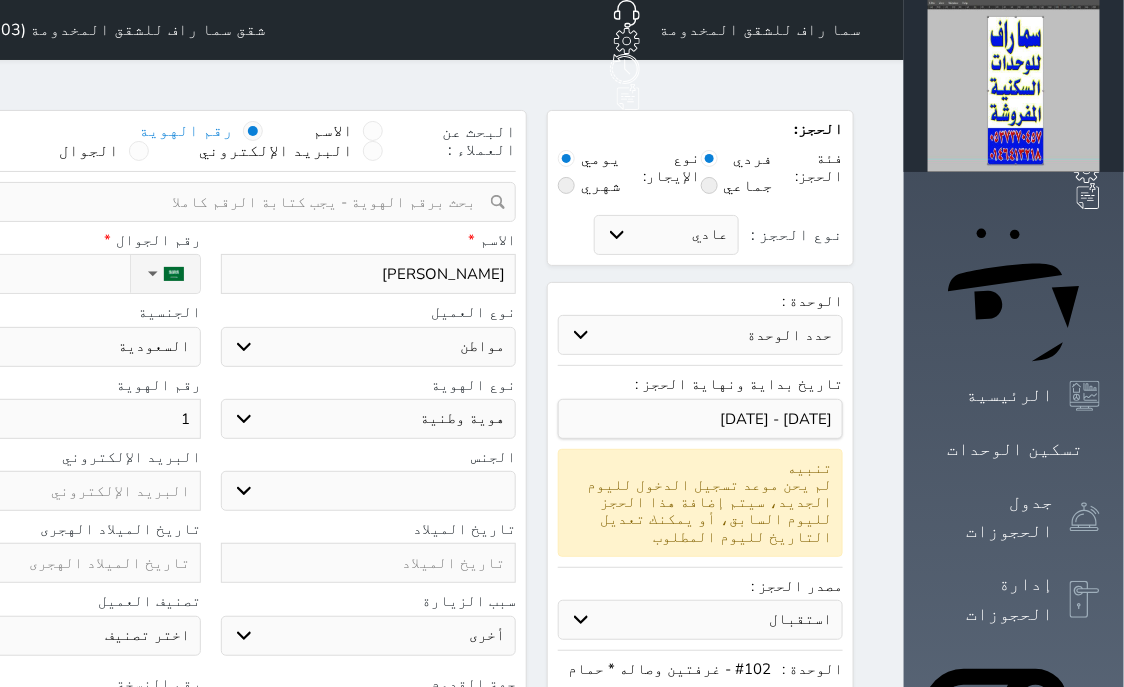 select 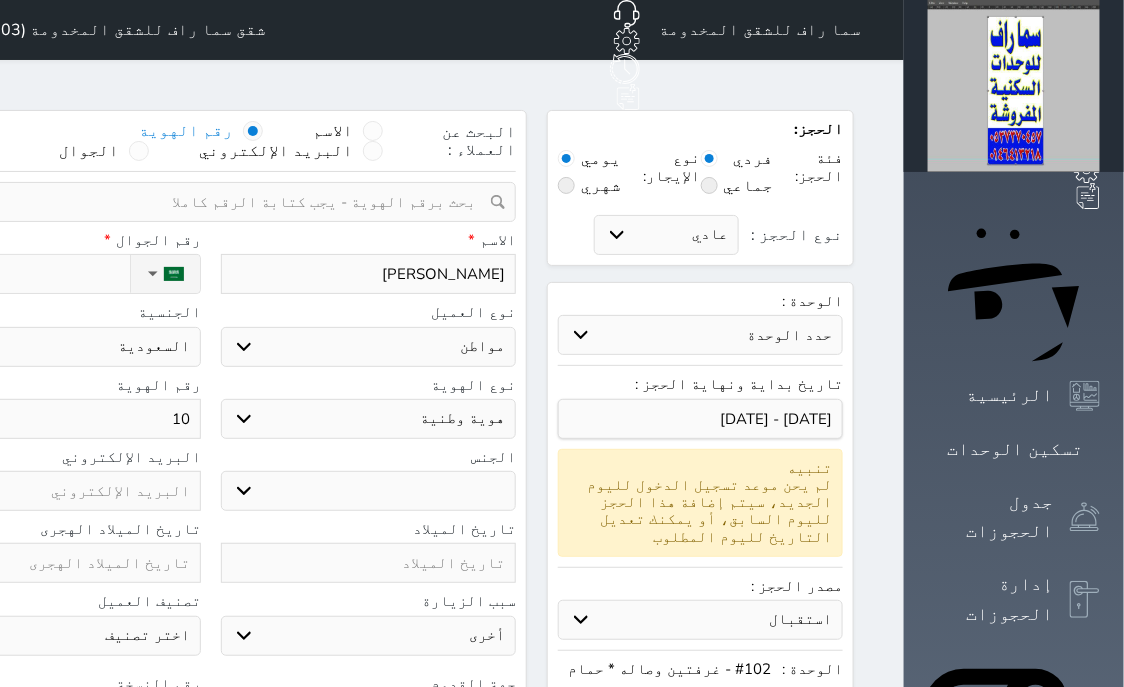 type on "102" 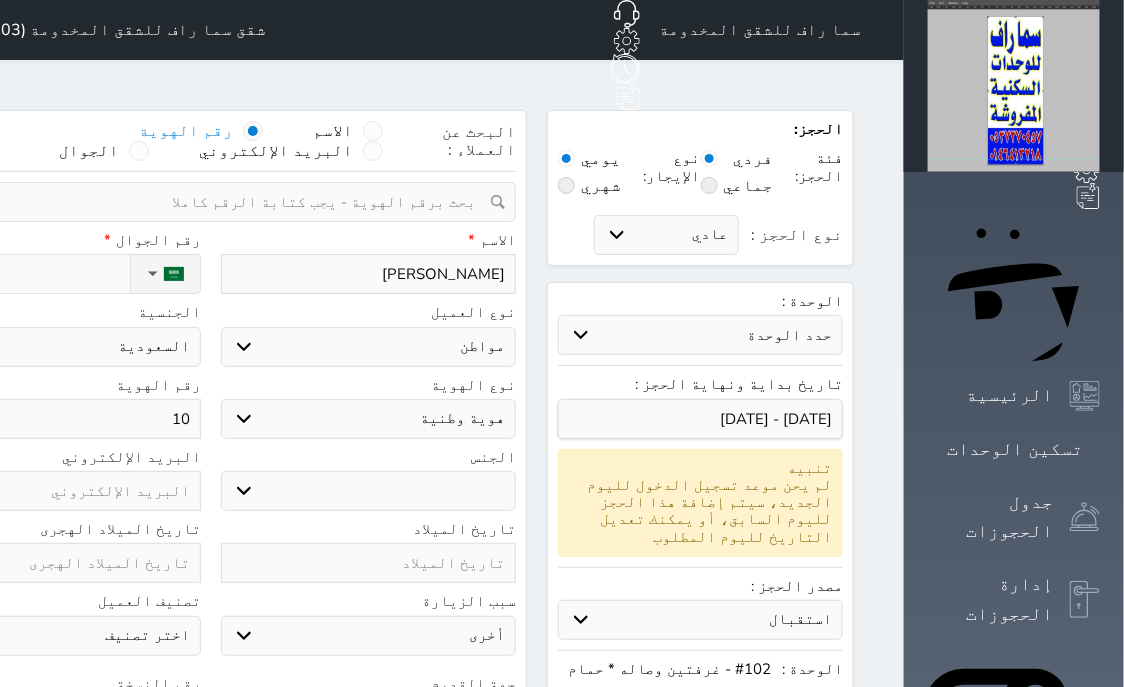 select 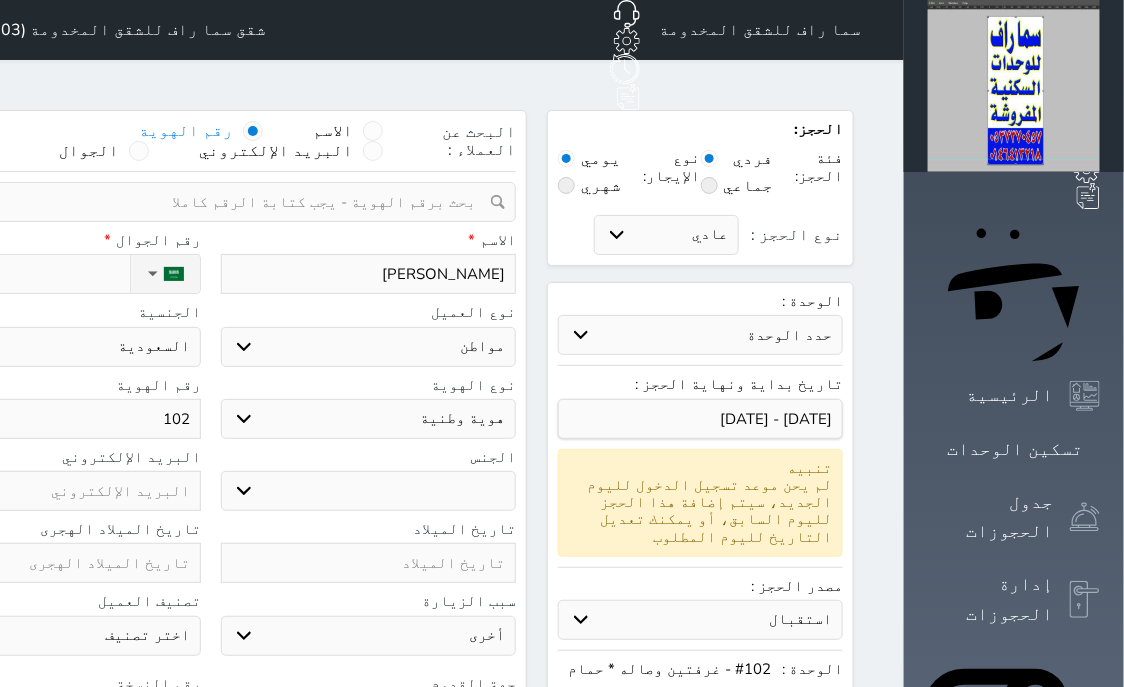 type on "1026" 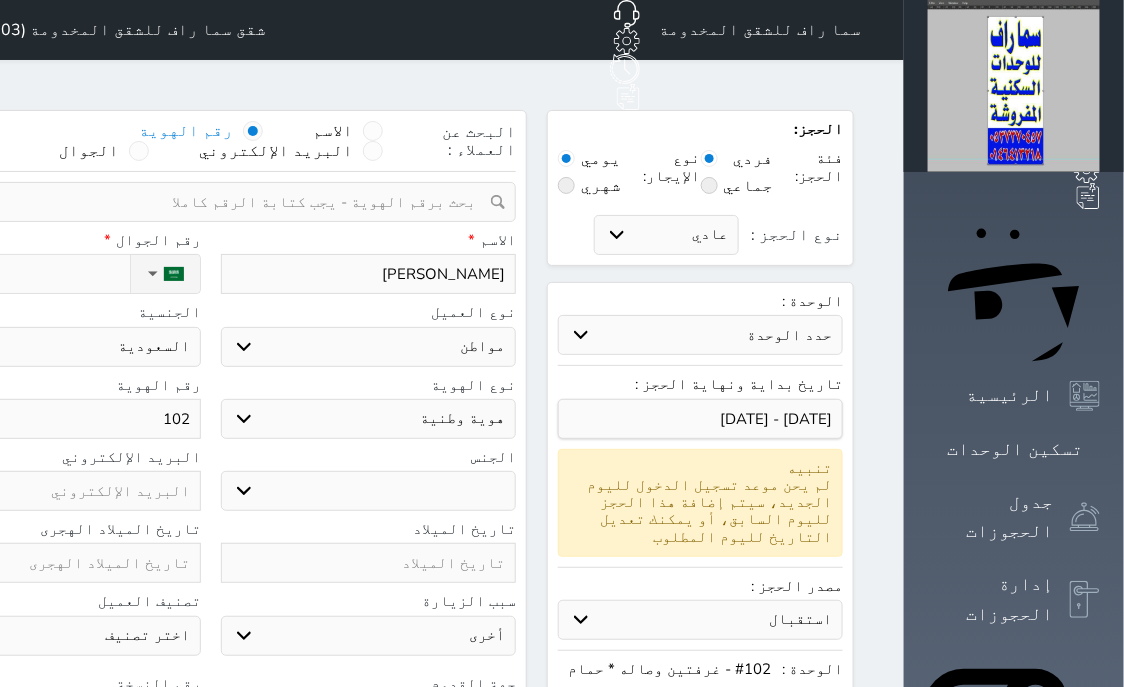 select 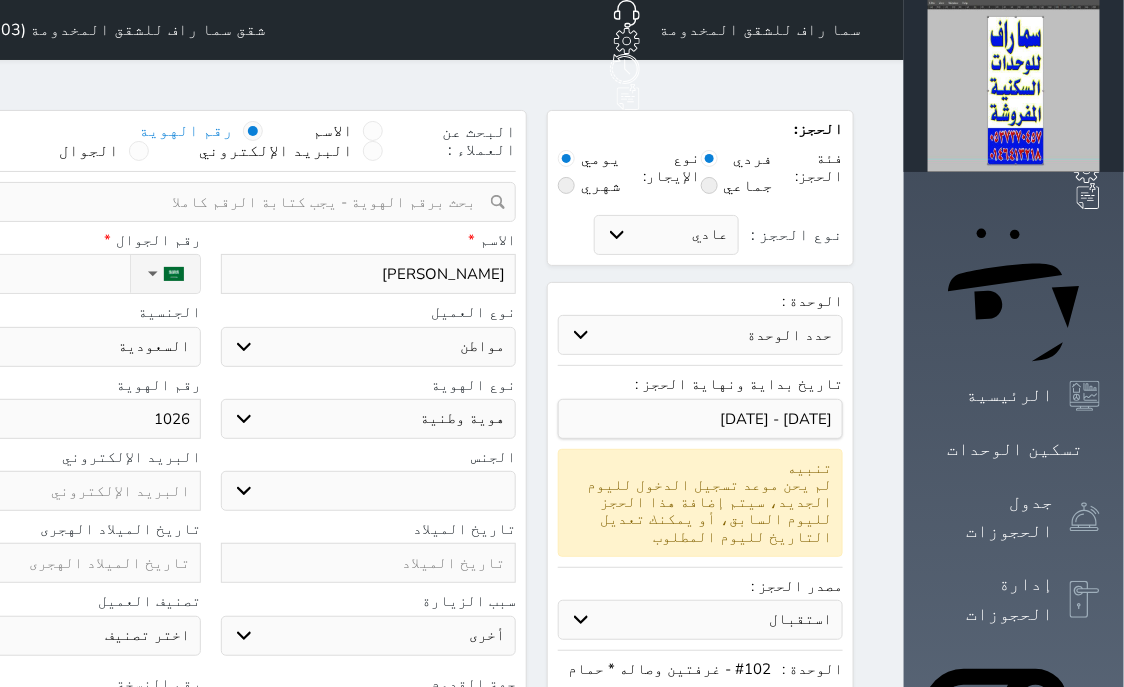 type on "10268" 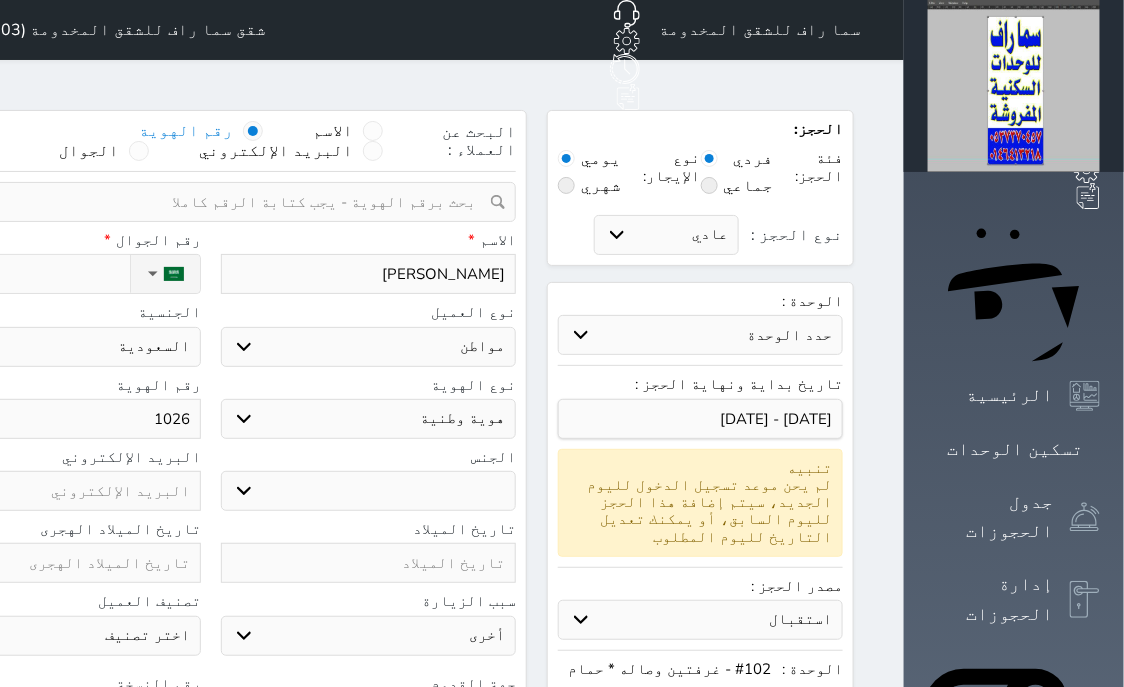 select 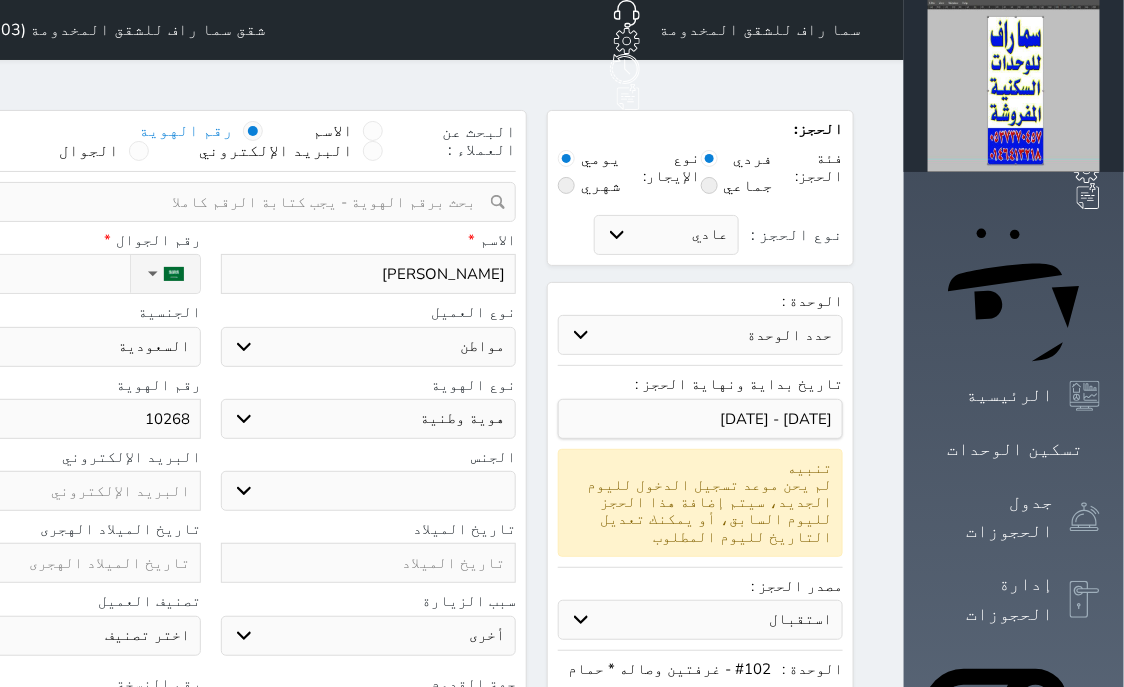 type on "102680" 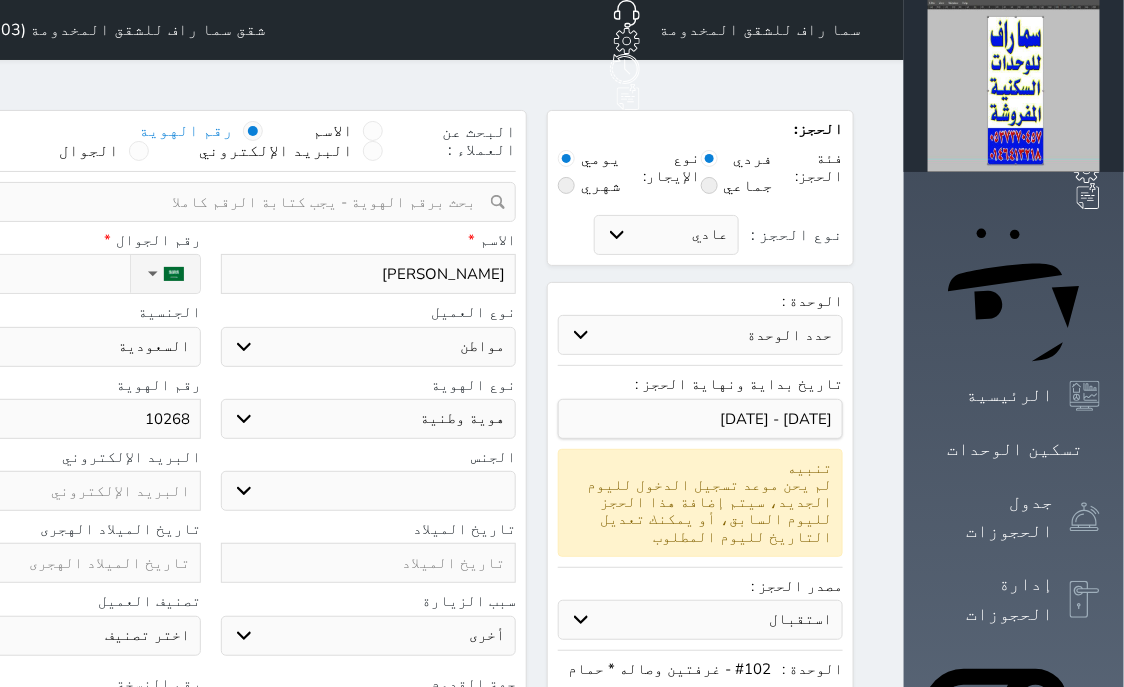 select 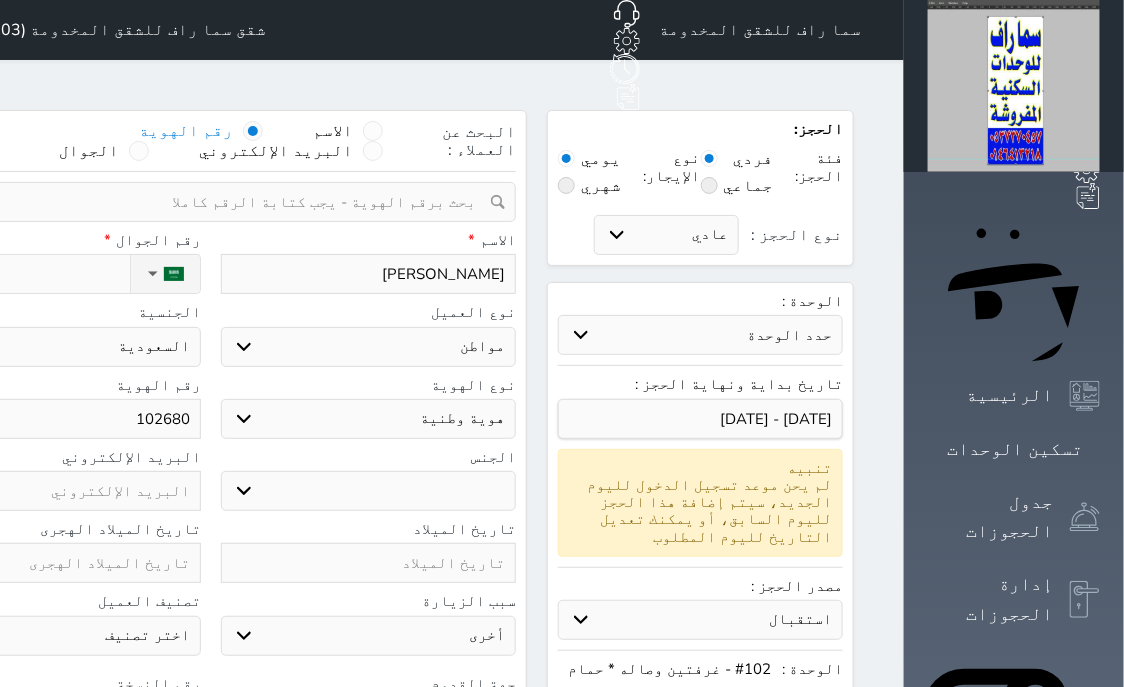 type on "1026801" 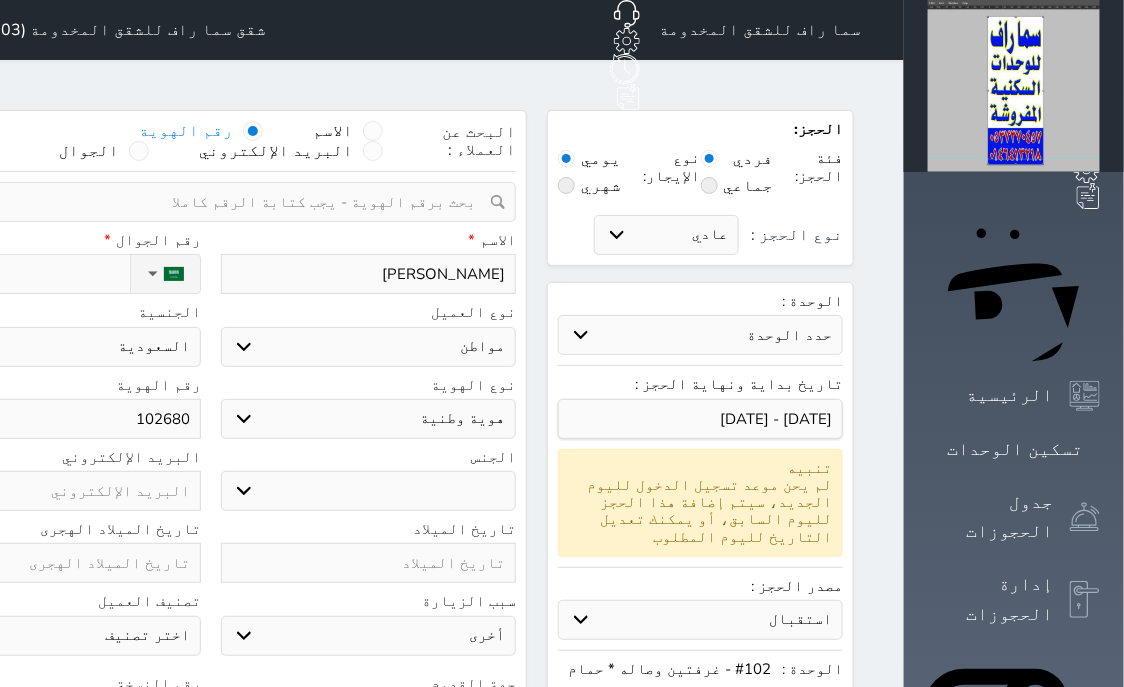 select 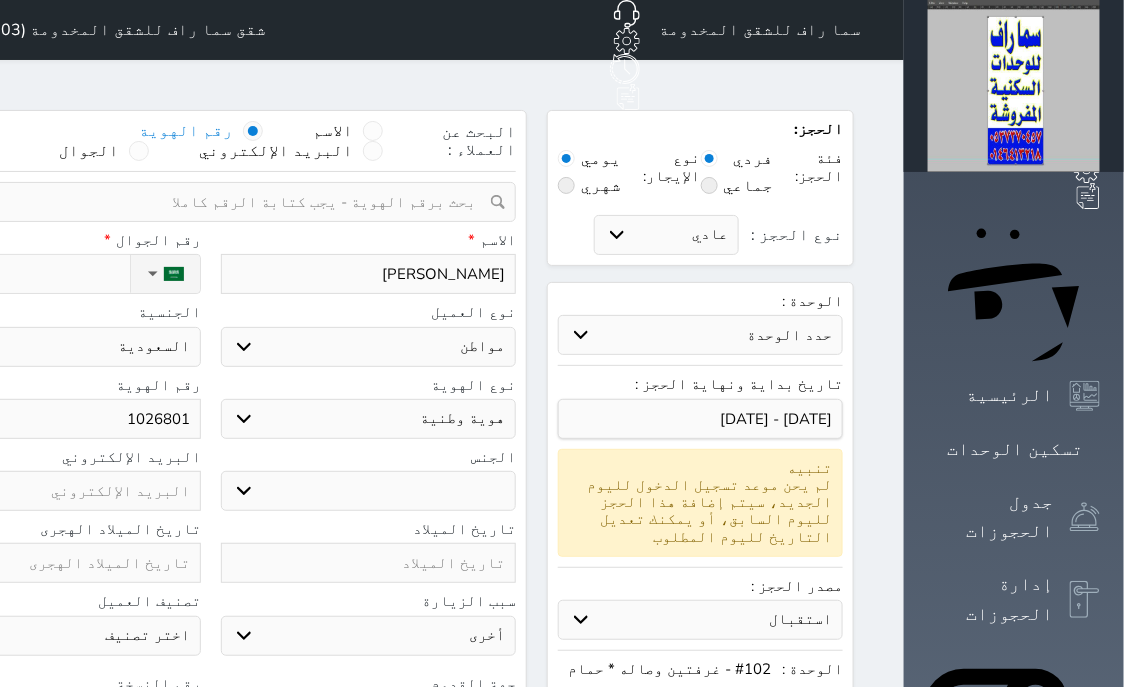 type on "10268010" 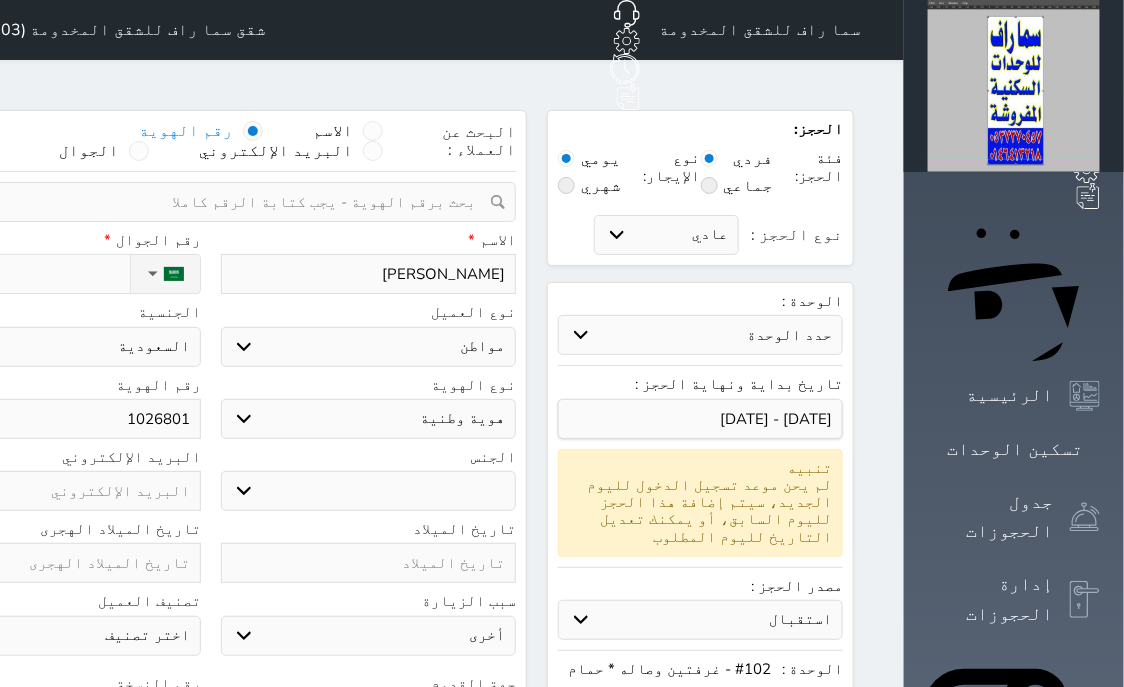 select 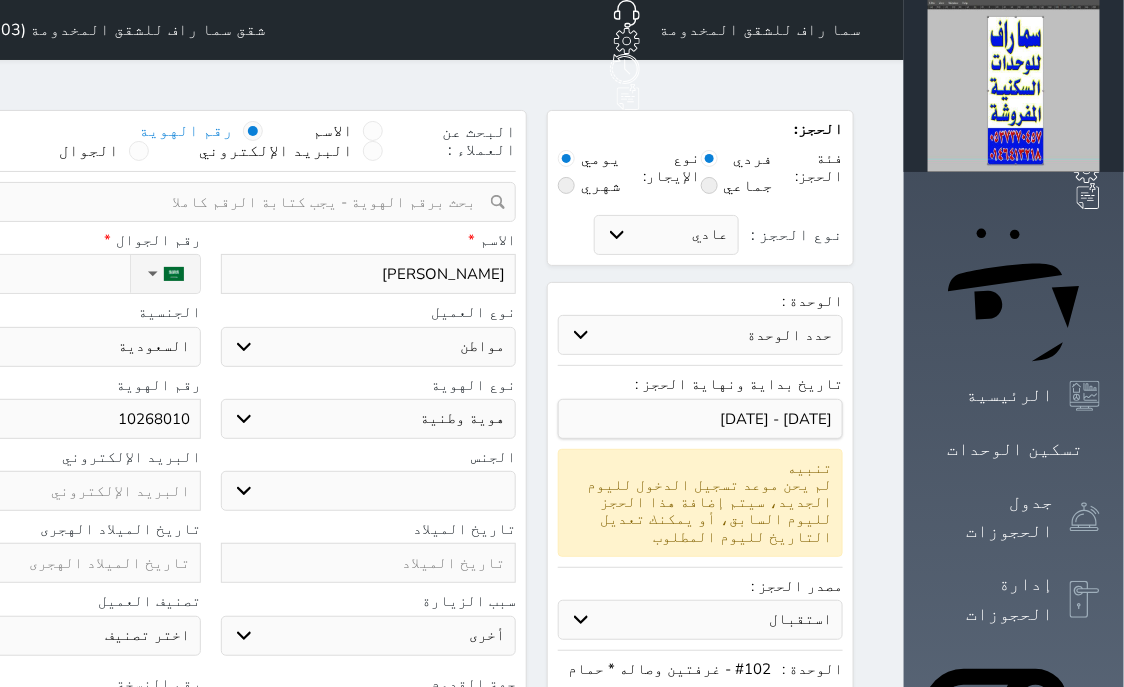 type on "102680102" 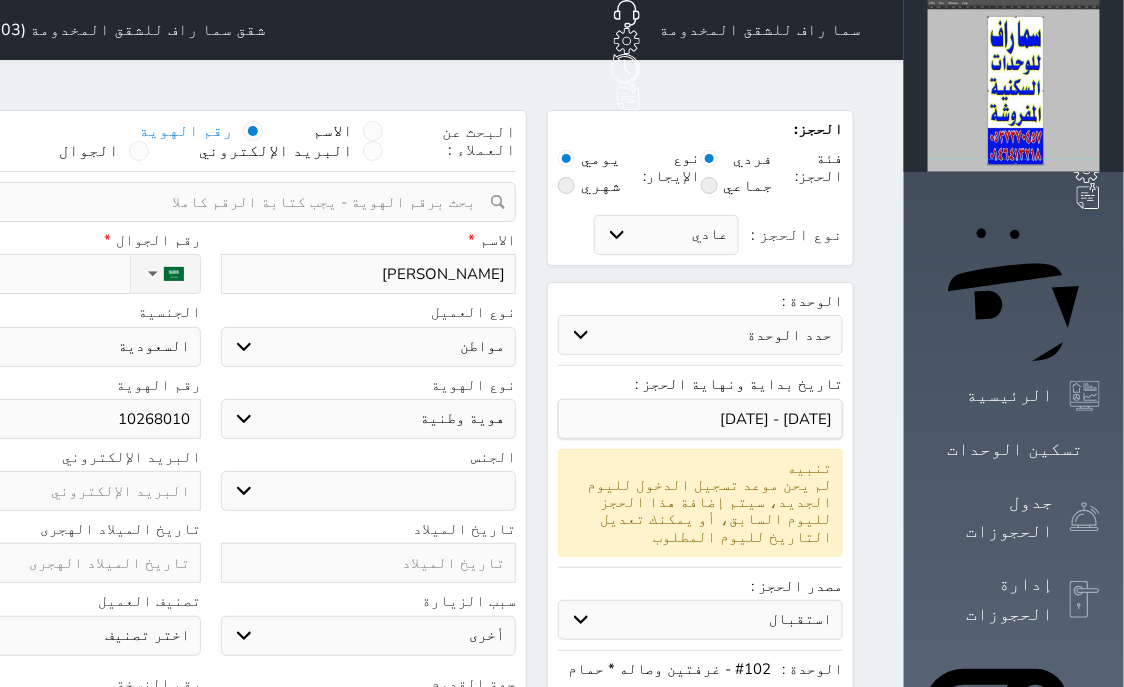 select 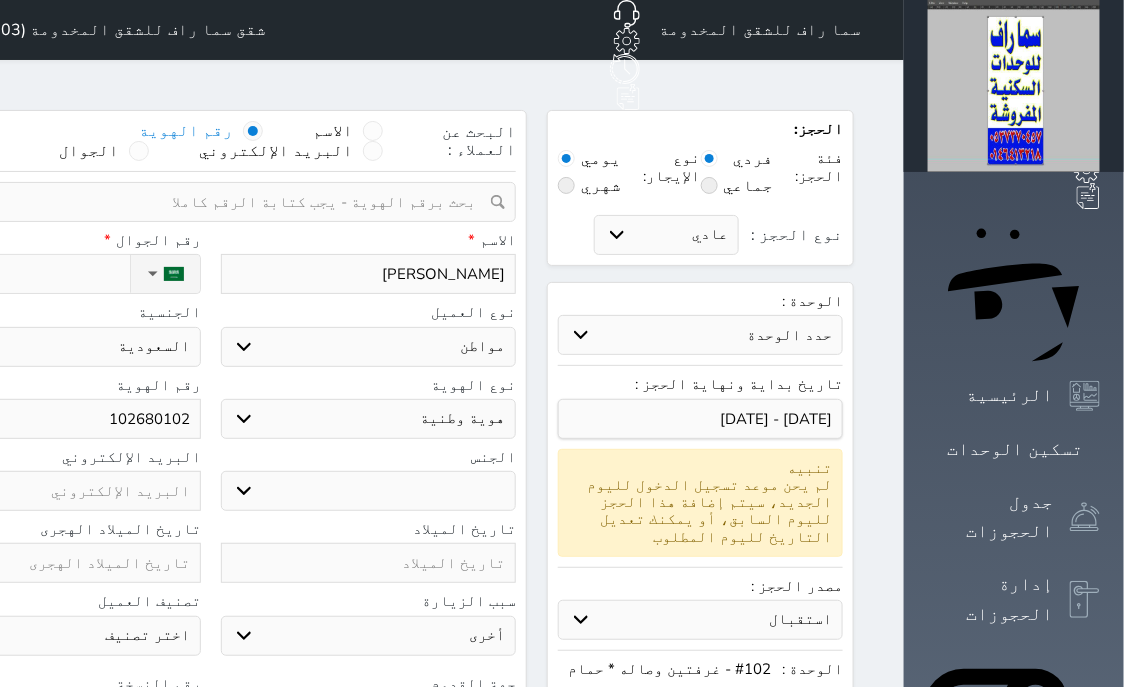 type on "1026801028" 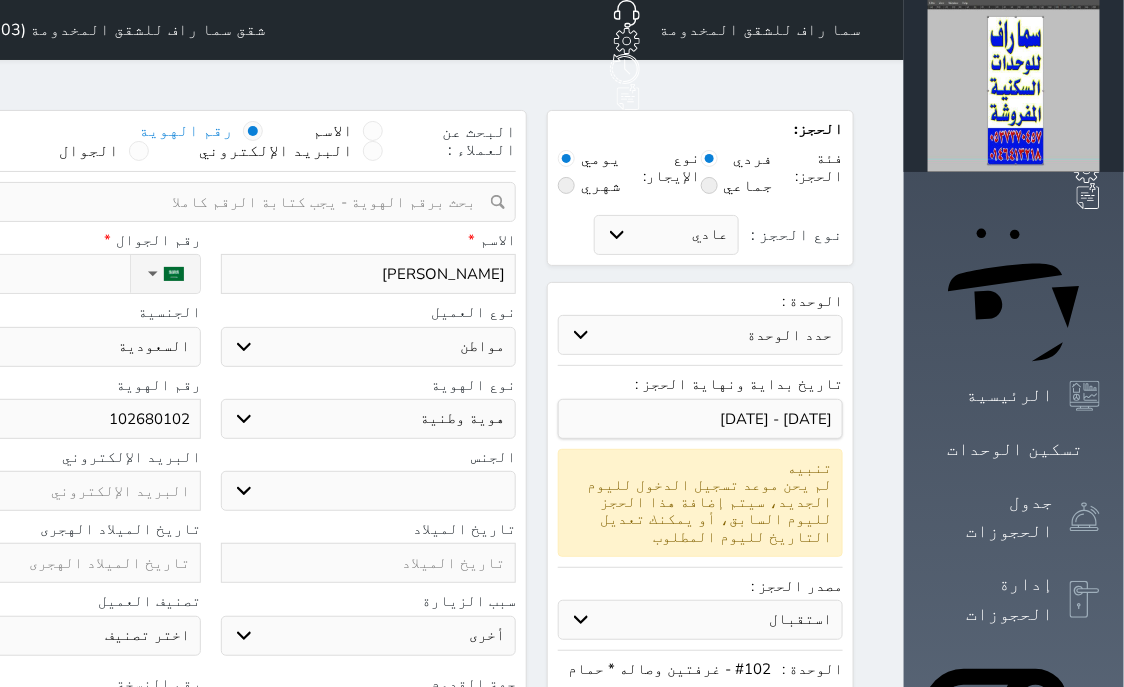 select 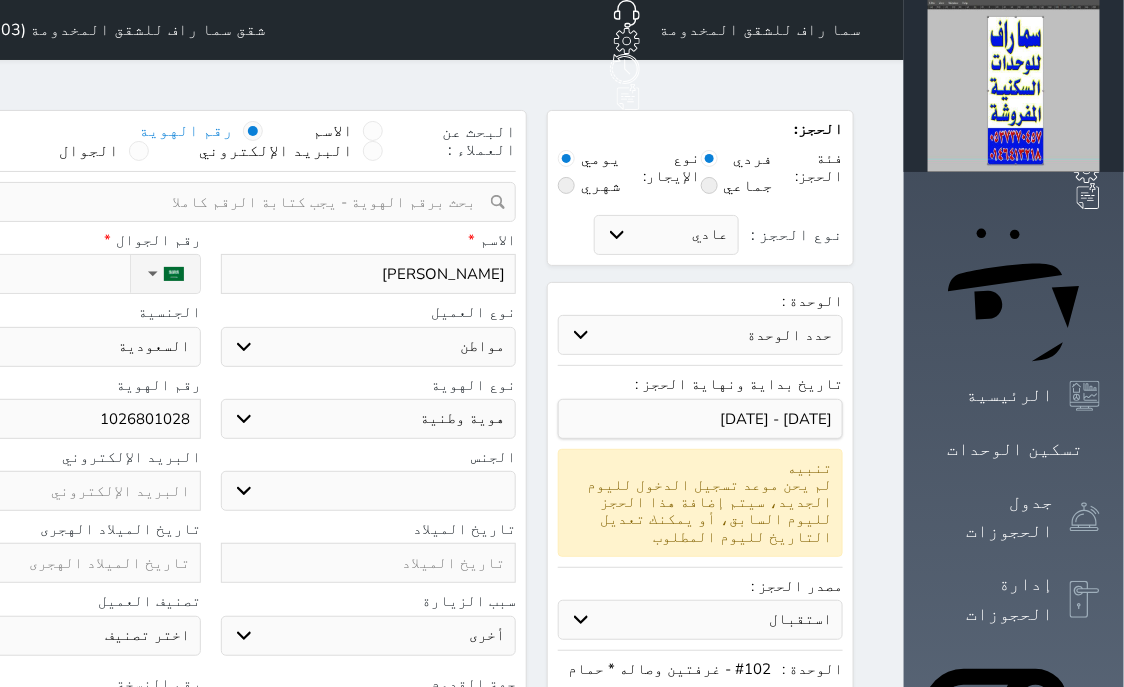 type on "1026801028" 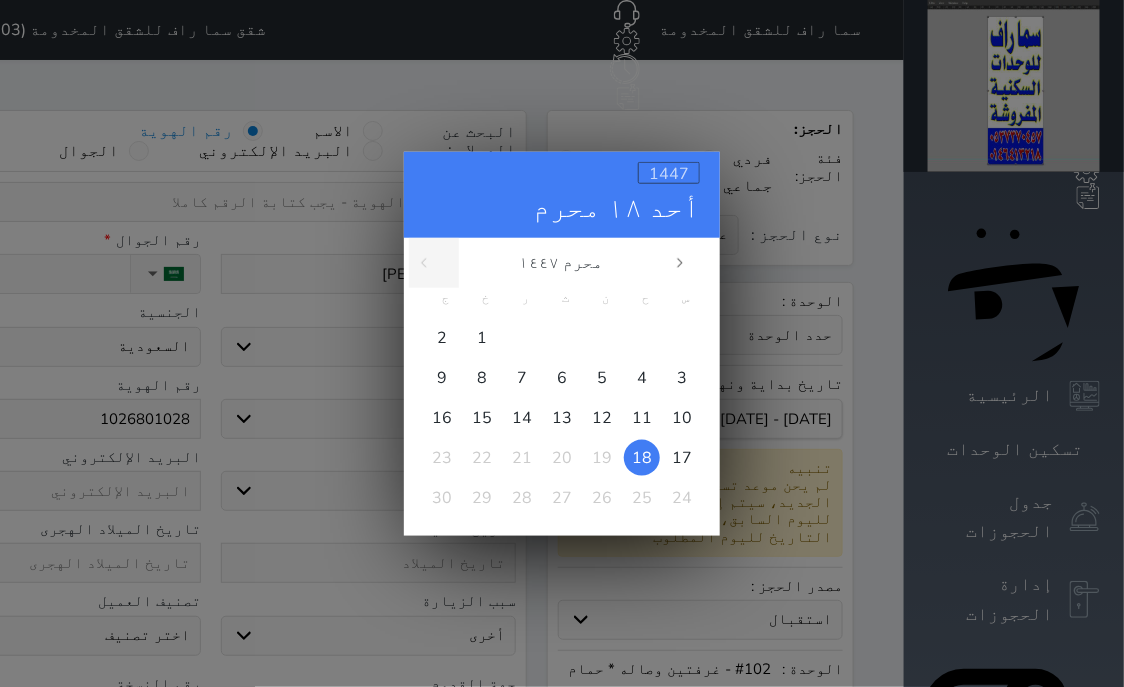 click on "1447" at bounding box center [669, 173] 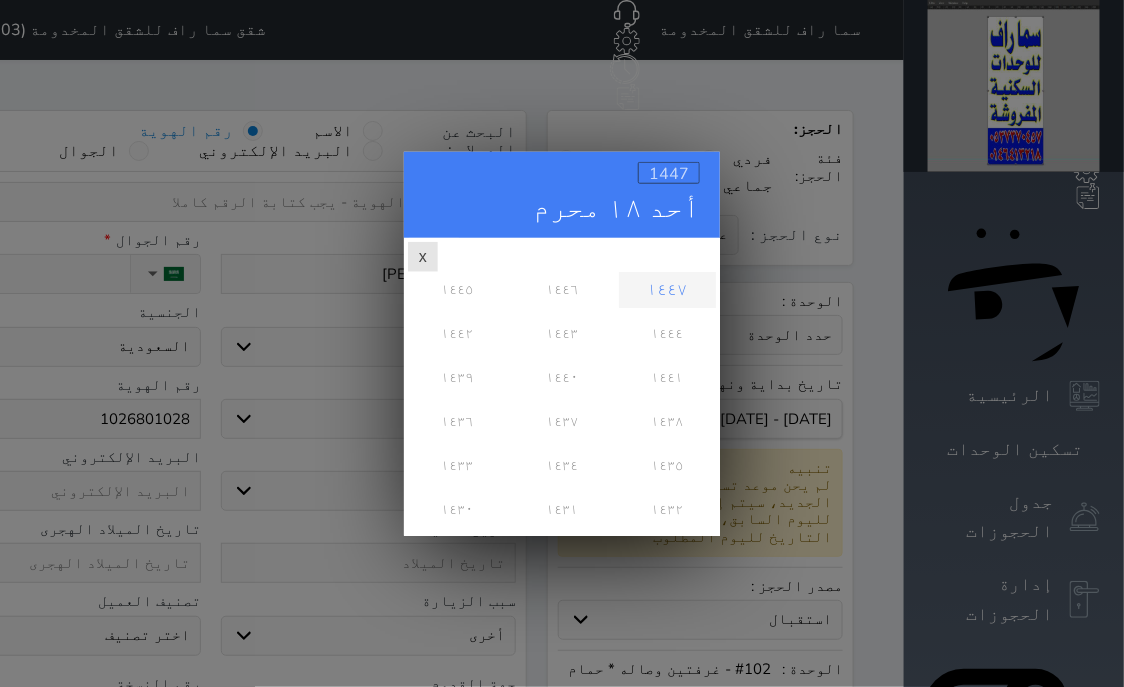 click on "1447" at bounding box center [669, 173] 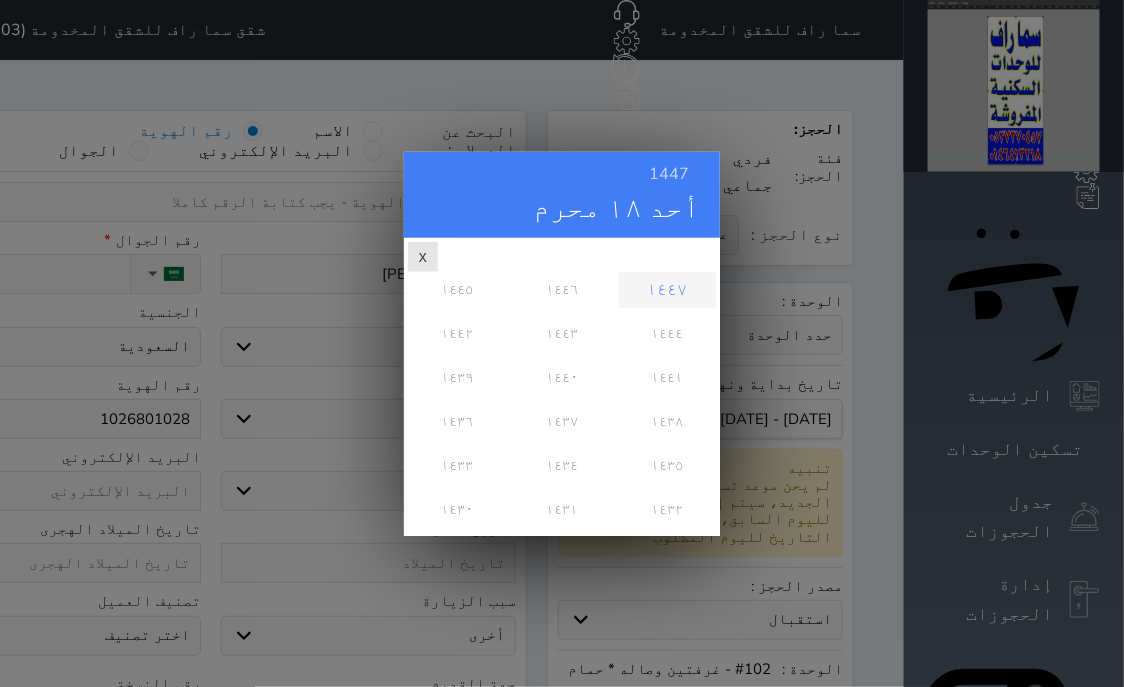 click on "1447   أحد ١٨ محرم         محرم ١٤٤٧
س
ح
ن
ث
ر
خ
ج
1   2   3   4   5   6   7   8   9   10   11   12   13   14   15   16   17   18   19   20   21   22   23   24   25   26   27   28   29   30
١٤٤٧
١٤٤٦
١٤٤٥
١٤٤٤
١٤٤٣
١٤٤٢
١٤٤١
١٤٤٠
١٤٣٩
١٤٣٨
x" at bounding box center [562, 343] 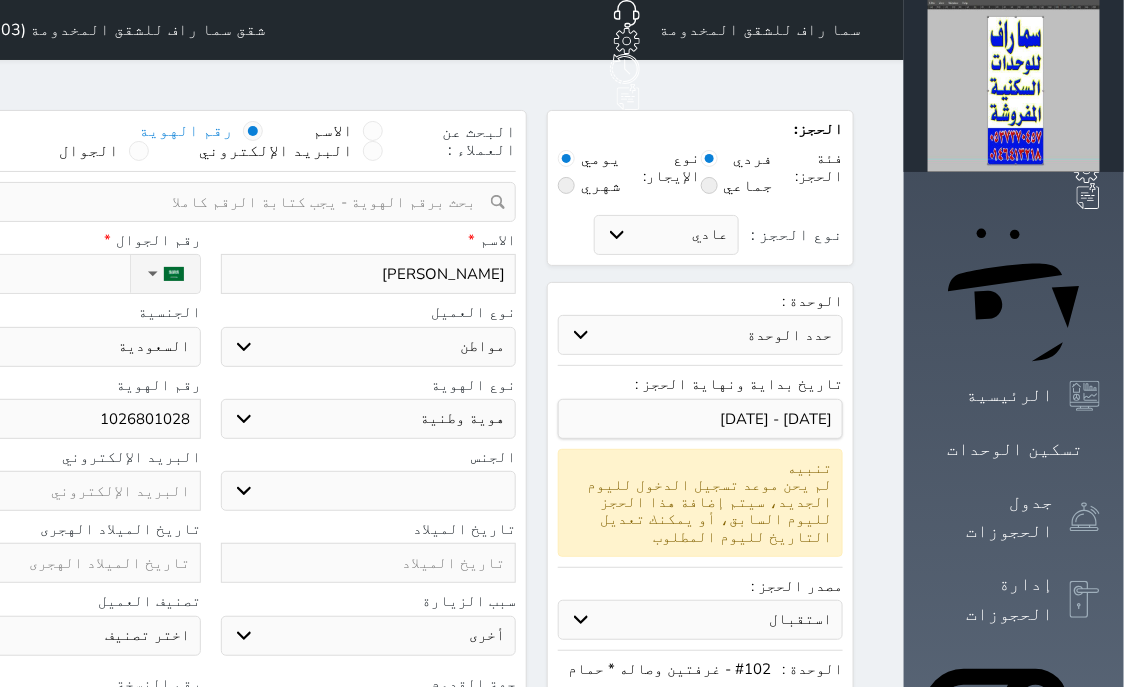 click at bounding box center [53, 563] 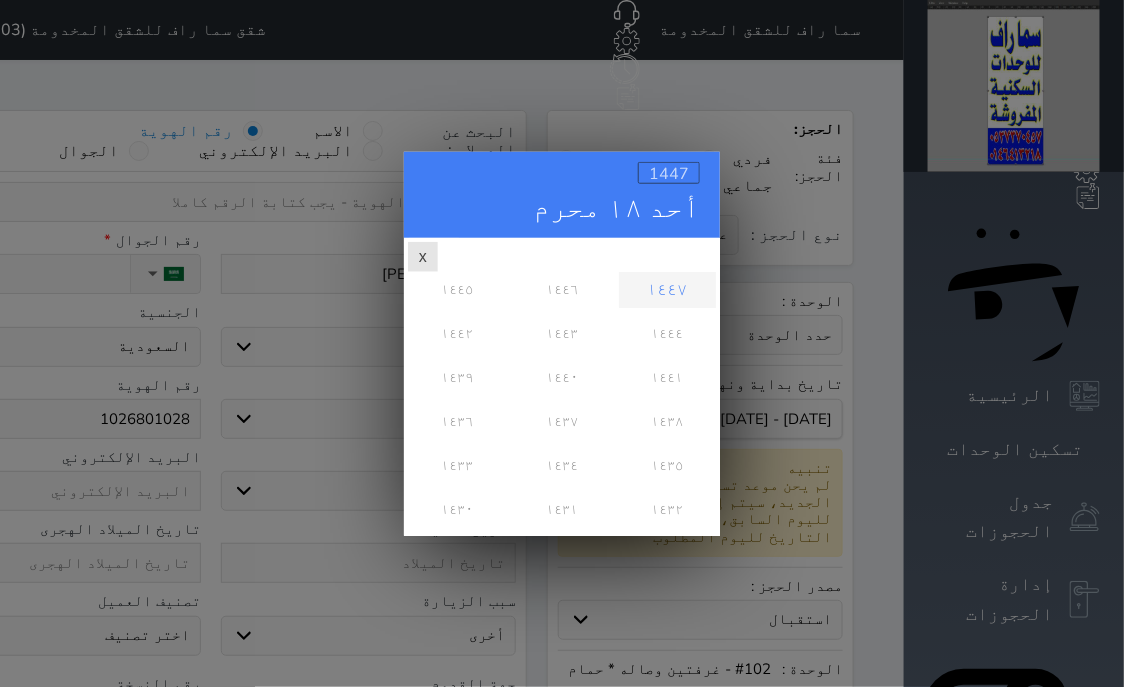 click on "1447" at bounding box center (669, 173) 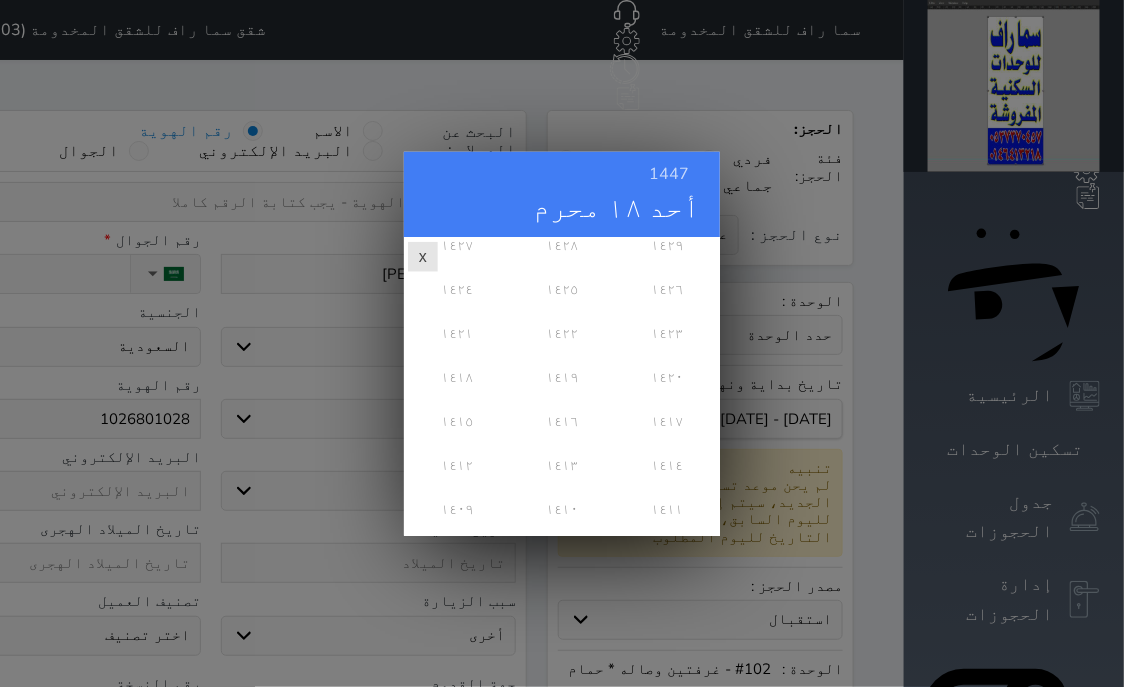 scroll, scrollTop: 322, scrollLeft: 0, axis: vertical 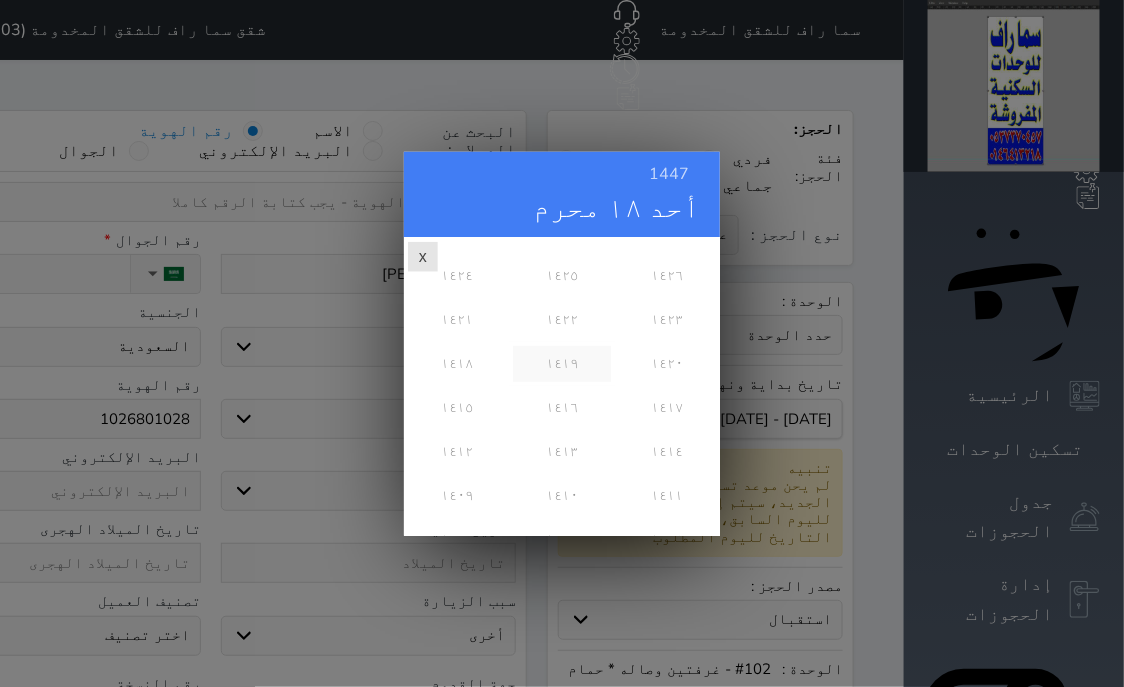 click on "١٤١٩" at bounding box center [561, 363] 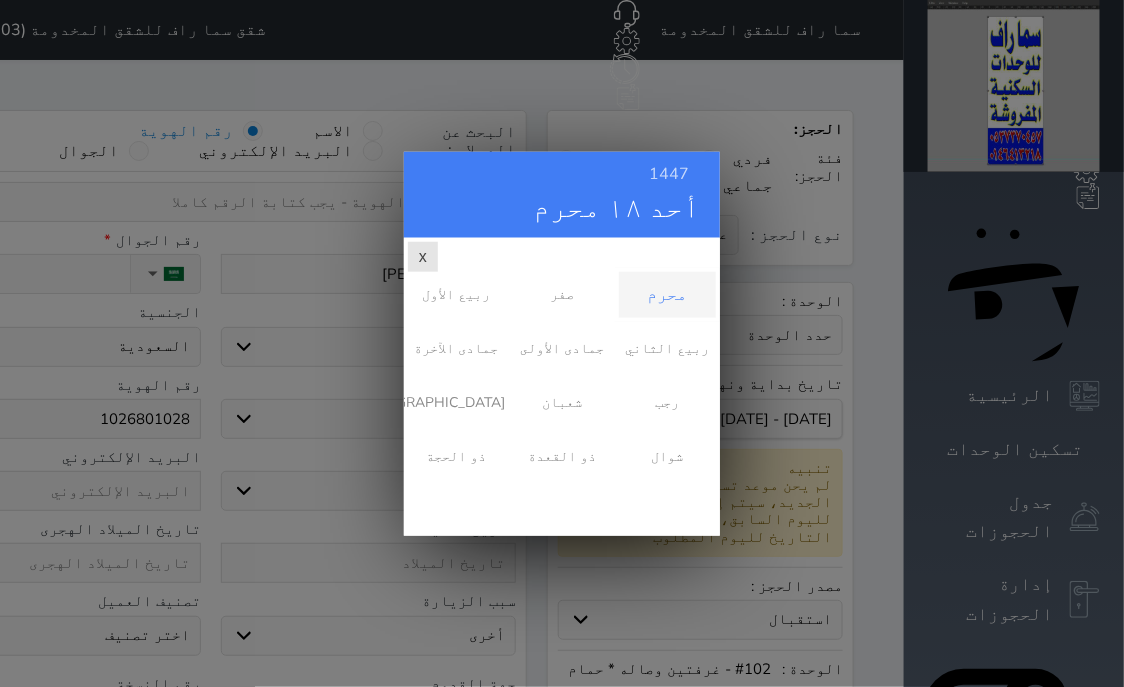 scroll, scrollTop: 0, scrollLeft: 0, axis: both 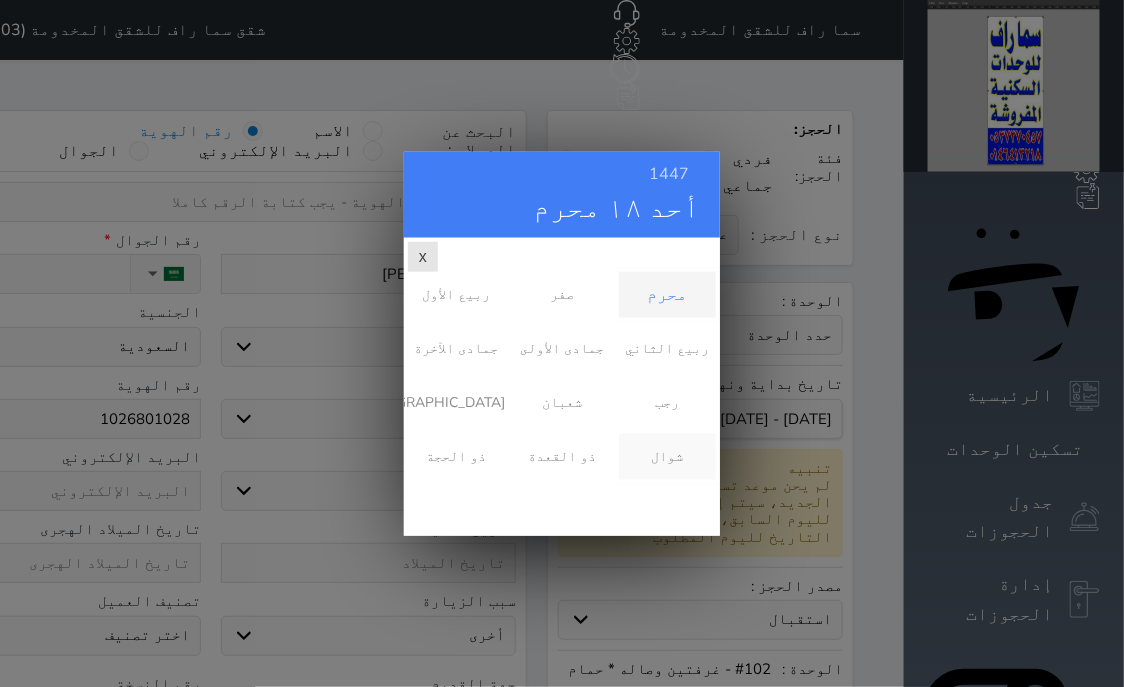 click on "شوال" at bounding box center [667, 456] 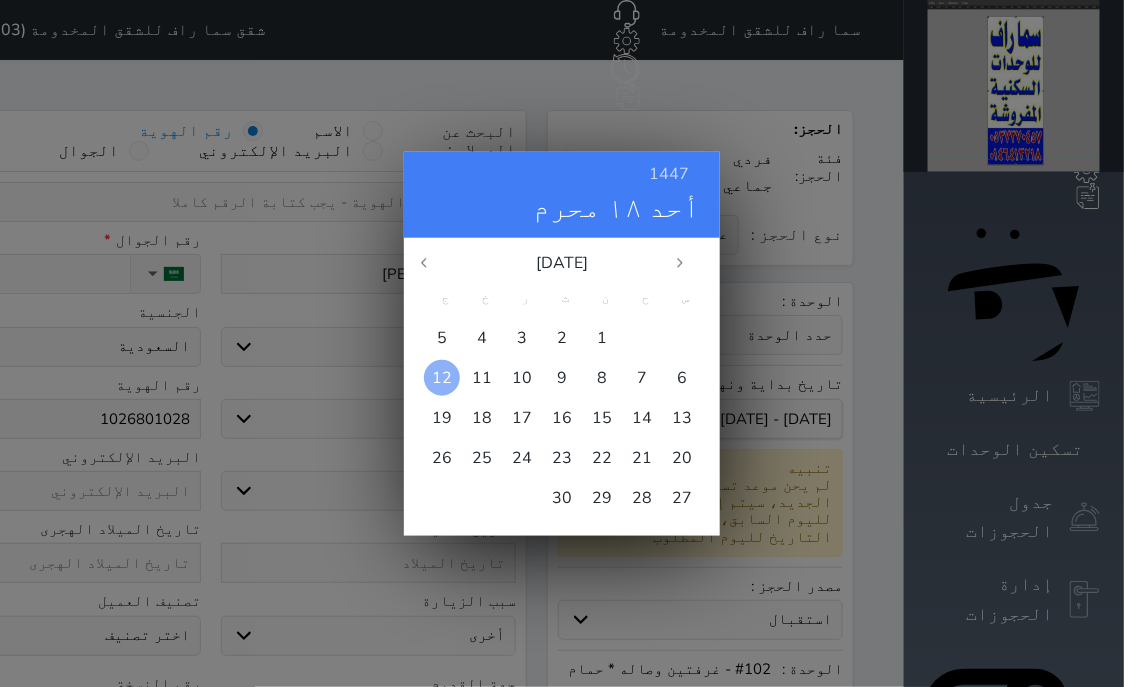 click on "12" at bounding box center [442, 377] 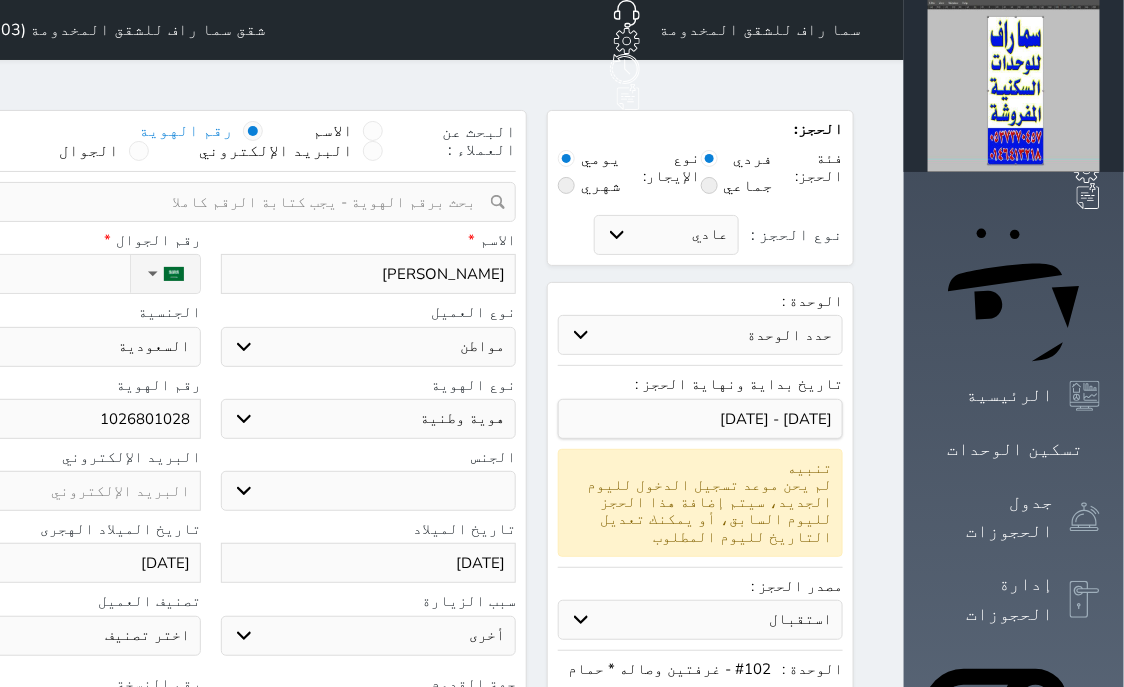 click at bounding box center [53, 718] 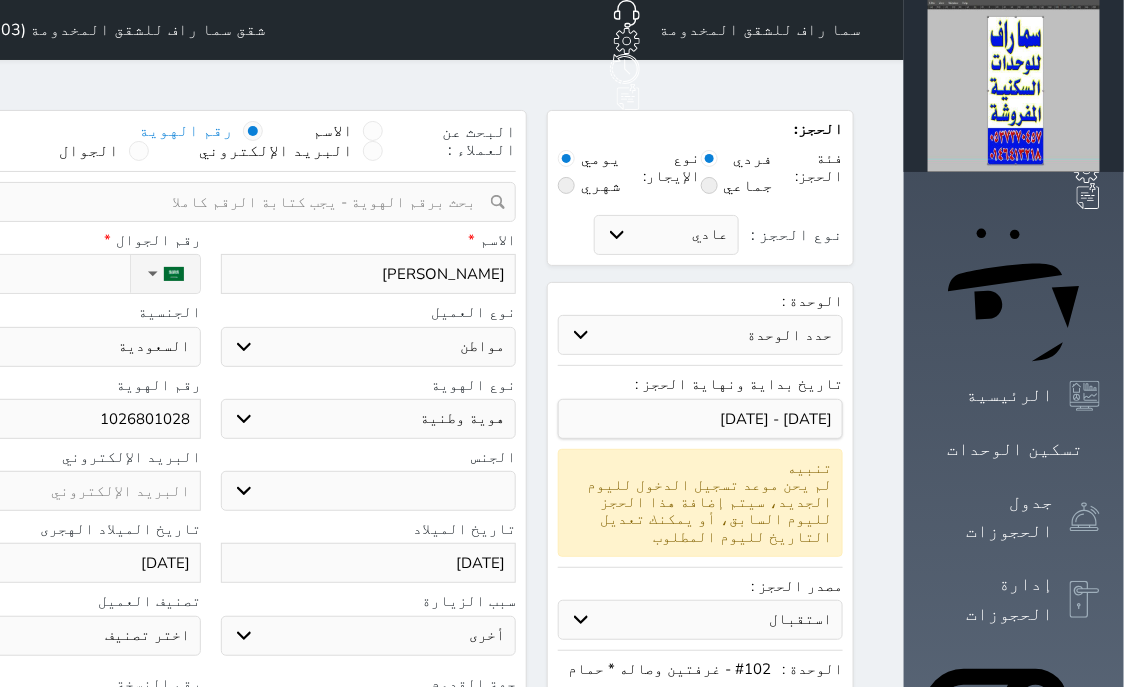 select 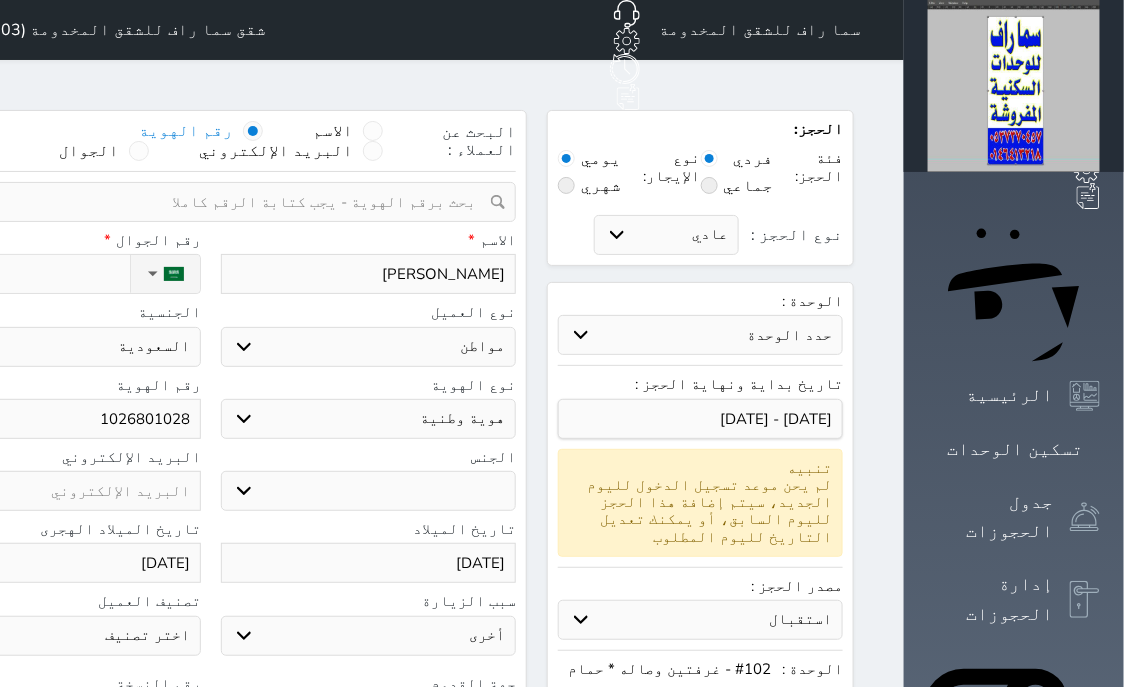 type on "4" 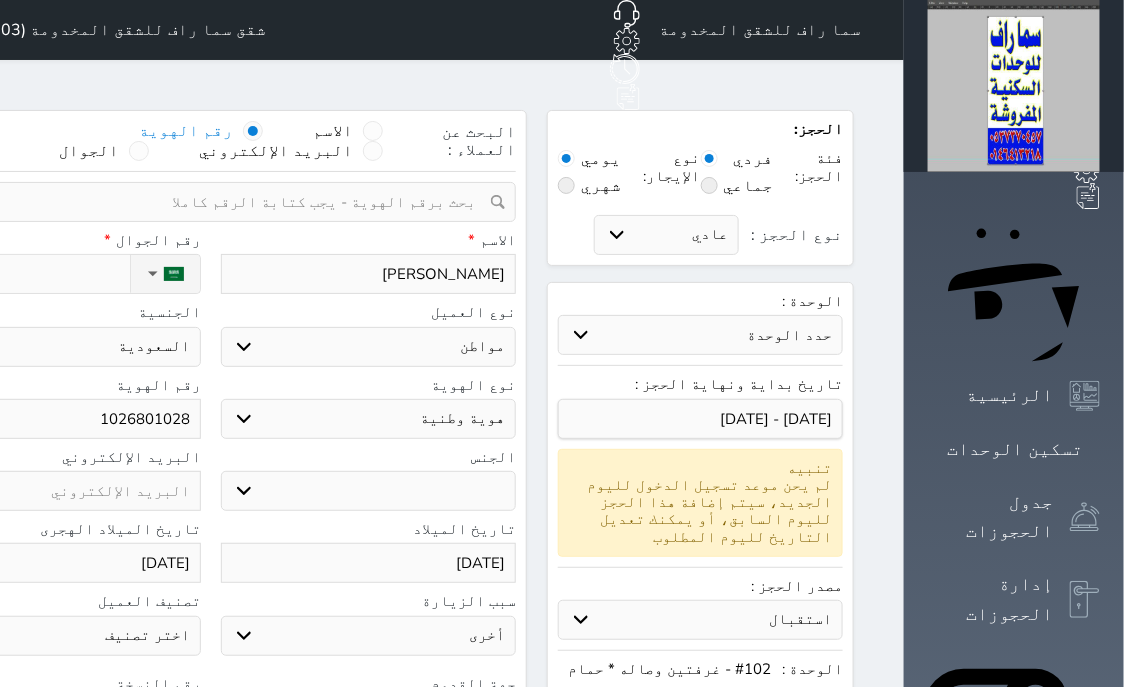 select 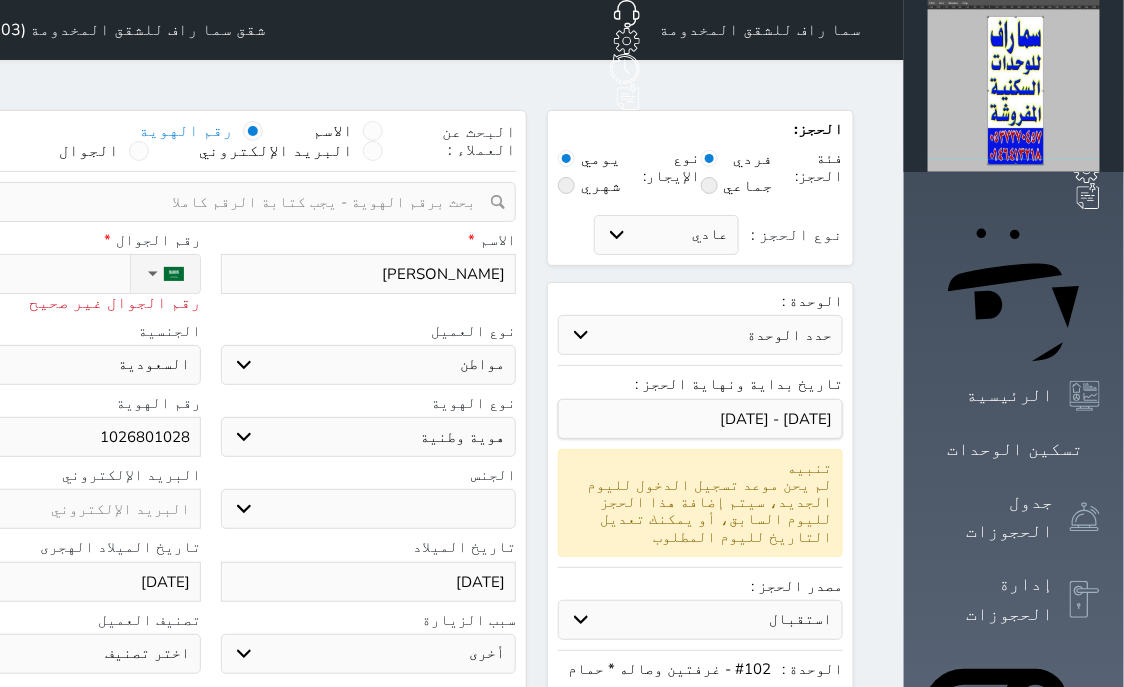 type on "+9" 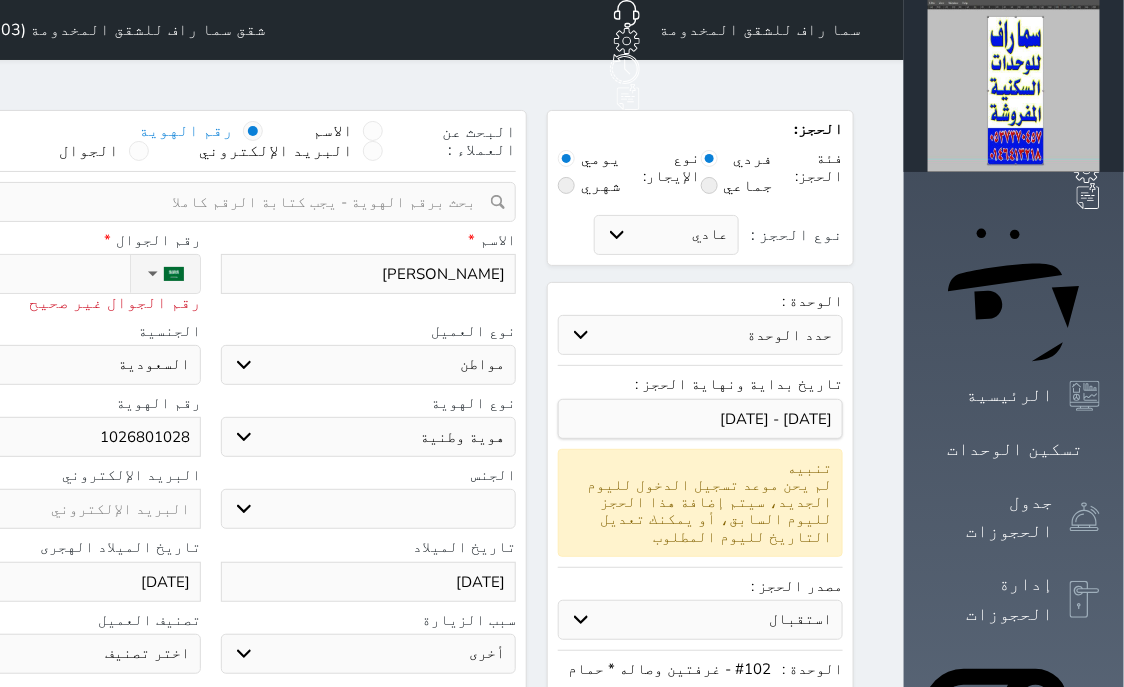 type on "+96" 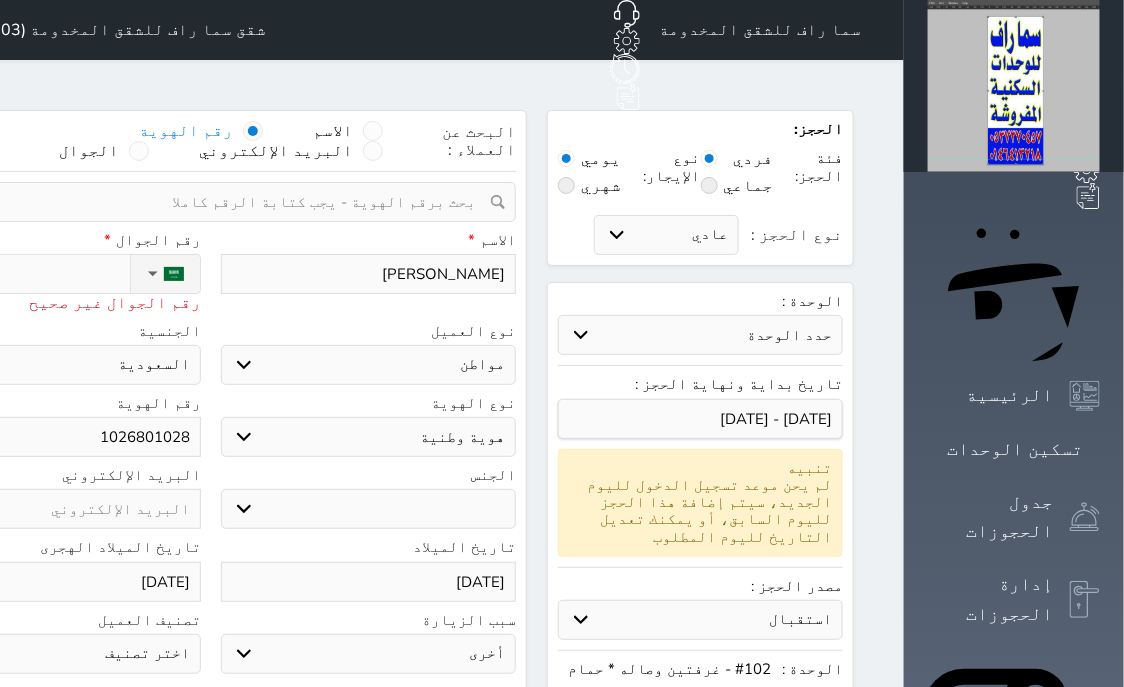 type on "+9665" 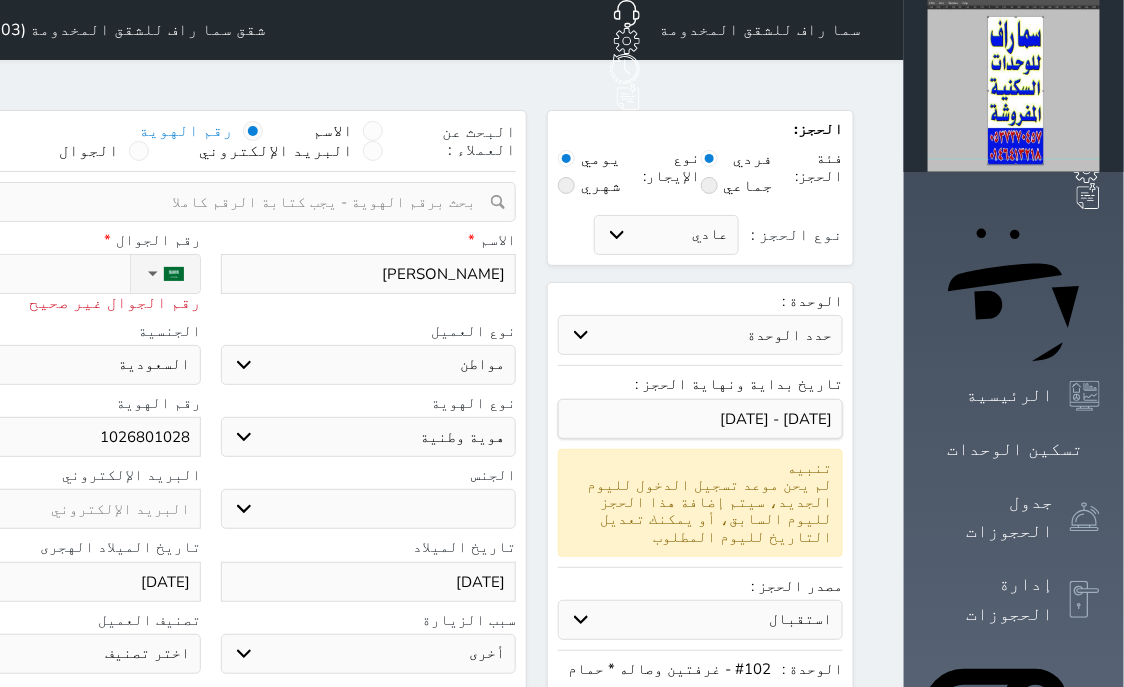 type on "+96653" 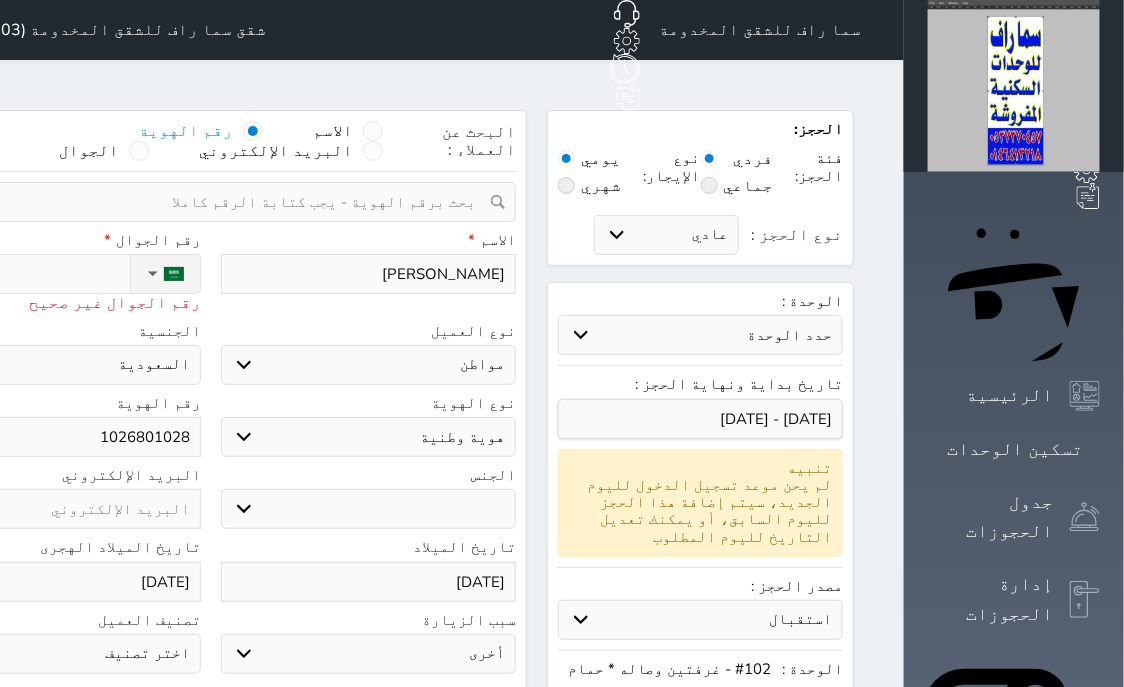type on "+96653694" 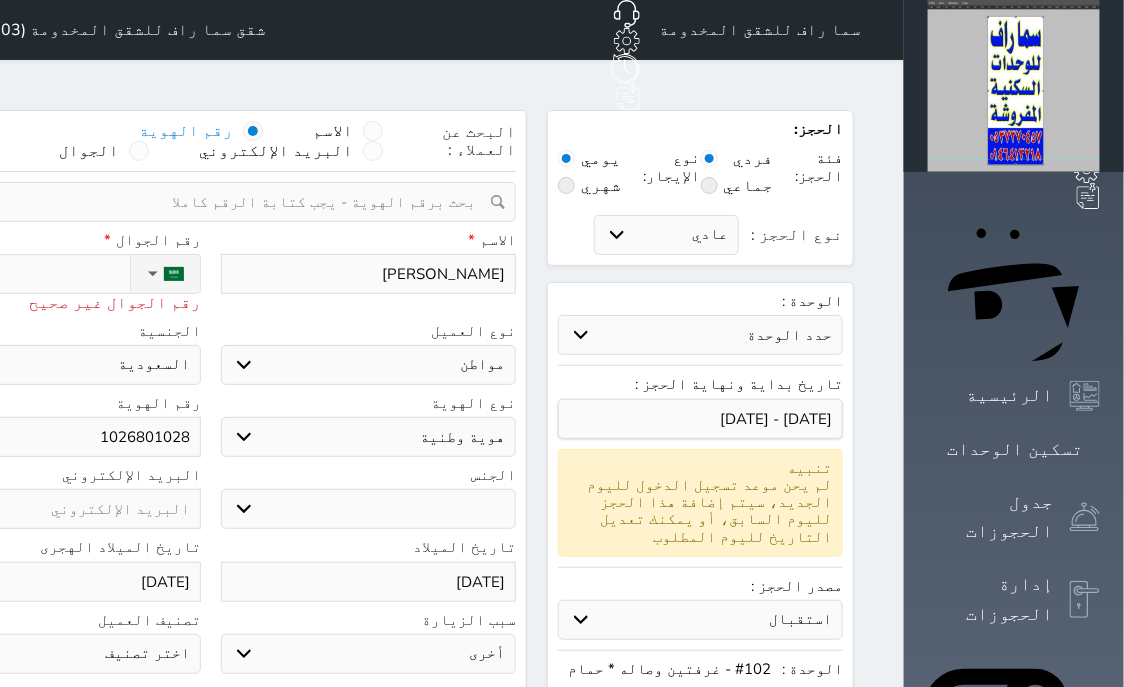 select 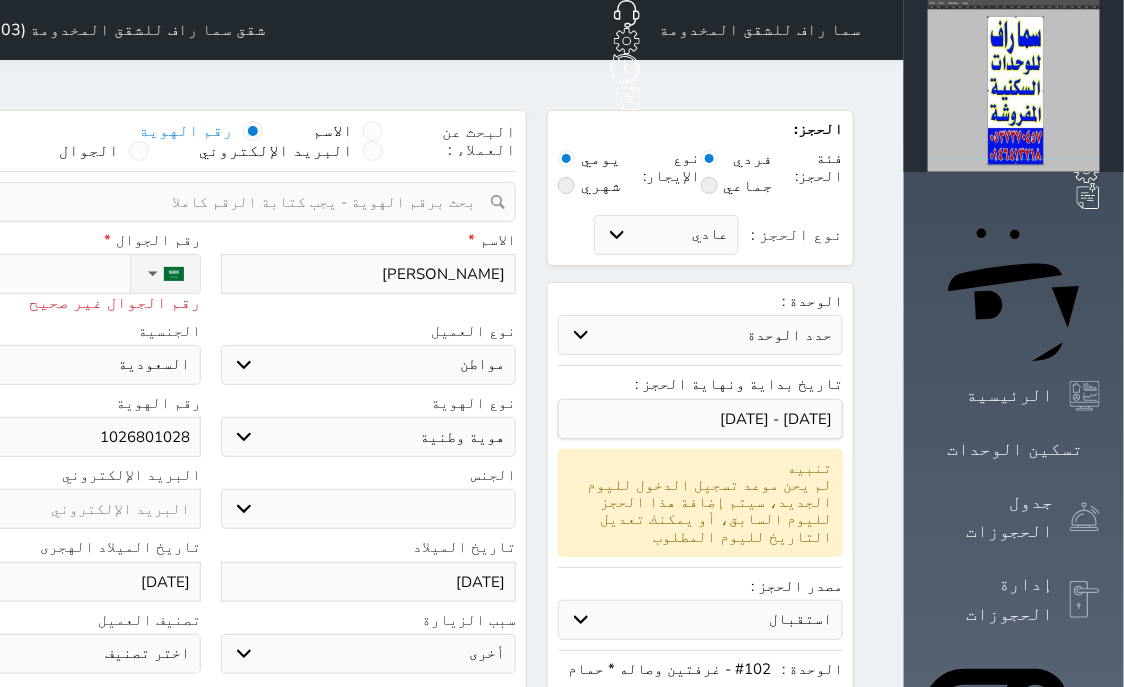 type on "+966536949" 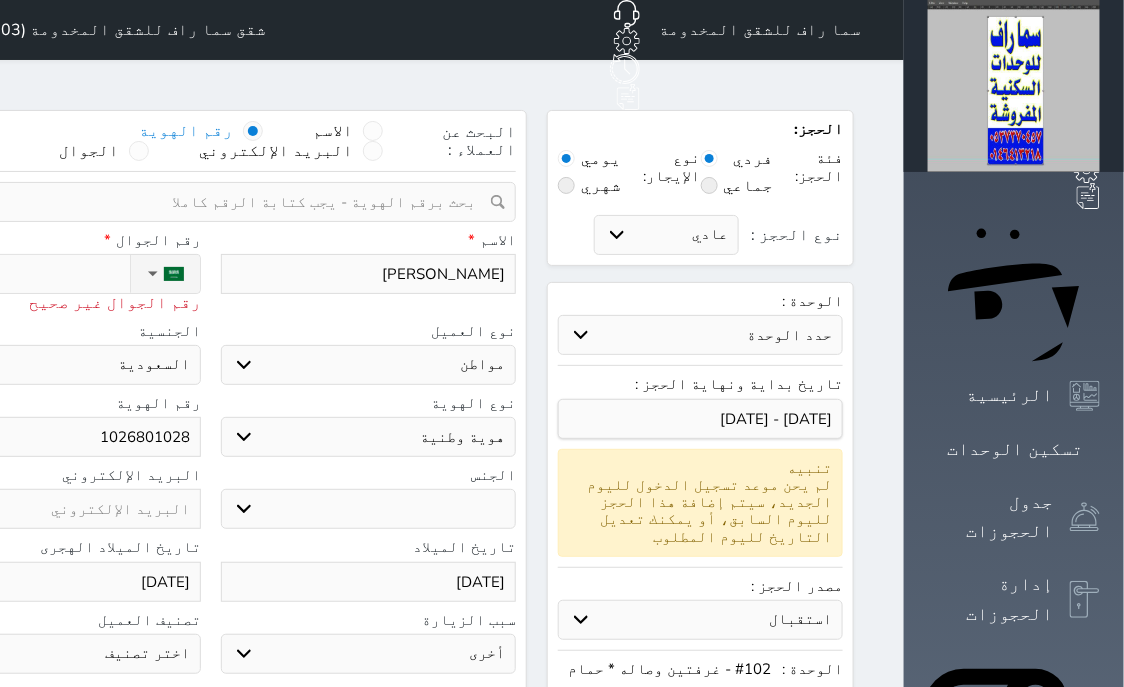 select 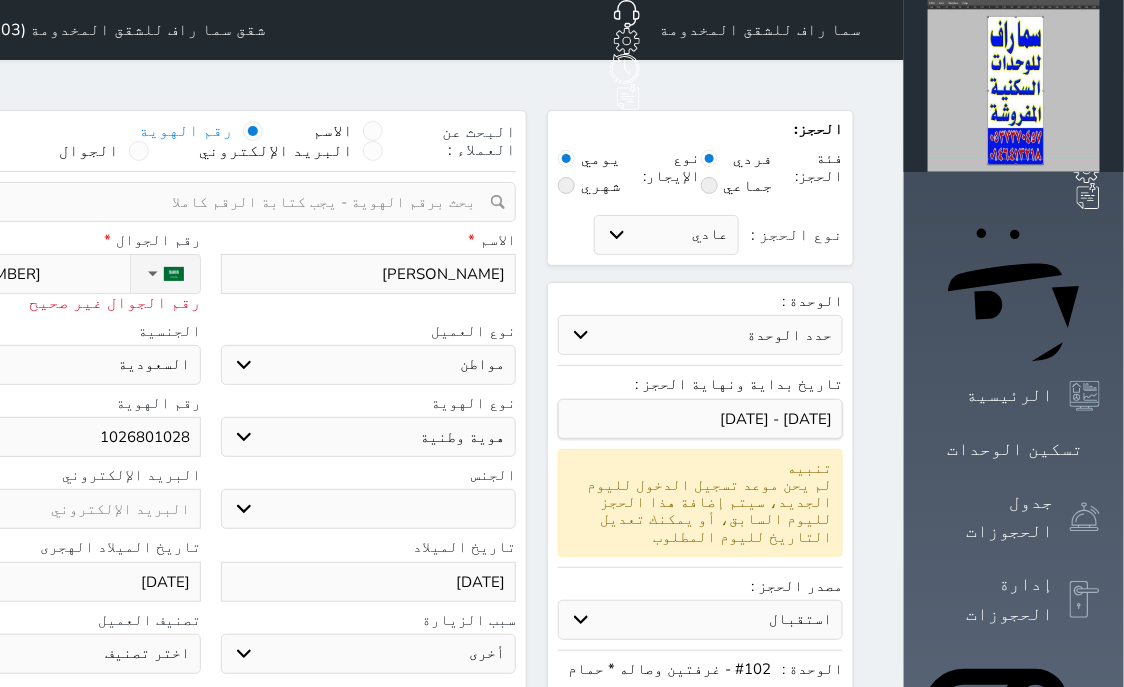 type on "+9665369490" 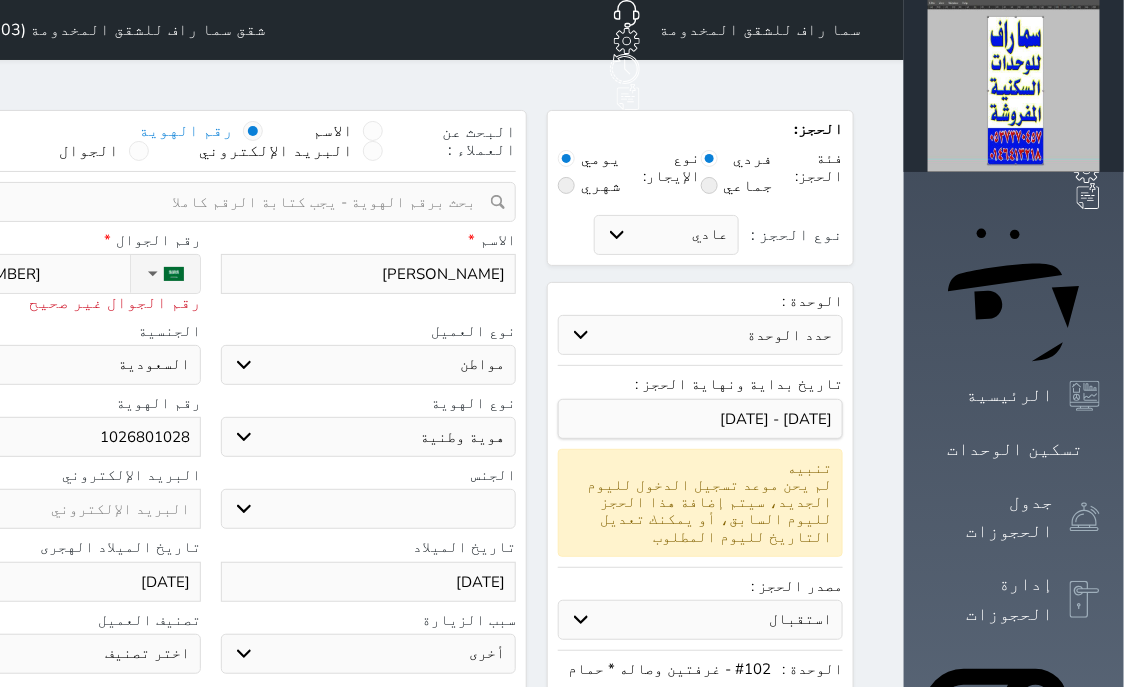 type on "+96653694908" 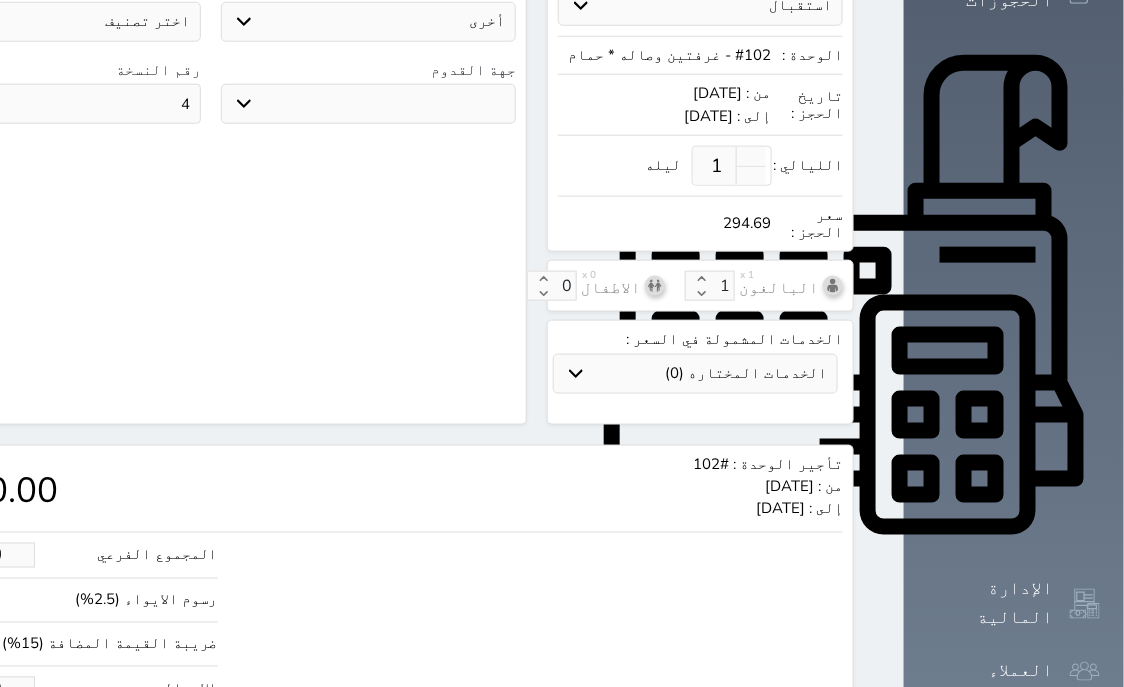 scroll, scrollTop: 671, scrollLeft: 0, axis: vertical 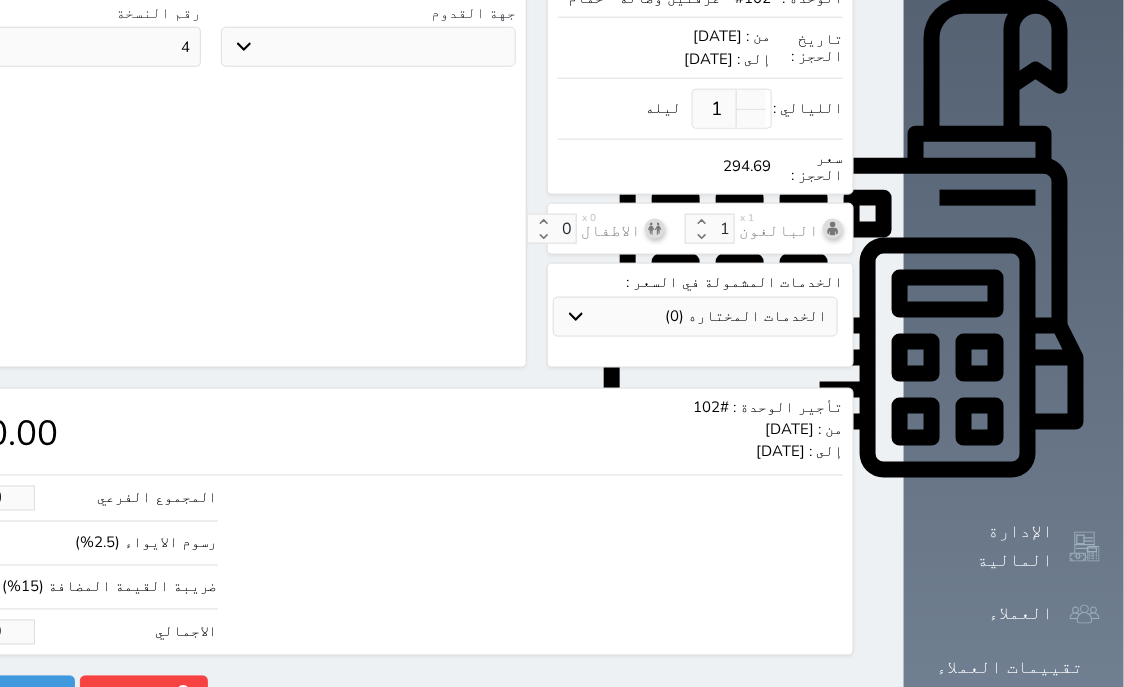 type on "[PHONE_NUMBER]" 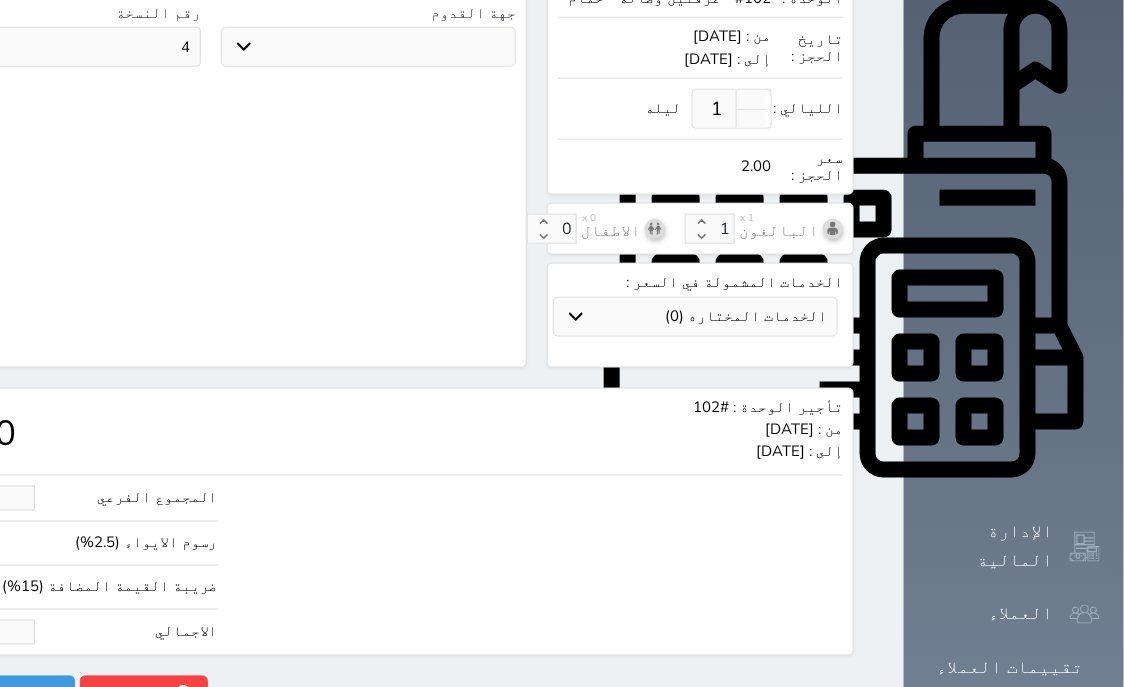 type on "19.51" 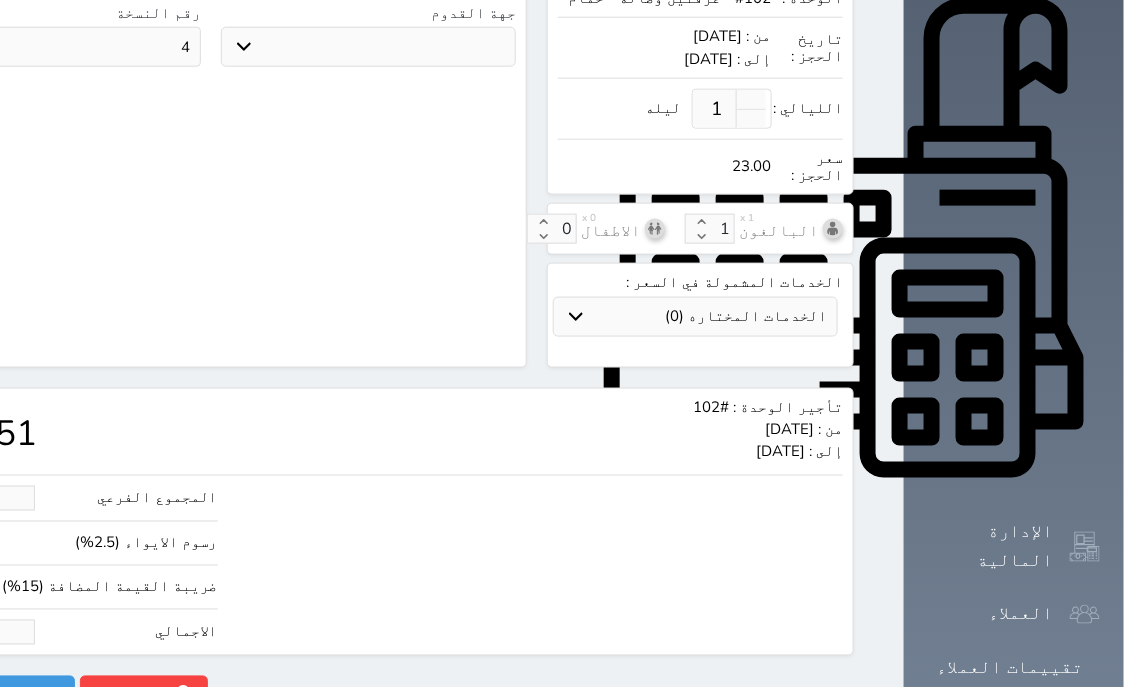 type on "195.12" 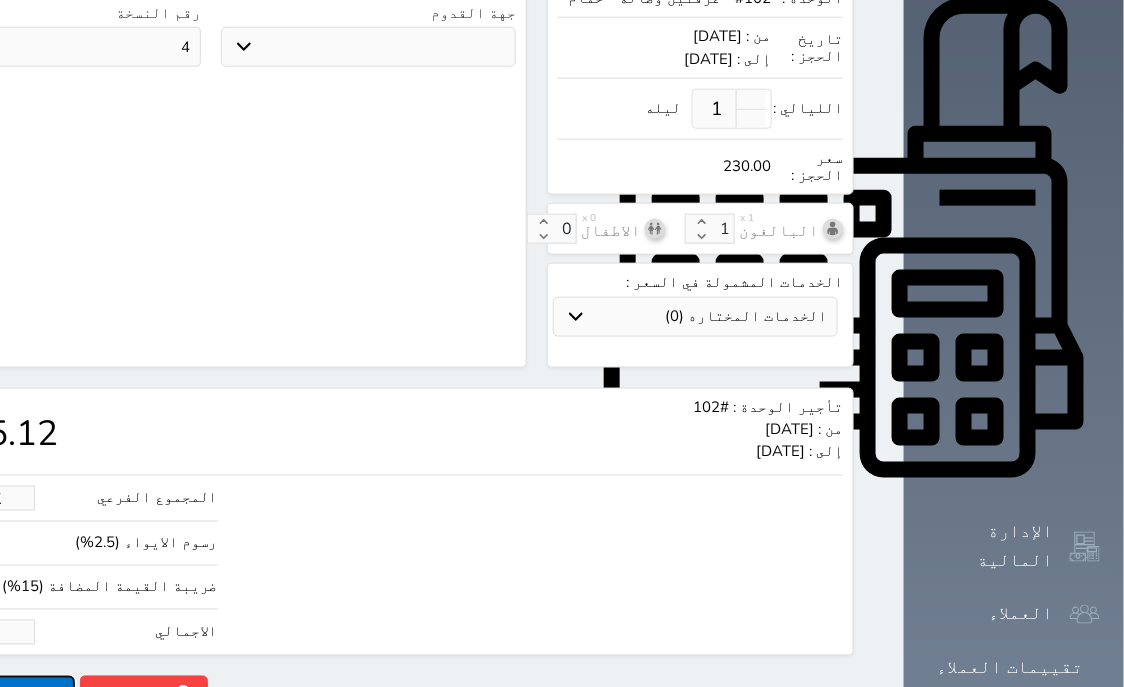 type on "230.00" 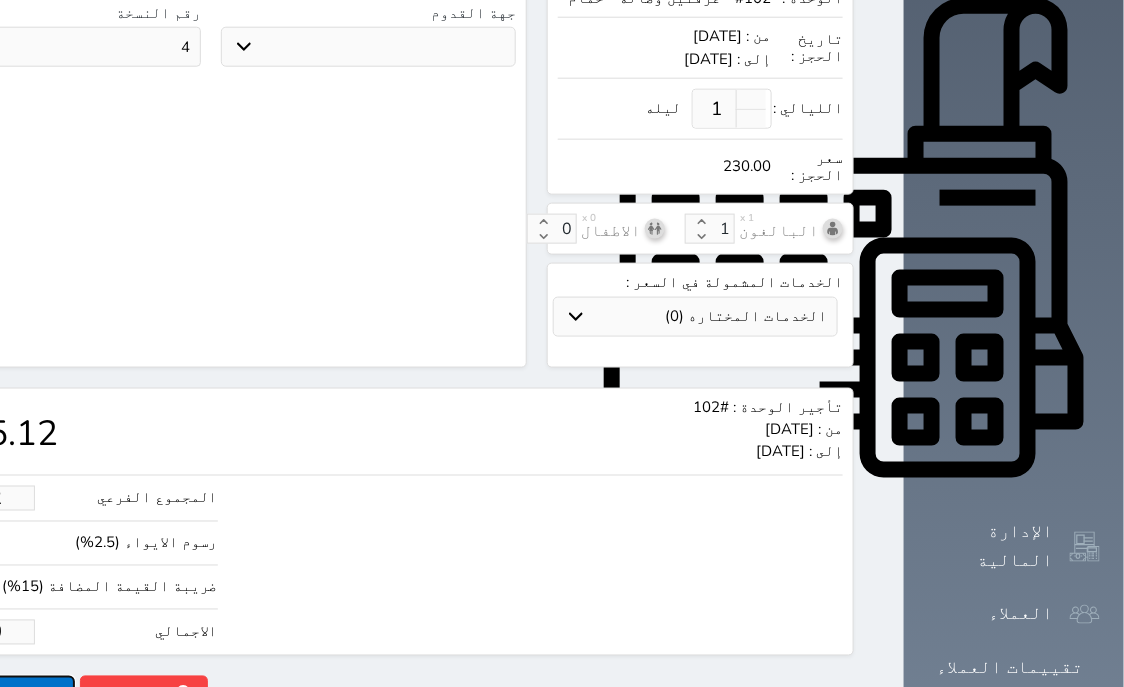 click on "حجز" at bounding box center (-13, 693) 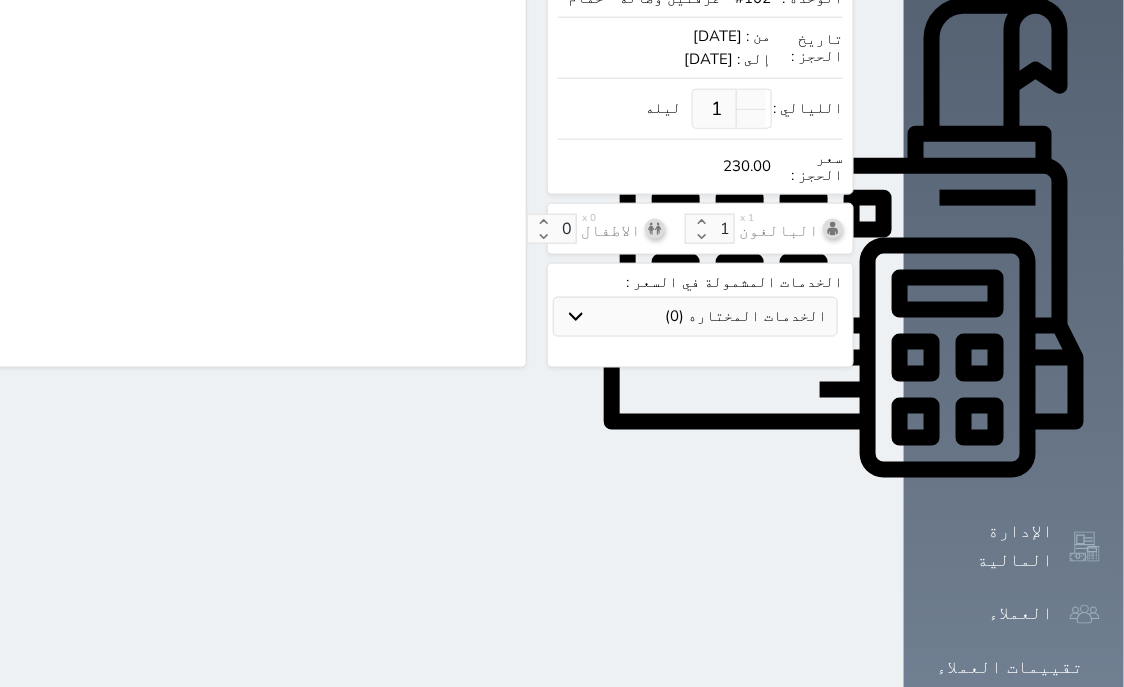 scroll, scrollTop: 621, scrollLeft: 0, axis: vertical 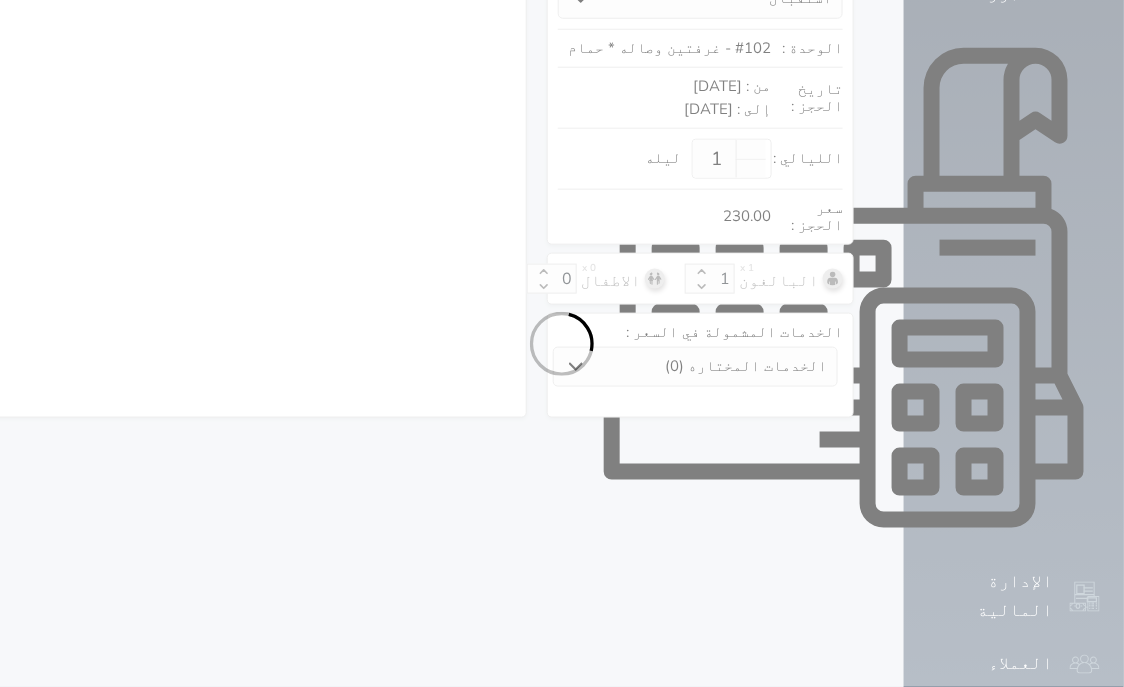 select on "1" 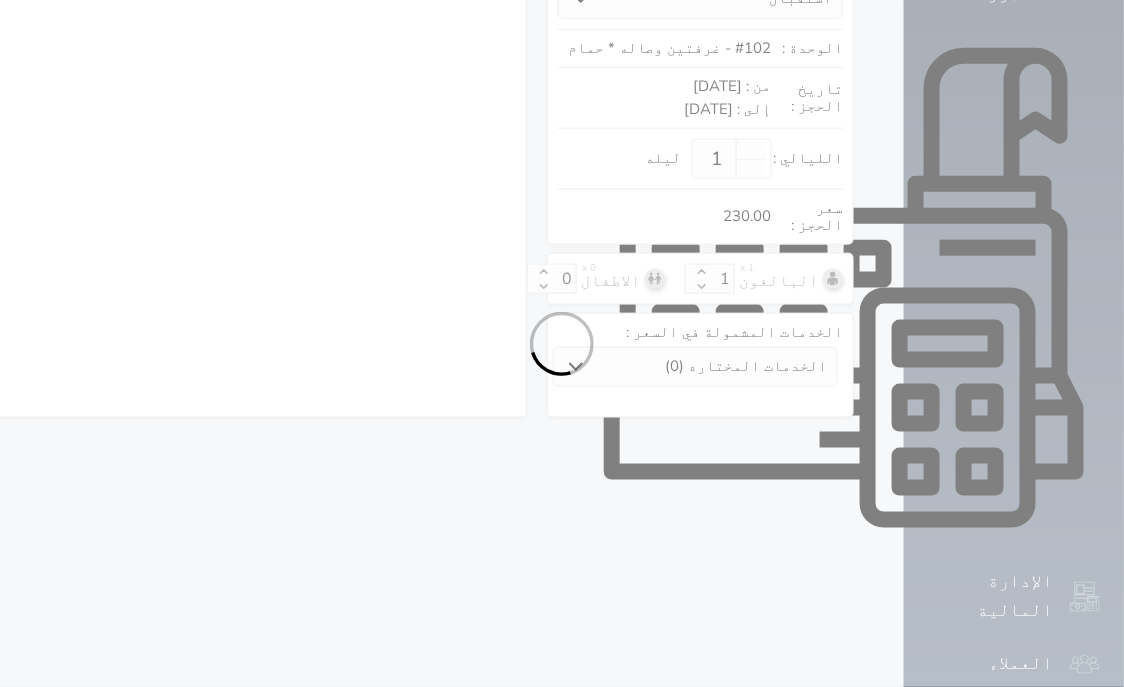 select on "113" 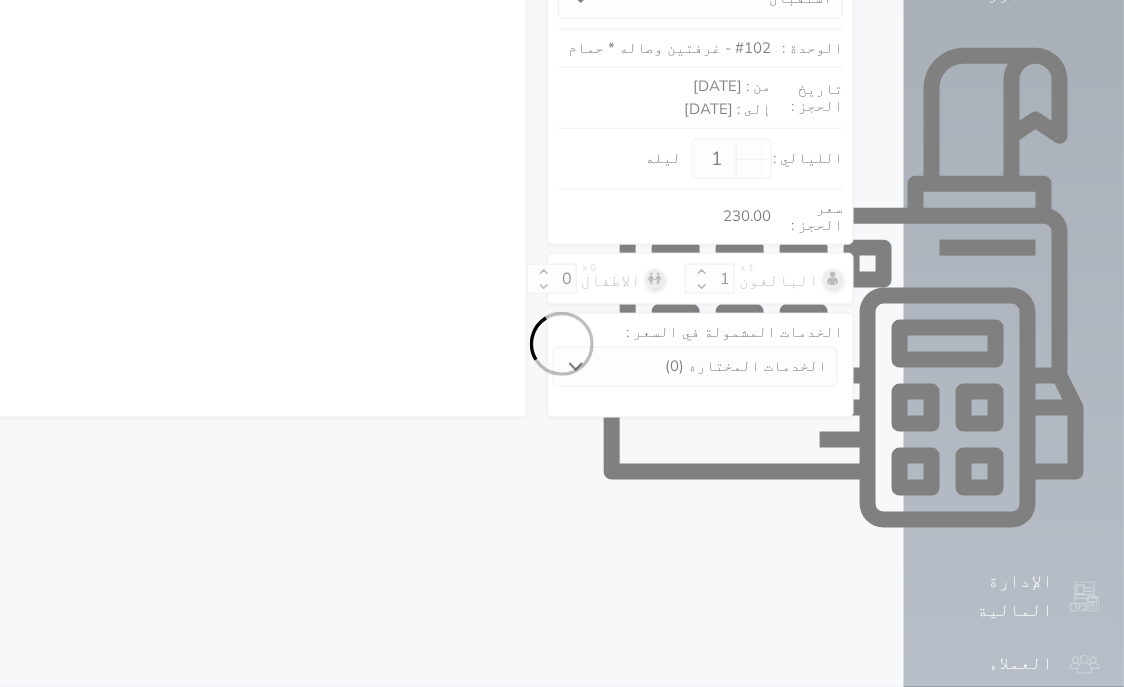 select on "1" 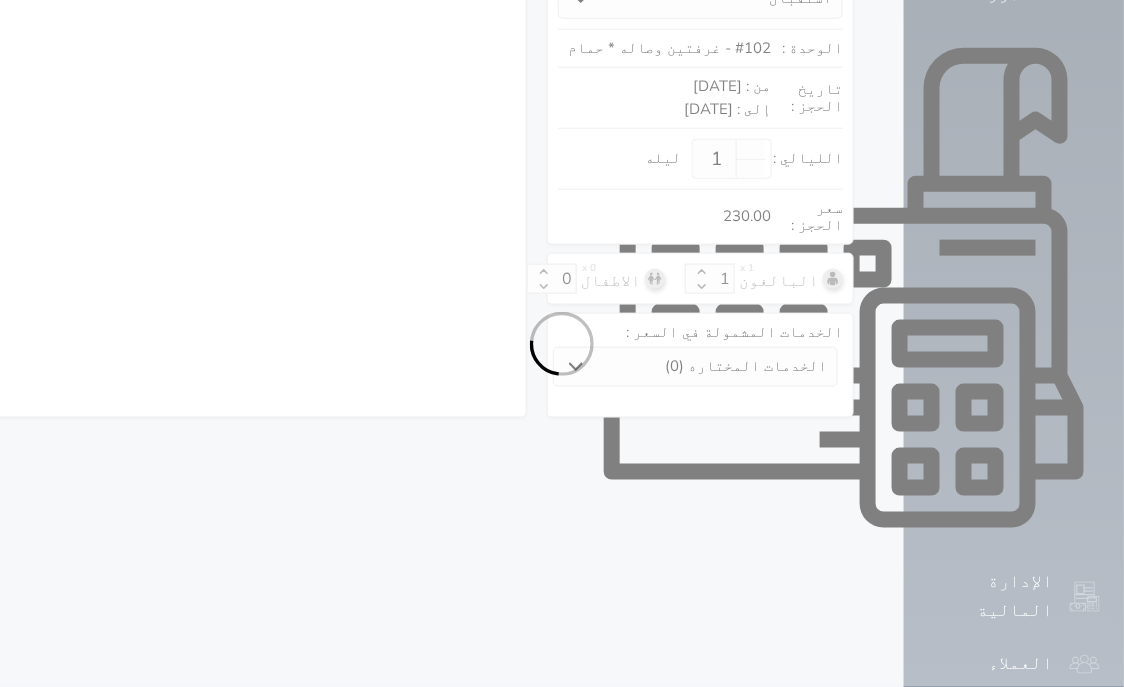 select on "7" 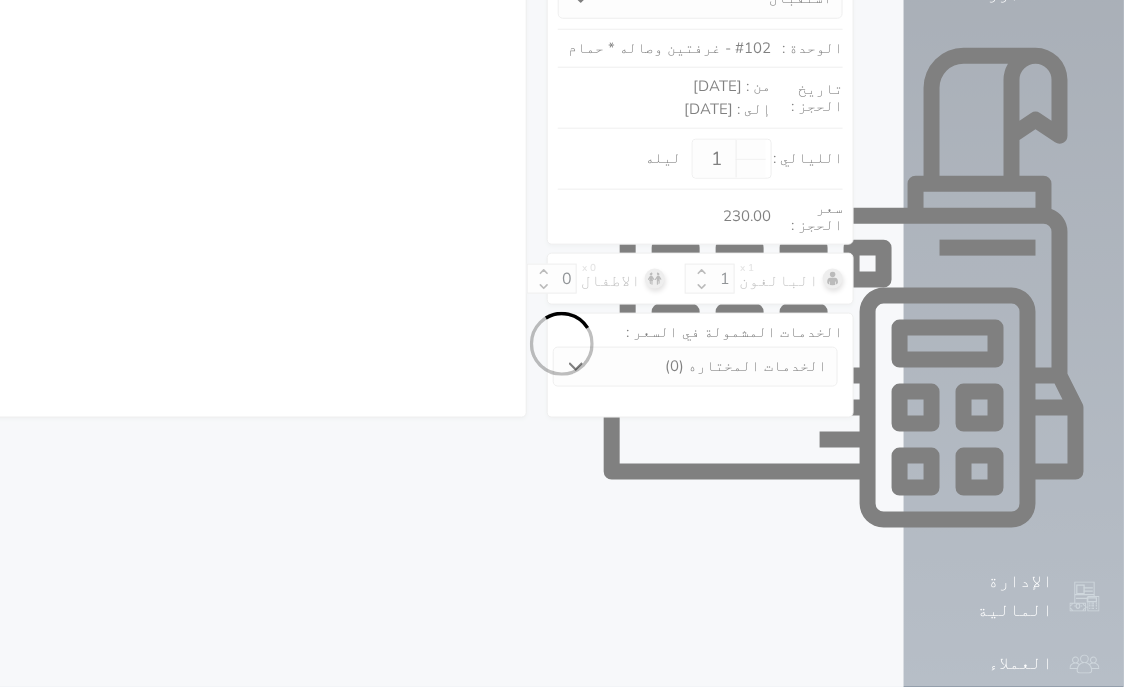 select 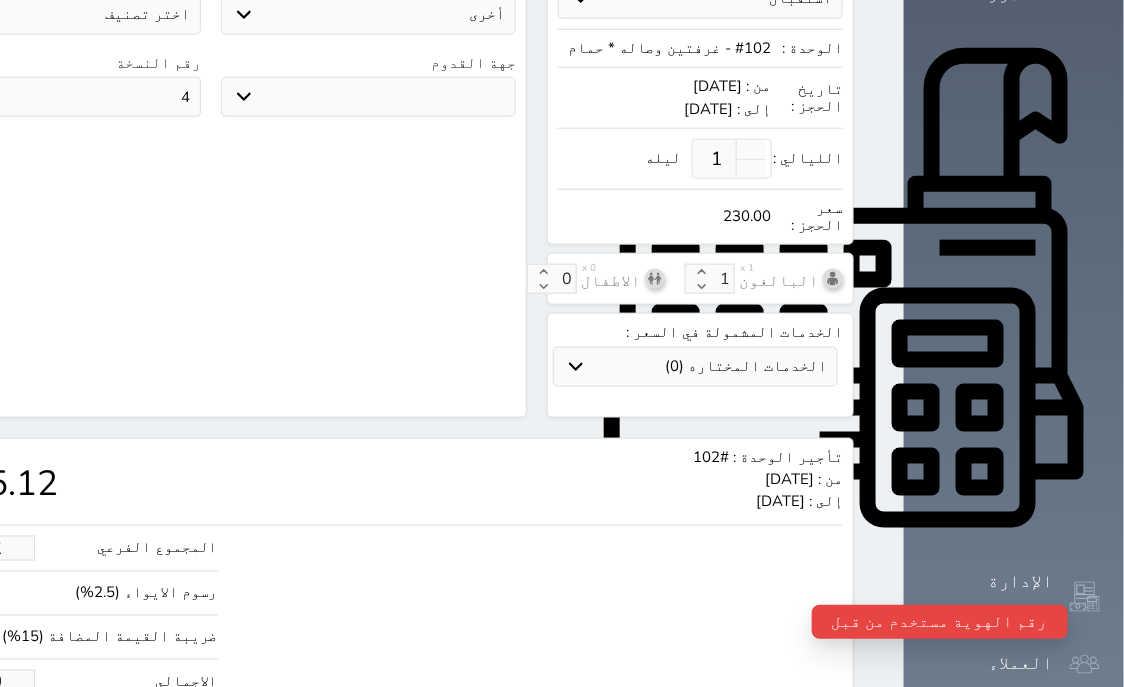 scroll, scrollTop: 112, scrollLeft: 0, axis: vertical 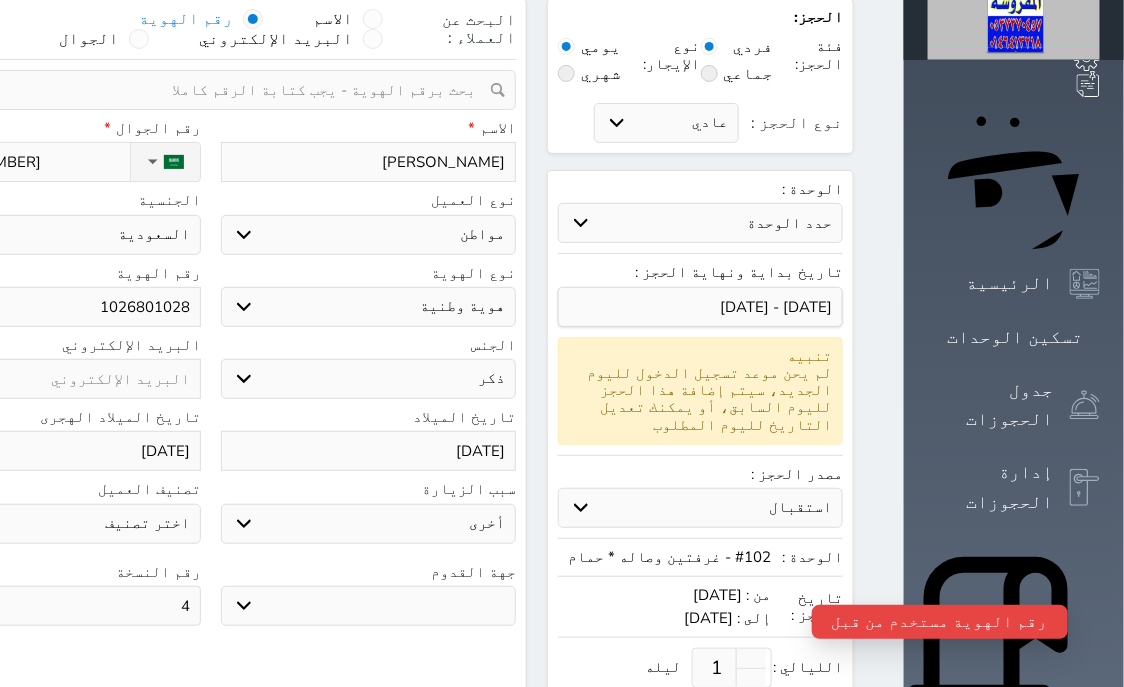drag, startPoint x: 322, startPoint y: 253, endPoint x: 308, endPoint y: 258, distance: 14.866069 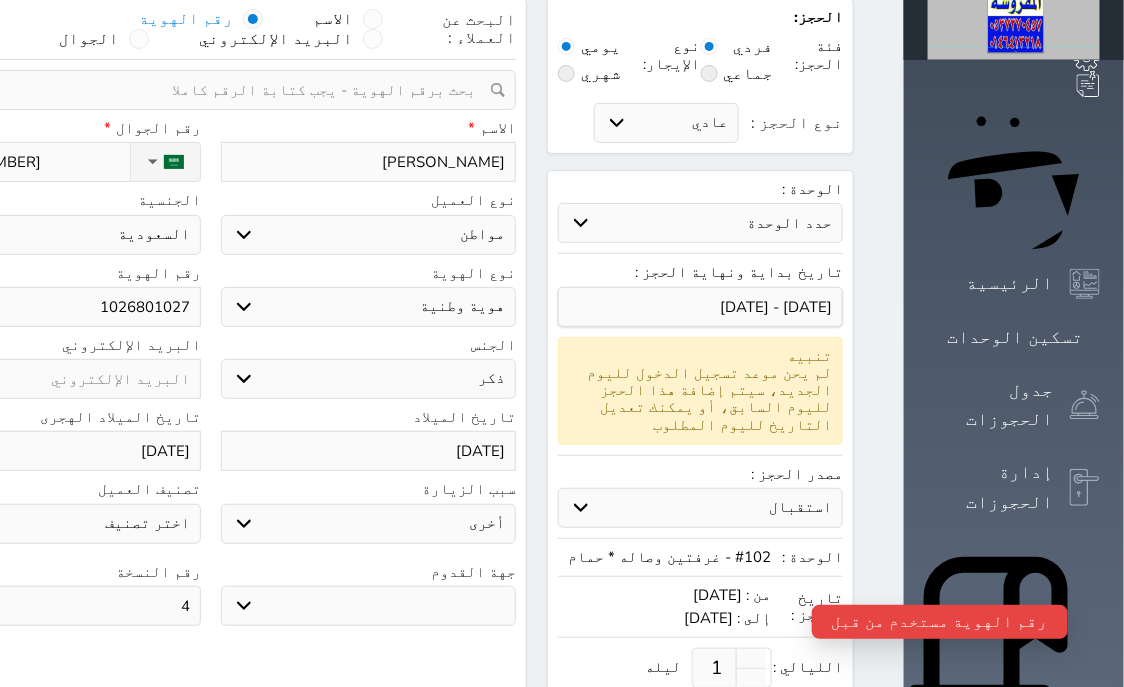 scroll, scrollTop: 671, scrollLeft: 0, axis: vertical 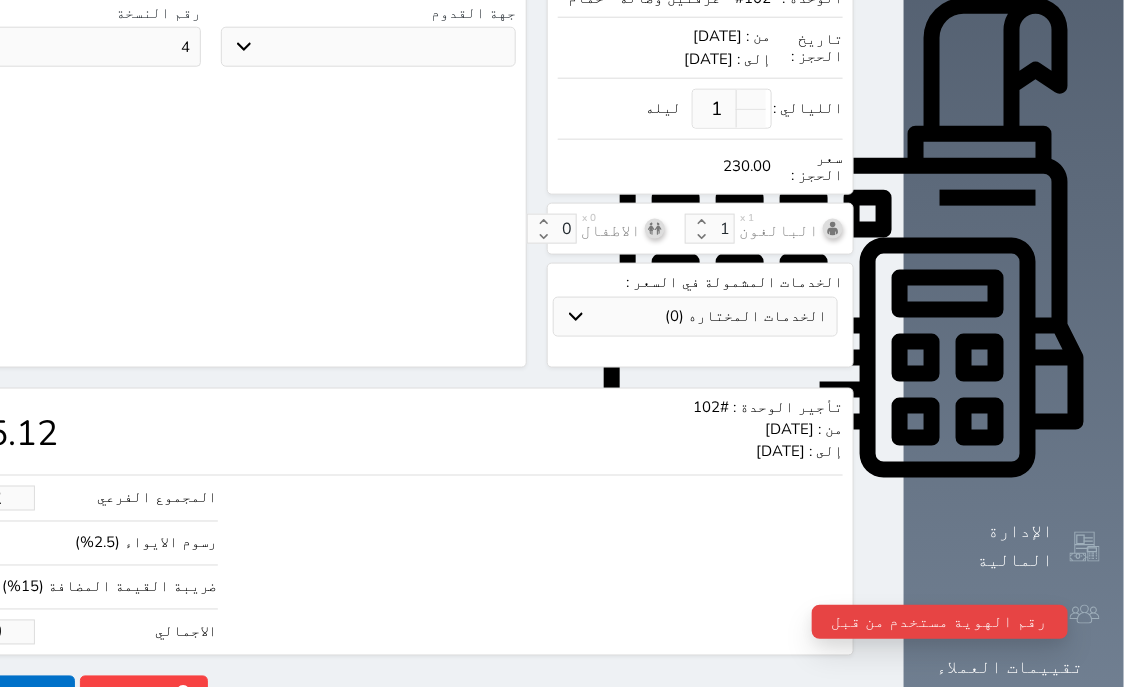 type on "1026801027" 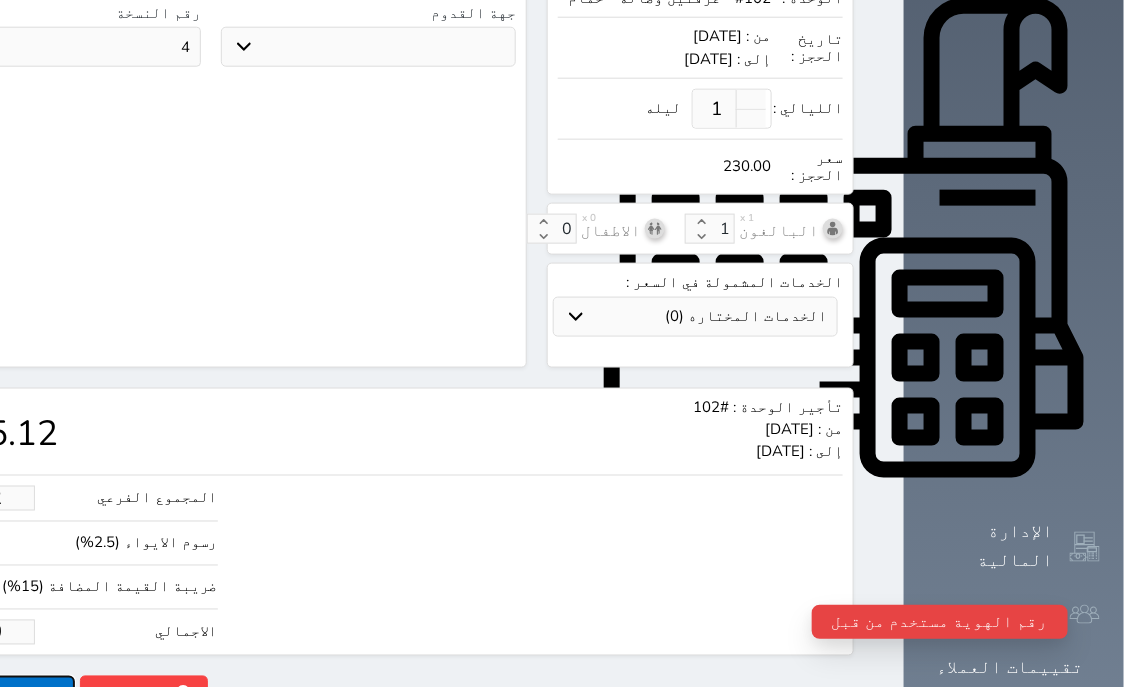 click on "حجز" at bounding box center (-13, 693) 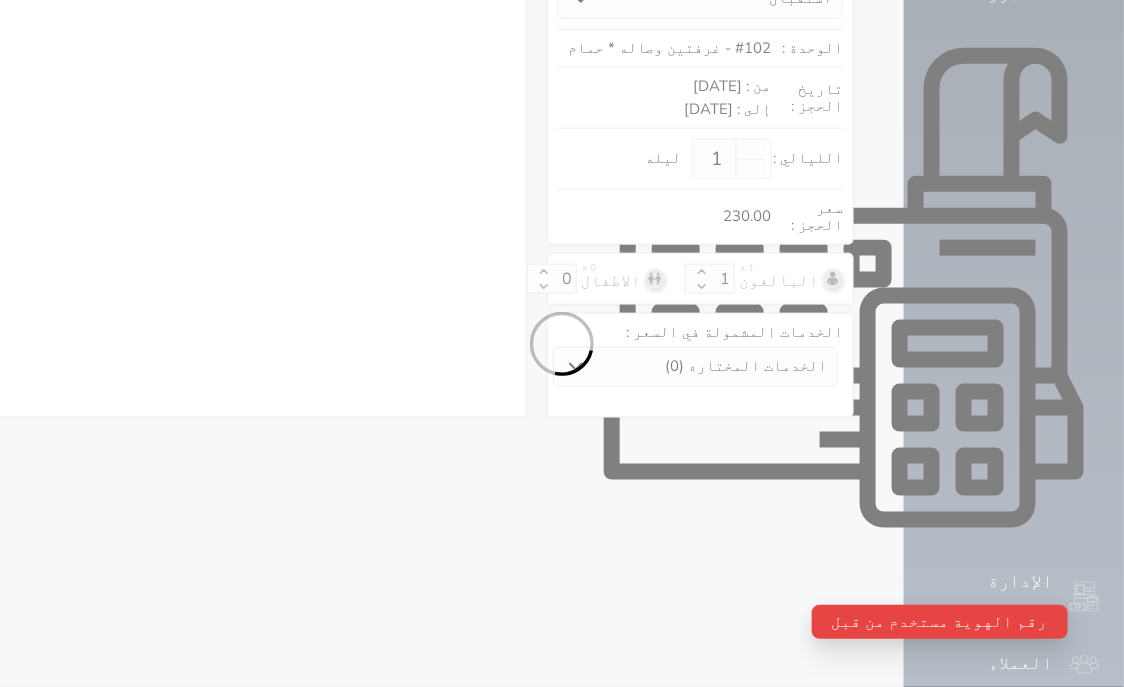 select on "1" 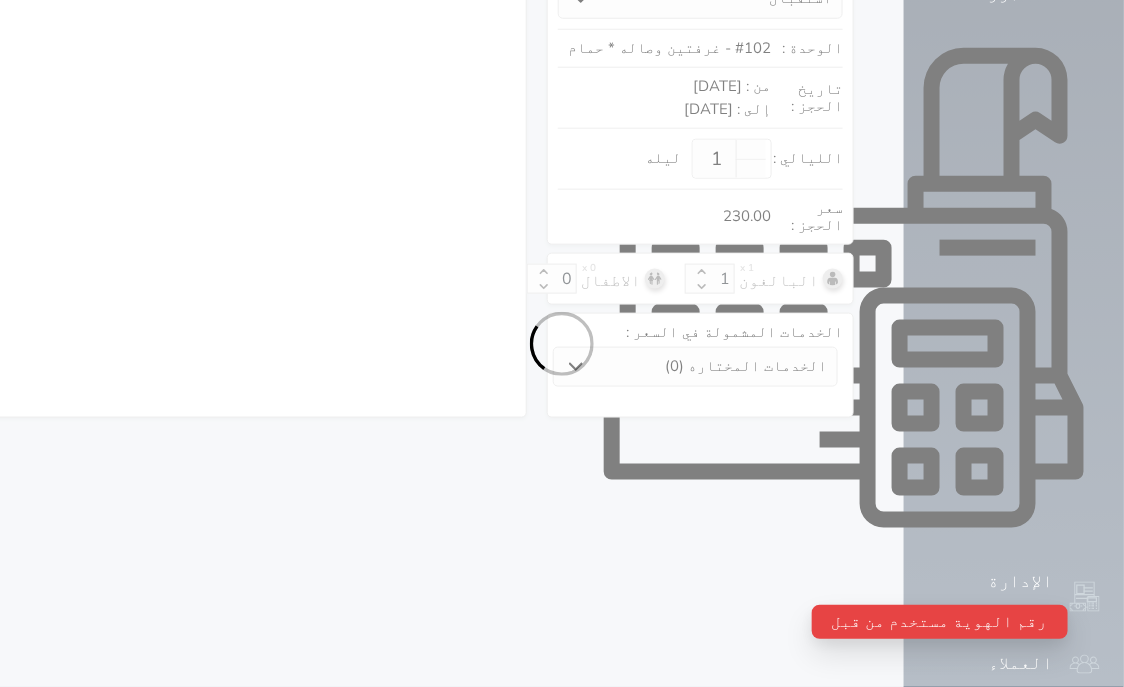 select on "113" 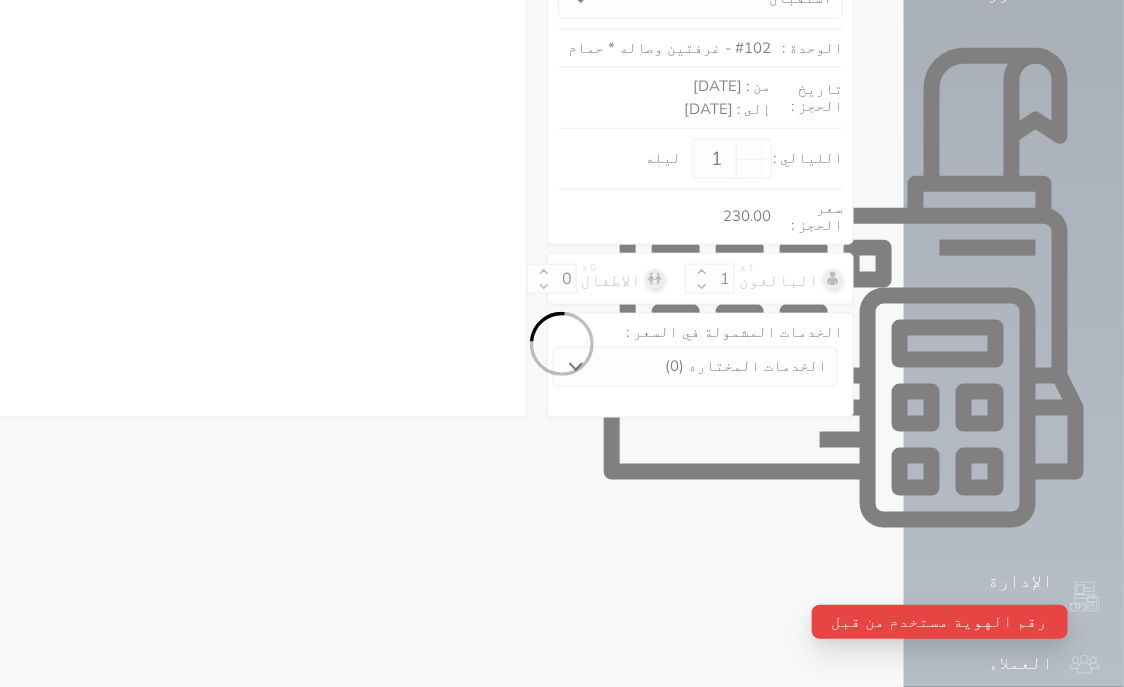 select on "1" 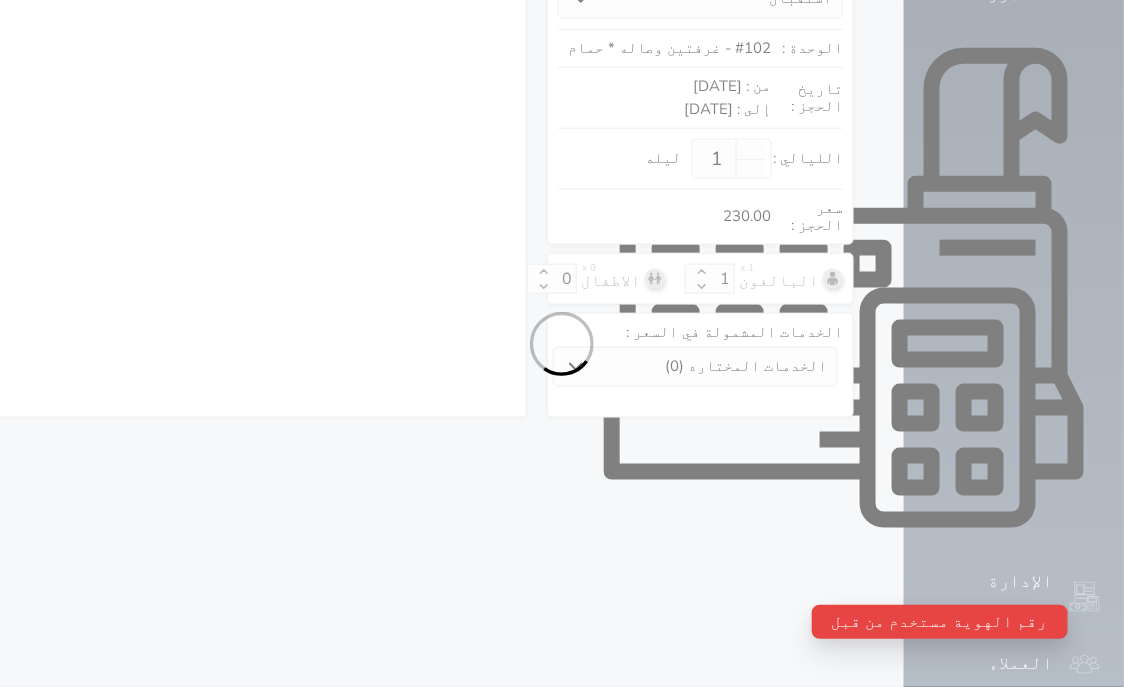 select on "7" 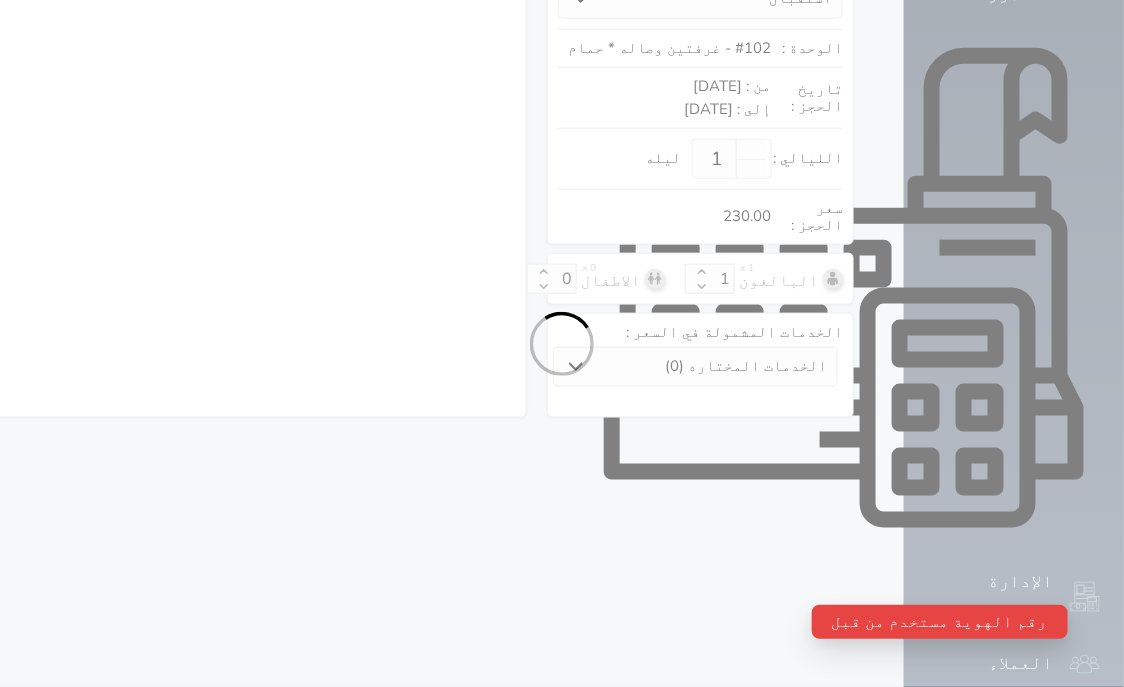 select 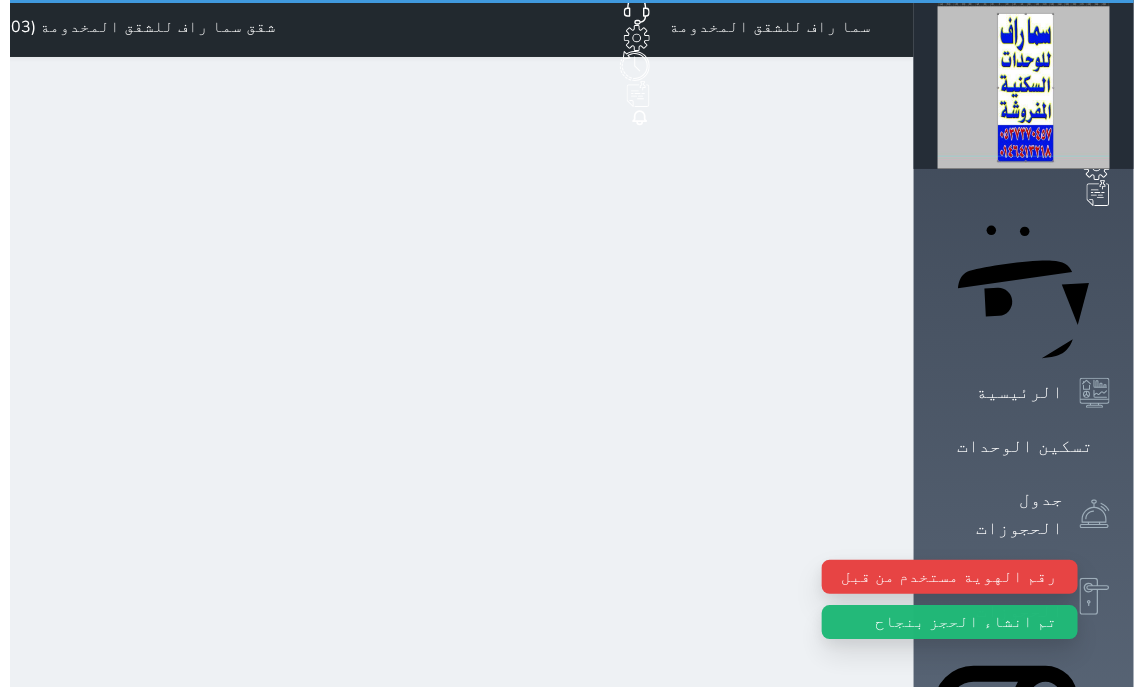 scroll, scrollTop: 0, scrollLeft: 0, axis: both 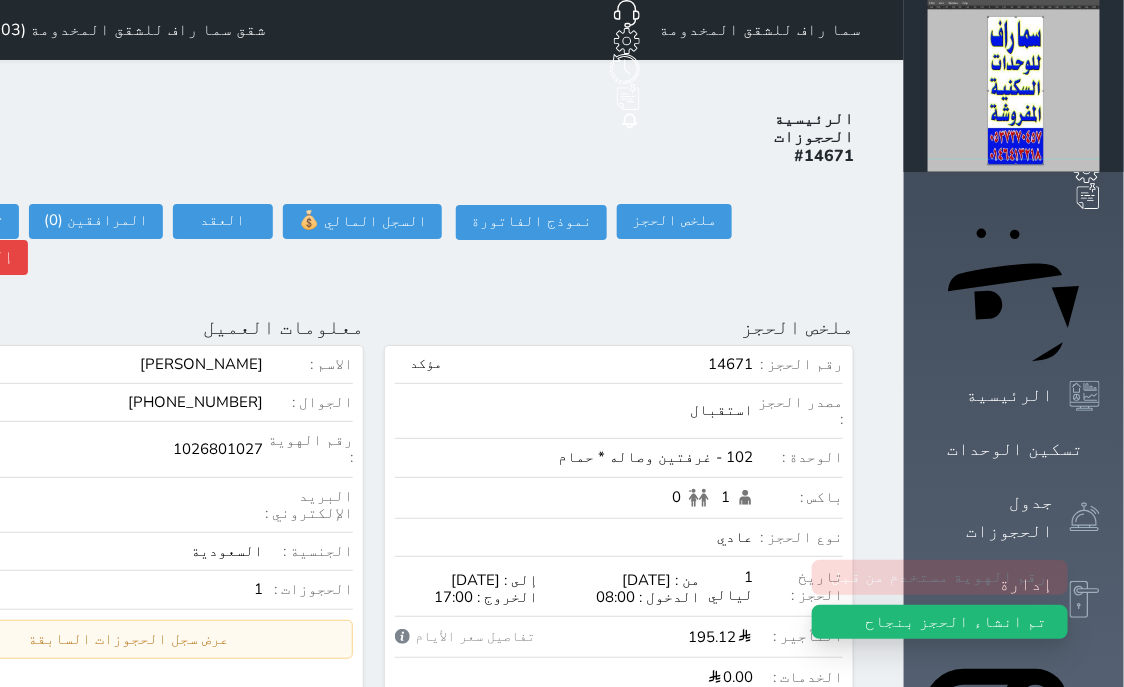 click at bounding box center (-89, 327) 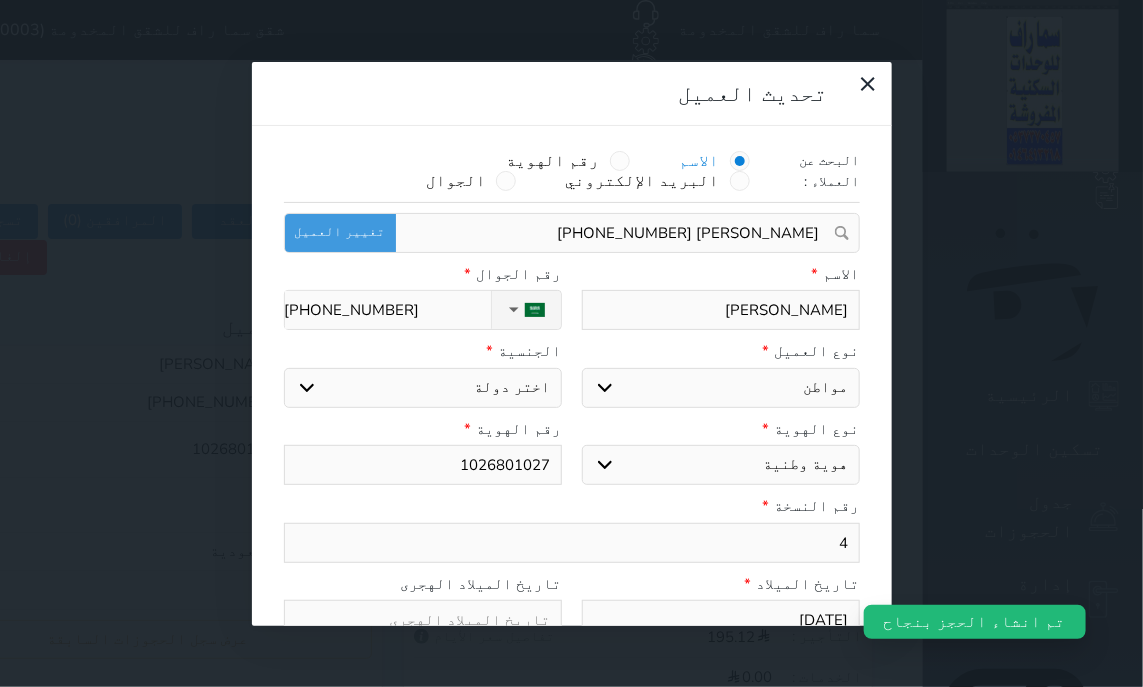 select 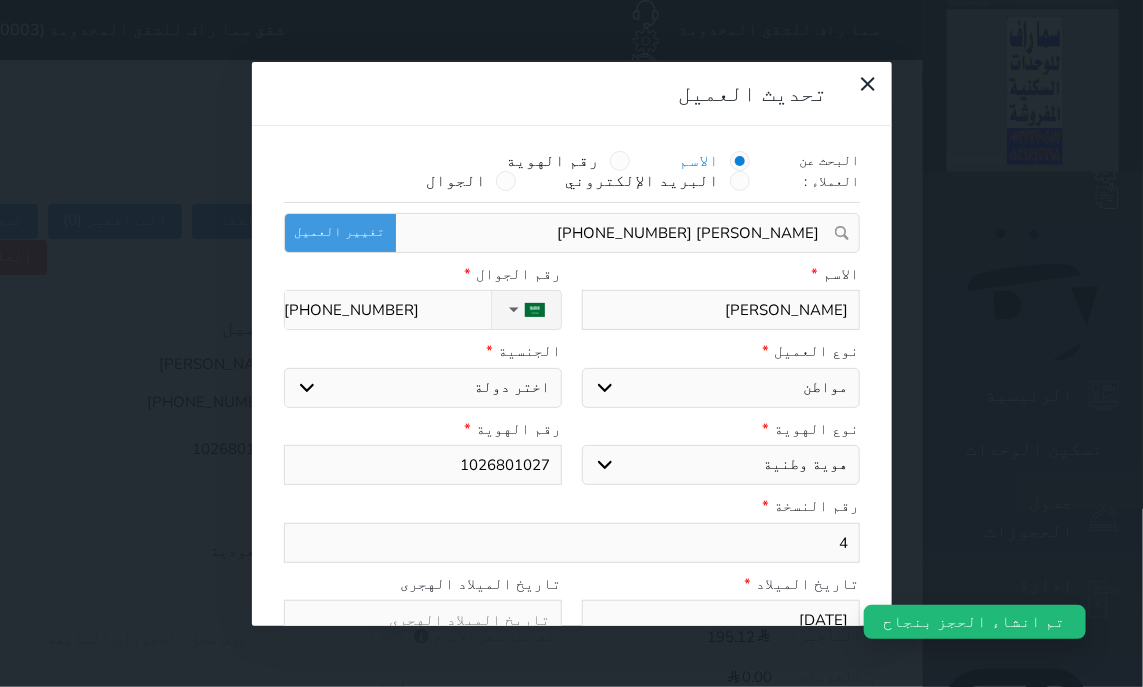 select 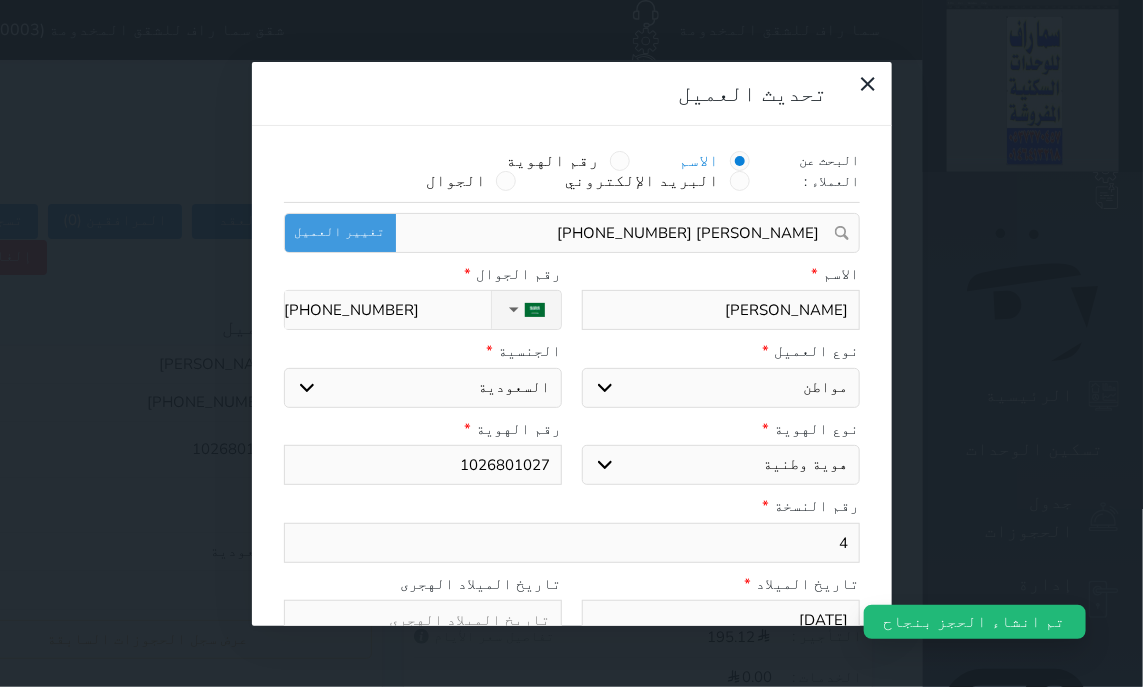 select 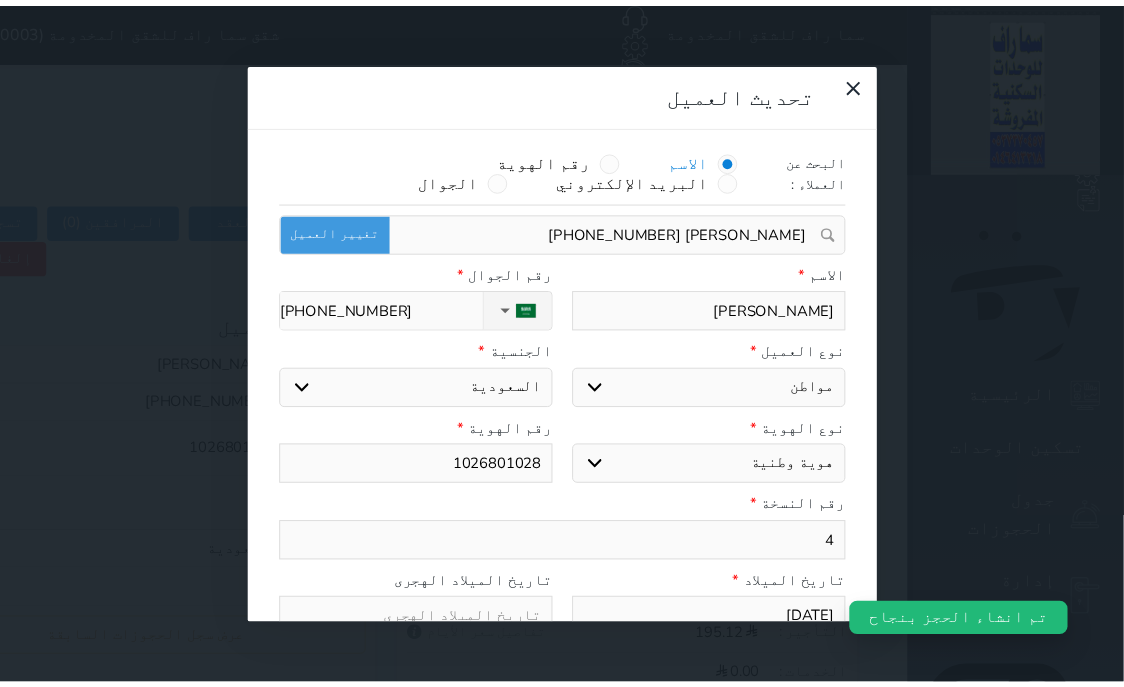 scroll, scrollTop: 200, scrollLeft: 0, axis: vertical 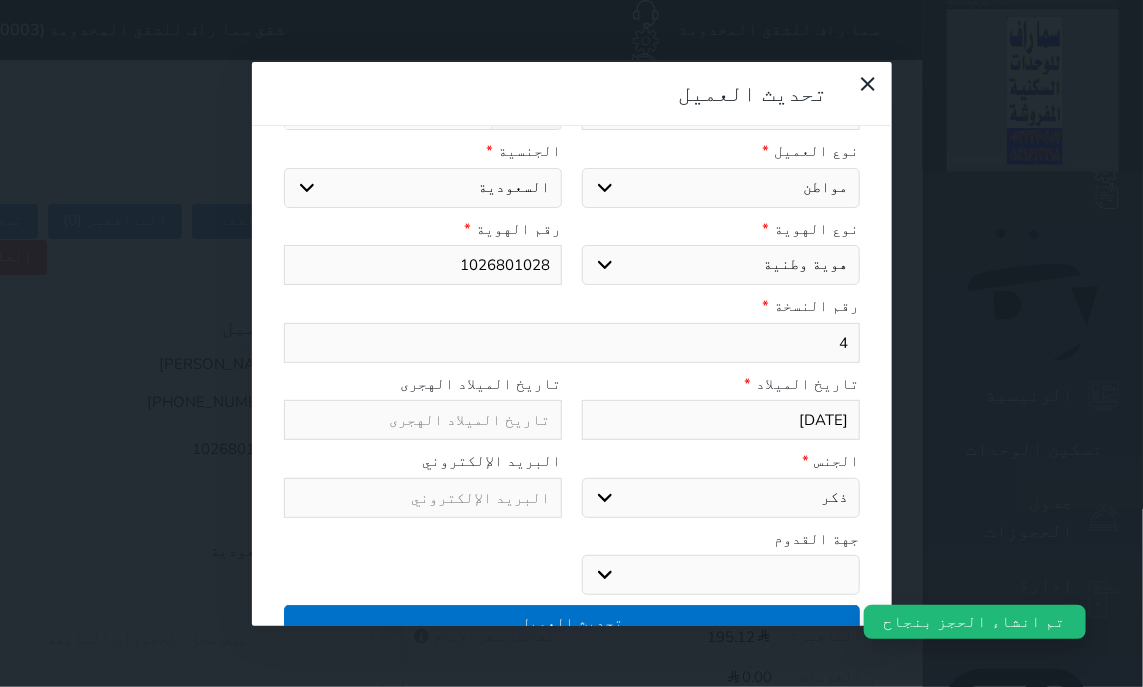 type on "1026801028" 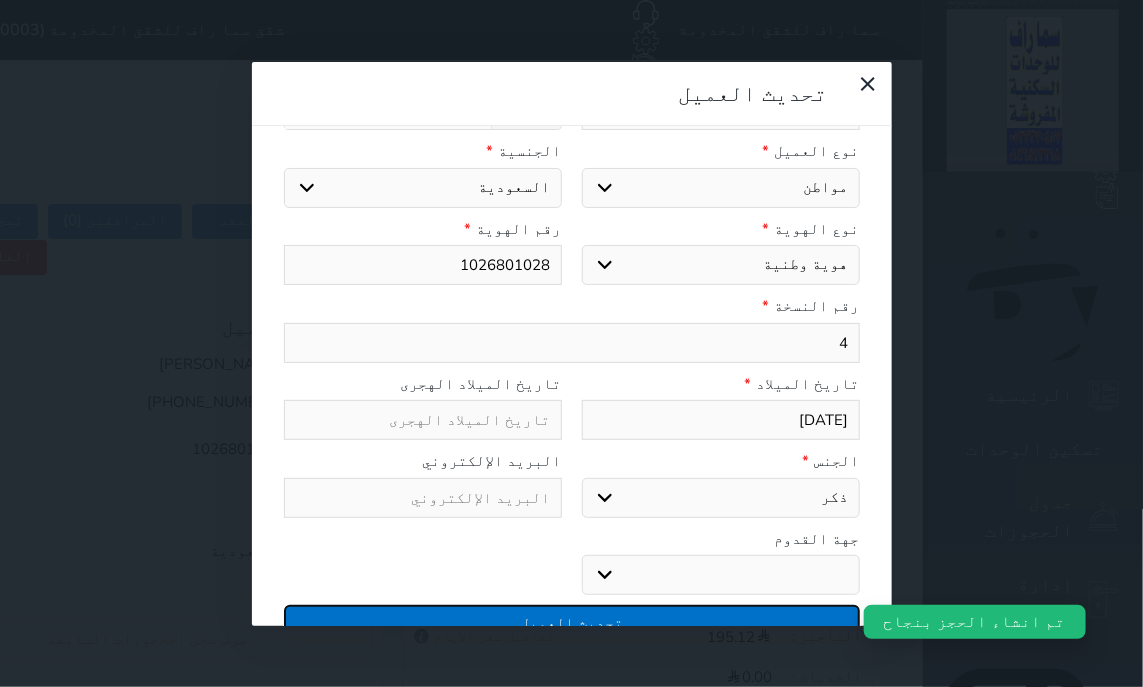 click on "تحديث العميل" at bounding box center (572, 622) 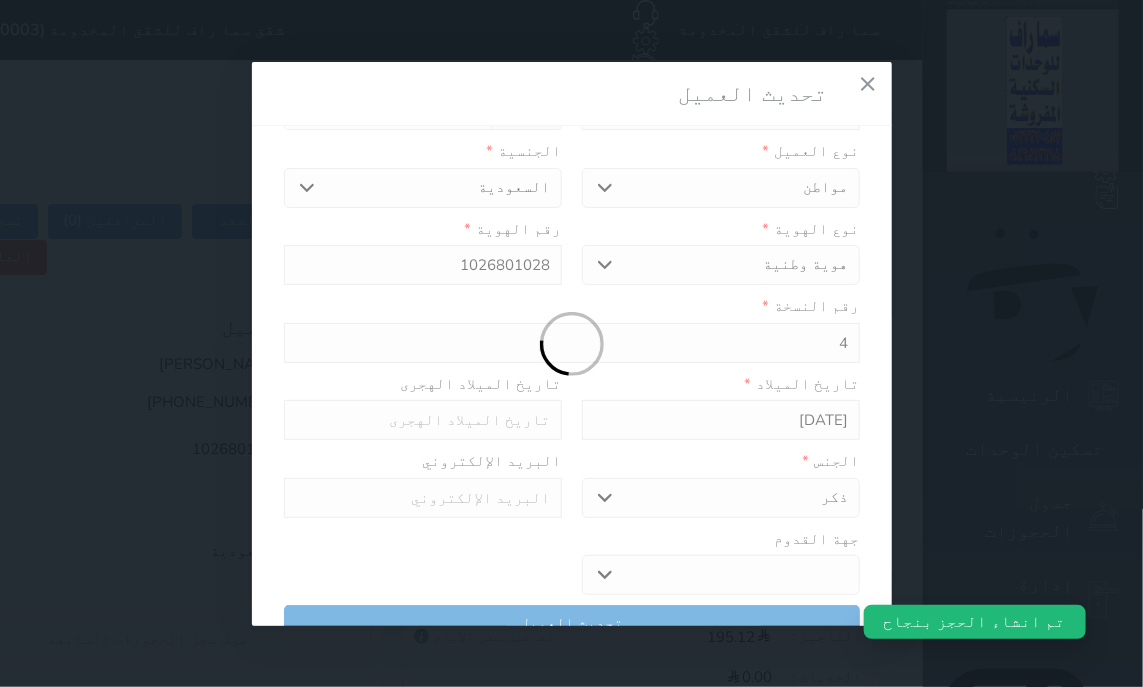select 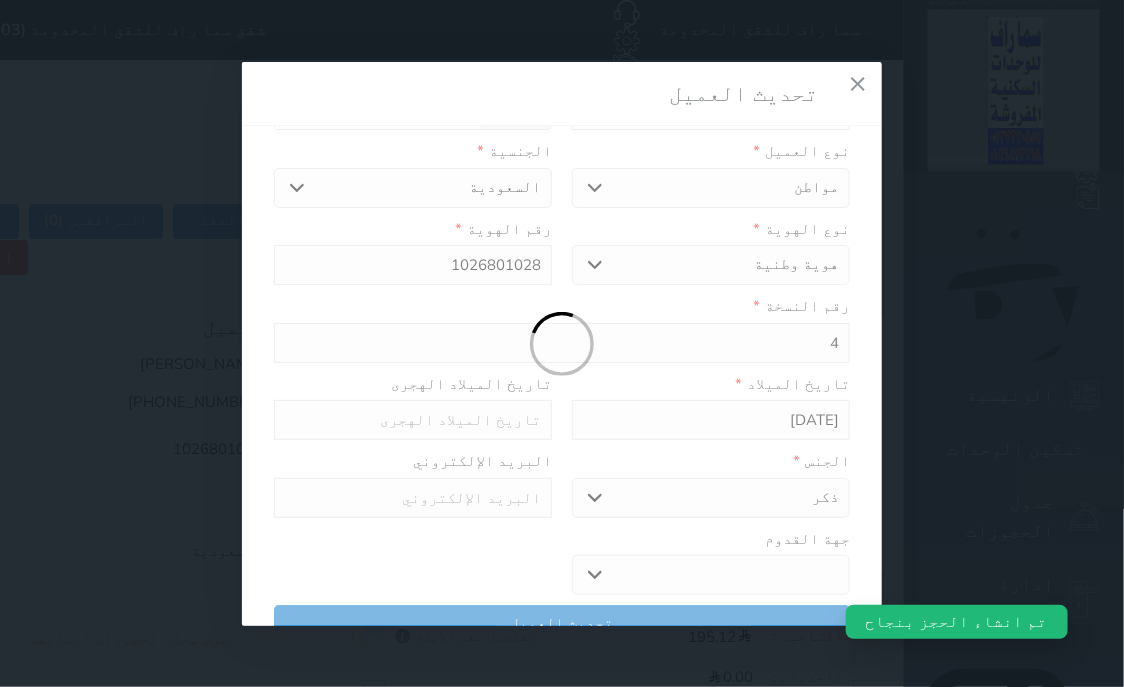 scroll, scrollTop: 200, scrollLeft: 0, axis: vertical 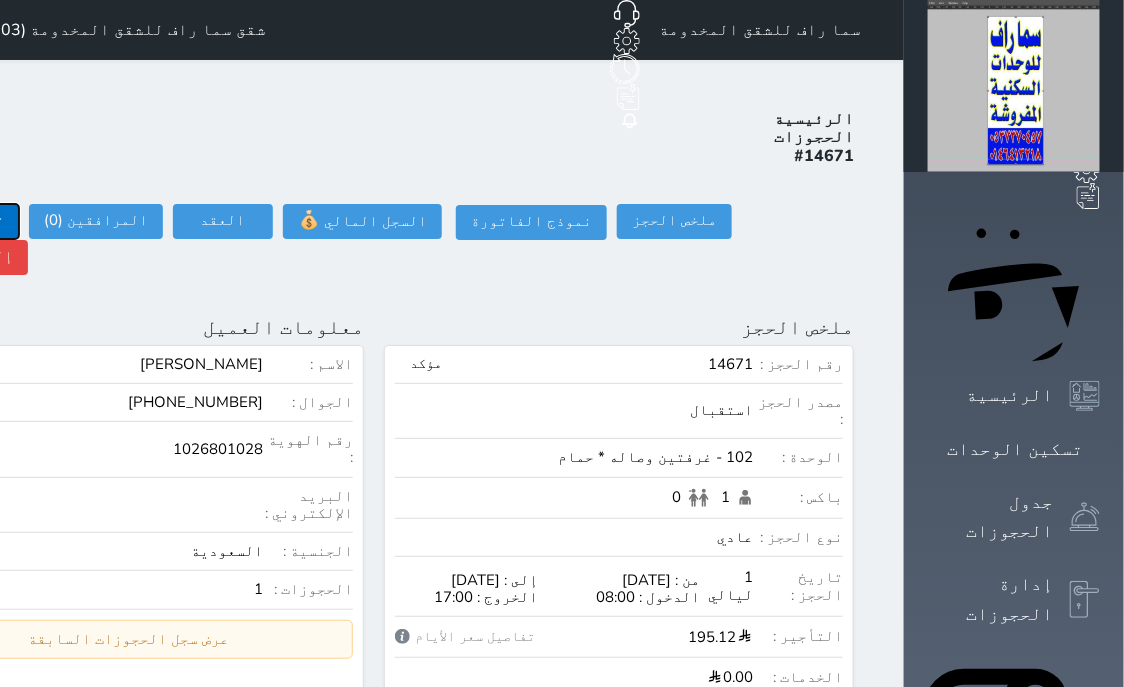 click on "تسجيل دخول" at bounding box center (-39, 221) 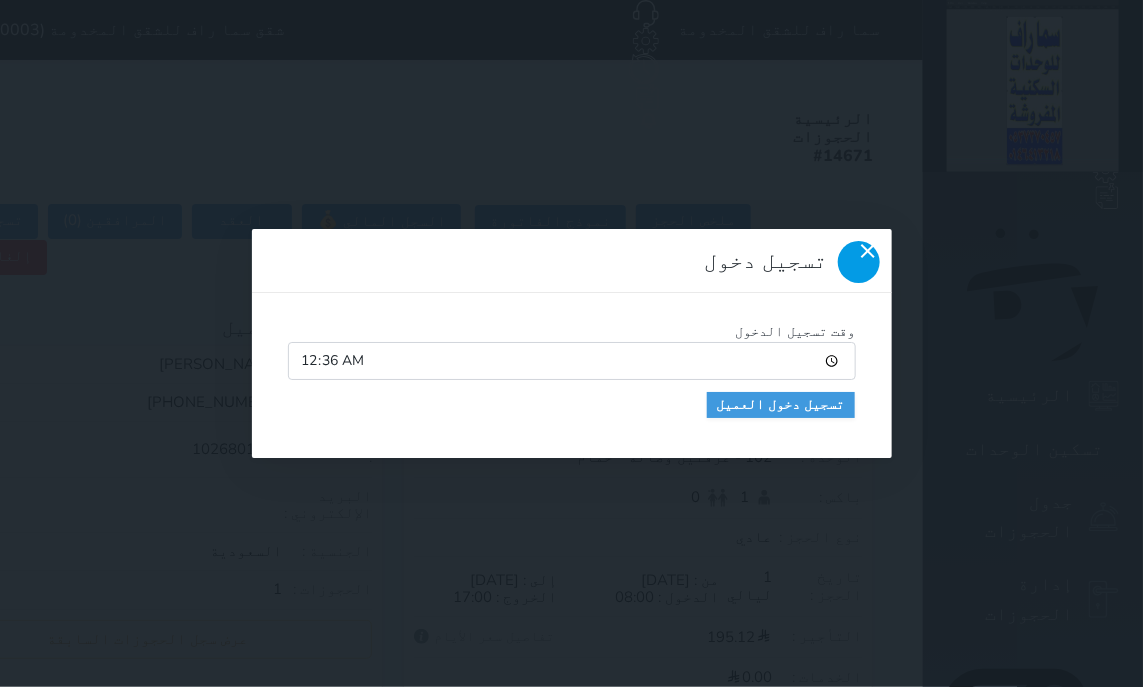 click 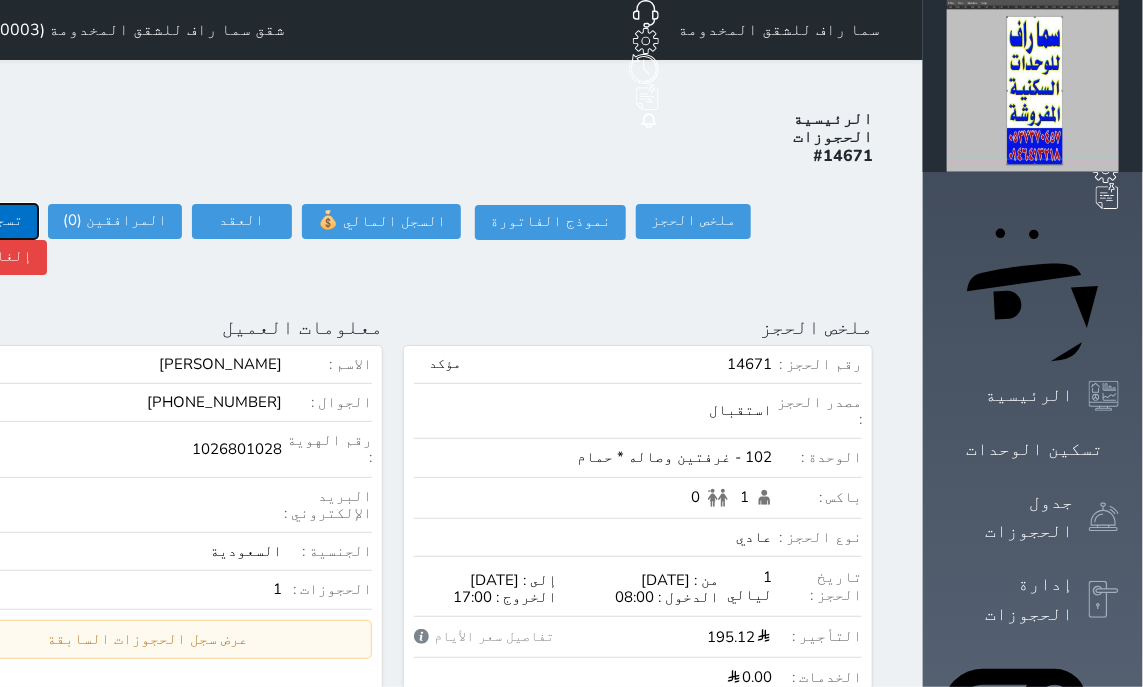click on "تسجيل دخول" at bounding box center [-20, 221] 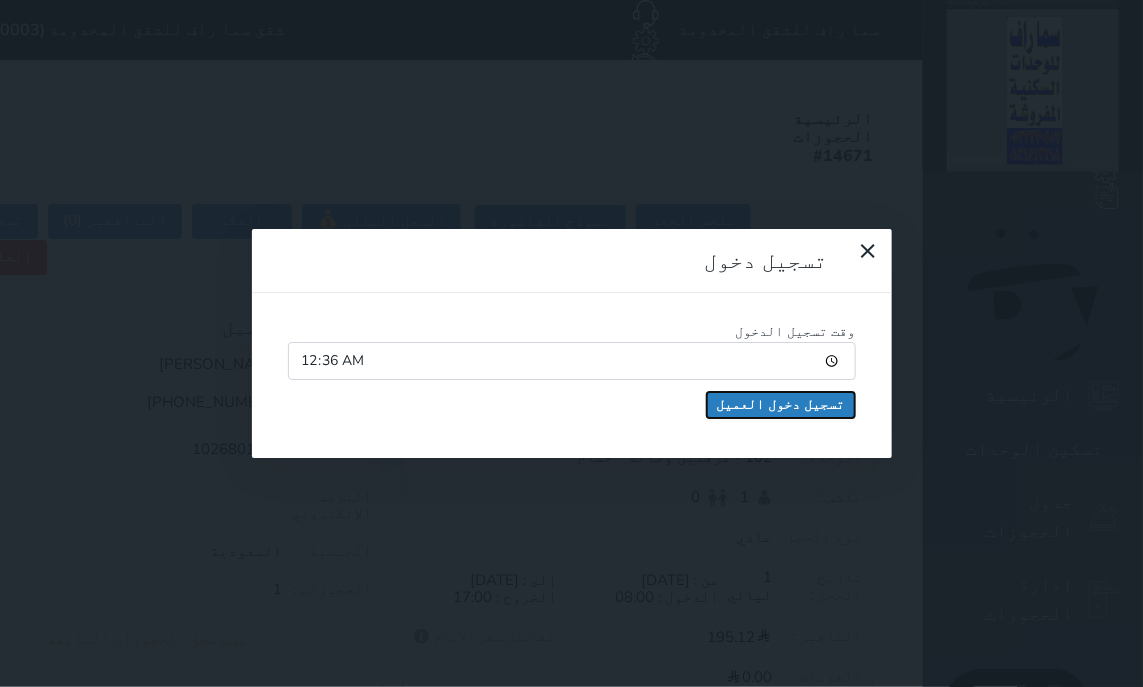 click on "تسجيل دخول العميل" at bounding box center (781, 405) 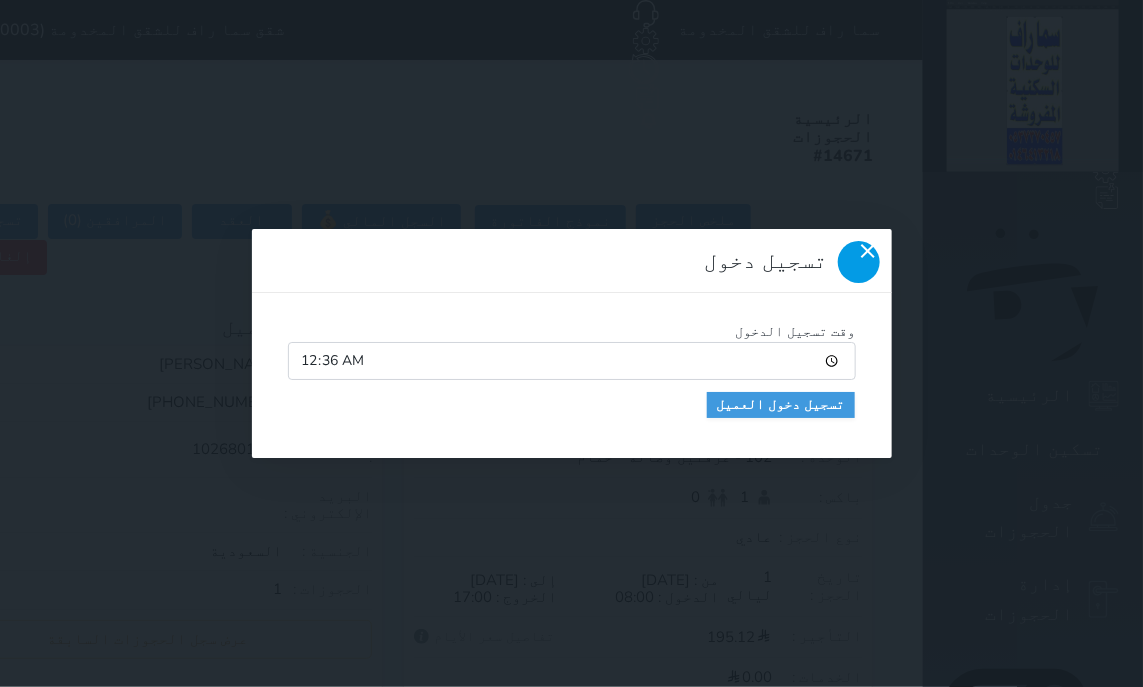 click 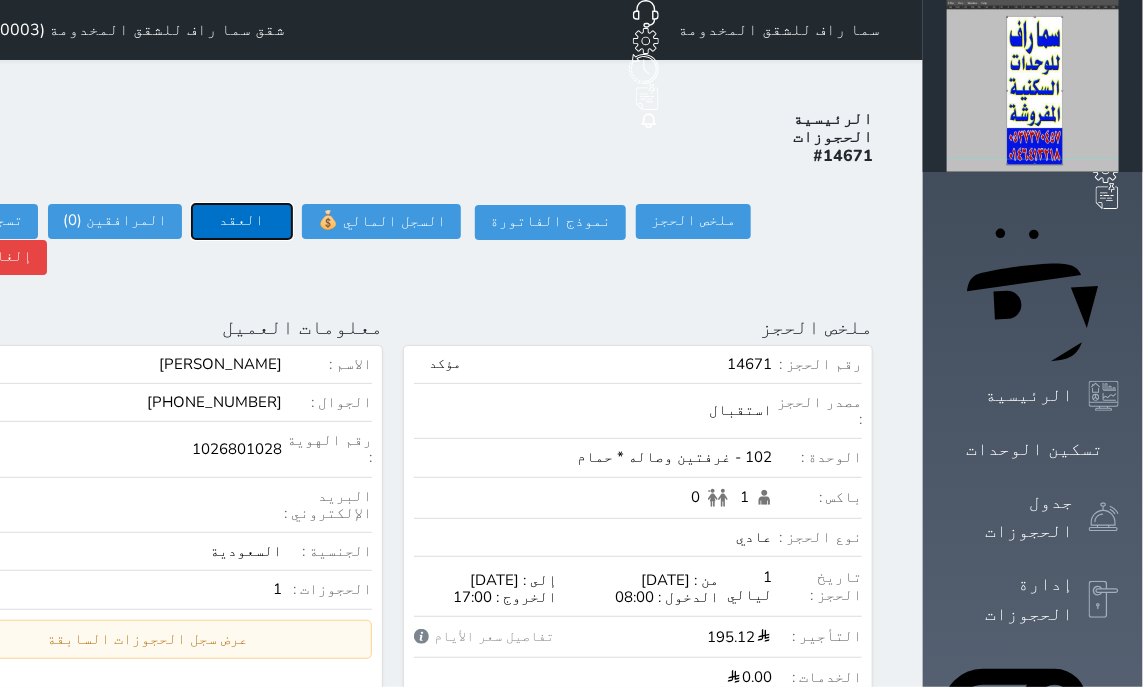 click on "العقد" at bounding box center [242, 221] 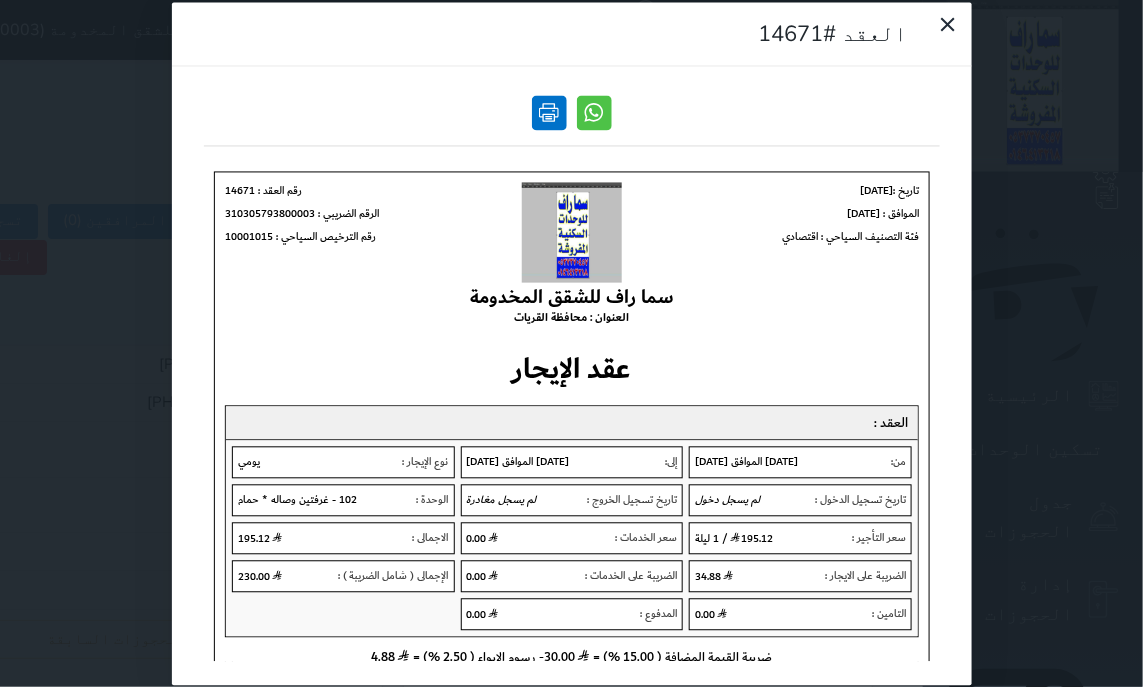 scroll, scrollTop: 0, scrollLeft: 0, axis: both 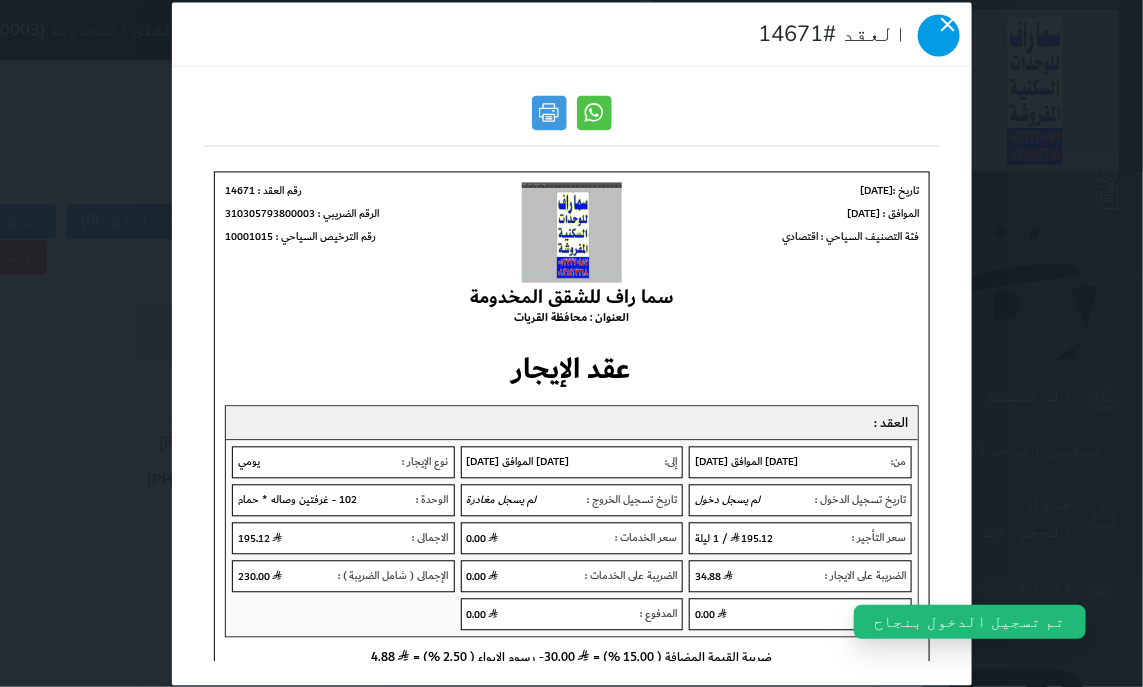 click 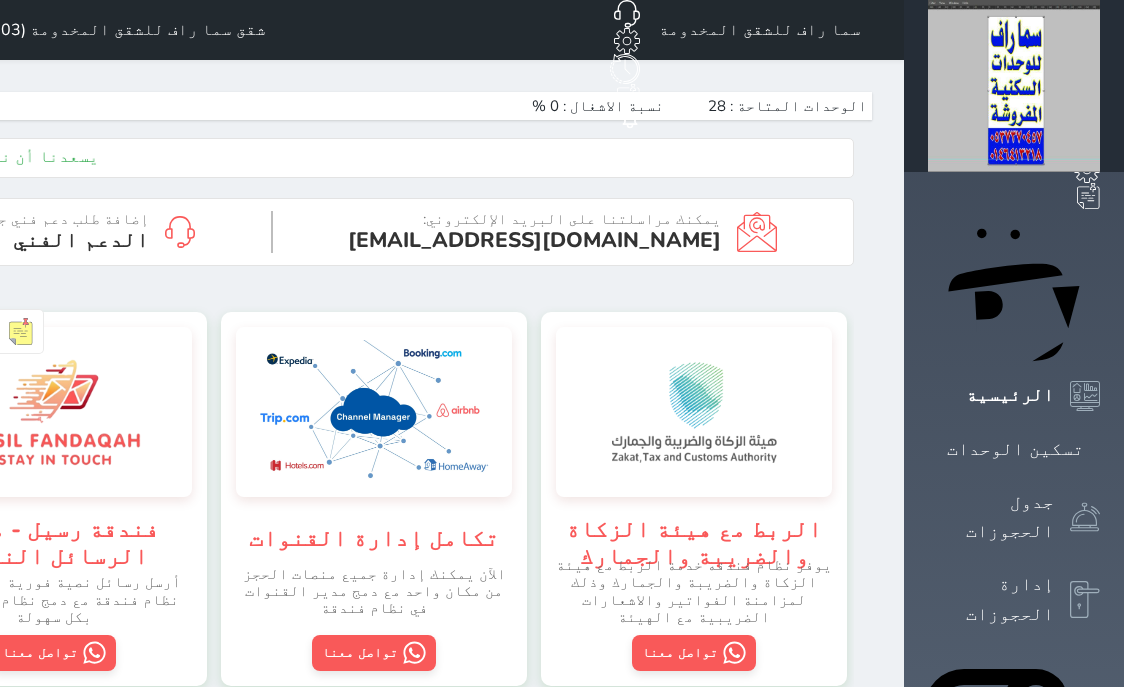scroll, scrollTop: 0, scrollLeft: 0, axis: both 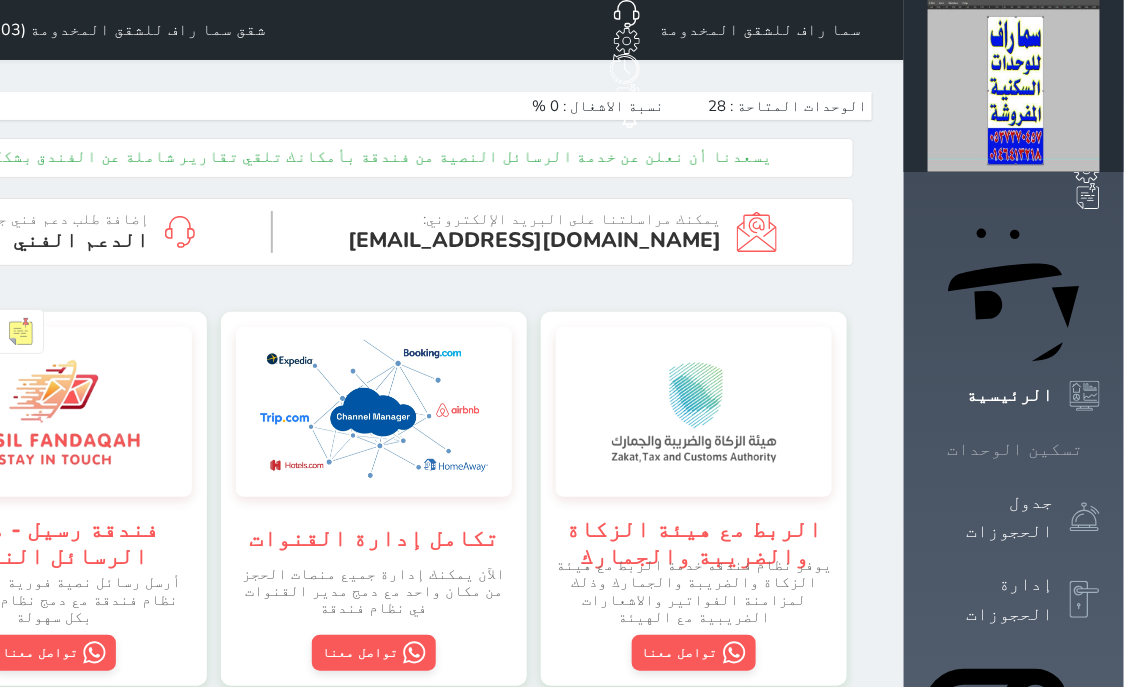 click on "تسكين الوحدات" at bounding box center [1015, 449] 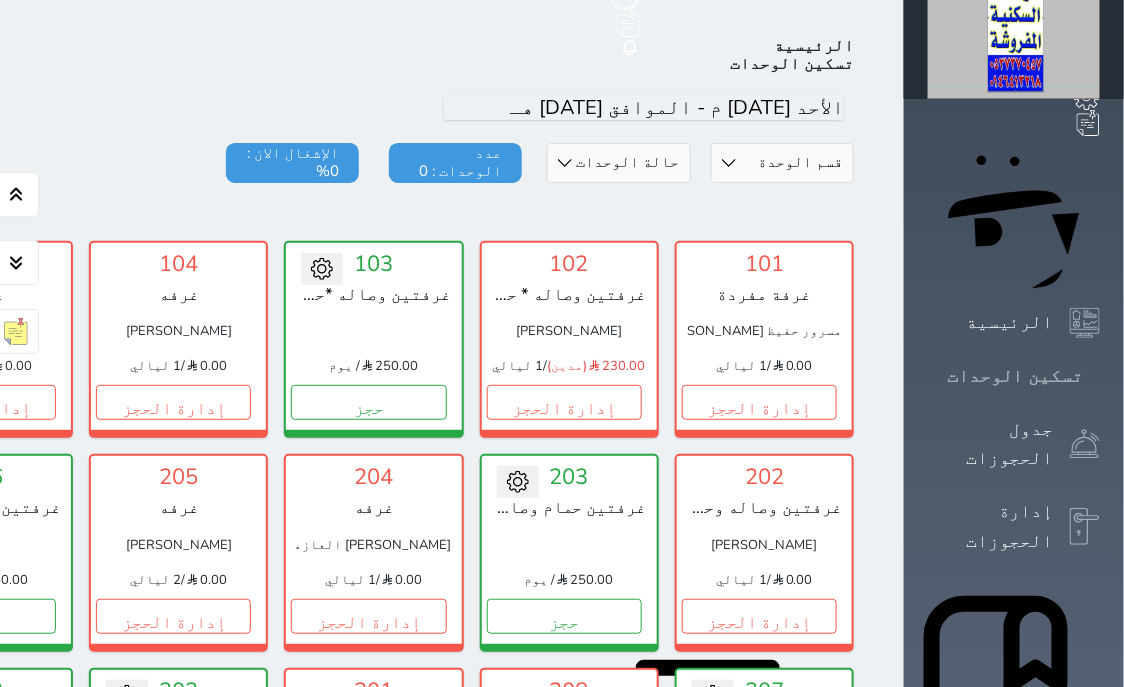scroll, scrollTop: 78, scrollLeft: 0, axis: vertical 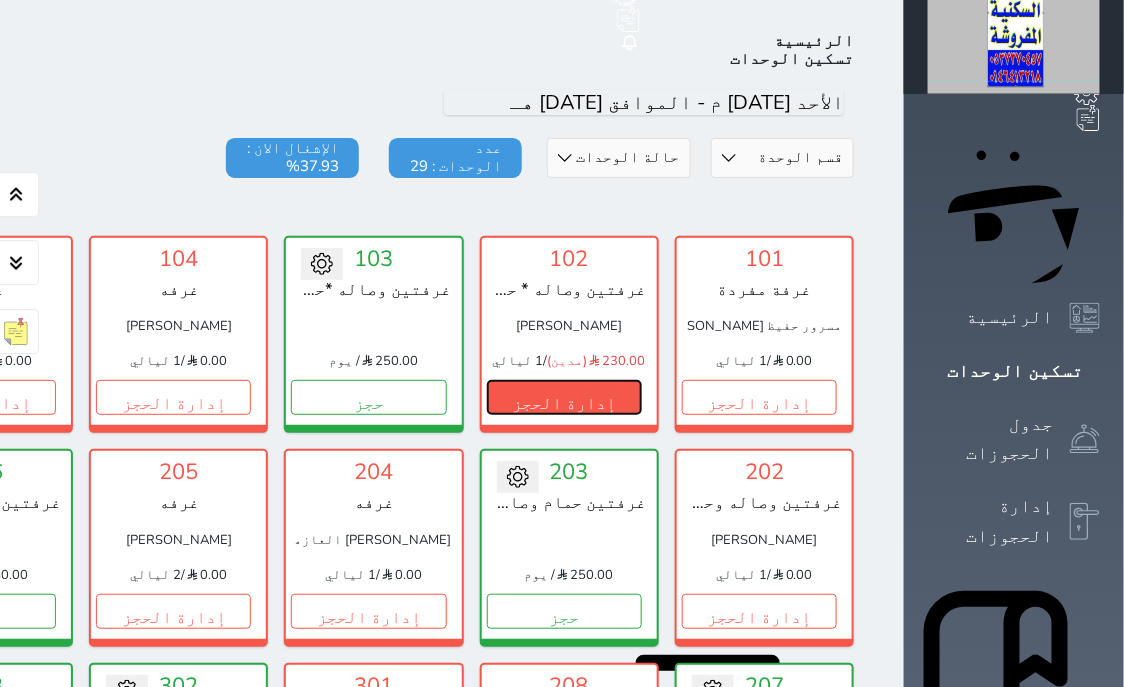 click on "إدارة الحجز" at bounding box center (564, 397) 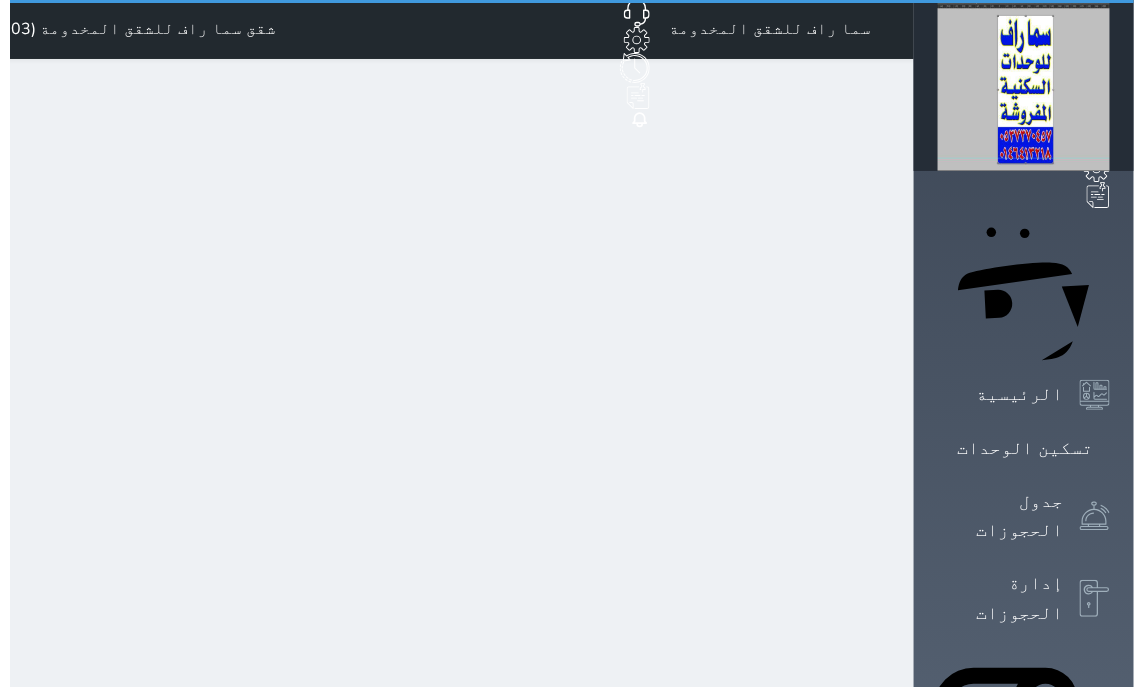 scroll, scrollTop: 0, scrollLeft: 0, axis: both 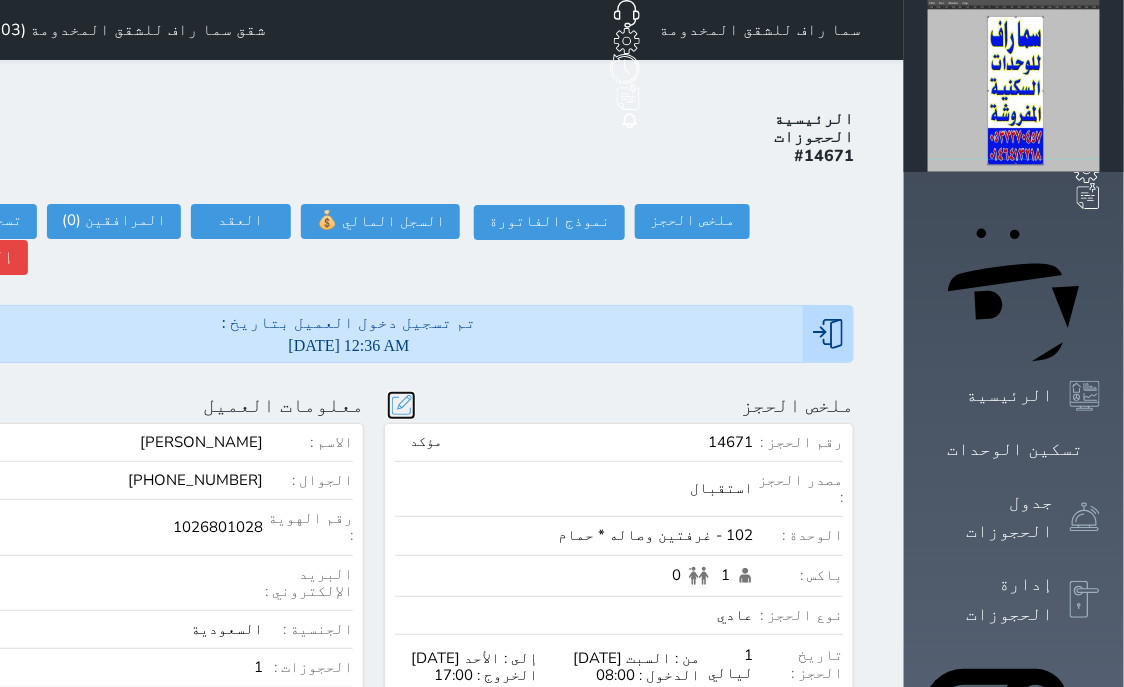 click at bounding box center [401, 405] 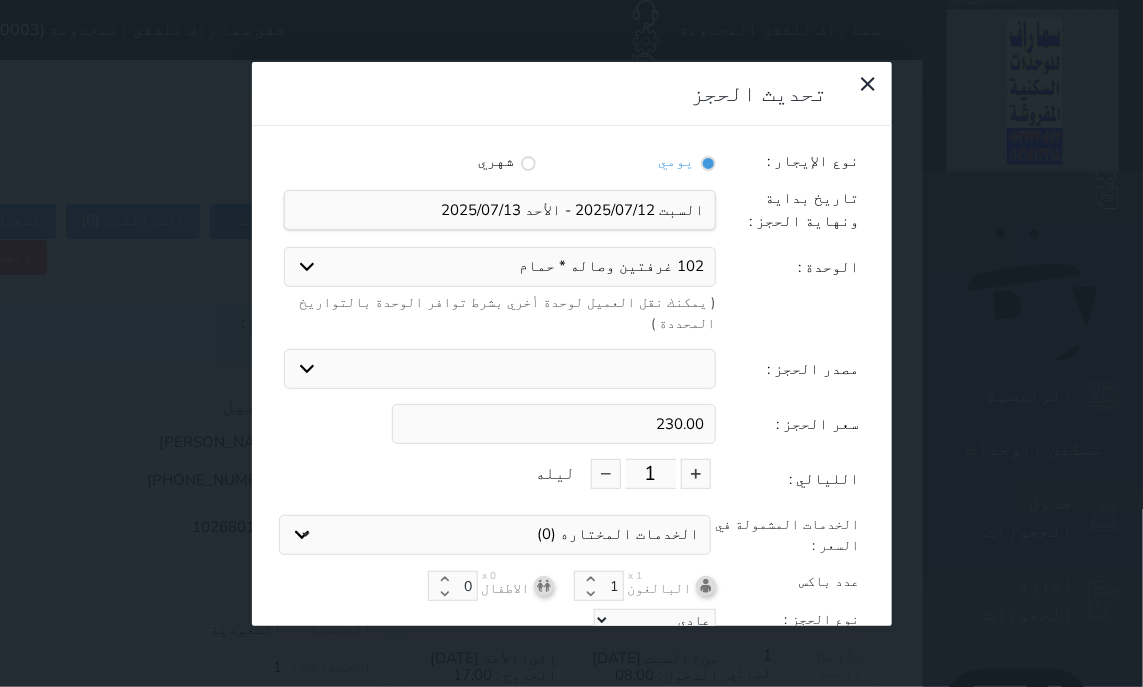 click on "102 غرفتين وصاله * حمام   103 غرفتين وصاله *حمام 203 غرفتين حمام وصاله 206 غرفتين وصاله وحمامين 207 غرفتين وصاله وحمامين 302 غرفة وصالة وحمام 303 غرفة وصالة وحمام 304 غرفة وصالة وحمام 307 غرفه وصاله وحمام 401 غرفه وصاله وحمام 404 غرفة و حمام وصاله 305 غرفة و حمام وصاله 306 غرفة و حمام وصاله 403 غرفة و حمام وصاله 405 غرفة و حمام وصاله 406 غرفة و حمام وصاله 407 غرفة و حمام وصاله 408 غرفة و حمام وصاله" at bounding box center (500, 267) 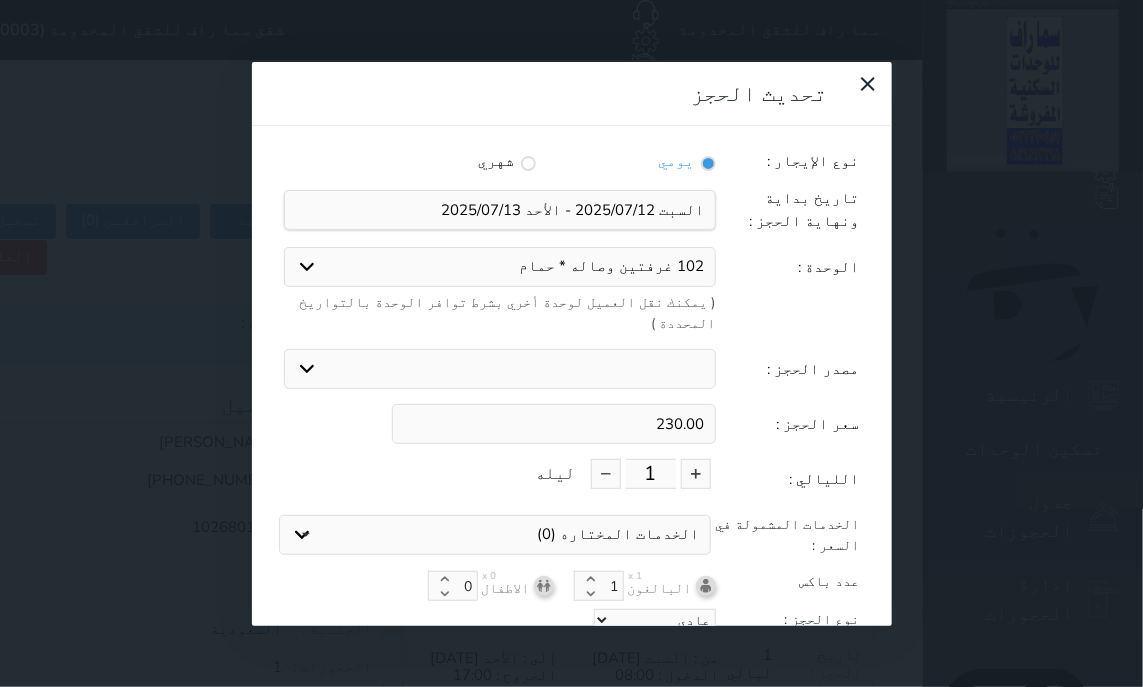 select on "6683" 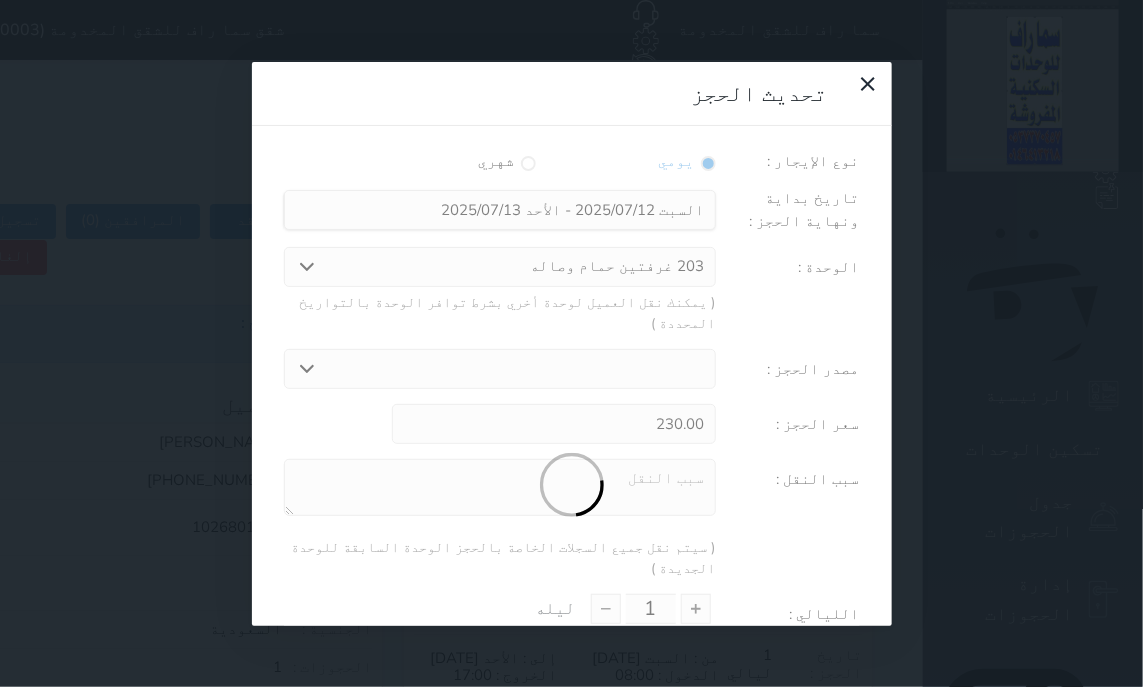 type on "294.69" 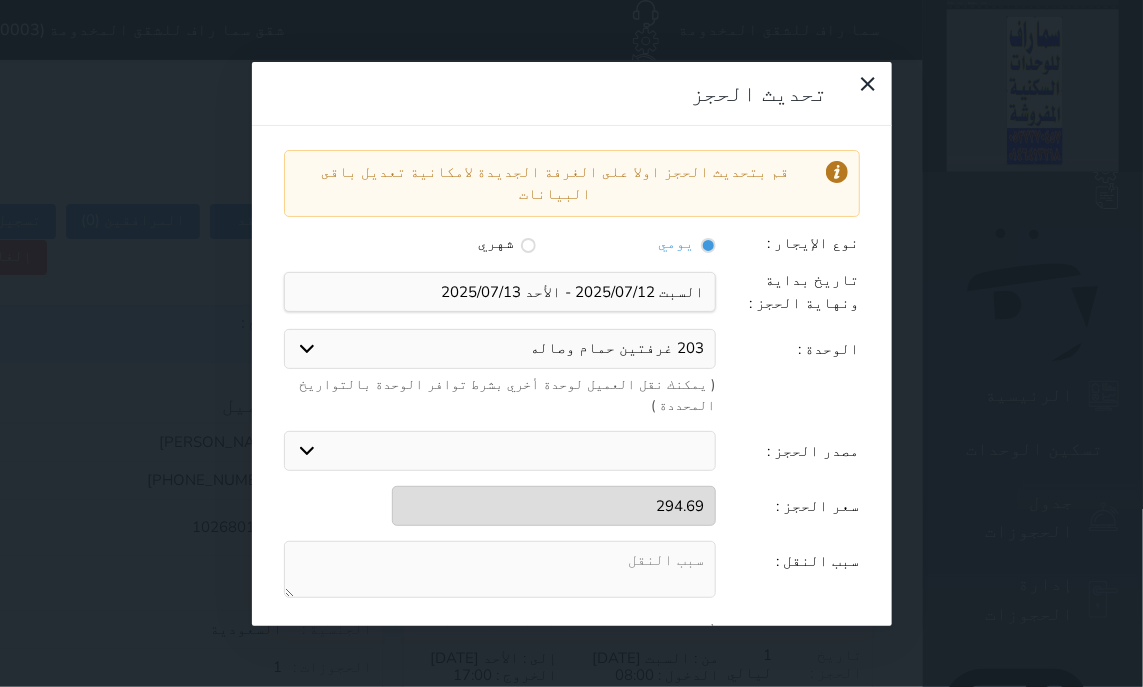 click at bounding box center (500, 569) 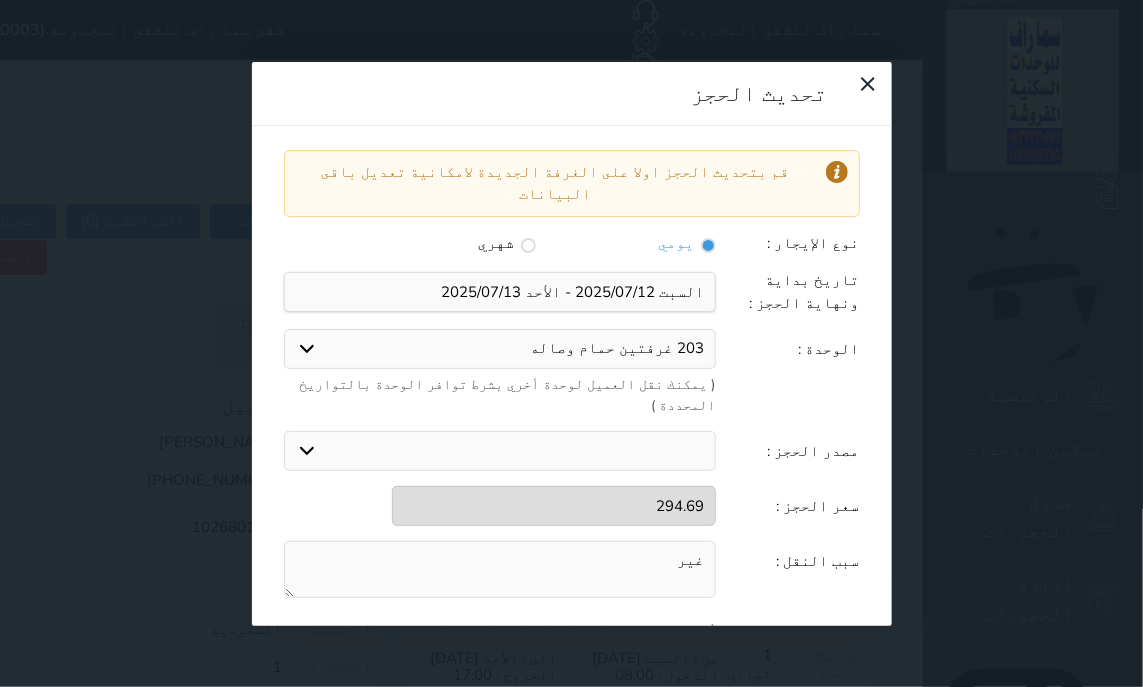 scroll, scrollTop: 212, scrollLeft: 0, axis: vertical 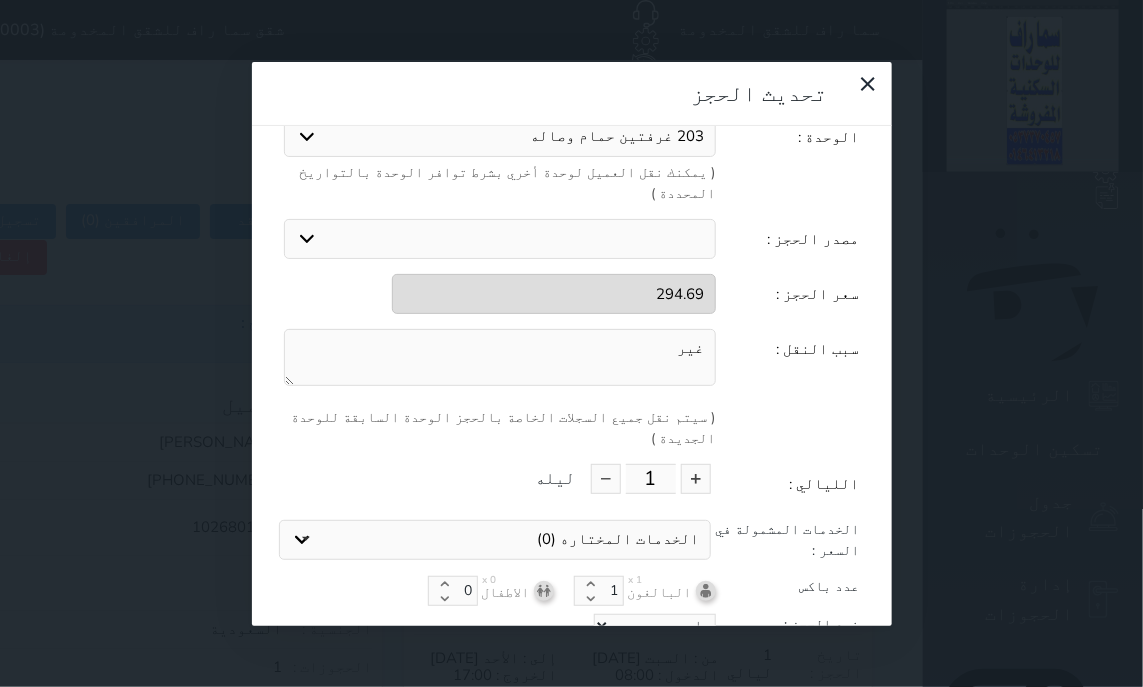 type on "غير" 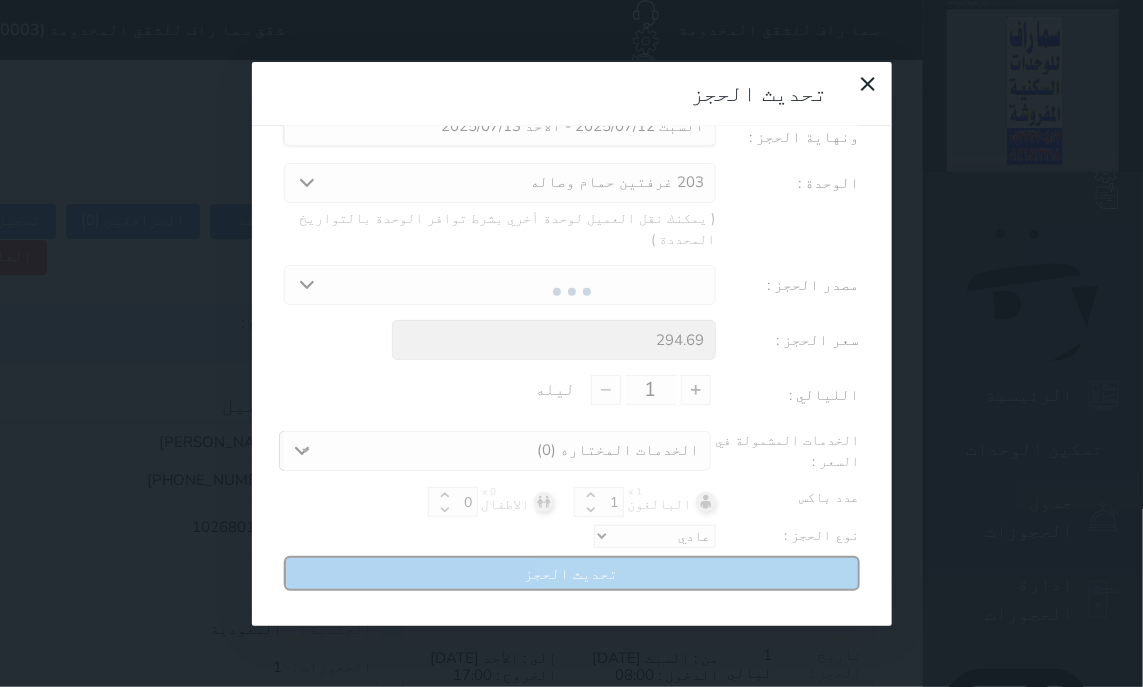 scroll, scrollTop: 104, scrollLeft: 0, axis: vertical 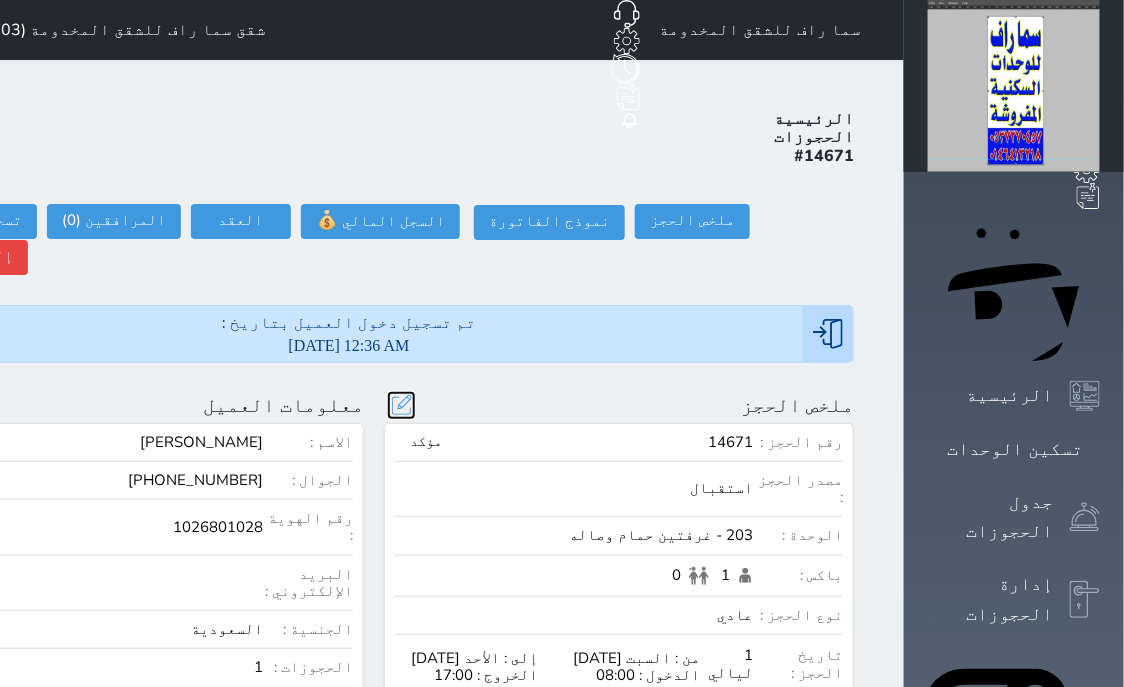 click at bounding box center [401, 405] 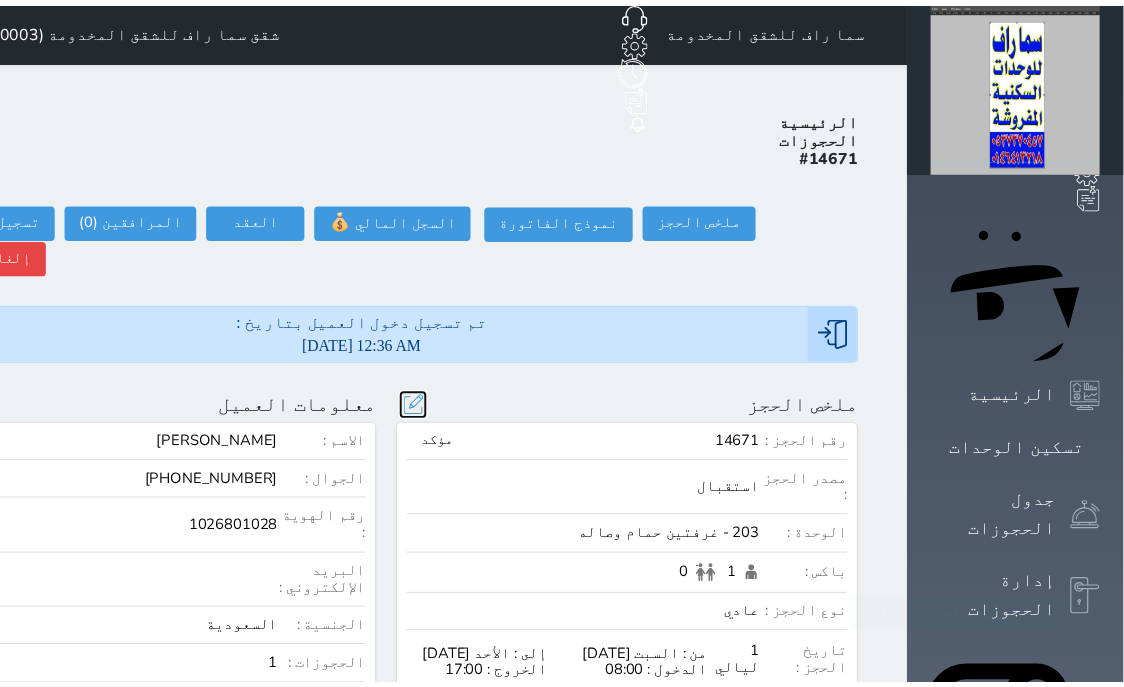 scroll, scrollTop: 45, scrollLeft: 0, axis: vertical 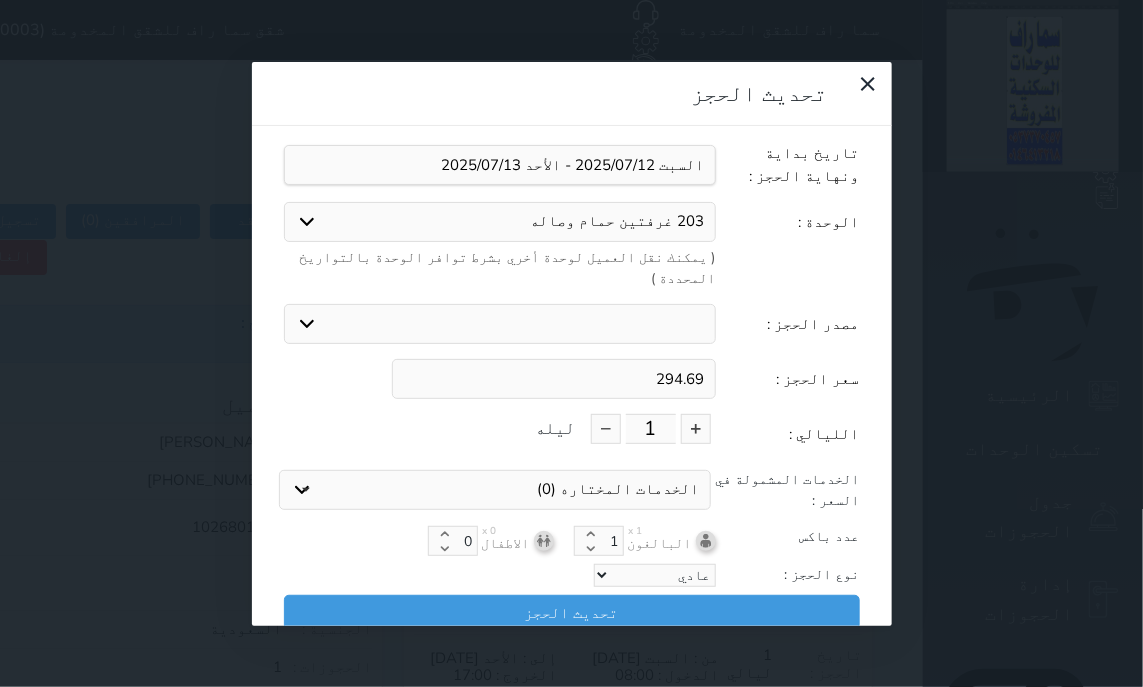 drag, startPoint x: 647, startPoint y: 296, endPoint x: 862, endPoint y: 256, distance: 218.68927 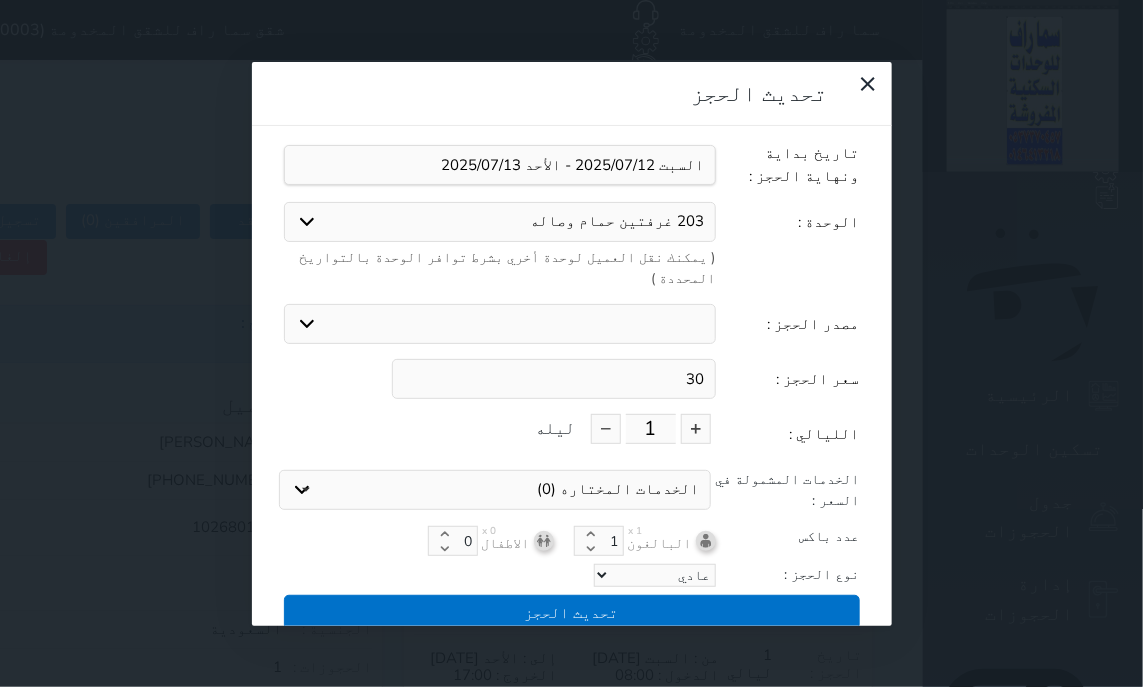 type on "30" 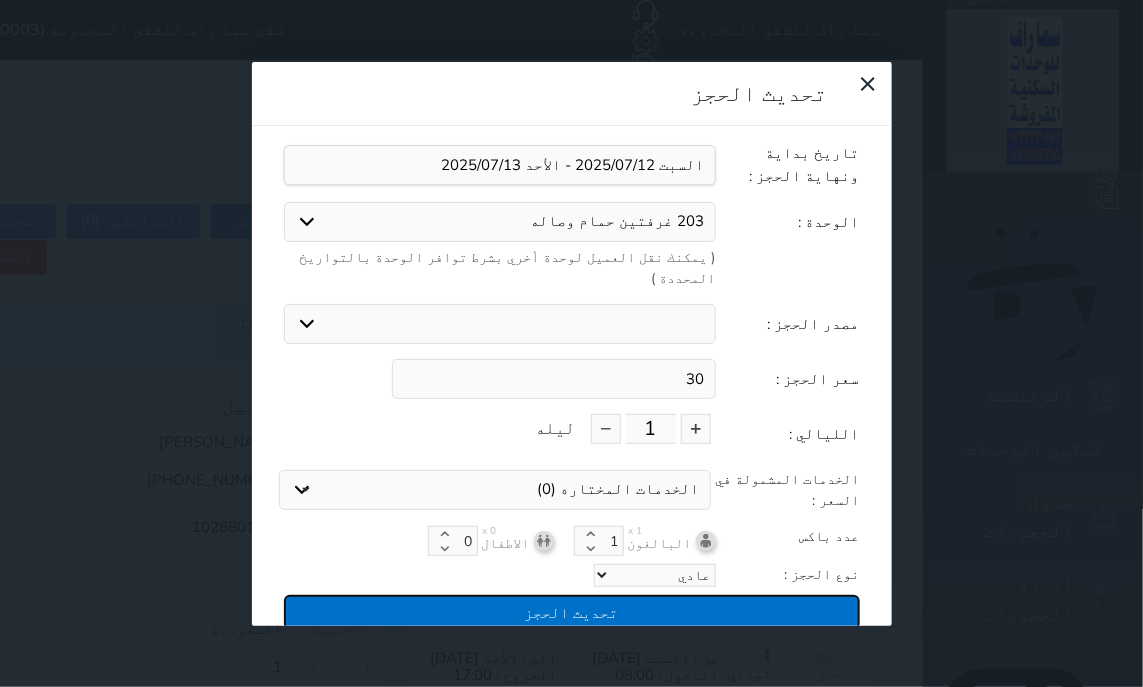 click on "تحديث الحجز" at bounding box center (572, 612) 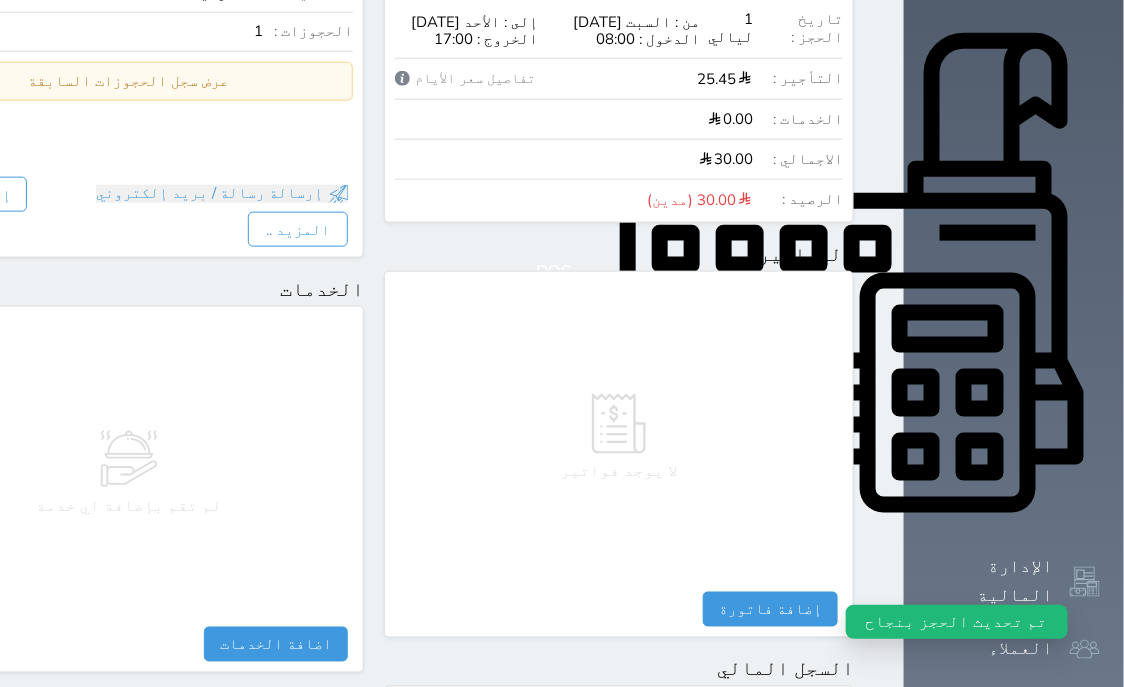 scroll, scrollTop: 1095, scrollLeft: 0, axis: vertical 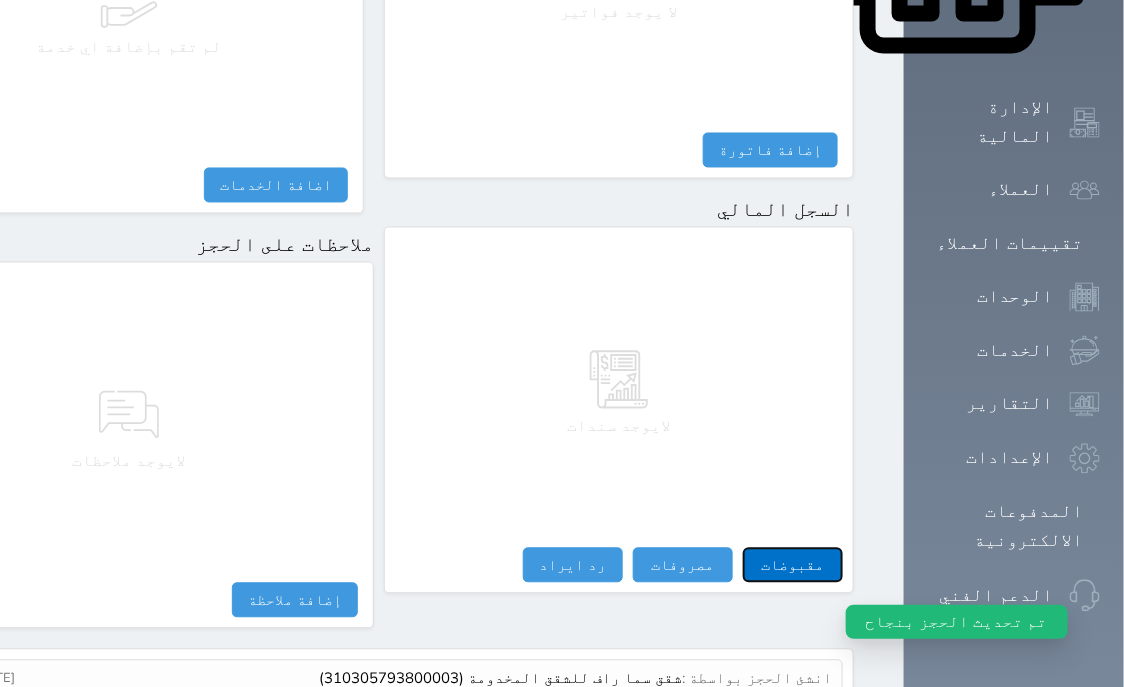 click on "مقبوضات" at bounding box center (793, 565) 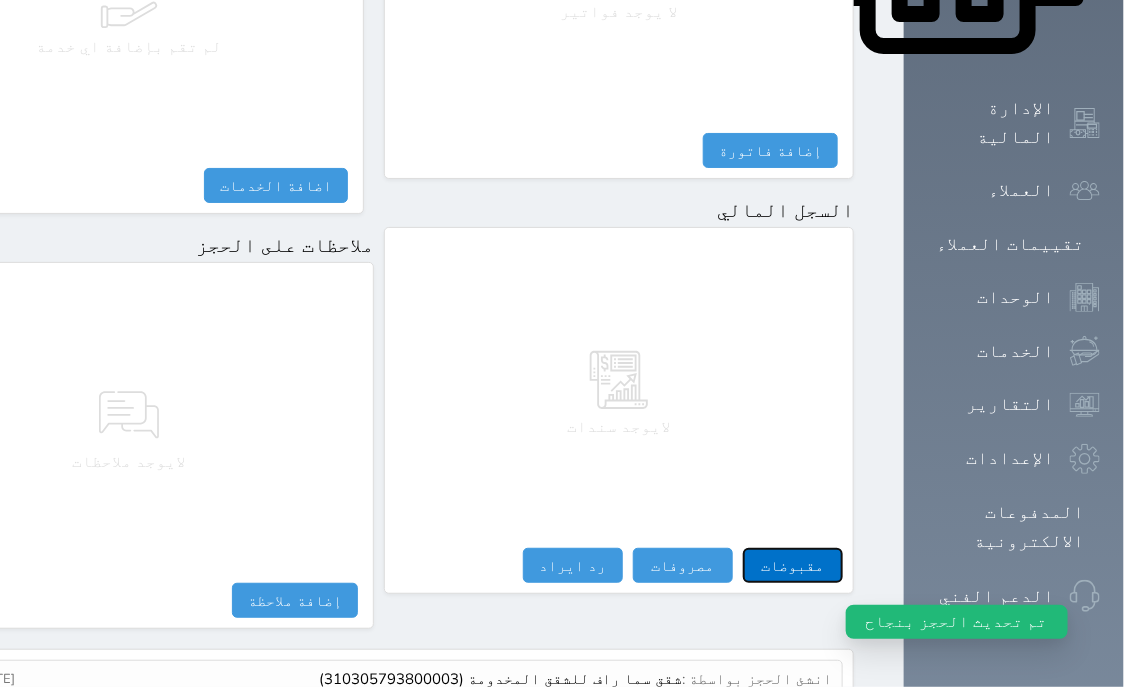select 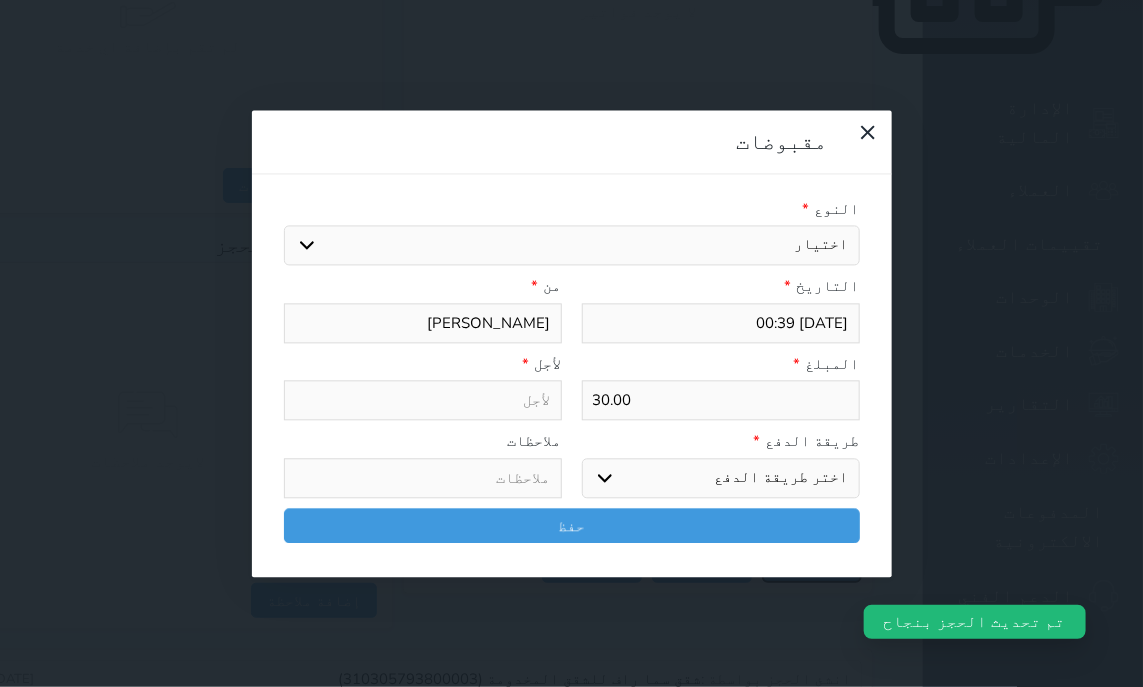 select 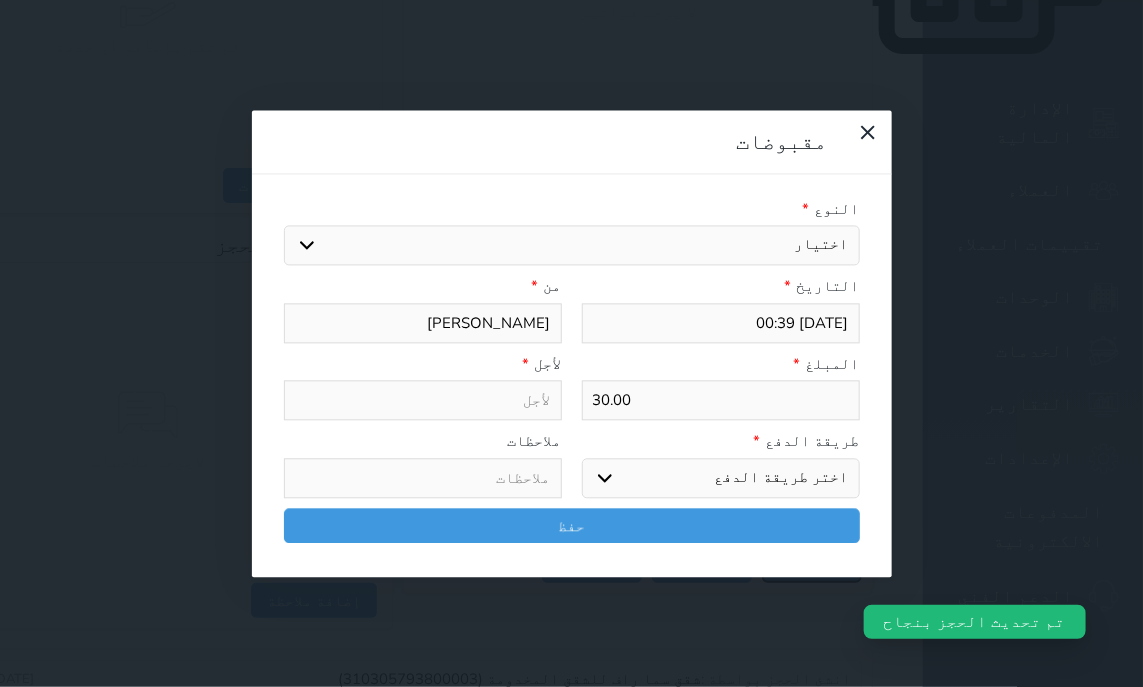 select 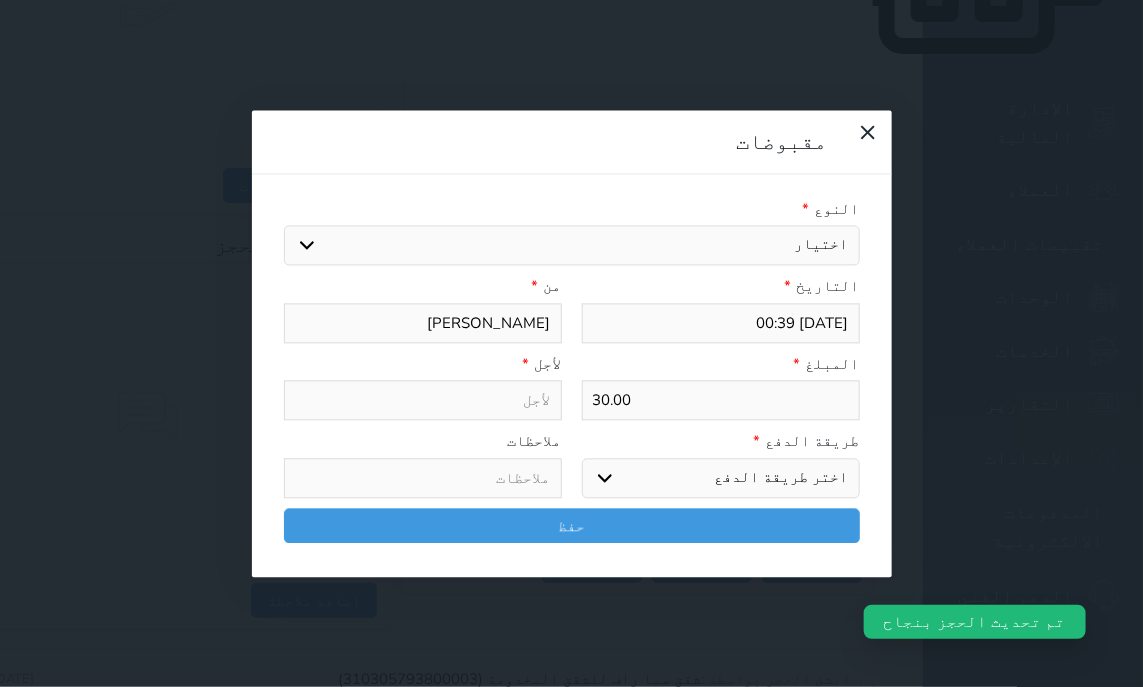 click on "اختيار   مقبوضات عامة قيمة إيجار فواتير تامين عربون لا ينطبق آخر مغسلة واي فاي - الإنترنت مواقف السيارات طعام الأغذية والمشروبات مشروبات المشروبات الباردة المشروبات الساخنة الإفطار غداء عشاء مخبز و كعك حمام سباحة الصالة الرياضية سبا و خدمات الجمال اختيار وإسقاط (خدمات النقل) ميني بار كابل - تلفزيون سرير إضافي تصفيف الشعر التسوق خدمات الجولات السياحية المنظمة خدمات الدليل السياحي" at bounding box center (572, 246) 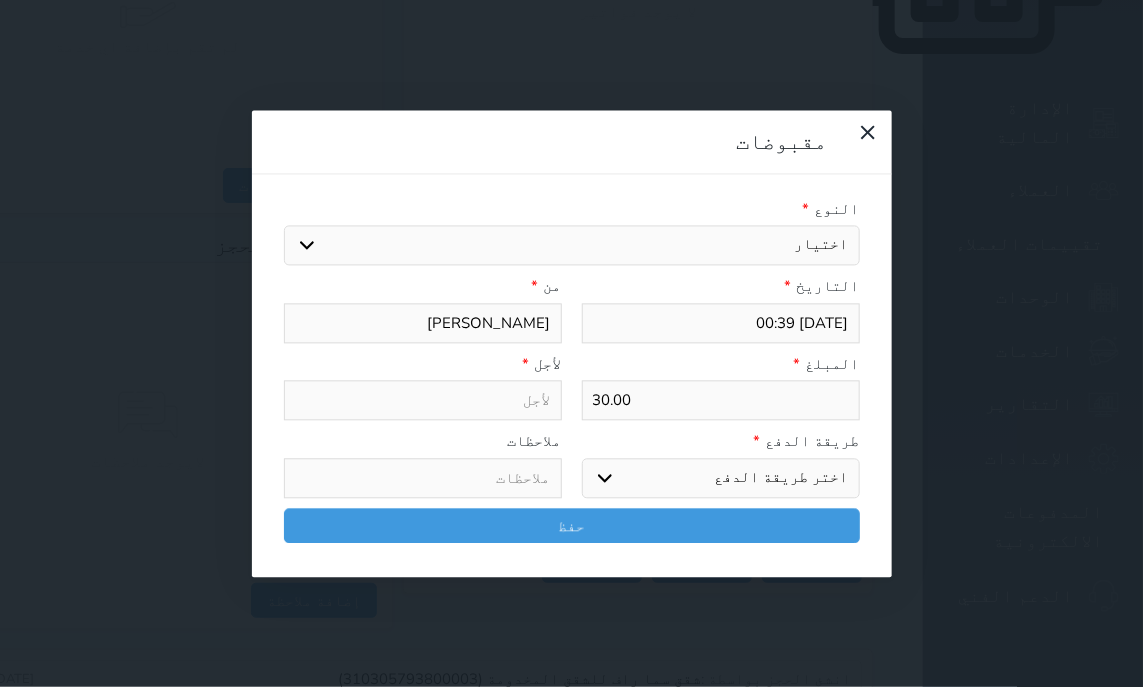 select on "14389" 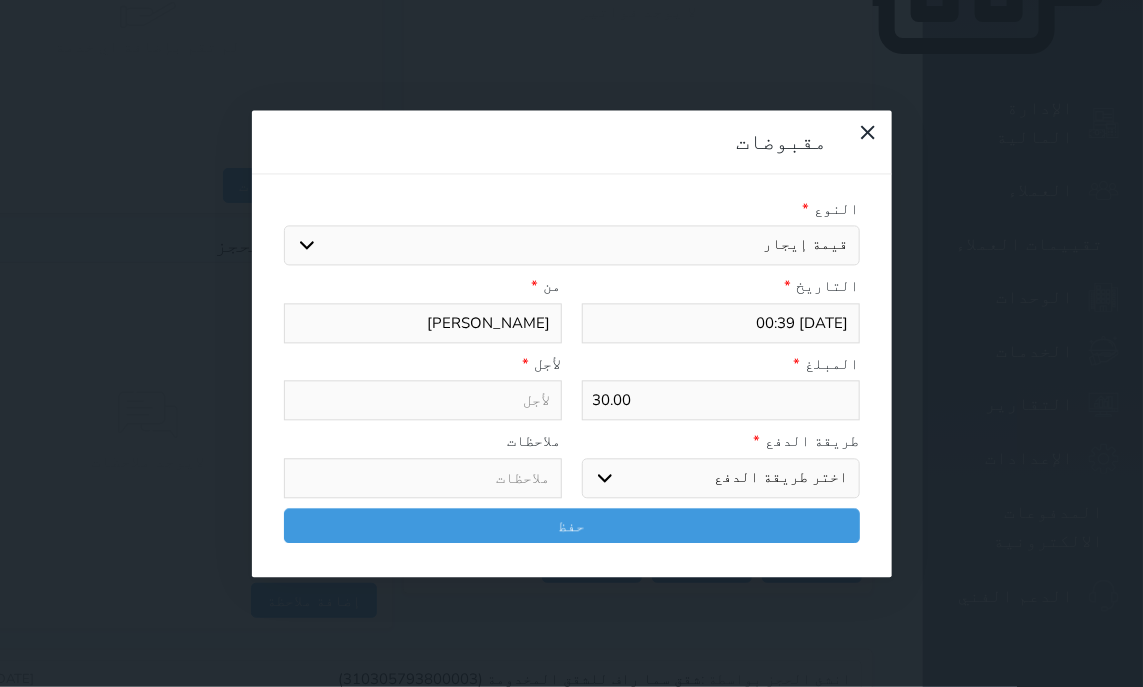 select 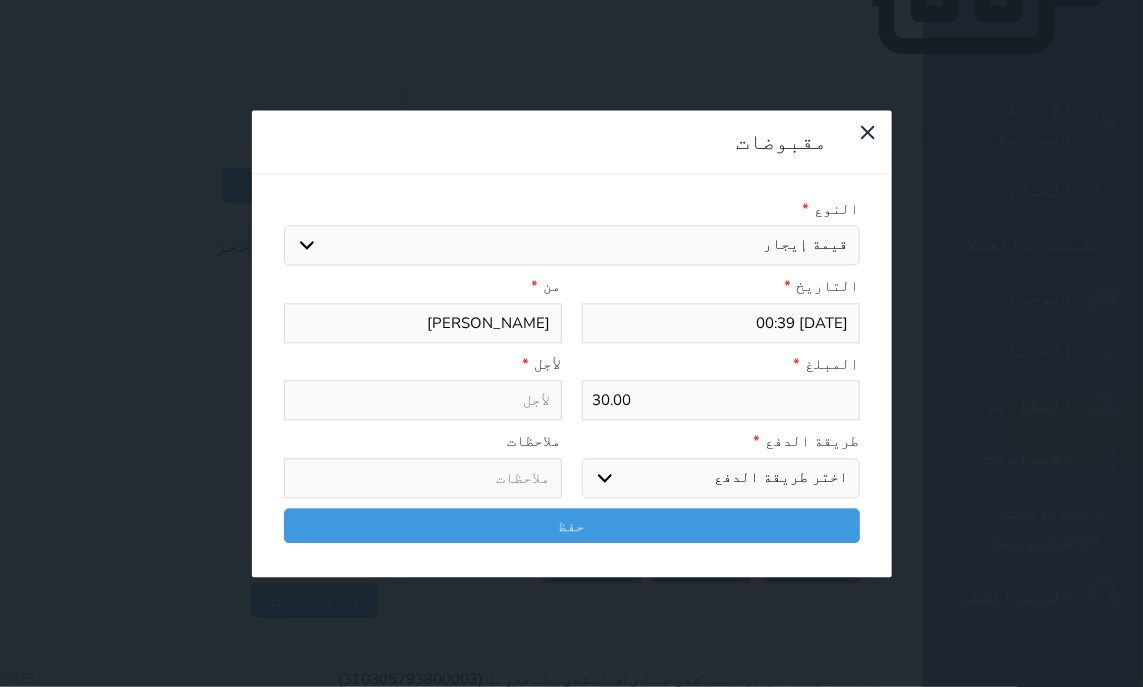 type on "قيمة إيجار - الوحدة - 203" 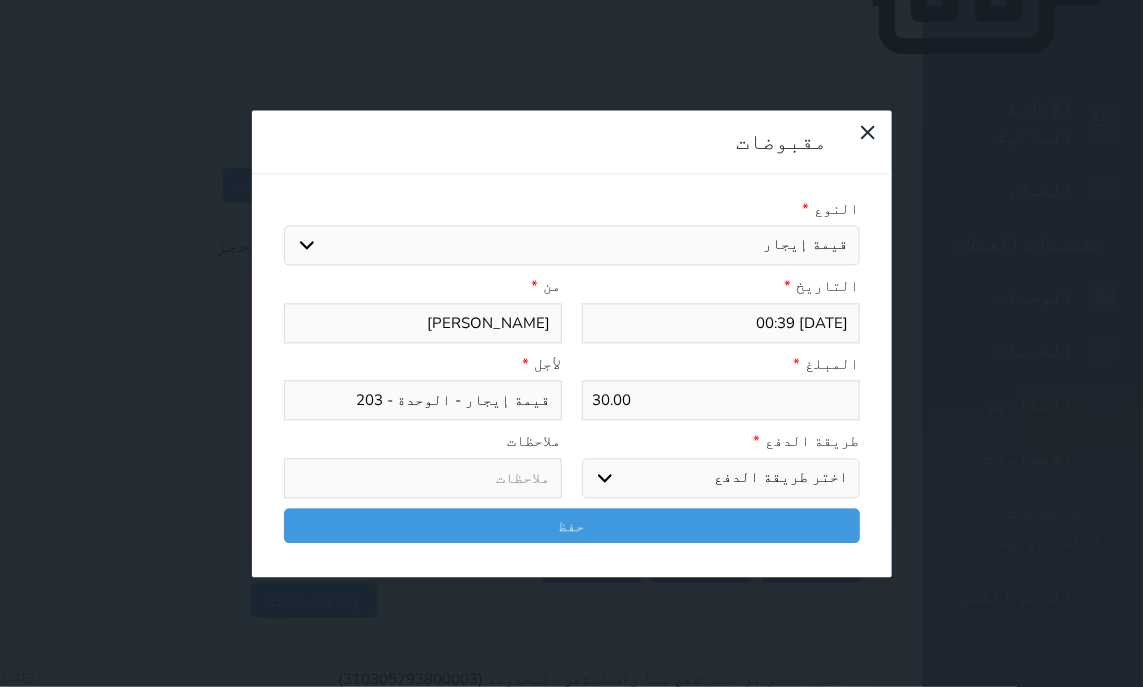 click on "اختر طريقة الدفع   دفع نقدى   تحويل بنكى   مدى   بطاقة ائتمان   آجل" at bounding box center (721, 478) 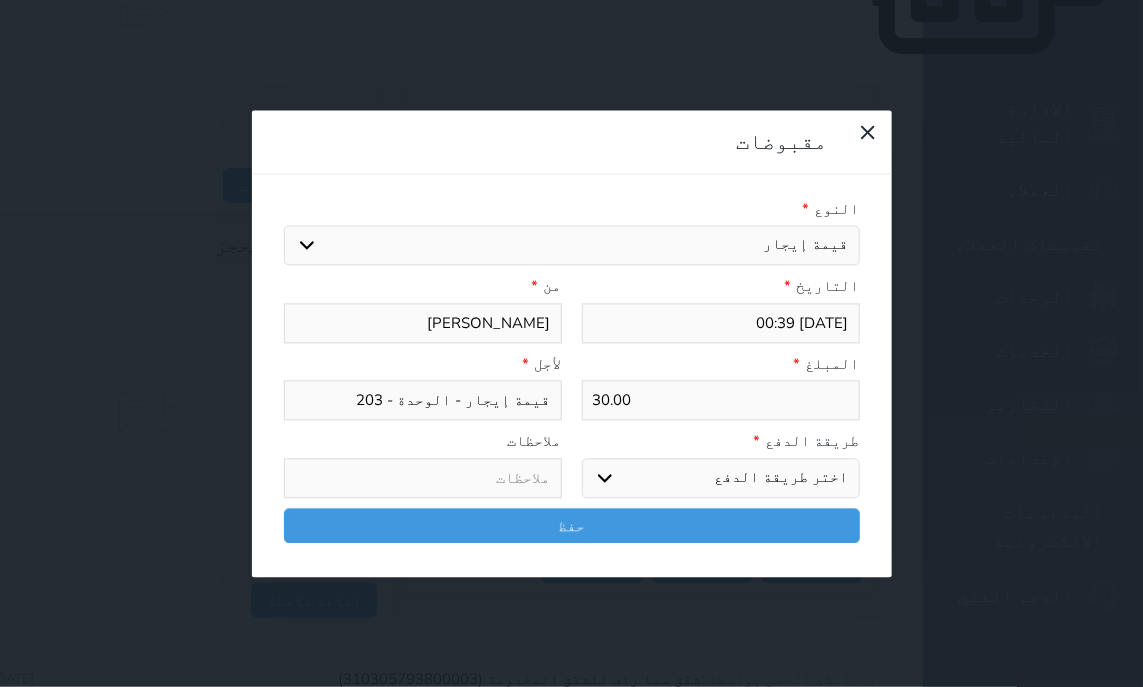 select on "cash" 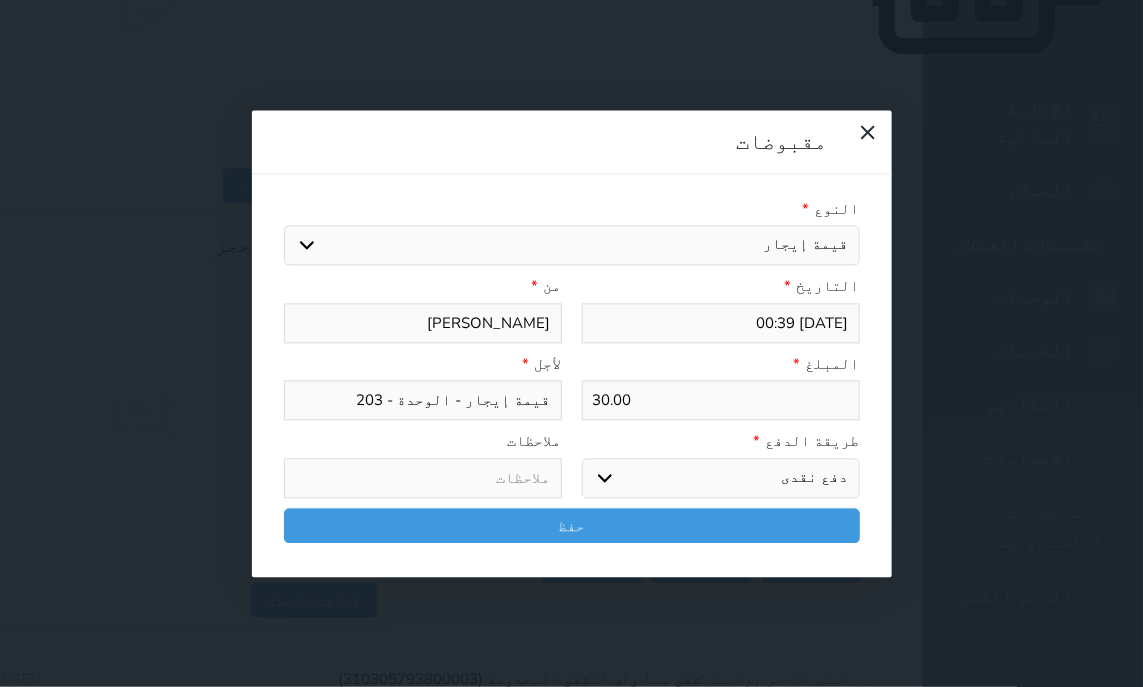 click on "دفع نقدى" at bounding box center [0, 0] 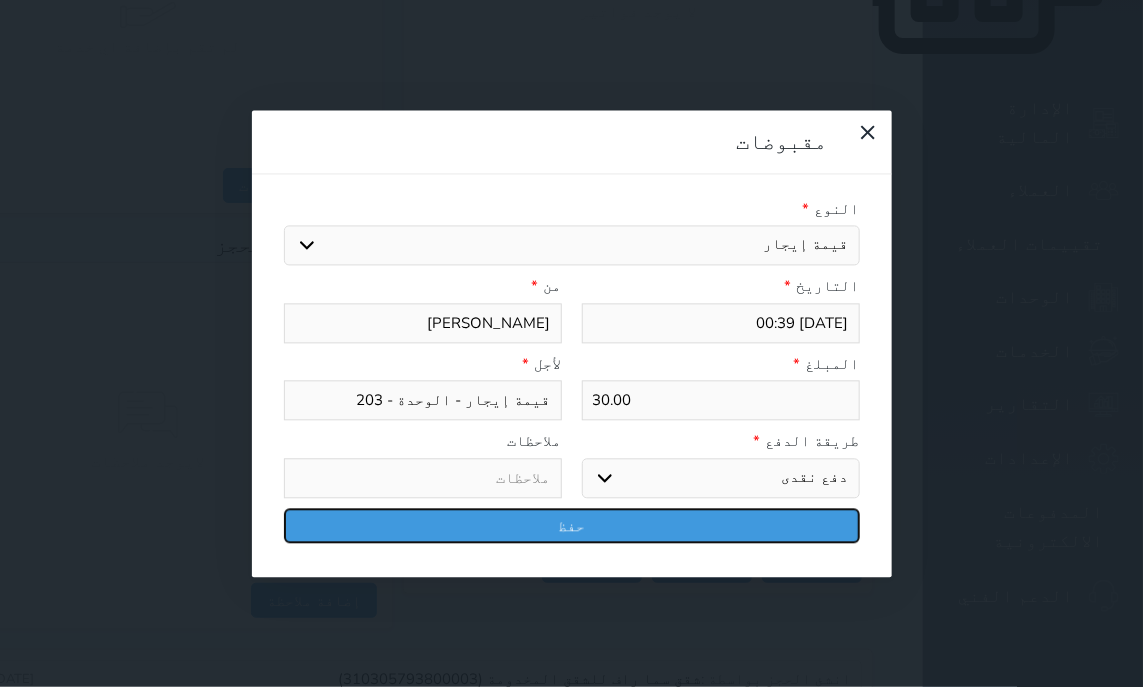 drag, startPoint x: 800, startPoint y: 424, endPoint x: 781, endPoint y: 429, distance: 19.646883 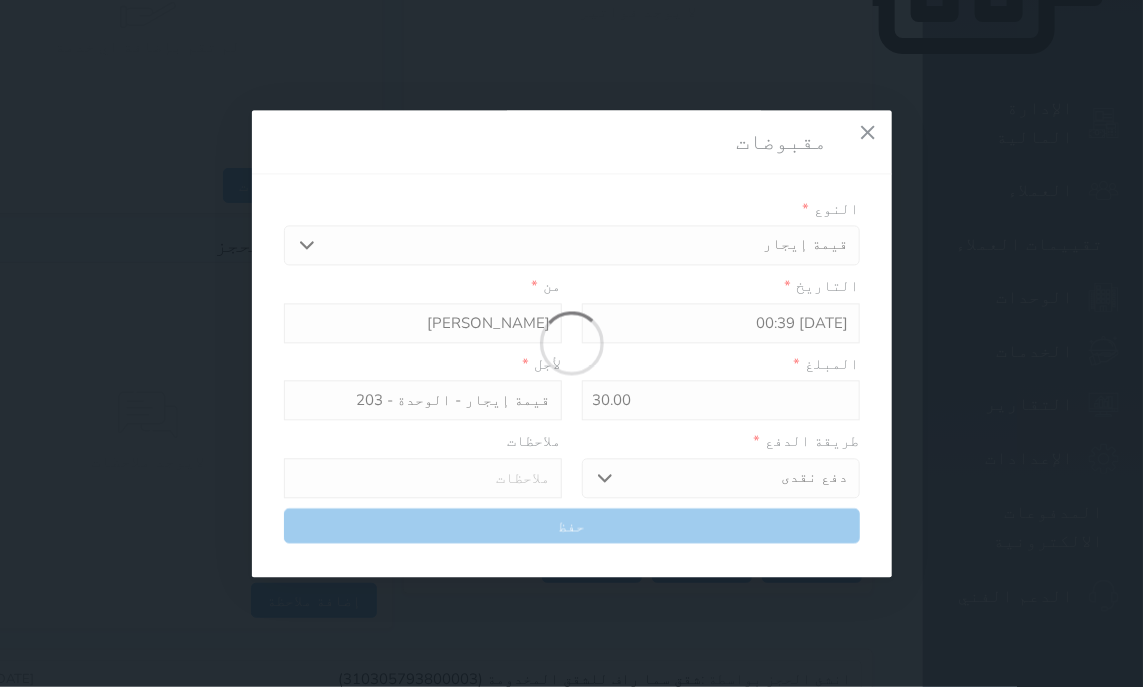 select 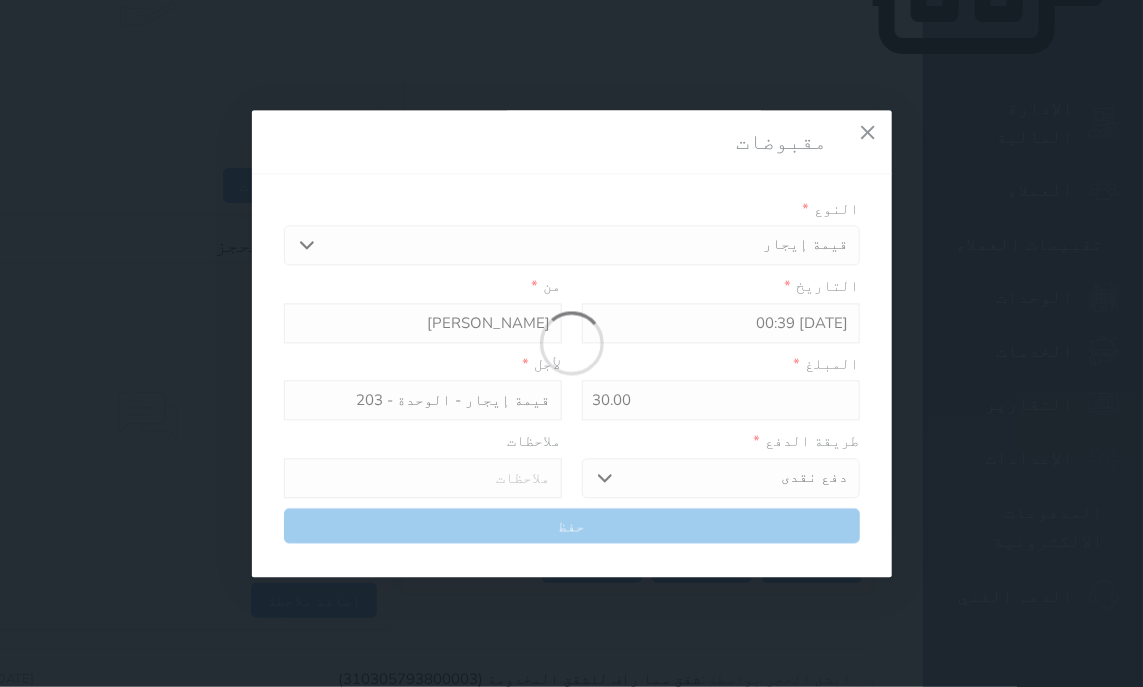 type 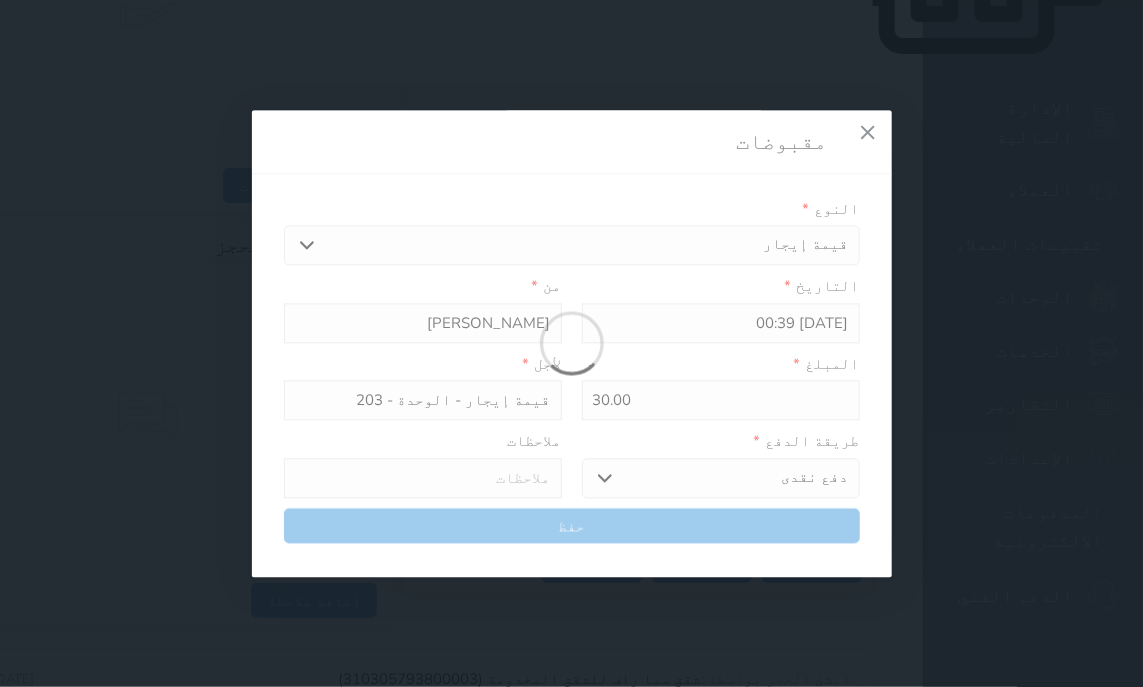 type on "0" 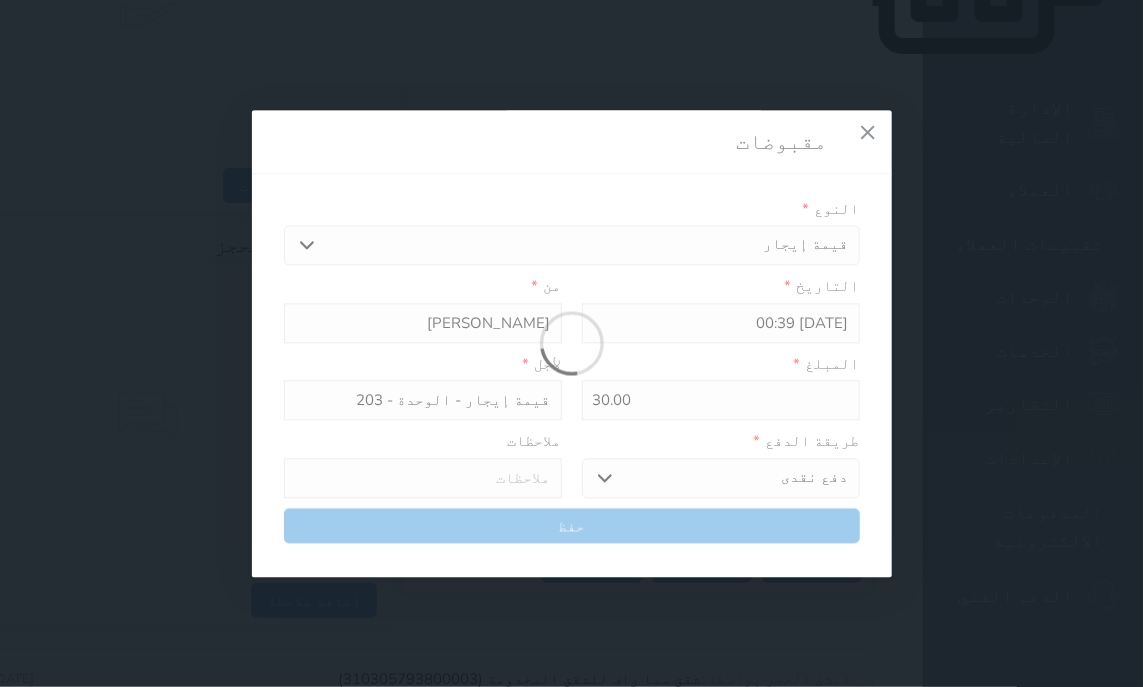 select 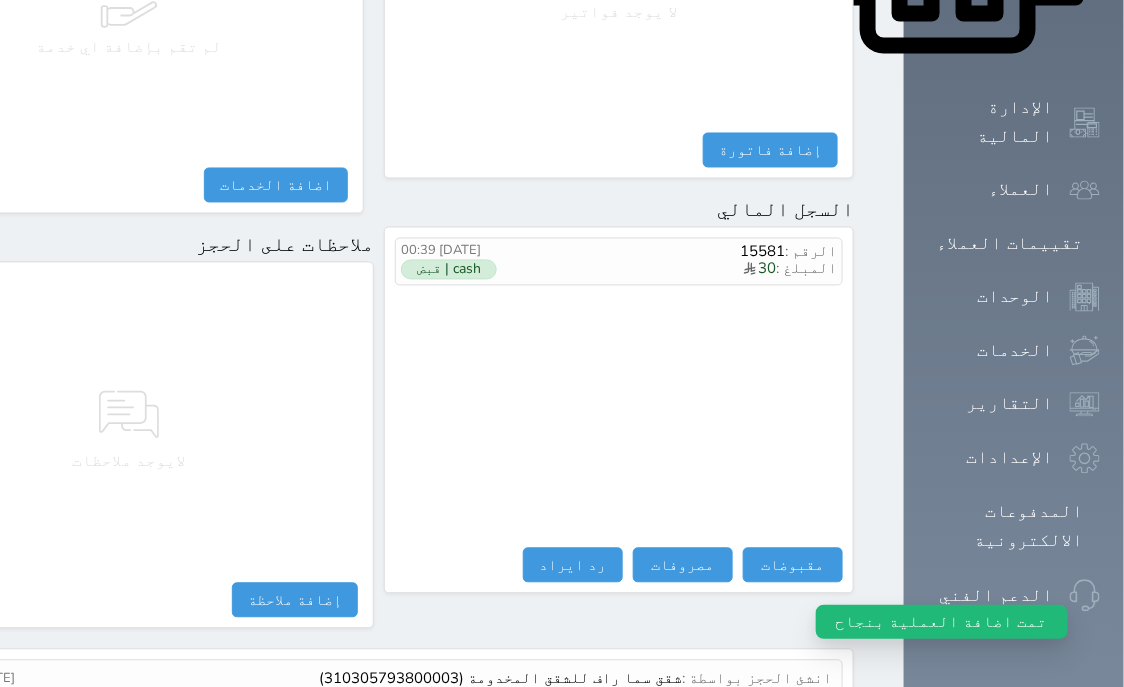 click on "عرض سجل شموس" at bounding box center [778, 726] 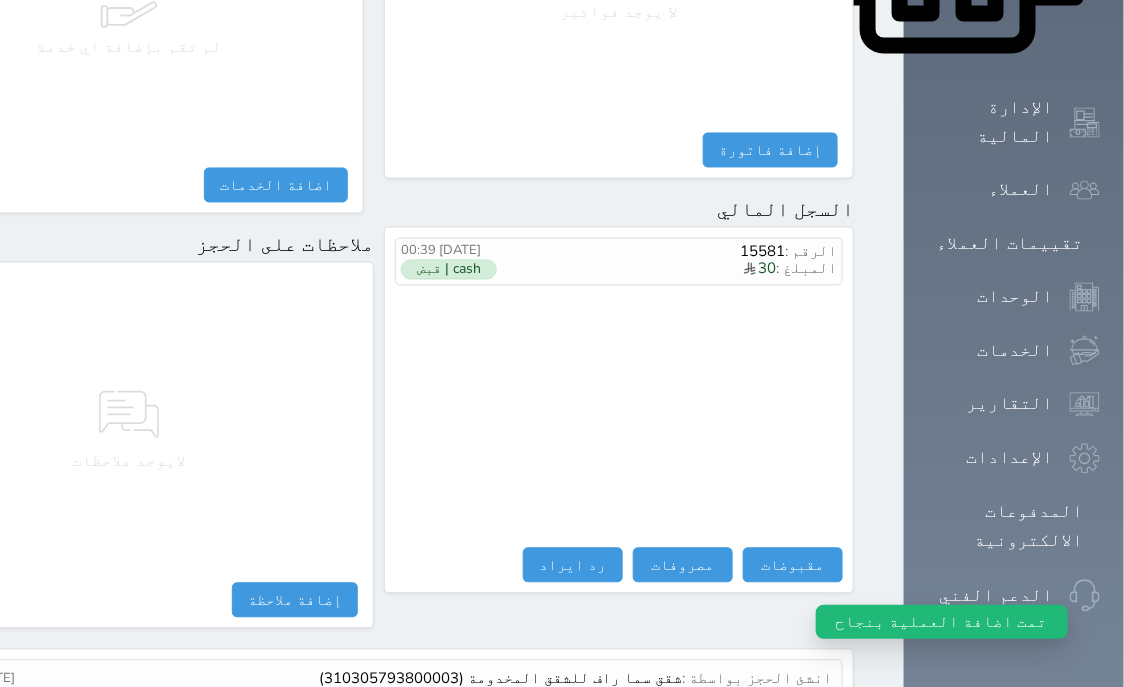 scroll, scrollTop: 1243, scrollLeft: 0, axis: vertical 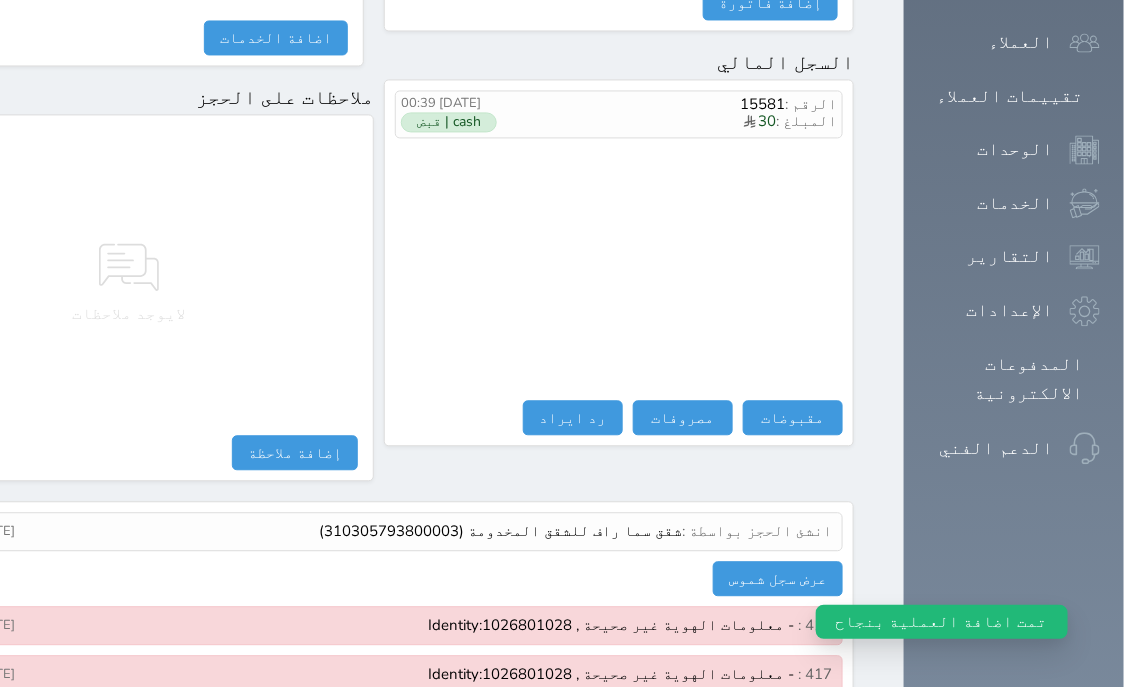 click on "انشئ الحجز بواسطة :
شقق سما راف للشقق المخدومة (310305793800003)   2025-07-13 00:36:11   عرض سجل شموس   417 :     - معلومات الهوية غير صحيحة , Identity:1026801028   2025-07-13 00:36:54 417 :     - معلومات الهوية غير صحيحة , Identity:1026801028   2025-07-13 00:39:20 417 :     - معلومات الهوية غير صحيحة , Identity:1026801028   2025-07-13 00:39:27         سجل الاحداث                 الحدث   منشئ الحدث   التاريخ" at bounding box center (374, 633) 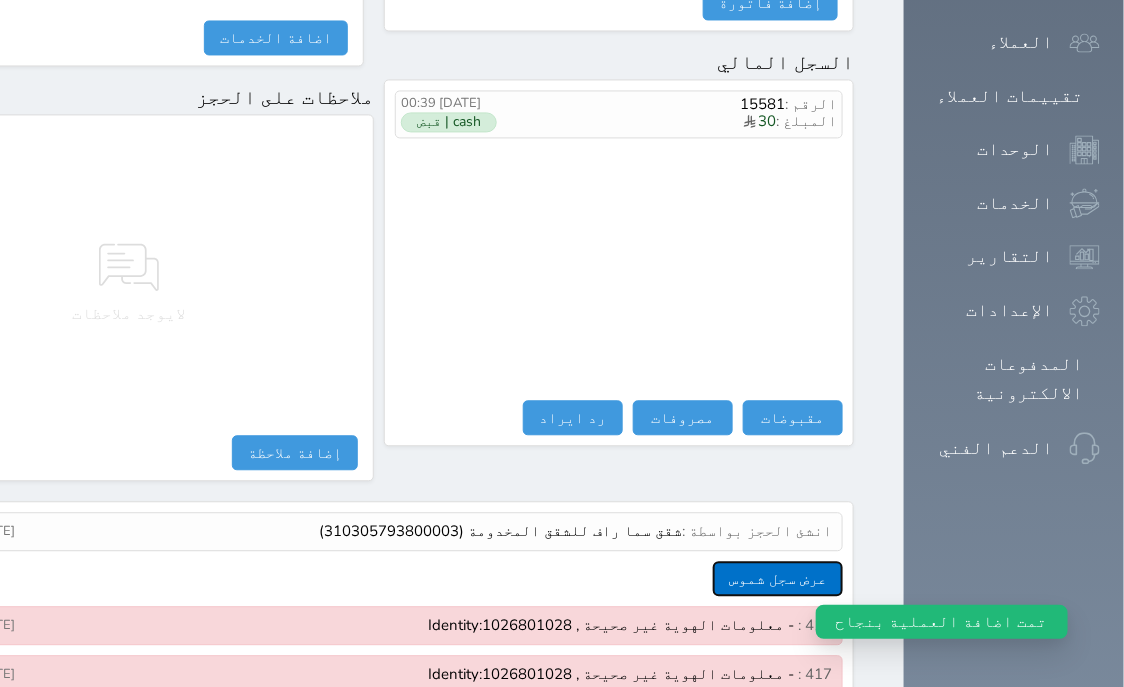click on "عرض سجل شموس" at bounding box center (778, 578) 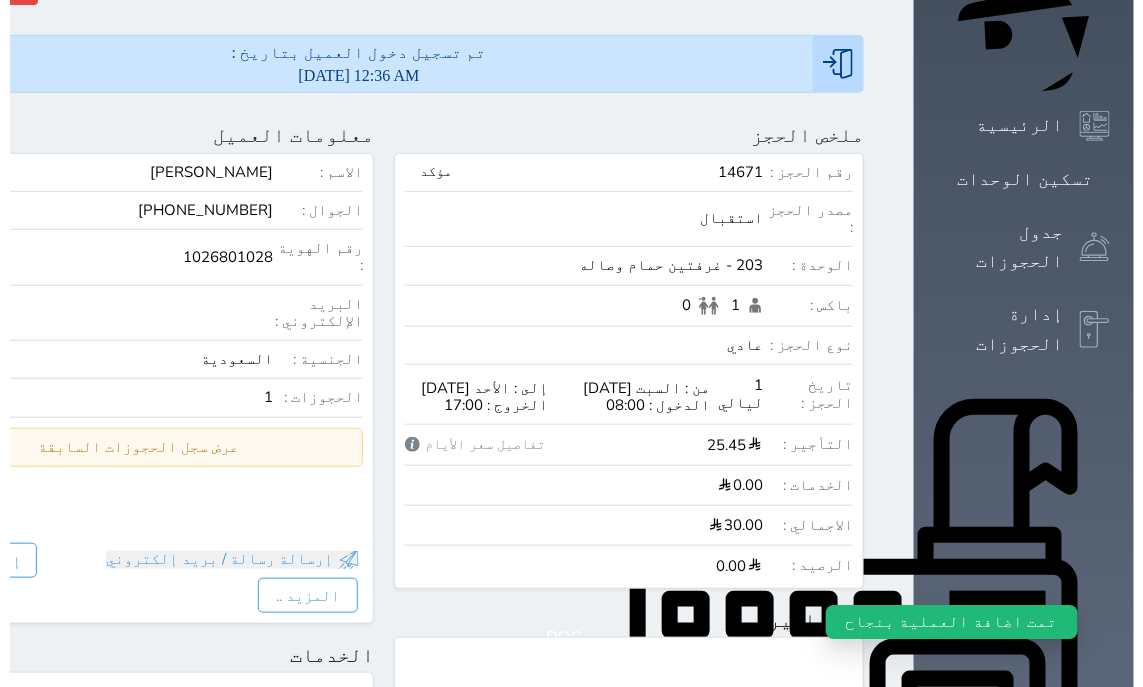 scroll, scrollTop: 98, scrollLeft: 0, axis: vertical 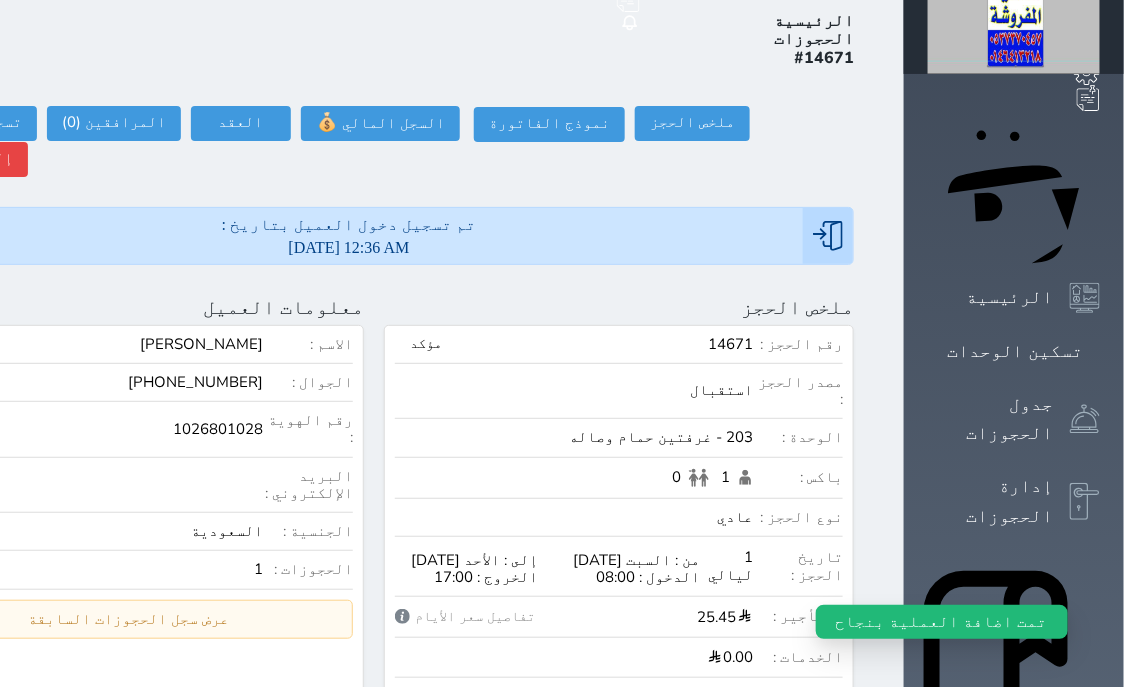 click at bounding box center (-89, 307) 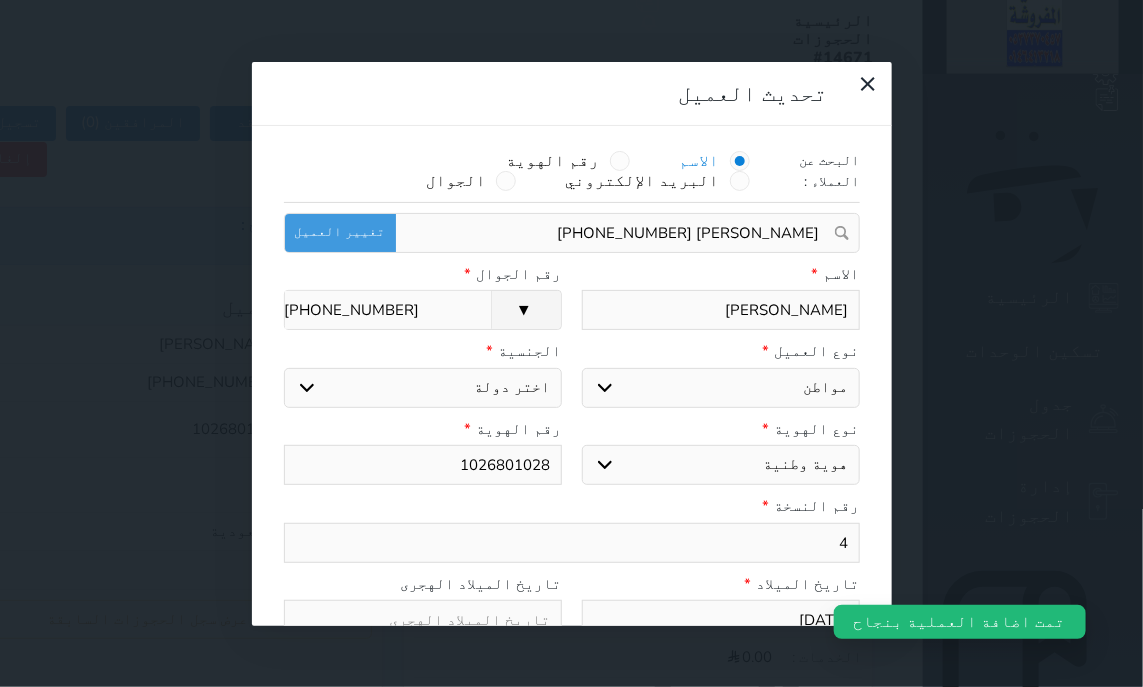 select 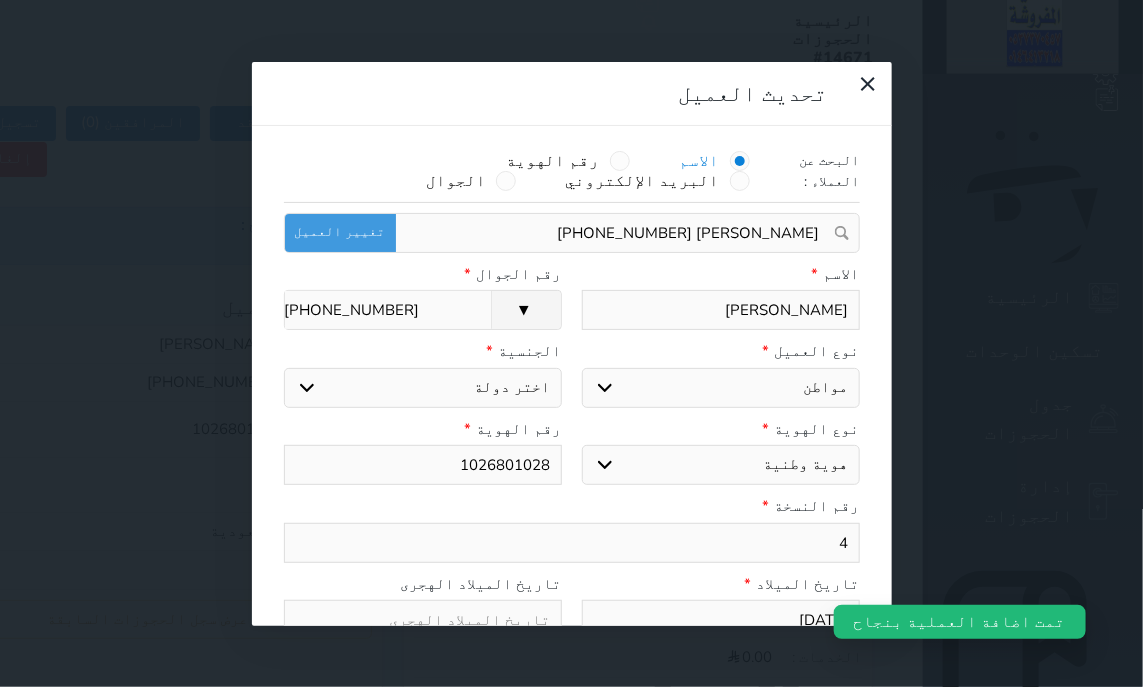 select 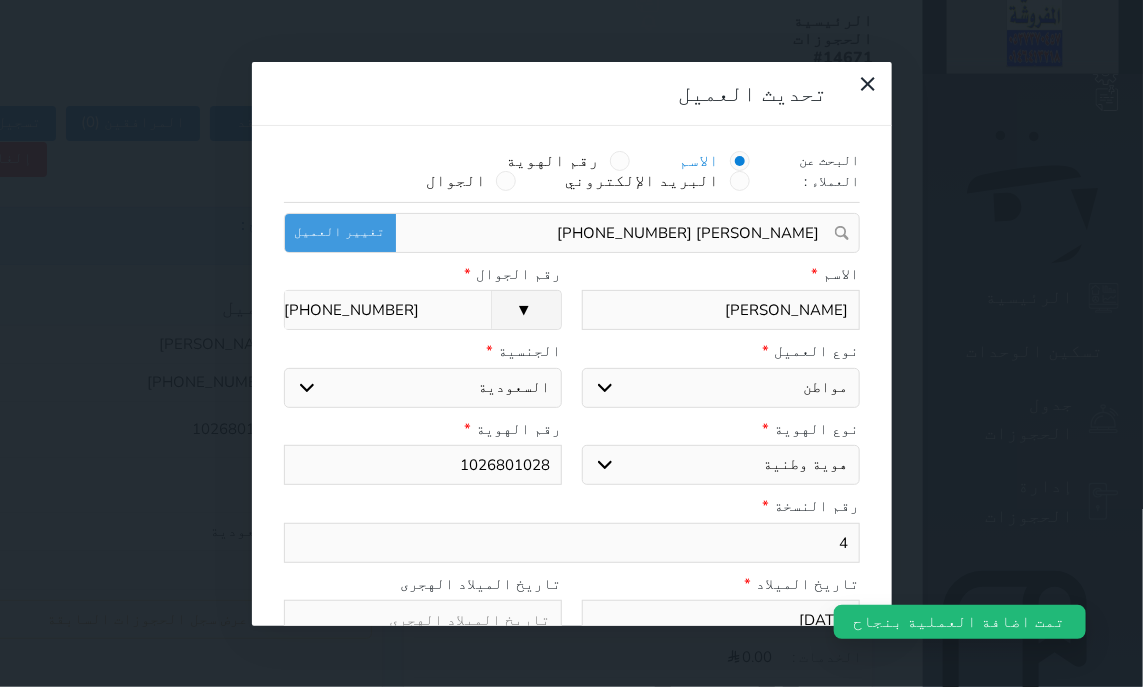 select 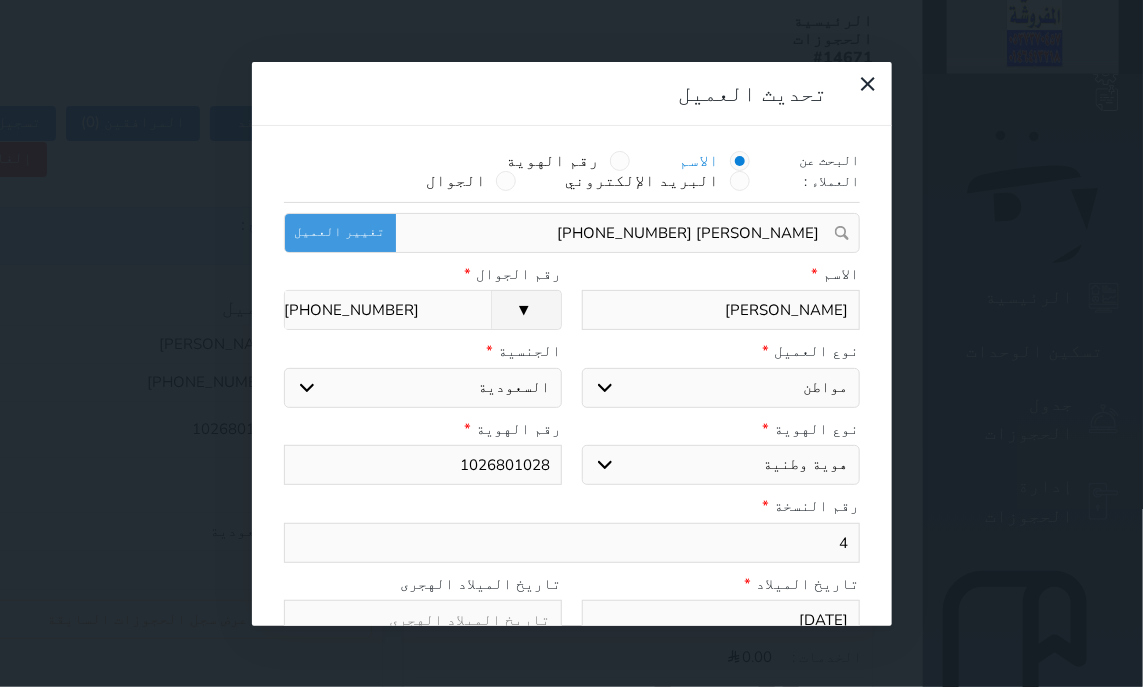 drag, startPoint x: 829, startPoint y: 457, endPoint x: 984, endPoint y: 429, distance: 157.50873 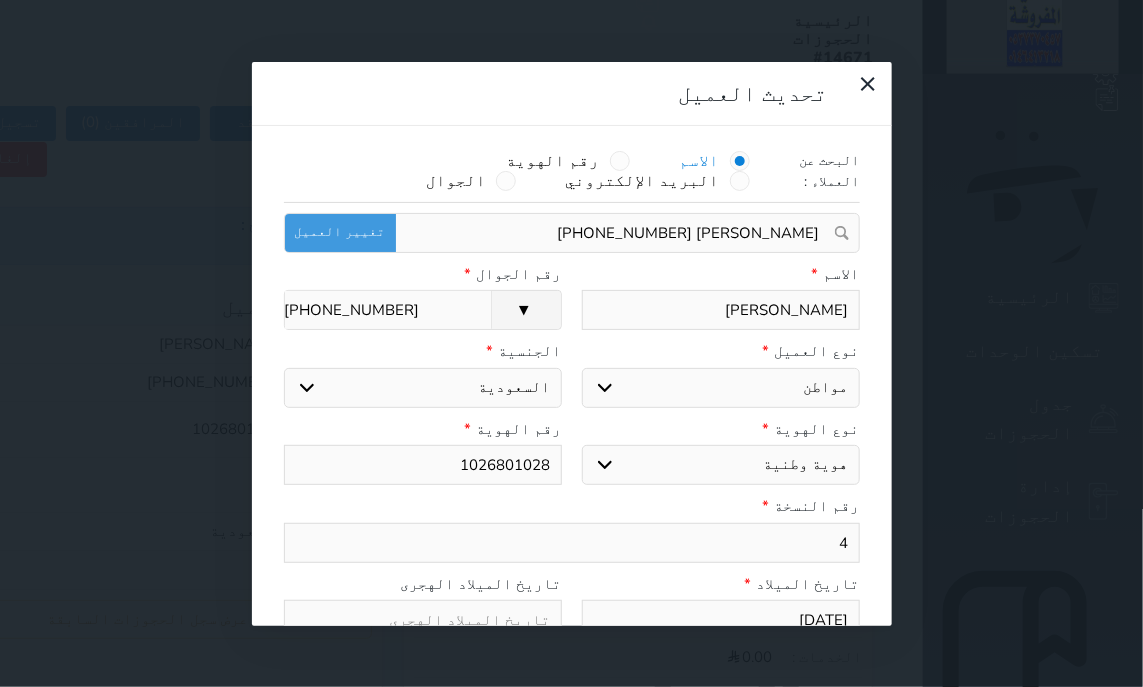 type on "5" 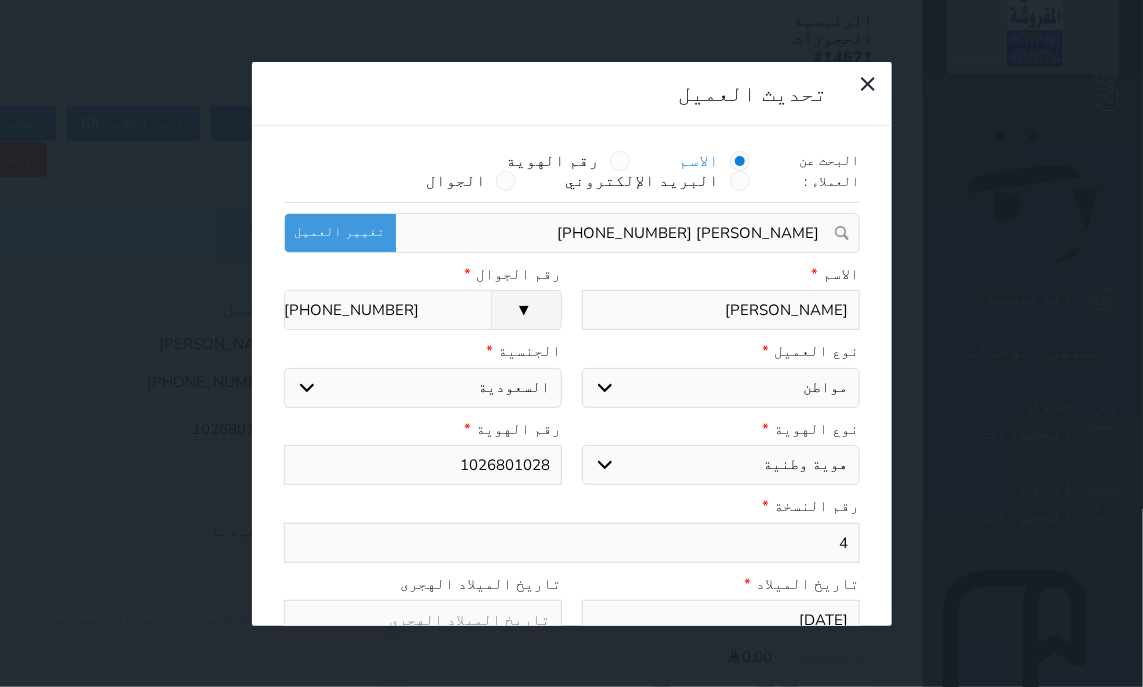select 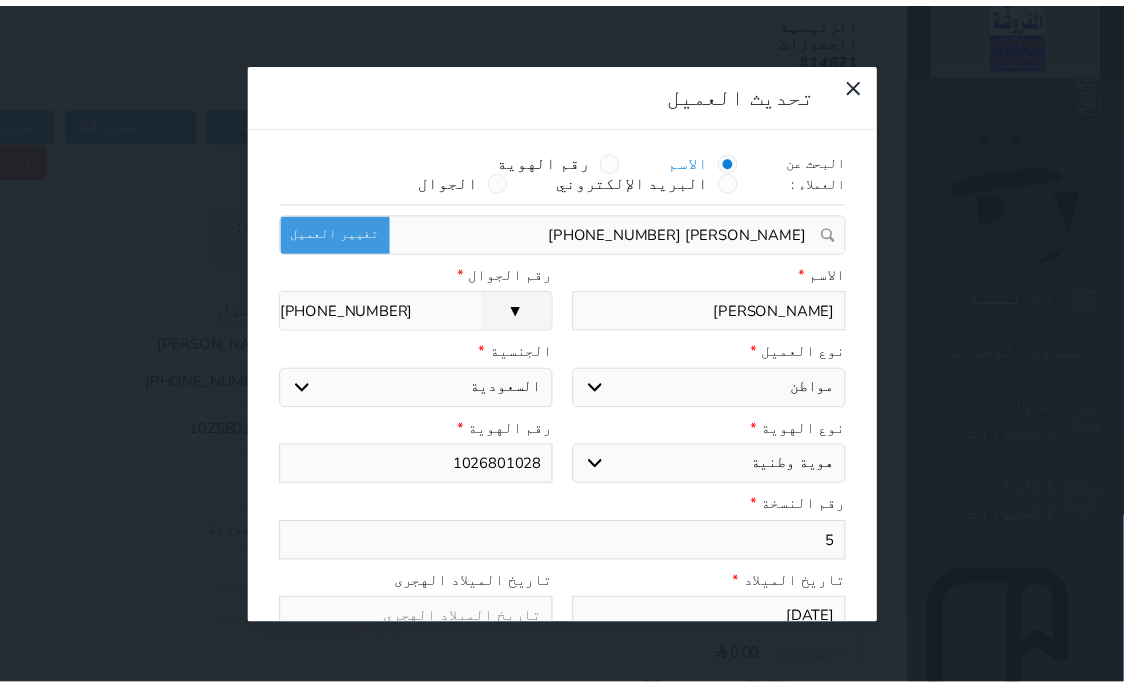 scroll, scrollTop: 200, scrollLeft: 0, axis: vertical 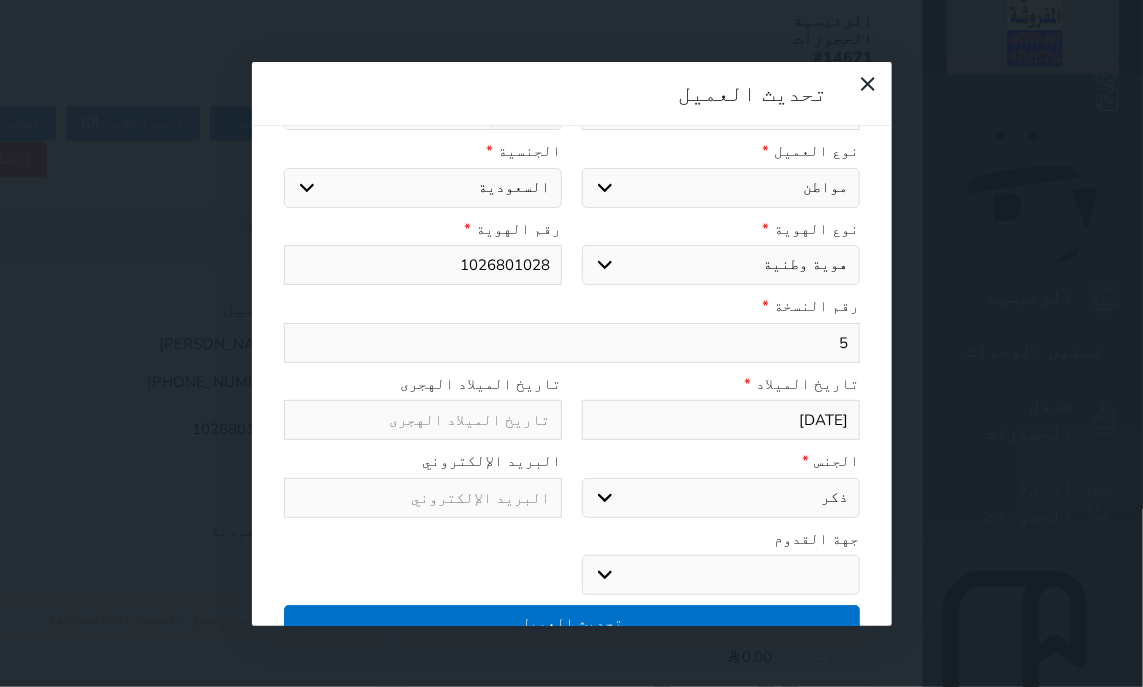 type on "5" 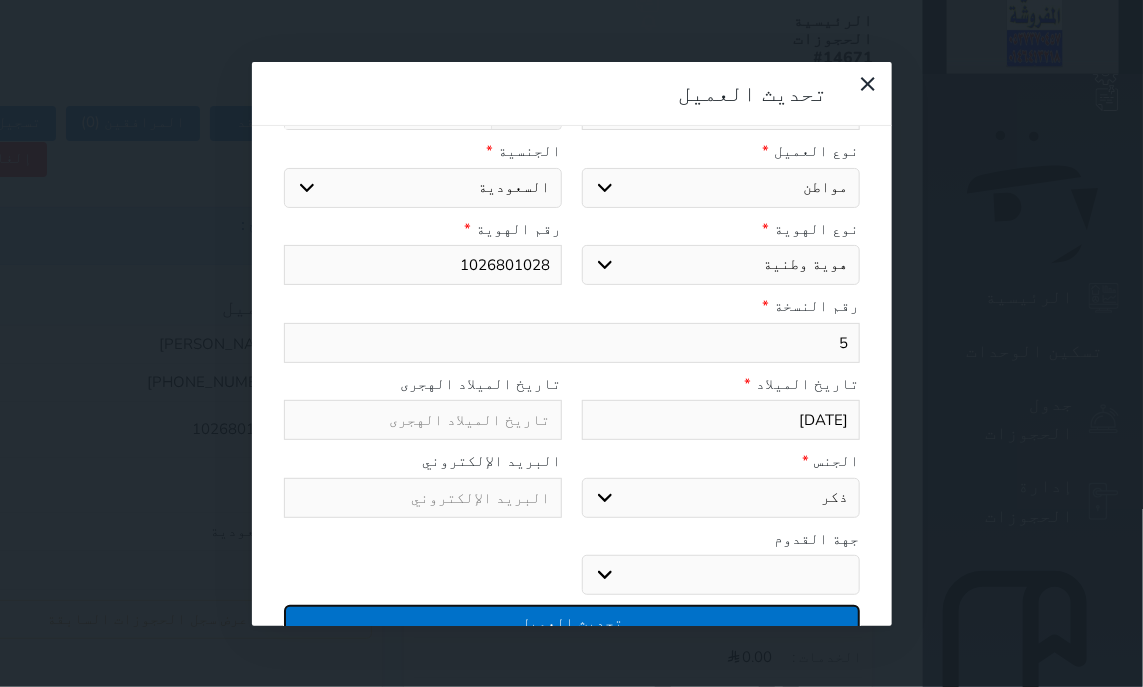click on "تحديث العميل" at bounding box center (572, 622) 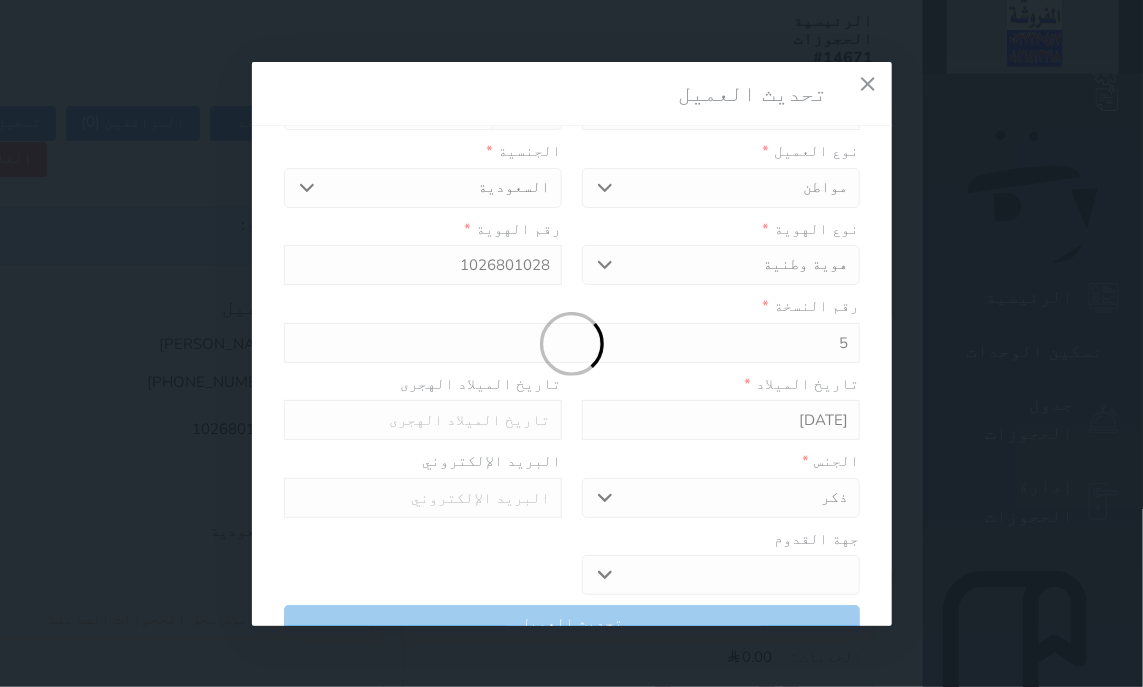 select 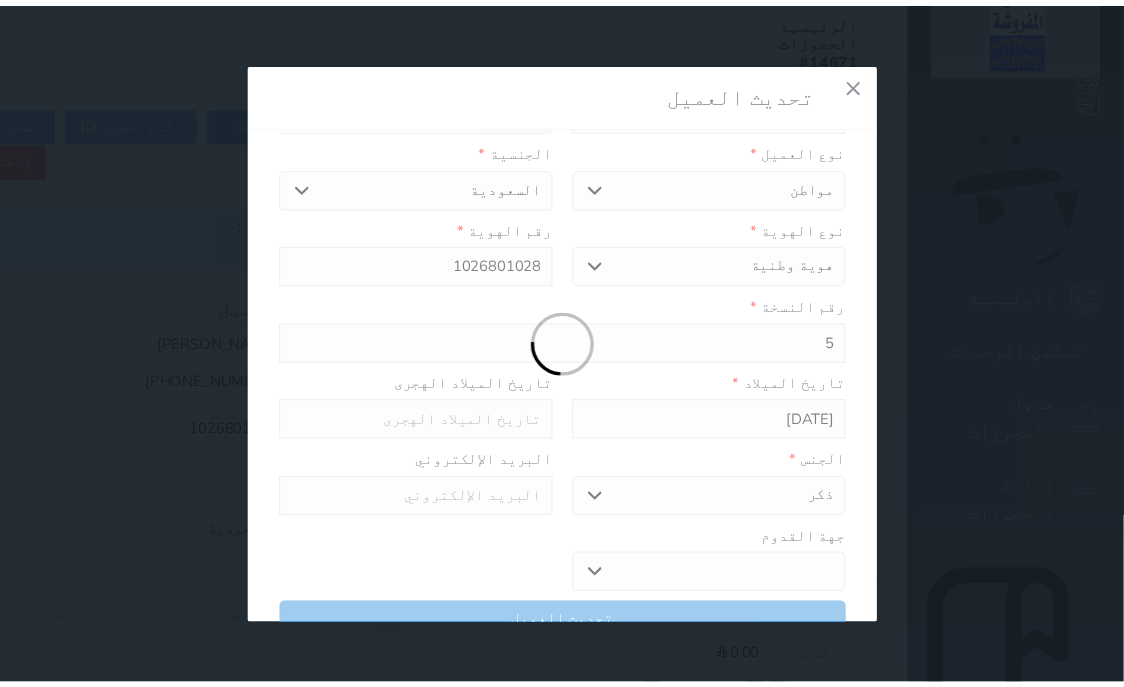 scroll, scrollTop: 200, scrollLeft: 0, axis: vertical 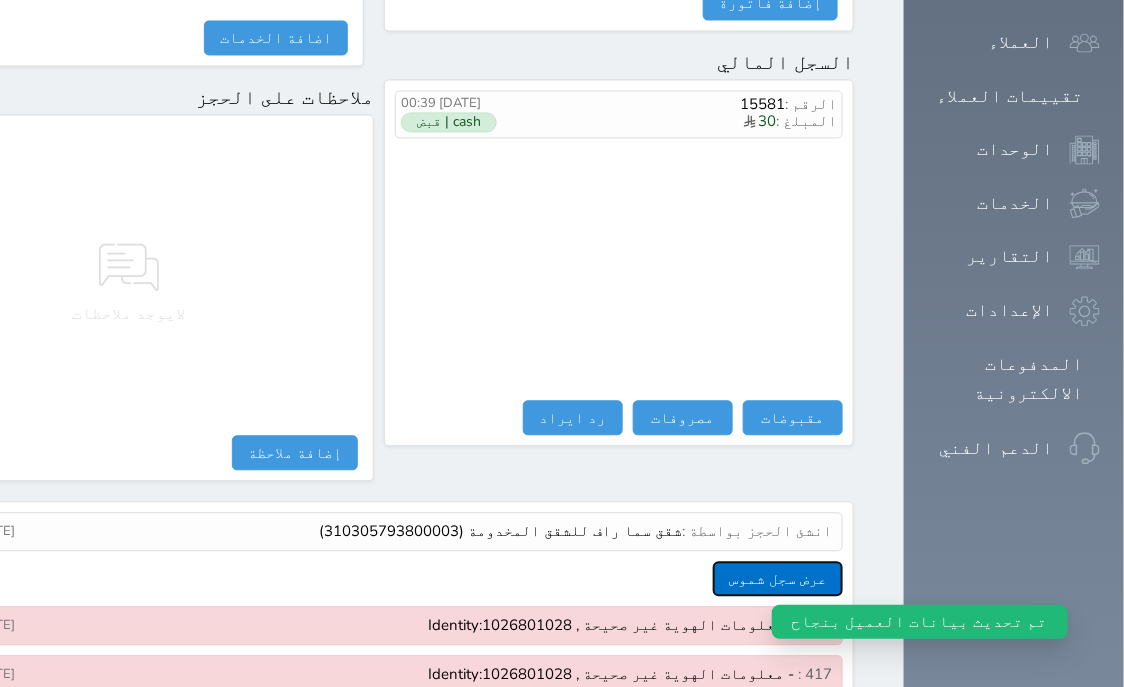 click on "عرض سجل شموس" at bounding box center (778, 578) 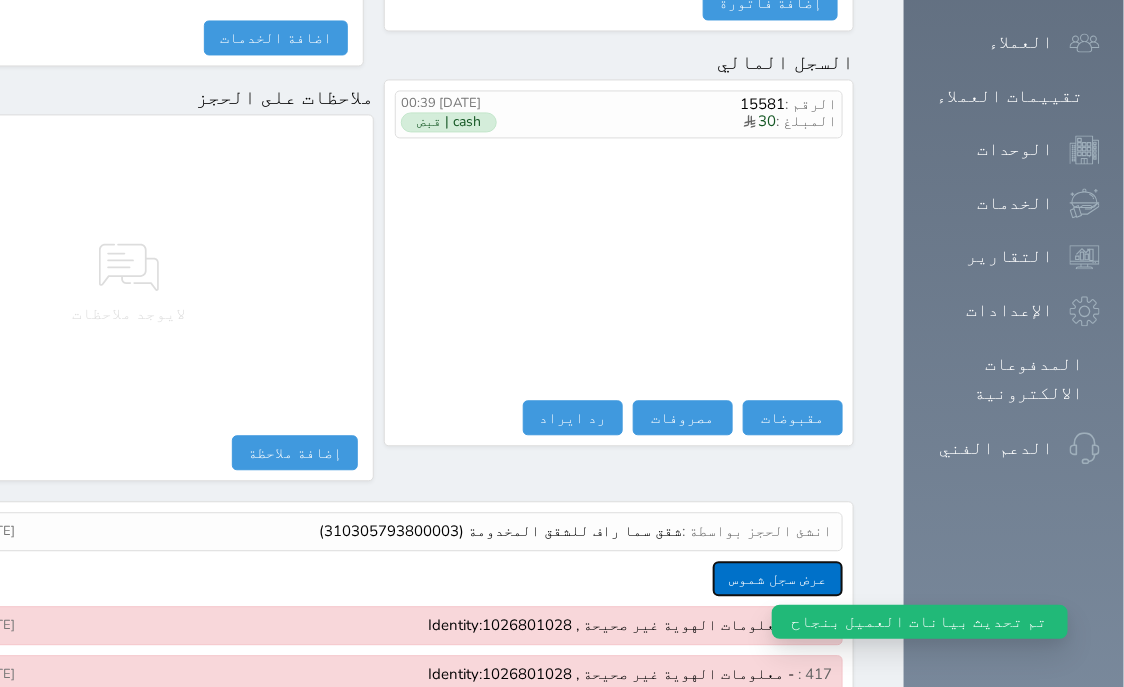 click on "عرض سجل شموس" at bounding box center (778, 578) 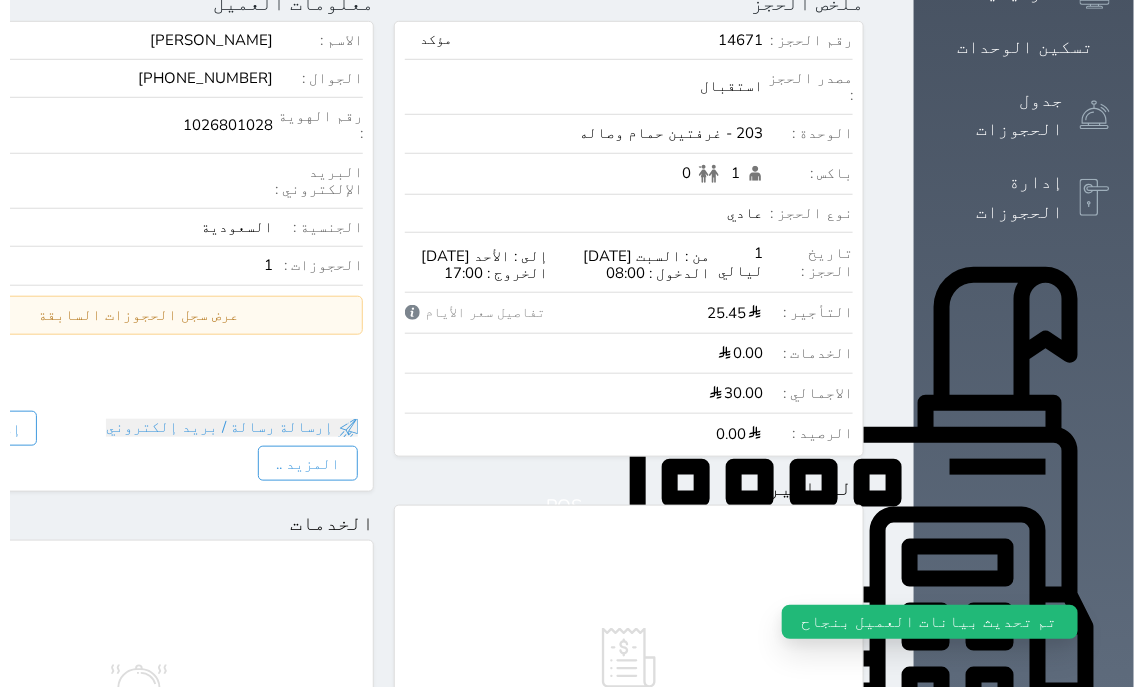 scroll, scrollTop: 0, scrollLeft: 0, axis: both 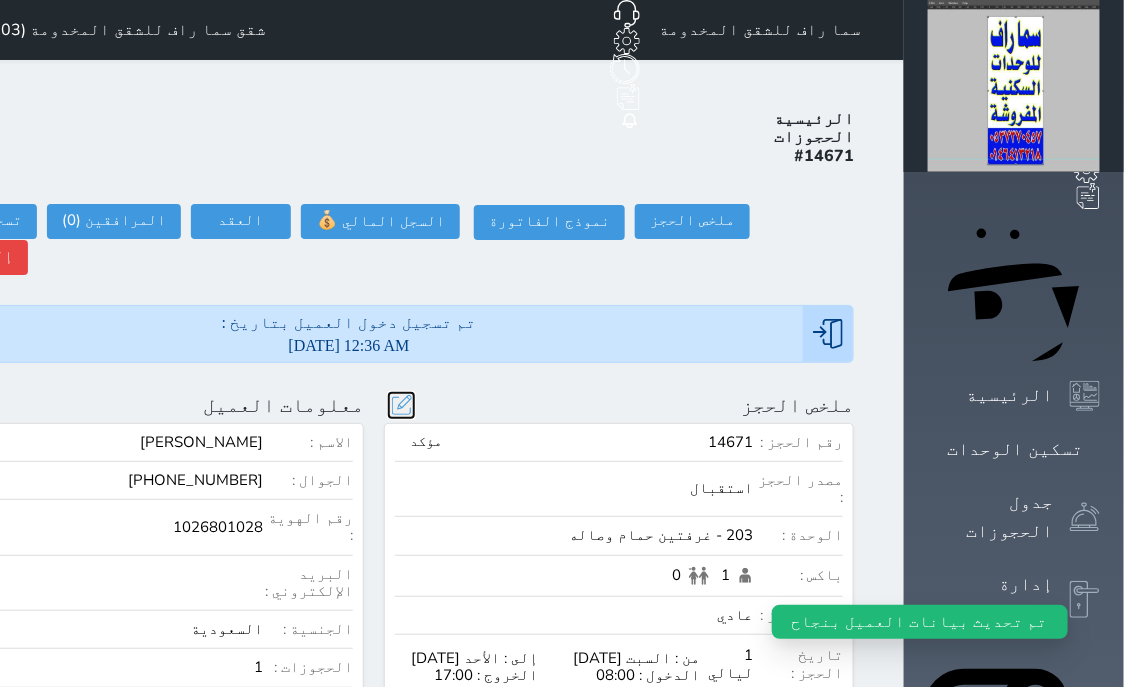 click at bounding box center (401, 405) 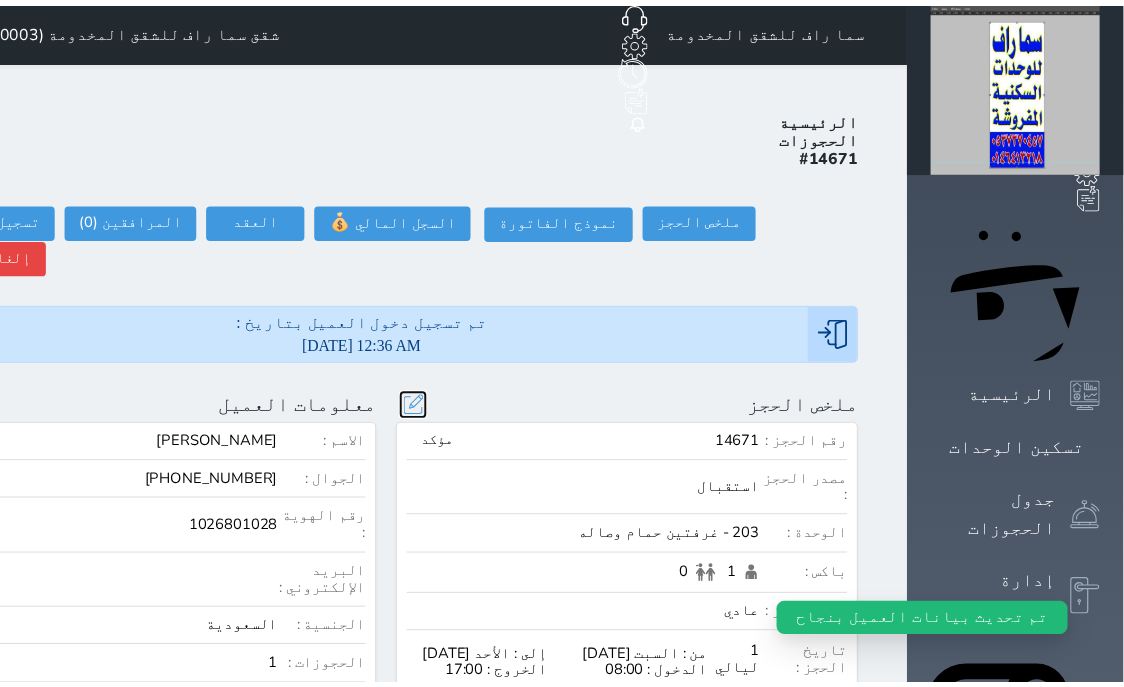scroll, scrollTop: 45, scrollLeft: 0, axis: vertical 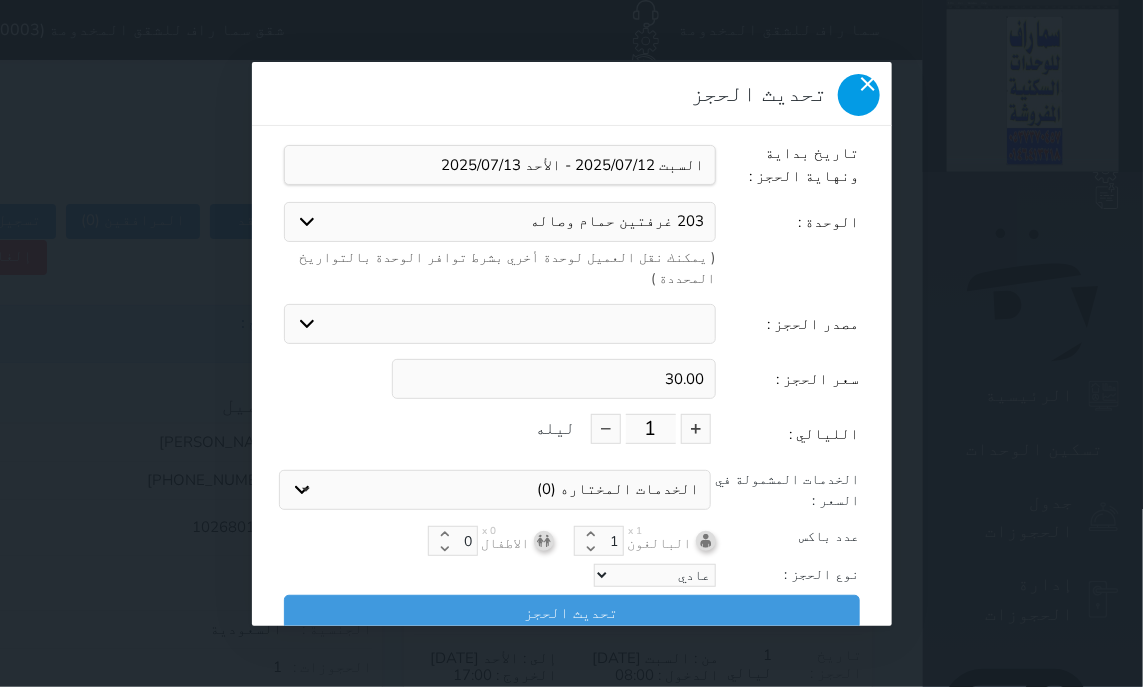 click 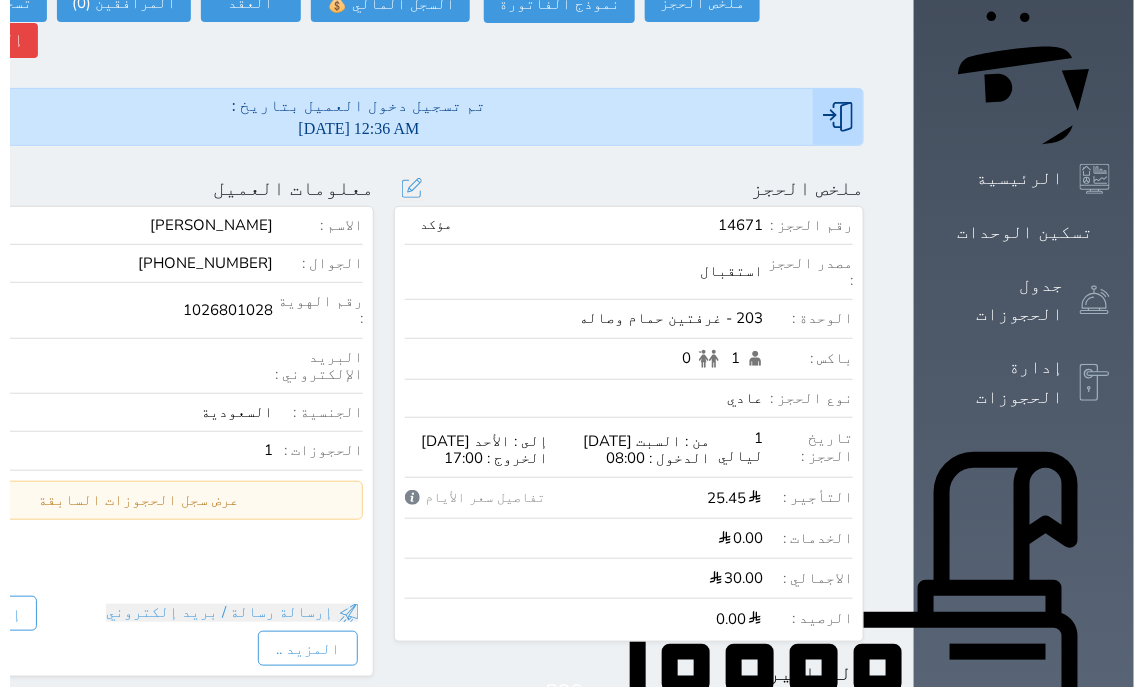 scroll, scrollTop: 127, scrollLeft: 0, axis: vertical 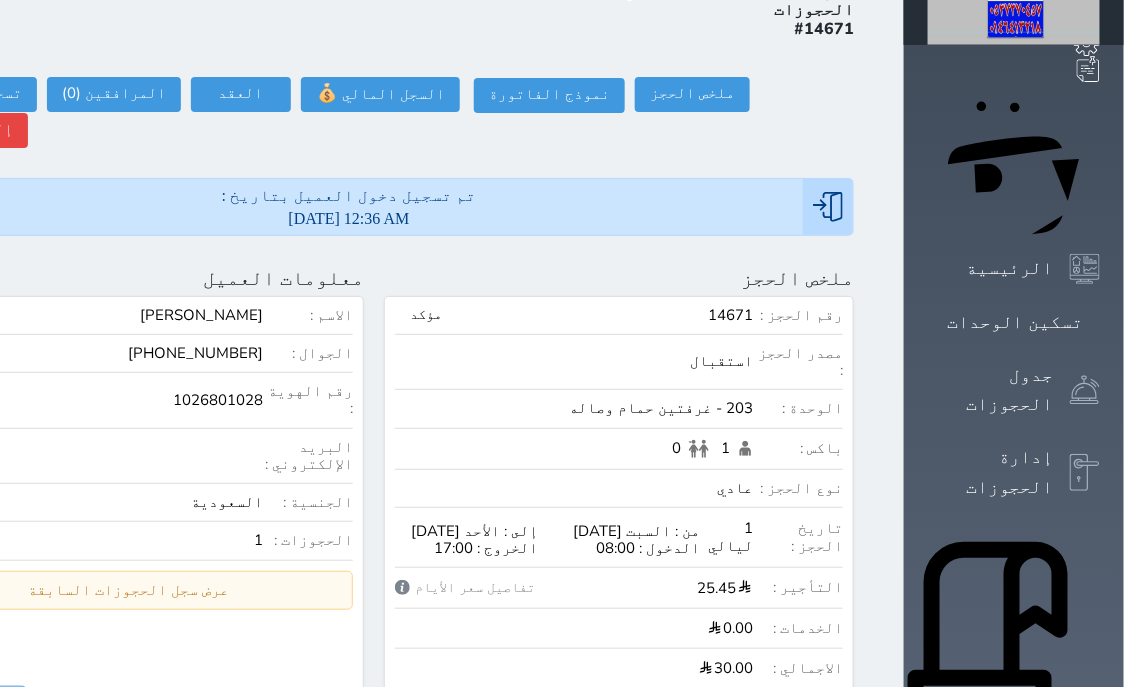 click at bounding box center (-89, 278) 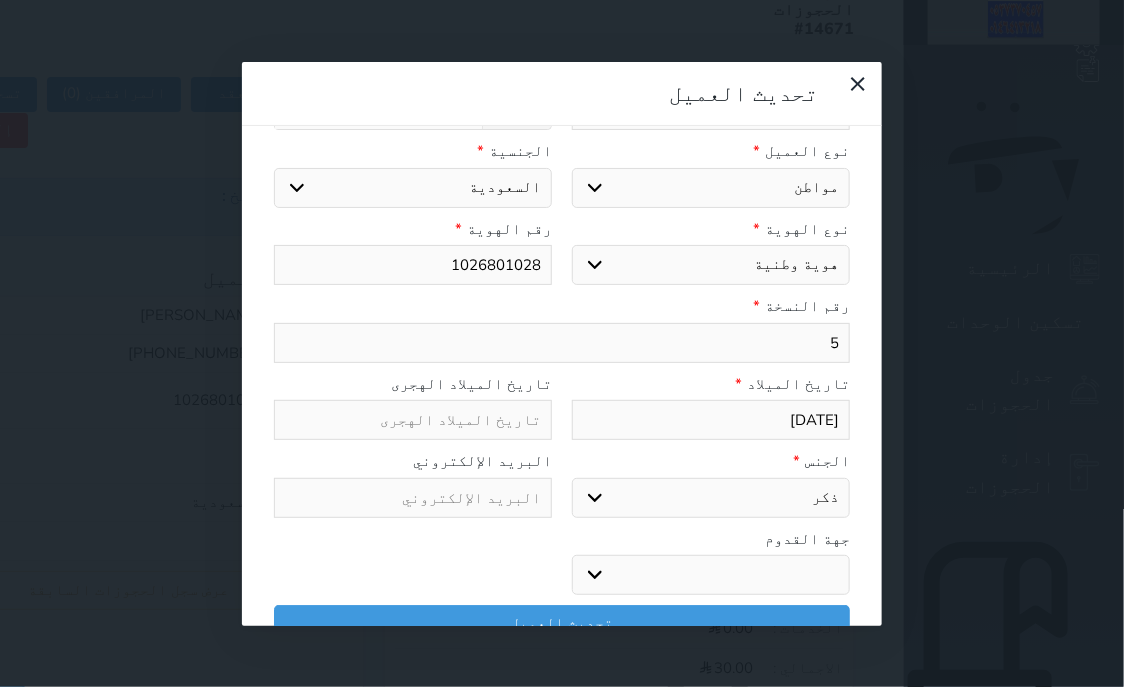 scroll, scrollTop: 200, scrollLeft: 0, axis: vertical 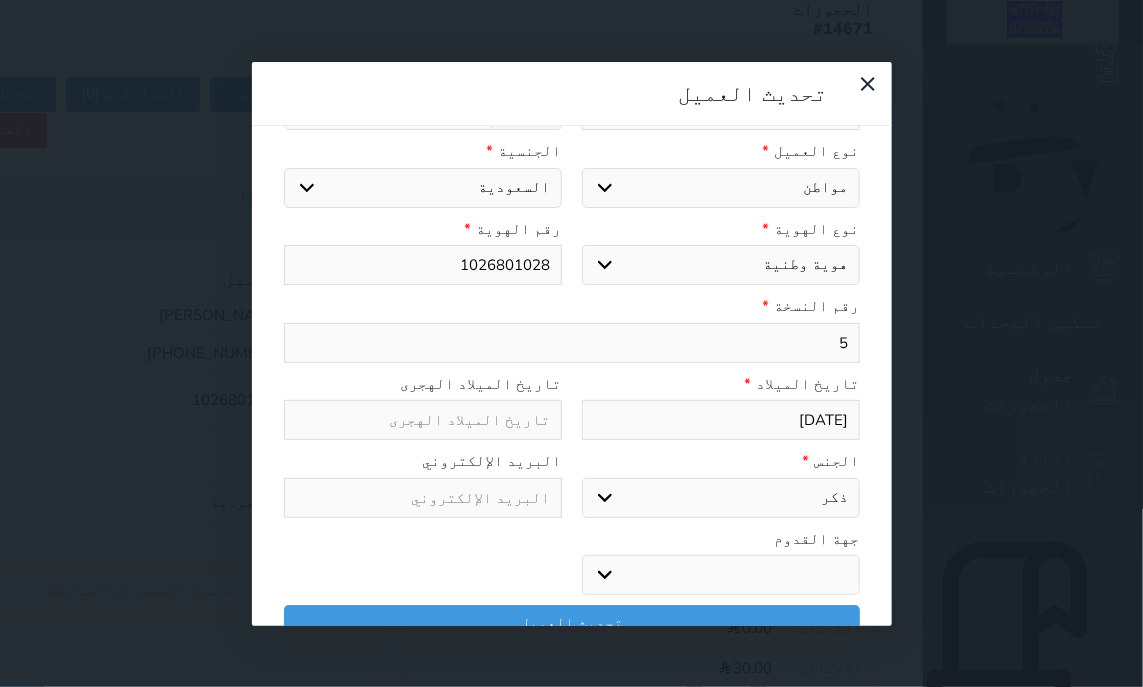select 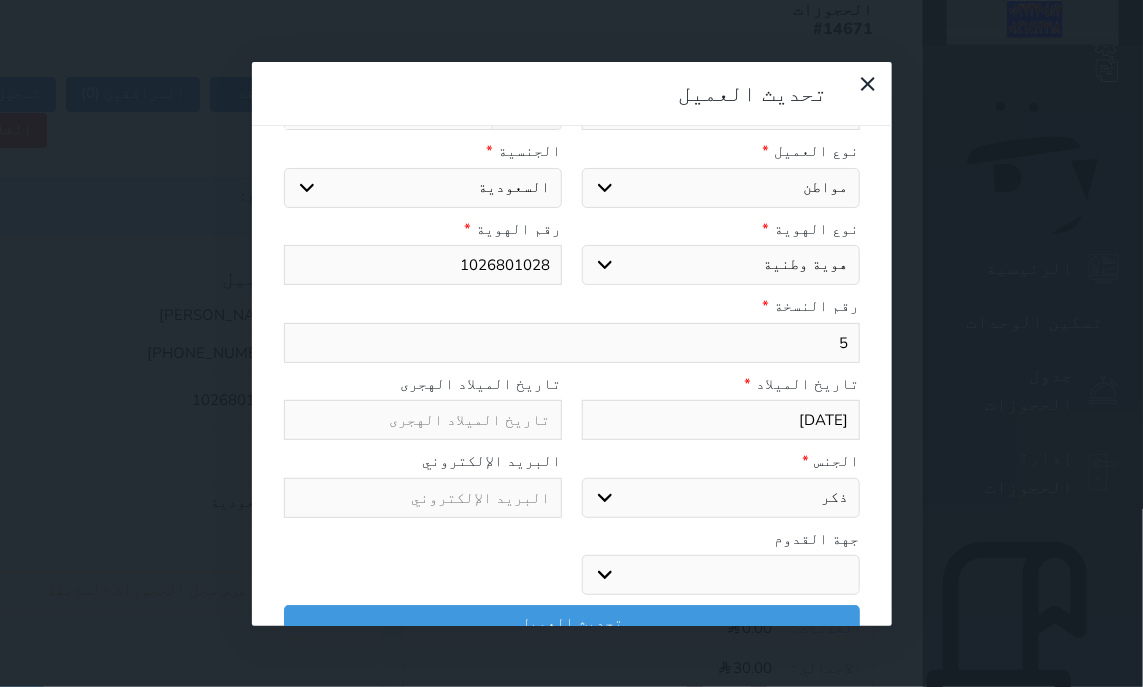 drag, startPoint x: 830, startPoint y: 265, endPoint x: 938, endPoint y: 236, distance: 111.82576 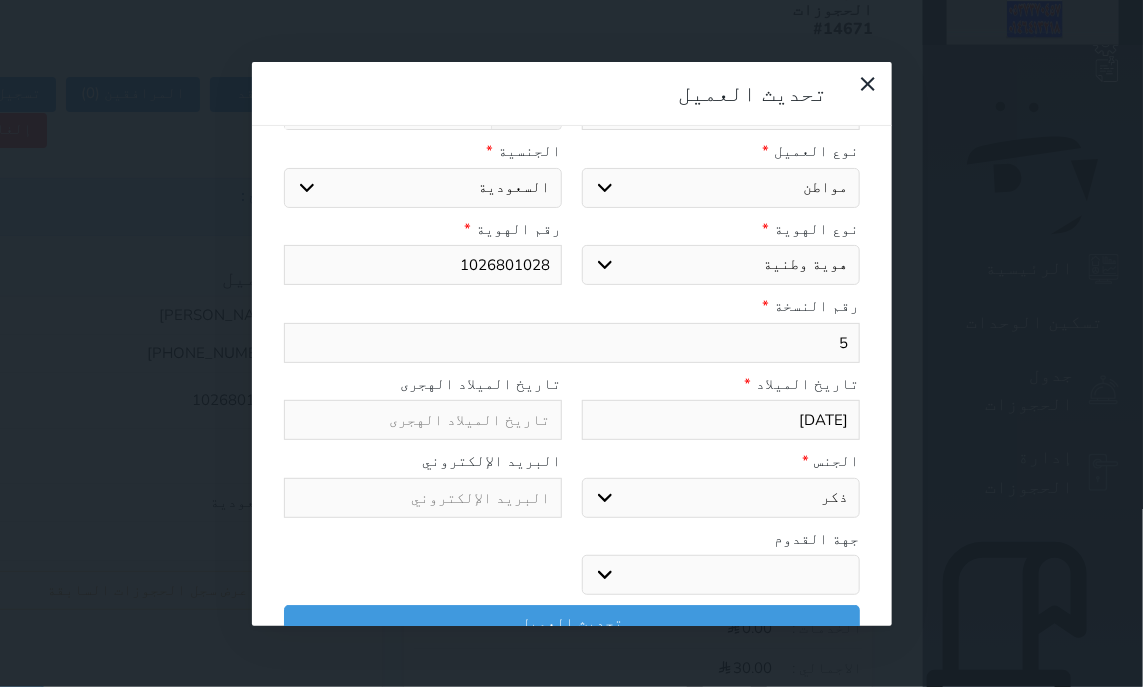 type on "3" 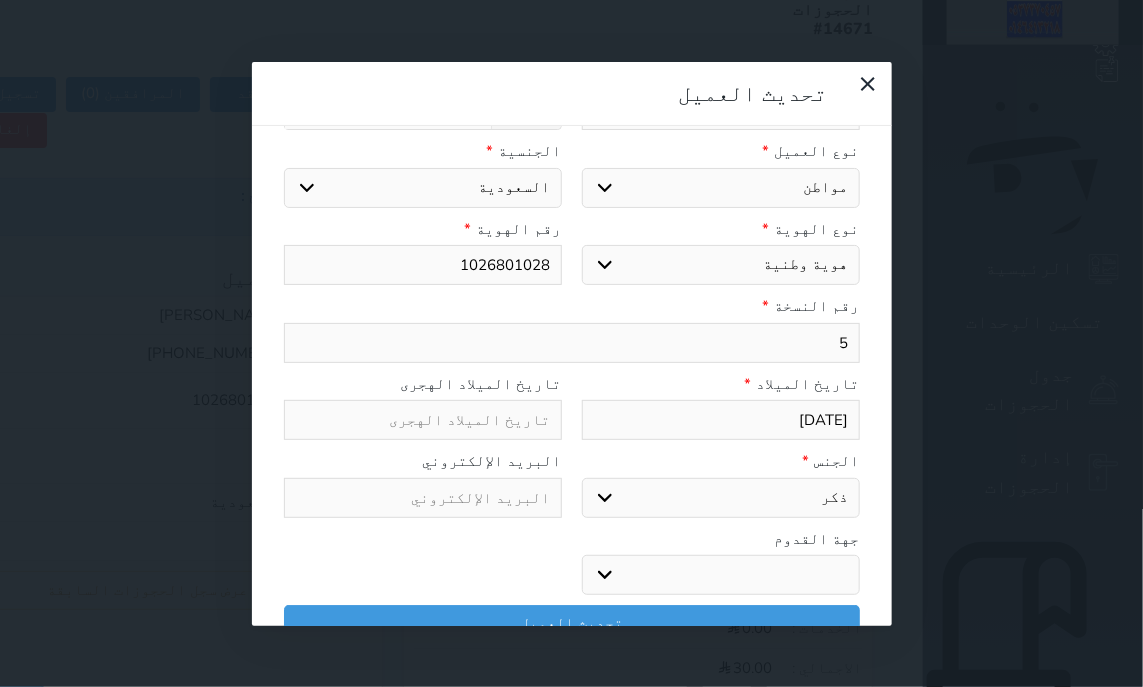 select 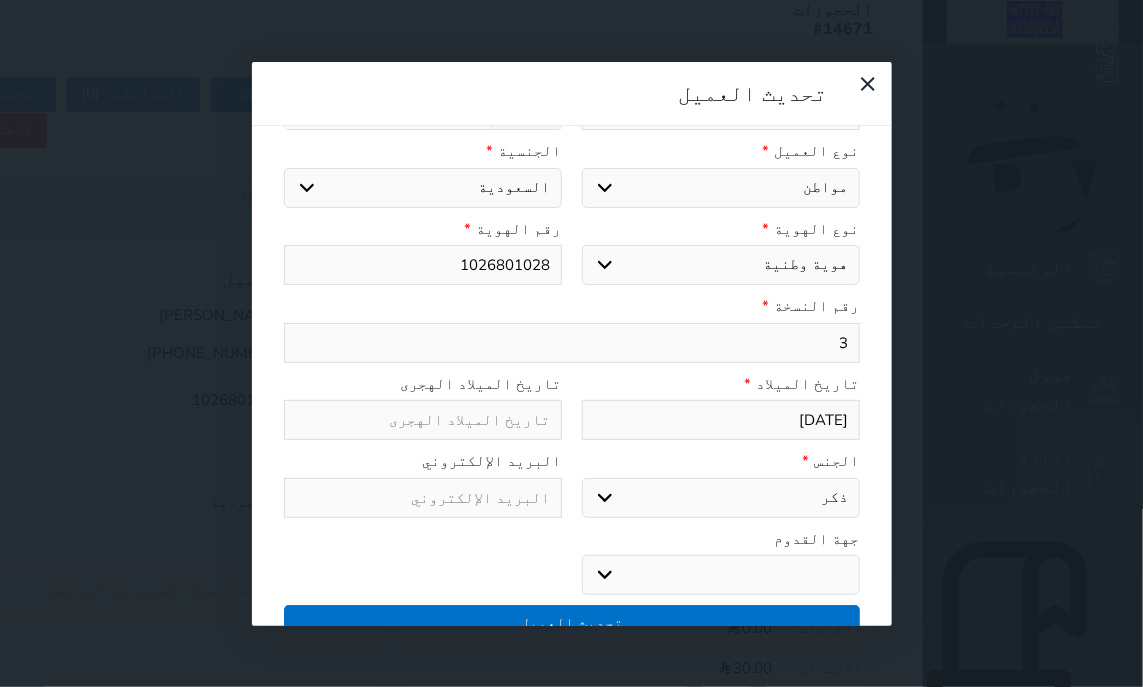 type on "3" 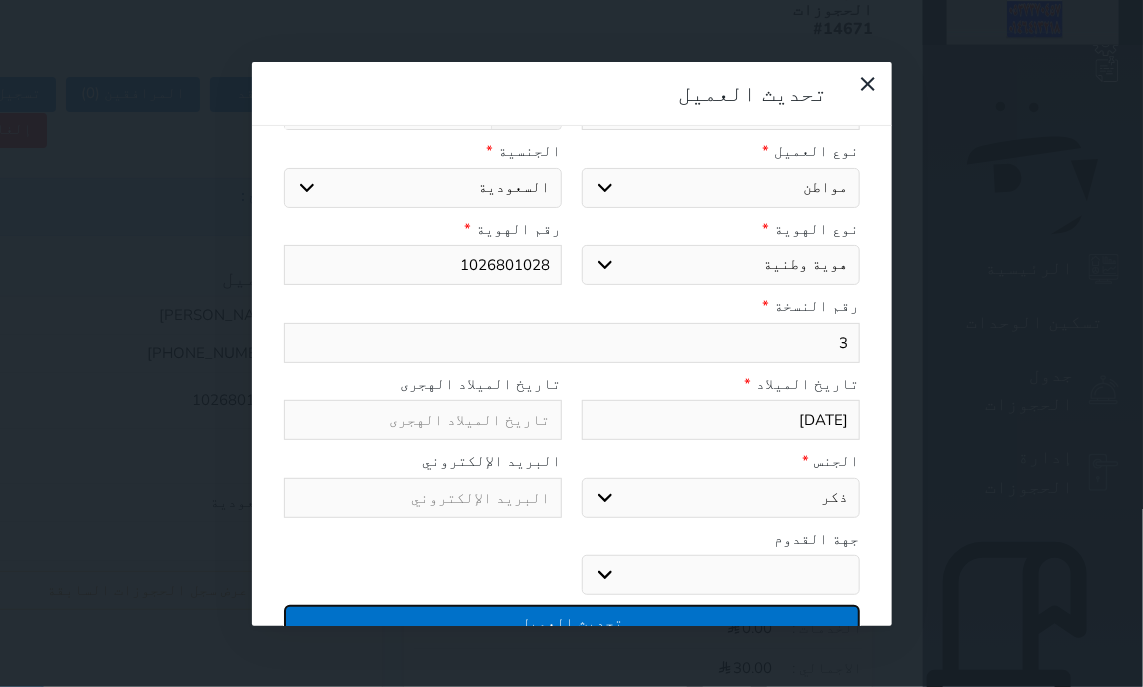 click on "تحديث العميل" at bounding box center [572, 622] 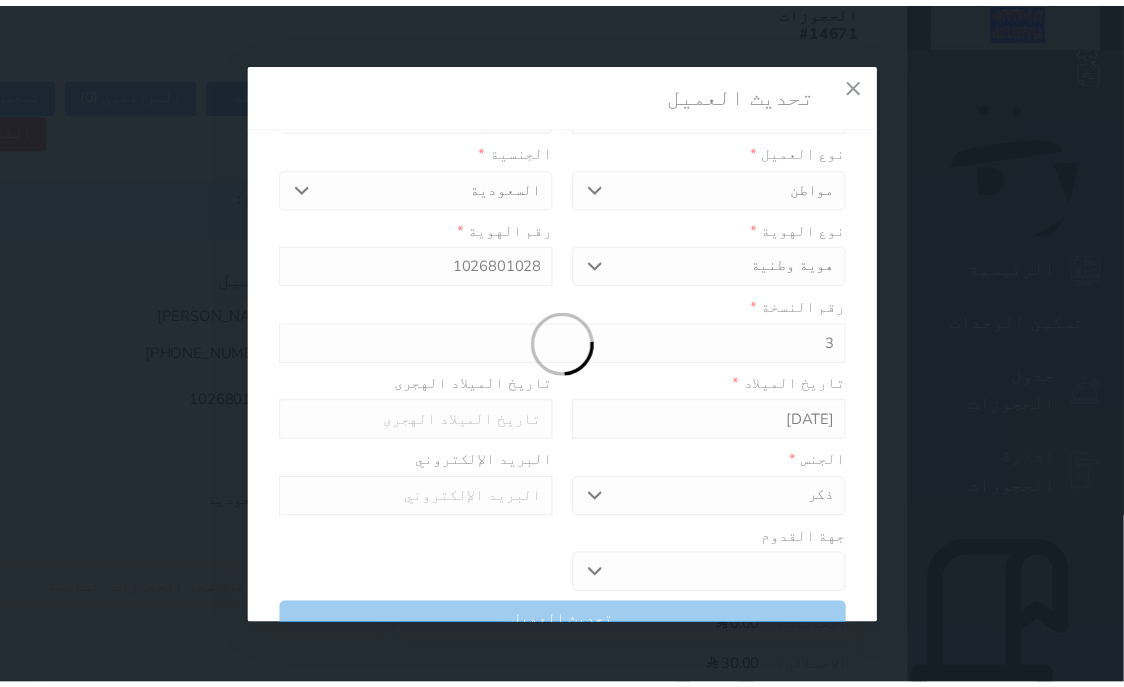 scroll, scrollTop: 200, scrollLeft: 0, axis: vertical 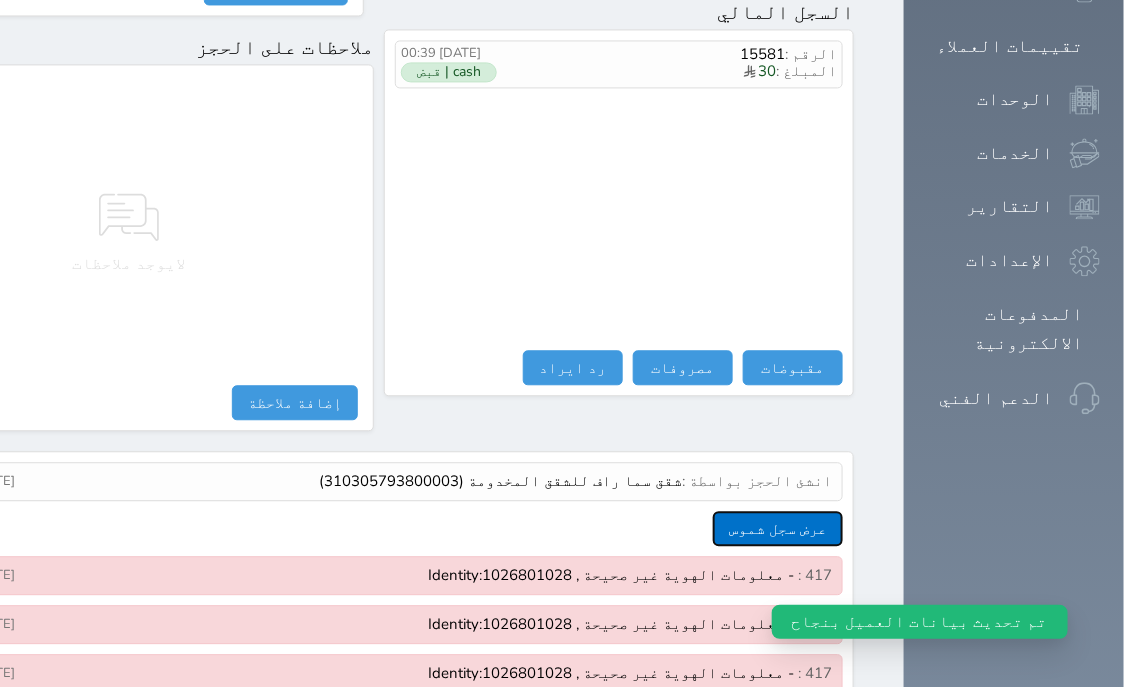 click on "عرض سجل شموس" at bounding box center (778, 528) 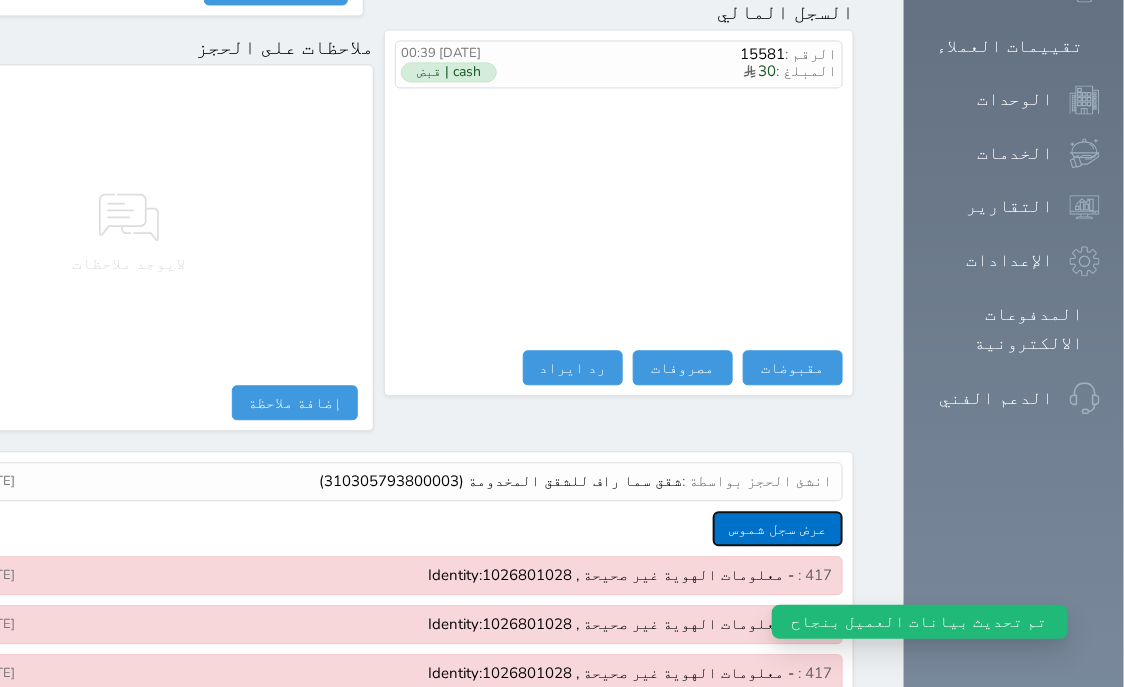 click on "عرض سجل شموس" at bounding box center [778, 528] 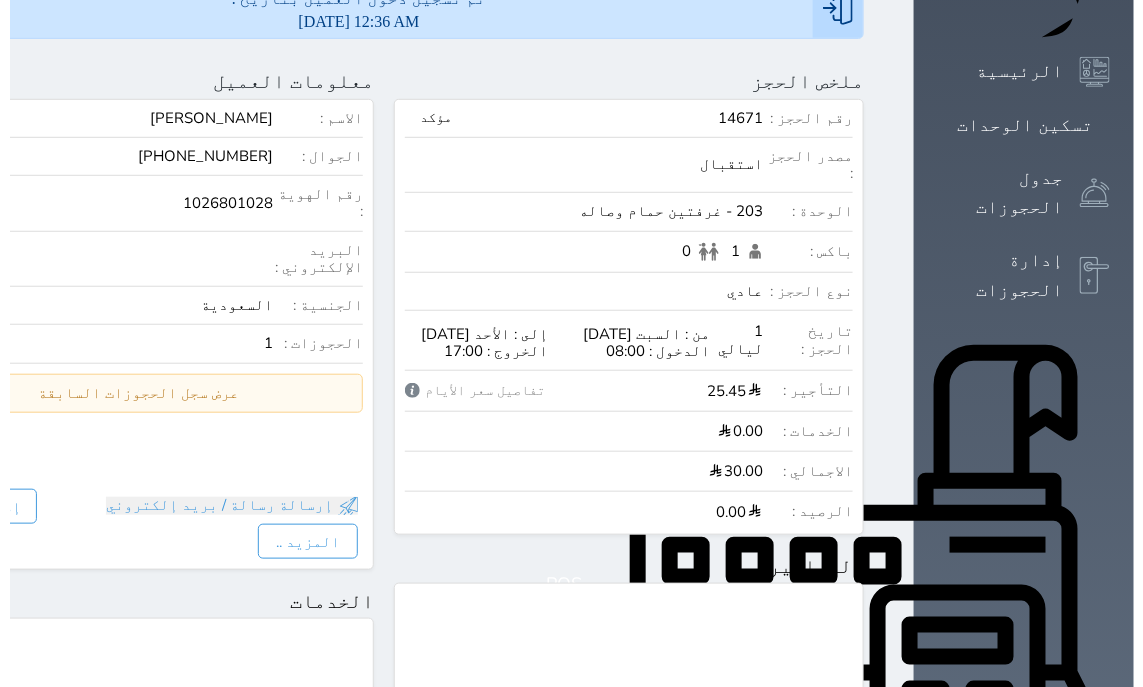 scroll, scrollTop: 0, scrollLeft: 0, axis: both 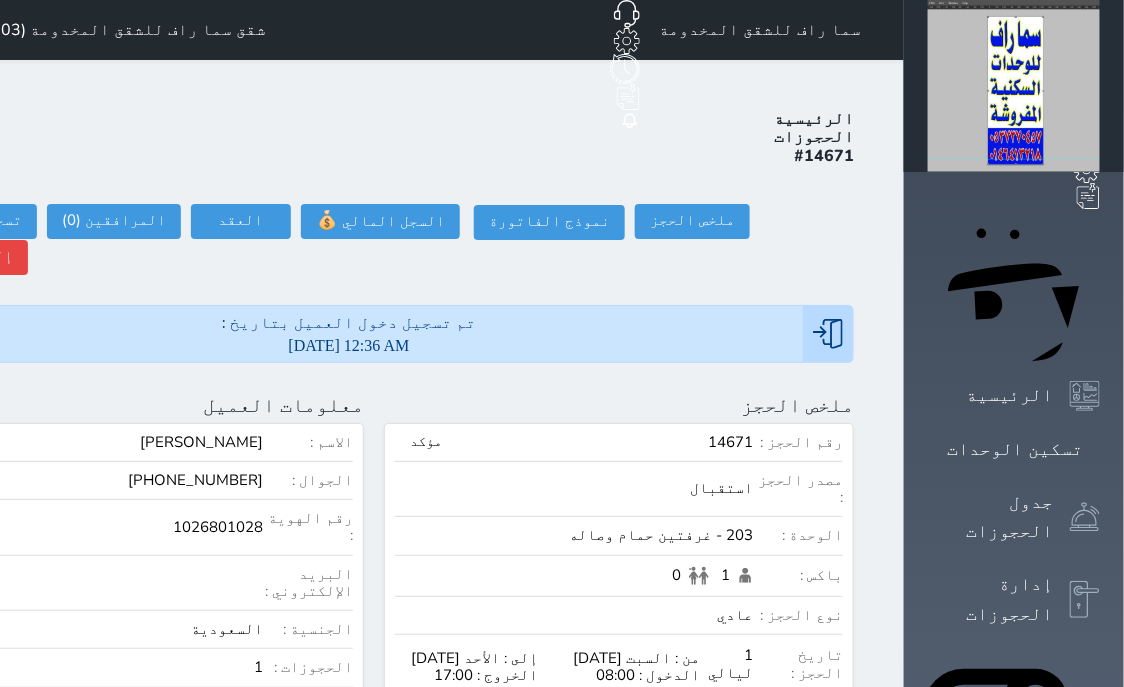 click at bounding box center (-89, 405) 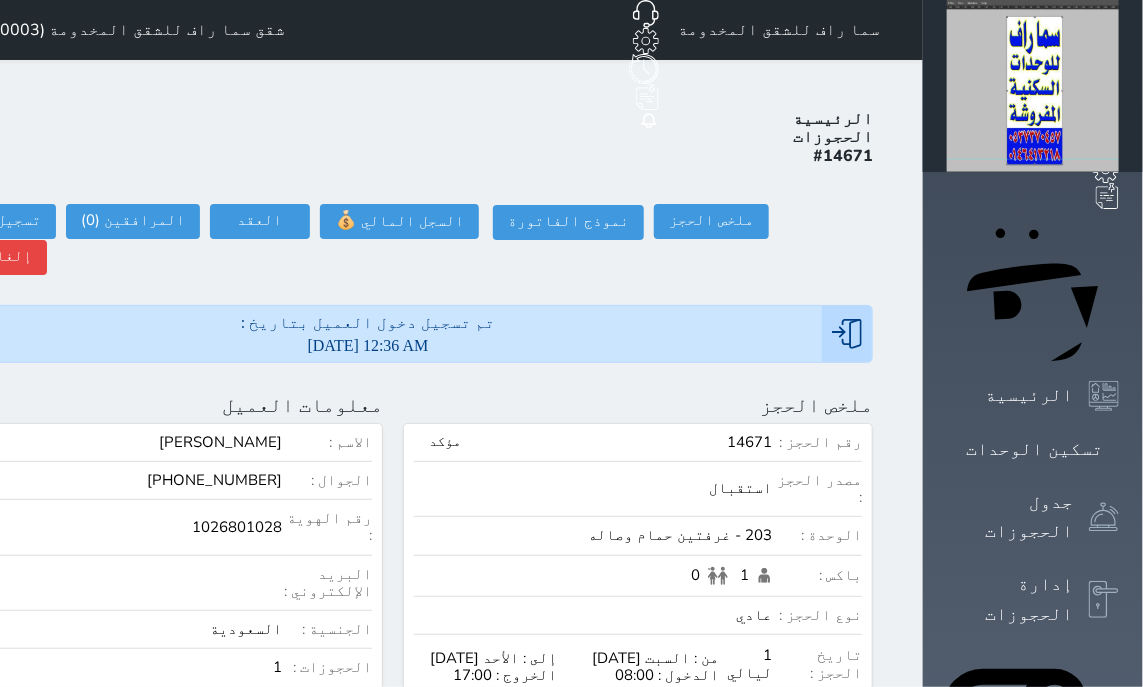scroll, scrollTop: 200, scrollLeft: 0, axis: vertical 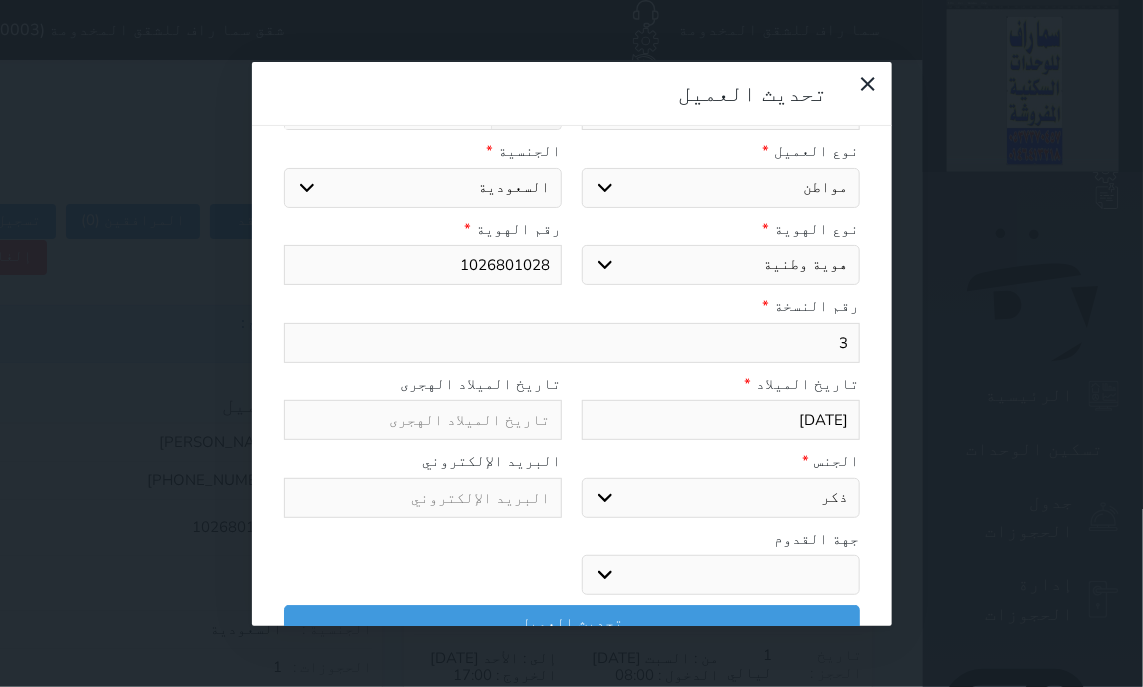 select 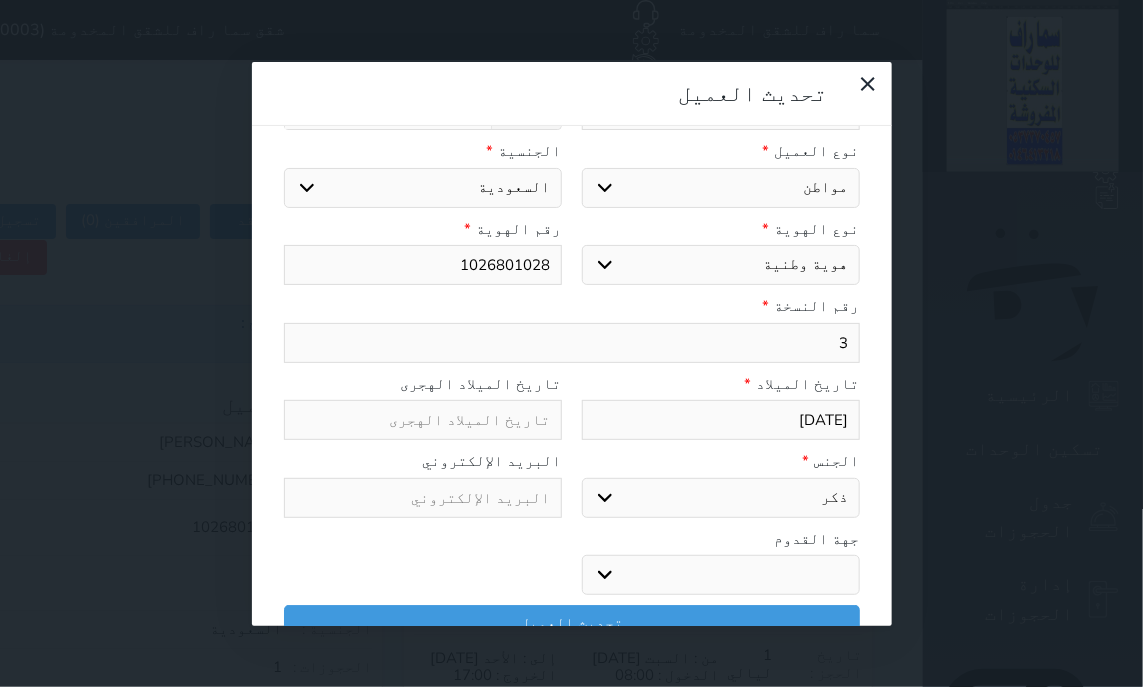 click at bounding box center (423, 420) 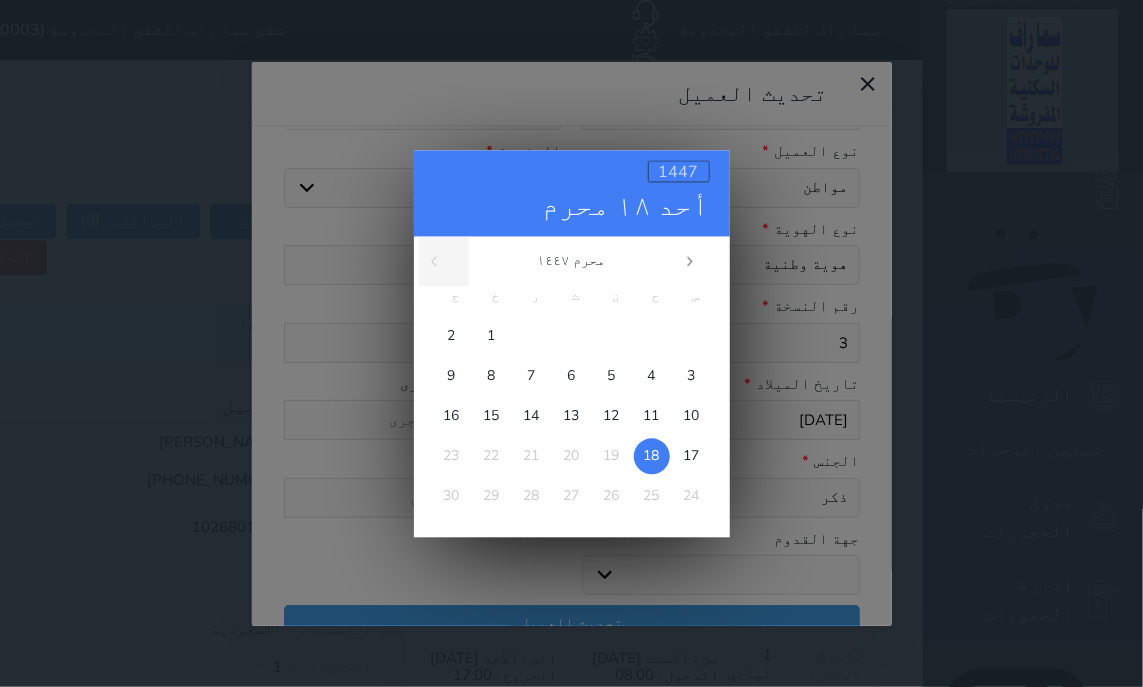 click on "1447" at bounding box center (679, 172) 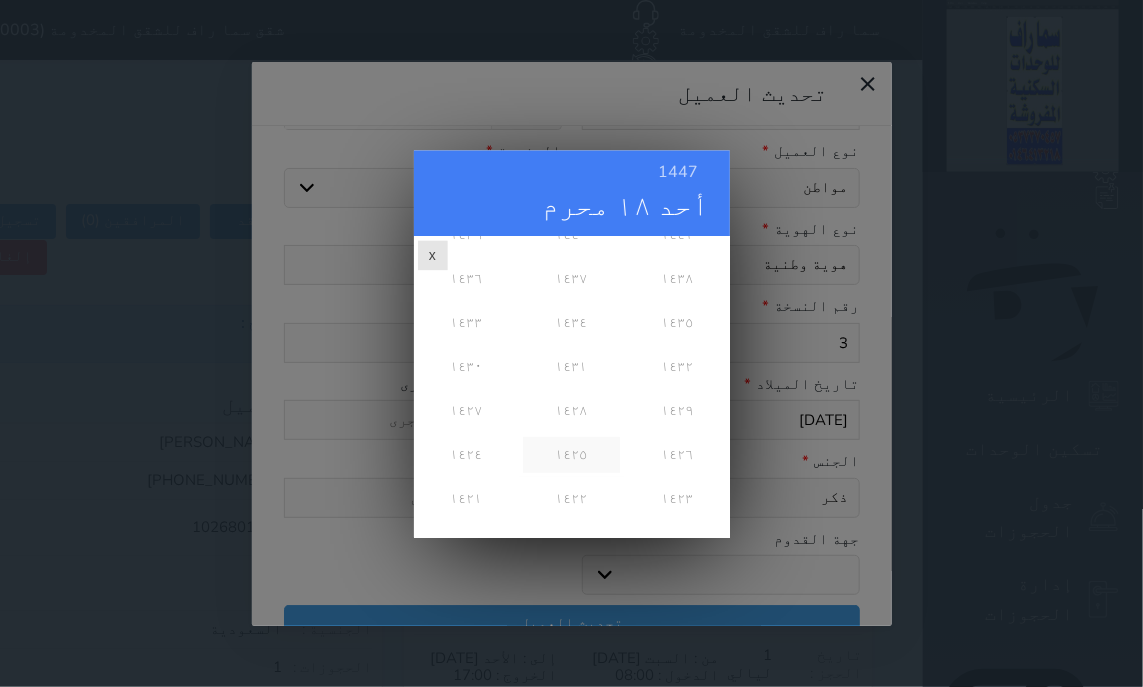 scroll, scrollTop: 281, scrollLeft: 0, axis: vertical 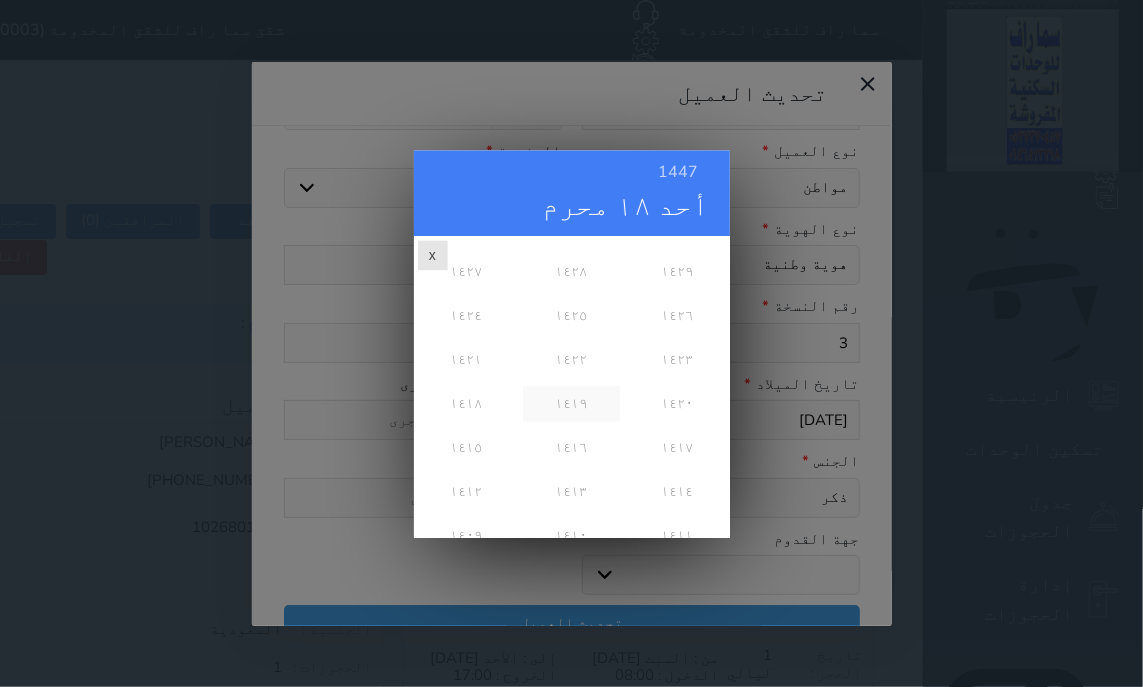click on "١٤١٩" at bounding box center [571, 403] 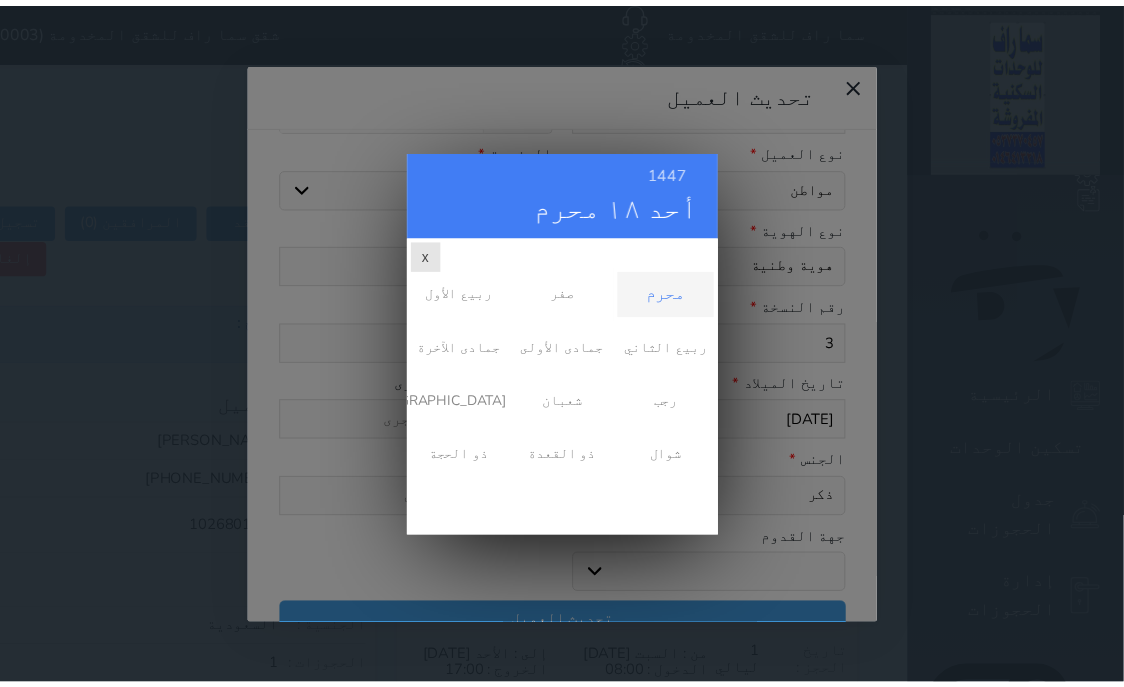 scroll, scrollTop: 0, scrollLeft: 0, axis: both 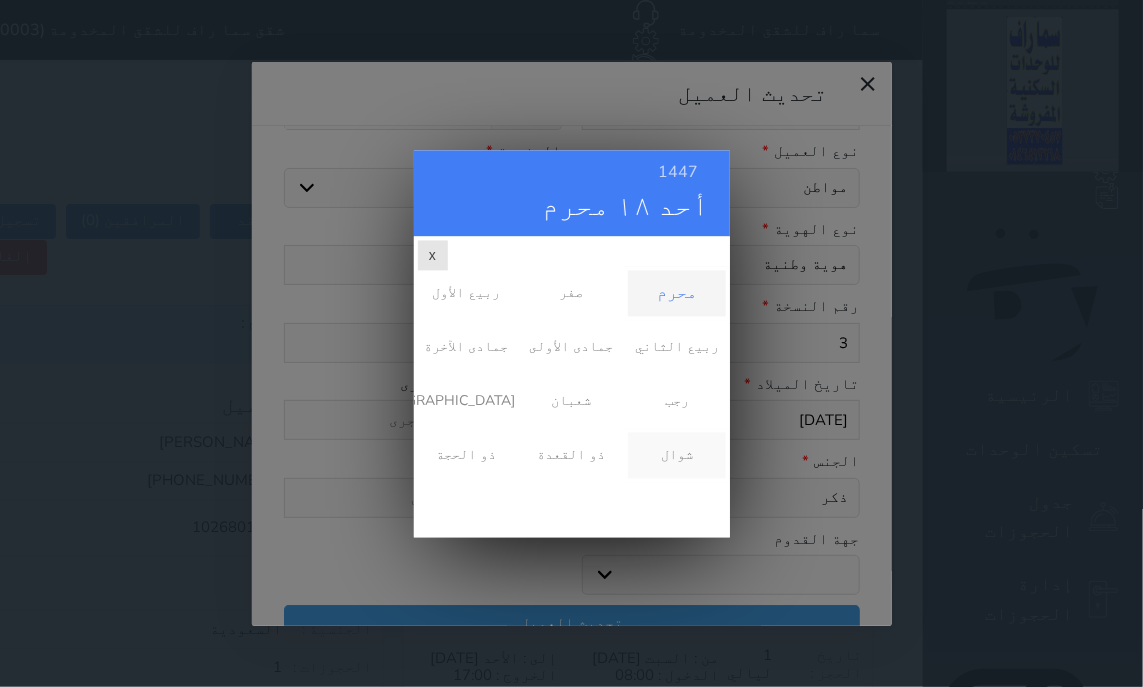 click on "شوال" at bounding box center [676, 455] 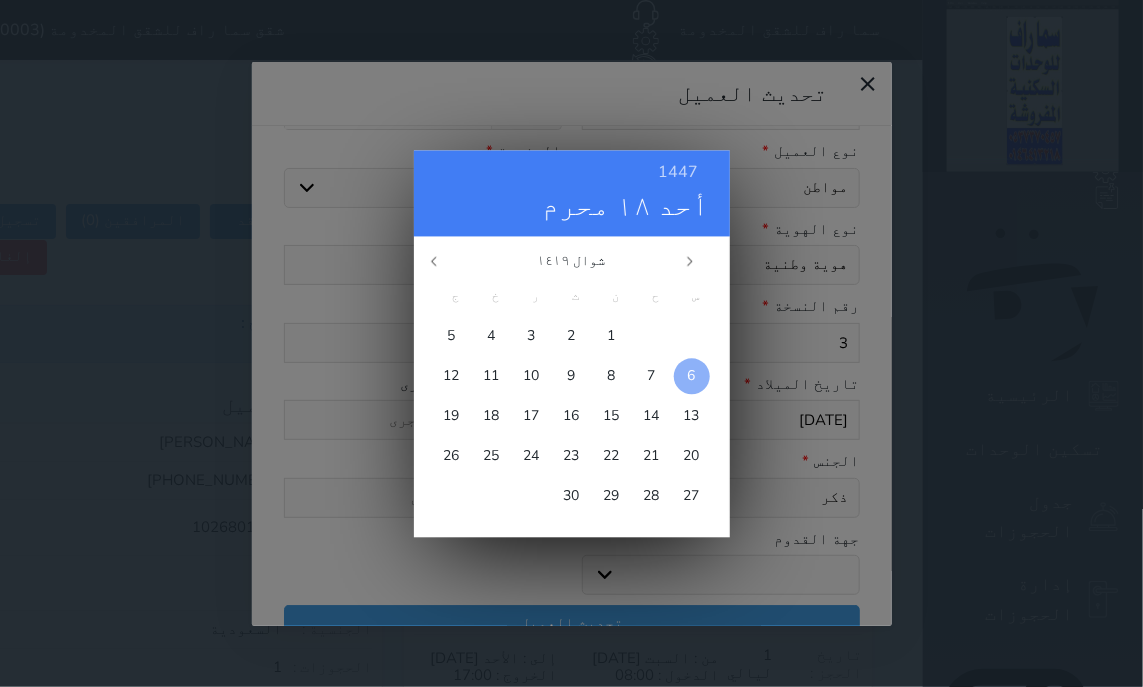 click at bounding box center (692, 376) 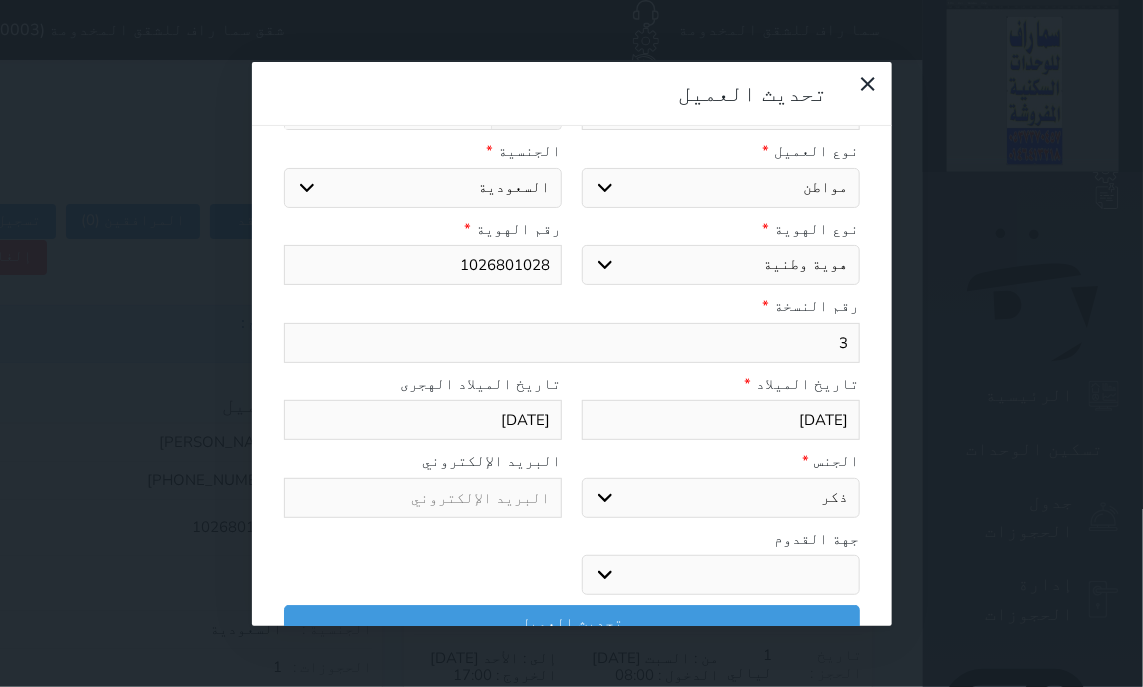 drag, startPoint x: 824, startPoint y: 271, endPoint x: 892, endPoint y: 247, distance: 72.11102 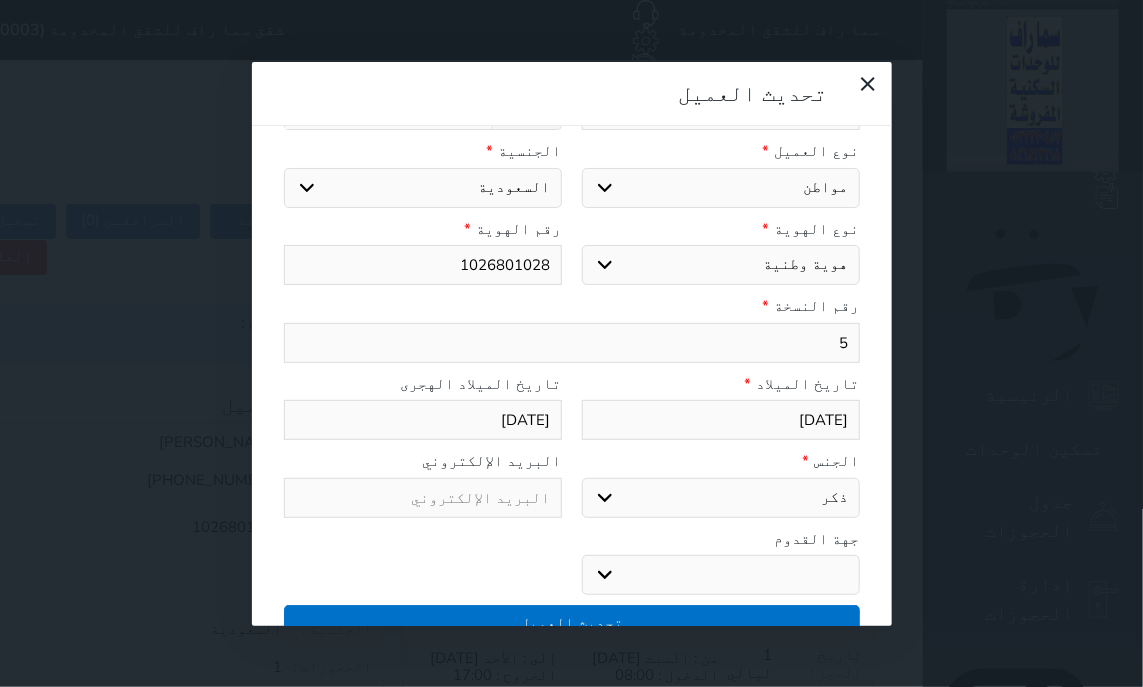 type on "5" 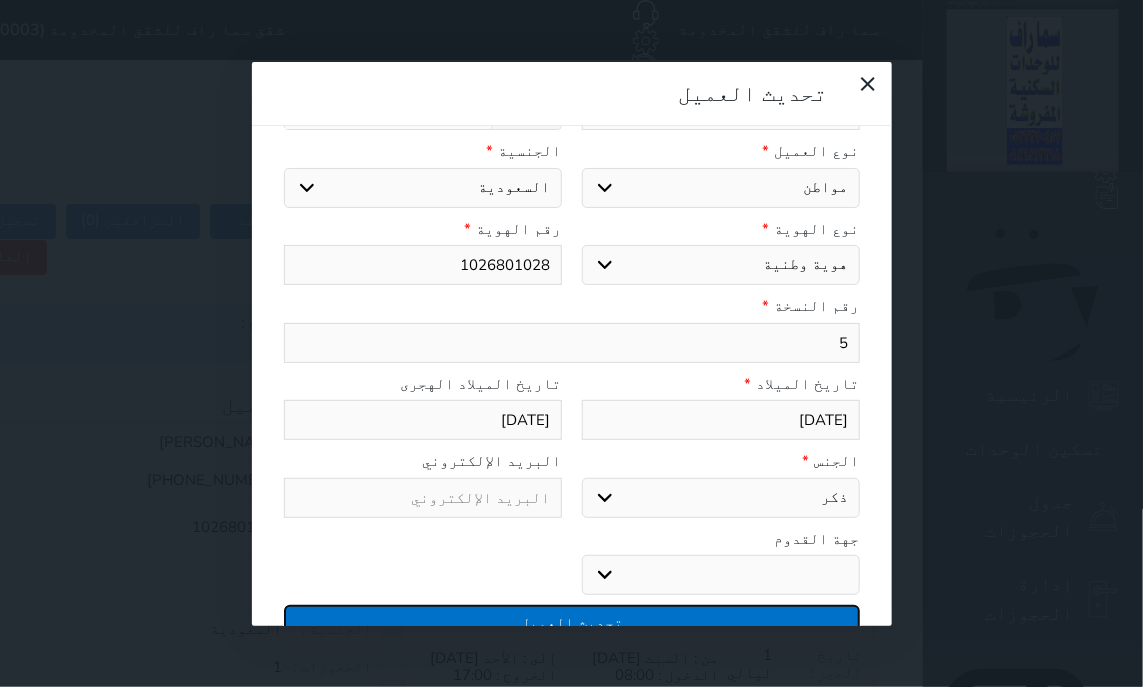 click on "تحديث العميل" at bounding box center (572, 622) 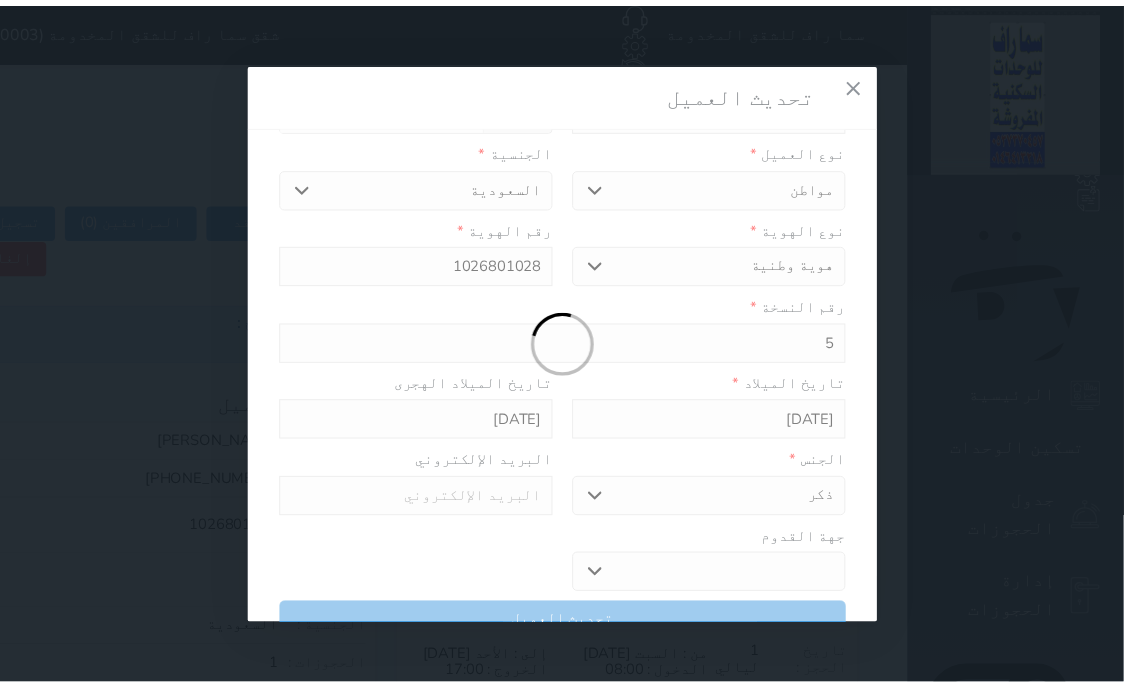 scroll, scrollTop: 200, scrollLeft: 0, axis: vertical 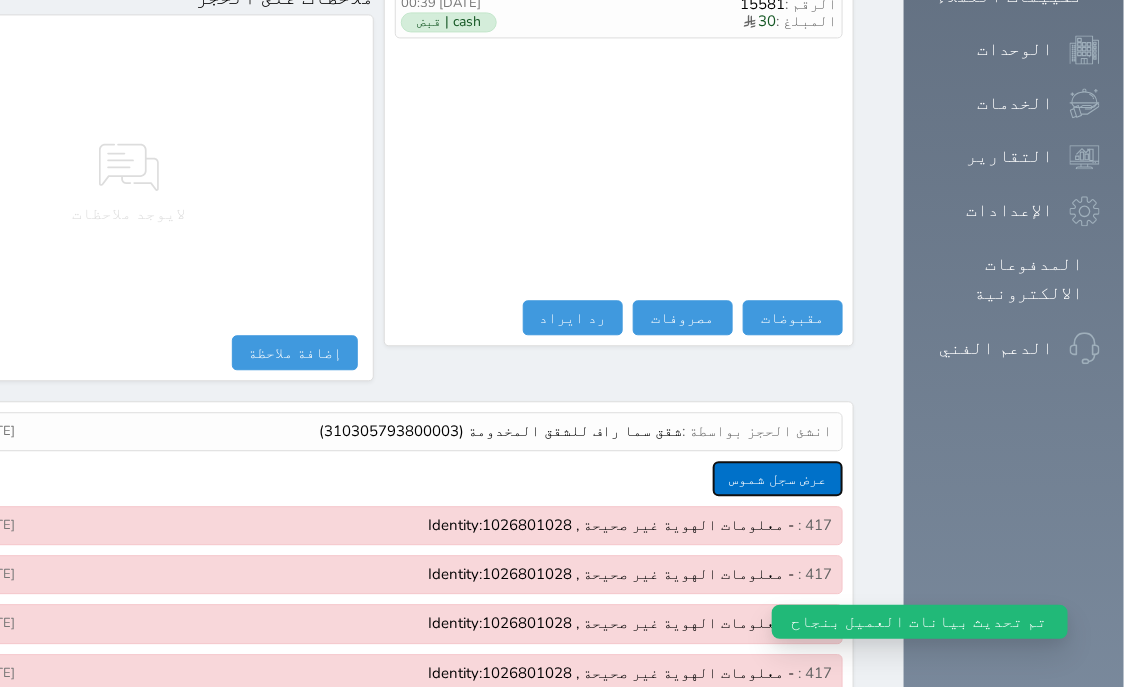 click on "عرض سجل شموس" at bounding box center [778, 478] 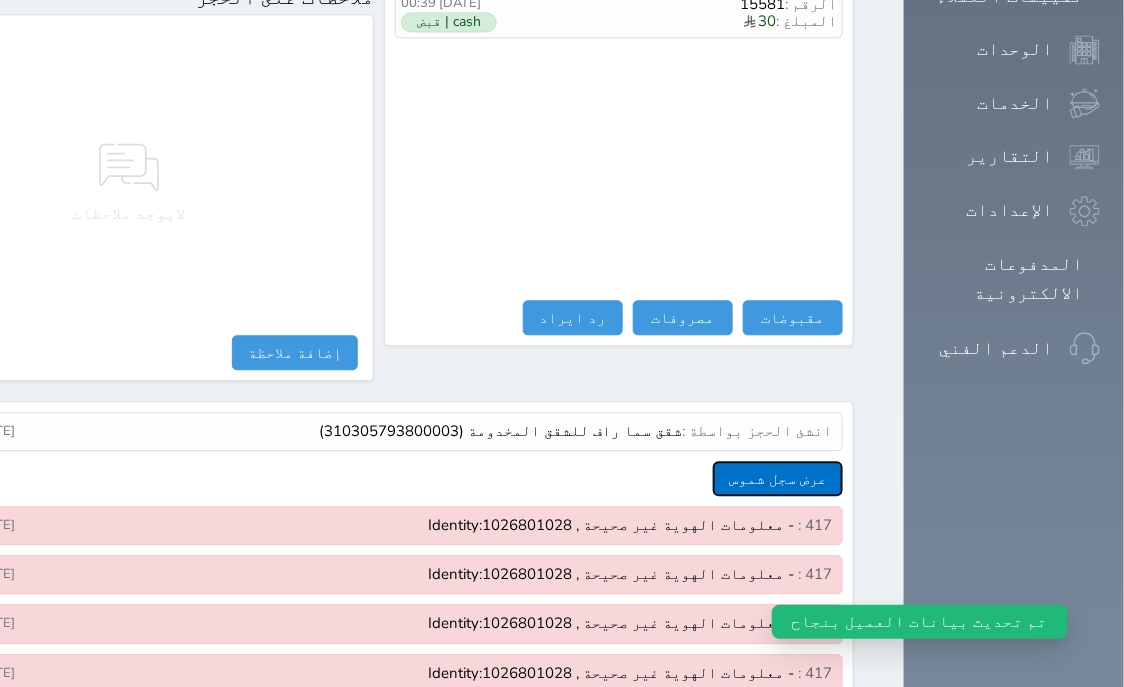 click on "عرض سجل شموس" at bounding box center (778, 478) 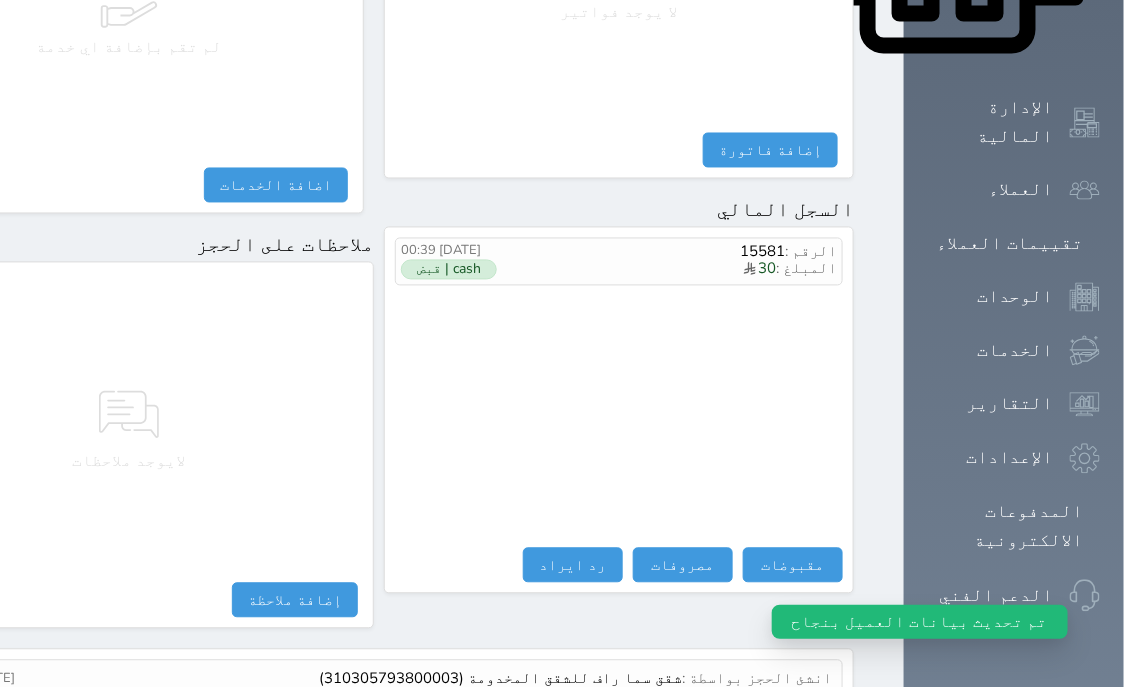 scroll, scrollTop: 1392, scrollLeft: 0, axis: vertical 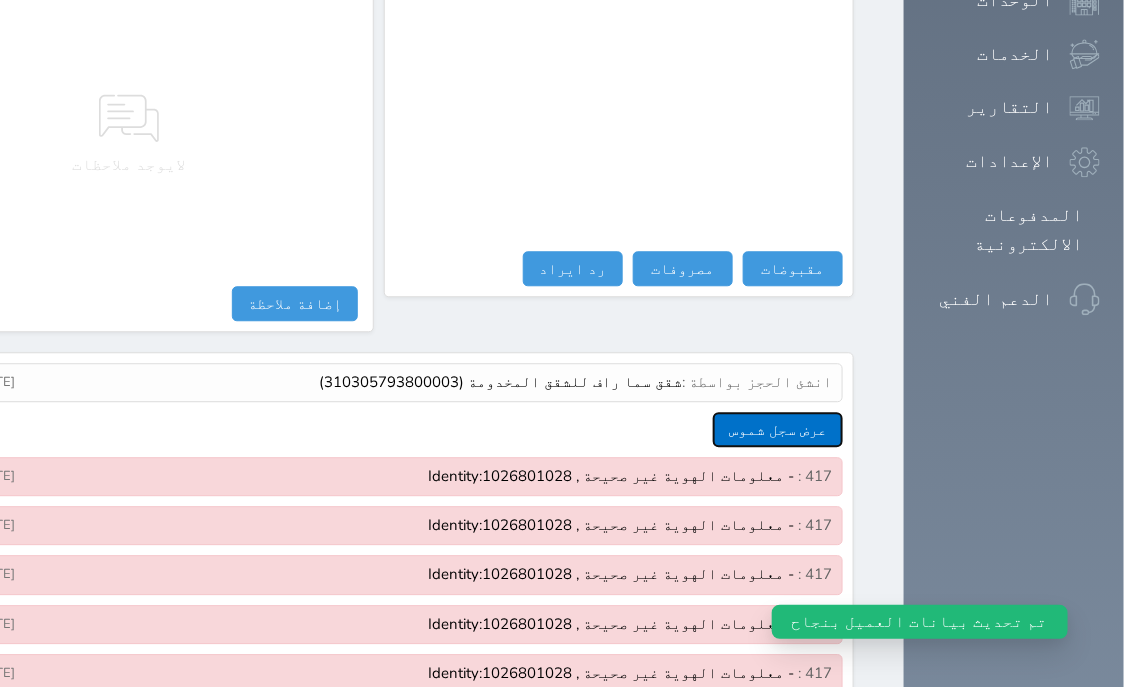 click on "عرض سجل شموس" at bounding box center (778, 429) 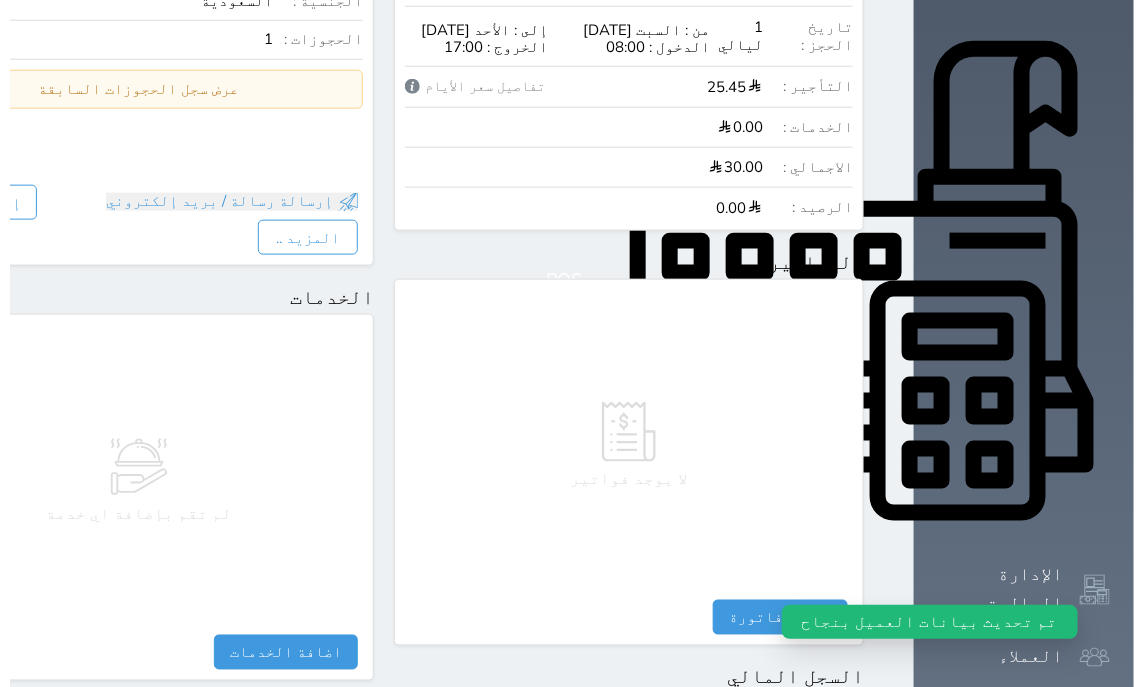 scroll, scrollTop: 0, scrollLeft: 0, axis: both 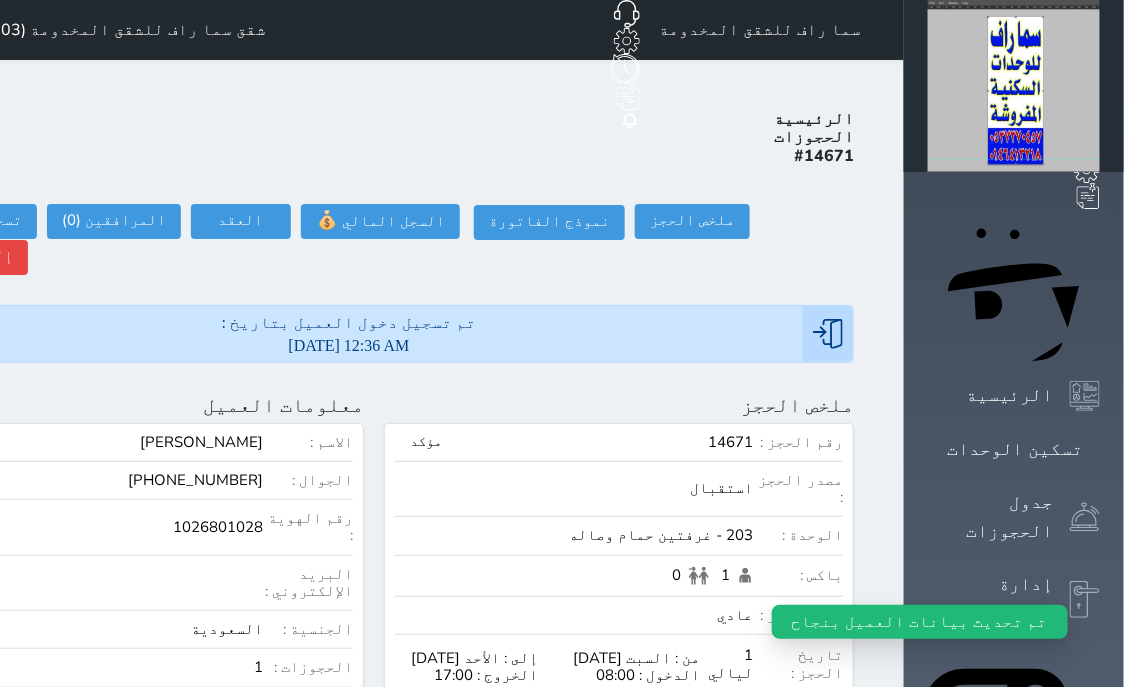 click at bounding box center [-89, 405] 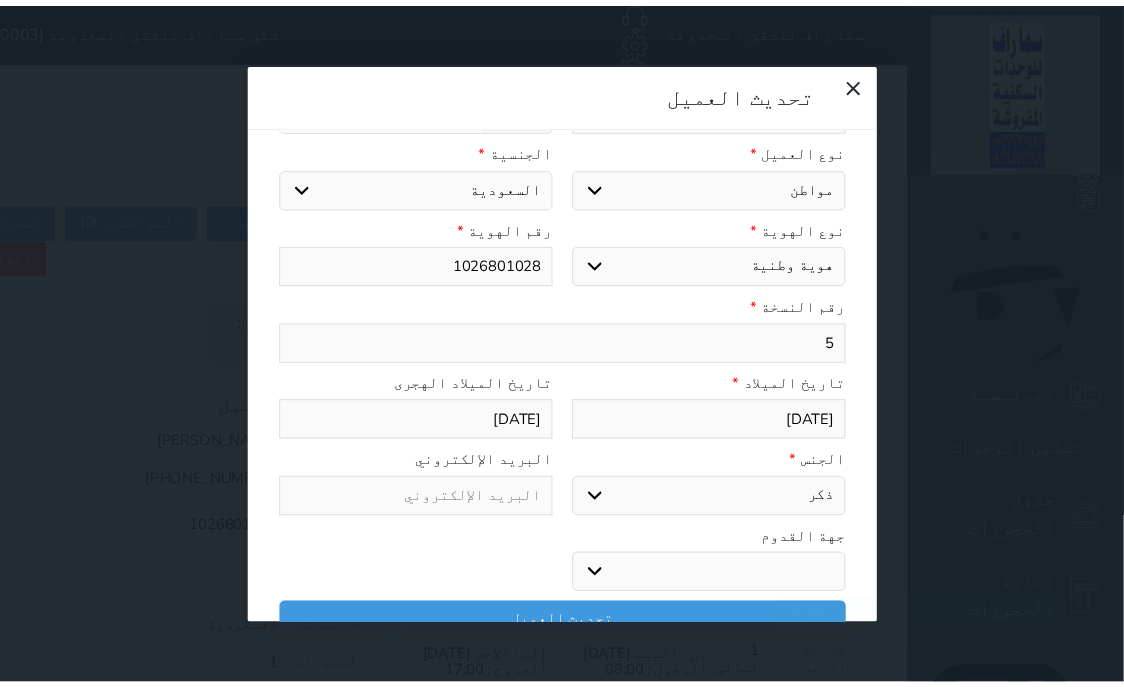 scroll, scrollTop: 200, scrollLeft: 0, axis: vertical 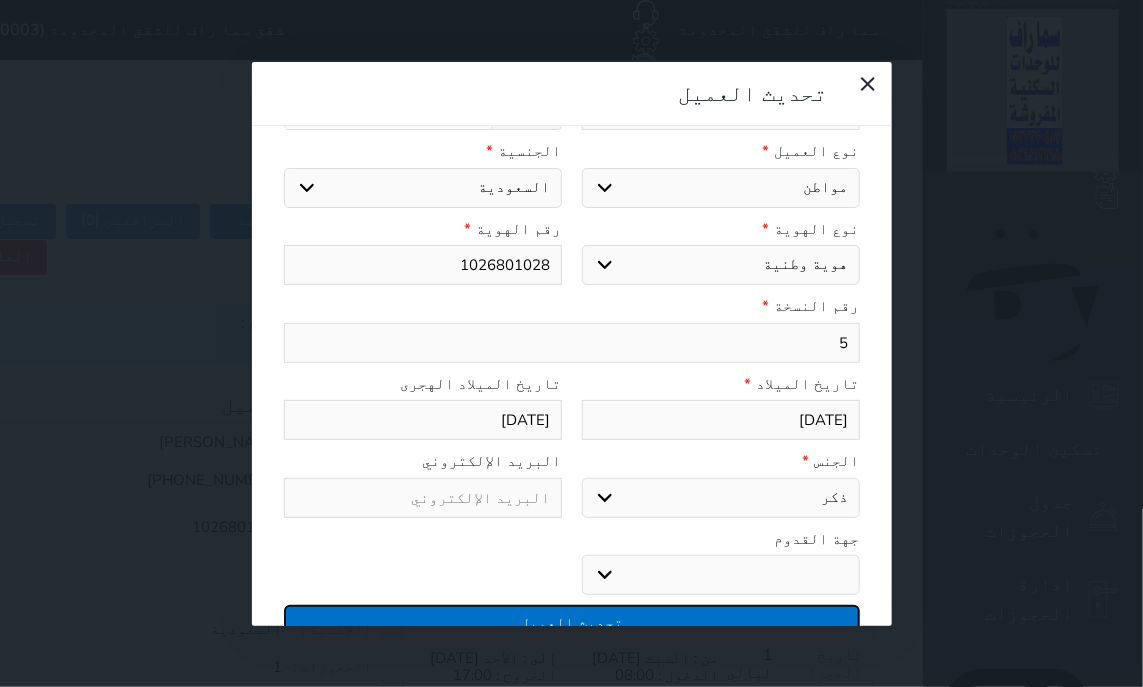 click on "تحديث العميل" at bounding box center (572, 622) 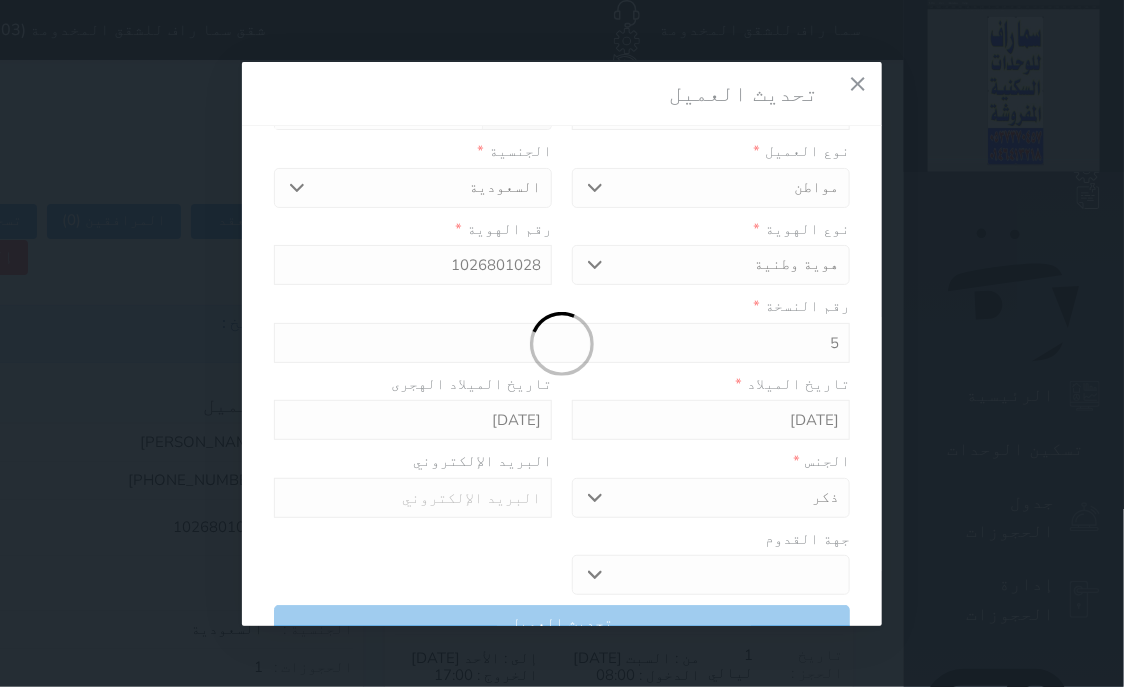 scroll, scrollTop: 200, scrollLeft: 0, axis: vertical 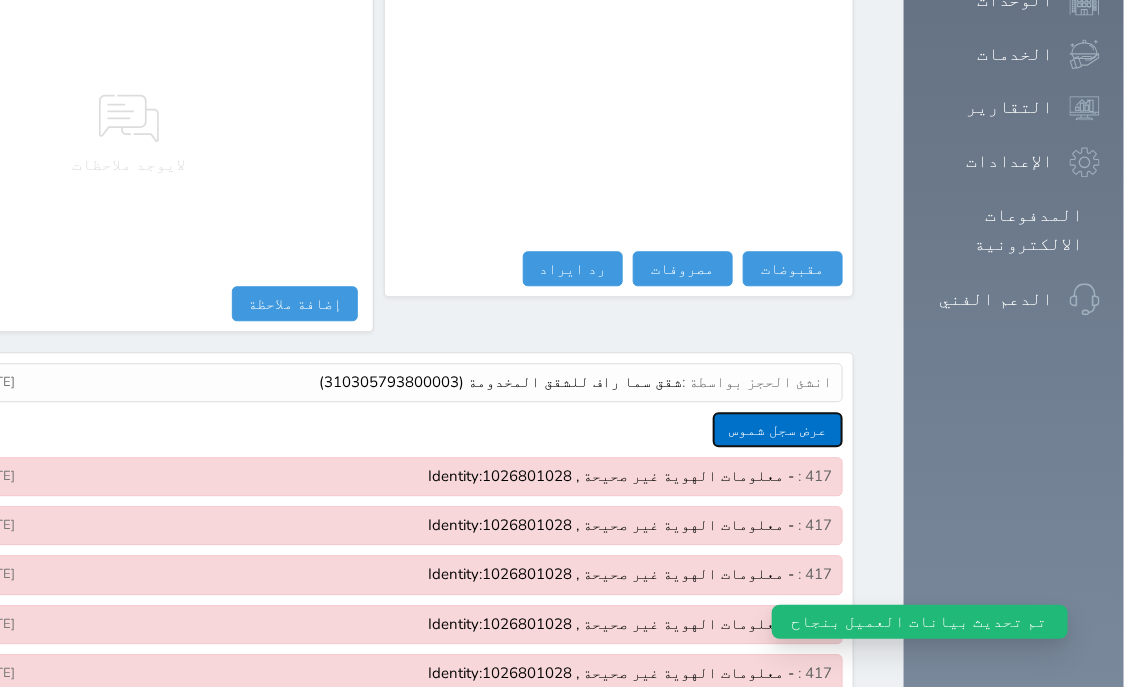 click on "عرض سجل شموس" at bounding box center (778, 429) 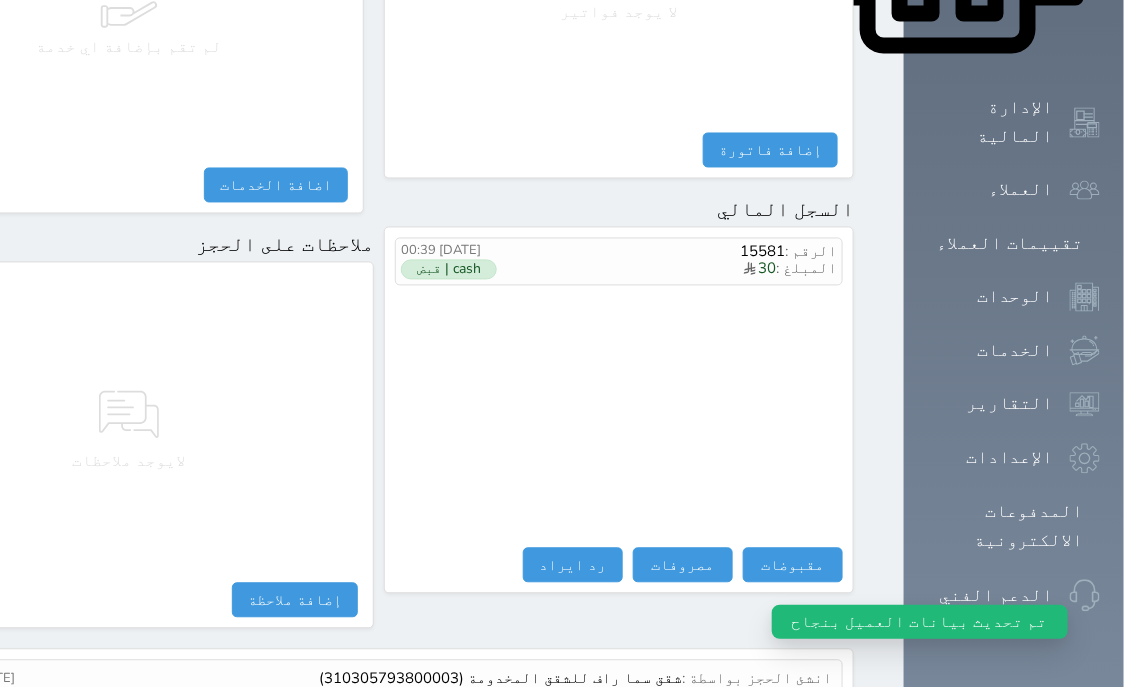 scroll, scrollTop: 1441, scrollLeft: 0, axis: vertical 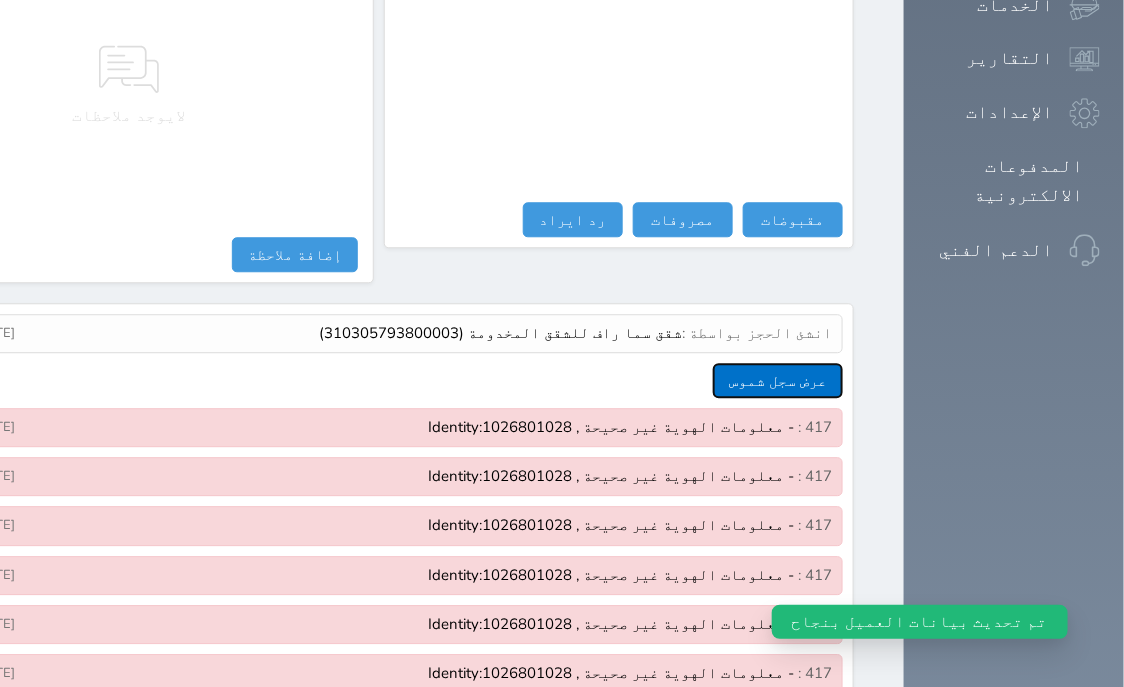 click on "عرض سجل شموس" at bounding box center [778, 380] 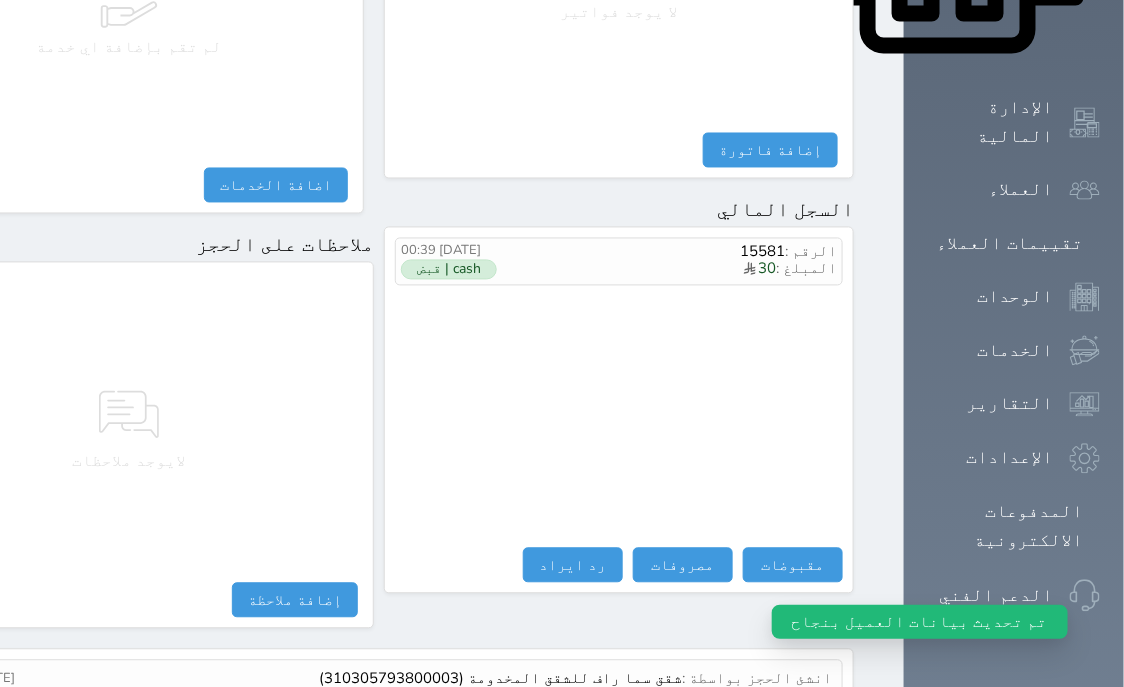scroll, scrollTop: 1441, scrollLeft: 0, axis: vertical 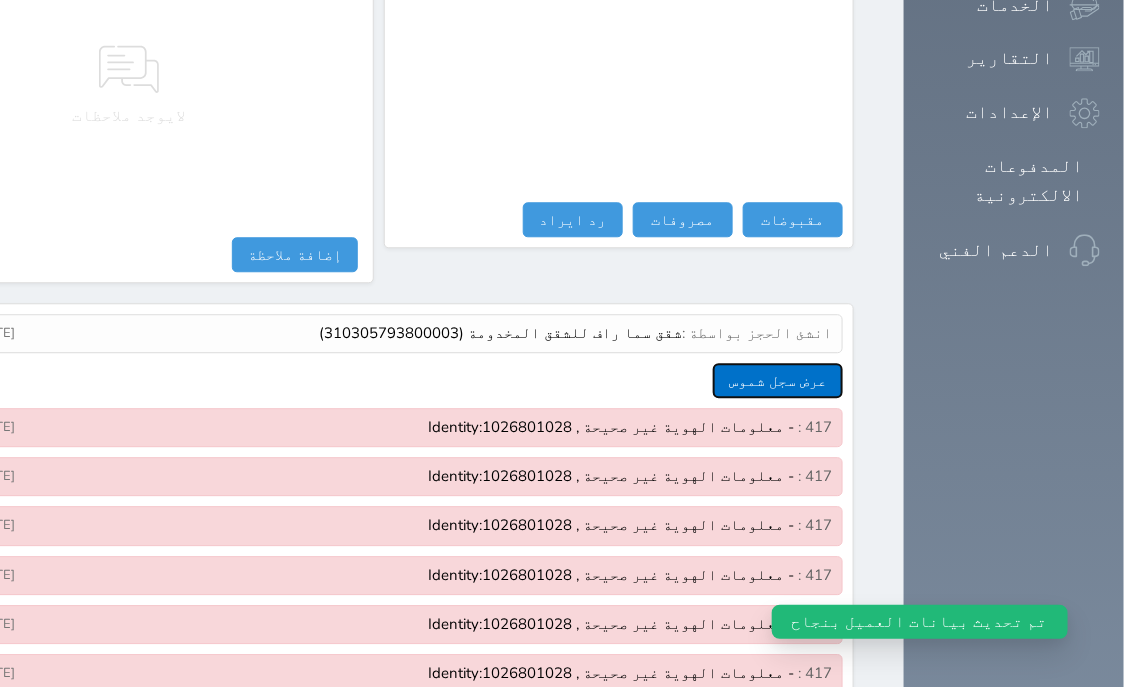 click on "عرض سجل شموس" at bounding box center (778, 380) 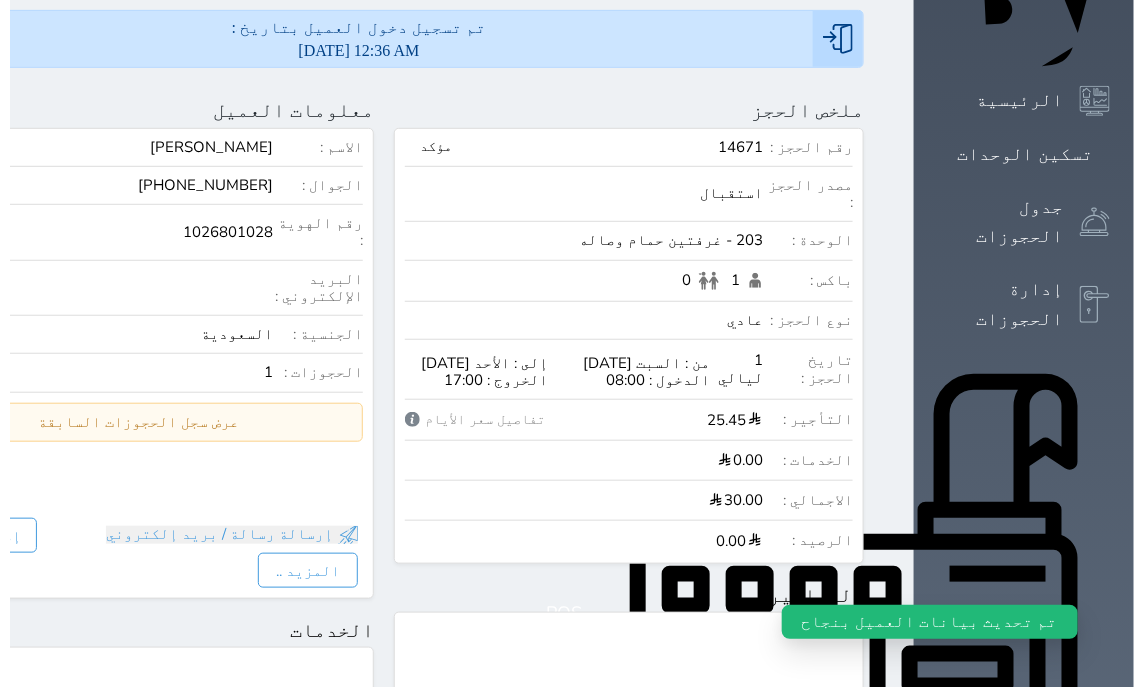 scroll, scrollTop: 0, scrollLeft: 0, axis: both 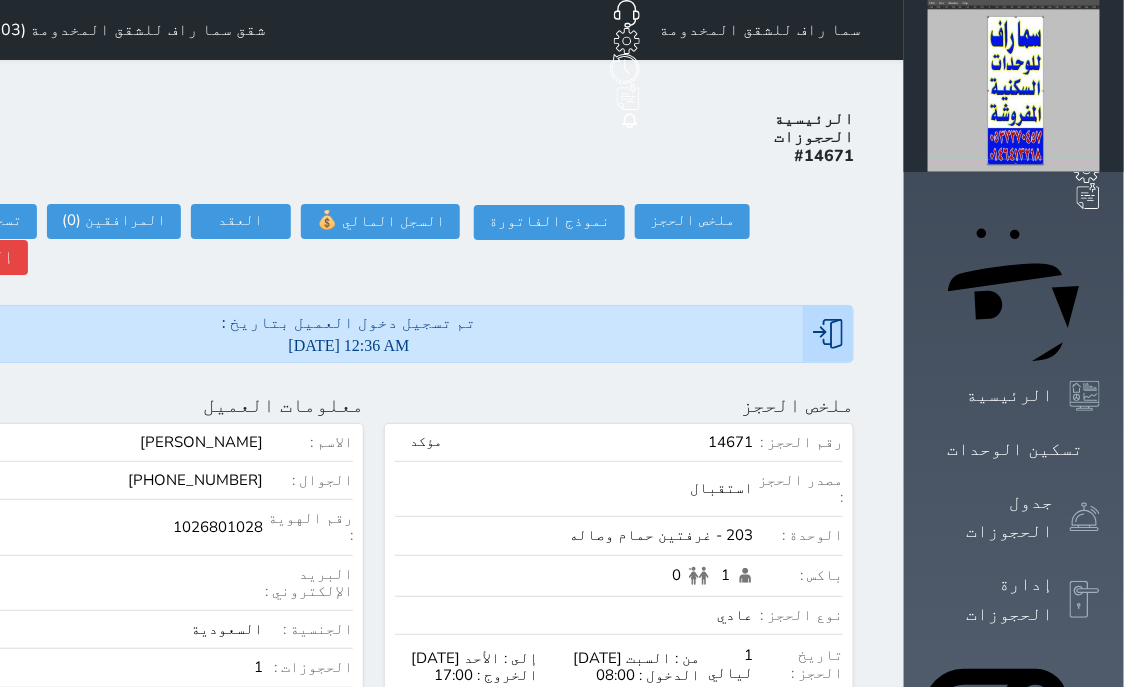 click at bounding box center [-89, 405] 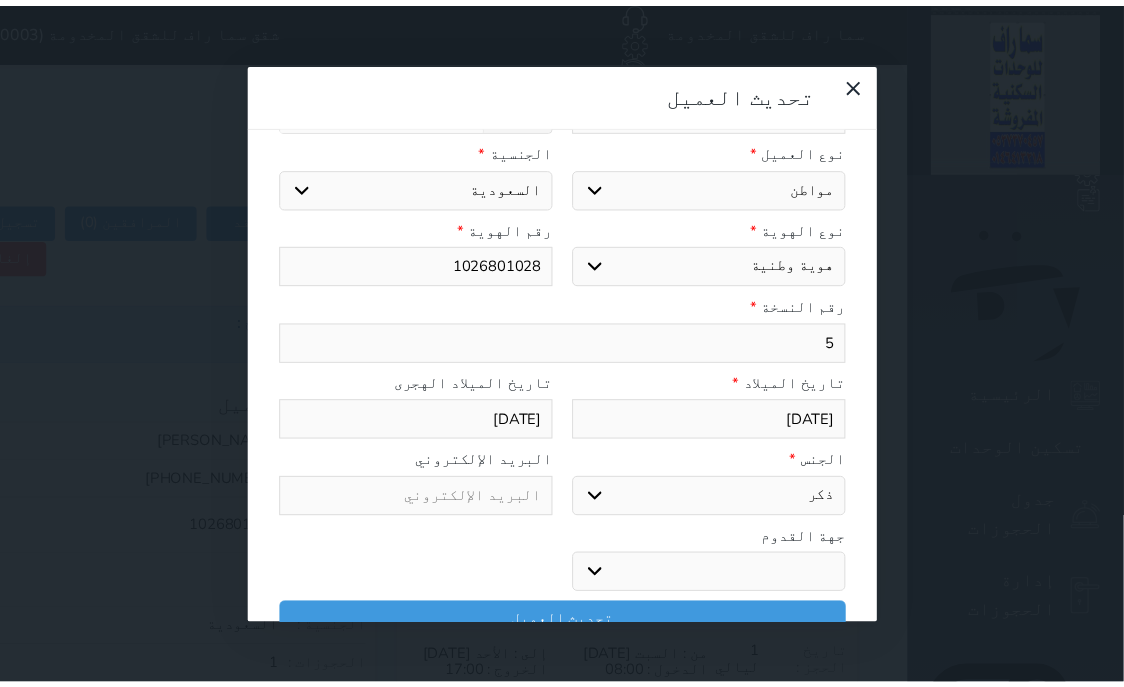 scroll, scrollTop: 200, scrollLeft: 0, axis: vertical 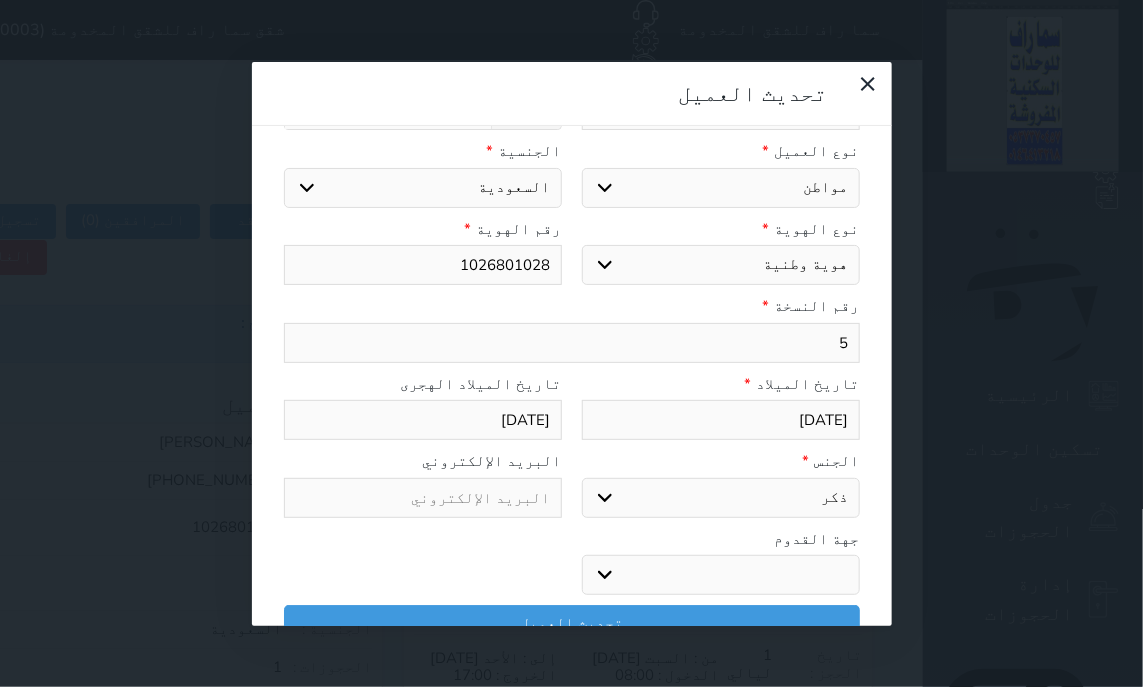 select 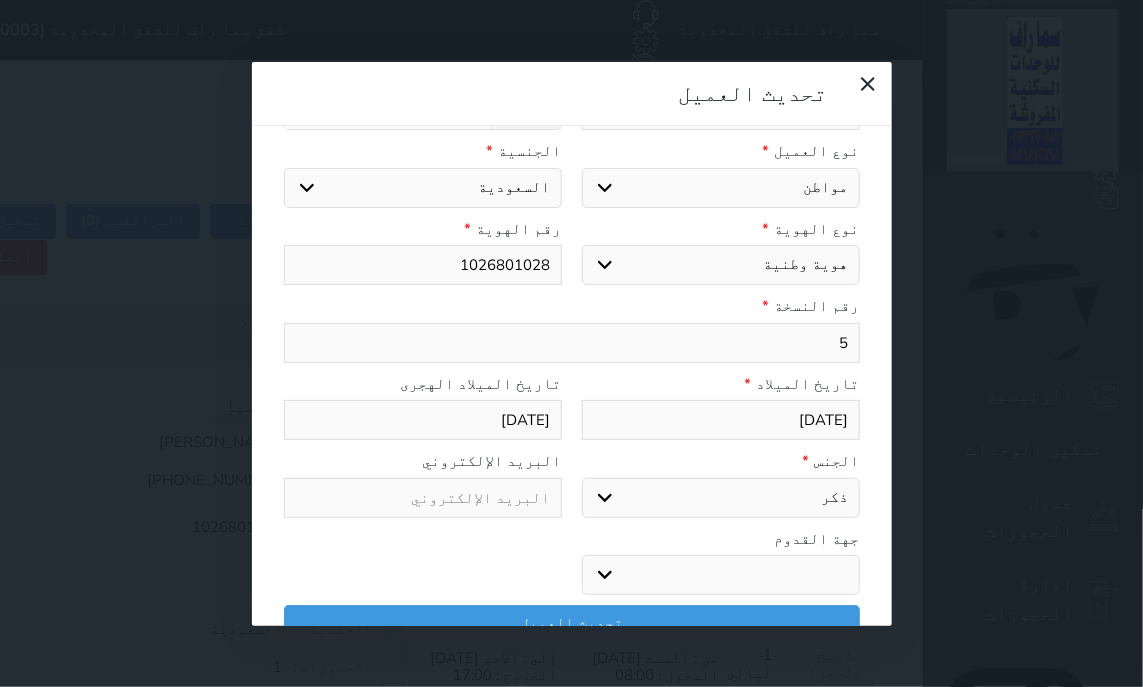 drag, startPoint x: 840, startPoint y: 258, endPoint x: 880, endPoint y: 258, distance: 40 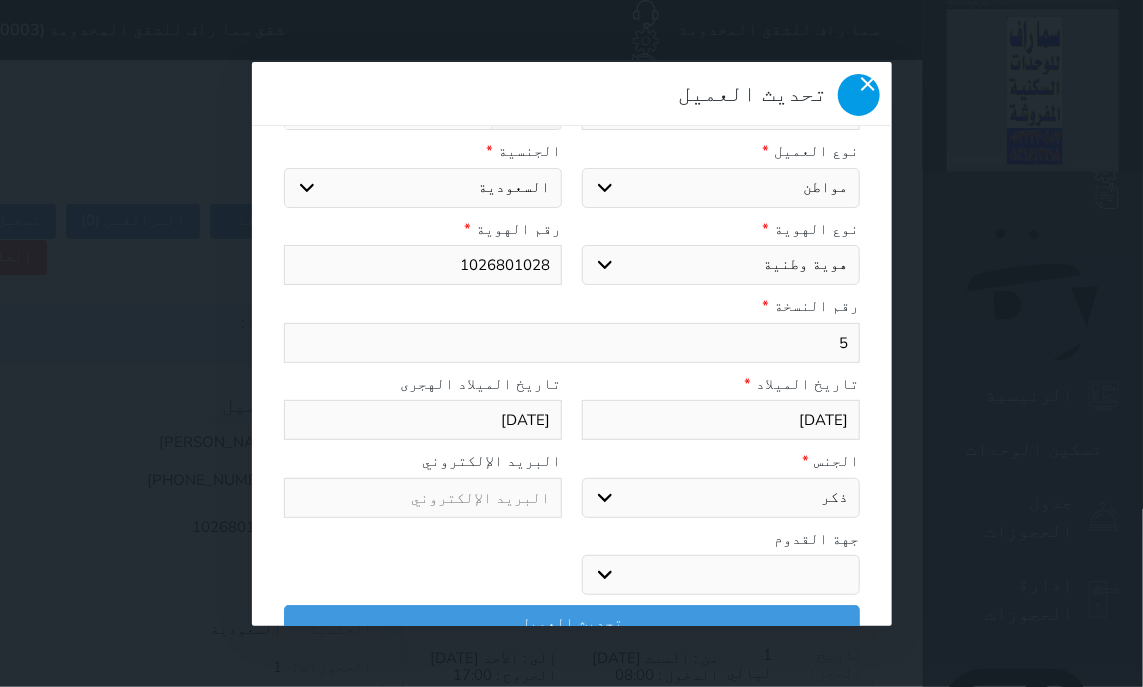 click 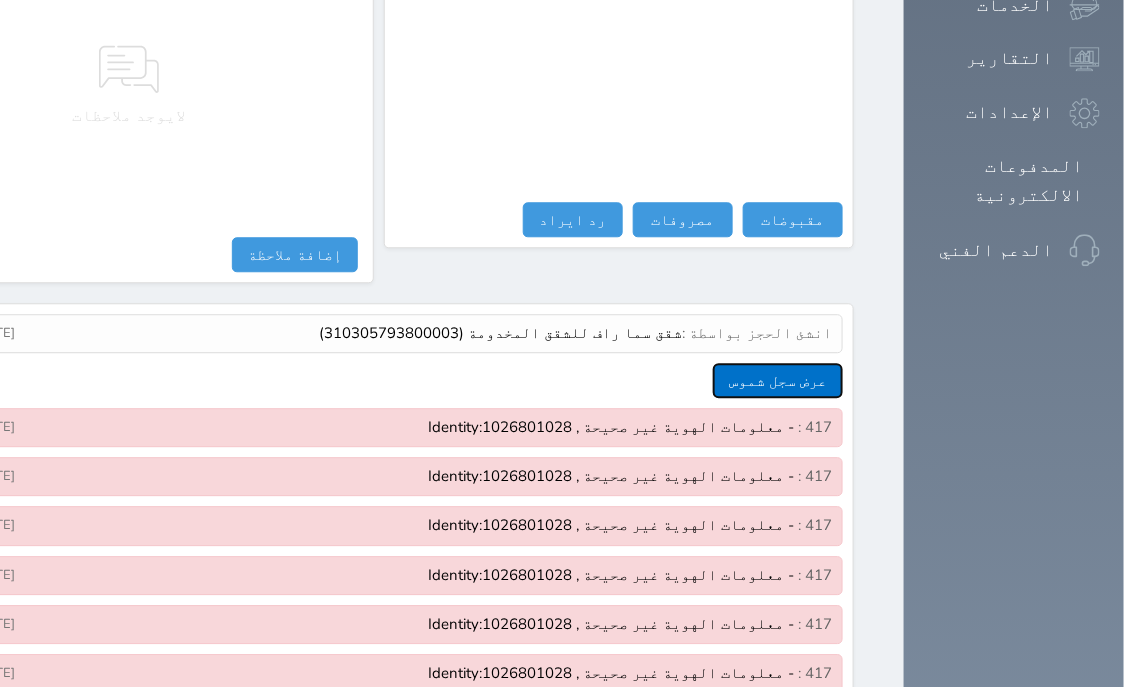 click on "عرض سجل شموس" at bounding box center [778, 380] 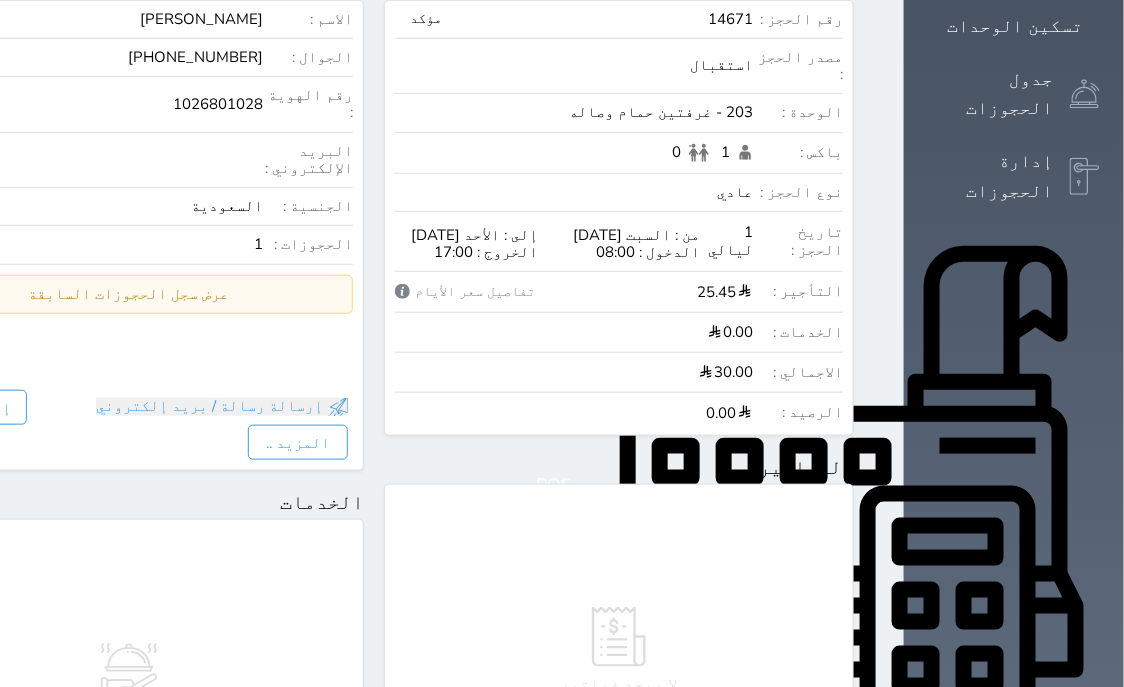 scroll, scrollTop: 0, scrollLeft: 0, axis: both 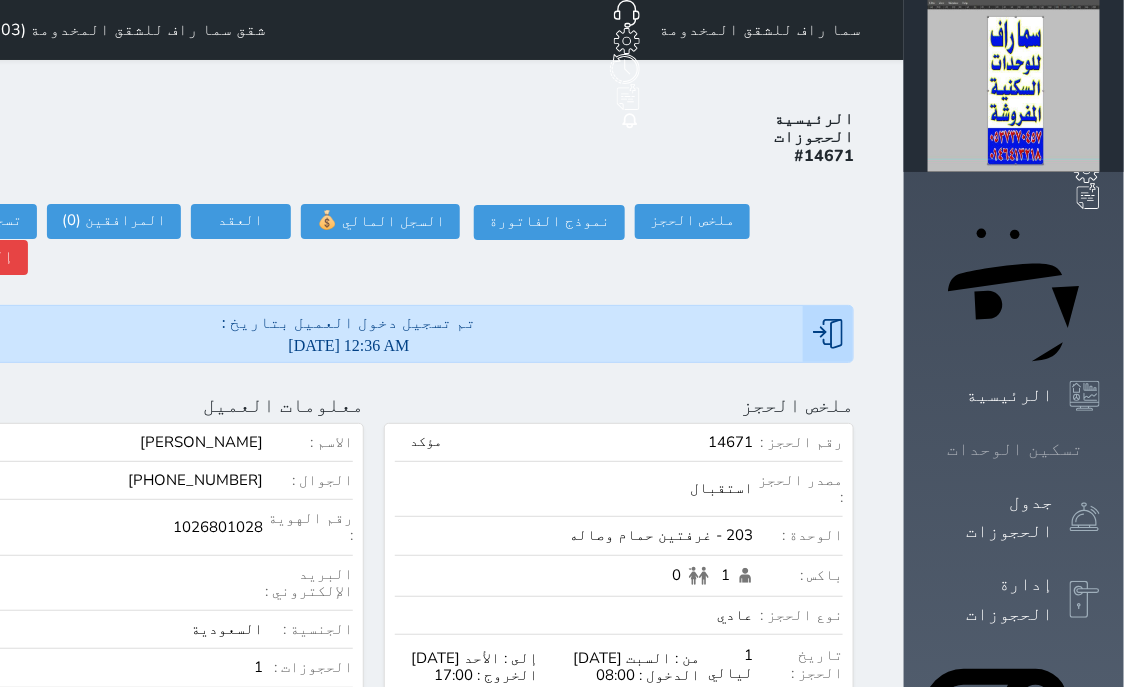 click on "تسكين الوحدات" at bounding box center [1015, 449] 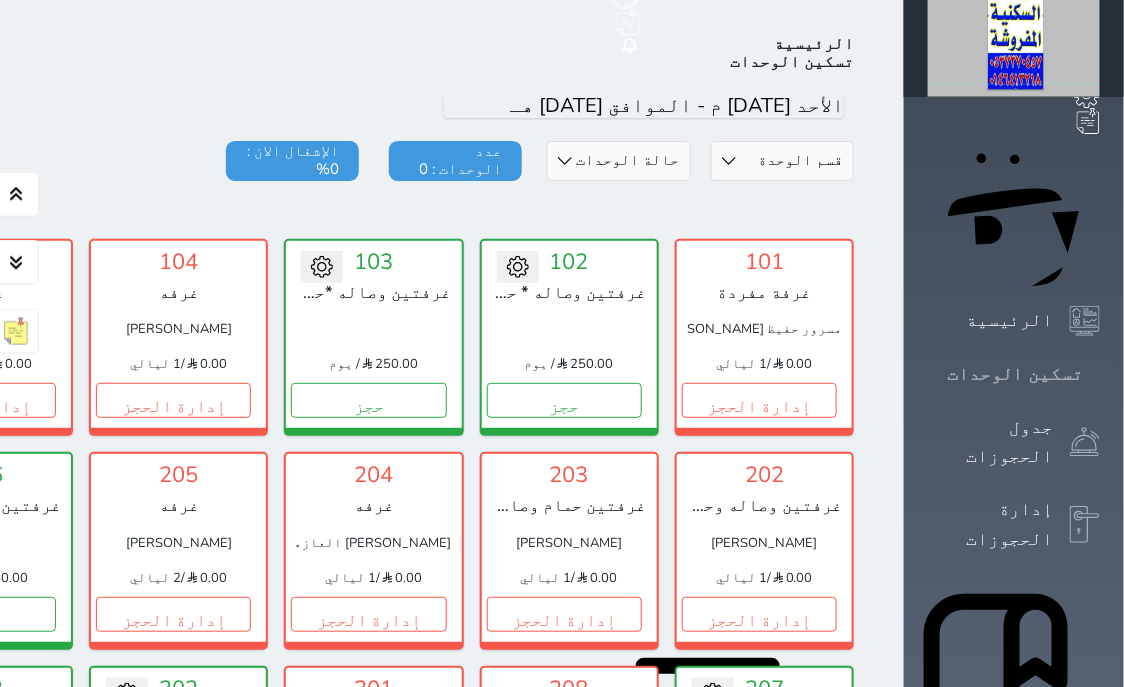 scroll, scrollTop: 78, scrollLeft: 0, axis: vertical 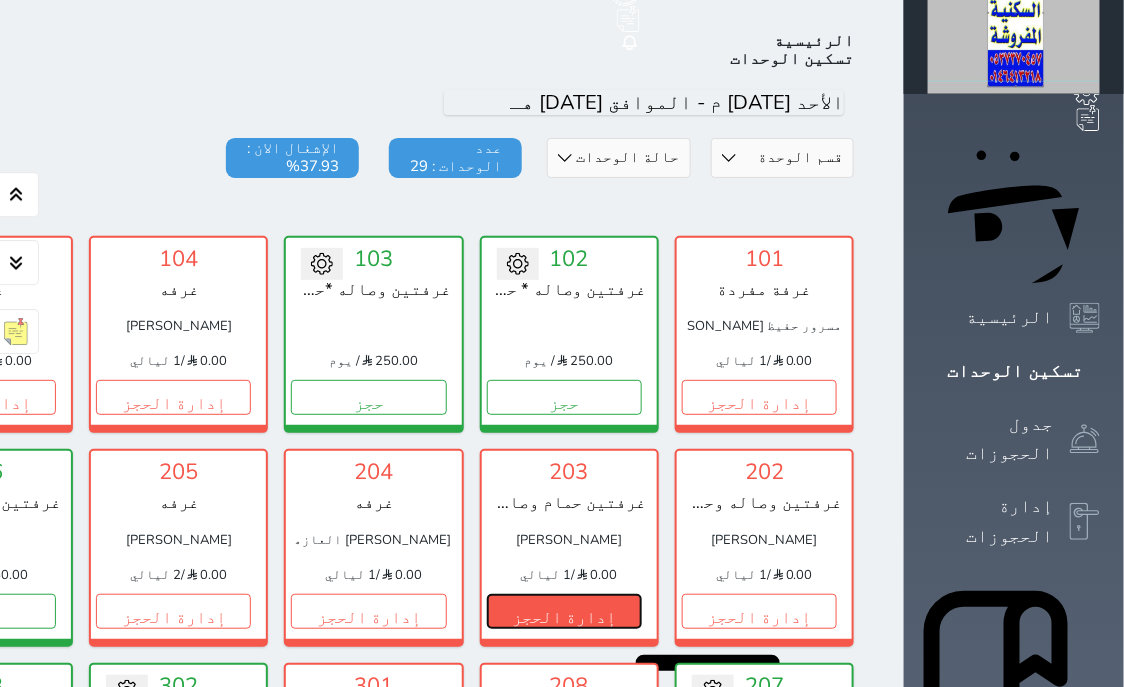 click on "إدارة الحجز" at bounding box center [564, 611] 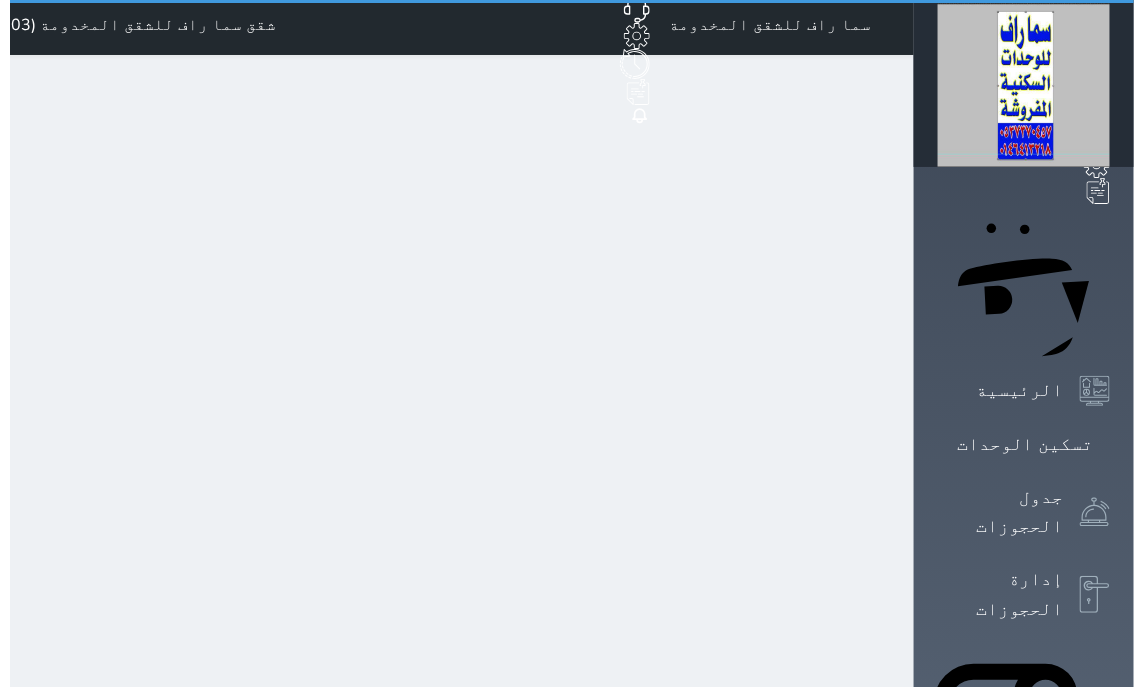 scroll, scrollTop: 0, scrollLeft: 0, axis: both 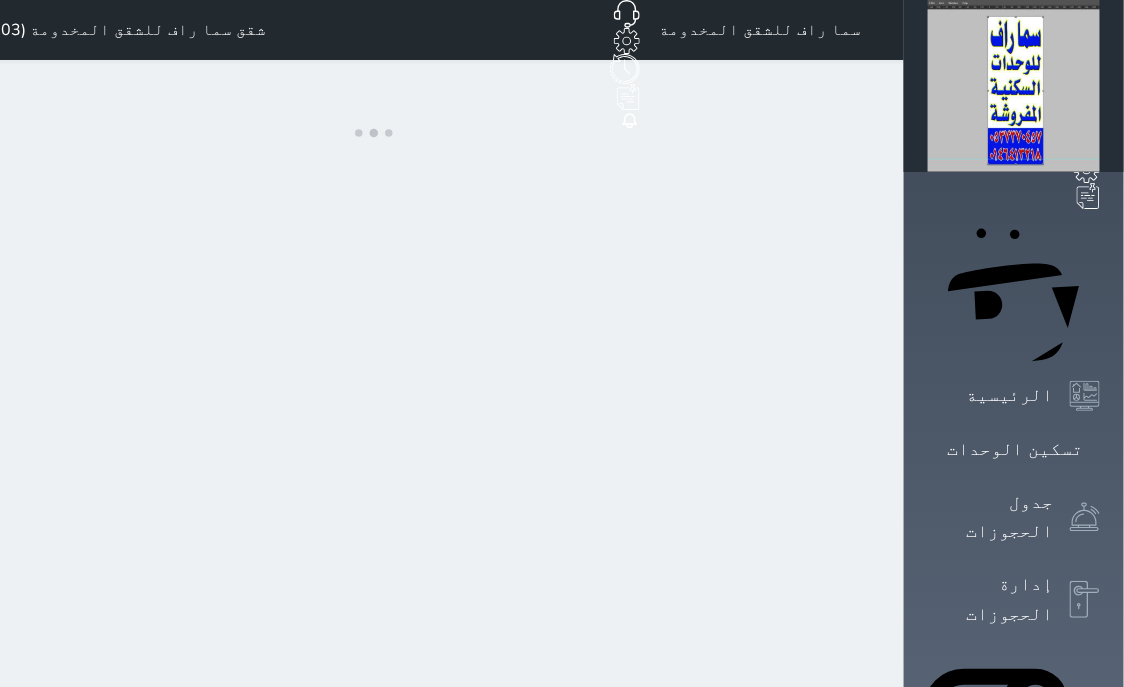 select on "1" 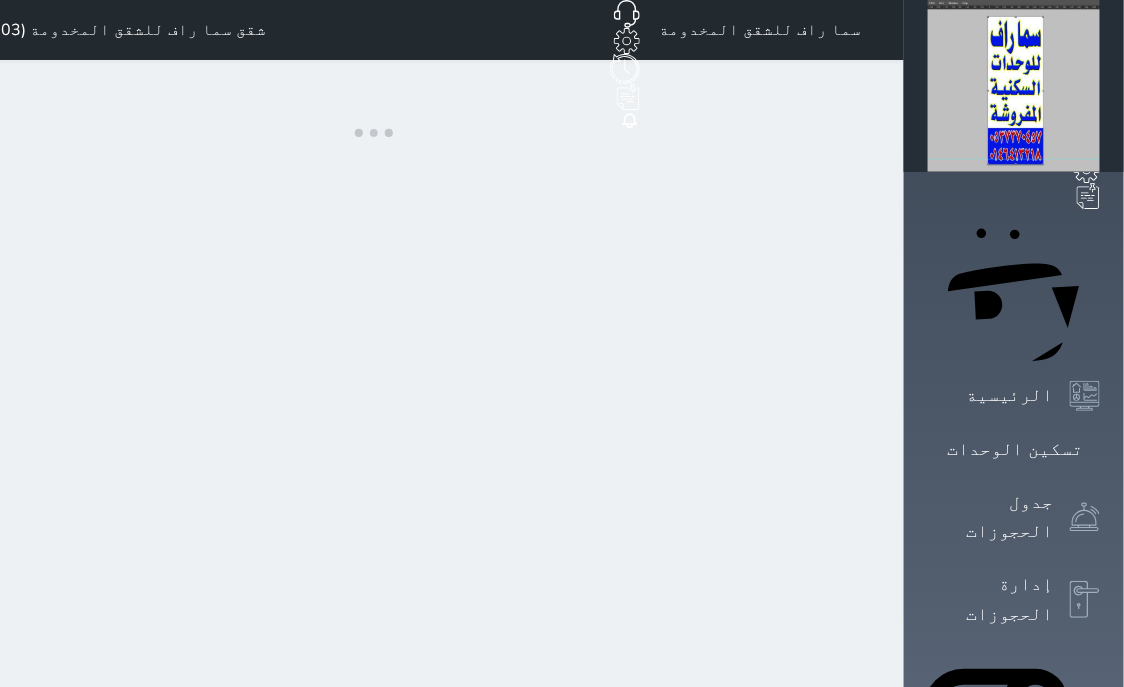 select on "1" 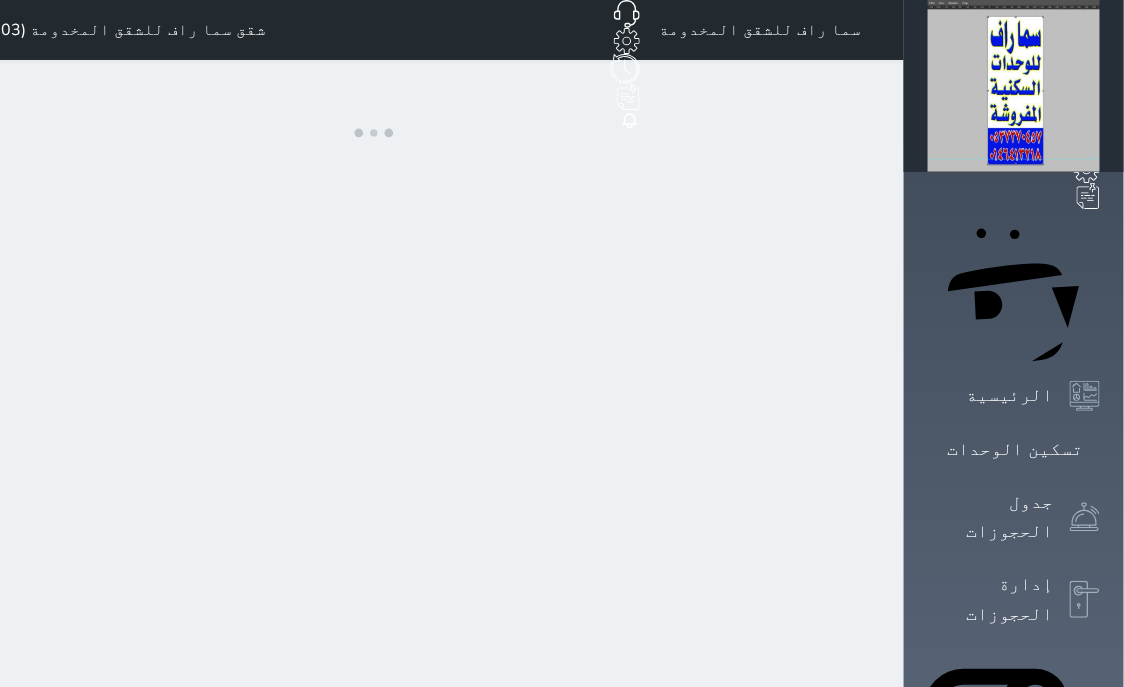 select 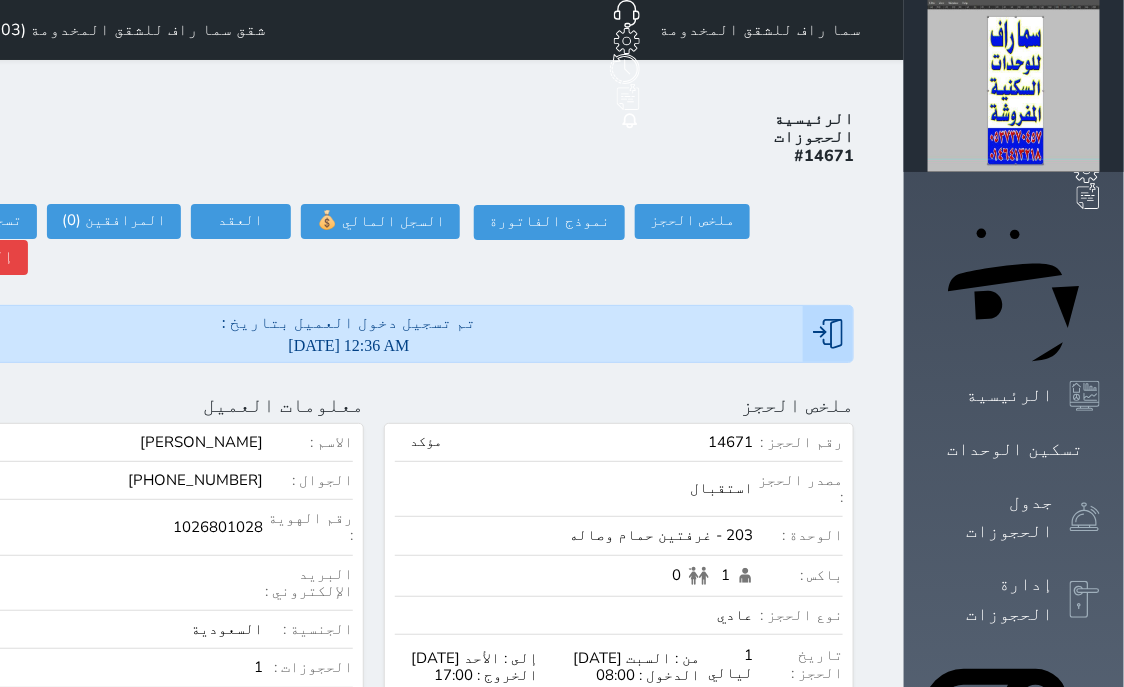 click at bounding box center (-89, 405) 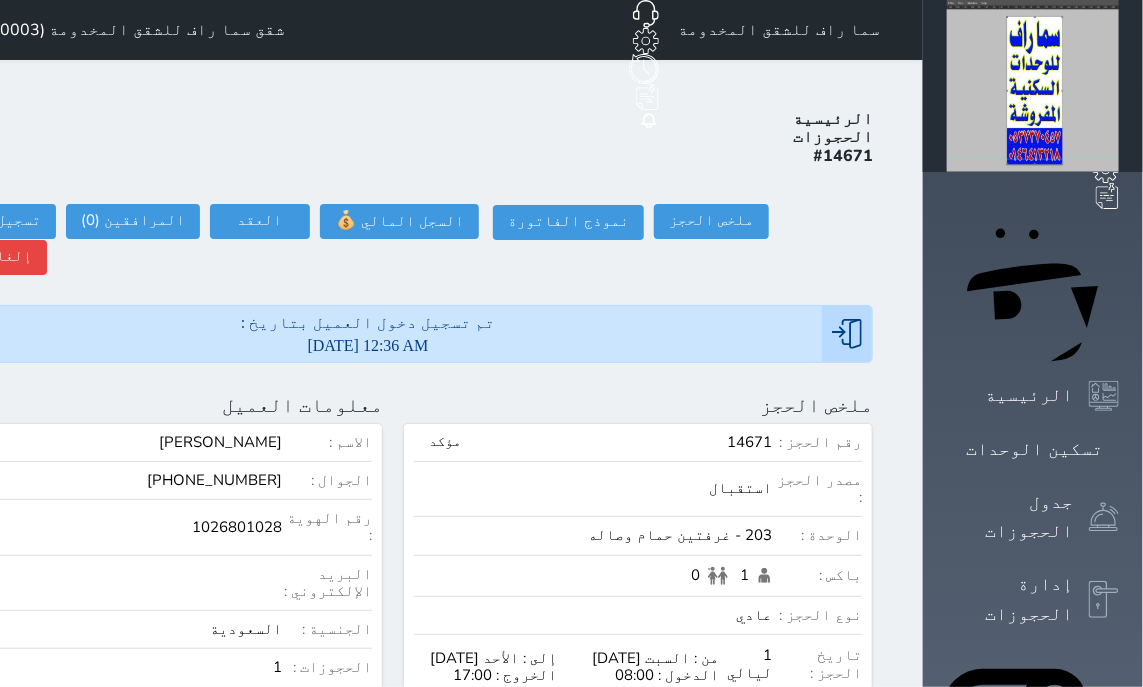 scroll, scrollTop: 200, scrollLeft: 0, axis: vertical 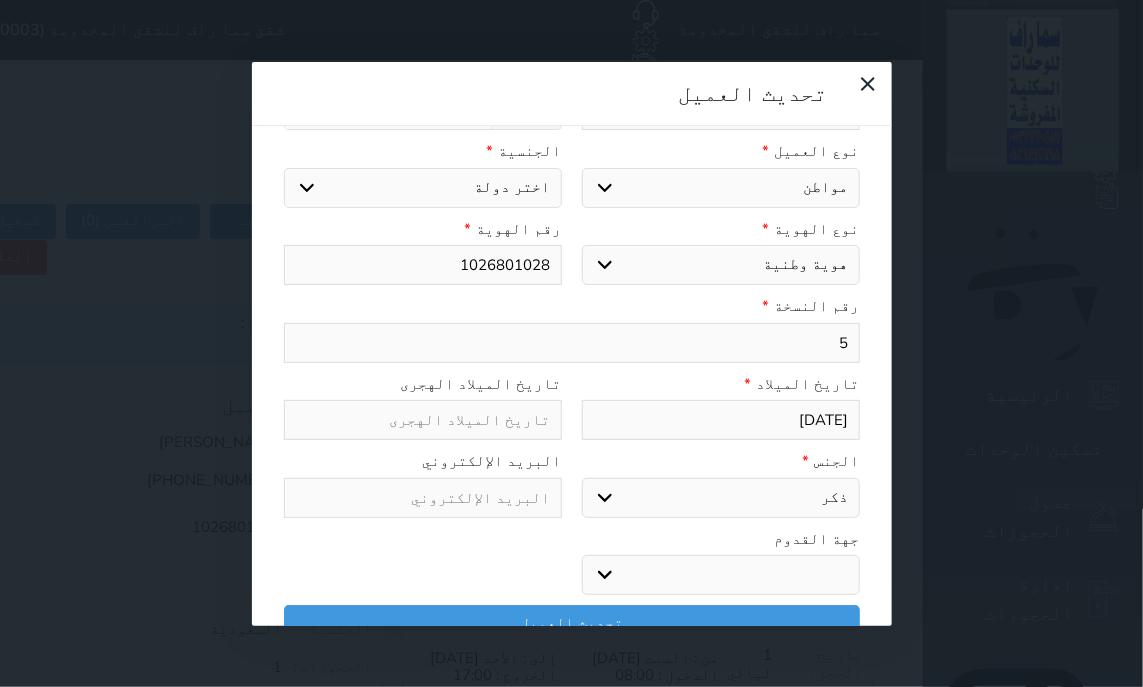 select 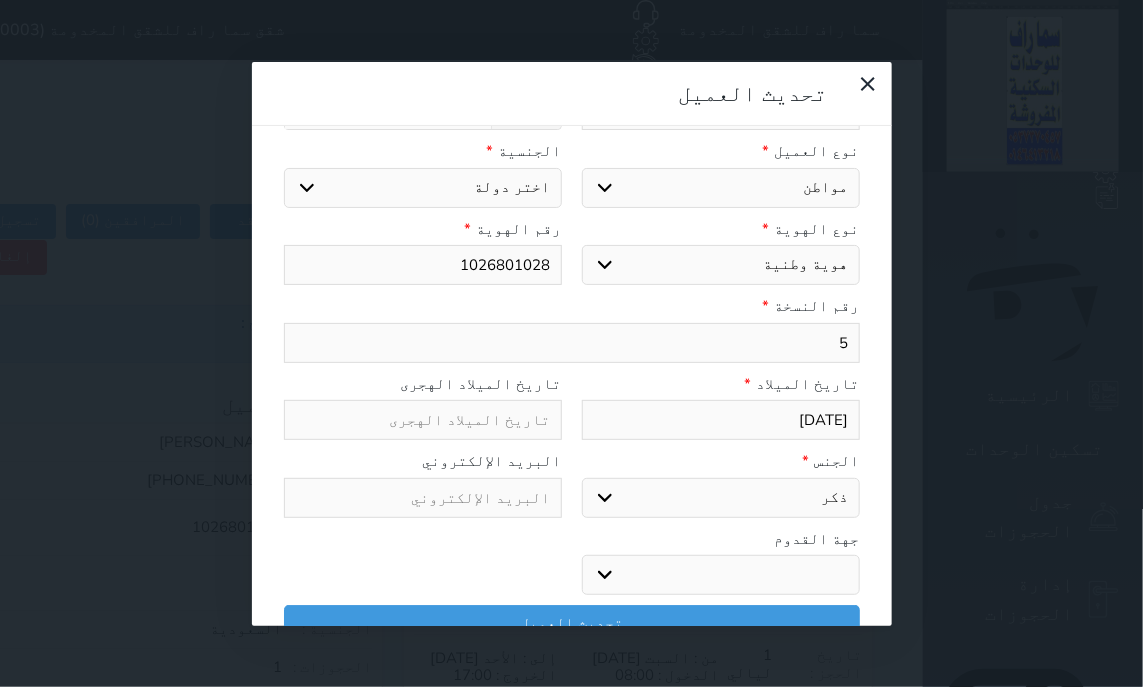 select 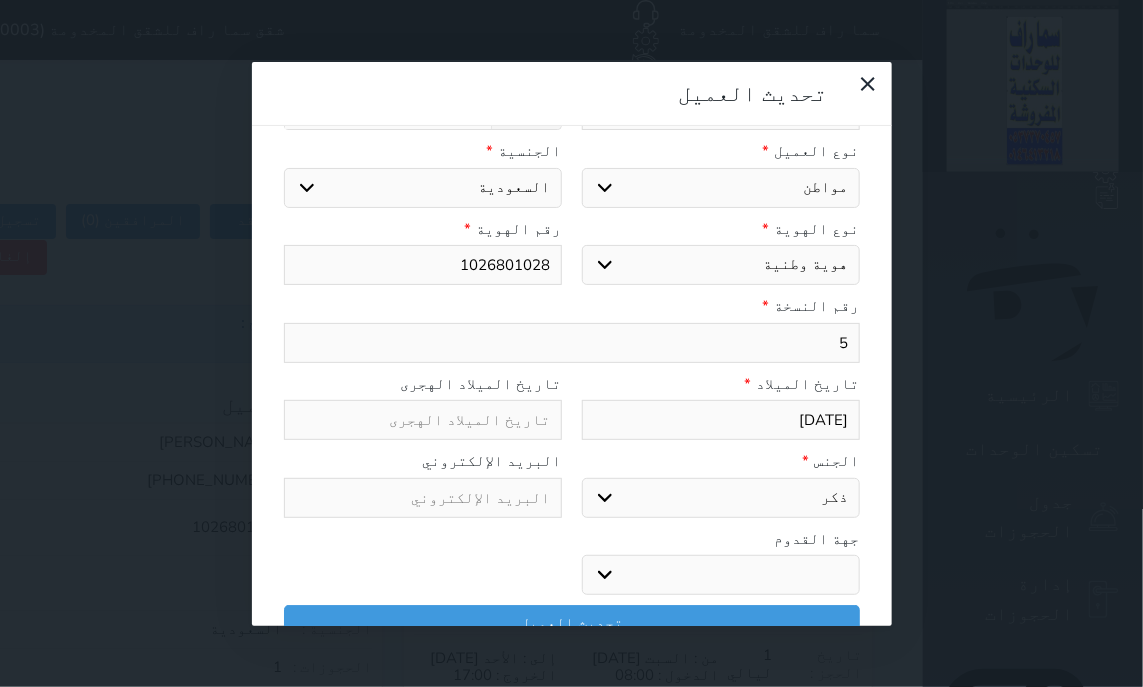 click at bounding box center (423, 420) 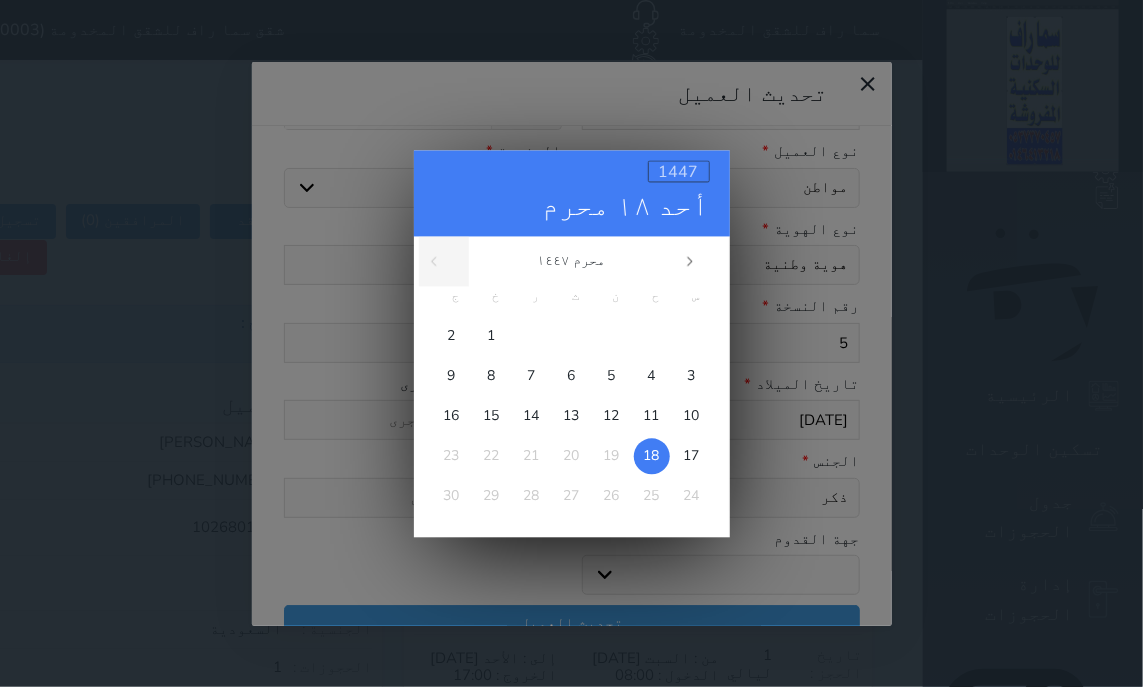 click on "1447" at bounding box center (679, 172) 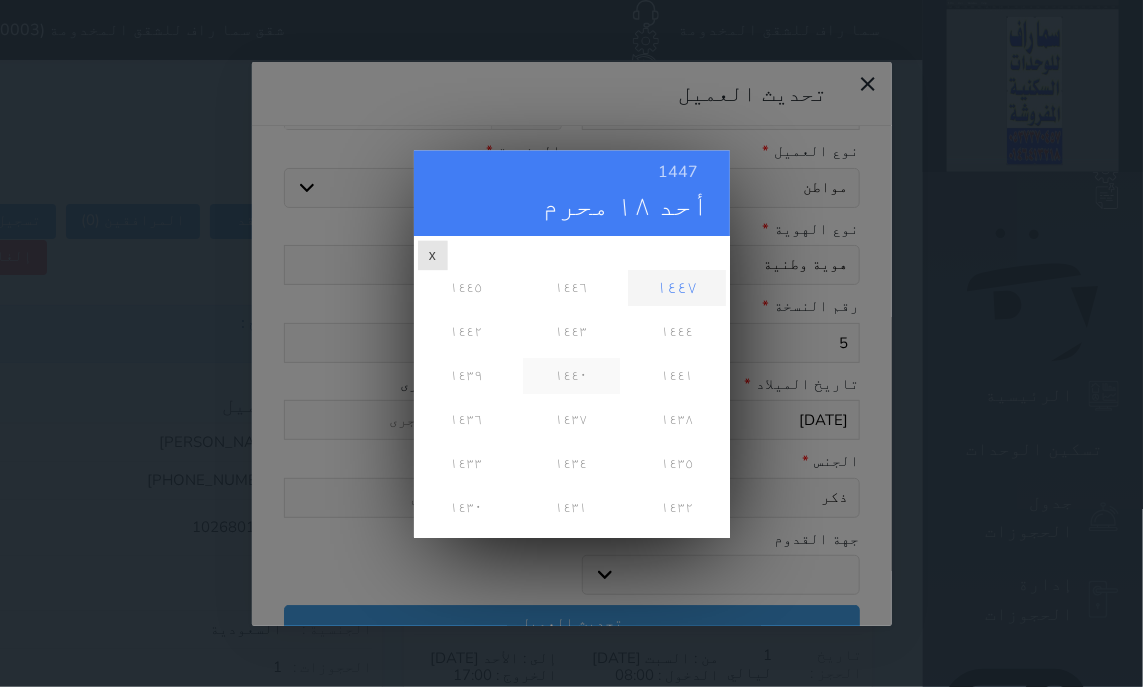 scroll, scrollTop: 233, scrollLeft: 0, axis: vertical 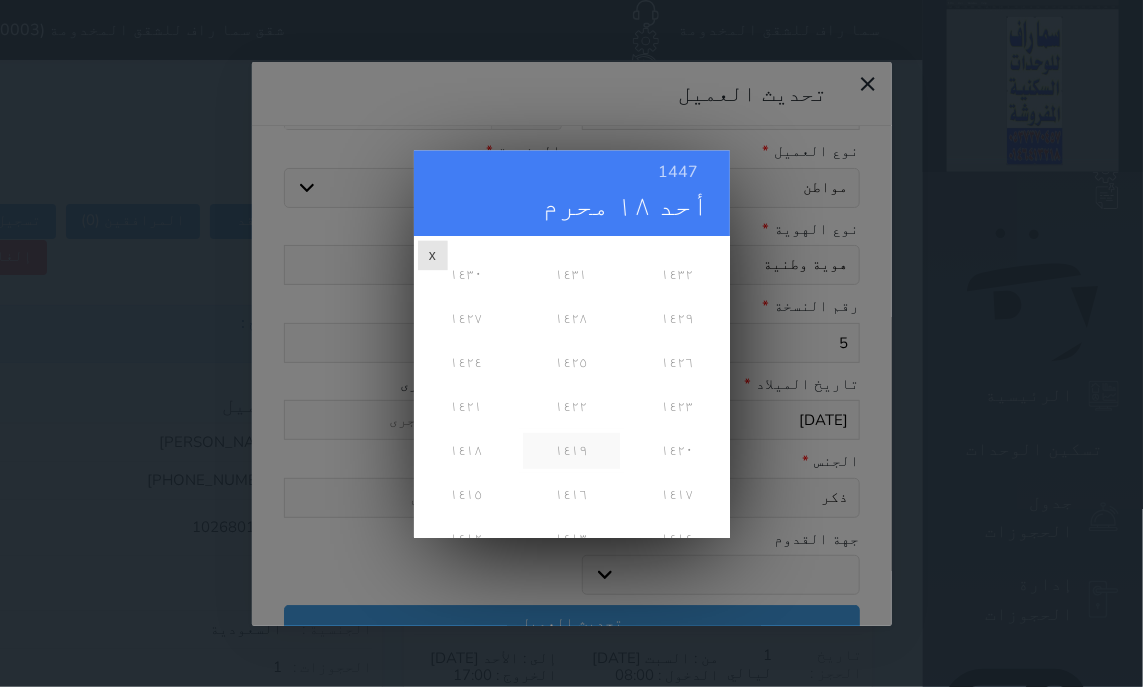 click on "١٤١٩" at bounding box center [571, 451] 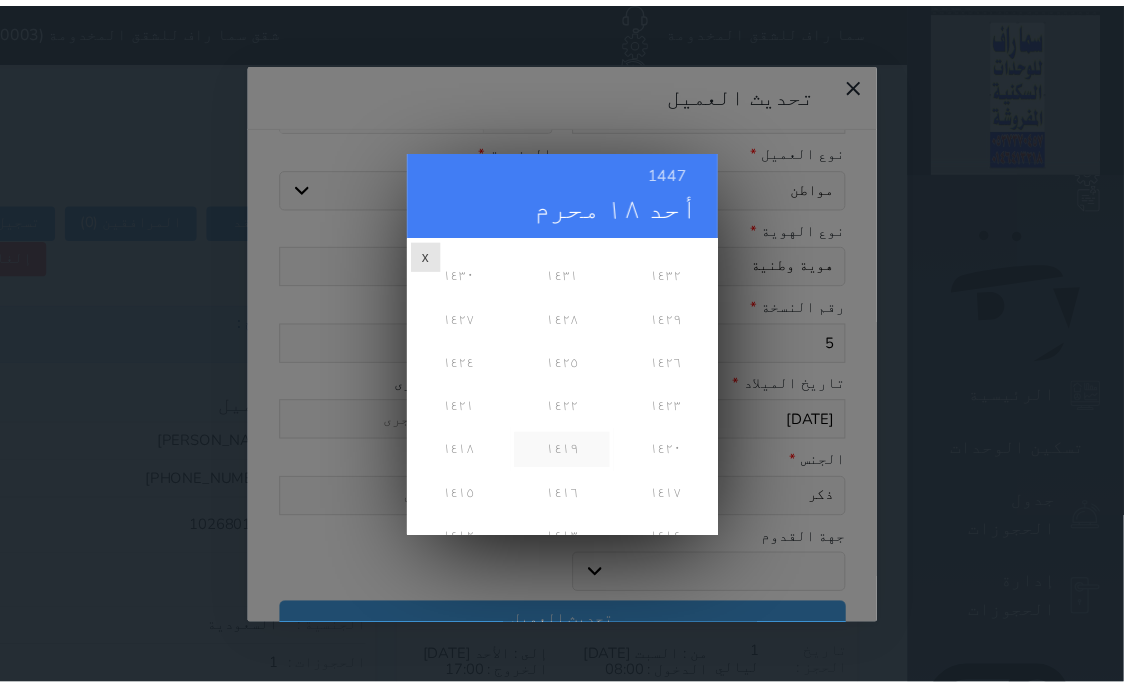 scroll, scrollTop: 0, scrollLeft: 0, axis: both 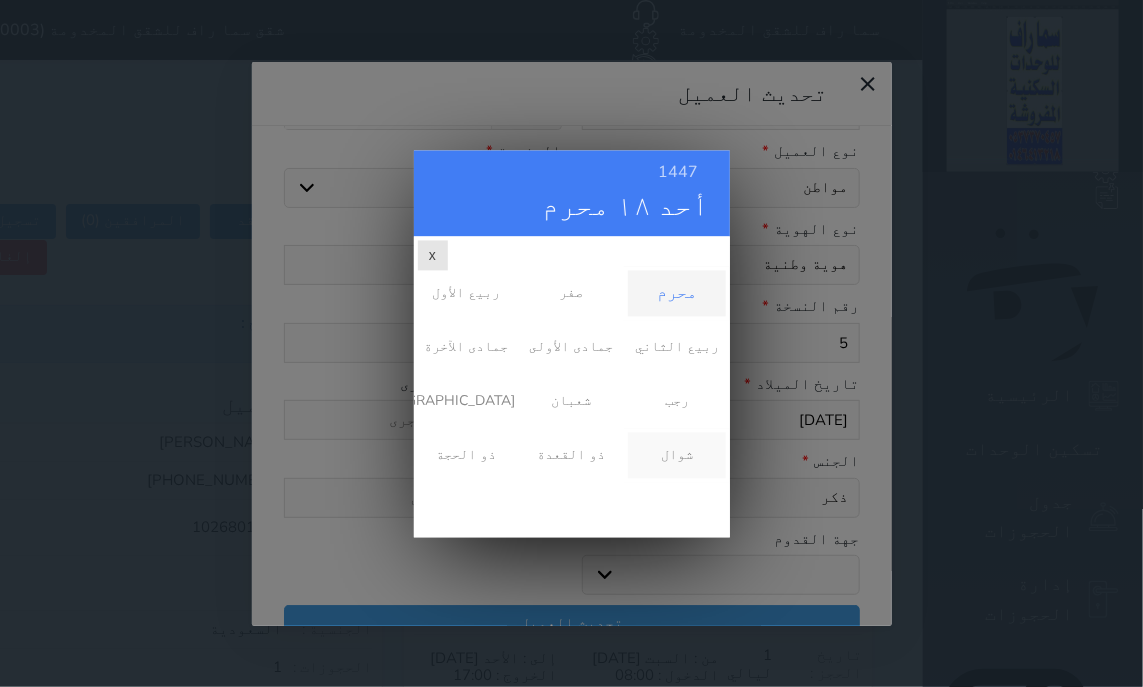 click on "شوال" at bounding box center [676, 455] 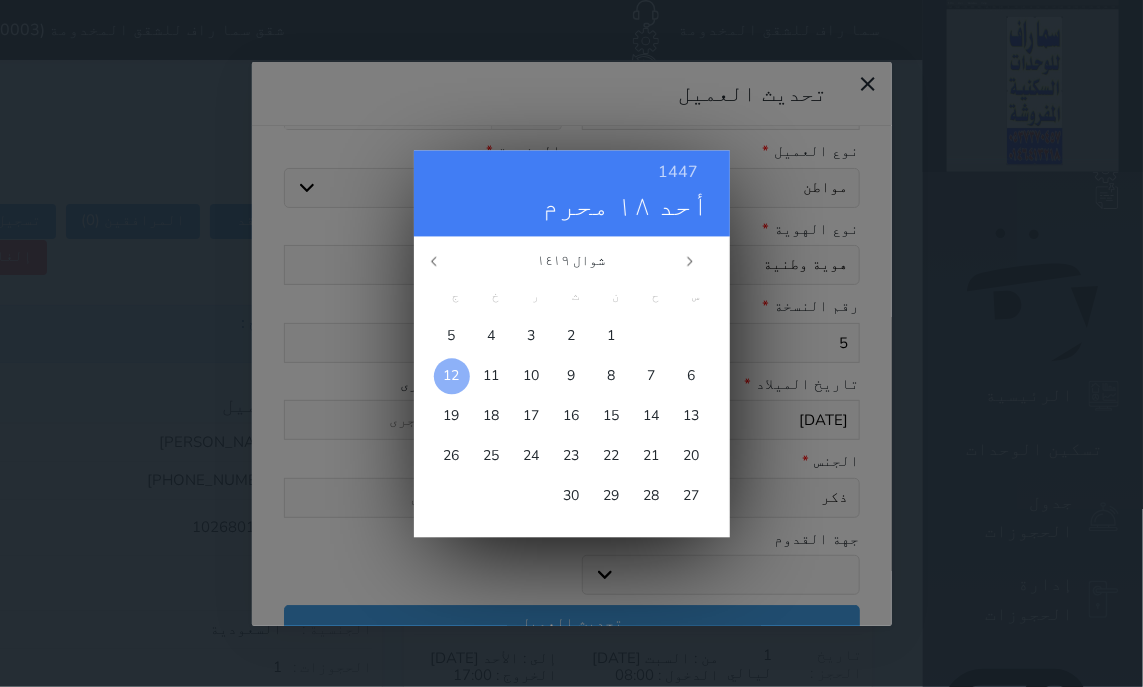 click at bounding box center [452, 376] 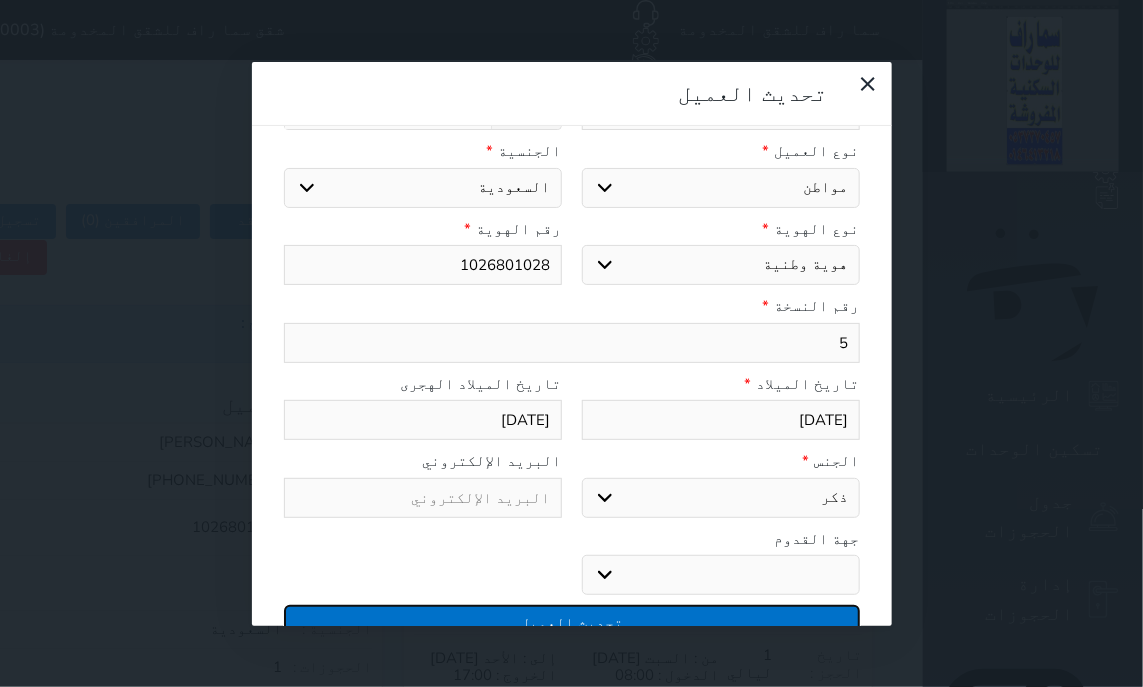 click on "تحديث العميل" at bounding box center [572, 622] 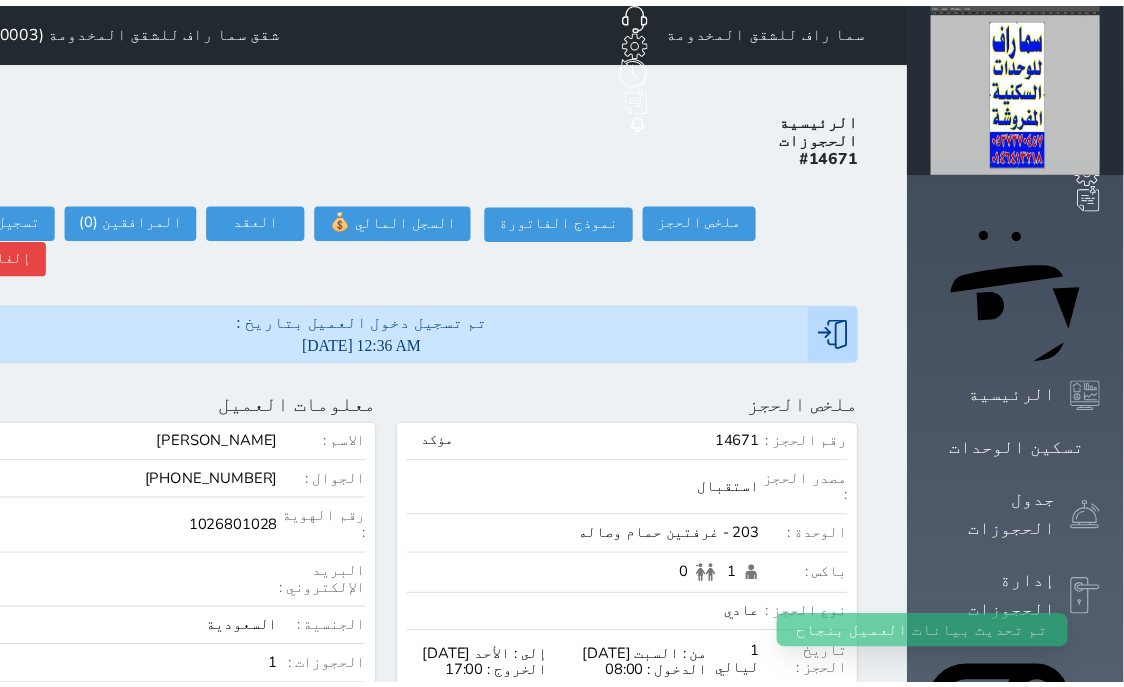 scroll, scrollTop: 200, scrollLeft: 0, axis: vertical 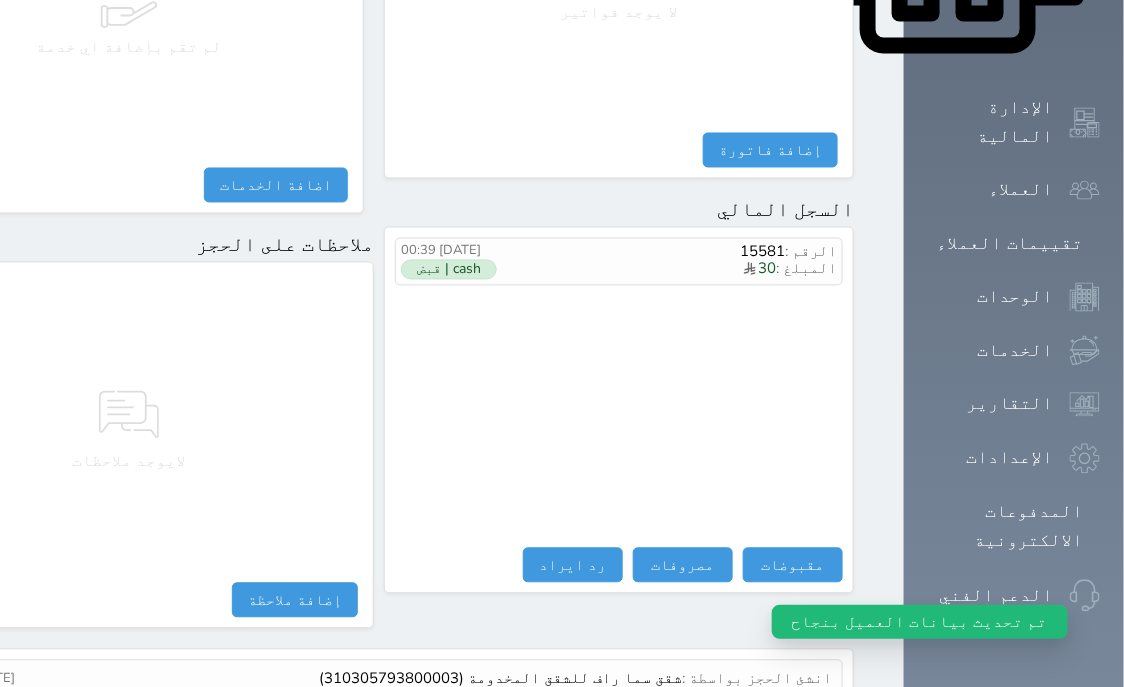 click on "عرض سجل شموس" at bounding box center [778, 726] 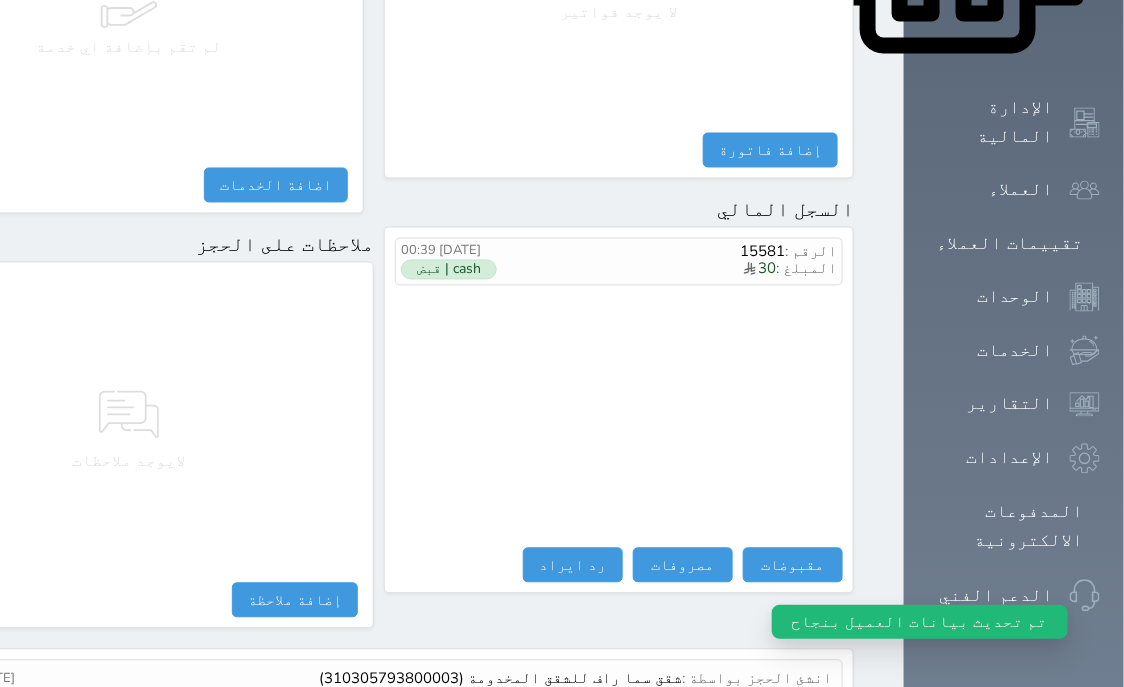 scroll, scrollTop: 1441, scrollLeft: 0, axis: vertical 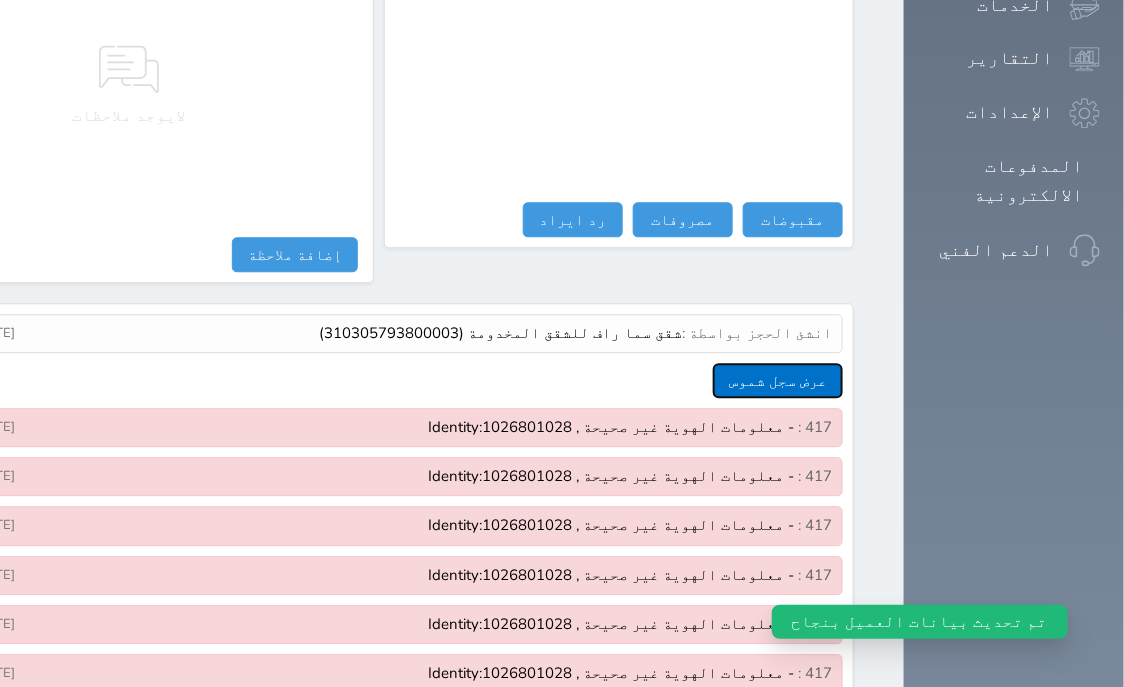 click on "عرض سجل شموس" at bounding box center (778, 380) 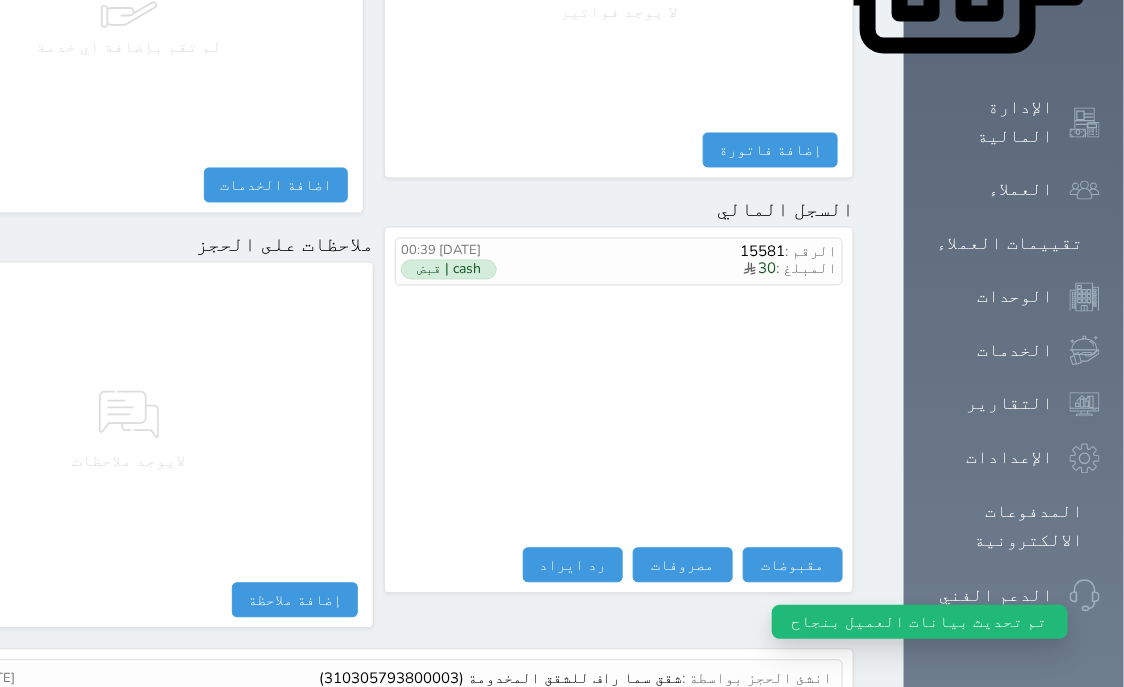 scroll, scrollTop: 1491, scrollLeft: 0, axis: vertical 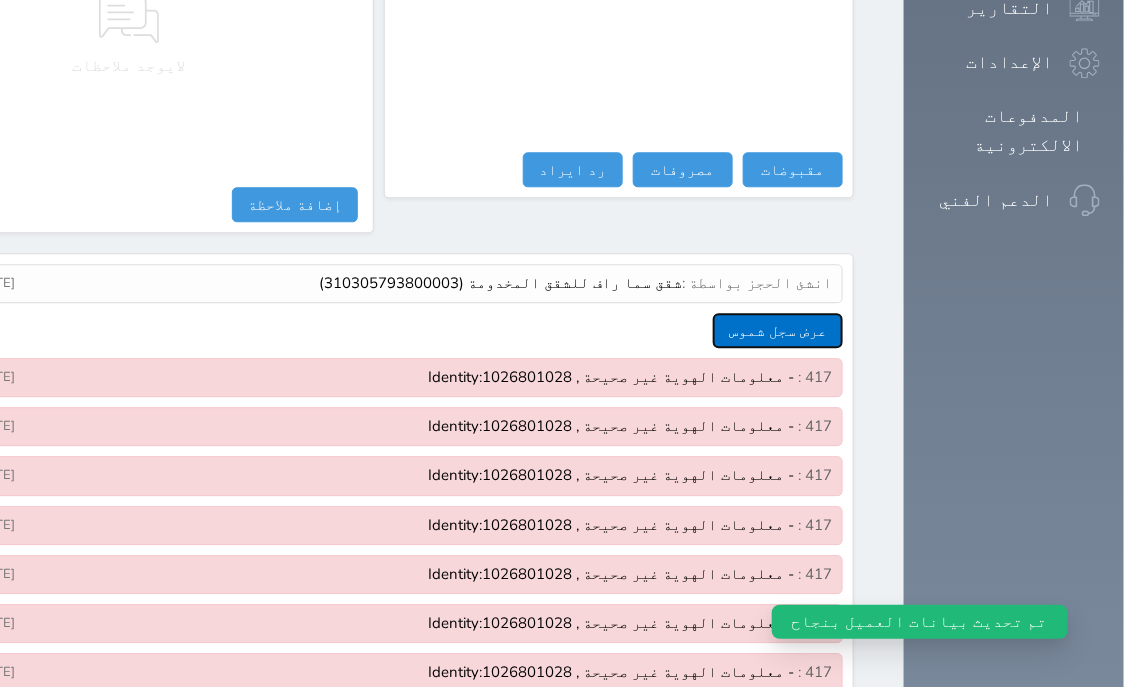 click on "عرض سجل شموس" at bounding box center [778, 330] 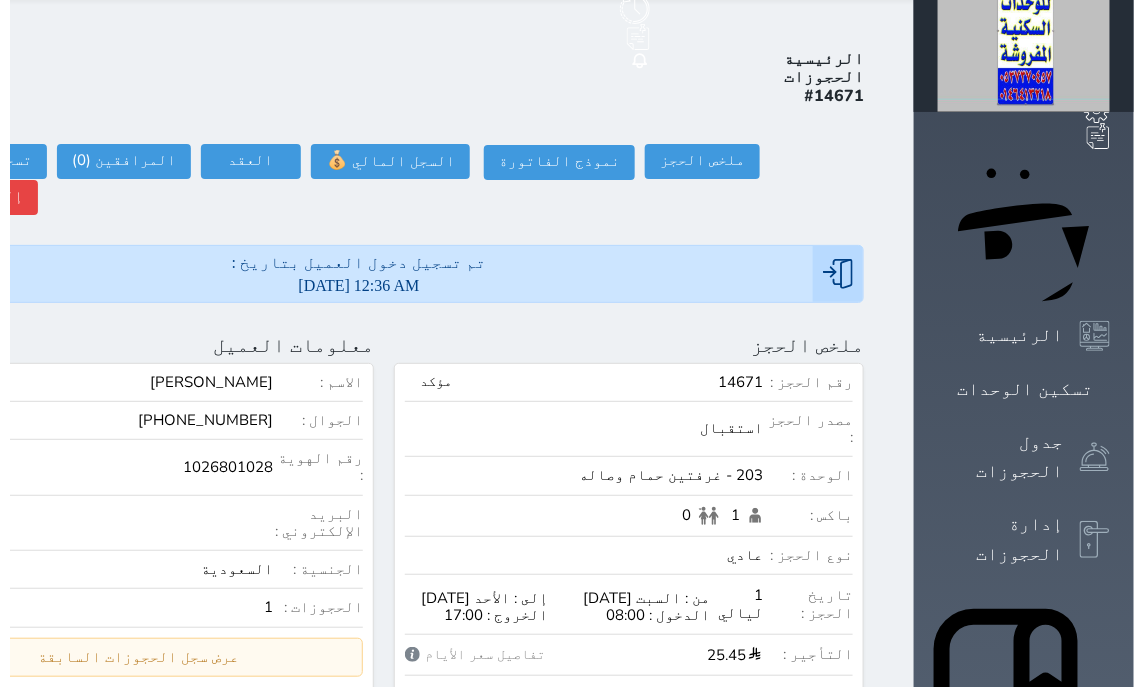 scroll, scrollTop: 0, scrollLeft: 0, axis: both 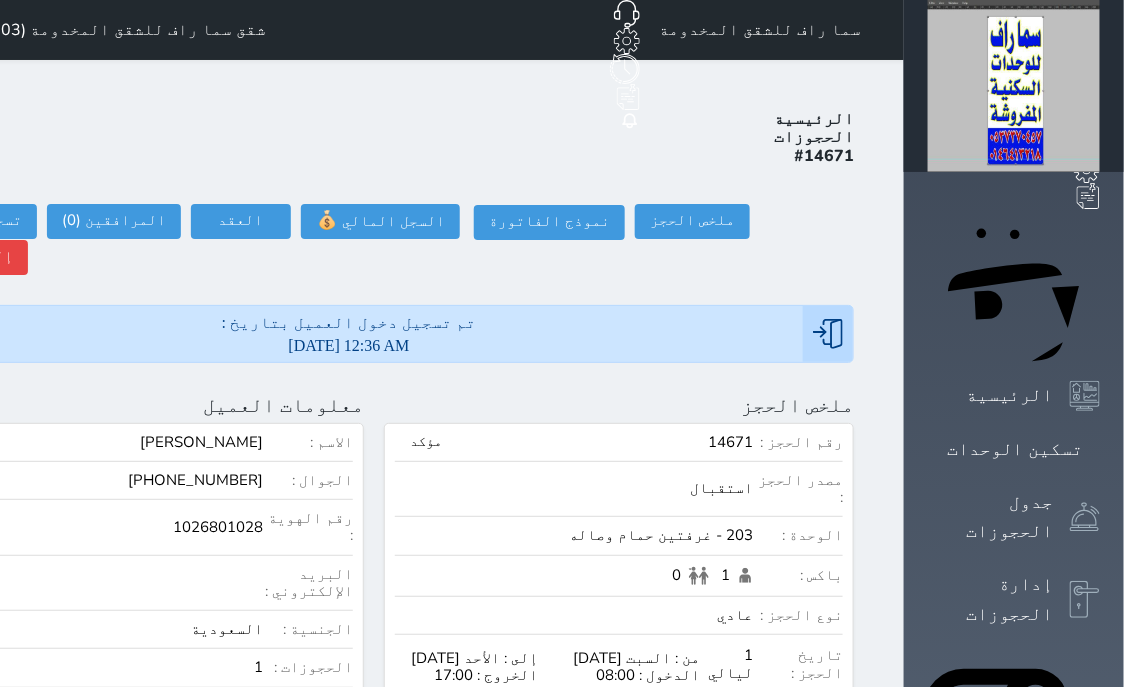 click at bounding box center [-89, 405] 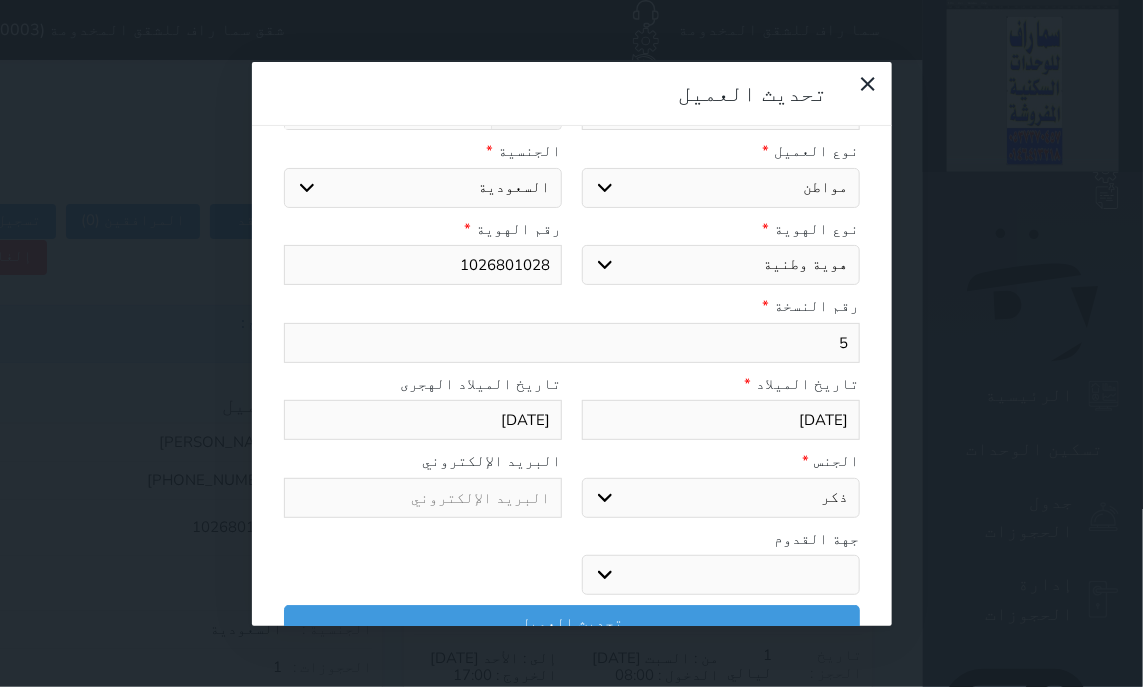 select 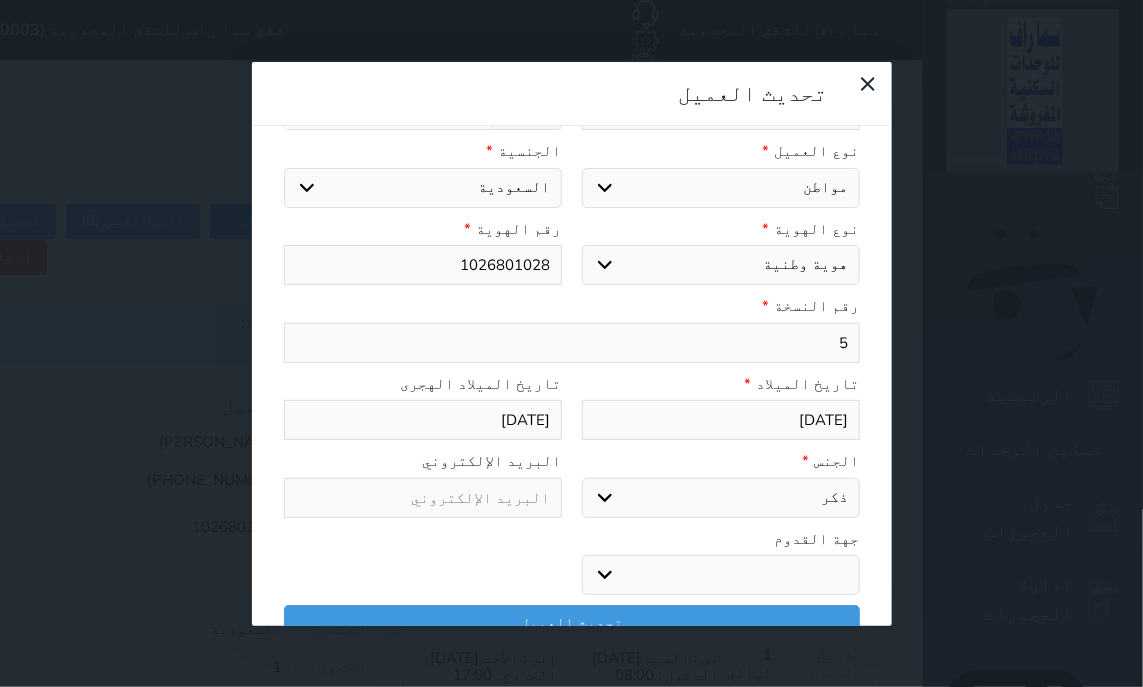 drag, startPoint x: 833, startPoint y: 256, endPoint x: 976, endPoint y: 249, distance: 143.17122 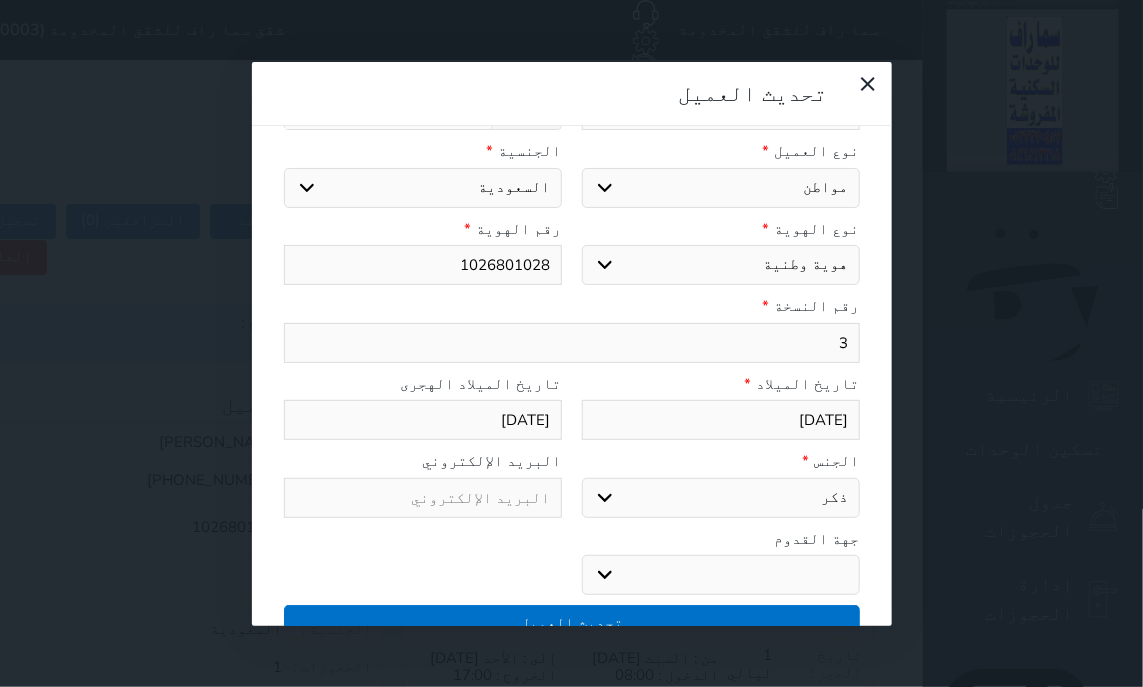 type on "3" 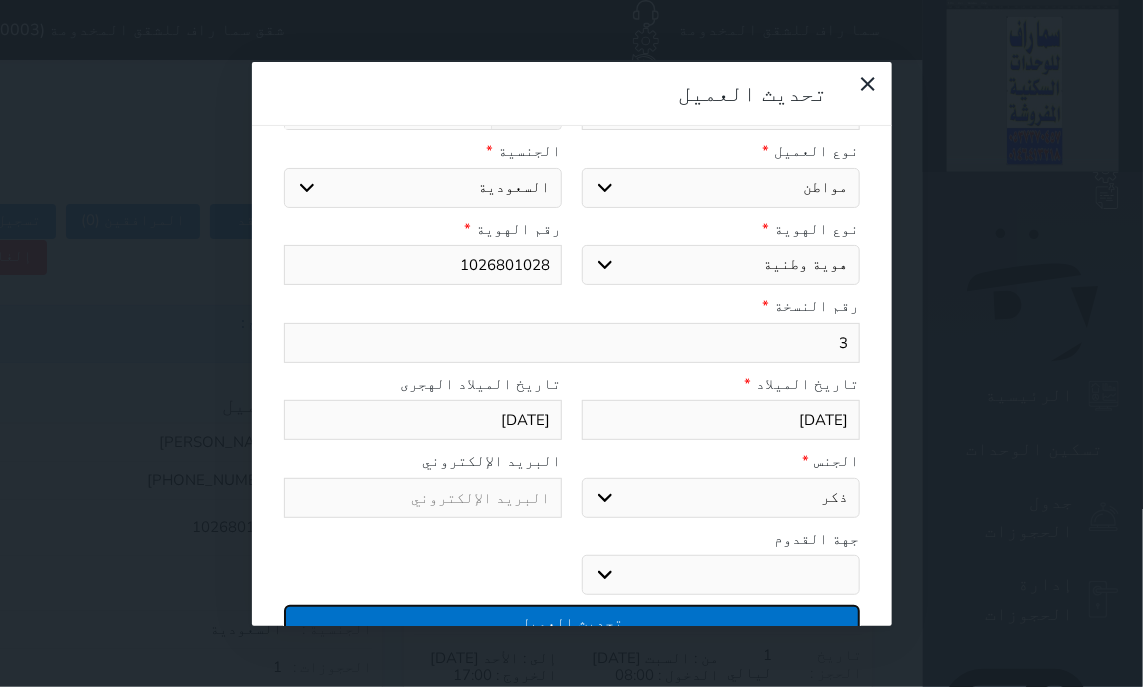 click on "تحديث العميل" at bounding box center (572, 622) 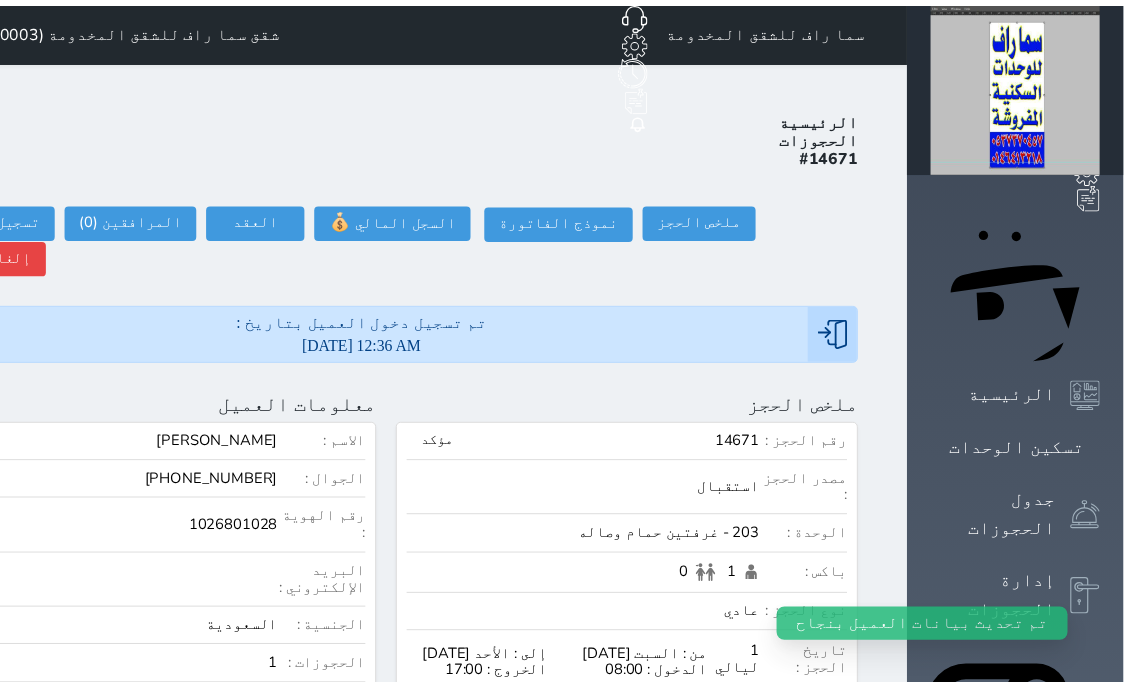 scroll, scrollTop: 200, scrollLeft: 0, axis: vertical 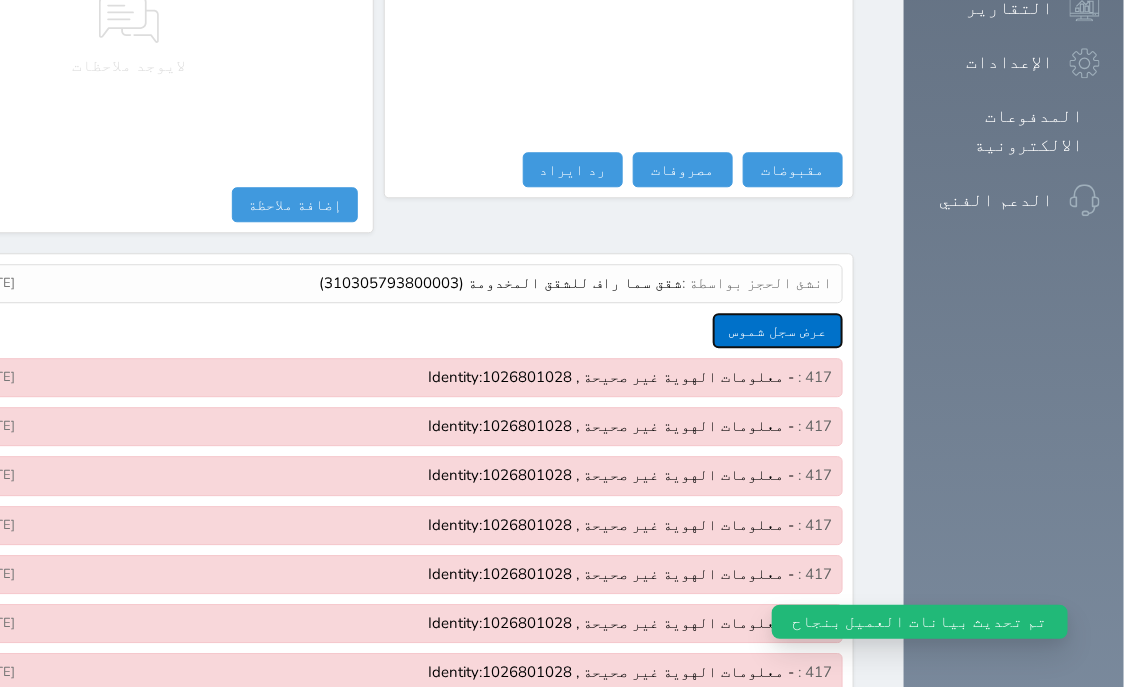 click on "عرض سجل شموس" at bounding box center (778, 330) 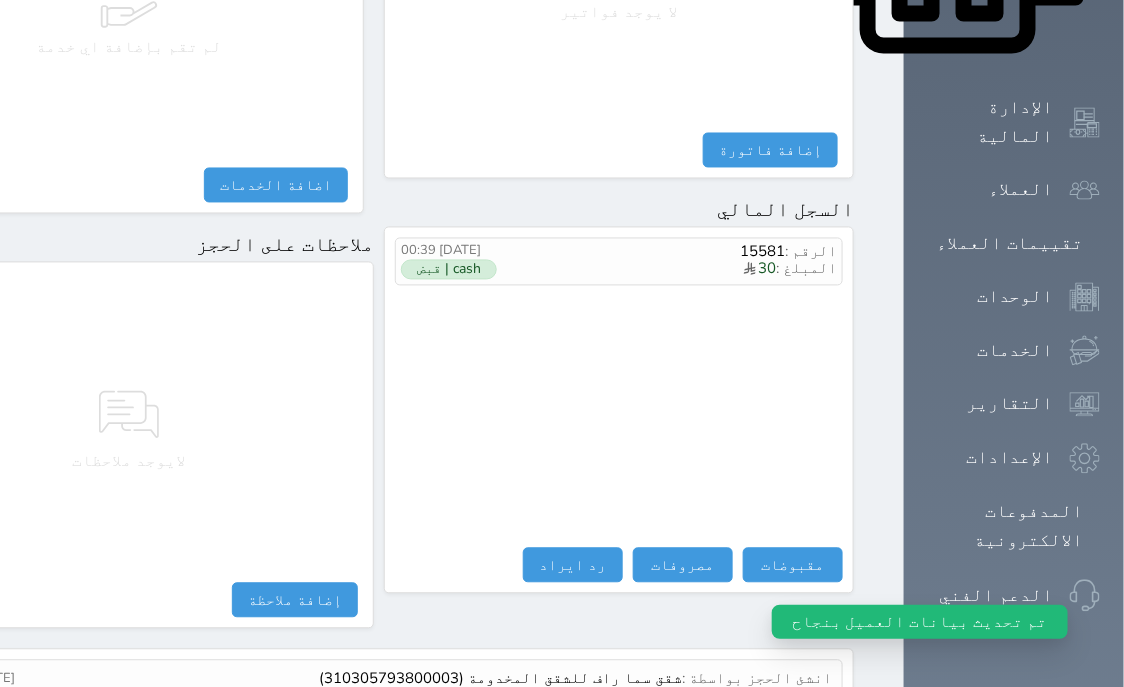scroll, scrollTop: 1541, scrollLeft: 0, axis: vertical 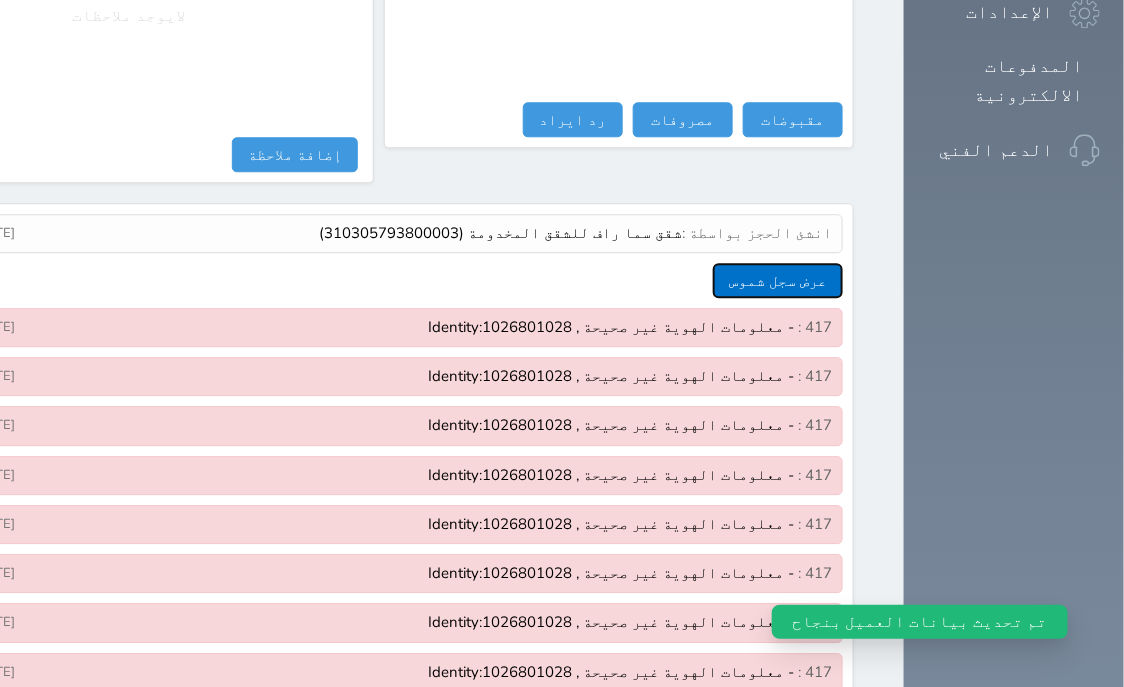 click on "عرض سجل شموس" at bounding box center (778, 280) 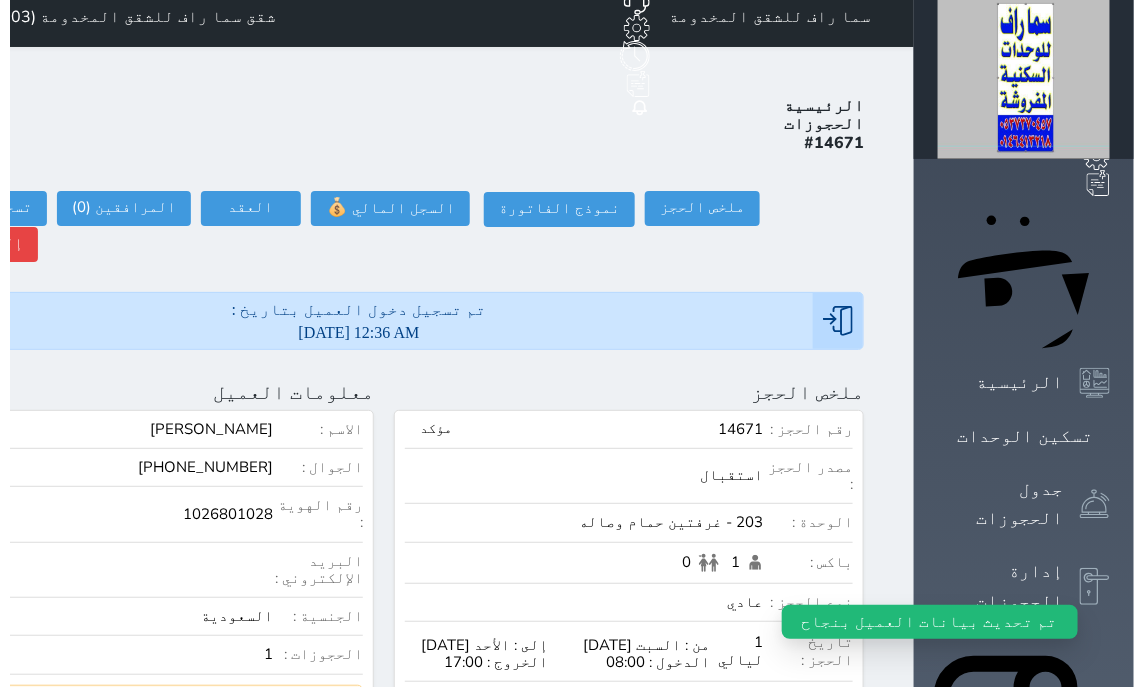 scroll, scrollTop: 0, scrollLeft: 0, axis: both 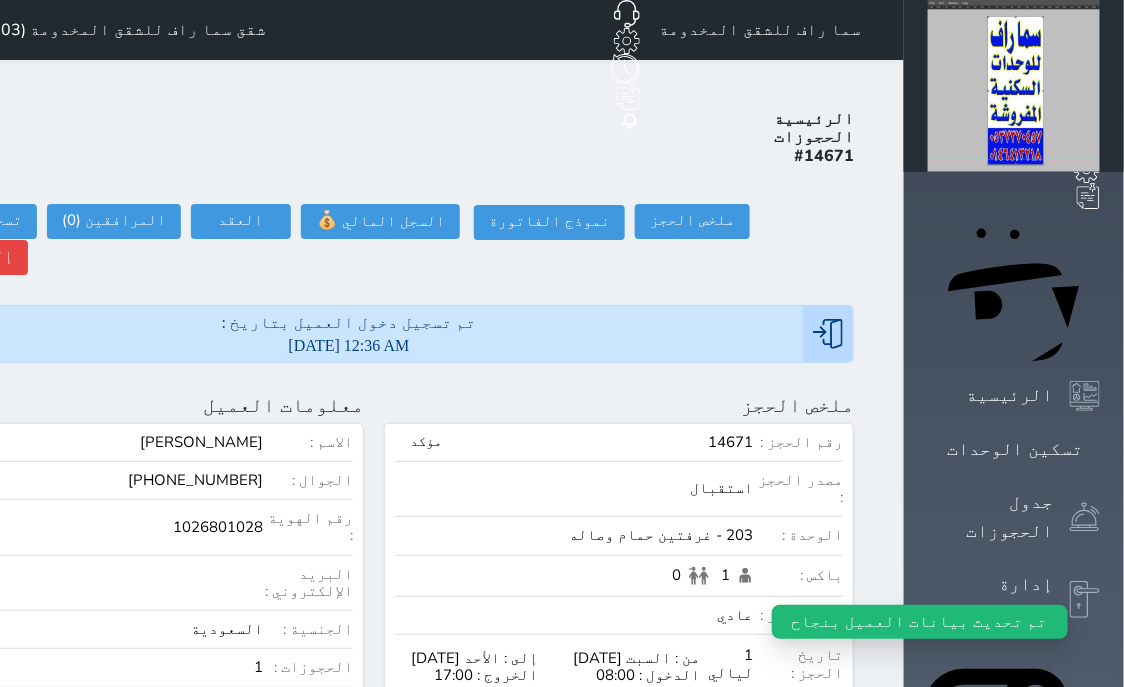 click at bounding box center (-89, 405) 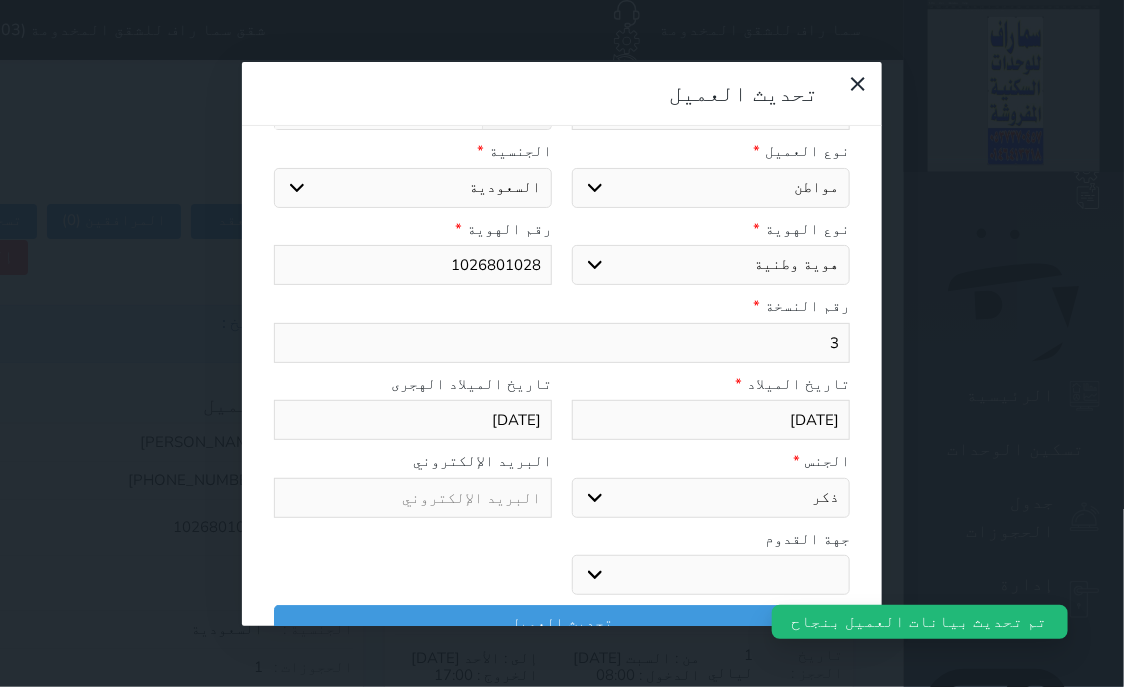 scroll, scrollTop: 200, scrollLeft: 0, axis: vertical 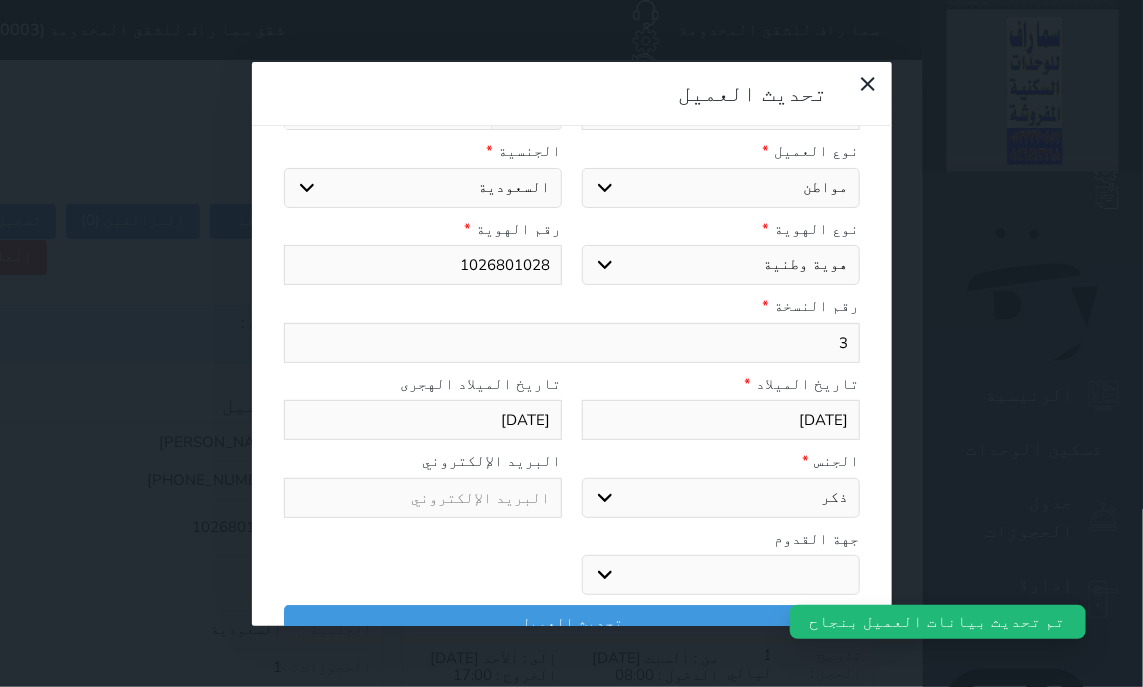 select 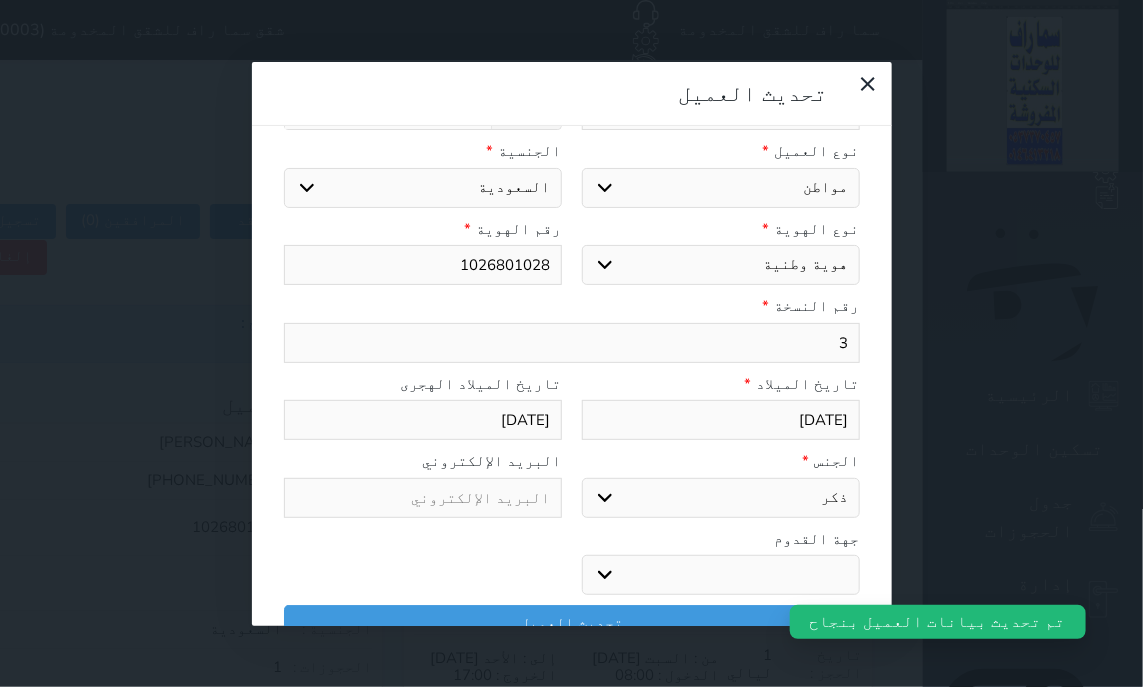 drag, startPoint x: 831, startPoint y: 267, endPoint x: 908, endPoint y: 250, distance: 78.854294 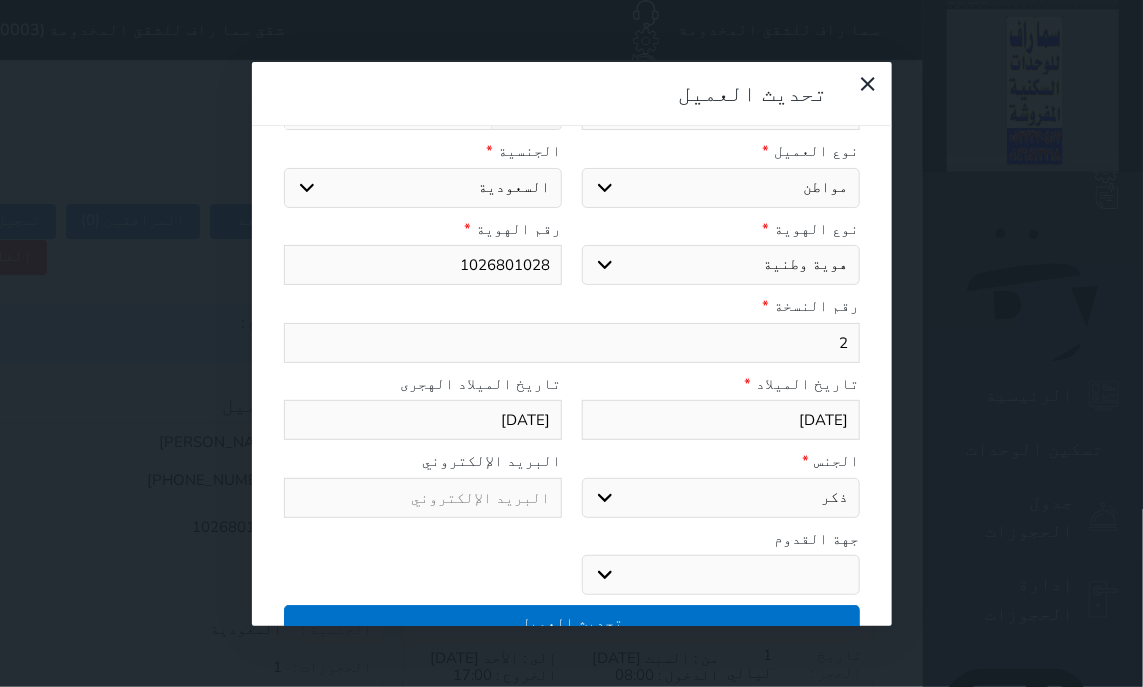 type on "2" 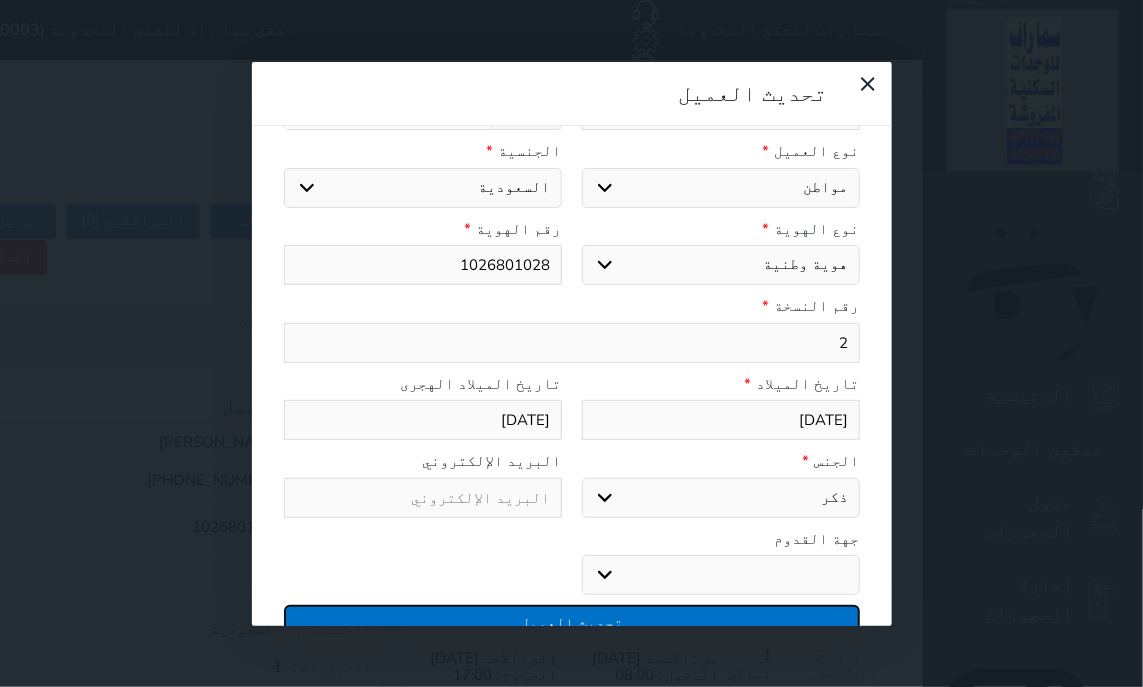 click on "تحديث العميل" at bounding box center [572, 622] 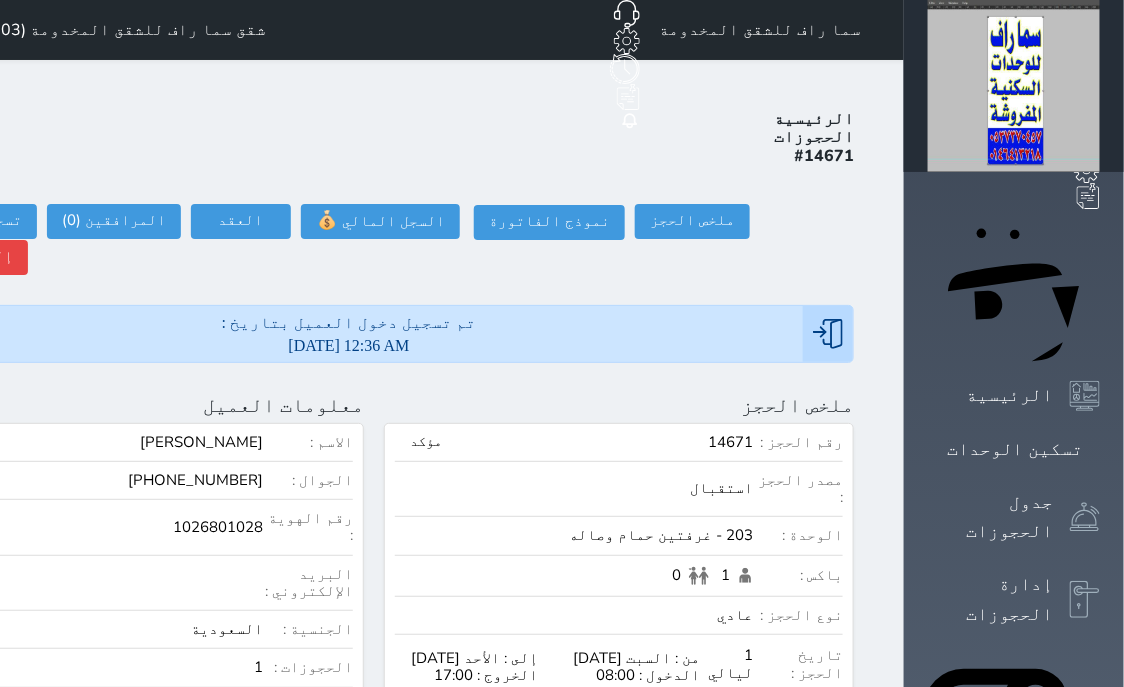 scroll, scrollTop: 200, scrollLeft: 0, axis: vertical 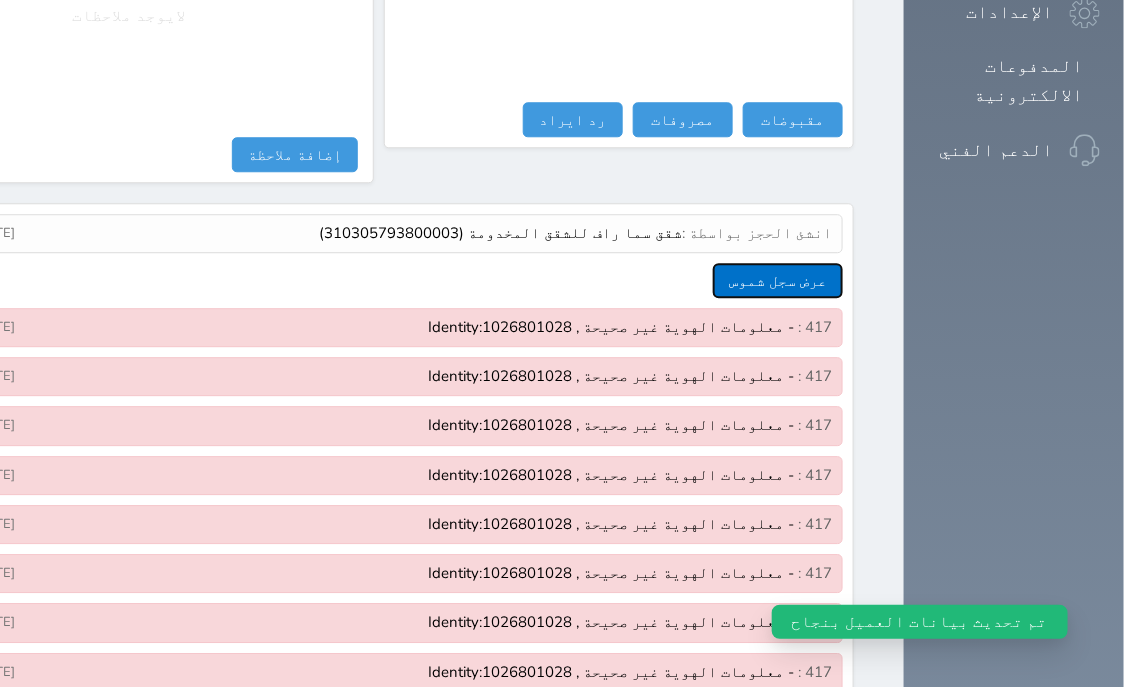 click on "عرض سجل شموس" at bounding box center (778, 280) 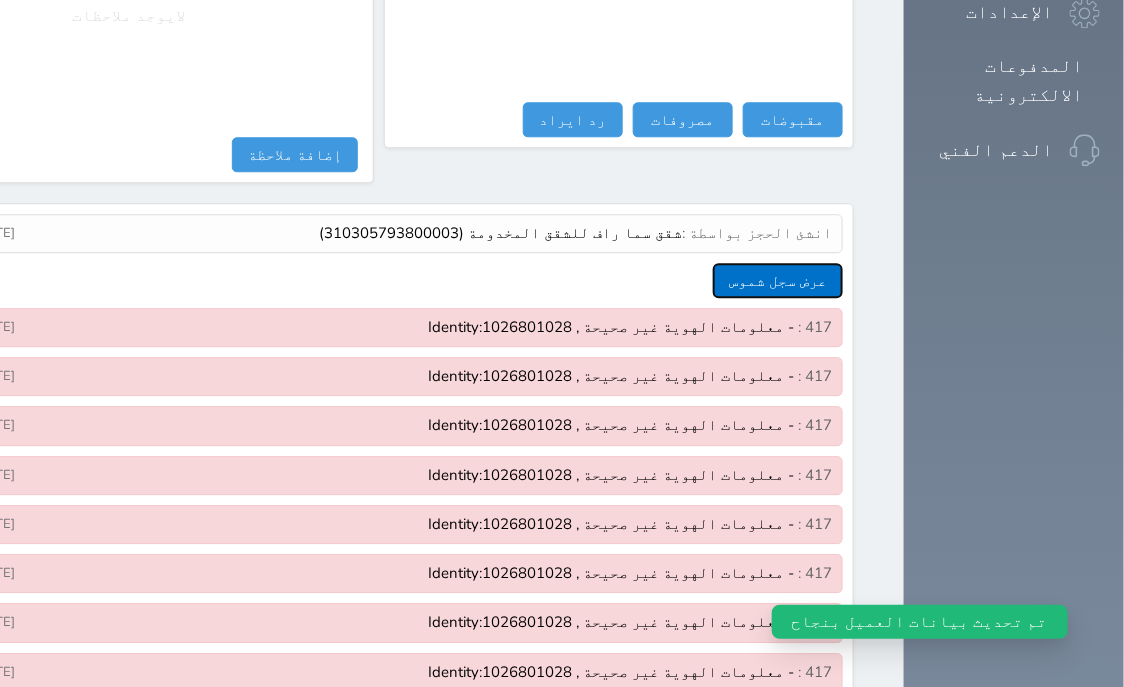 click on "عرض سجل شموس" at bounding box center (778, 280) 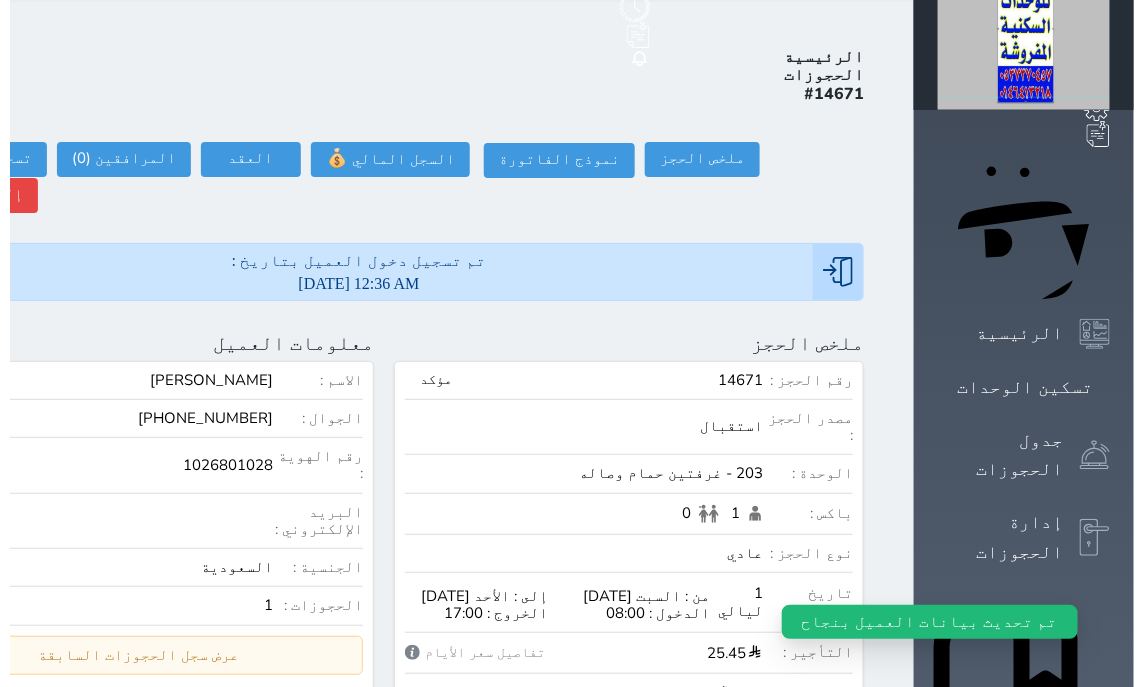 scroll, scrollTop: 0, scrollLeft: 0, axis: both 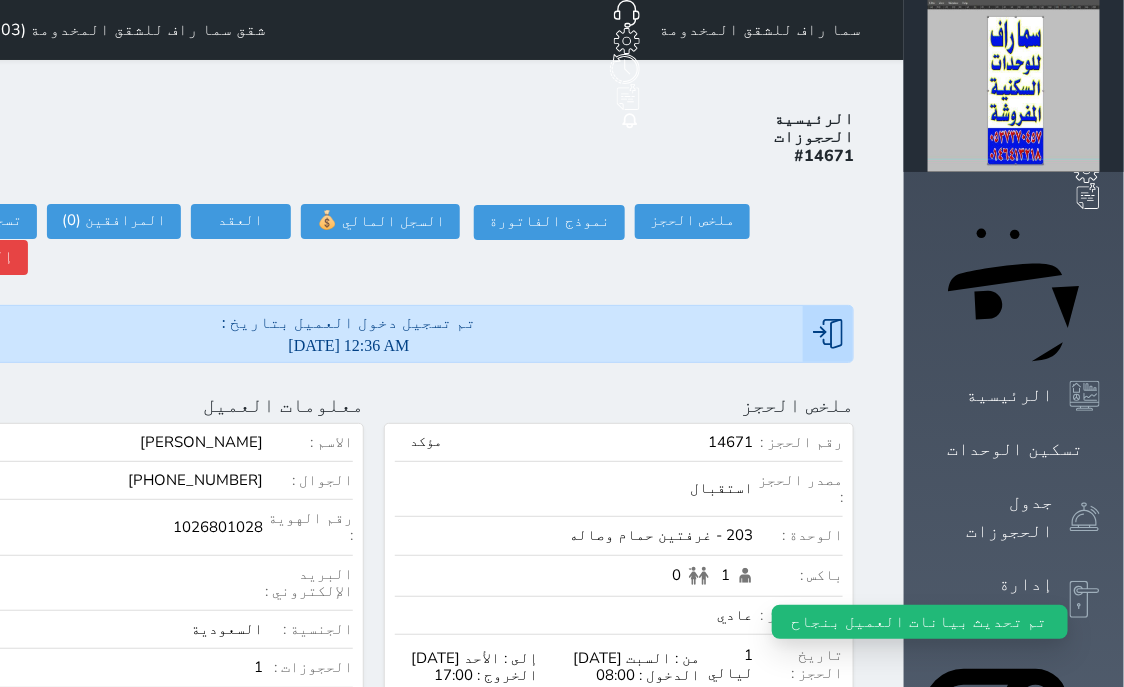 click at bounding box center [-89, 405] 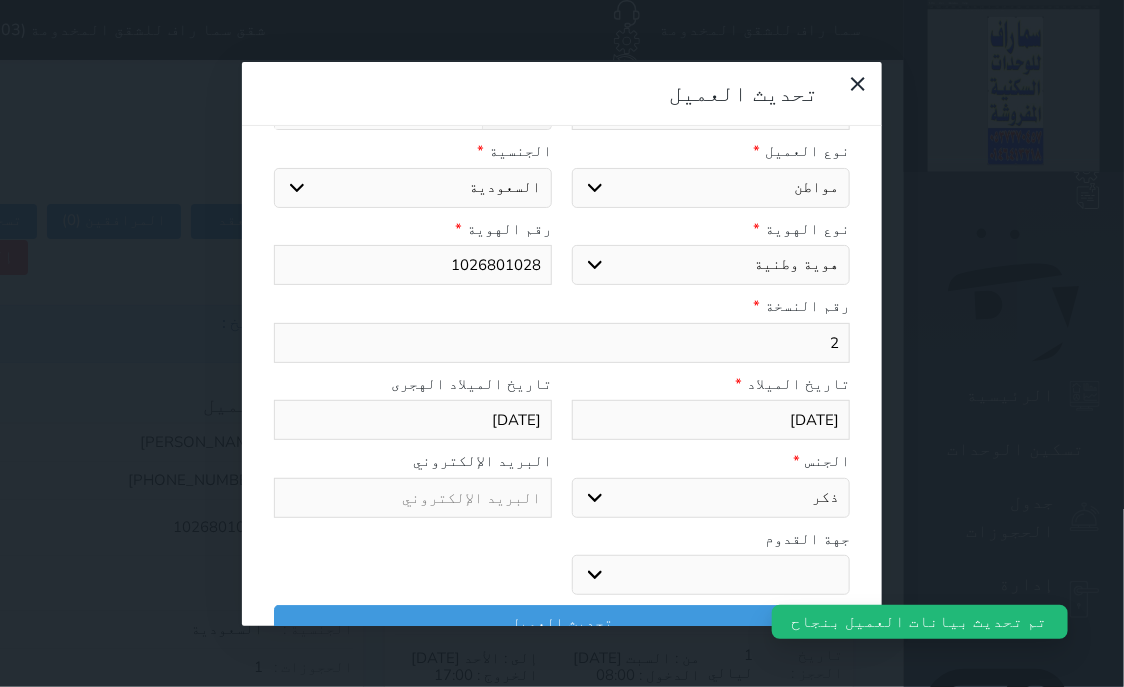 scroll, scrollTop: 200, scrollLeft: 0, axis: vertical 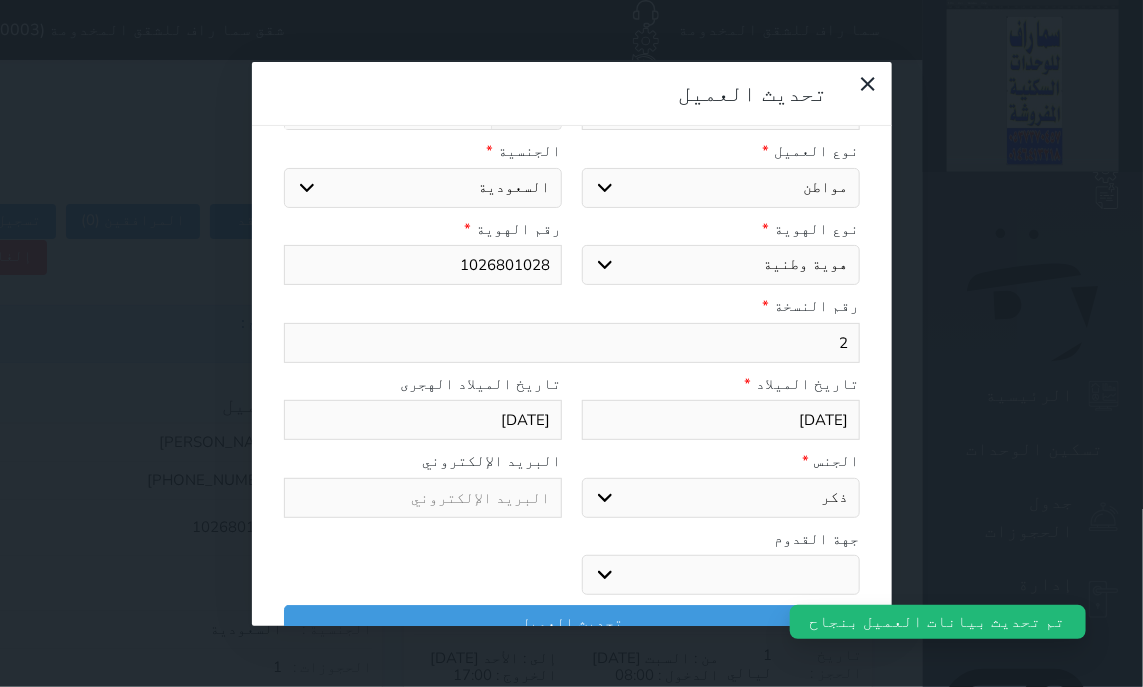 select 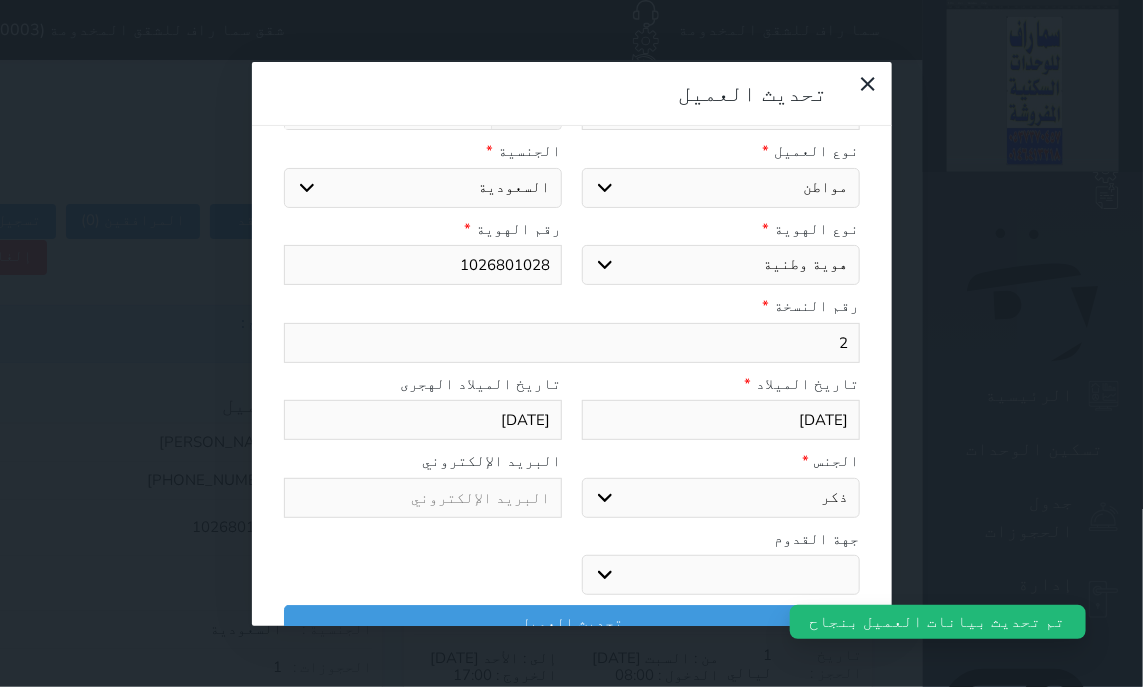 drag, startPoint x: 852, startPoint y: 269, endPoint x: 908, endPoint y: 255, distance: 57.72348 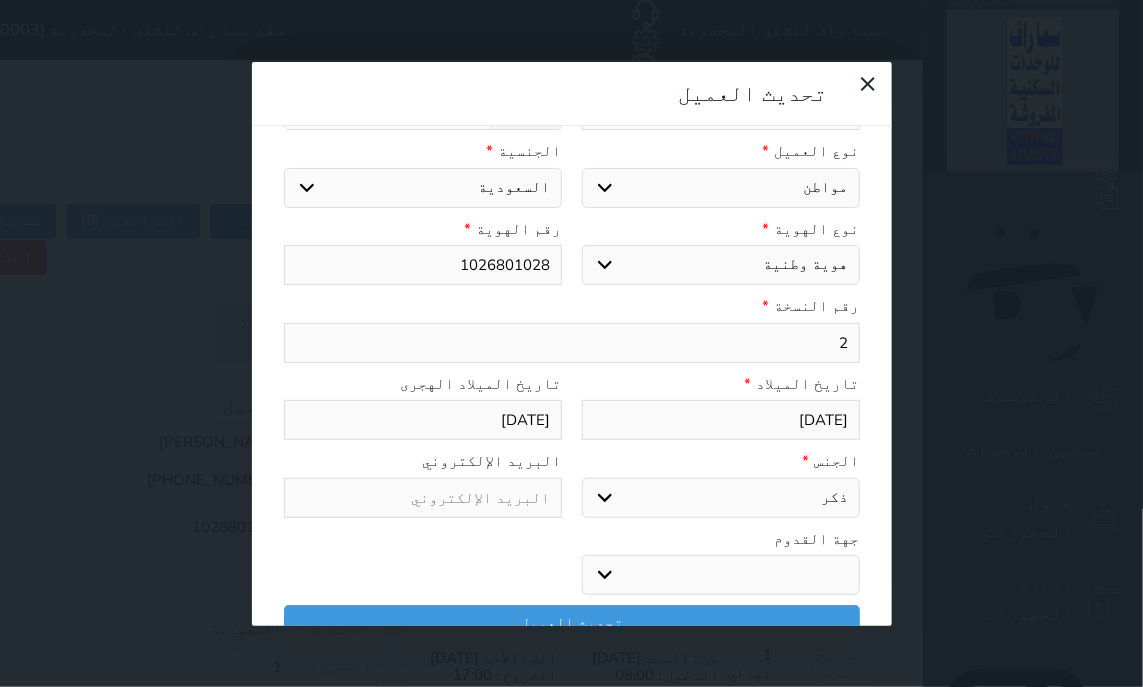 type on "6" 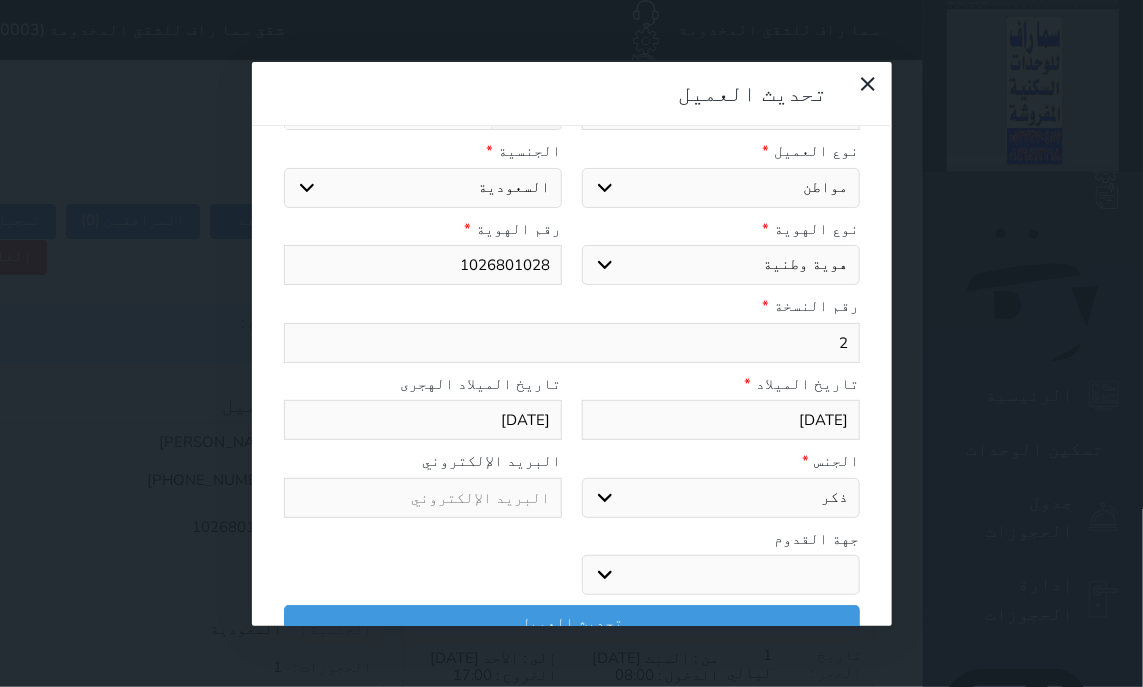 select 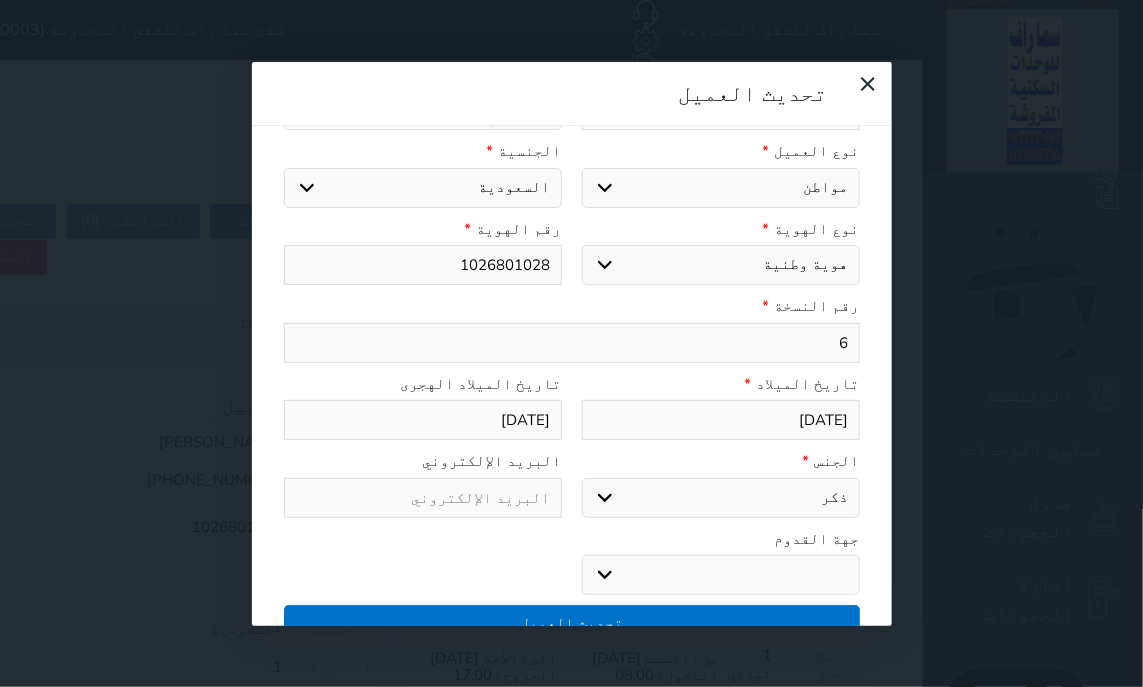 type on "6" 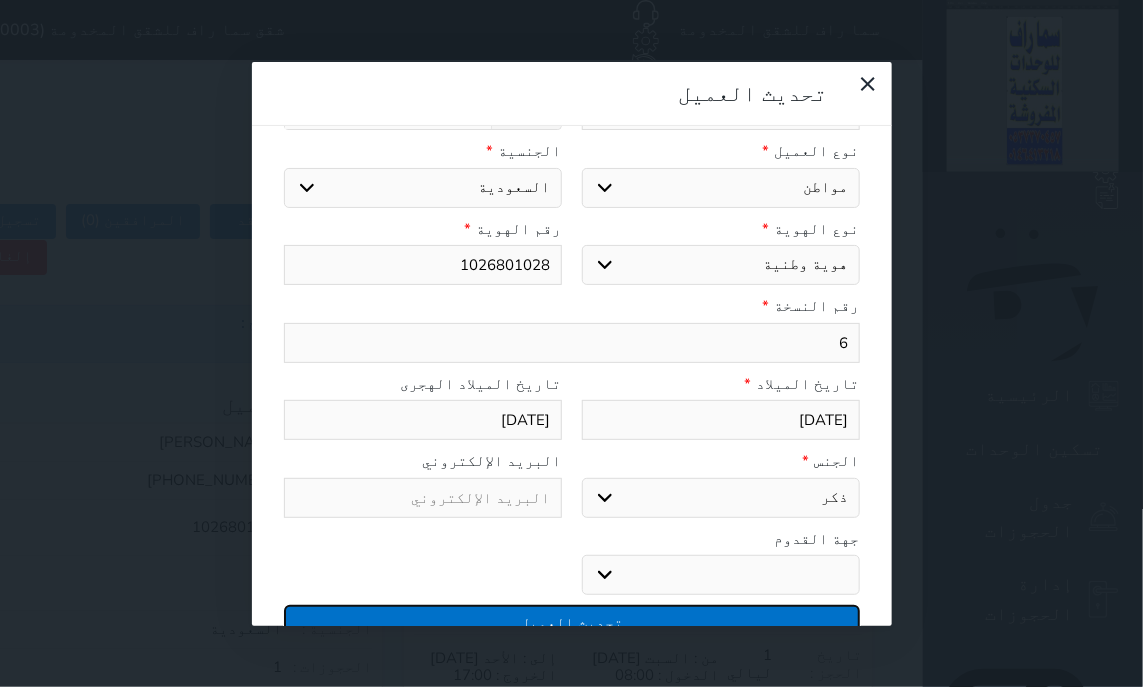 click on "تحديث العميل" at bounding box center [572, 622] 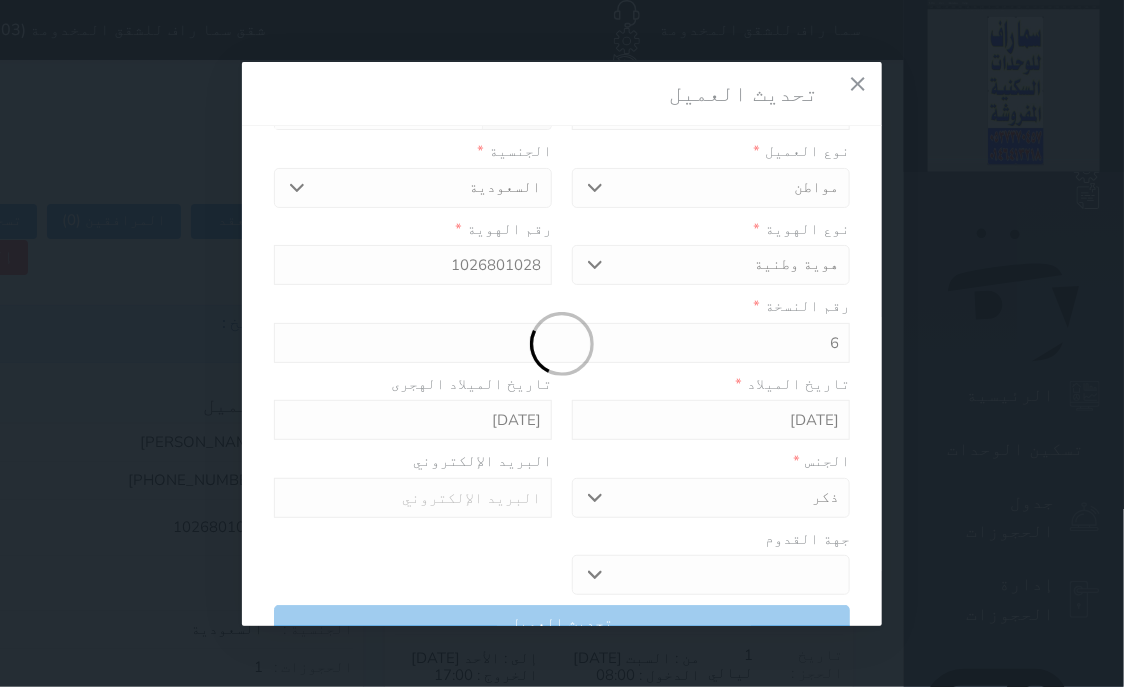 scroll, scrollTop: 200, scrollLeft: 0, axis: vertical 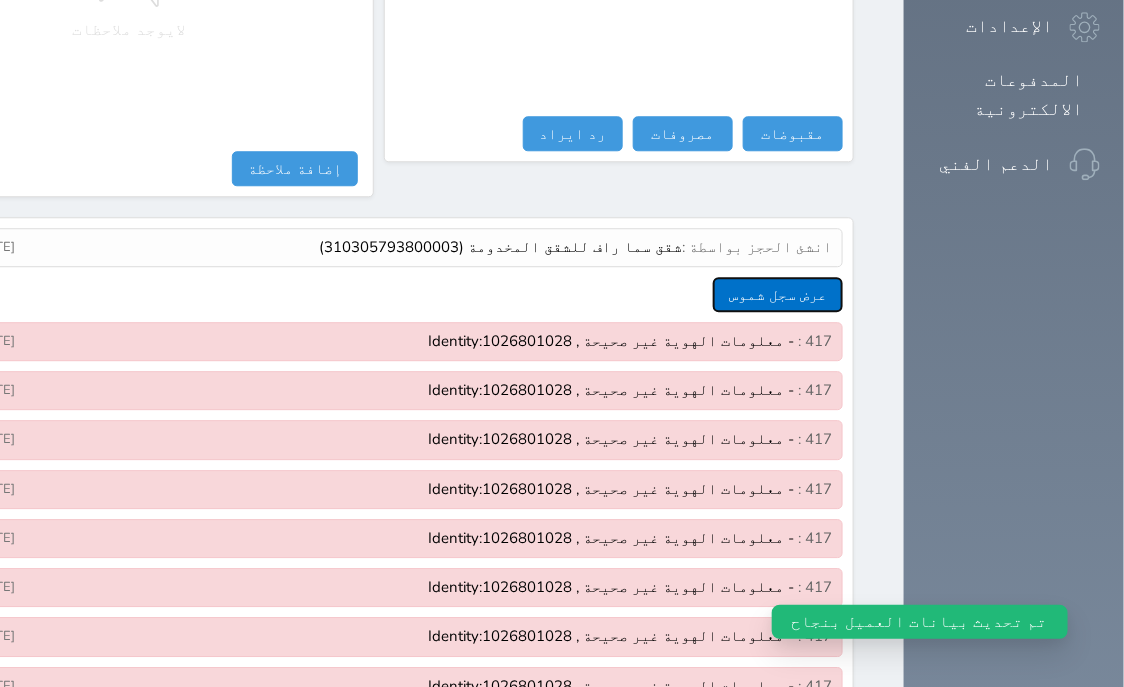click on "عرض سجل شموس" at bounding box center (778, 294) 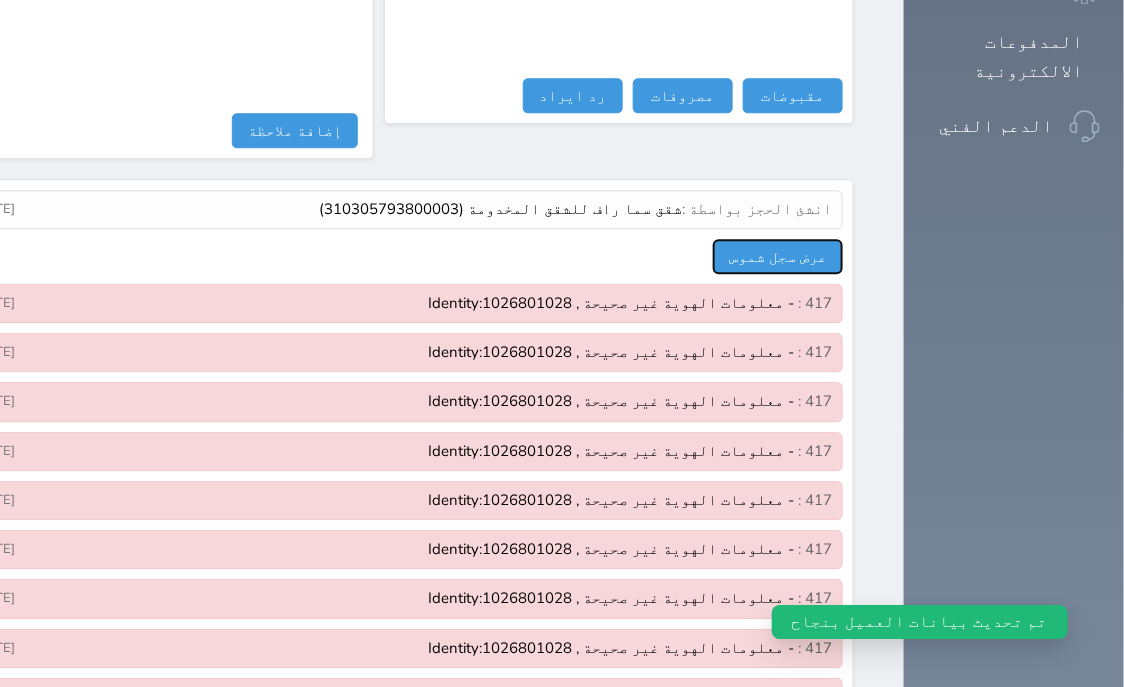 scroll, scrollTop: 1640, scrollLeft: 0, axis: vertical 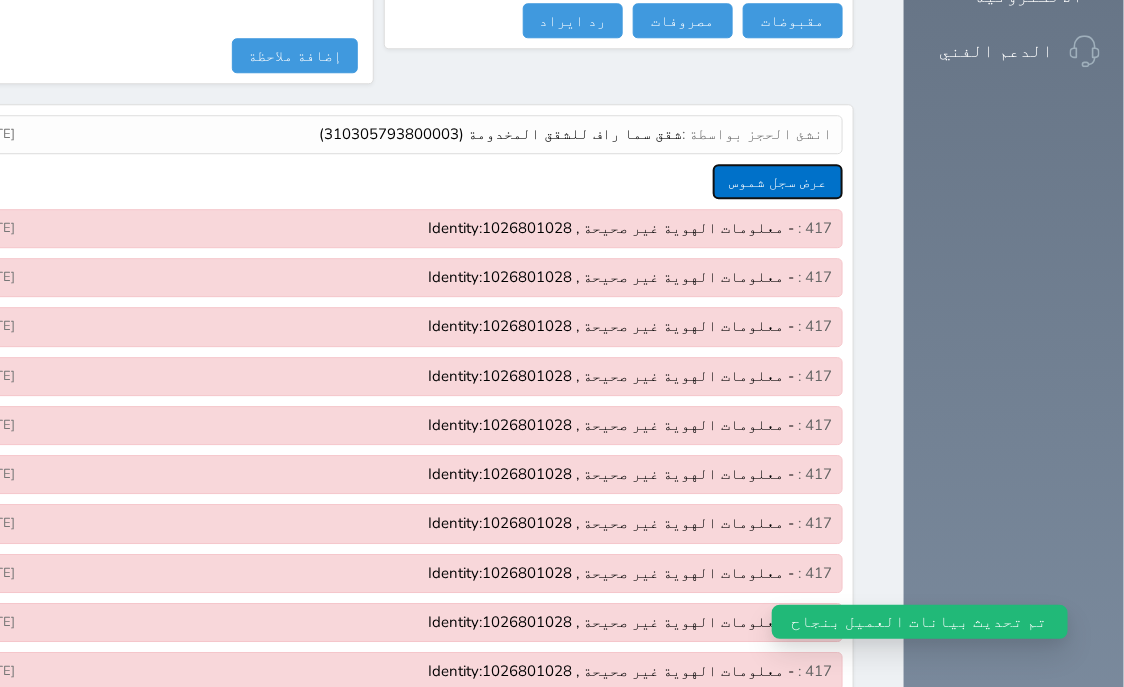 click on "عرض سجل شموس" at bounding box center (778, 181) 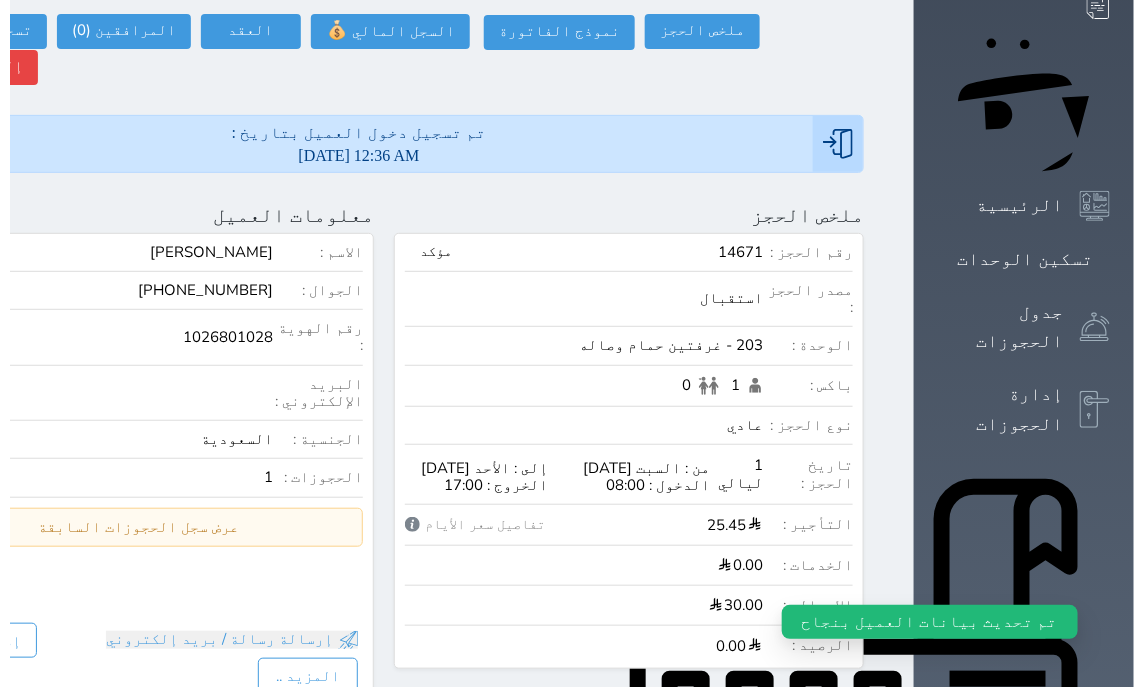 scroll, scrollTop: 112, scrollLeft: 0, axis: vertical 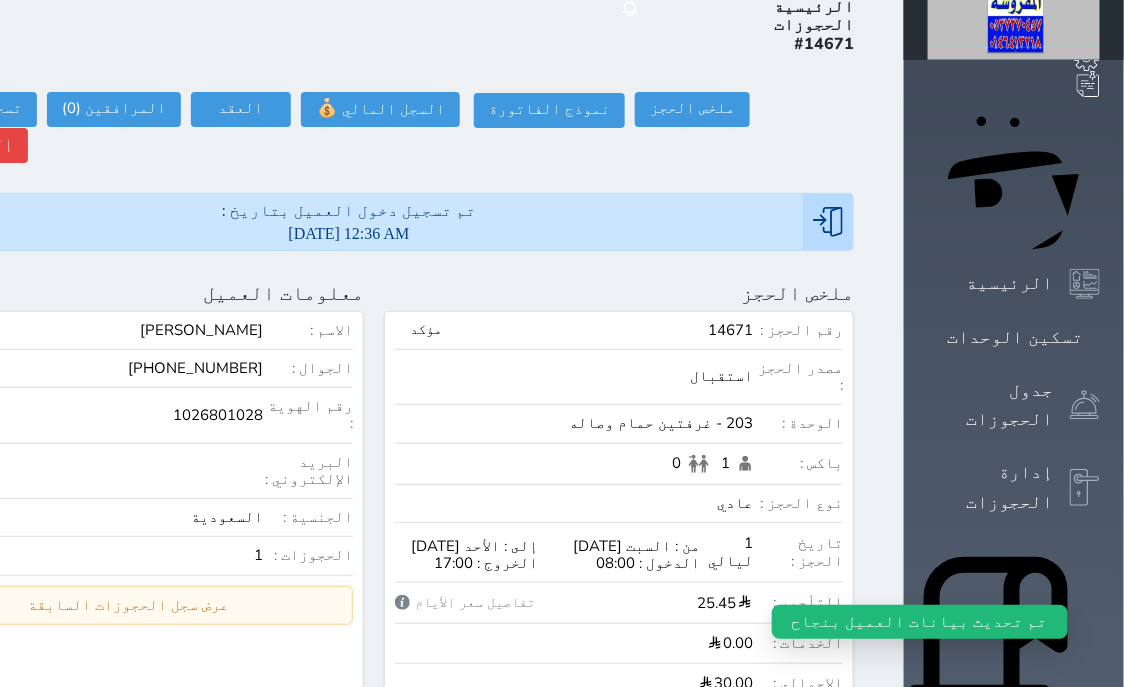 click on "معلومات العميل           تحديث العميل                 البحث عن العملاء :        الاسم       رقم الهوية       البريد الإلكتروني       الجوال       عبدالاله محمد الرويلى +966536949080     تغيير العميل                الاسم *   عبدالاله محمد الرويلى   رقم الجوال *       ▼     Afghanistan (‫افغانستان‬‎)   +93   Albania (Shqipëri)   +355   Algeria (‫الجزائر‬‎)   +213   American Samoa   +1684   Andorra   +376   Angola   +244   Anguilla   +1264   Antigua and Barbuda   +1268   Argentina   +54   Armenia (Հայաստան)   +374   Aruba   +297   Australia   +61   Austria (Österreich)   +43   Azerbaijan (Azərbaycan)   +994   Bahamas   +1242   Bahrain (‫البحرين‬‎)   +973   Bangladesh (বাংলাদেশ)   +880   Barbados   +1246   Belarus (Беларусь)   +375   Belgium (België)   +32   Belize   +501   Benin (Bénin)   +229" at bounding box center (129, 531) 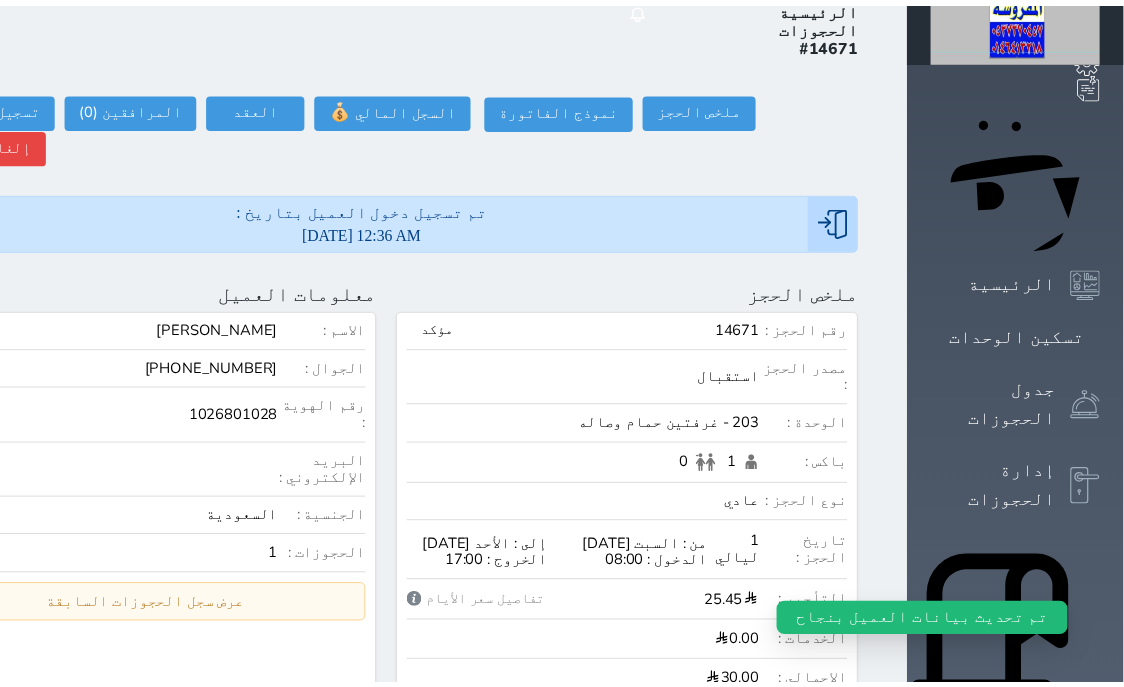 scroll, scrollTop: 200, scrollLeft: 0, axis: vertical 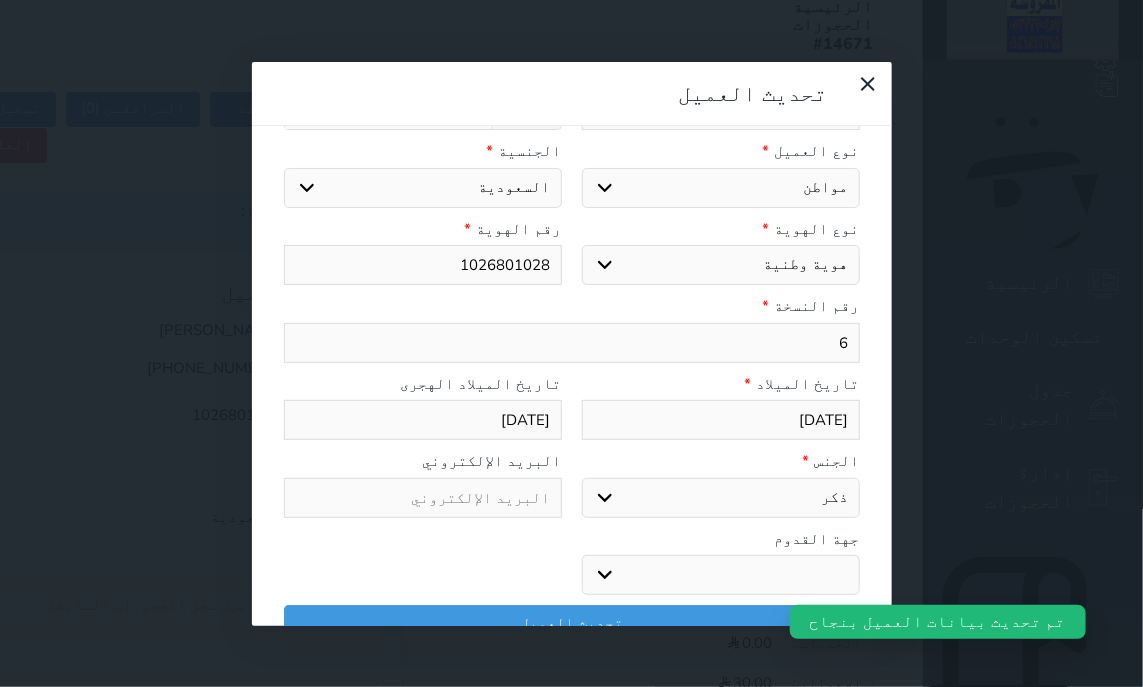 select 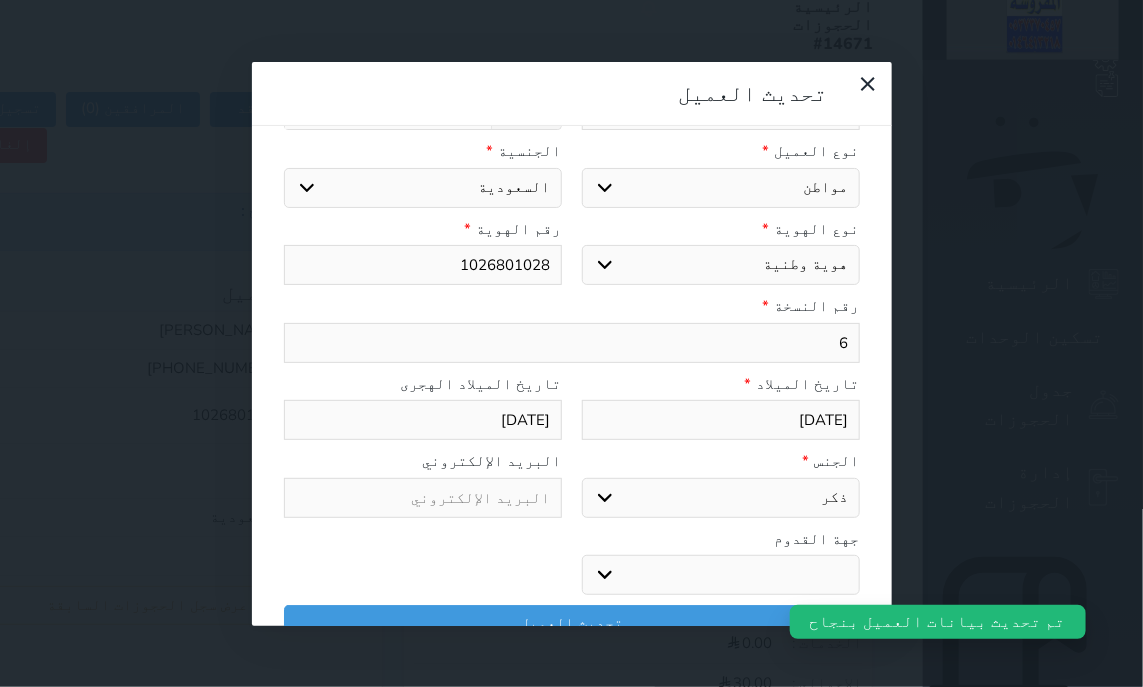 drag, startPoint x: 856, startPoint y: 277, endPoint x: 897, endPoint y: 256, distance: 46.06517 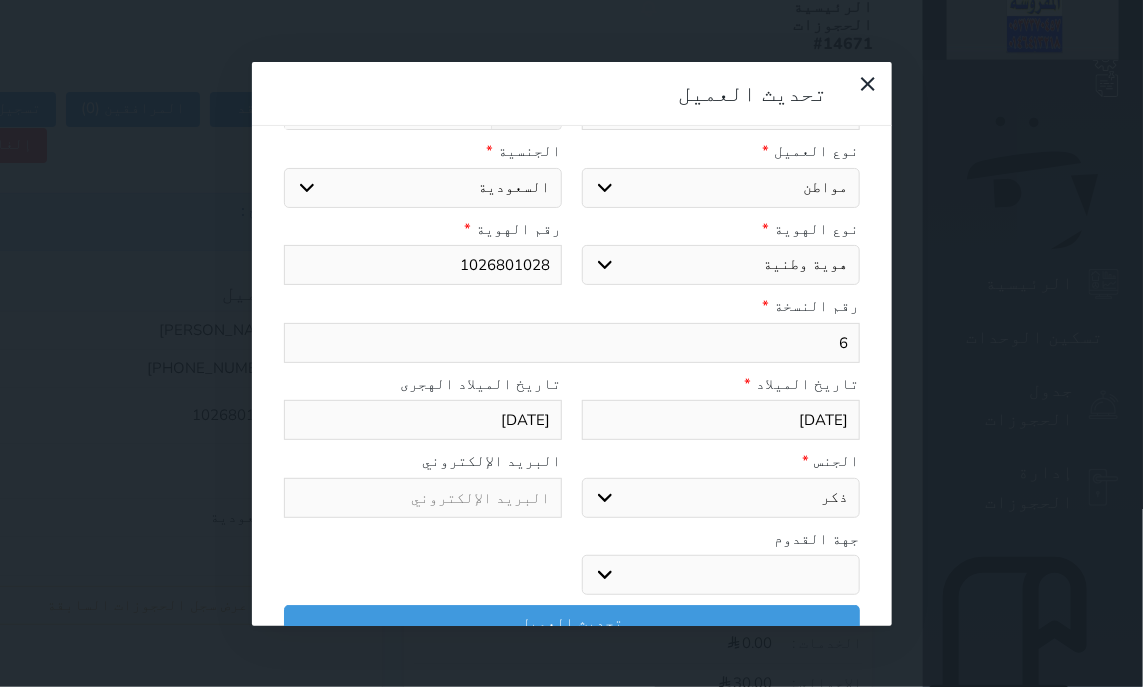 click on "1026801028" at bounding box center [423, 265] 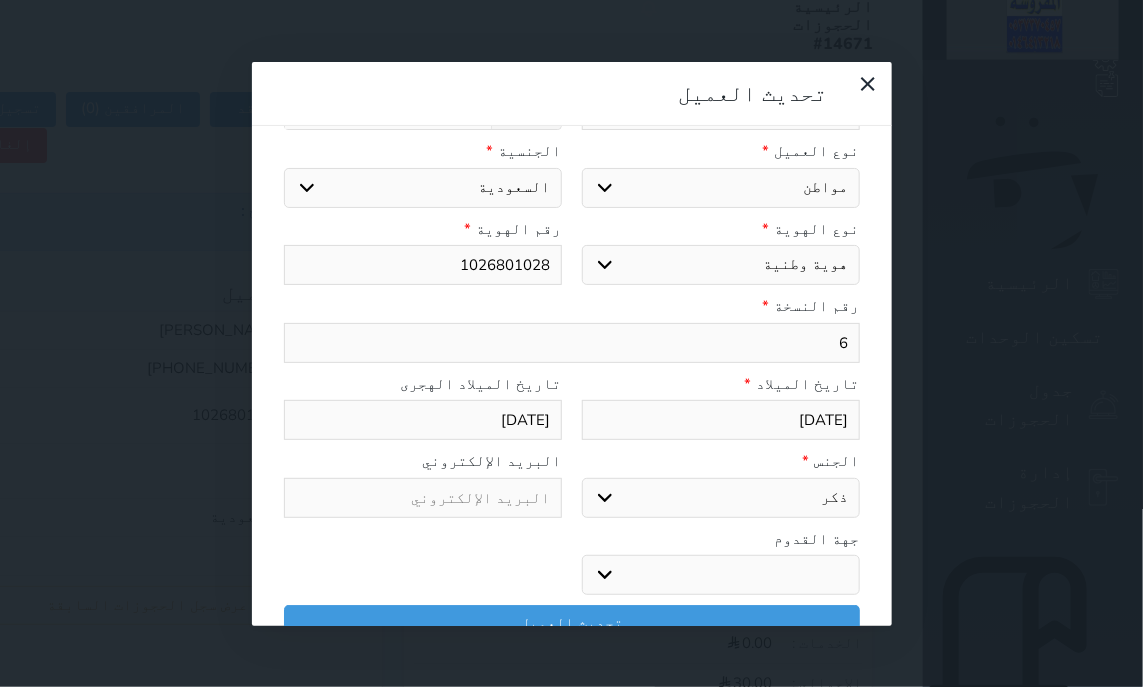 type on "11026801028" 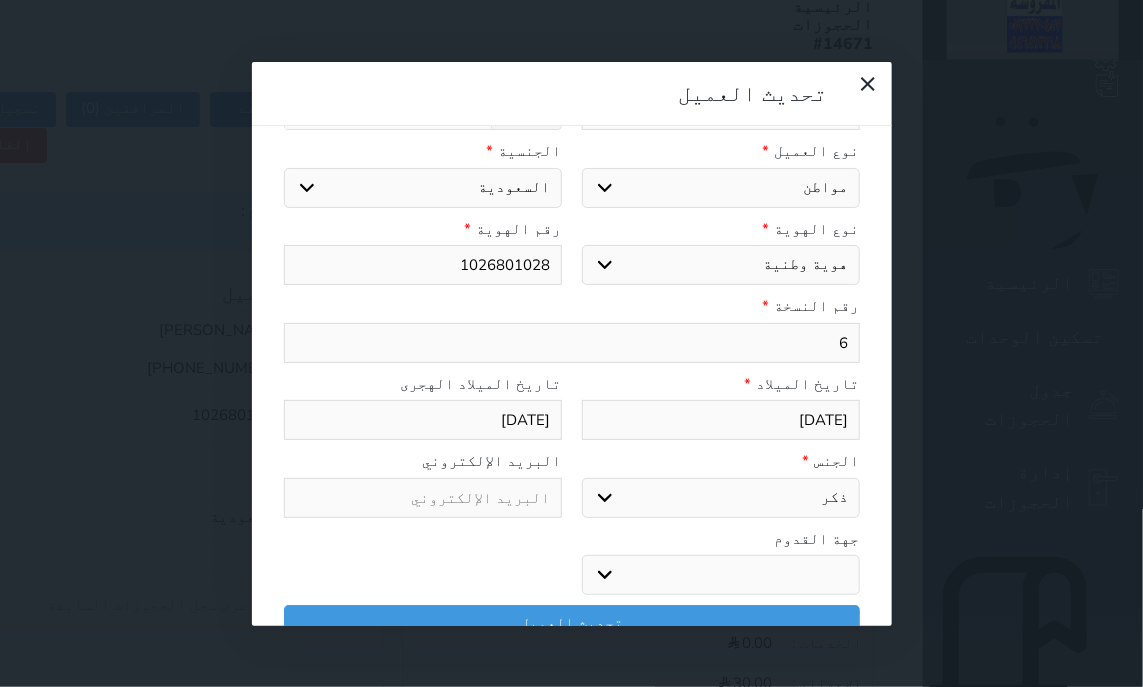 select 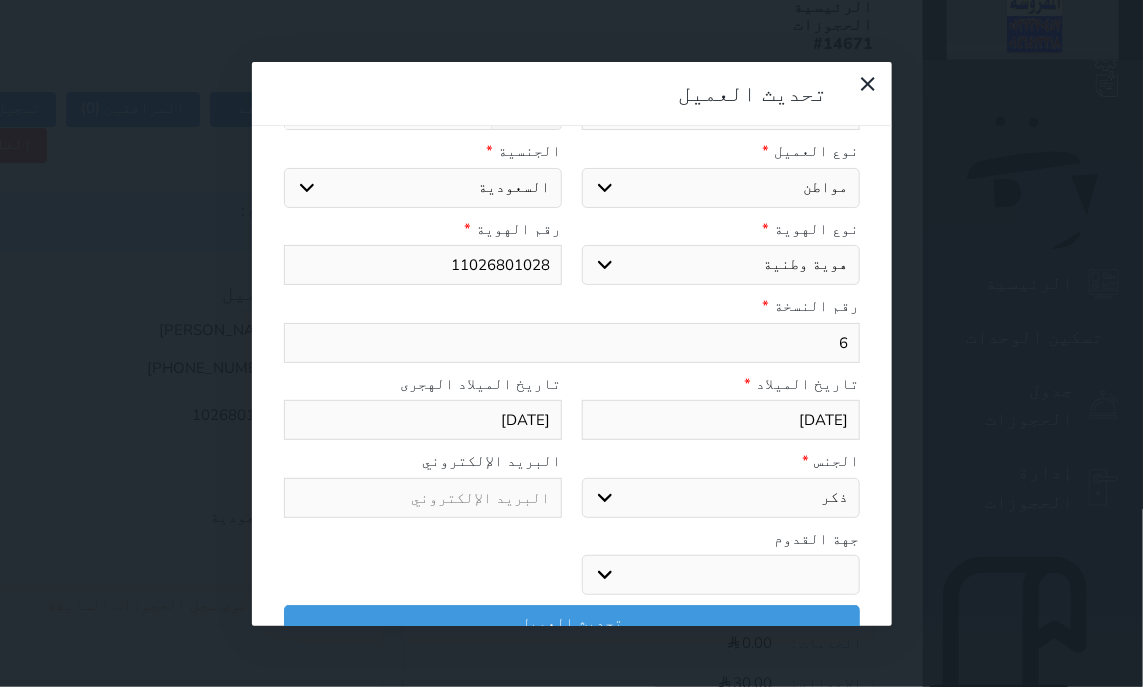type on "1026801028" 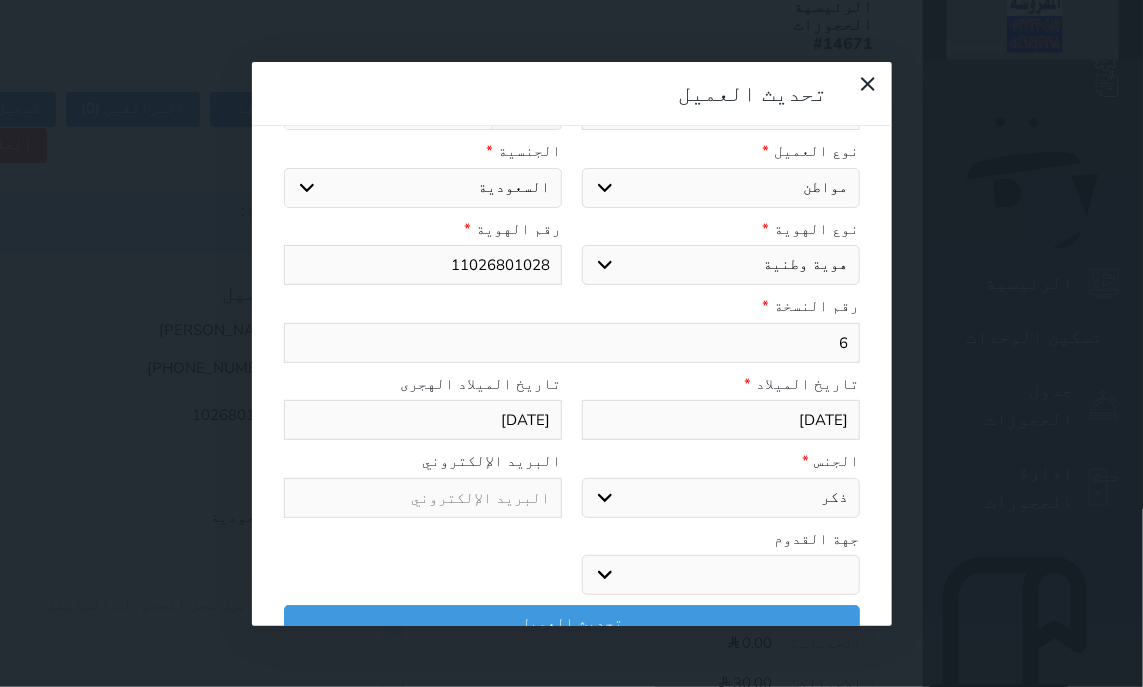 select 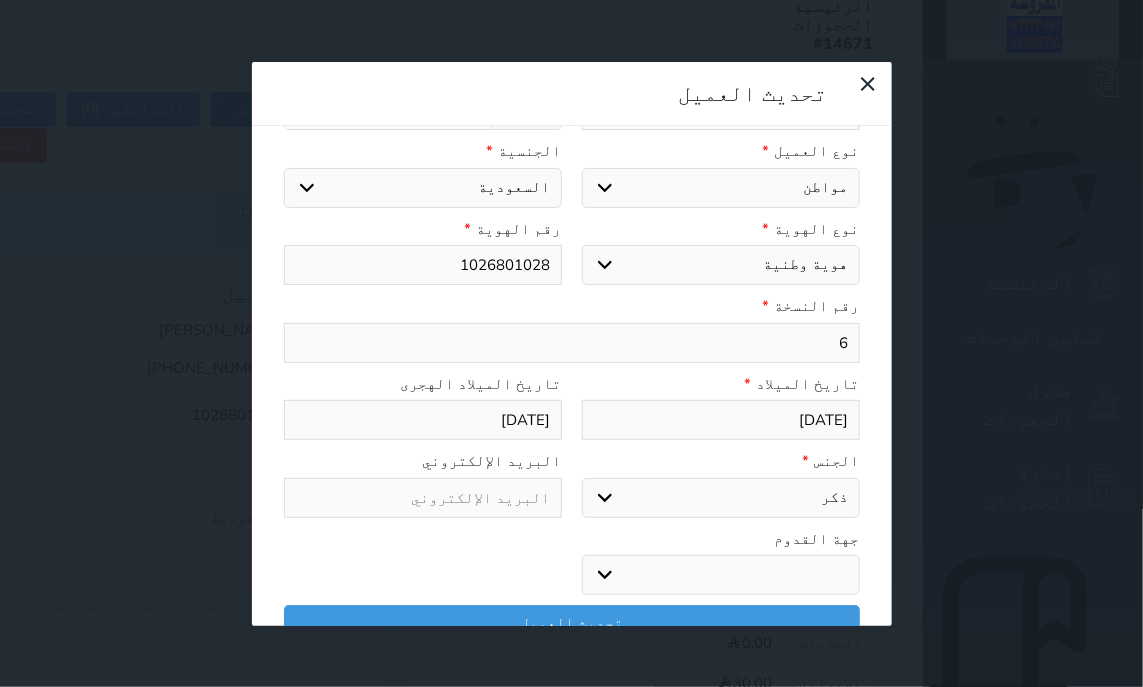 type on "026801028" 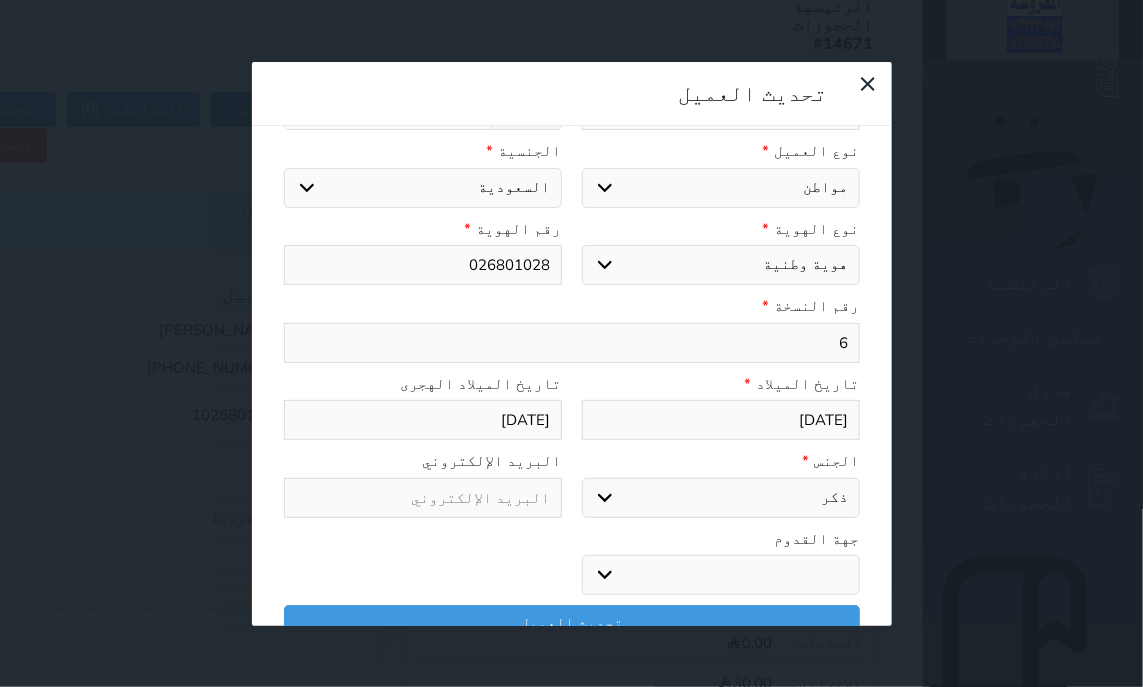 click on "026801028" at bounding box center [423, 265] 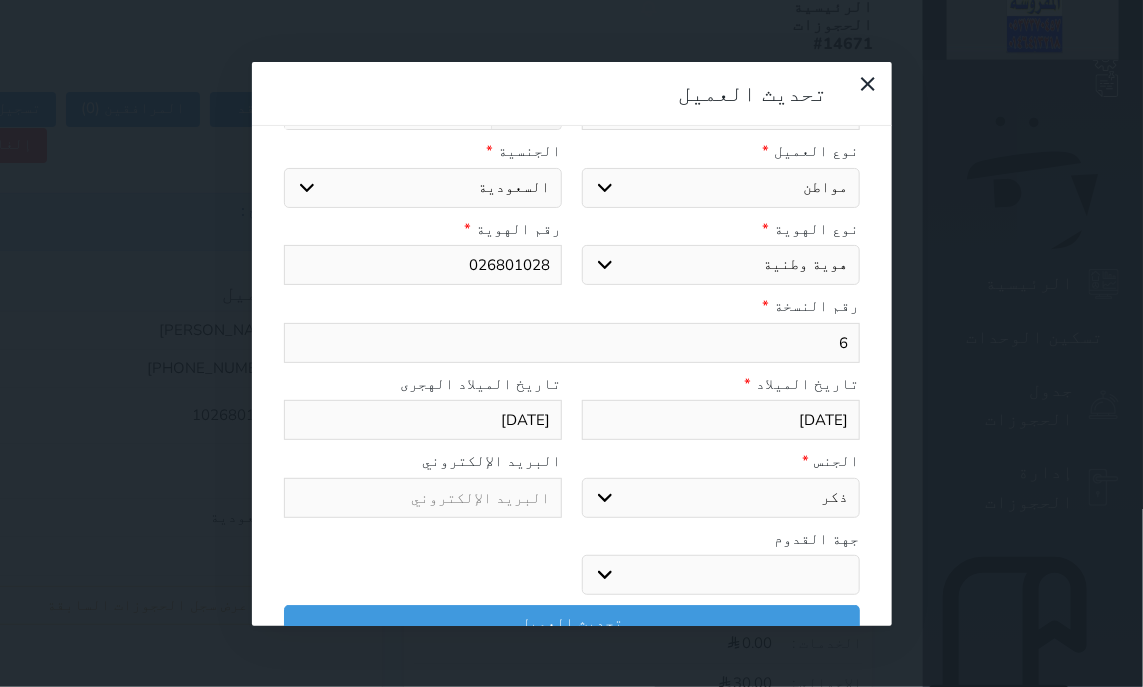 type on "26801028" 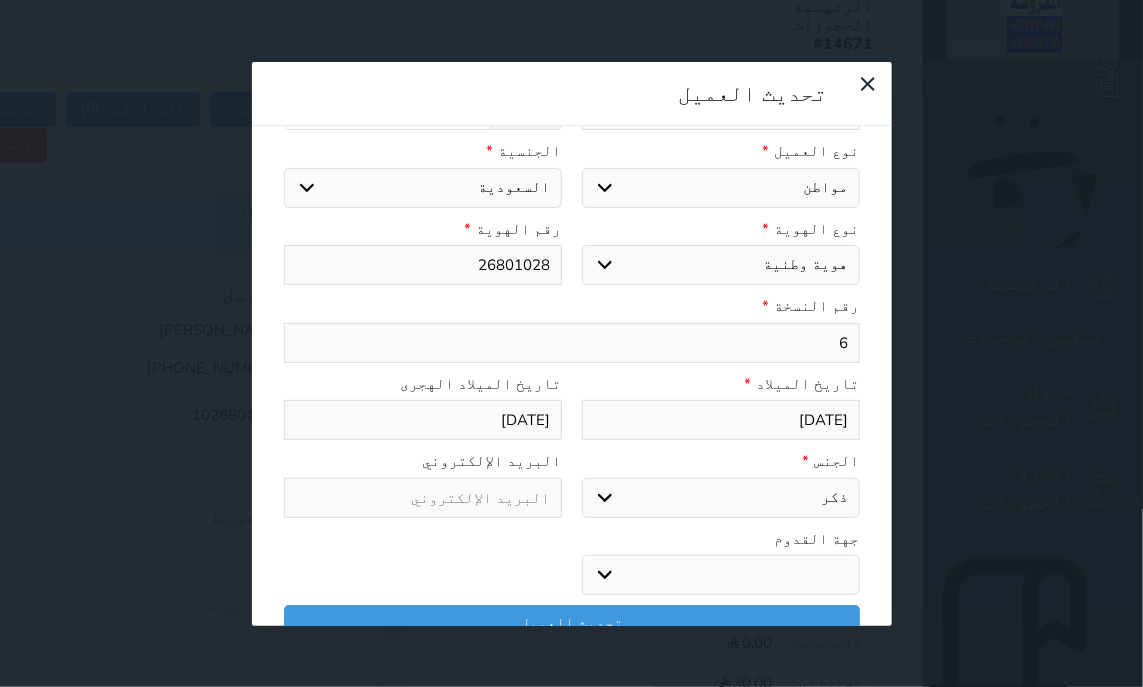 type on "126801028" 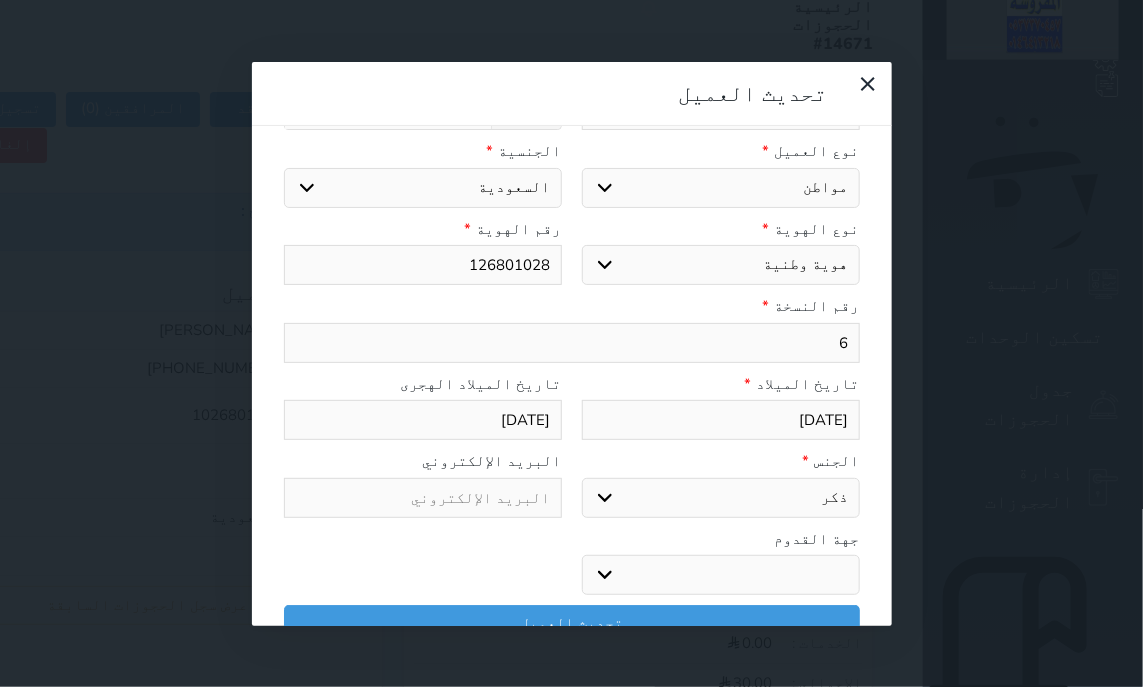 type on "1126801028" 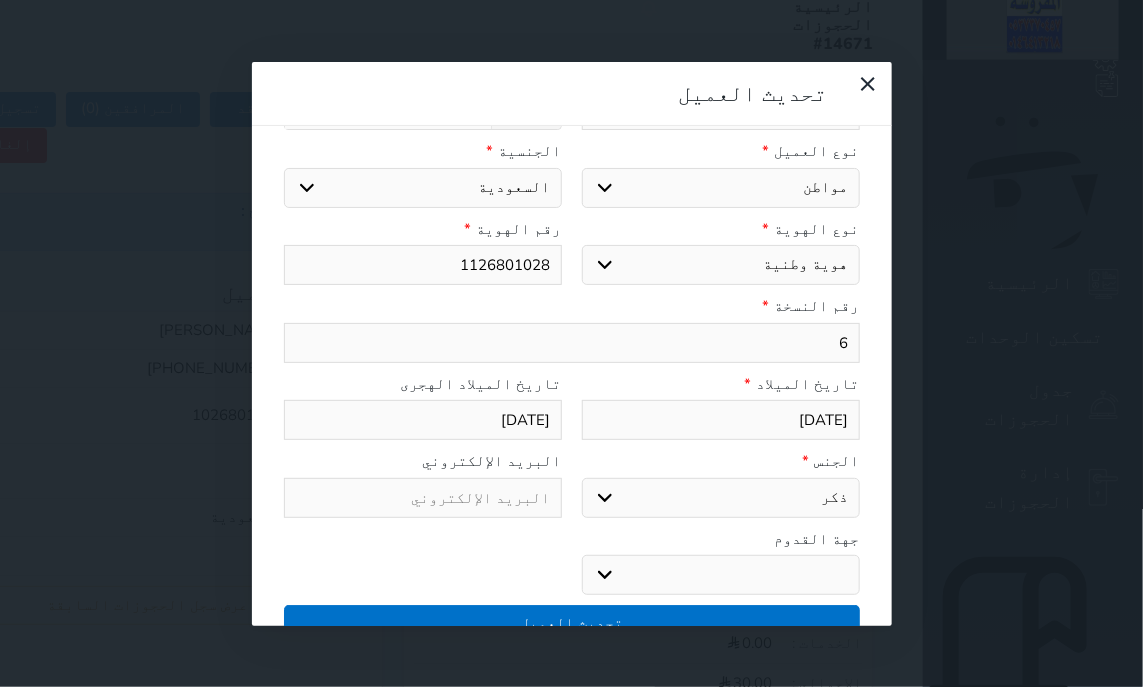 type on "1126801028" 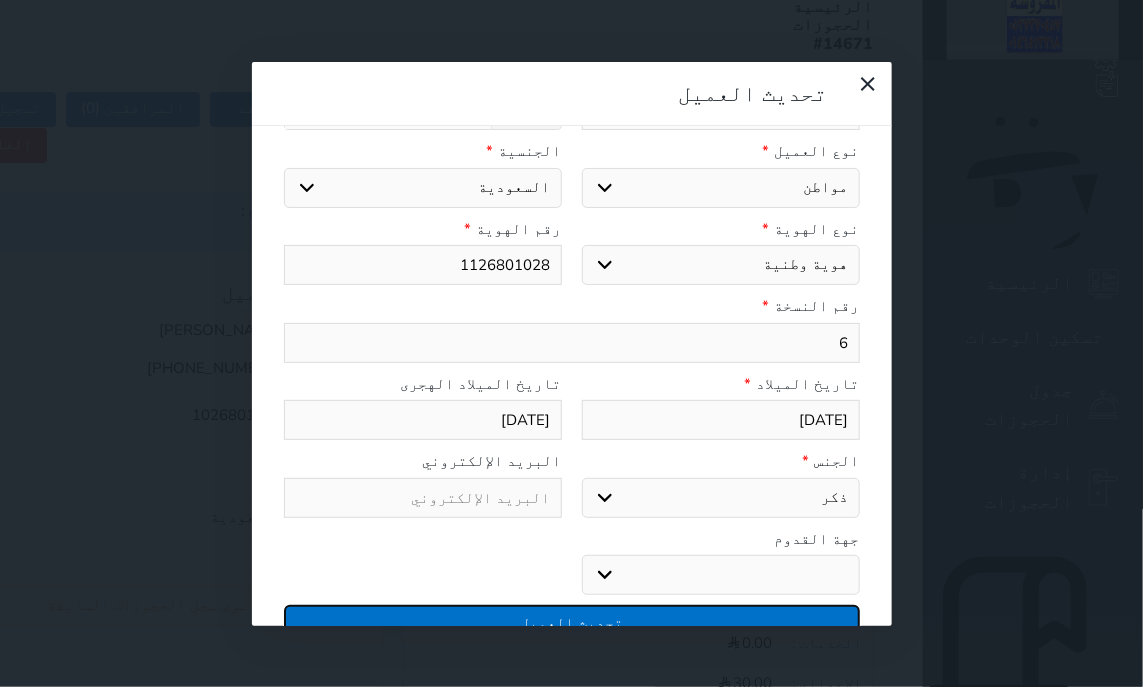 click on "تحديث العميل" at bounding box center (572, 622) 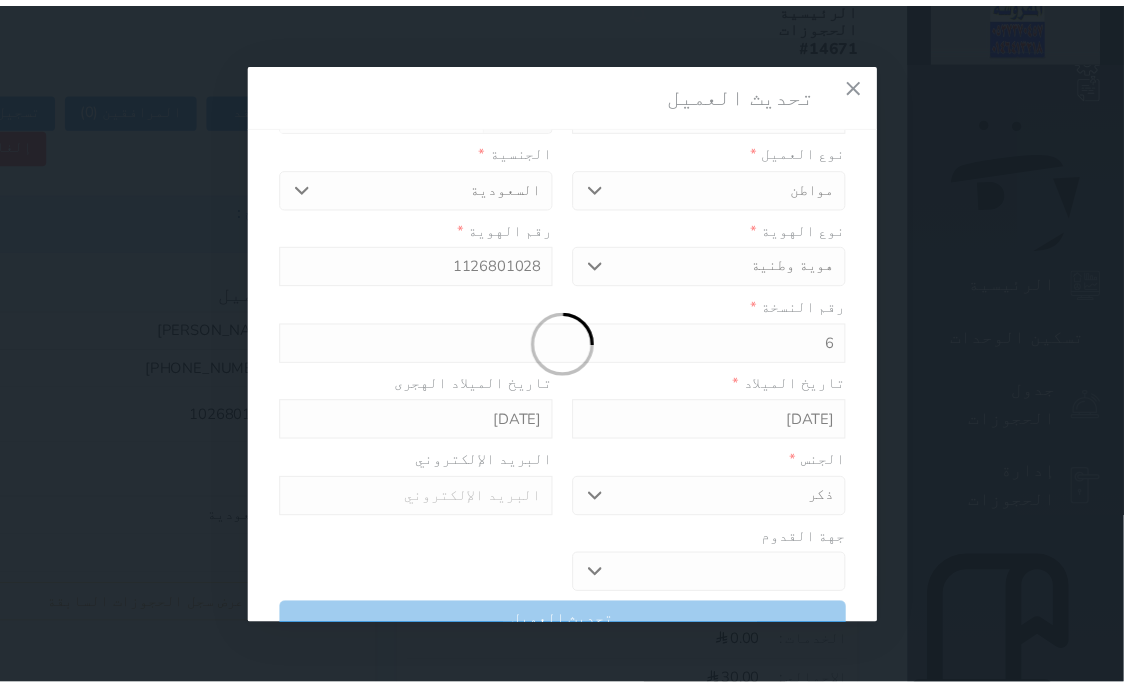 scroll, scrollTop: 200, scrollLeft: 0, axis: vertical 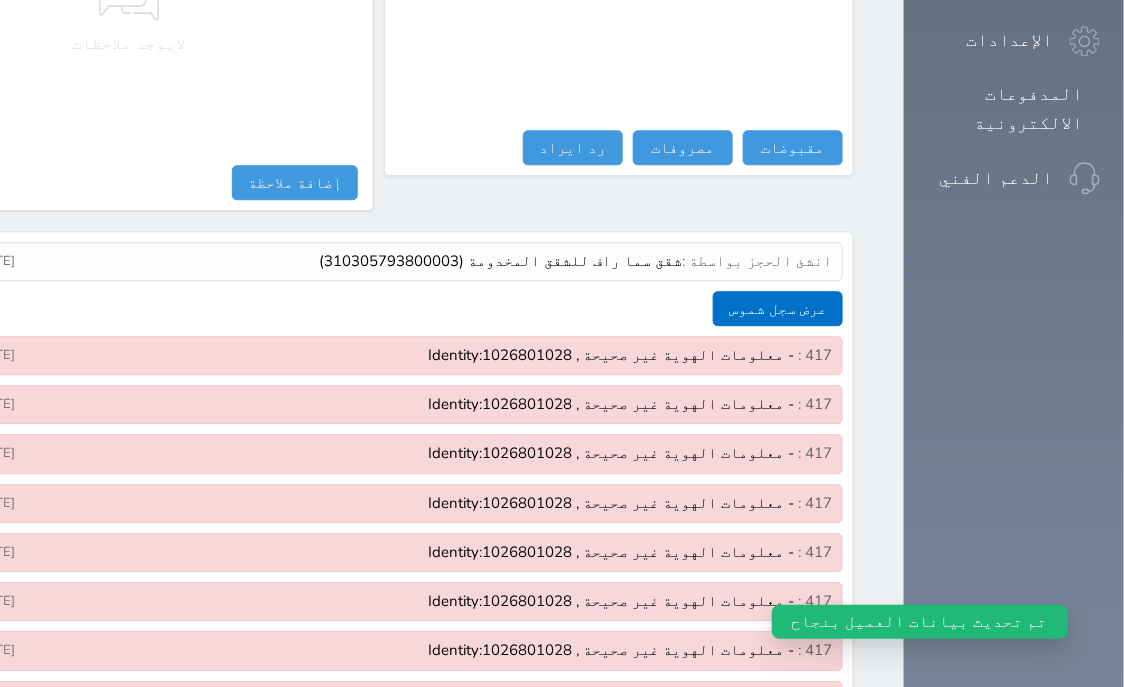 drag, startPoint x: 877, startPoint y: 153, endPoint x: 877, endPoint y: 164, distance: 11 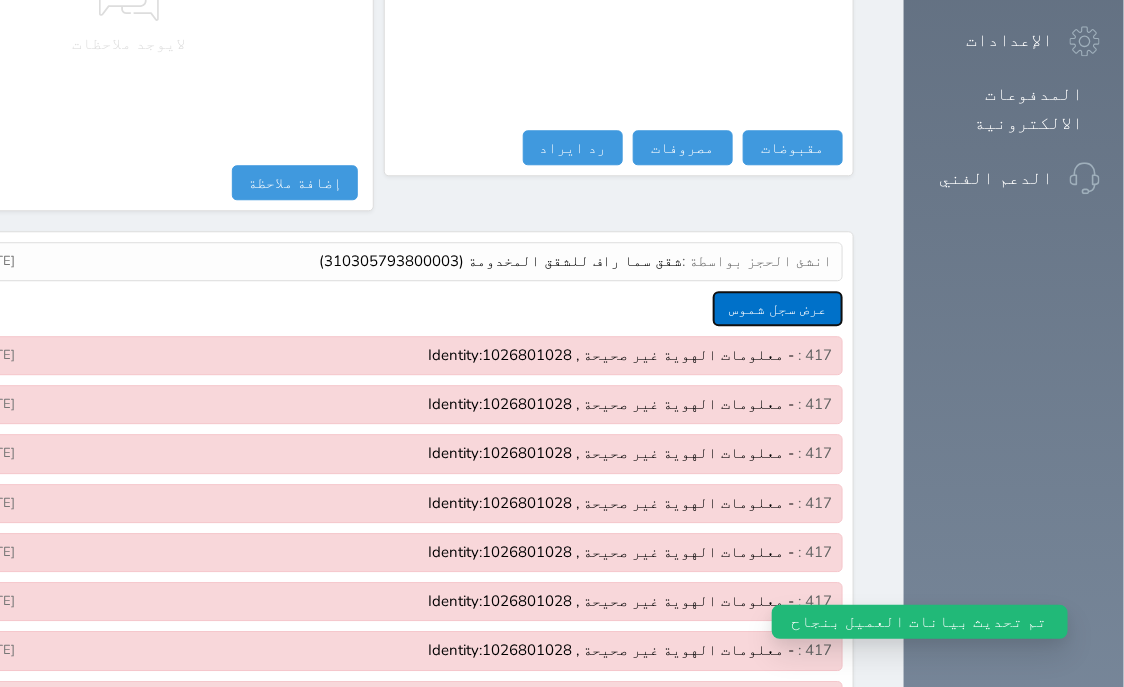 click on "عرض سجل شموس" at bounding box center [778, 308] 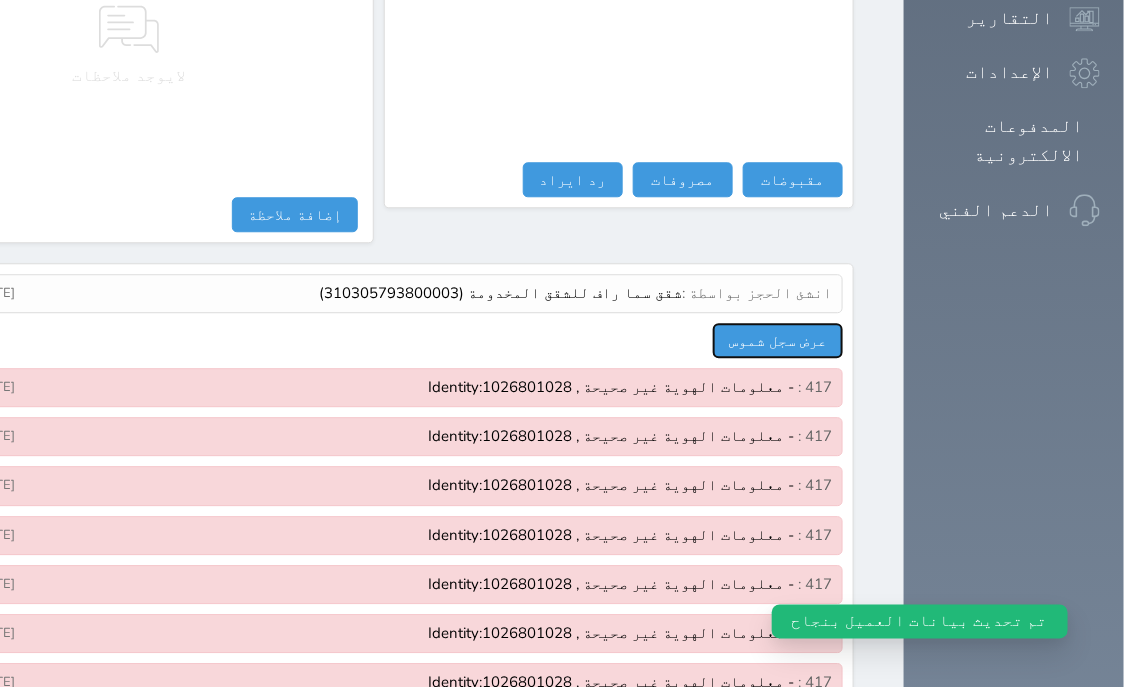 scroll, scrollTop: 1689, scrollLeft: 0, axis: vertical 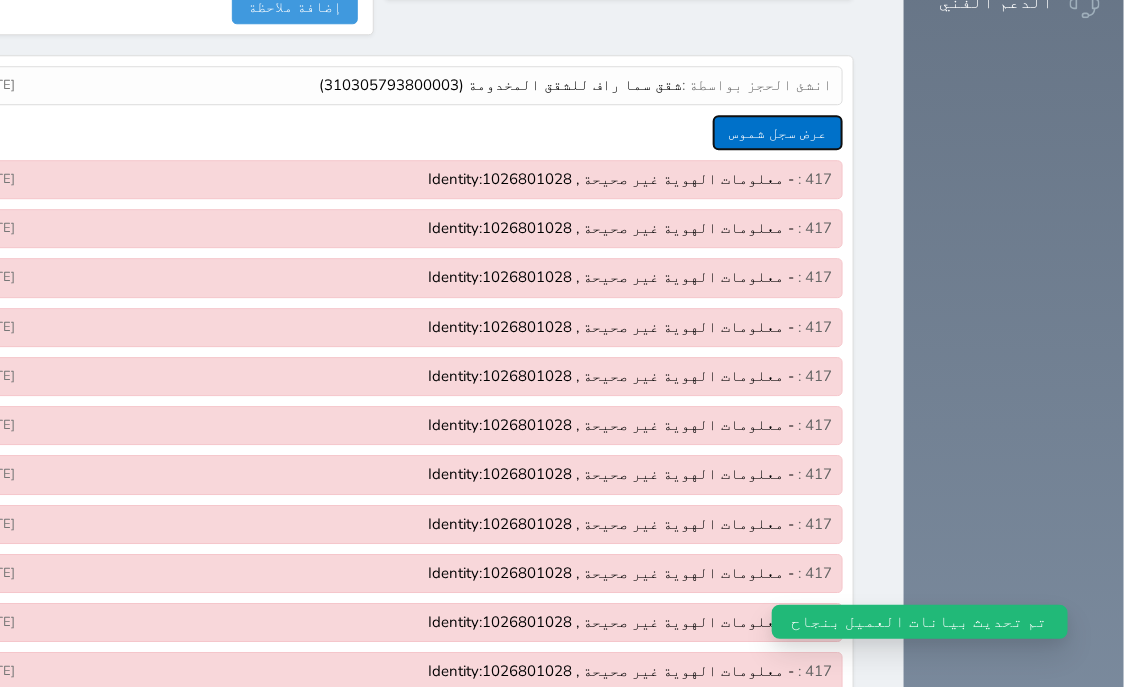 click on "عرض سجل شموس" at bounding box center (778, 132) 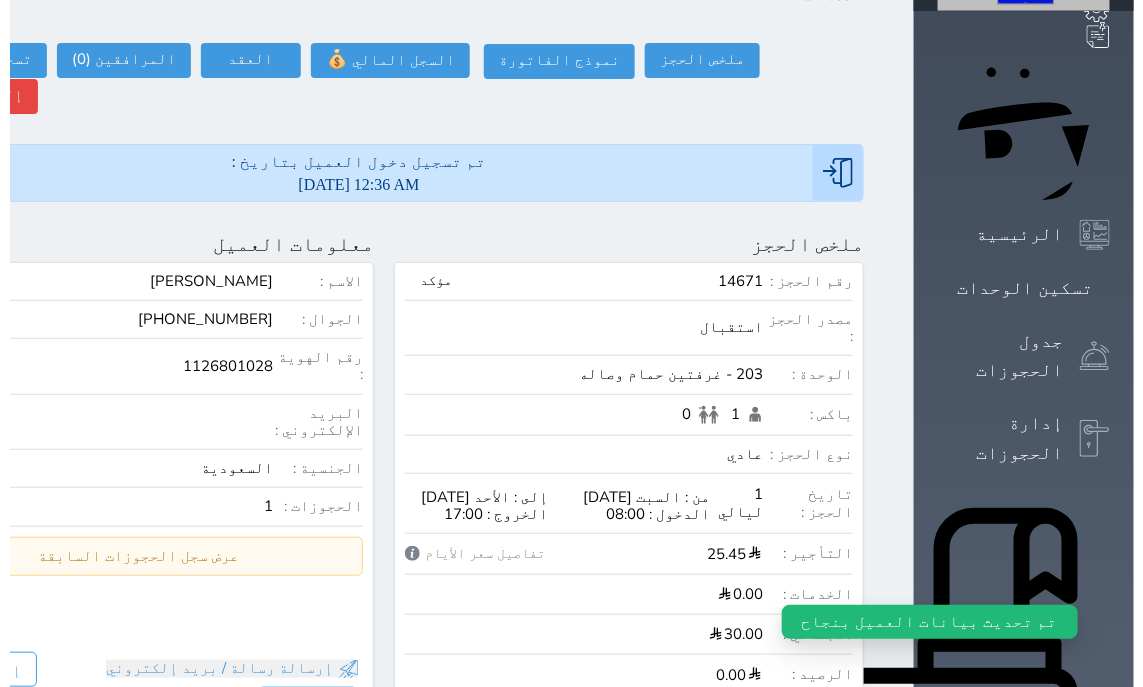 scroll, scrollTop: 0, scrollLeft: 0, axis: both 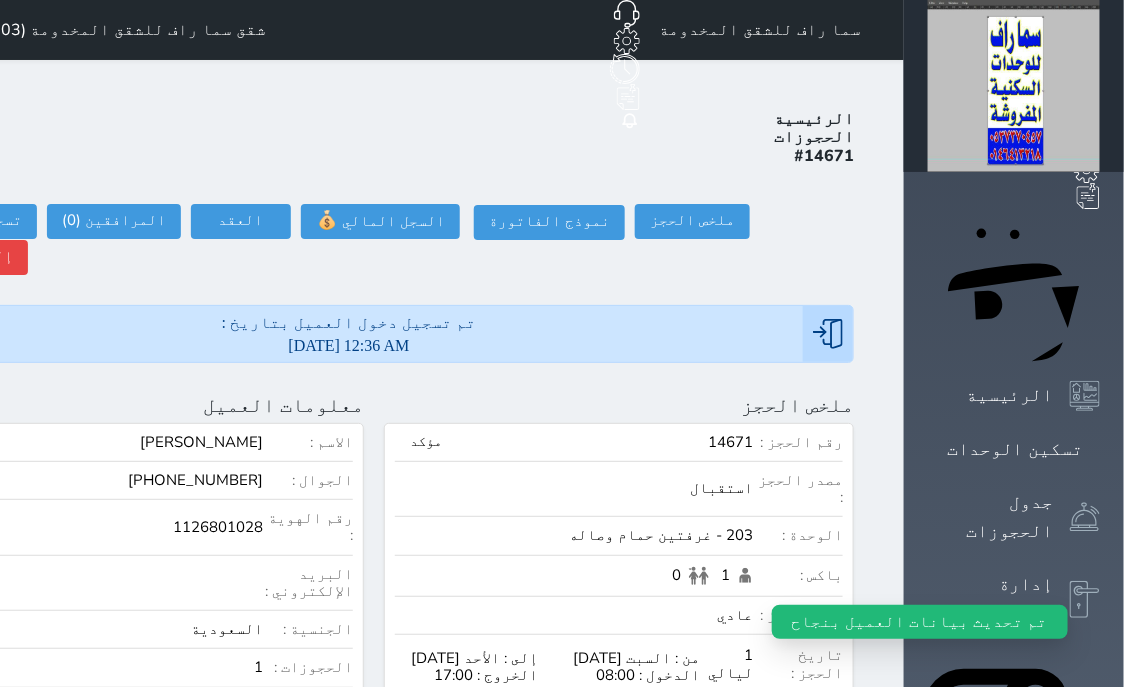 click at bounding box center [-89, 405] 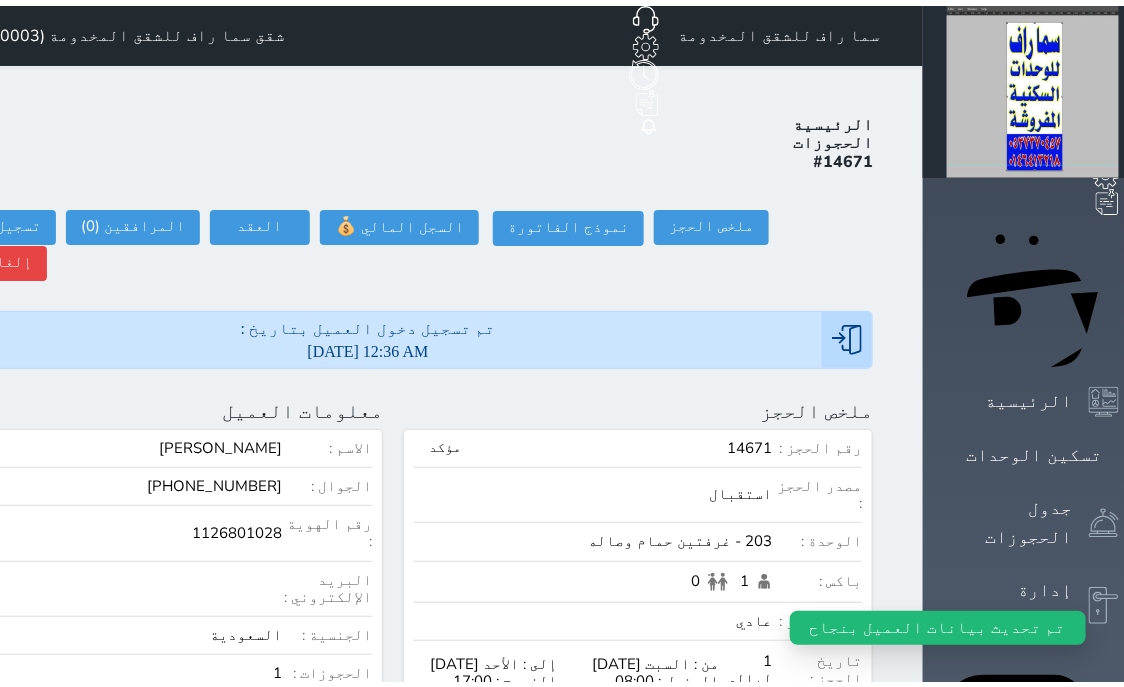 scroll, scrollTop: 200, scrollLeft: 0, axis: vertical 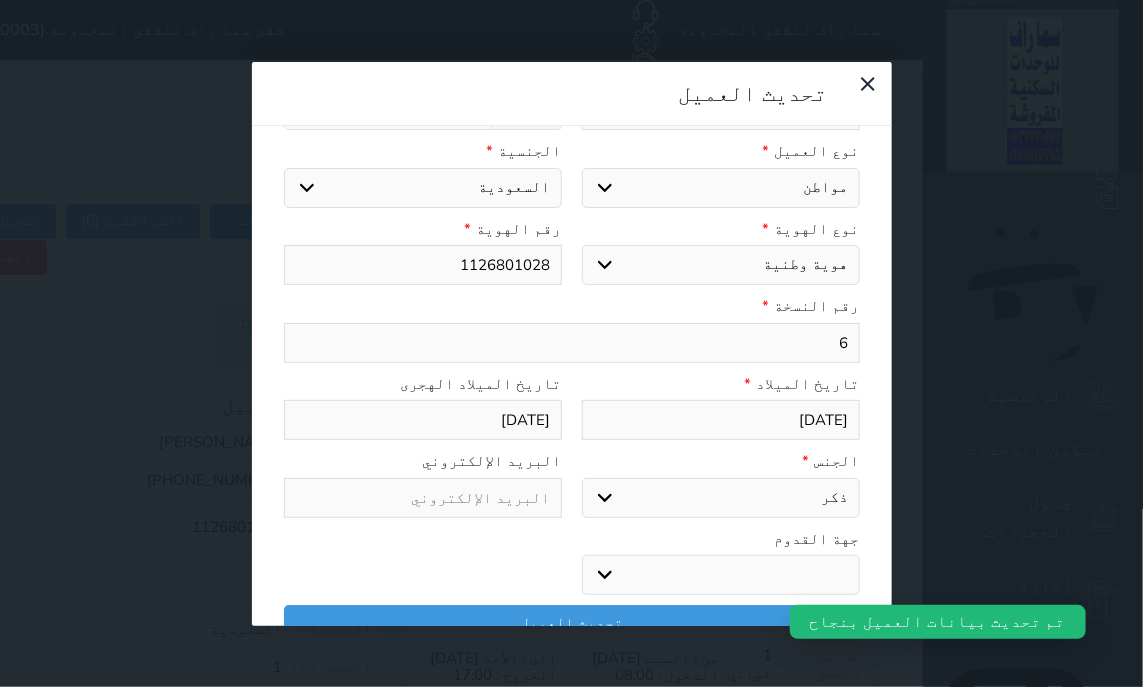 select 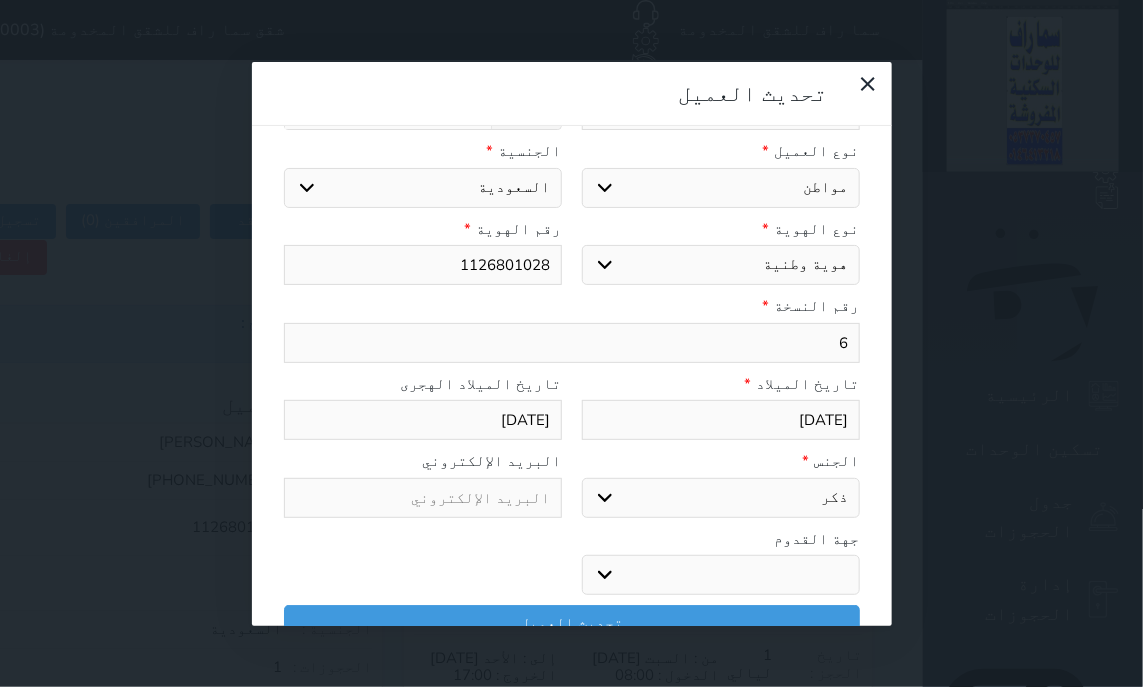 click on "1126801028" at bounding box center (423, 265) 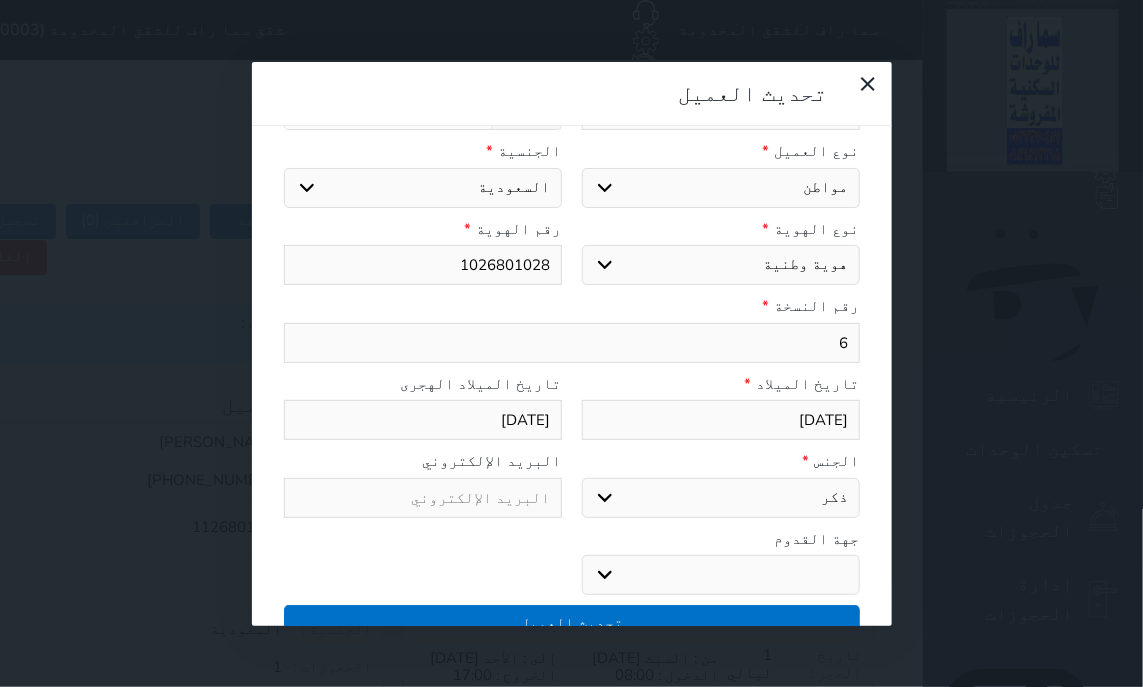 type on "1026801028" 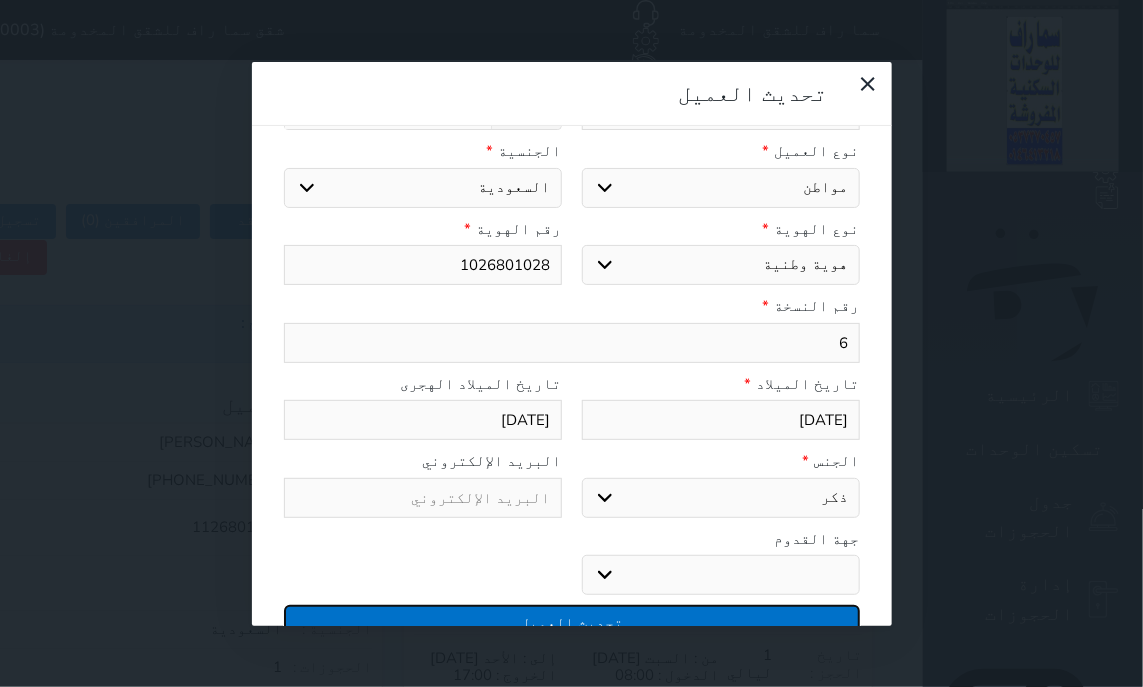 click on "تحديث العميل" at bounding box center (572, 622) 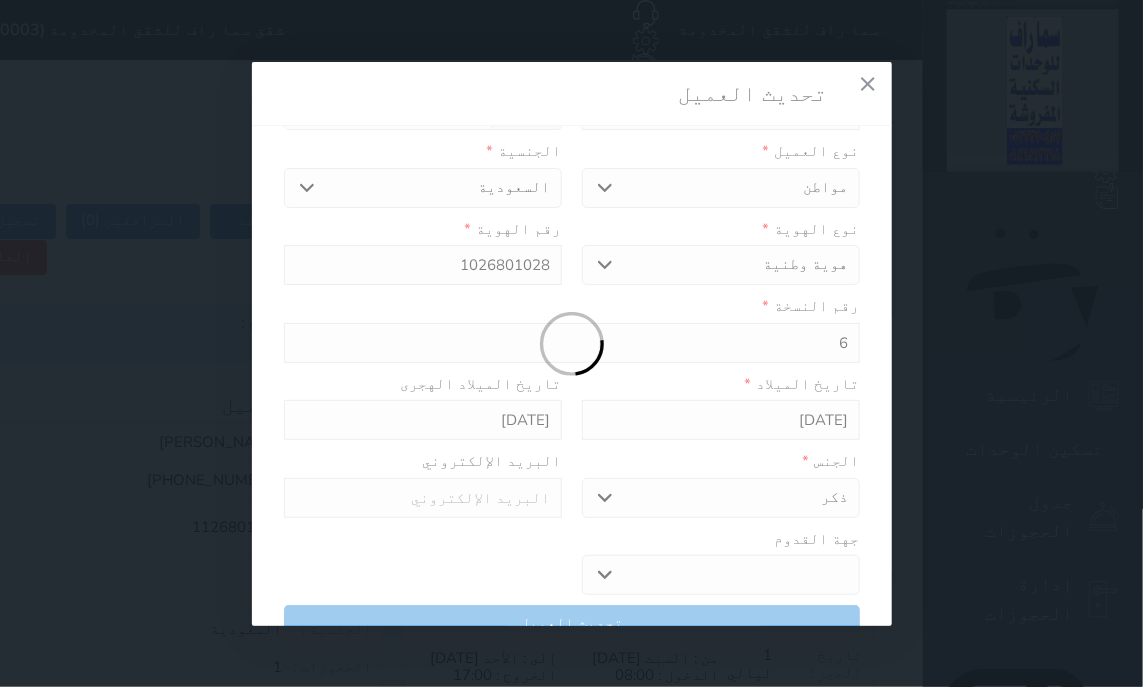select 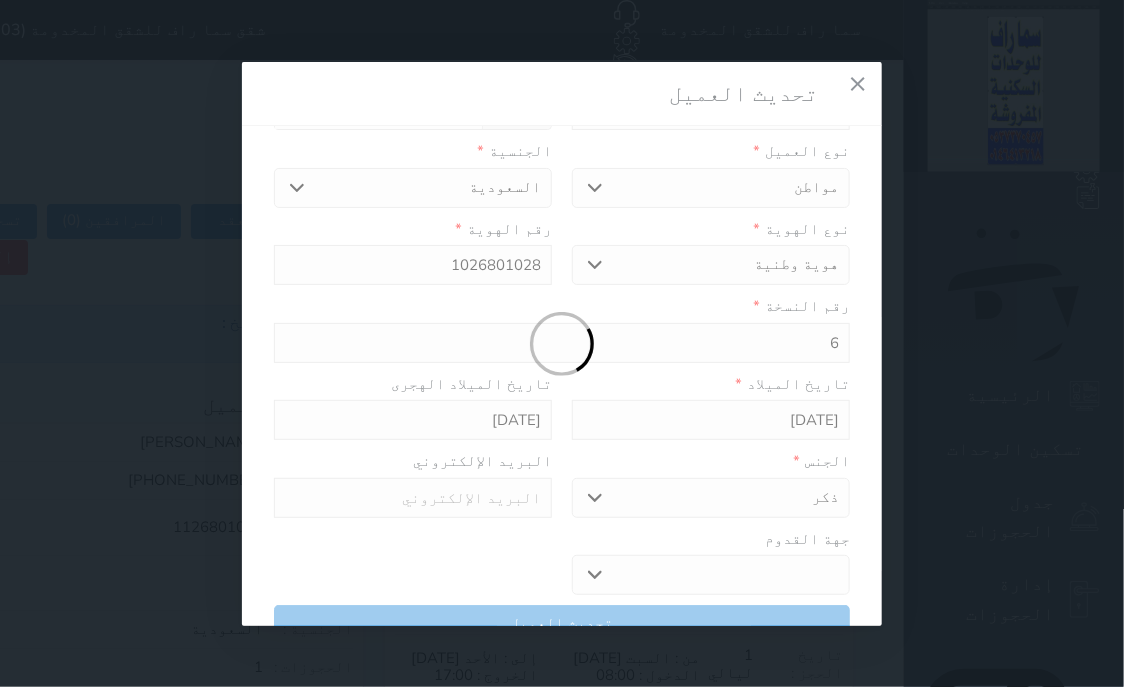 scroll, scrollTop: 200, scrollLeft: 0, axis: vertical 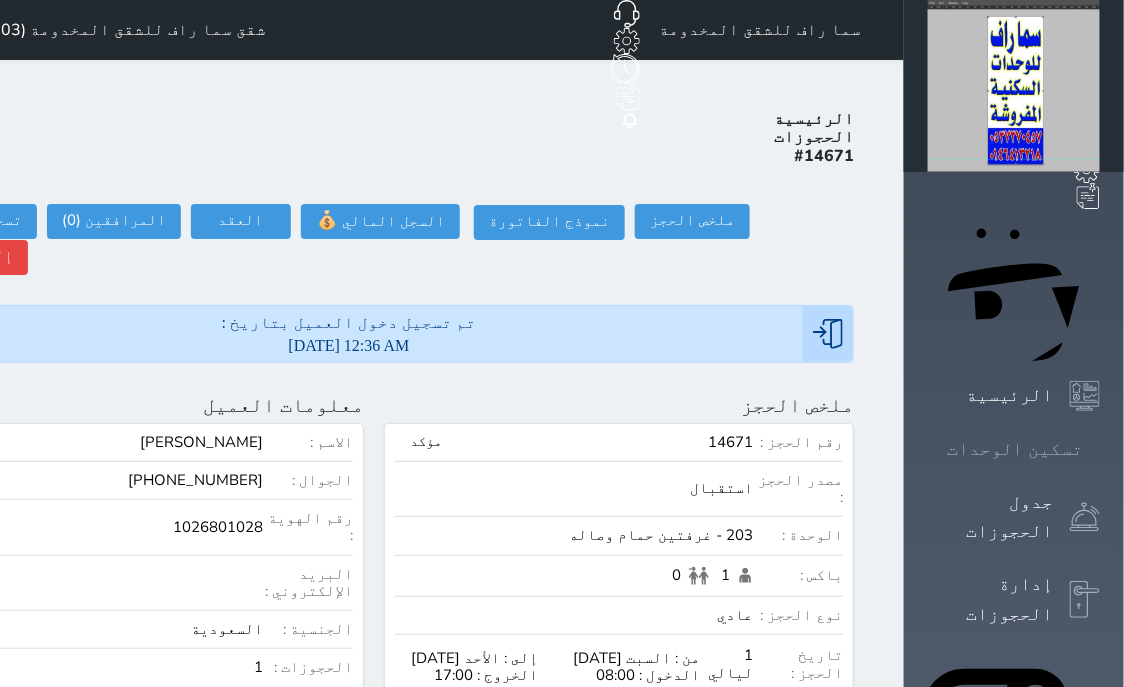 click on "تسكين الوحدات" at bounding box center (1015, 449) 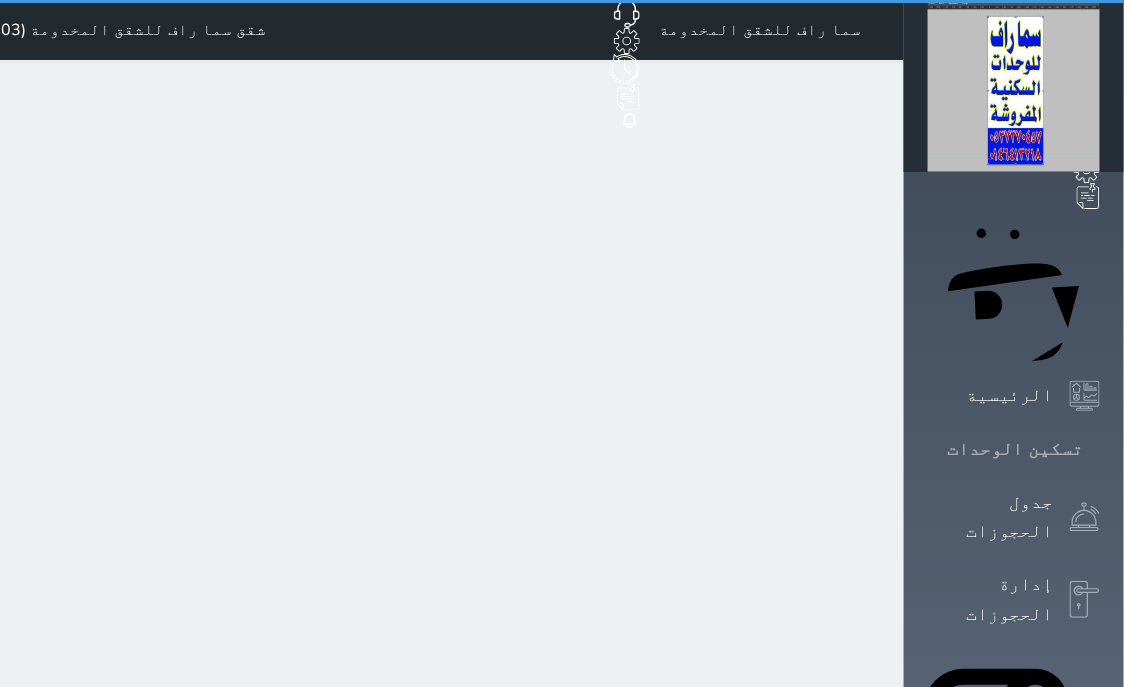 click on "تسكين الوحدات" at bounding box center (1015, 449) 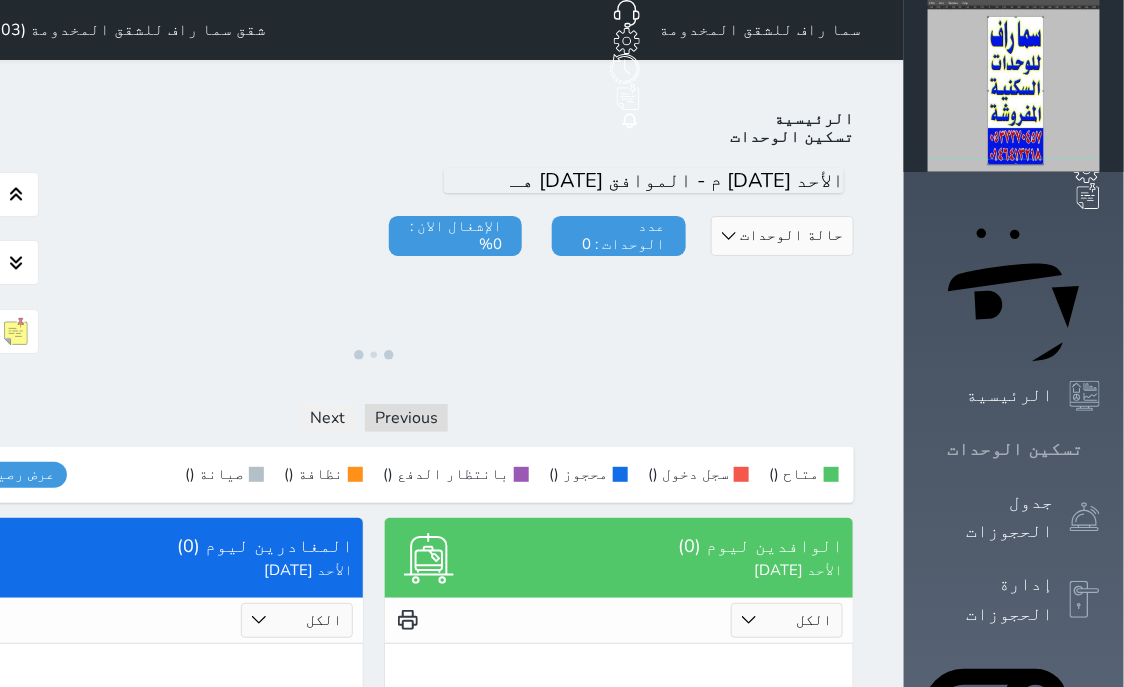 click on "تسكين الوحدات" at bounding box center [1015, 449] 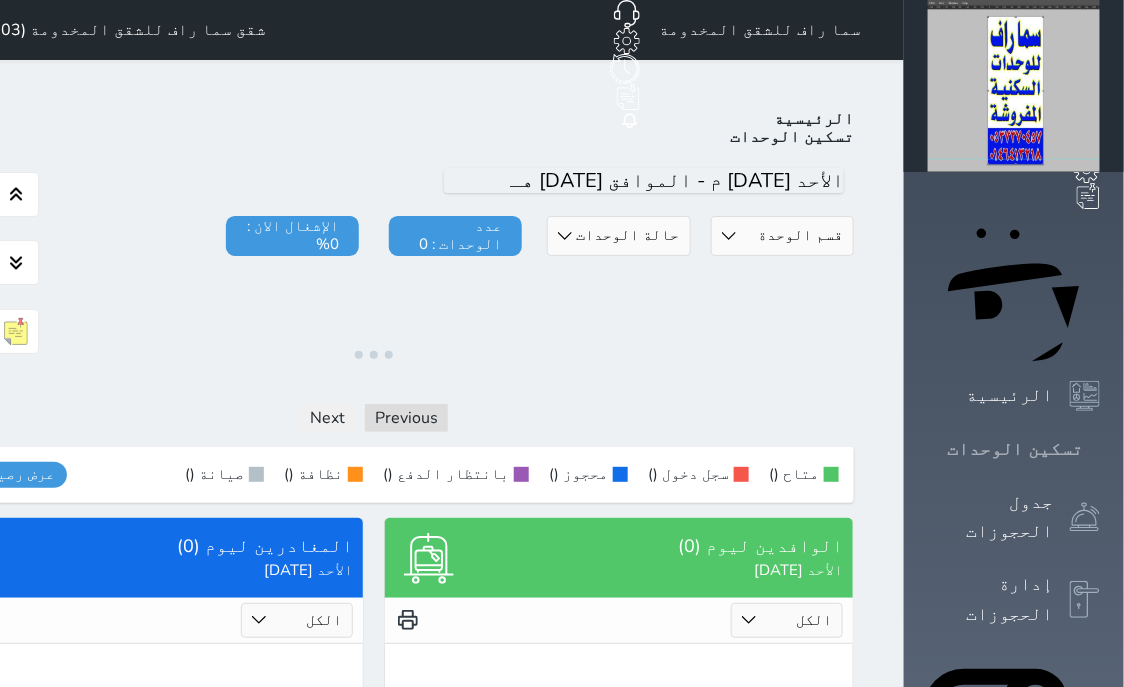 click on "تسكين الوحدات" at bounding box center [1015, 449] 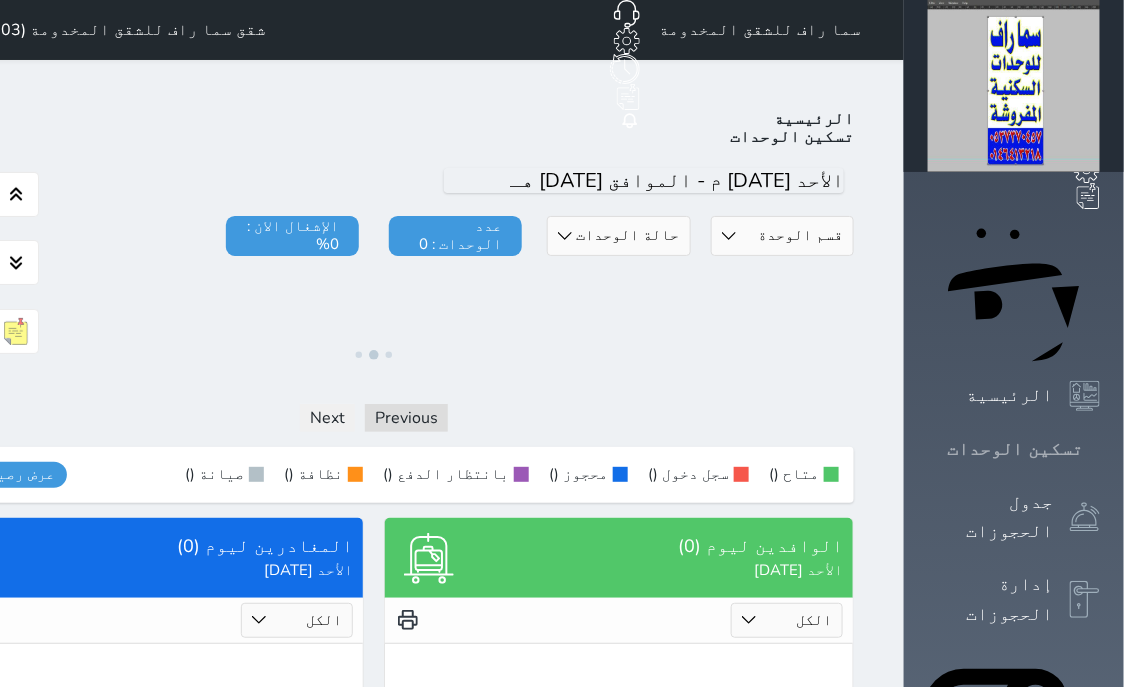 click on "تسكين الوحدات" at bounding box center (1015, 449) 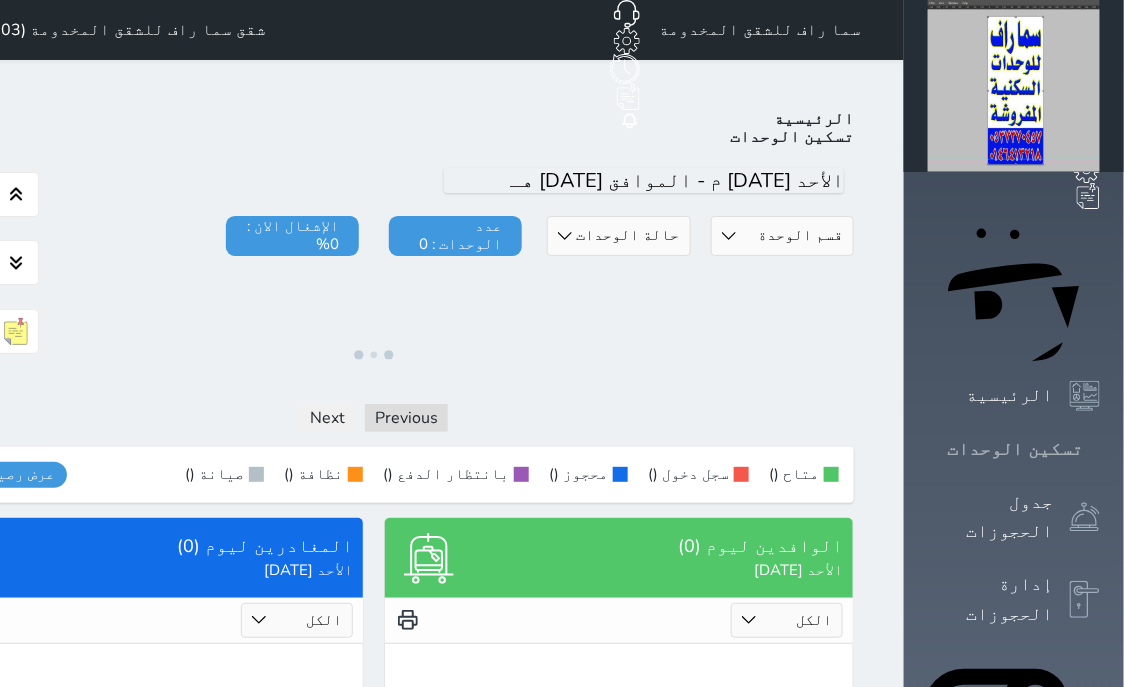click on "تسكين الوحدات" at bounding box center (1015, 449) 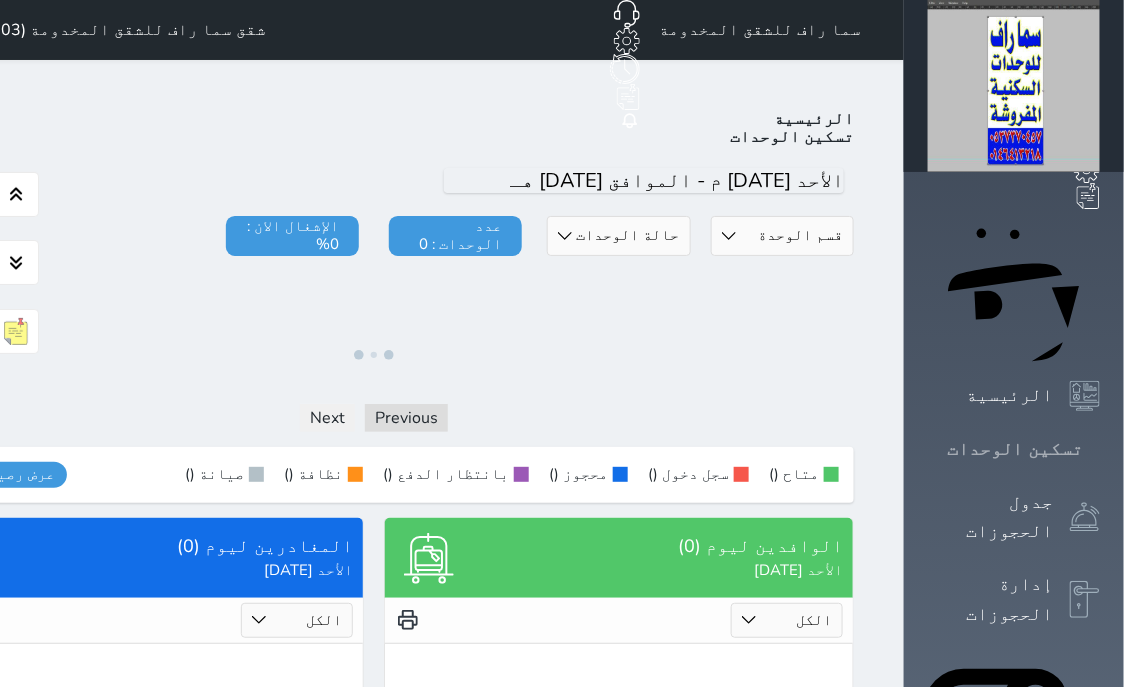 click on "تسكين الوحدات" at bounding box center (1015, 449) 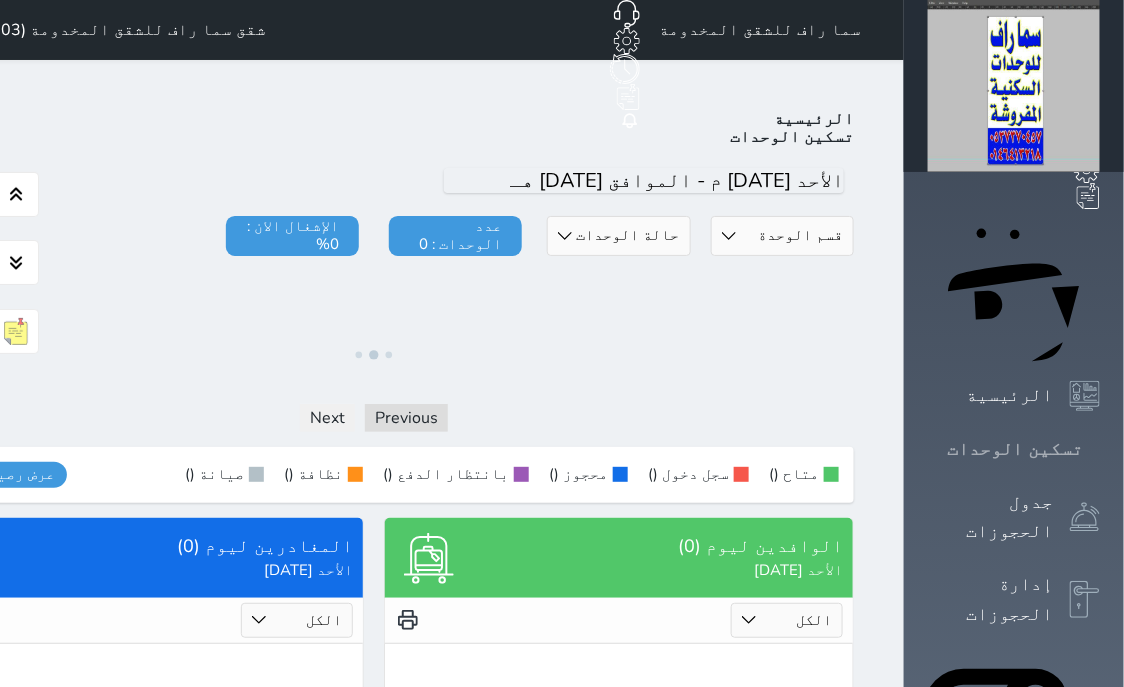 click on "تسكين الوحدات" at bounding box center (1015, 449) 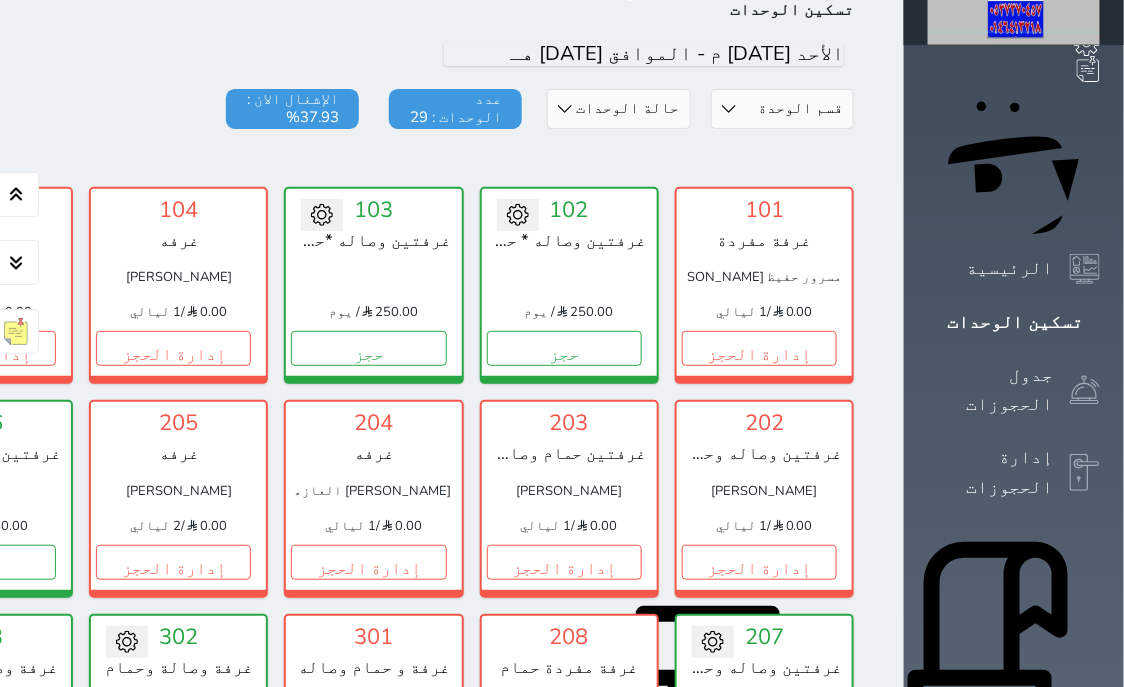 scroll, scrollTop: 0, scrollLeft: 0, axis: both 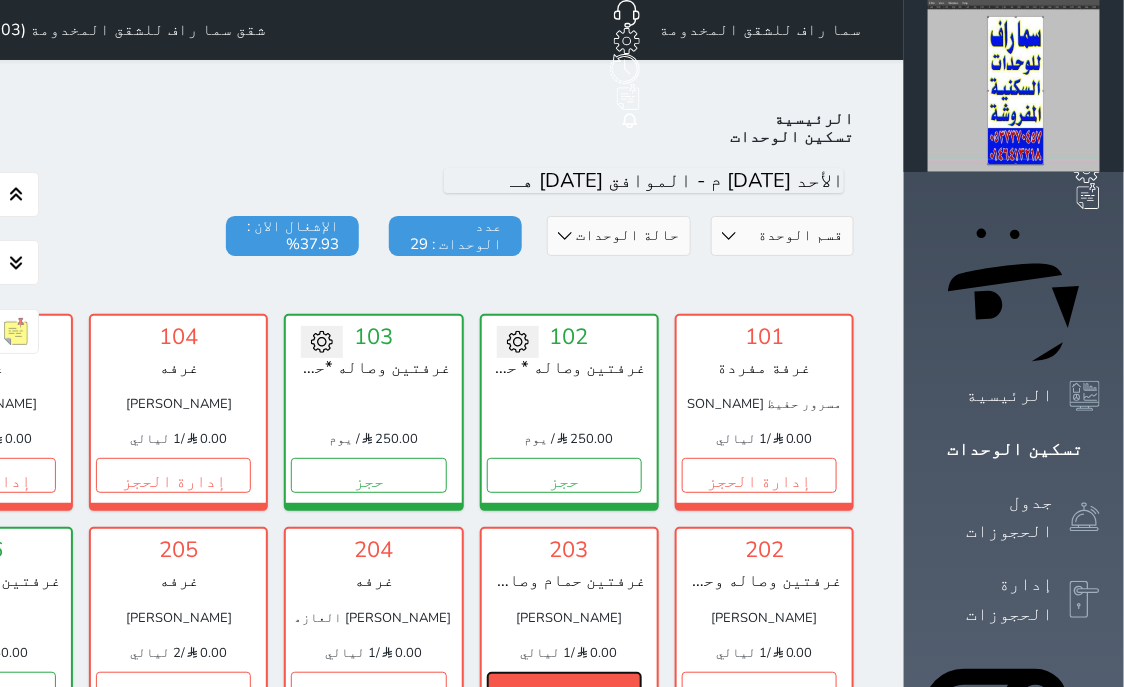 click on "إدارة الحجز" at bounding box center [564, 689] 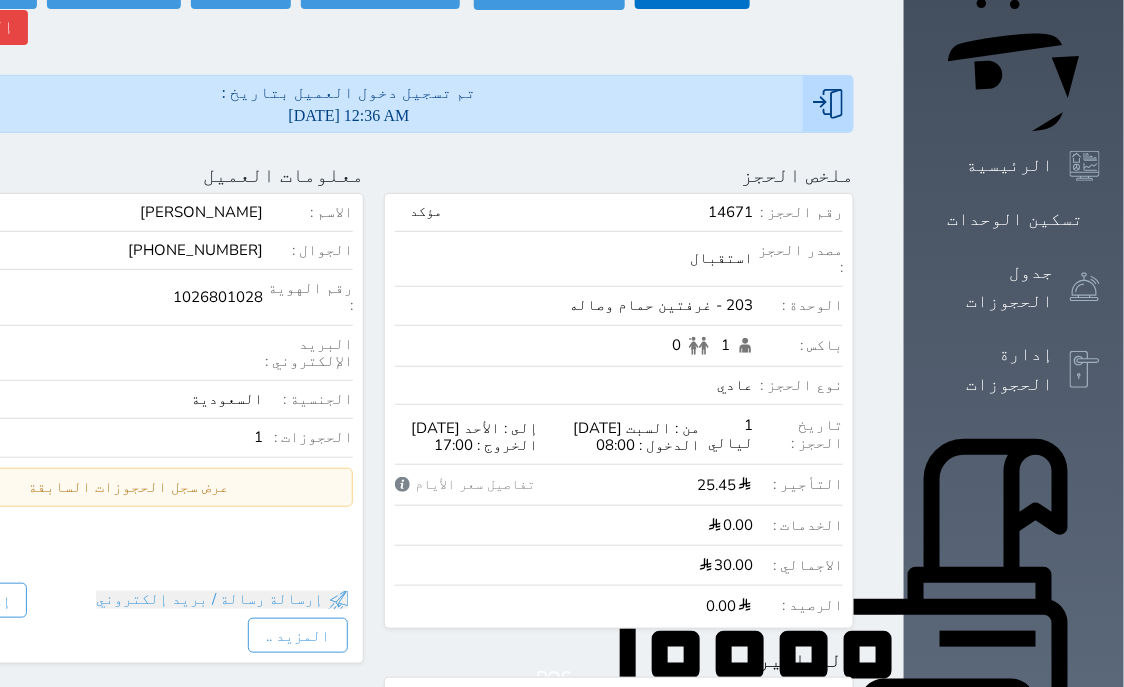 scroll, scrollTop: 77, scrollLeft: 0, axis: vertical 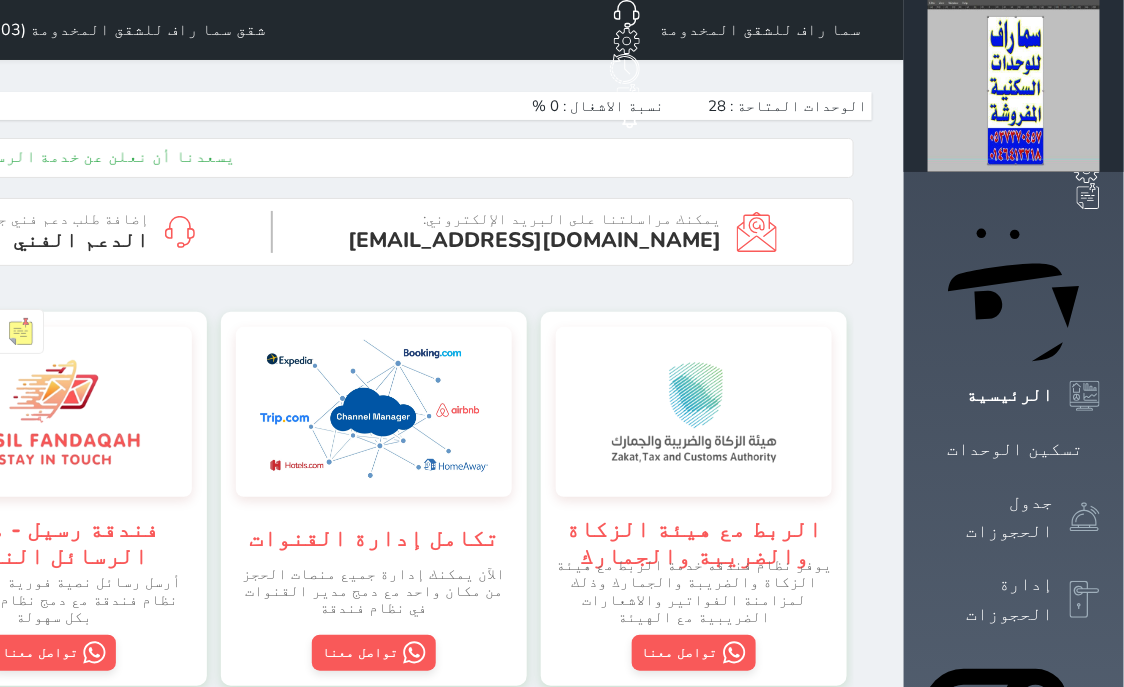click on "تسكين الوحدات" at bounding box center [1015, 449] 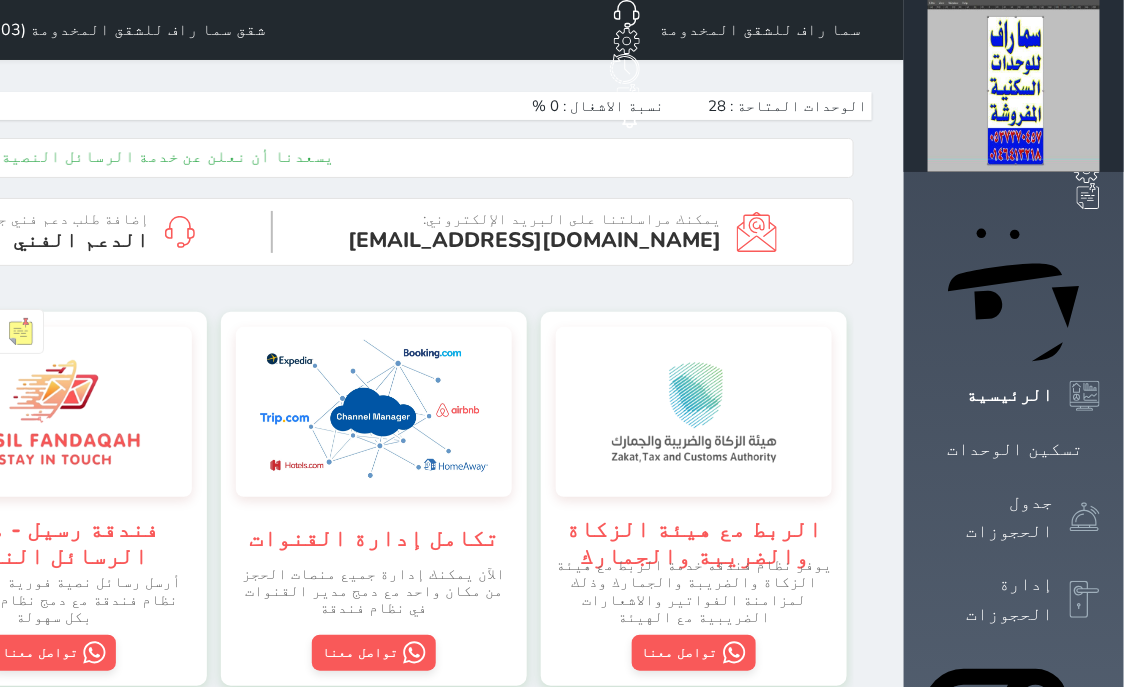 scroll, scrollTop: 0, scrollLeft: 0, axis: both 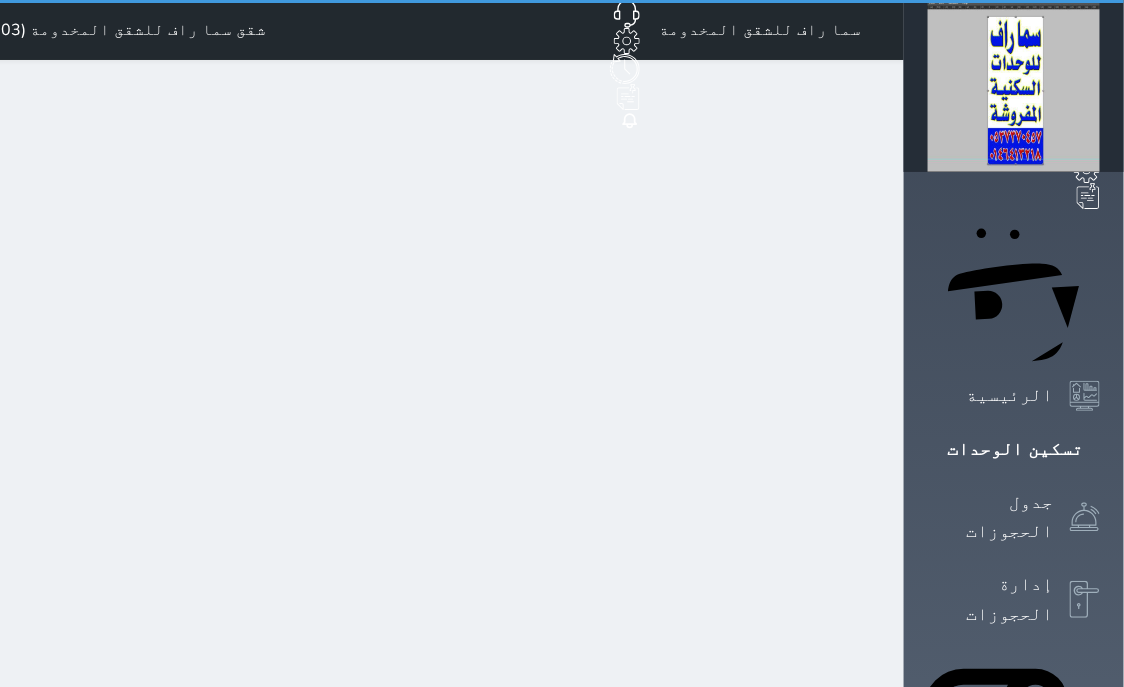 click on "تسكين الوحدات" at bounding box center (1015, 449) 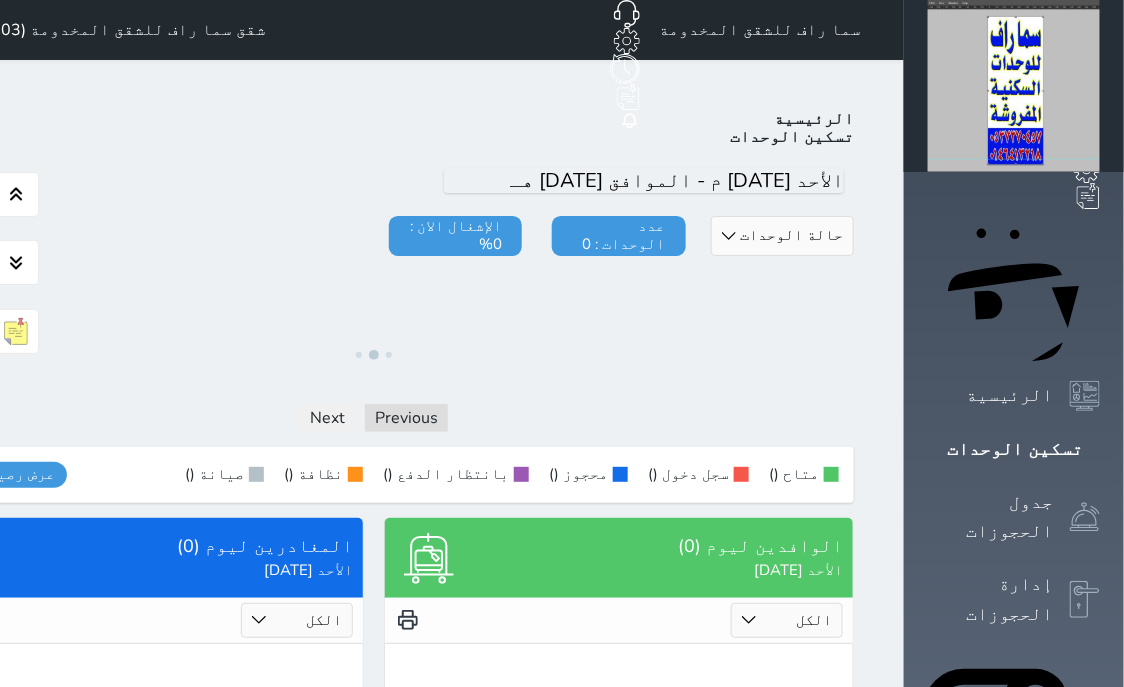 click on "تسكين الوحدات" at bounding box center [1015, 449] 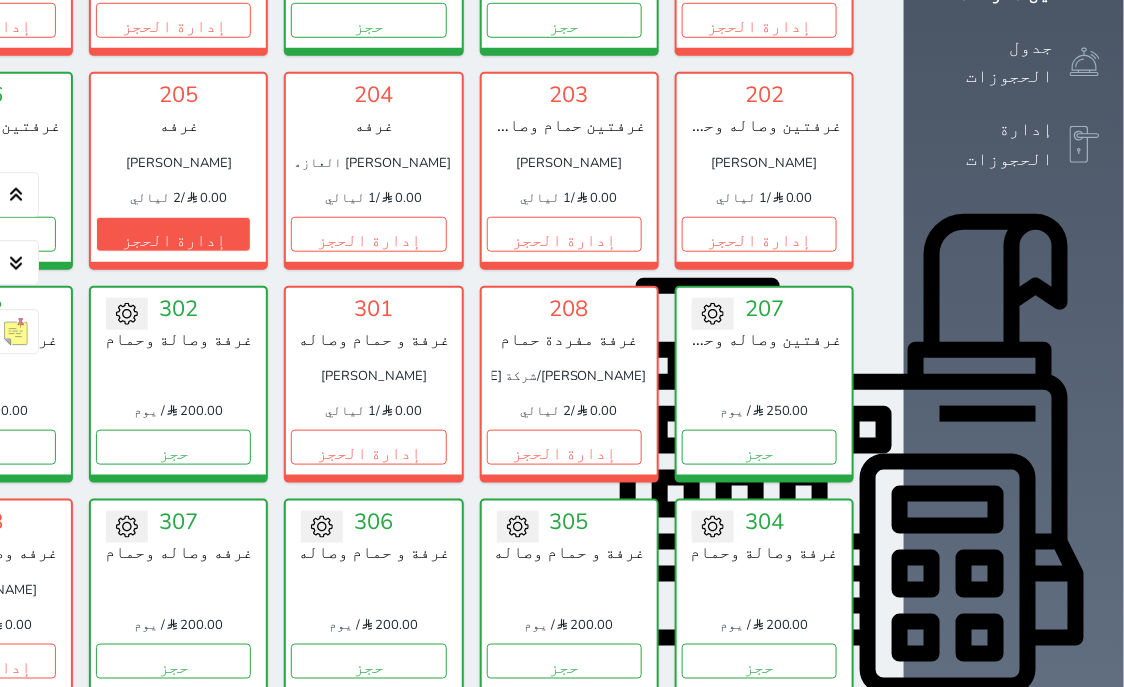 scroll, scrollTop: 587, scrollLeft: 0, axis: vertical 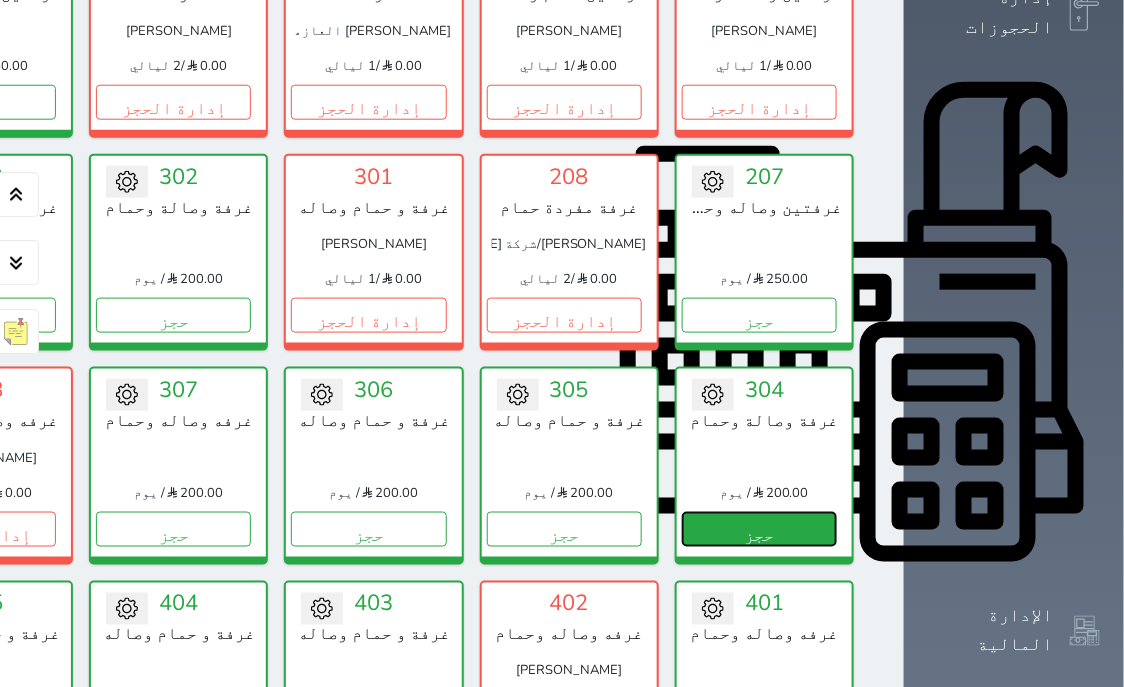 click on "حجز" at bounding box center [759, 529] 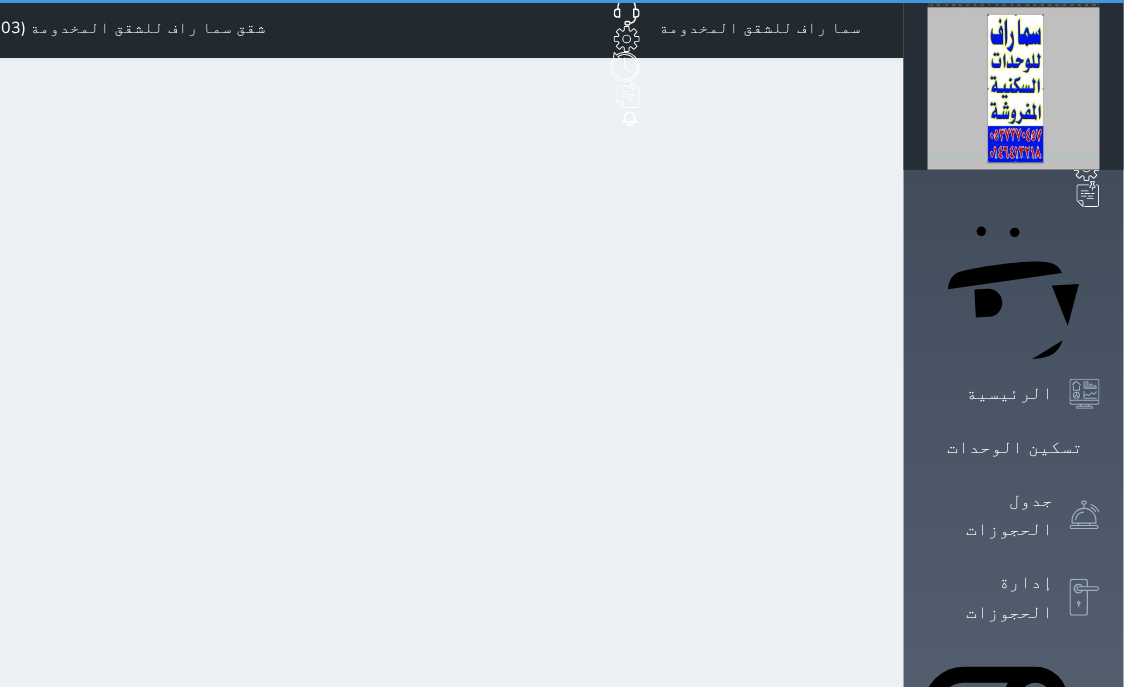 scroll, scrollTop: 0, scrollLeft: 0, axis: both 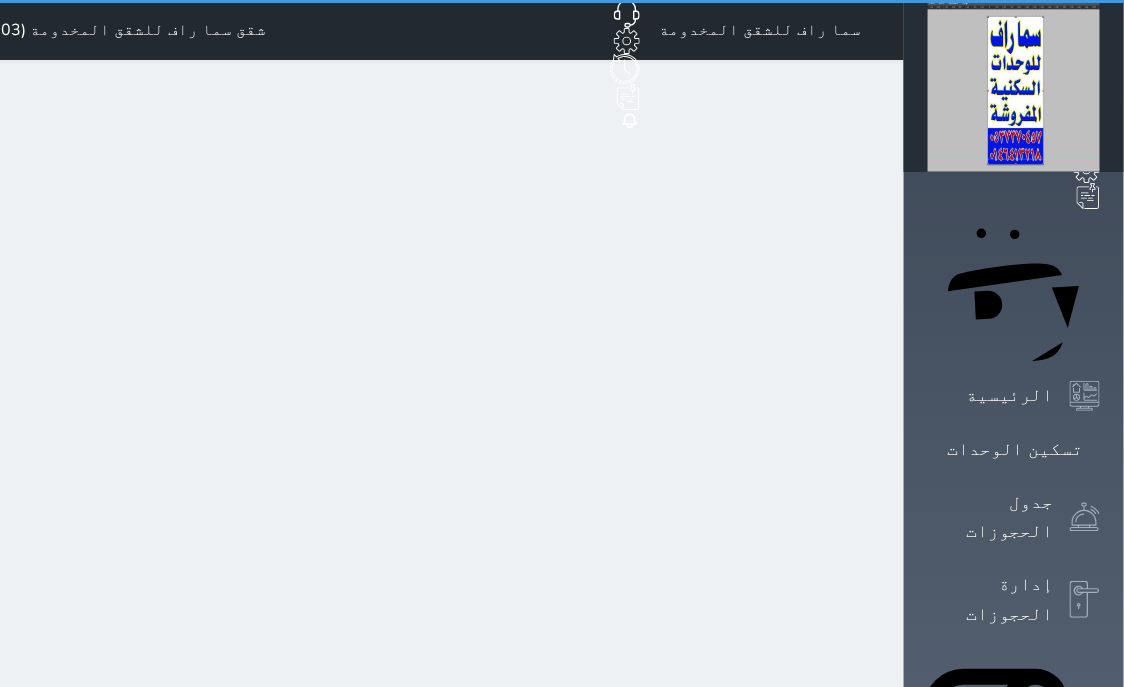 select on "1" 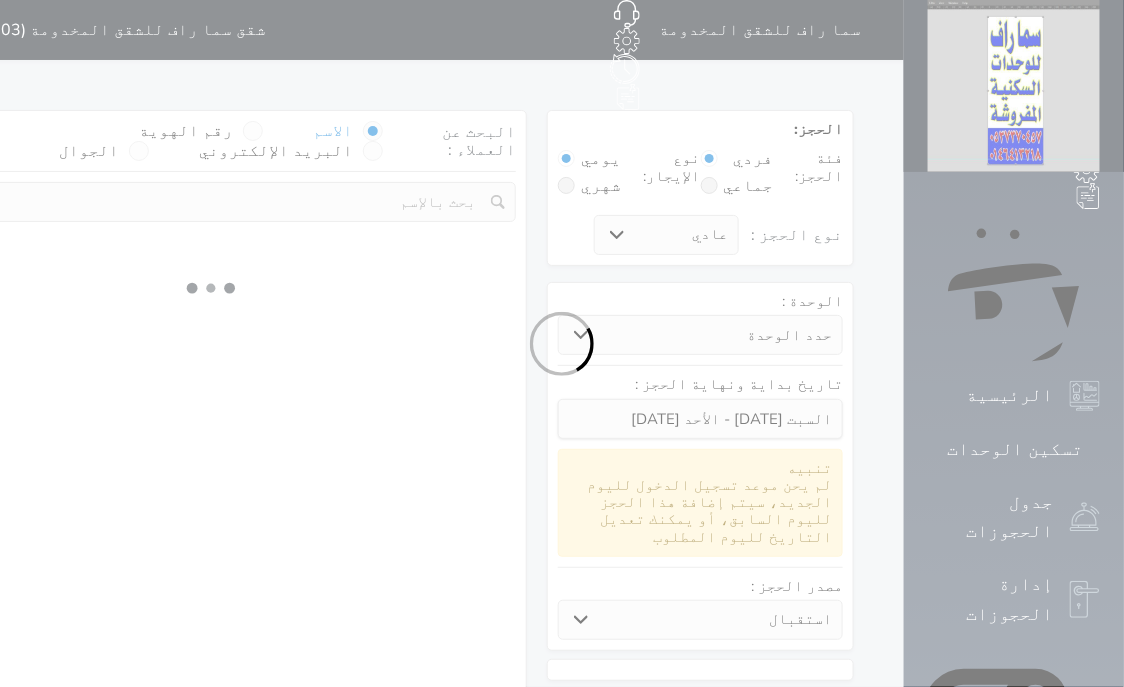 select 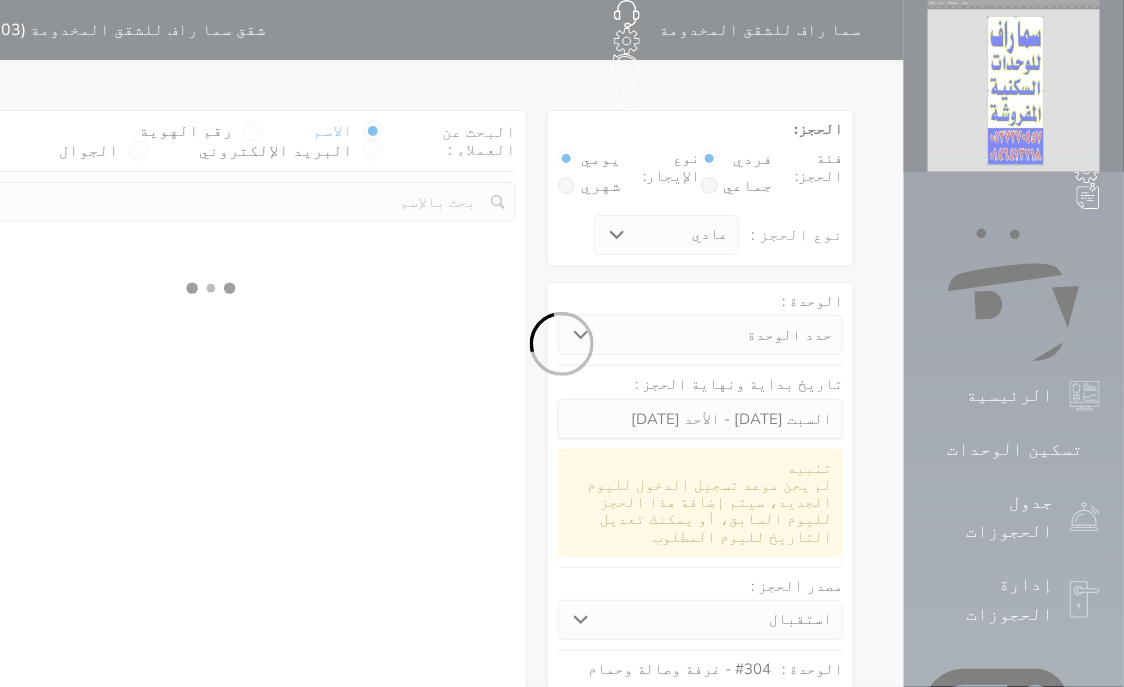 select on "1" 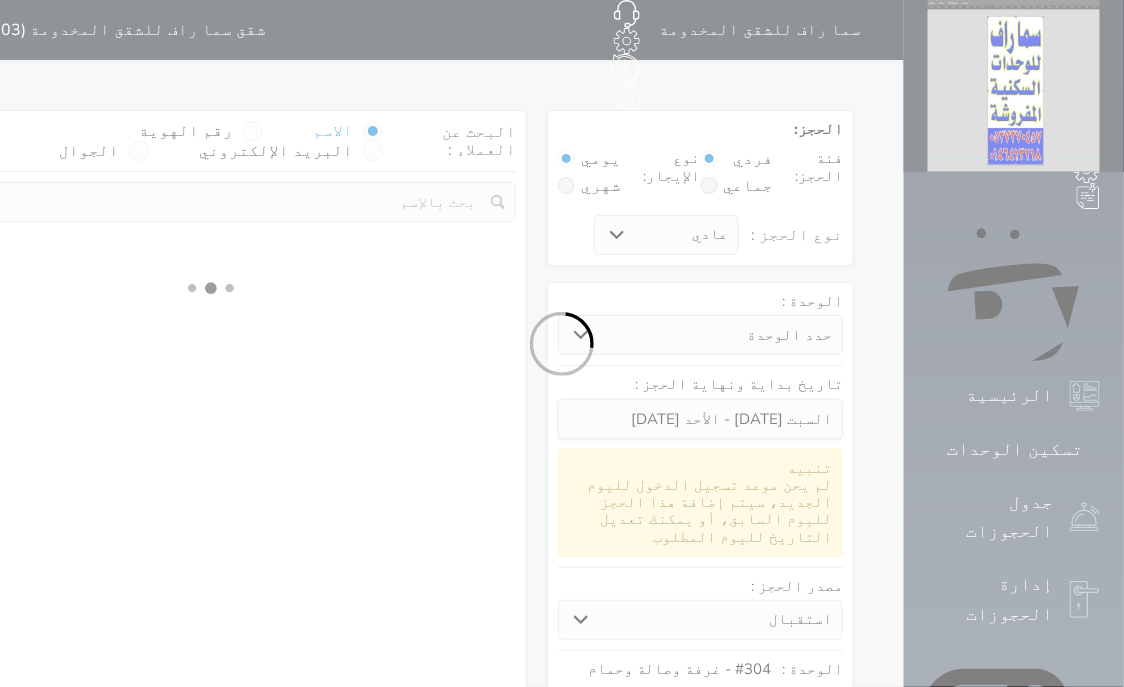select on "113" 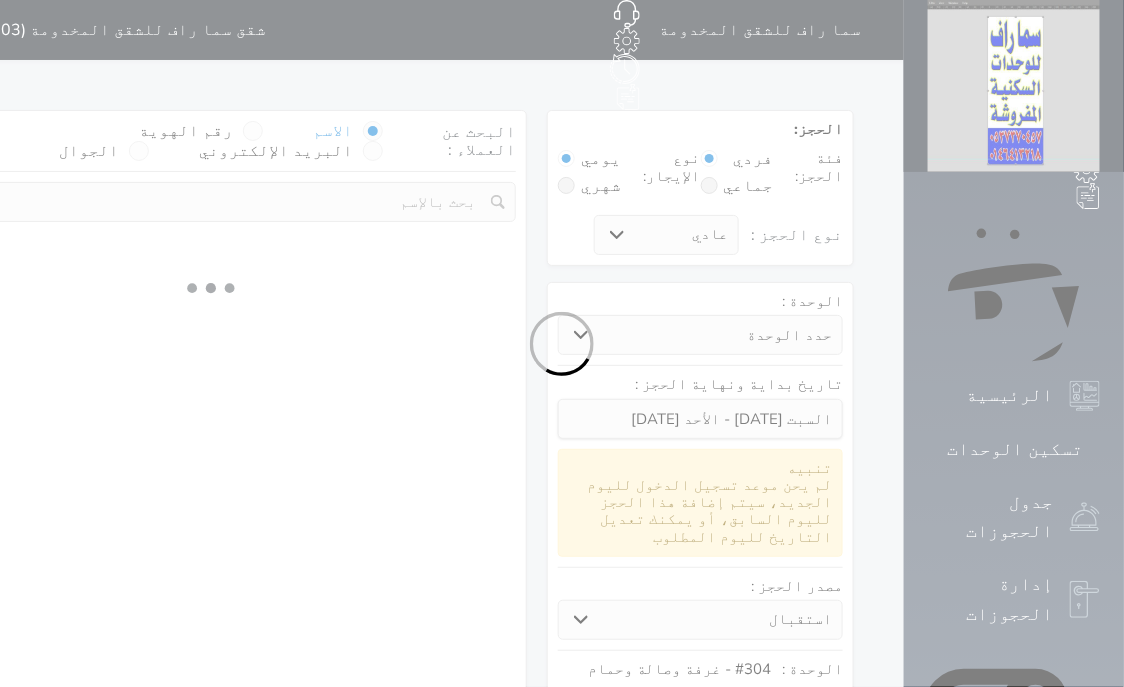 select on "1" 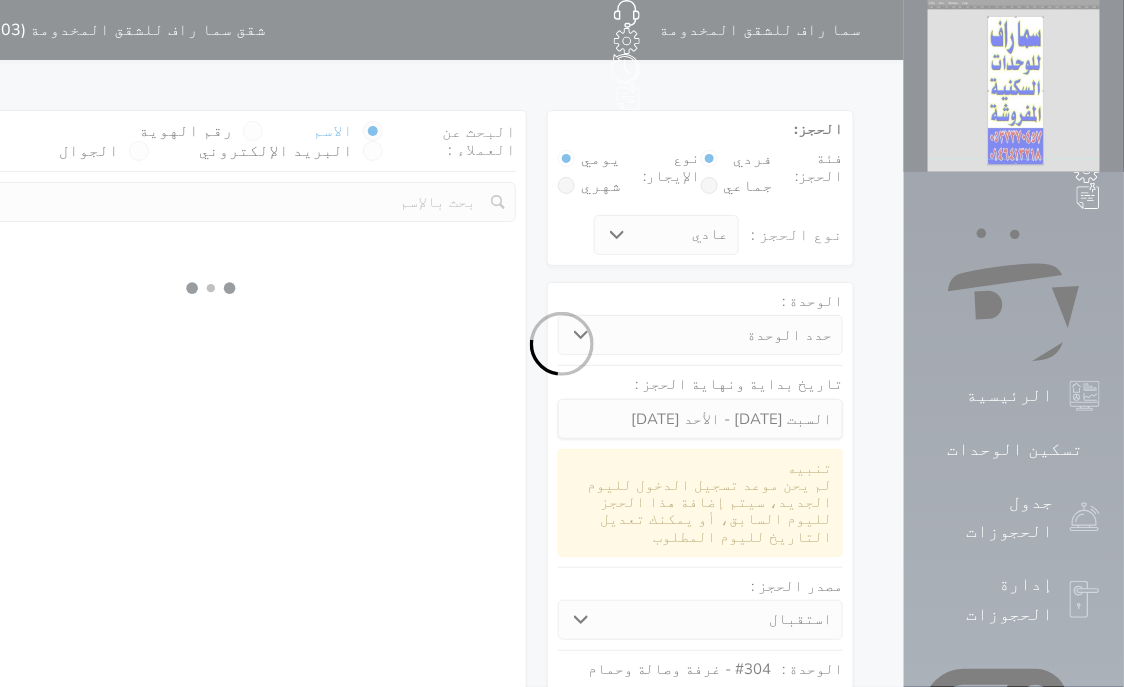 select 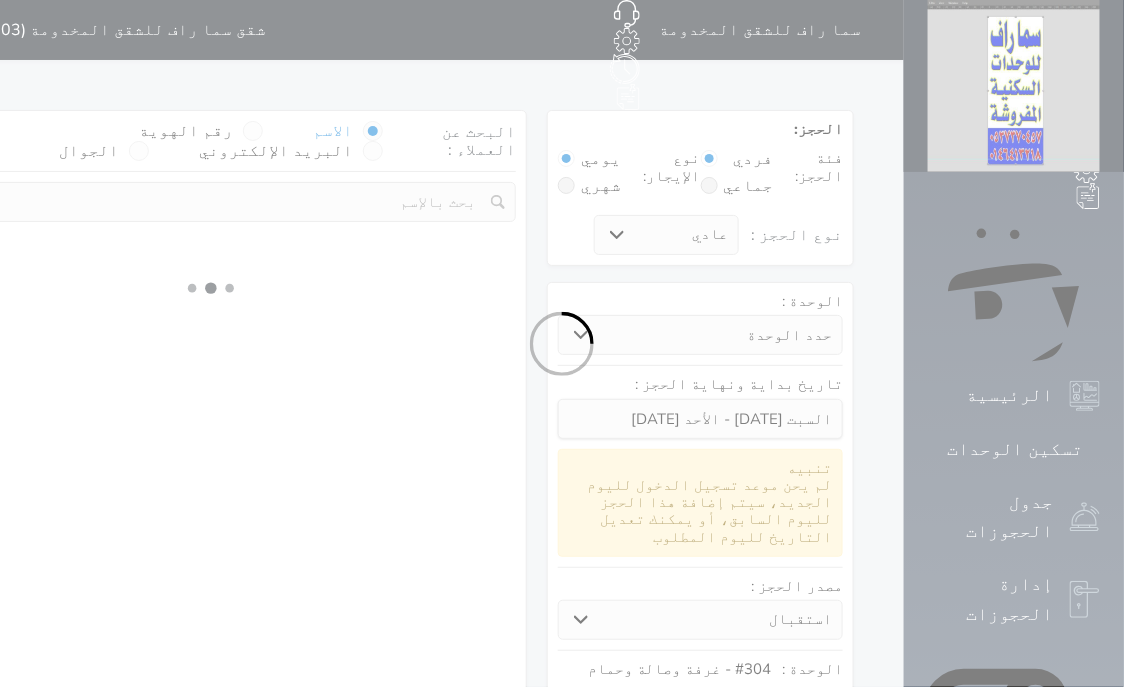 select on "7" 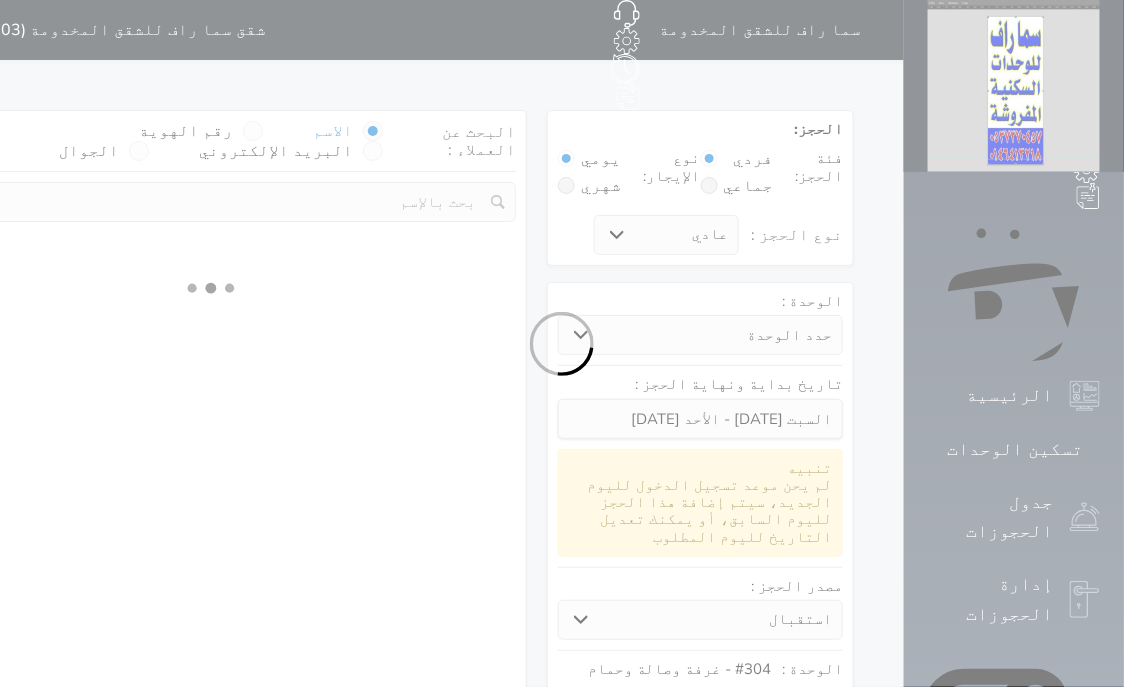 select 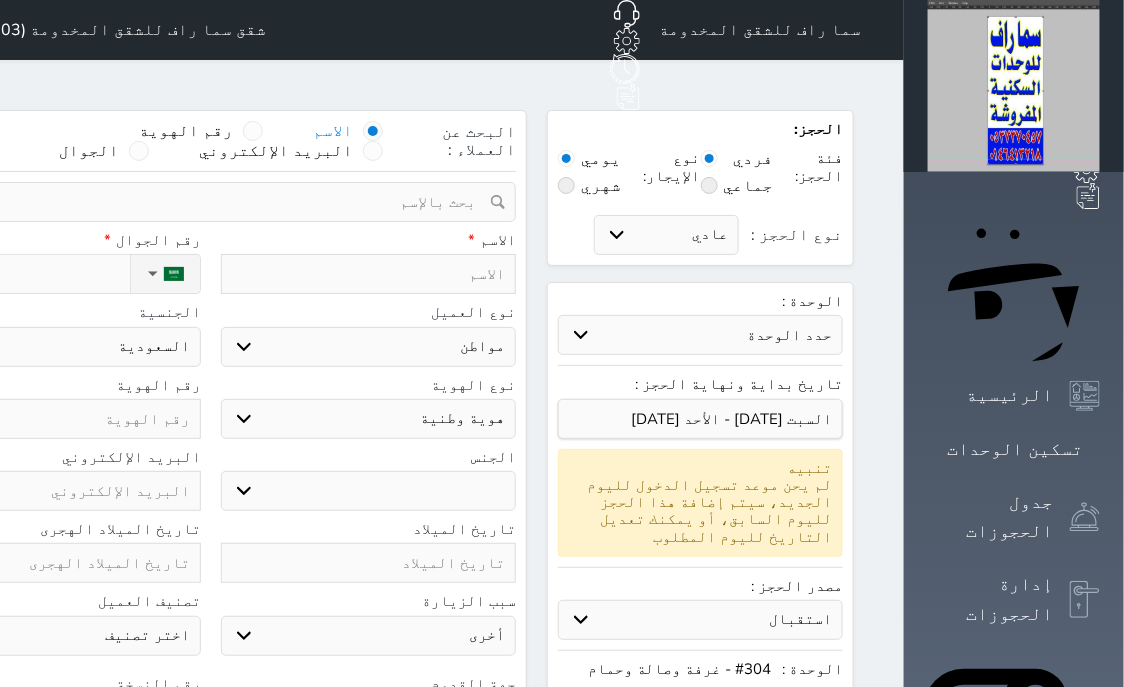 select 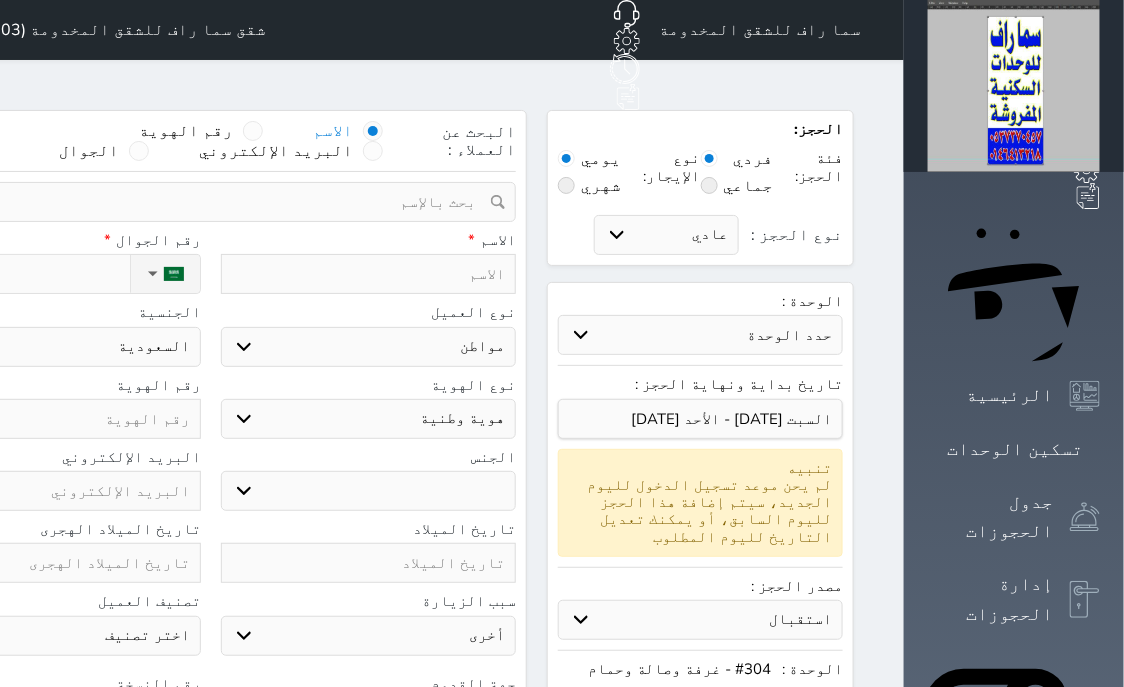 select 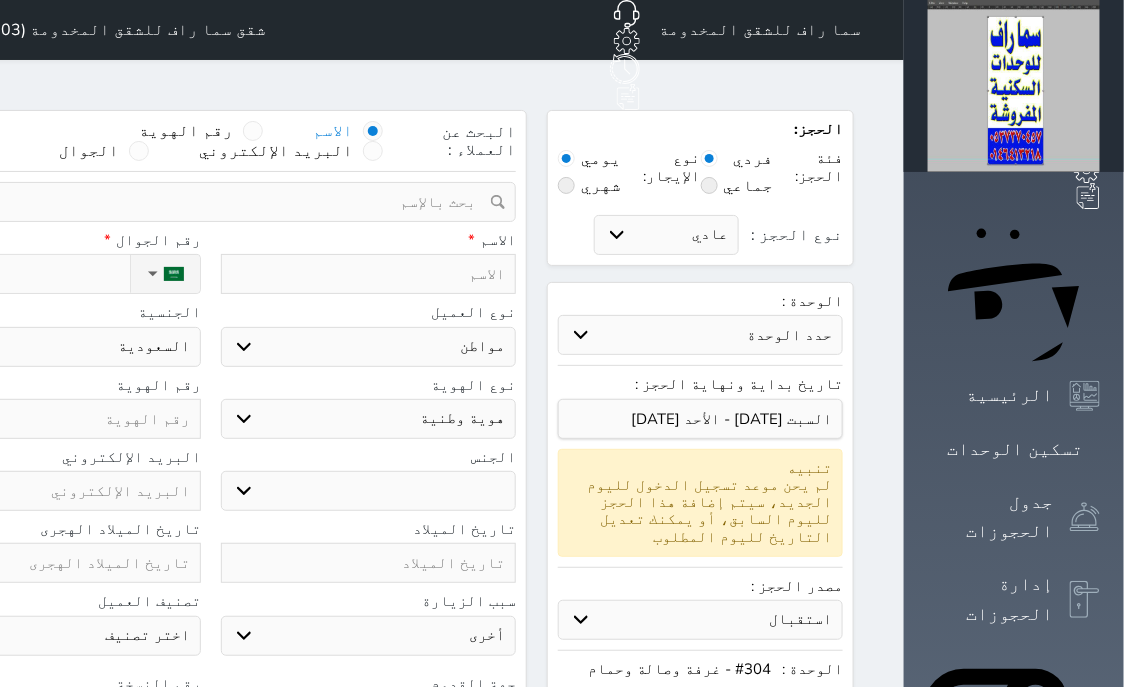 select 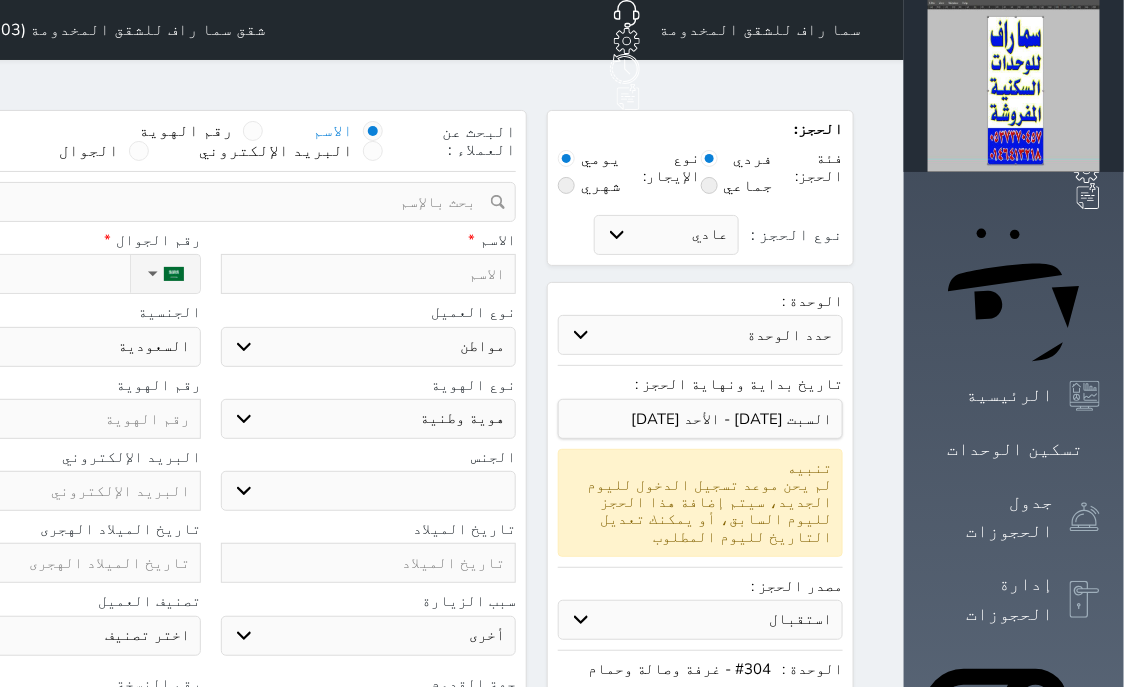 select 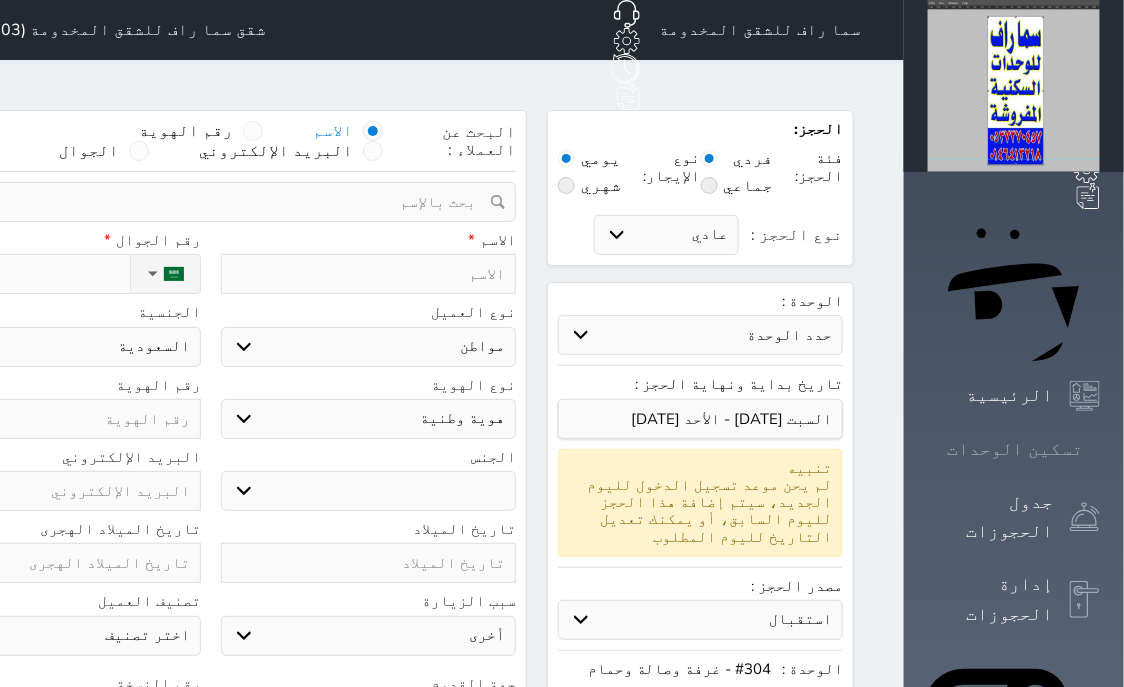 click on "تسكين الوحدات" at bounding box center [1015, 449] 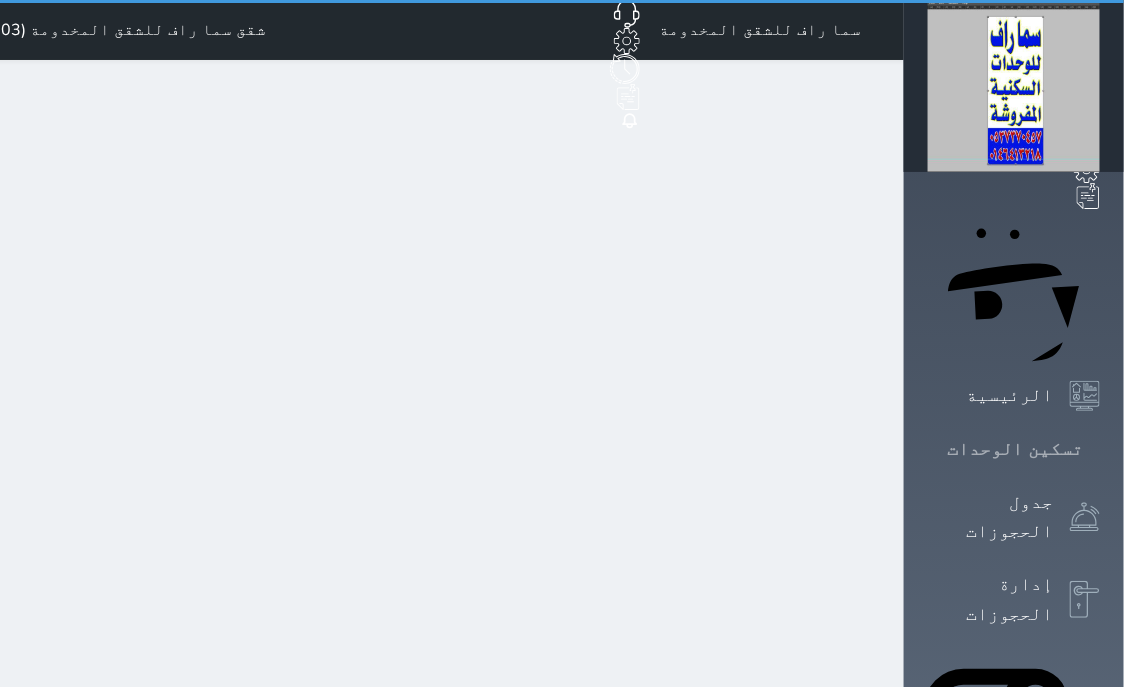 click on "تسكين الوحدات" at bounding box center (1015, 449) 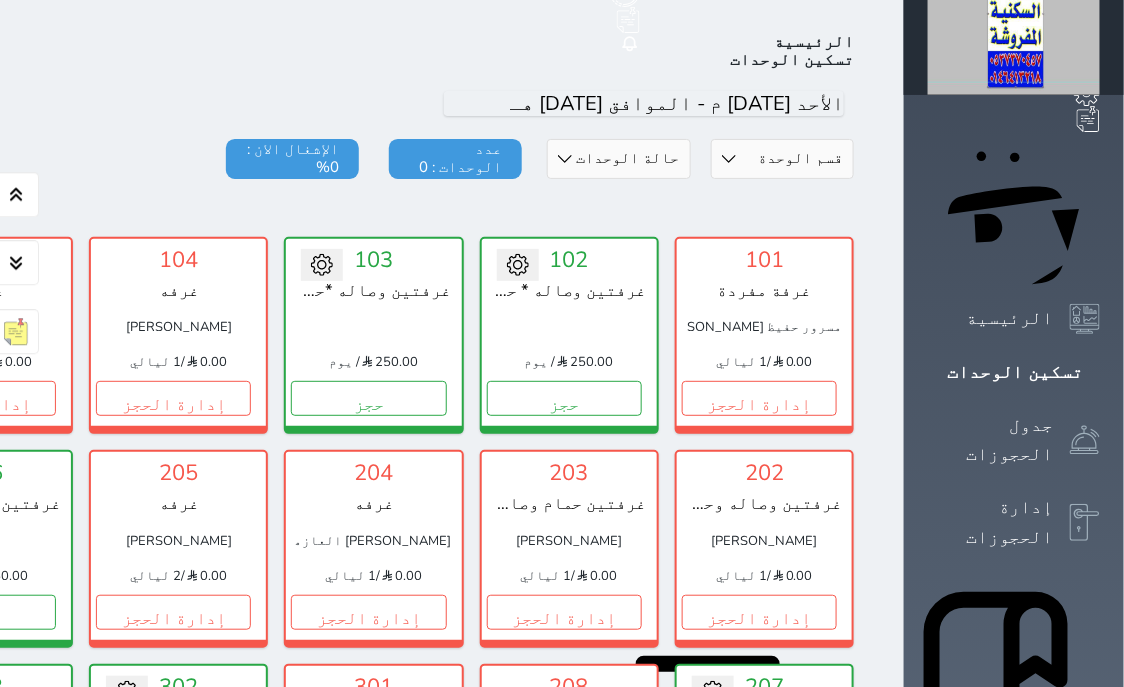 scroll, scrollTop: 78, scrollLeft: 0, axis: vertical 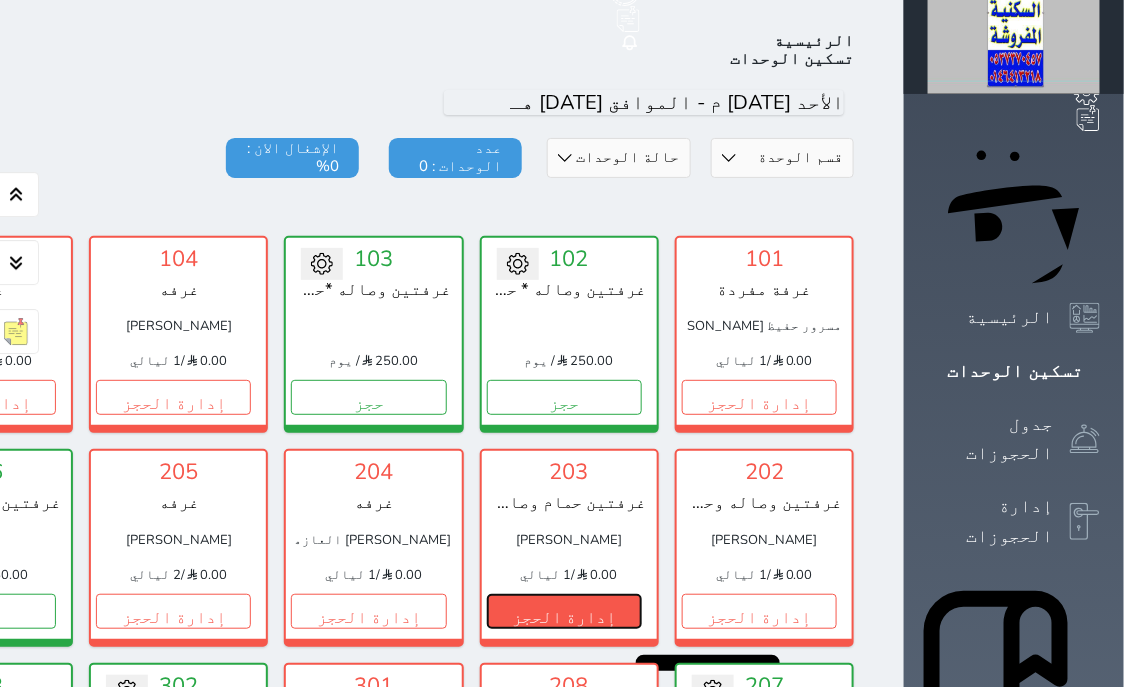 click on "إدارة الحجز" at bounding box center [564, 611] 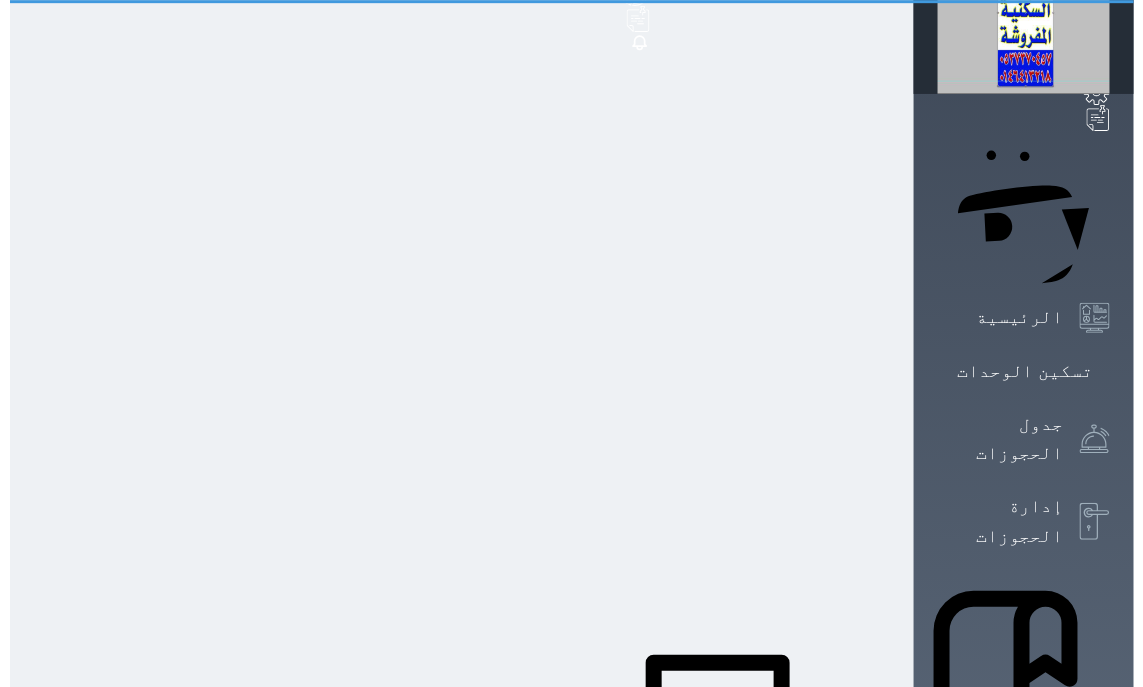 scroll, scrollTop: 0, scrollLeft: 0, axis: both 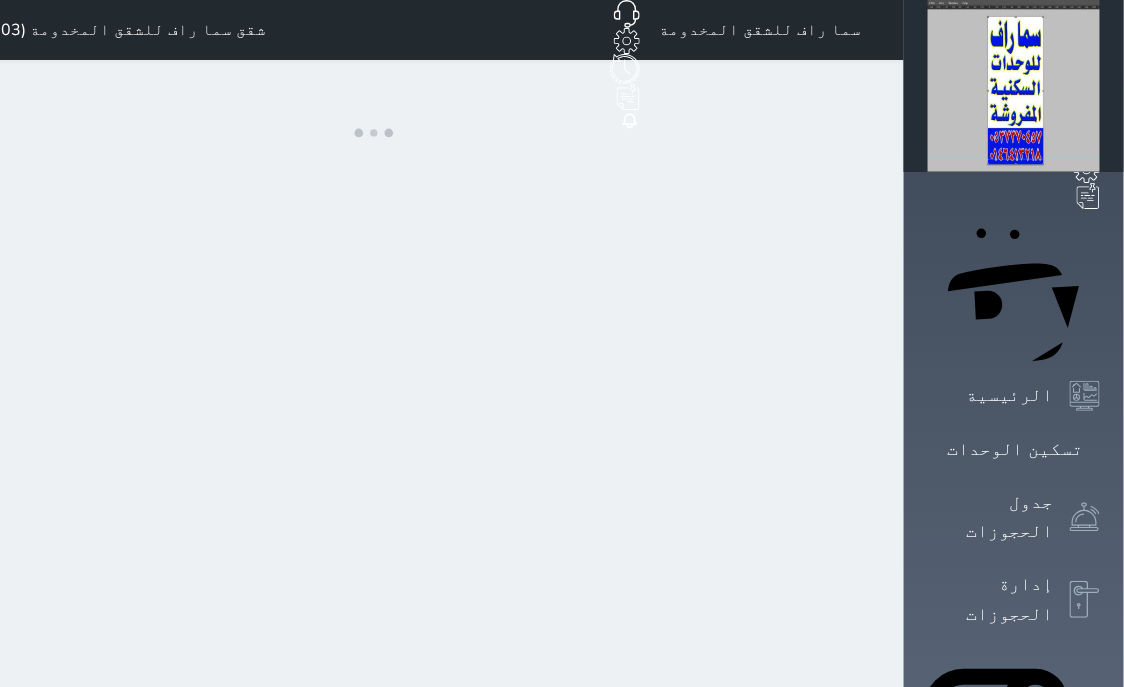 select on "1" 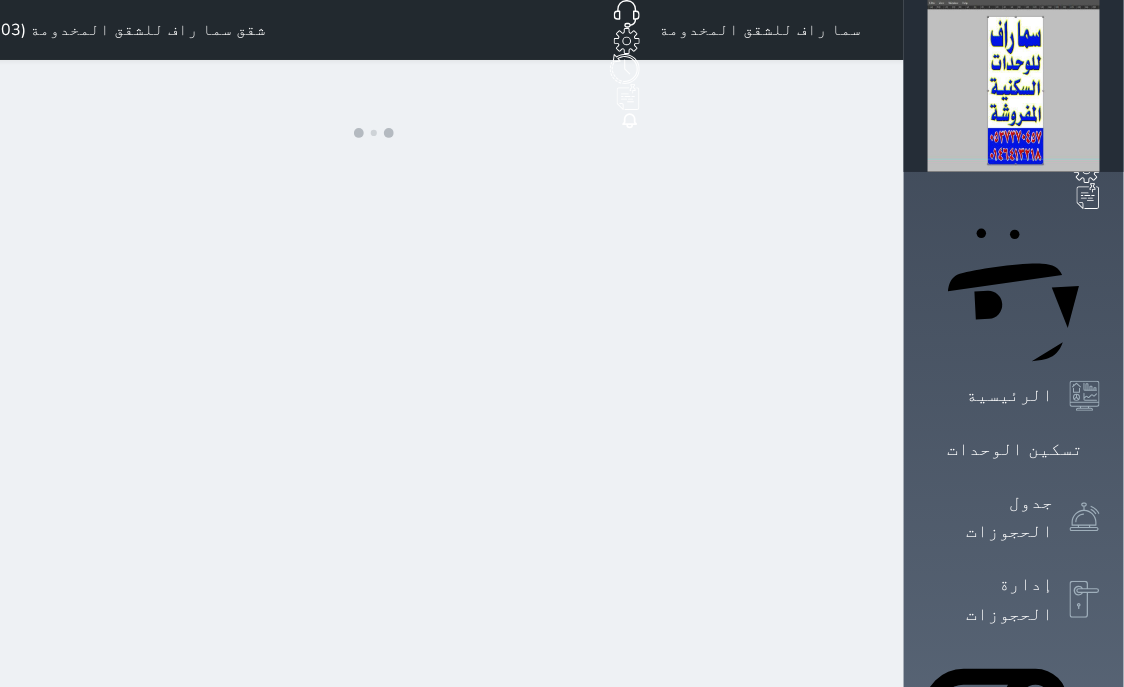 select on "1" 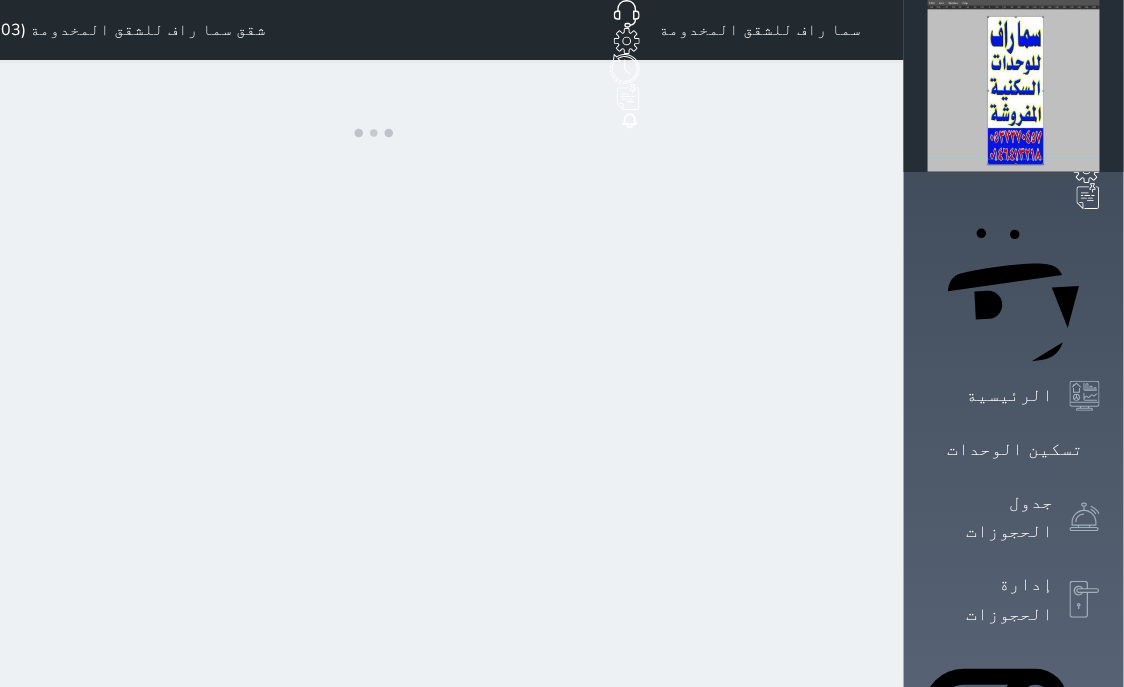 select 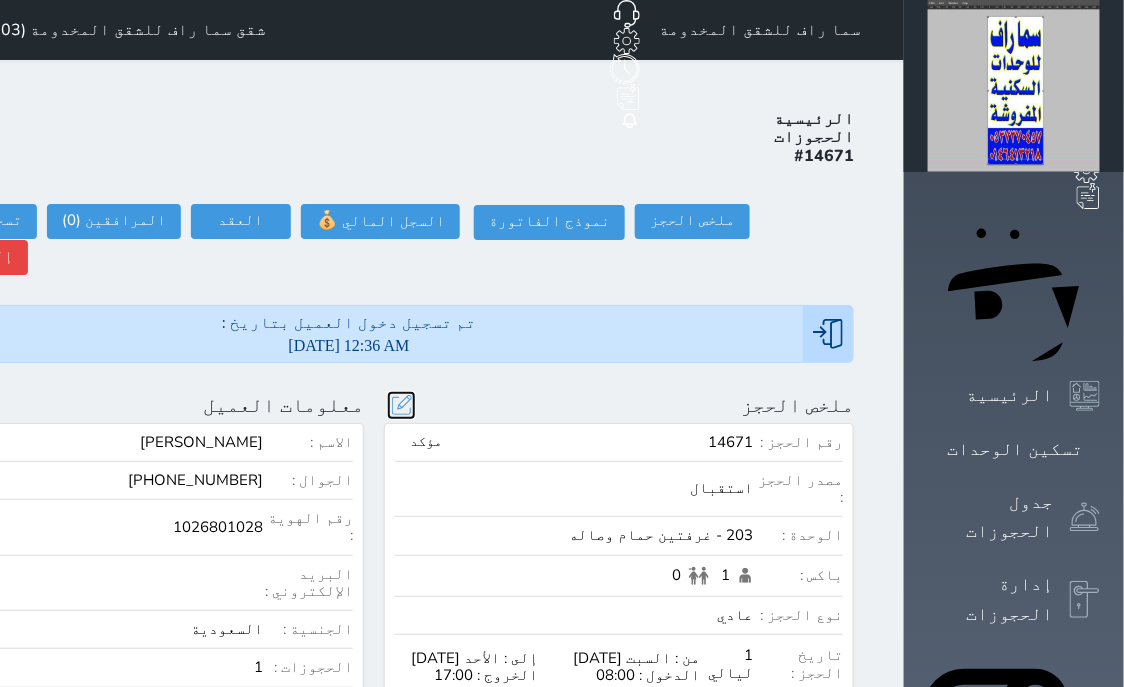 click at bounding box center (401, 405) 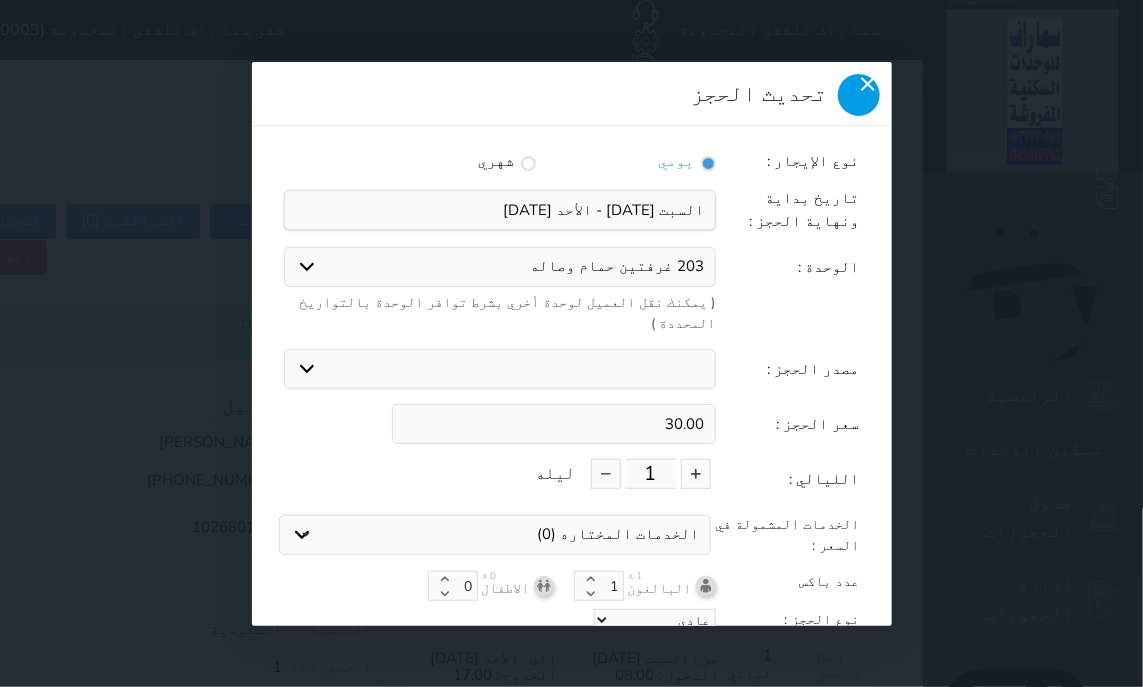 click at bounding box center [859, 95] 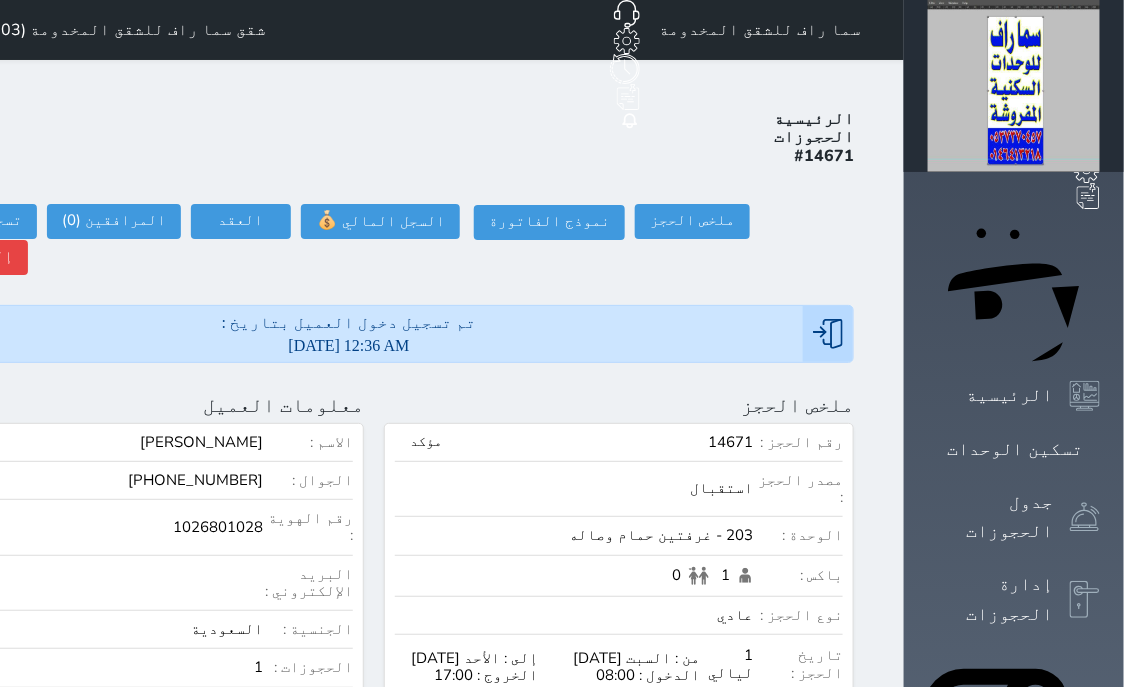 click at bounding box center [-89, 405] 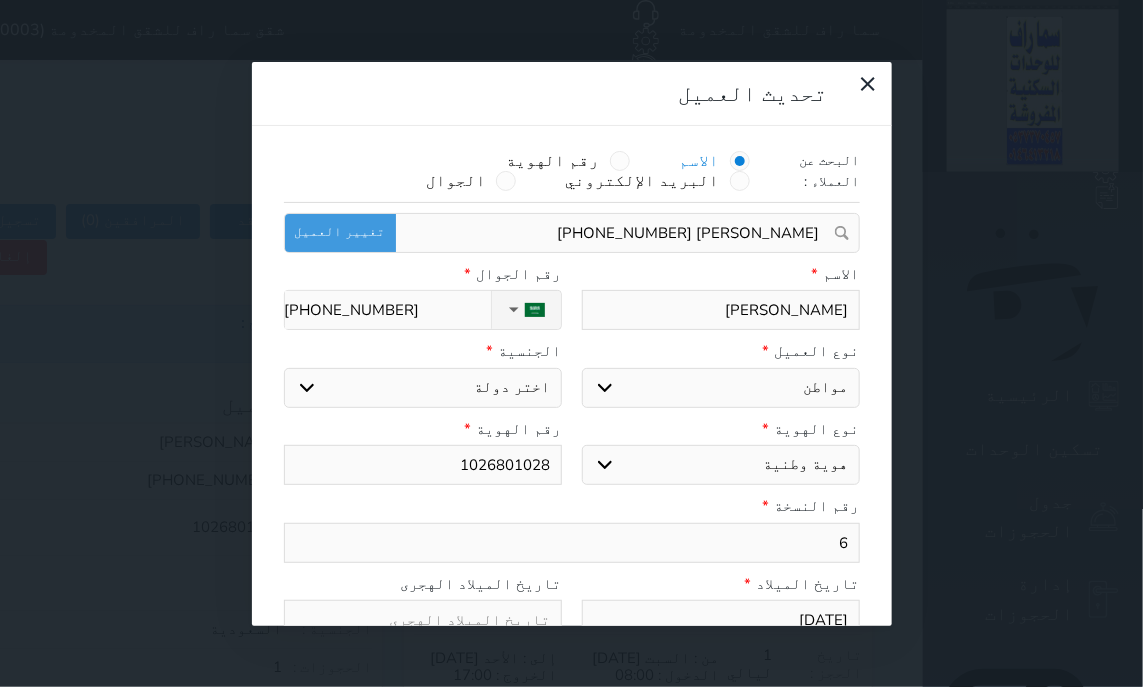 select 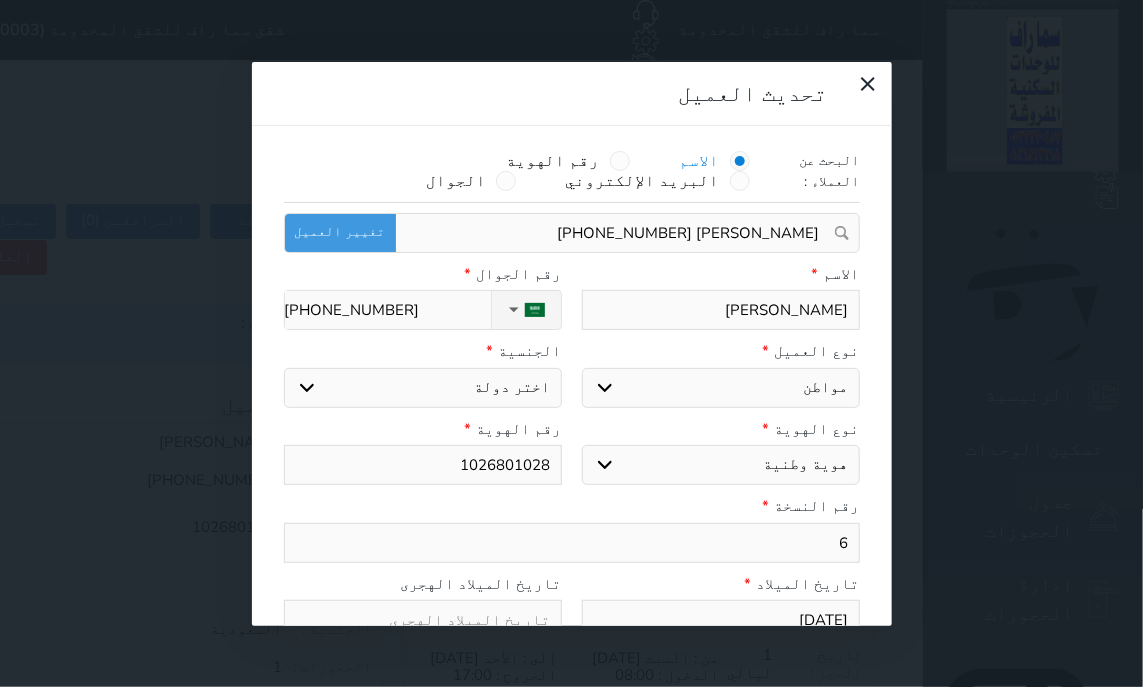 select 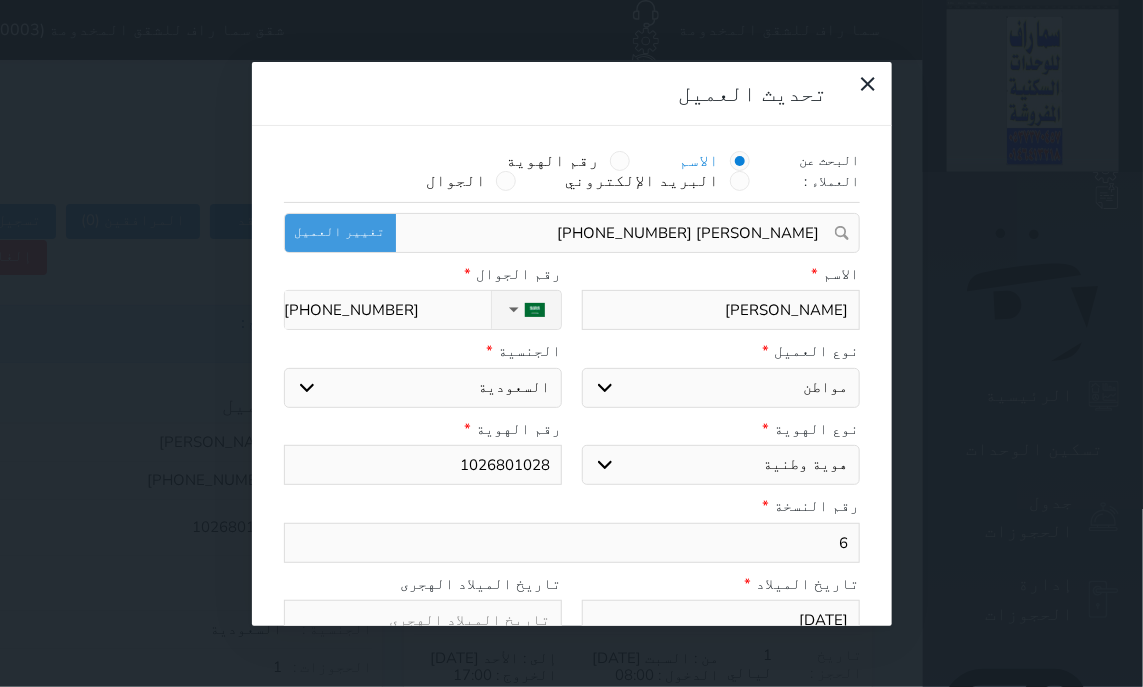 select 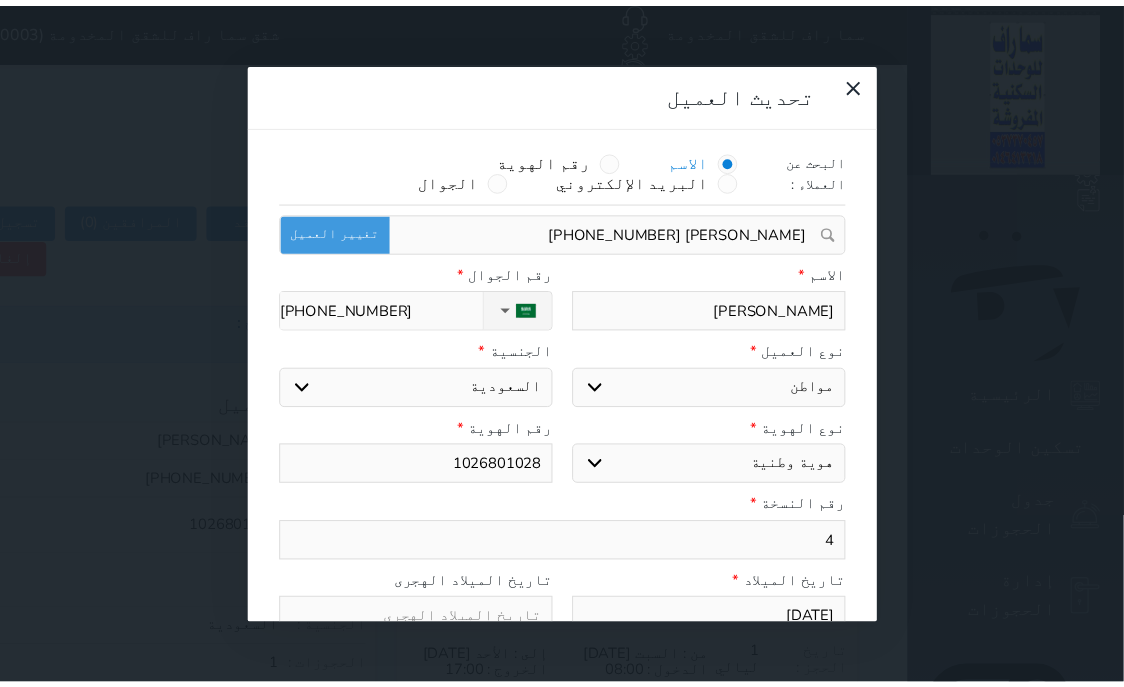scroll, scrollTop: 200, scrollLeft: 0, axis: vertical 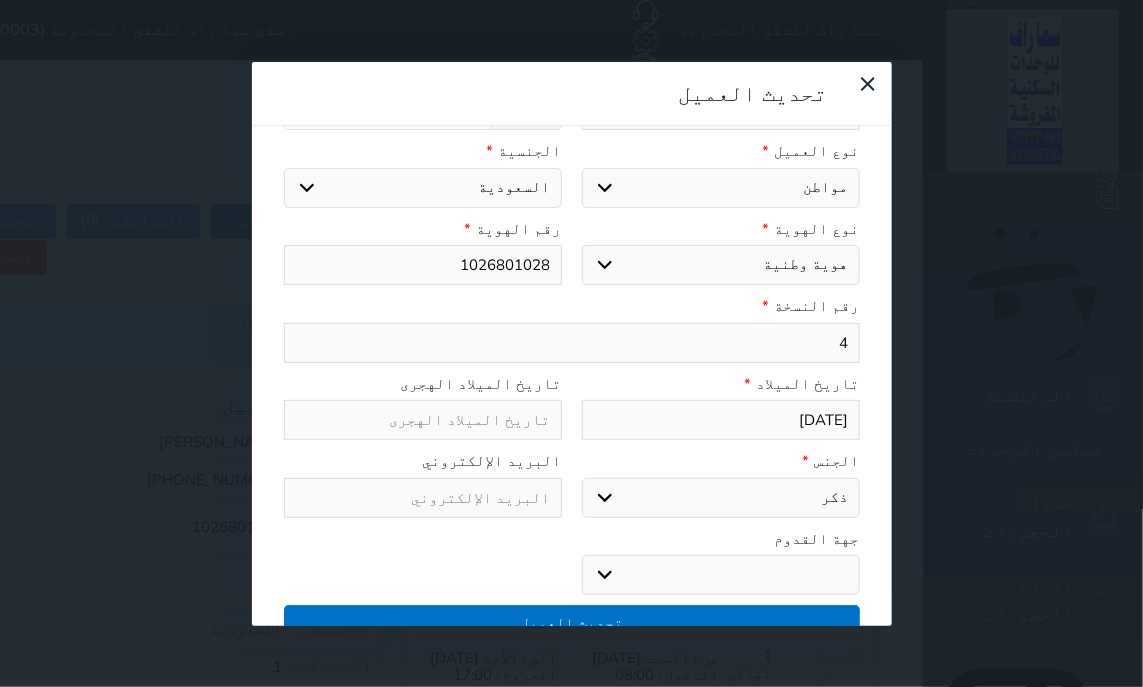 type on "4" 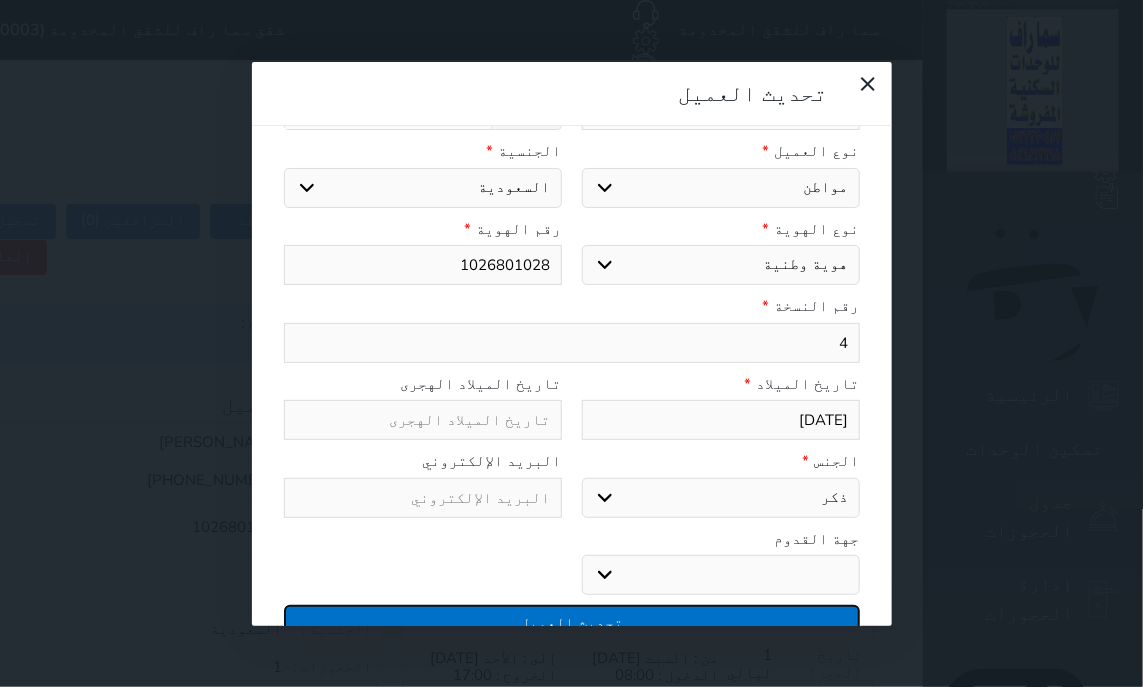 click on "تحديث العميل" at bounding box center (572, 622) 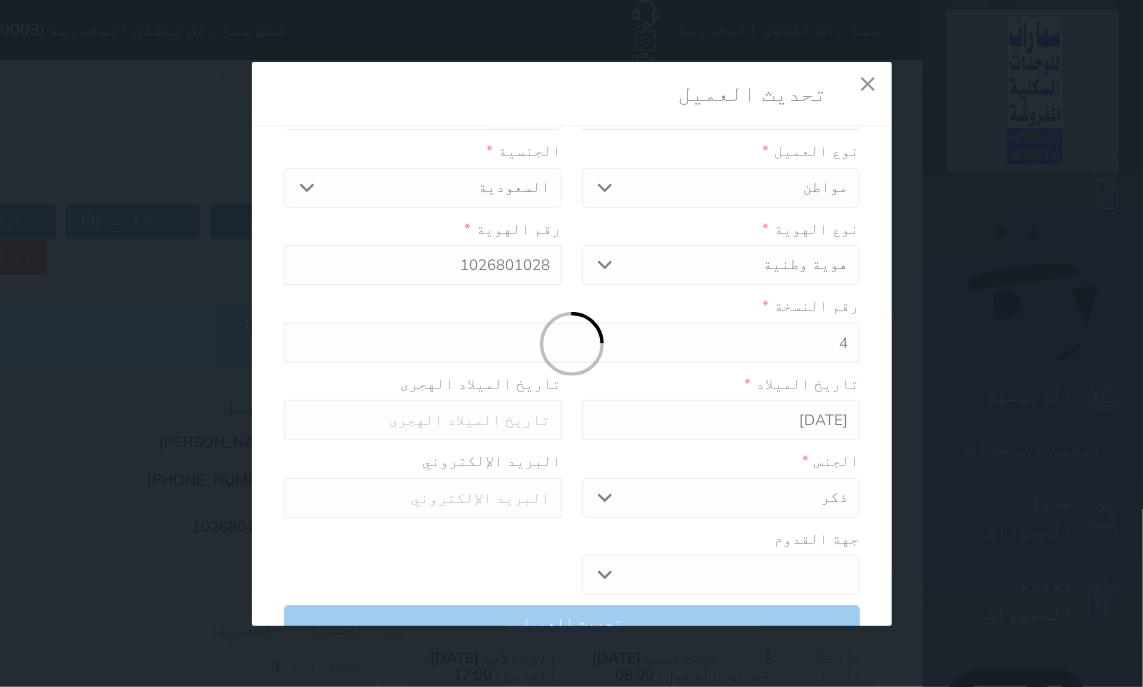 select 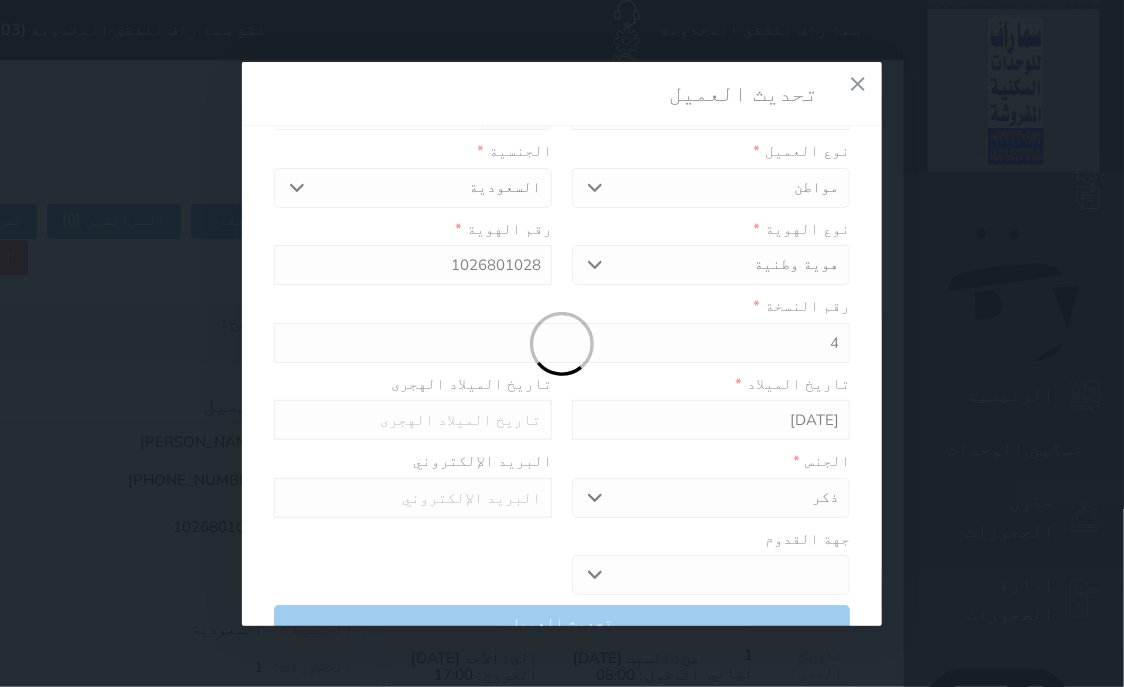 scroll, scrollTop: 200, scrollLeft: 0, axis: vertical 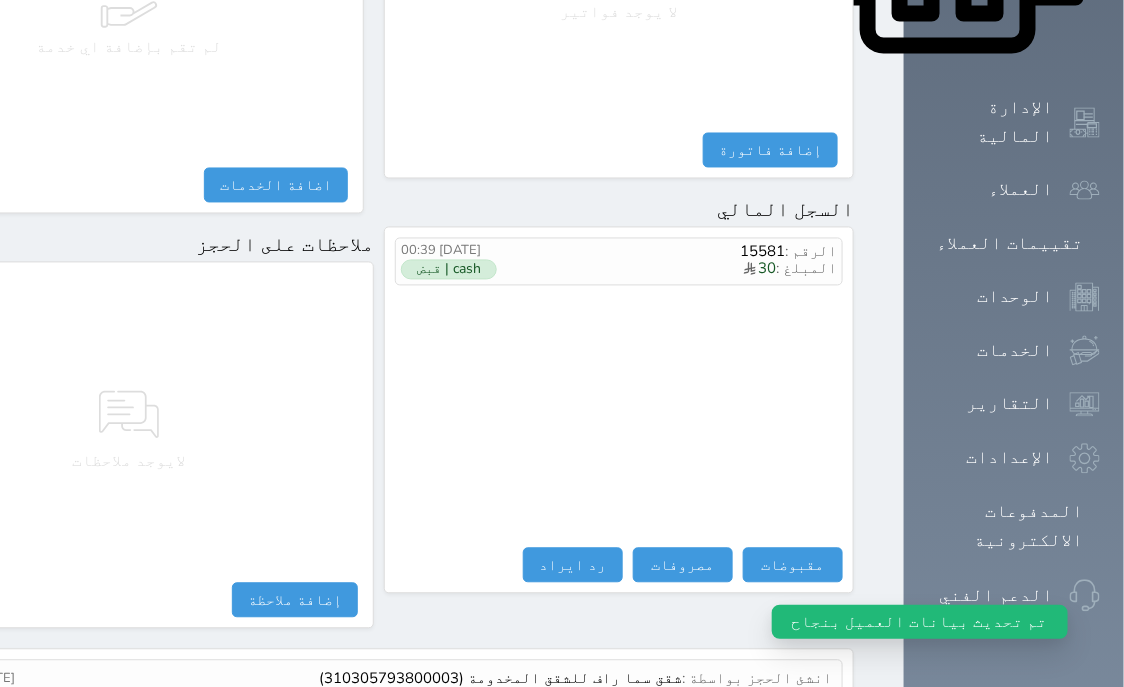 click on "عرض سجل شموس" at bounding box center (778, 726) 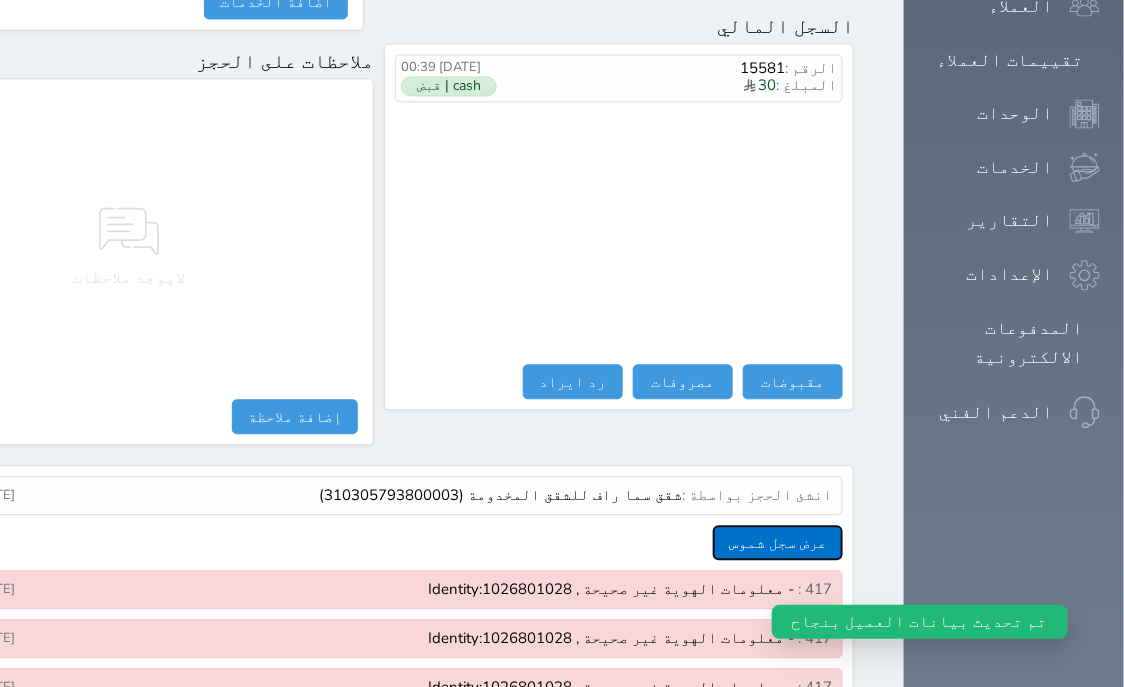 click on "عرض سجل شموس" at bounding box center (778, 542) 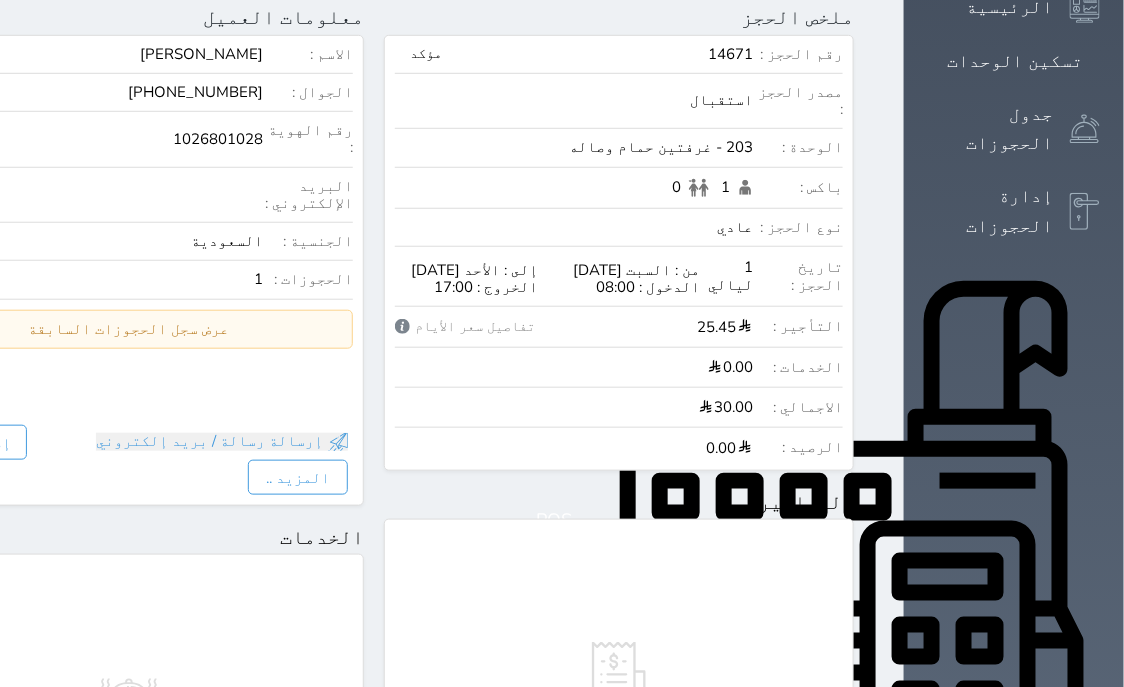 scroll, scrollTop: 0, scrollLeft: 0, axis: both 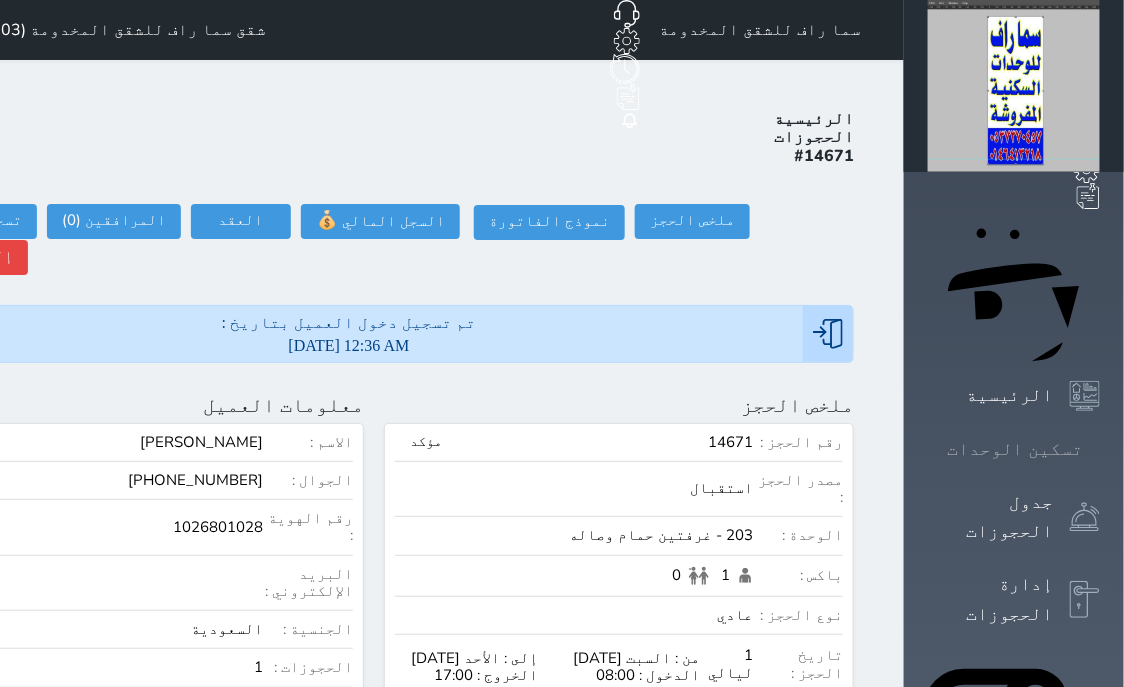 click on "تسكين الوحدات" at bounding box center [1015, 449] 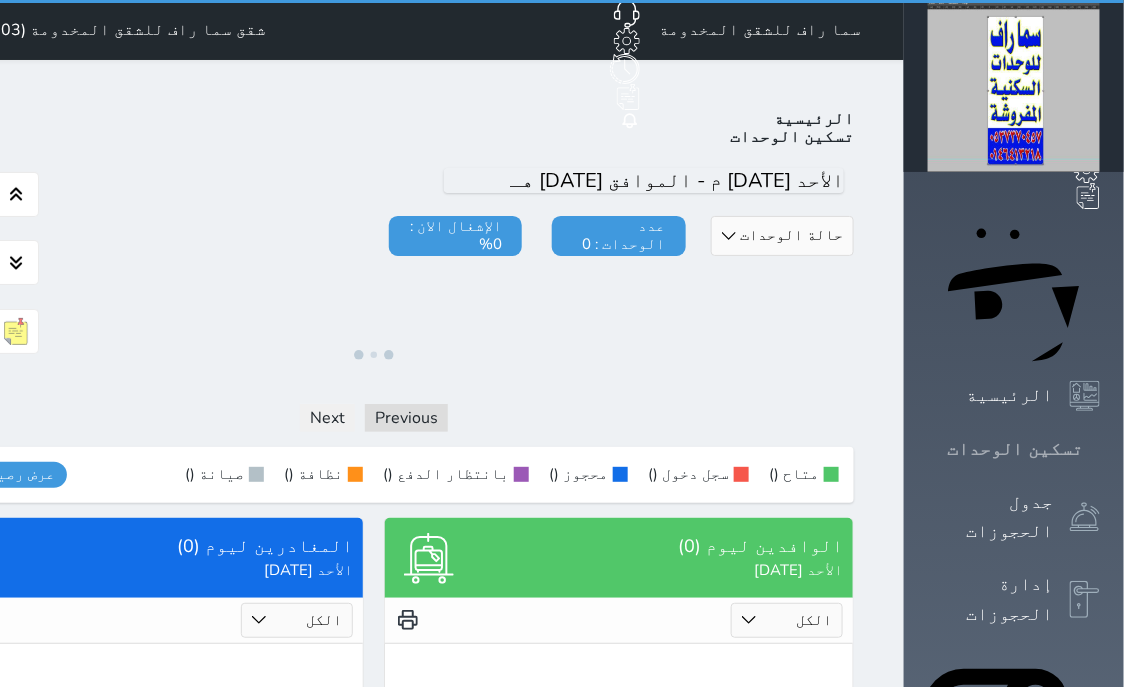 click on "تسكين الوحدات" at bounding box center (1015, 449) 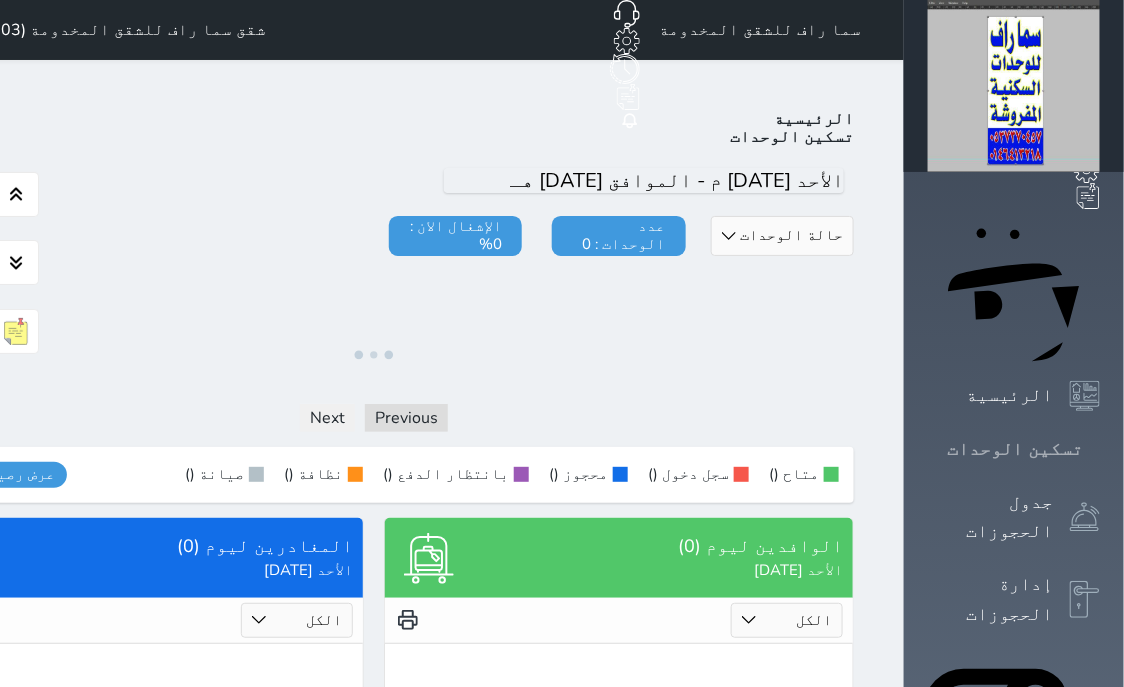 click on "تسكين الوحدات" at bounding box center (1015, 449) 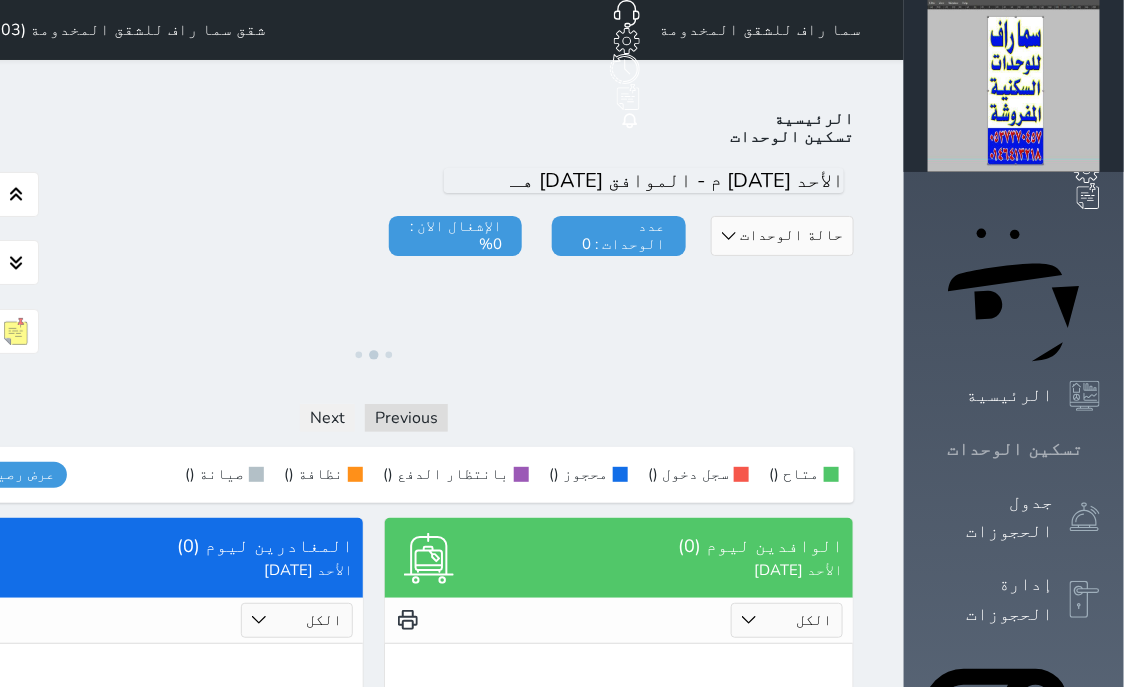 click on "تسكين الوحدات" at bounding box center [1015, 449] 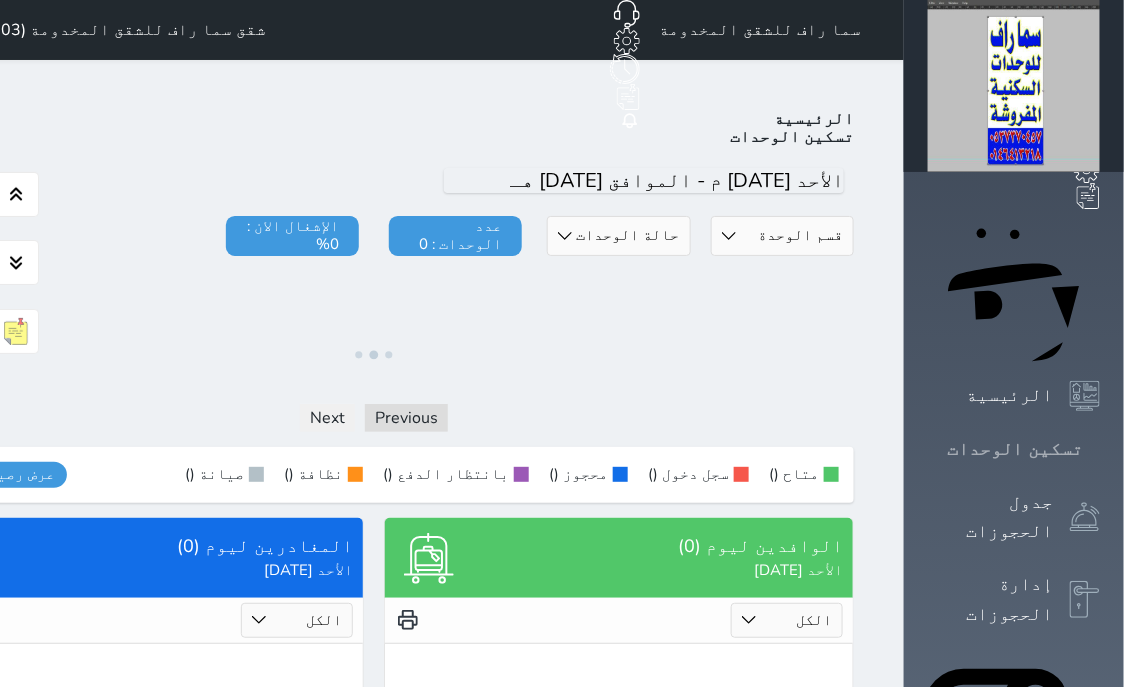 click on "تسكين الوحدات" at bounding box center (1015, 449) 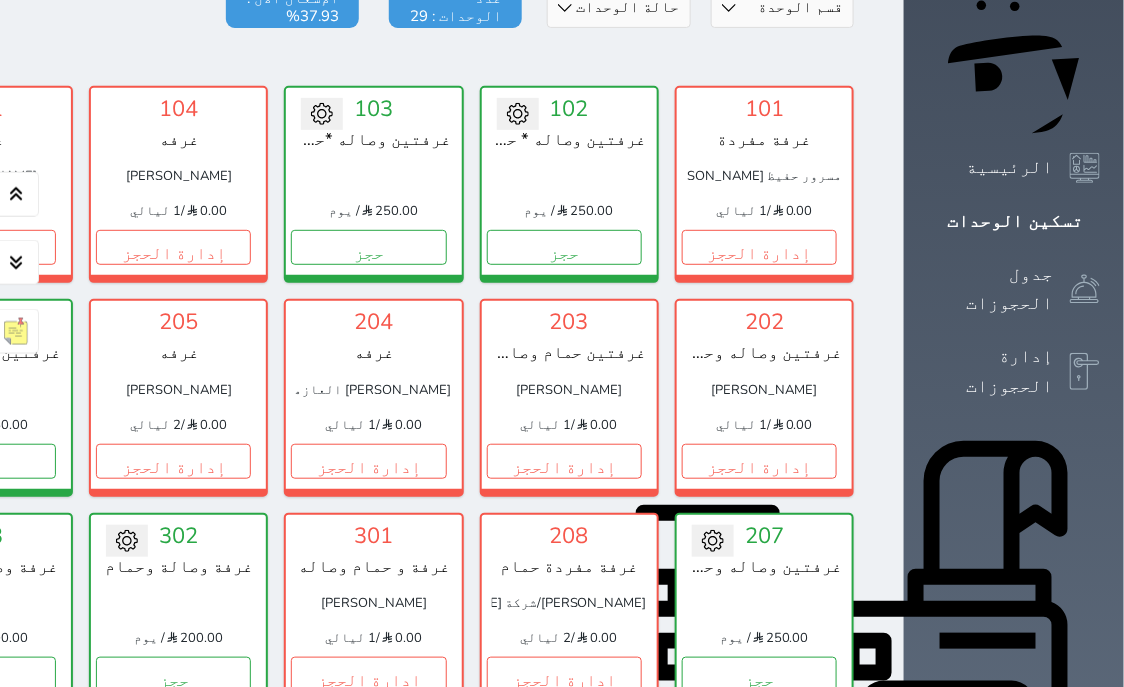scroll, scrollTop: 460, scrollLeft: 0, axis: vertical 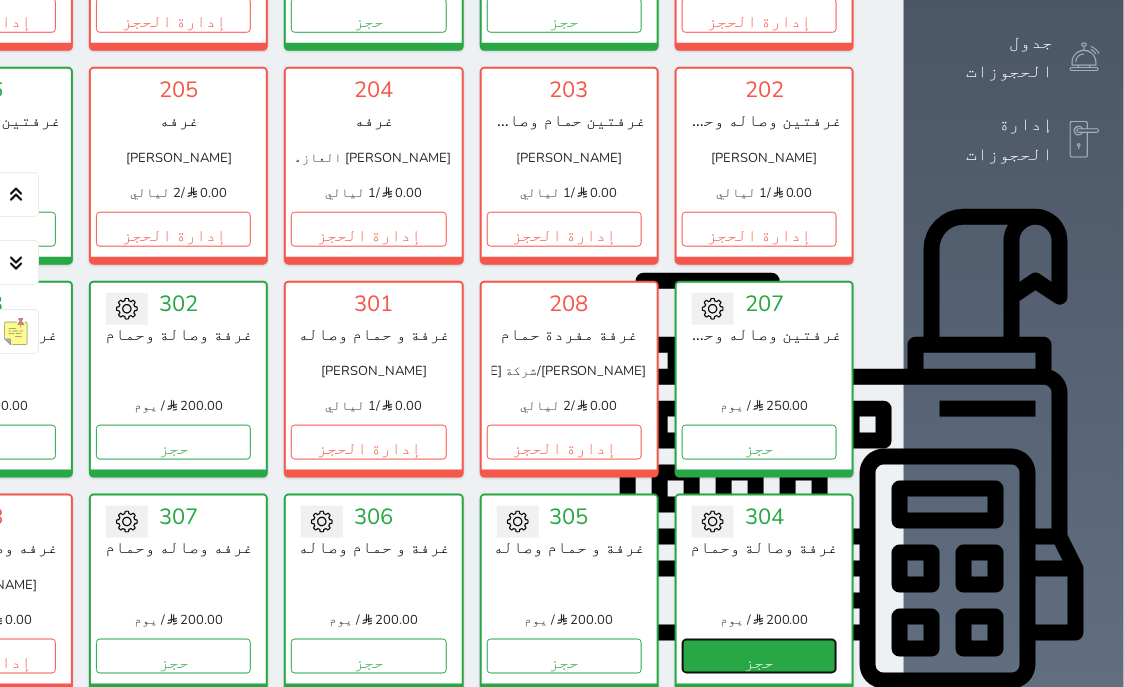 click on "حجز" at bounding box center (759, 656) 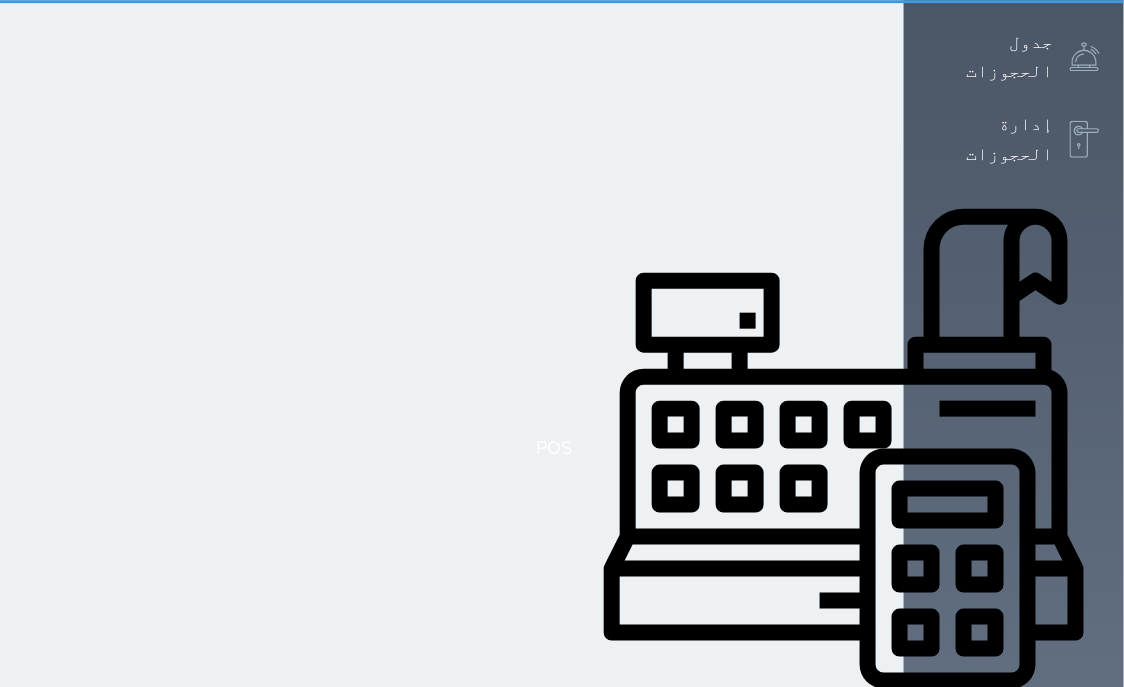 scroll, scrollTop: 65, scrollLeft: 0, axis: vertical 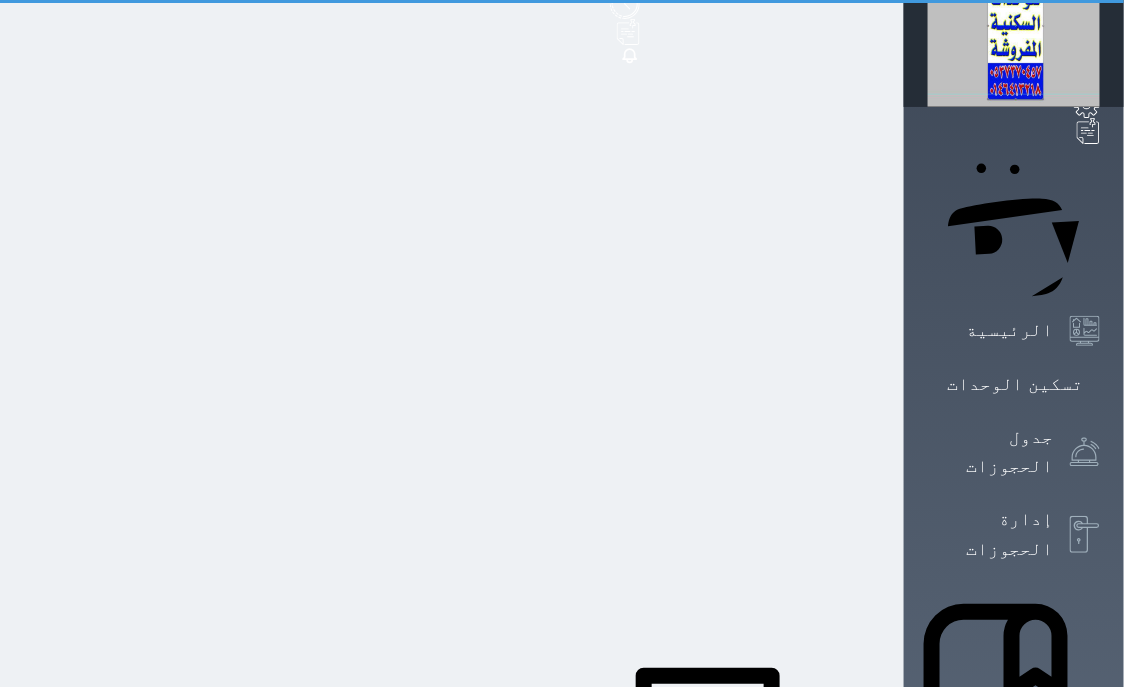 select on "1" 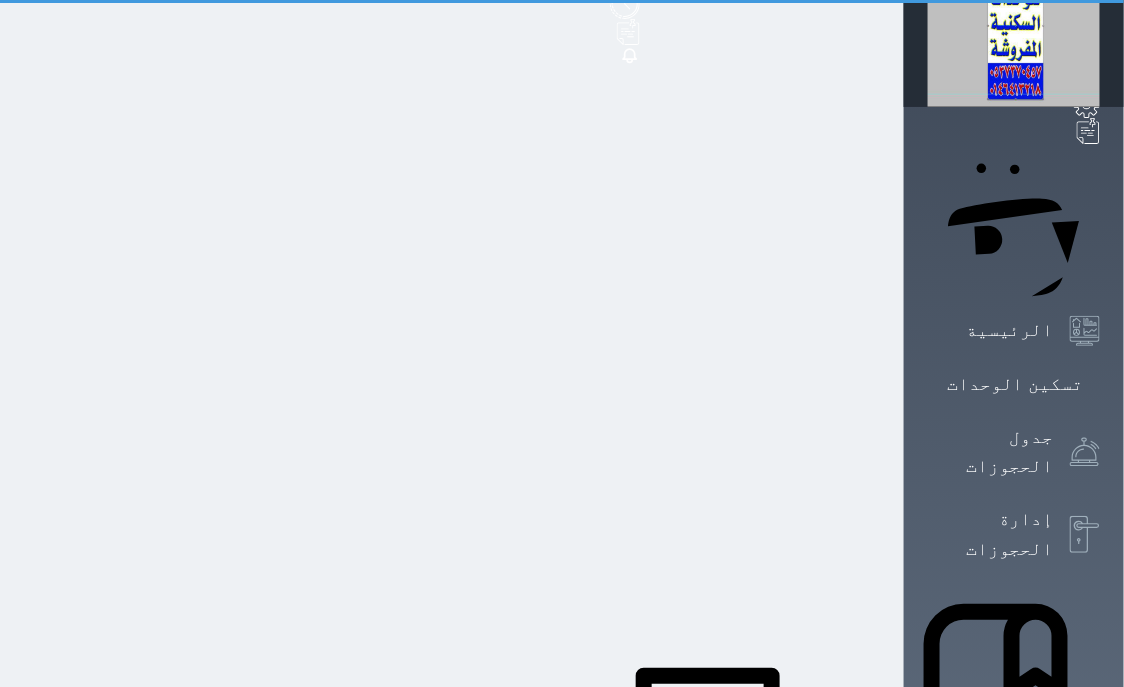 scroll, scrollTop: 0, scrollLeft: 0, axis: both 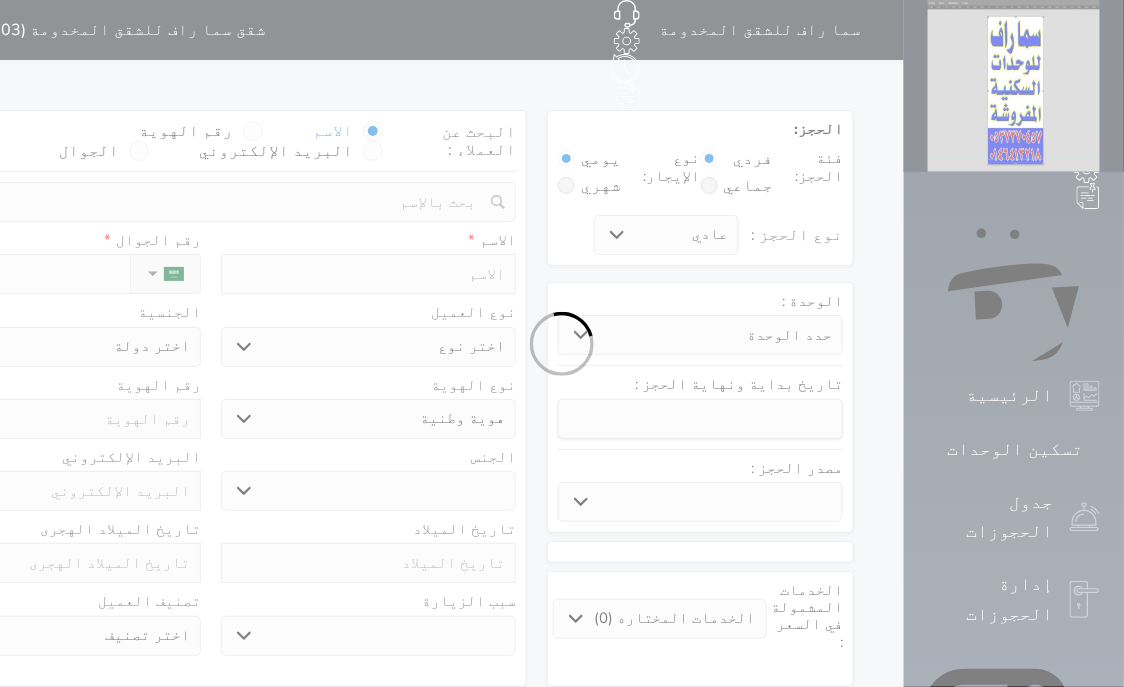 select 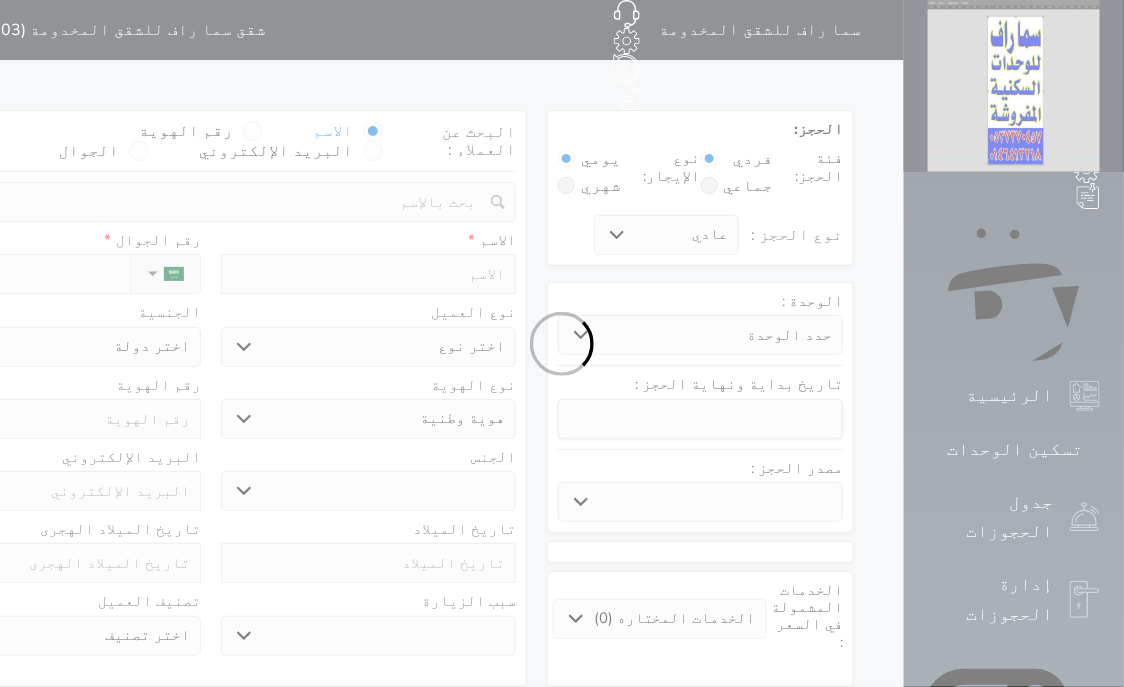 select 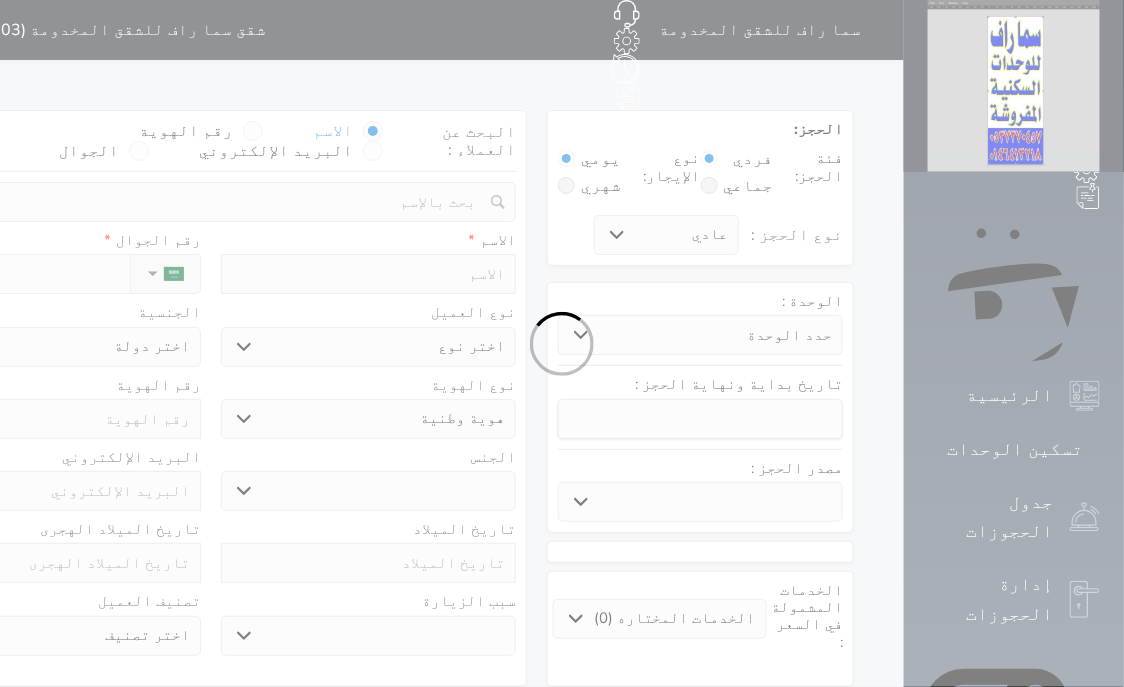 select 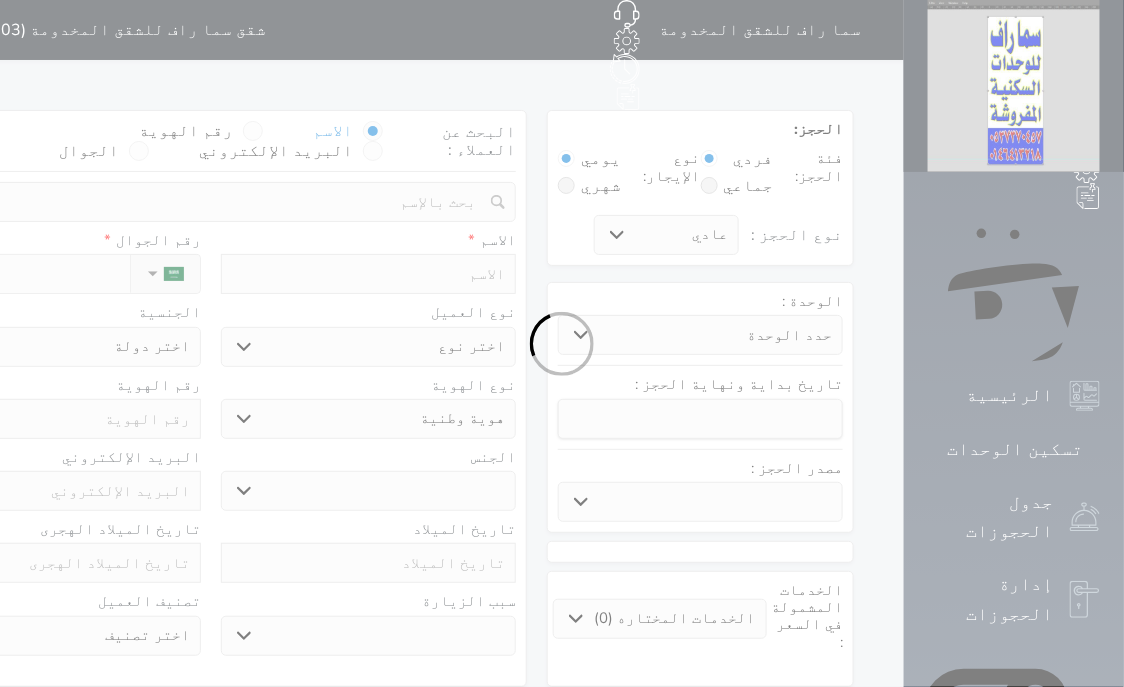 select 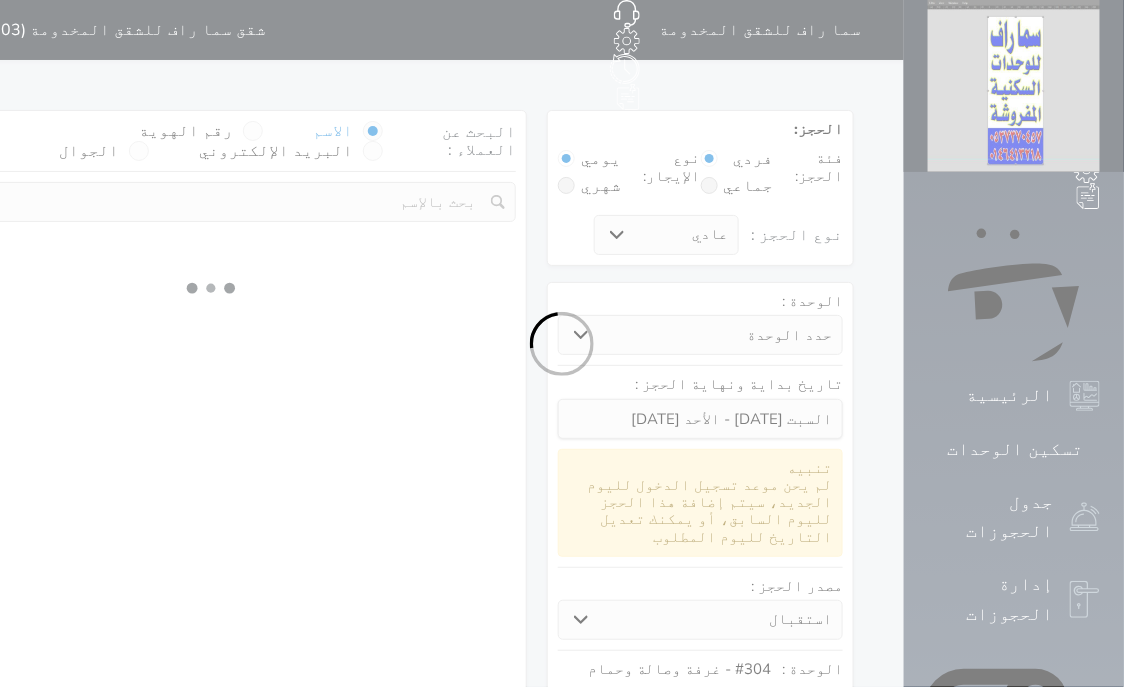 select 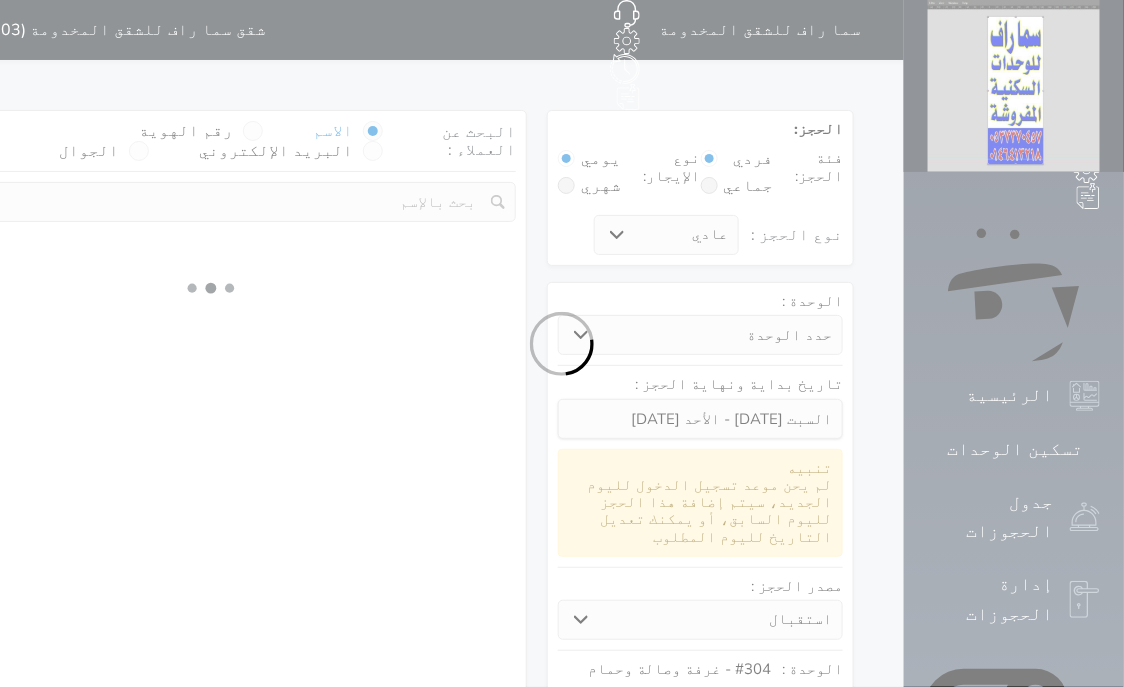 select on "1" 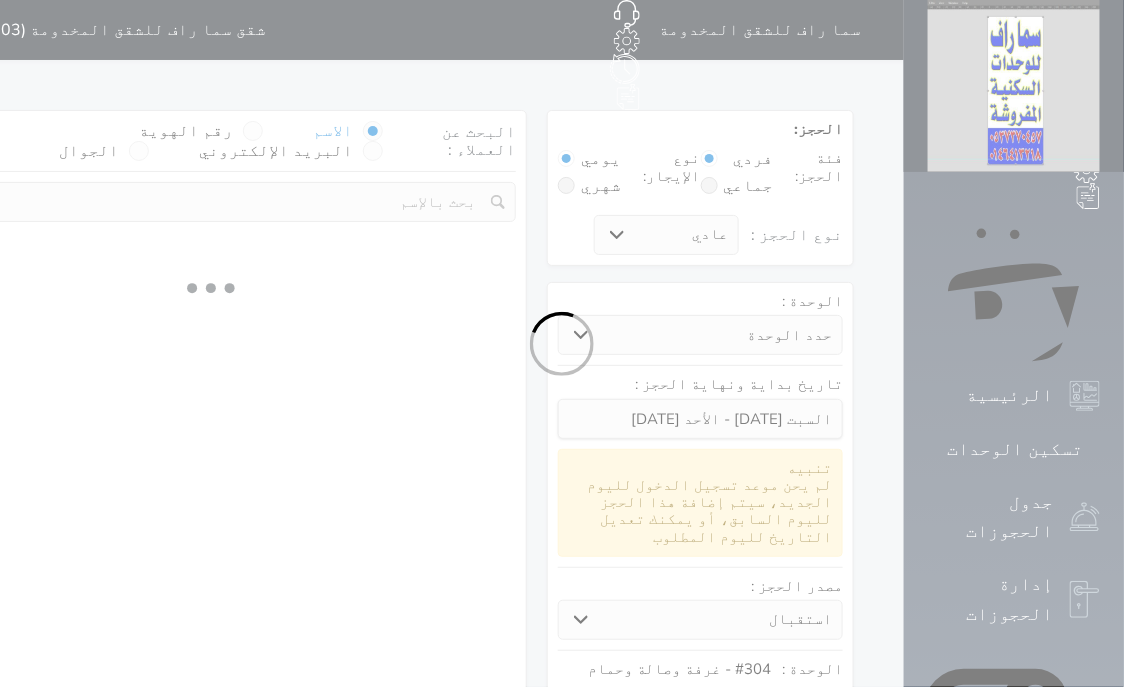 select on "113" 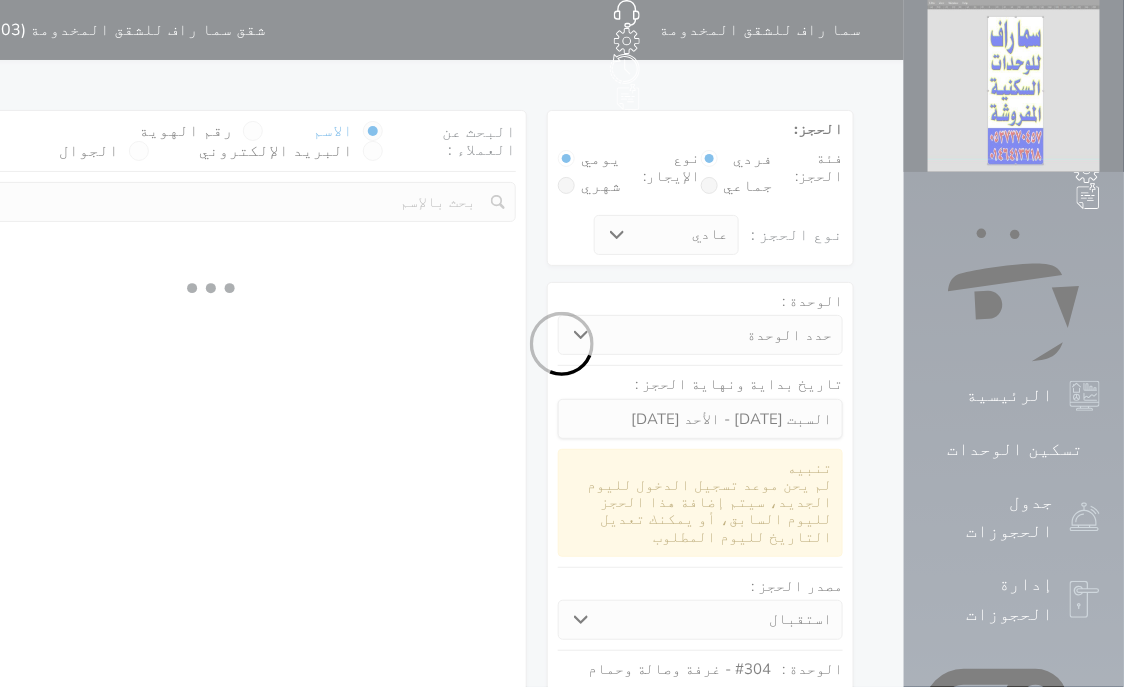 select on "1" 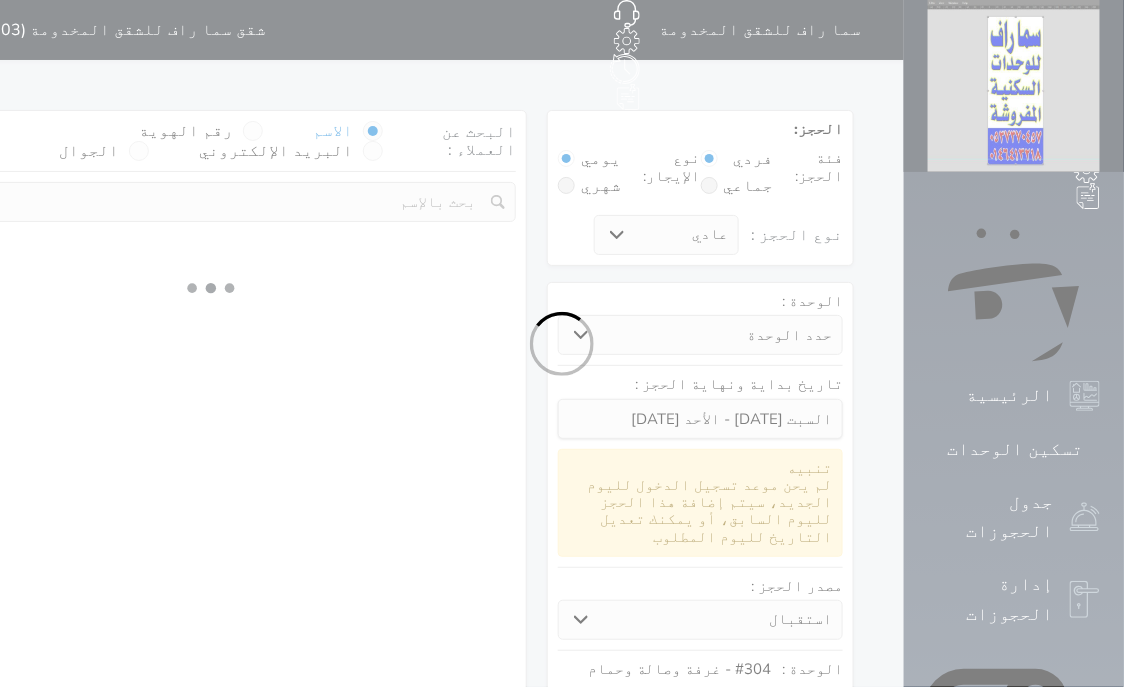 select 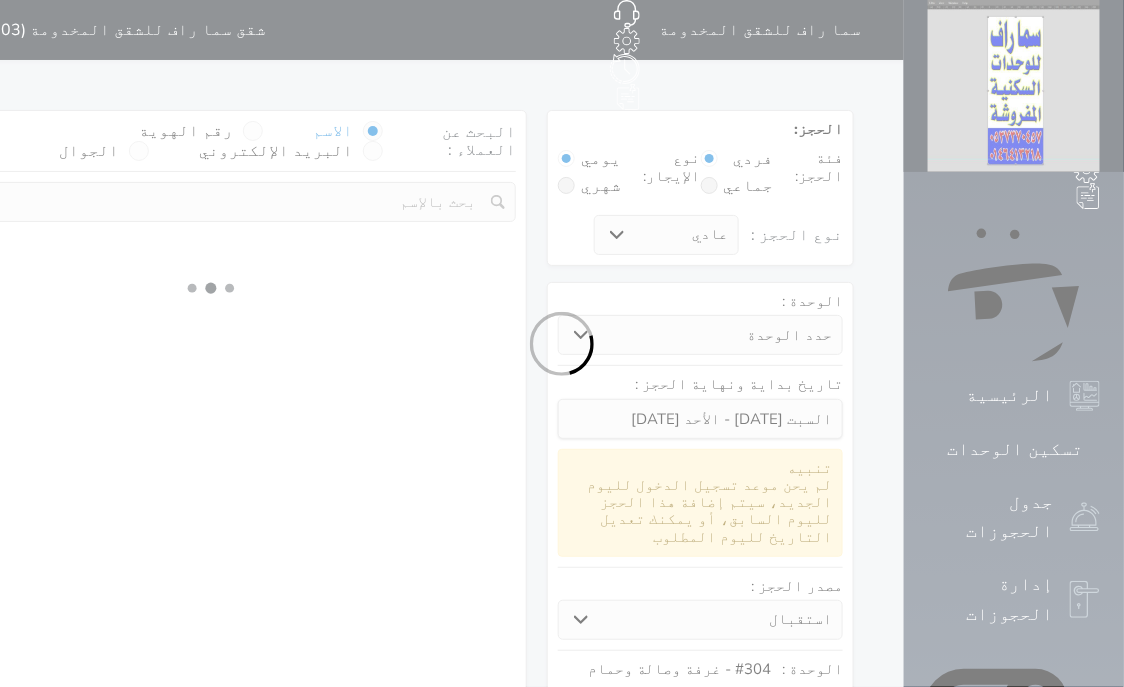 select on "7" 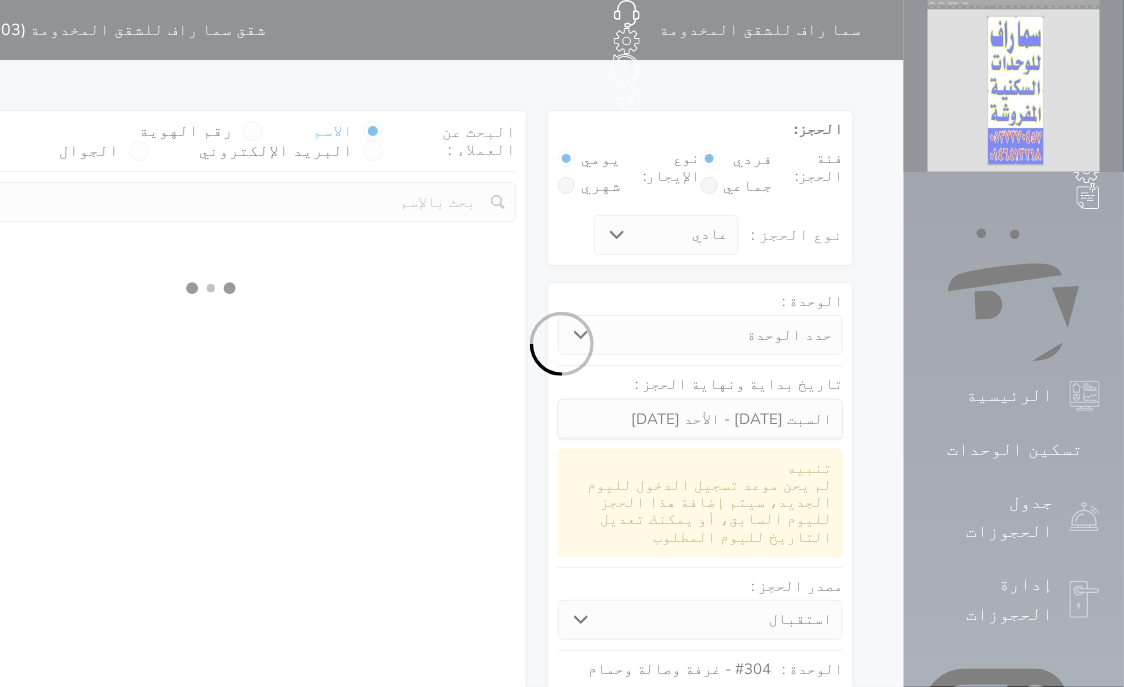 select 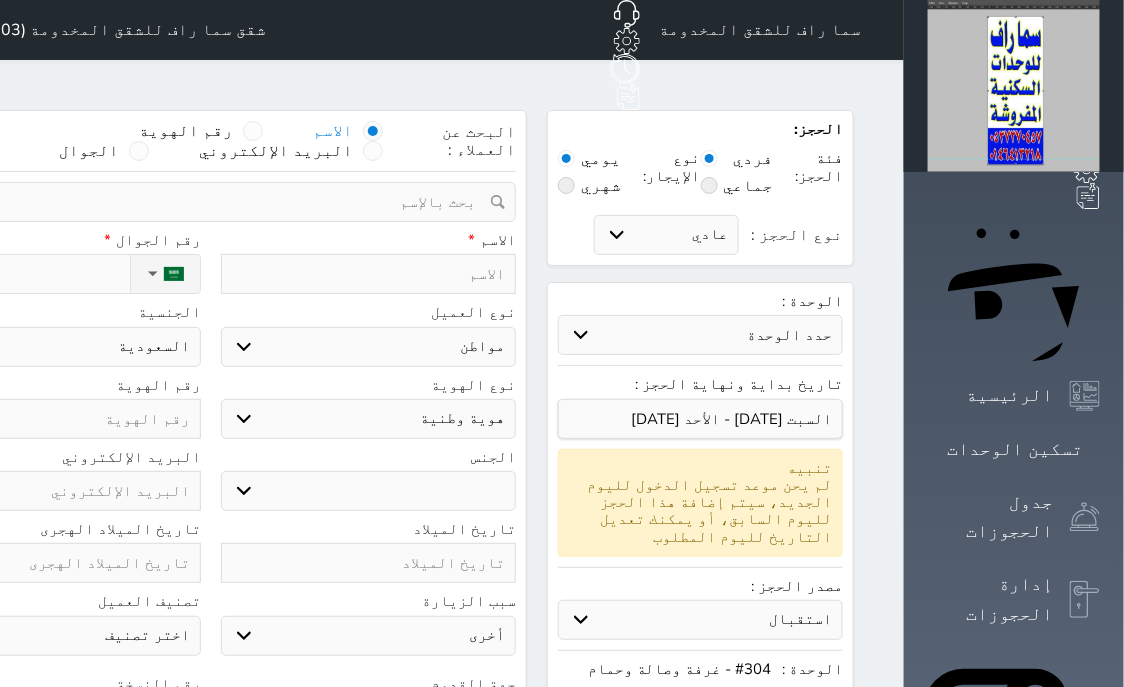 select 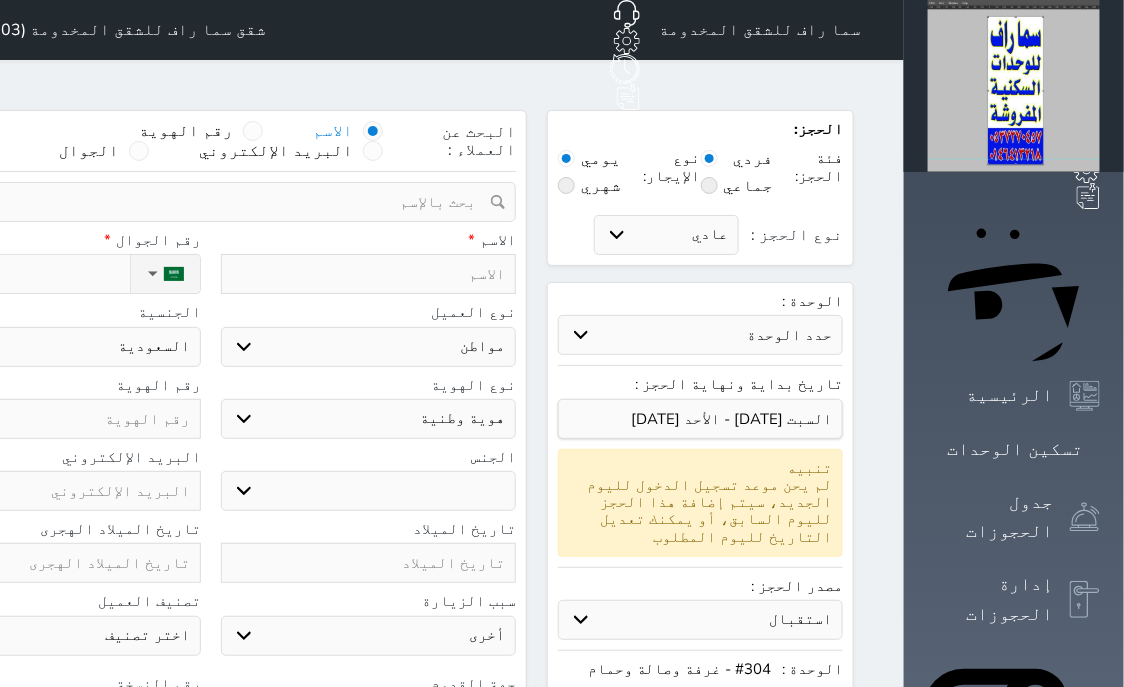 select 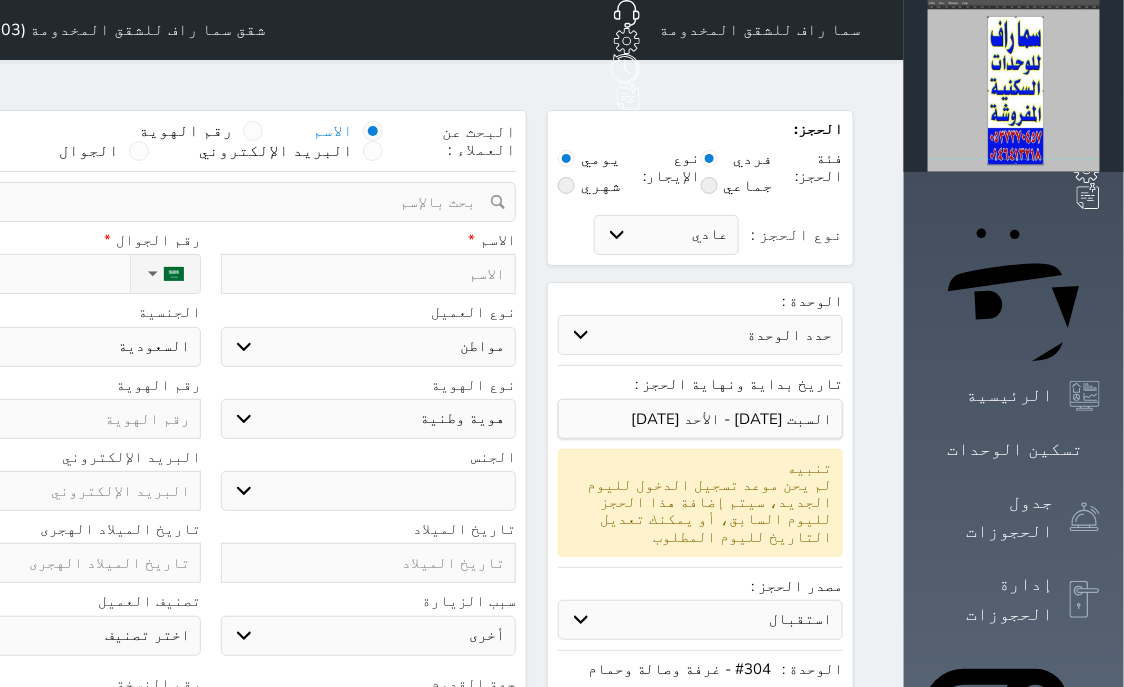 click at bounding box center [253, 131] 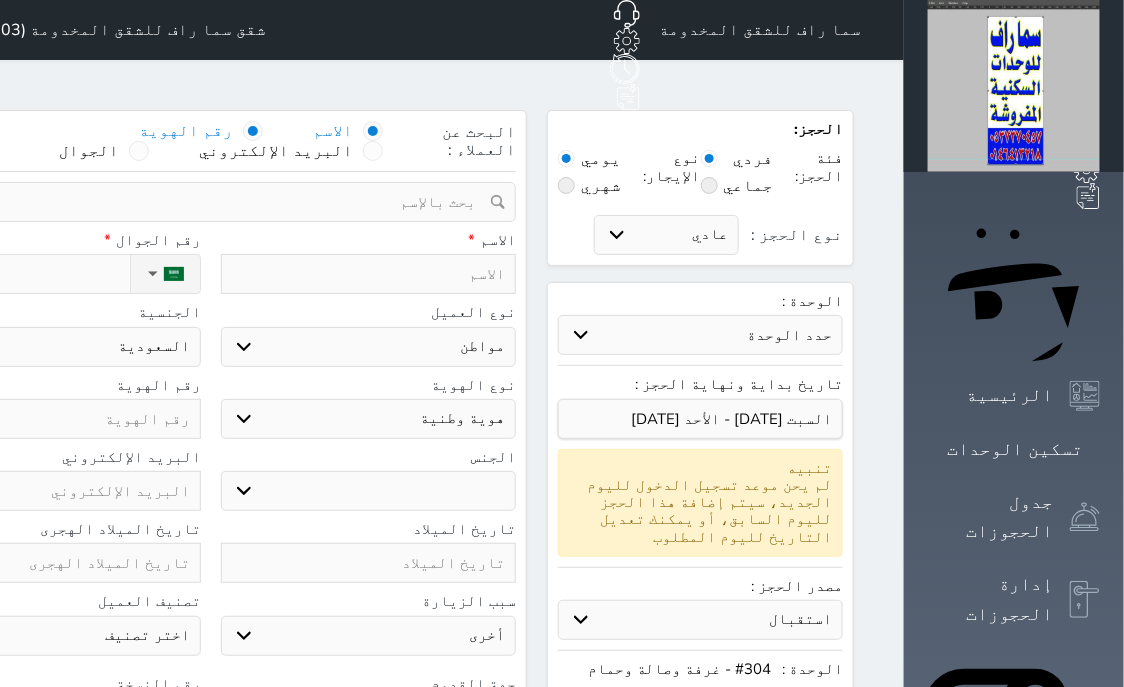 select 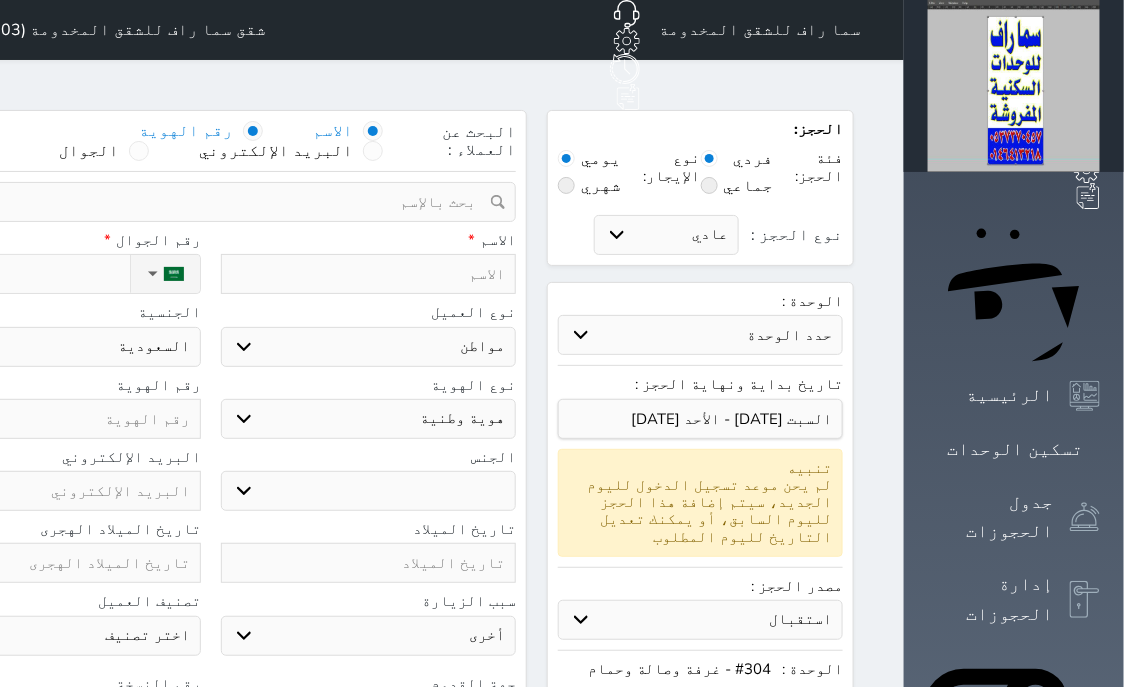select 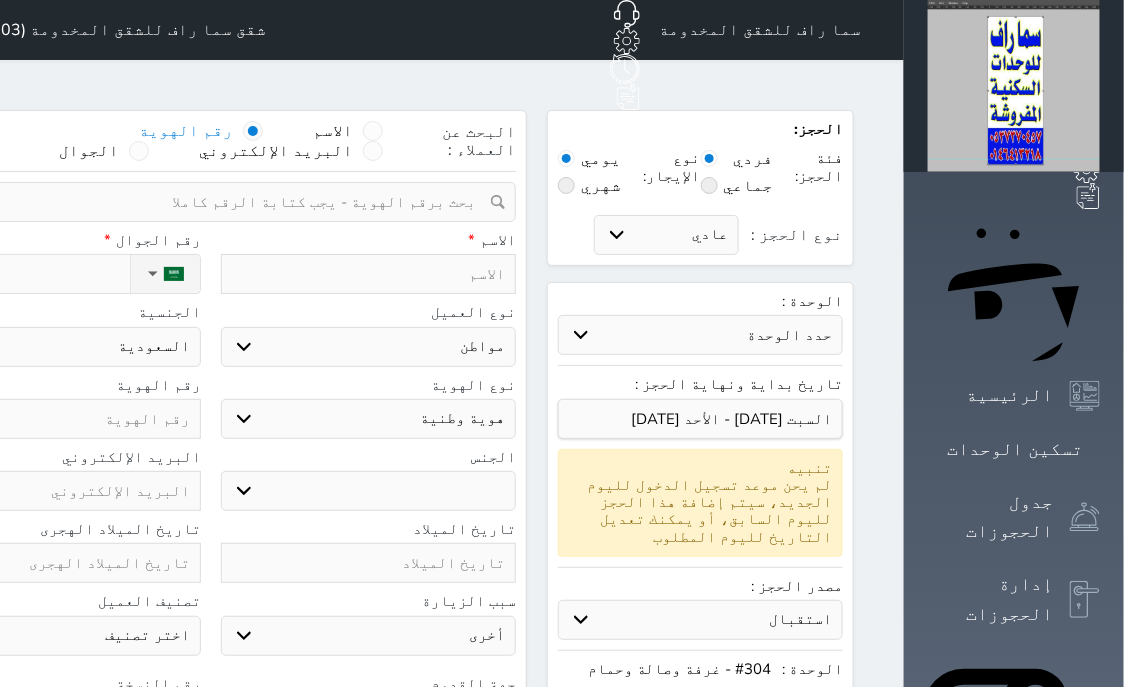 select 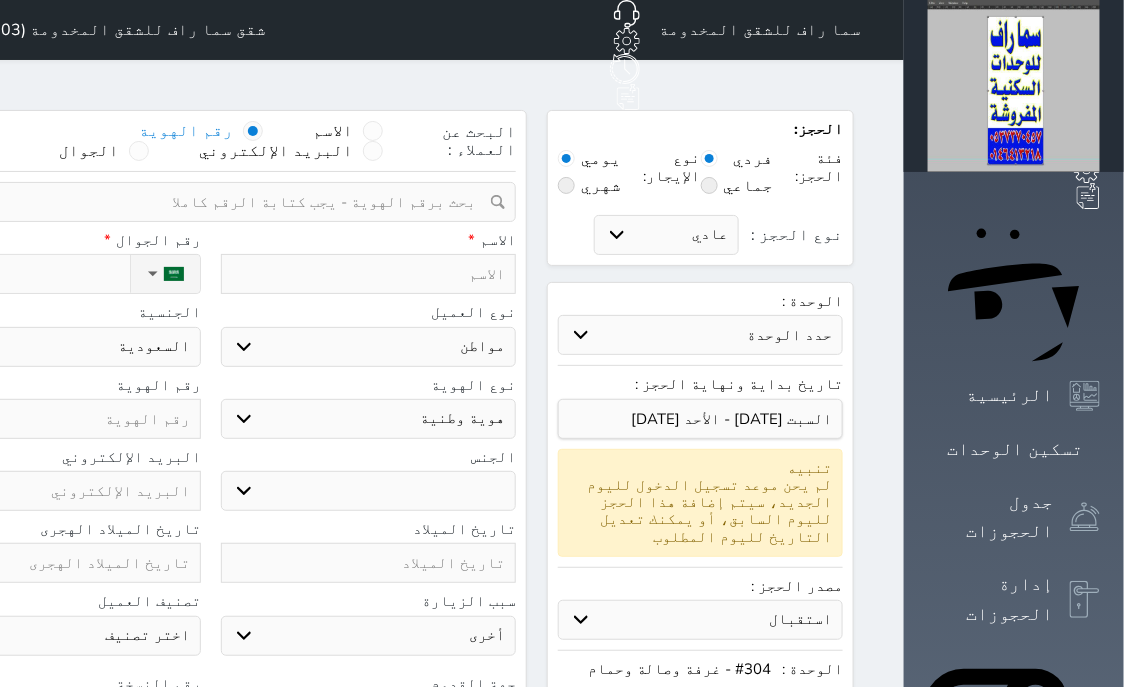 select 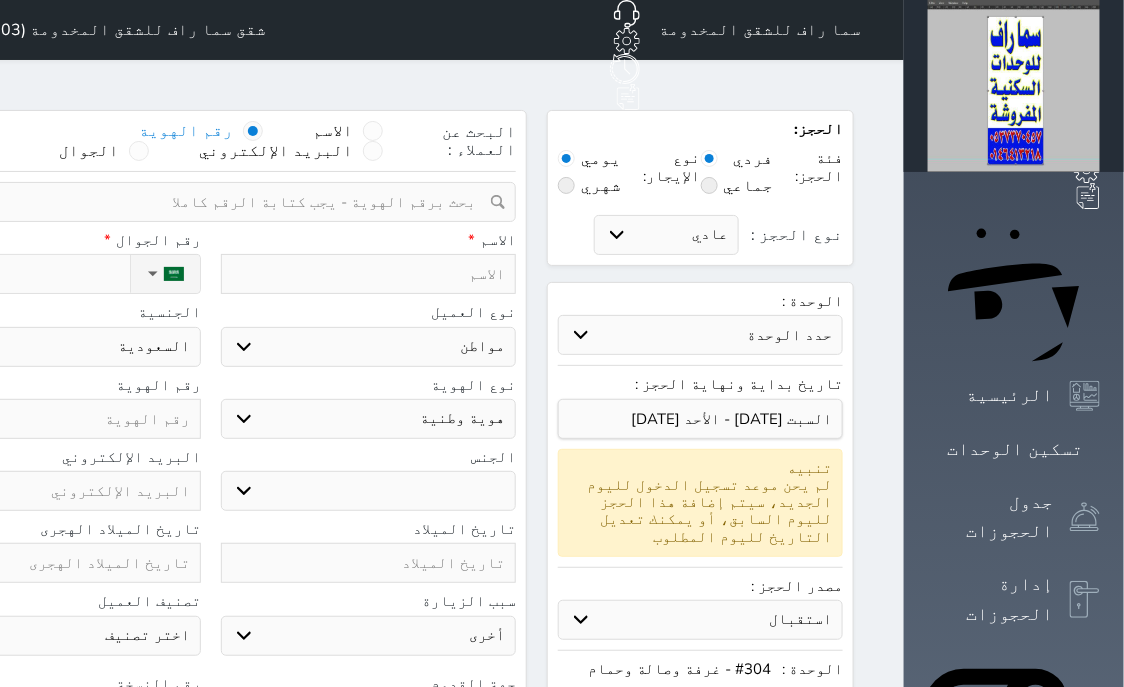 click at bounding box center [203, 202] 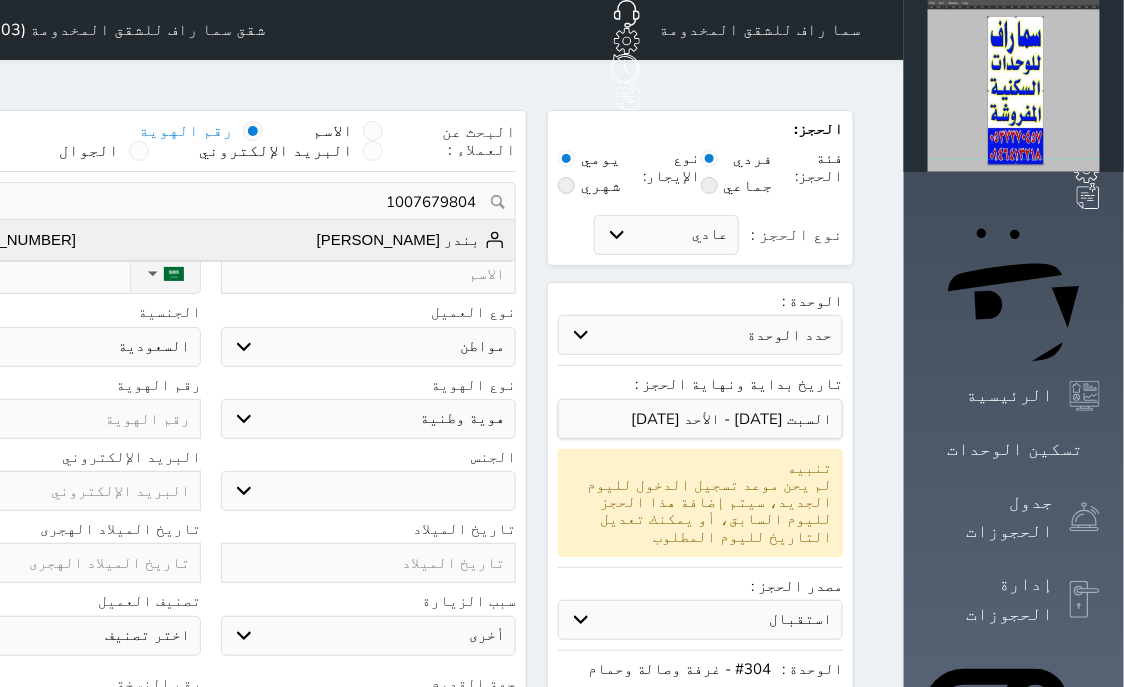 click on "بندر [PERSON_NAME]" at bounding box center [411, 240] 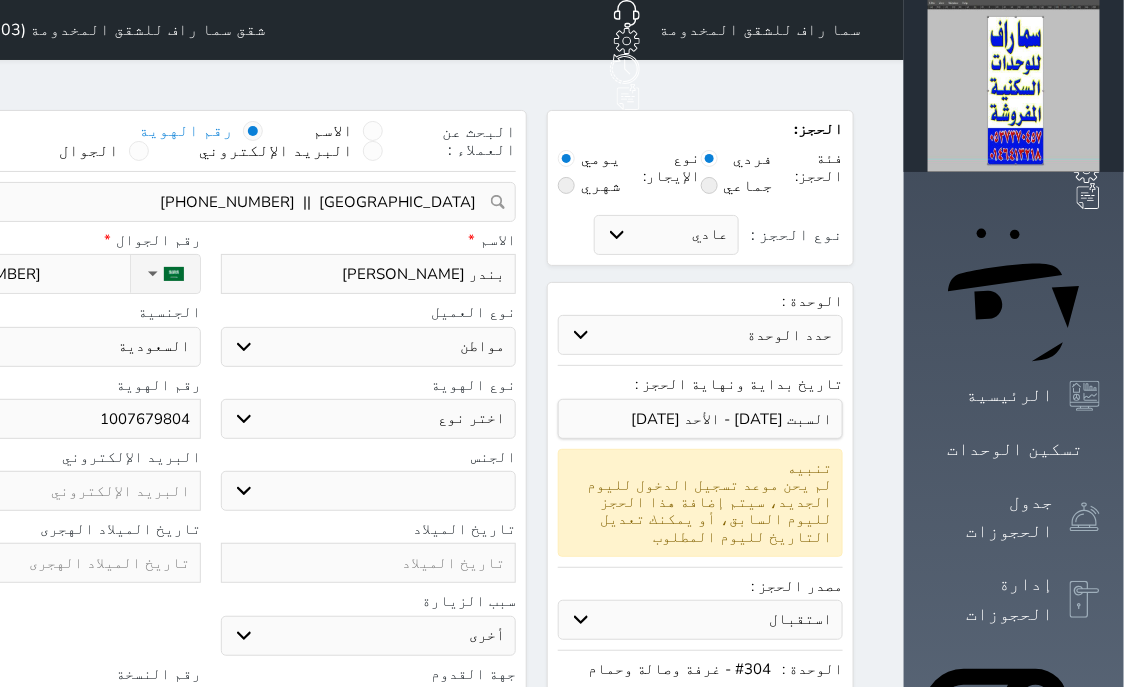 click on "اختر نوع   هوية وطنية هوية عائلية جواز السفر" at bounding box center [369, 419] 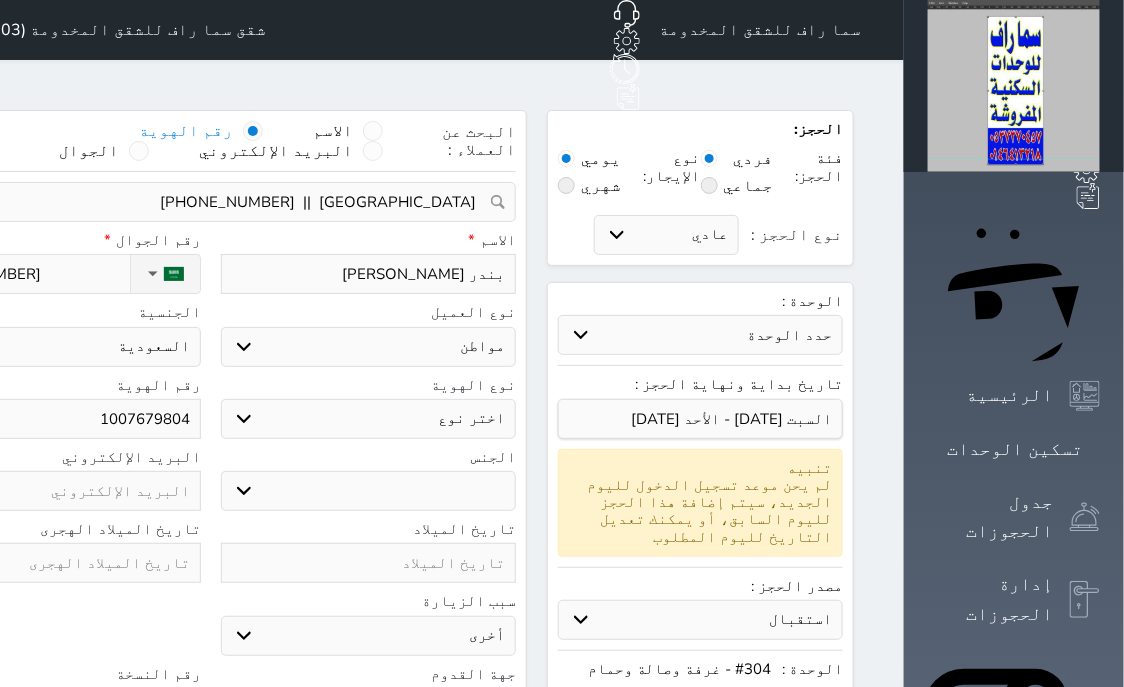 select on "1" 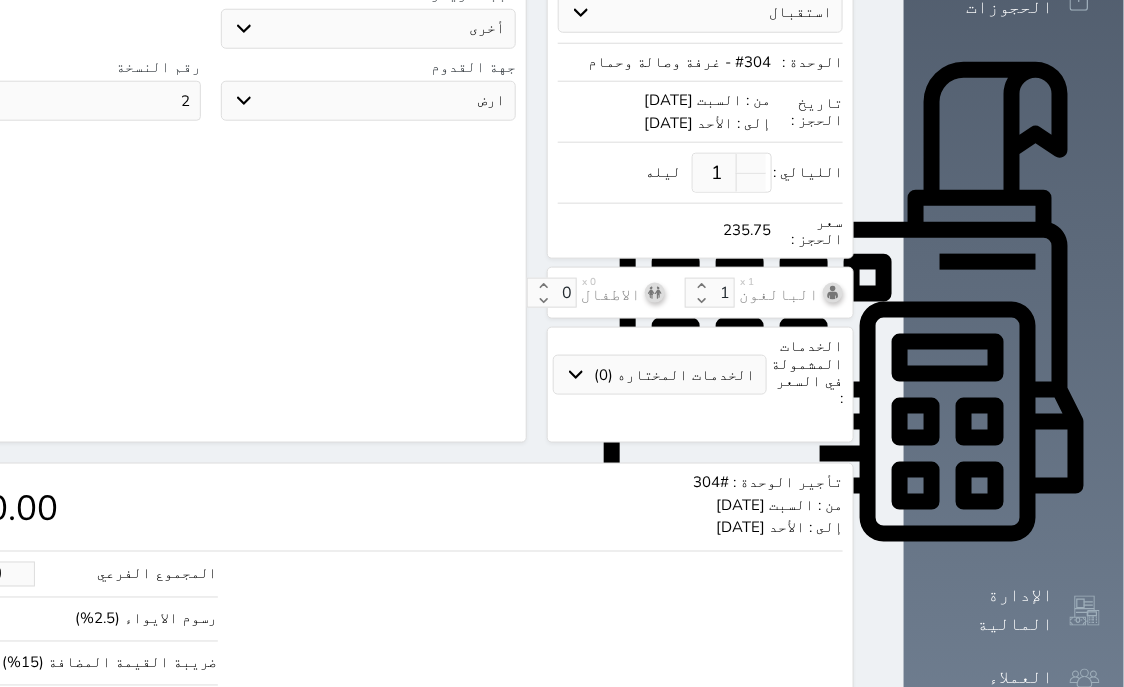 scroll, scrollTop: 665, scrollLeft: 0, axis: vertical 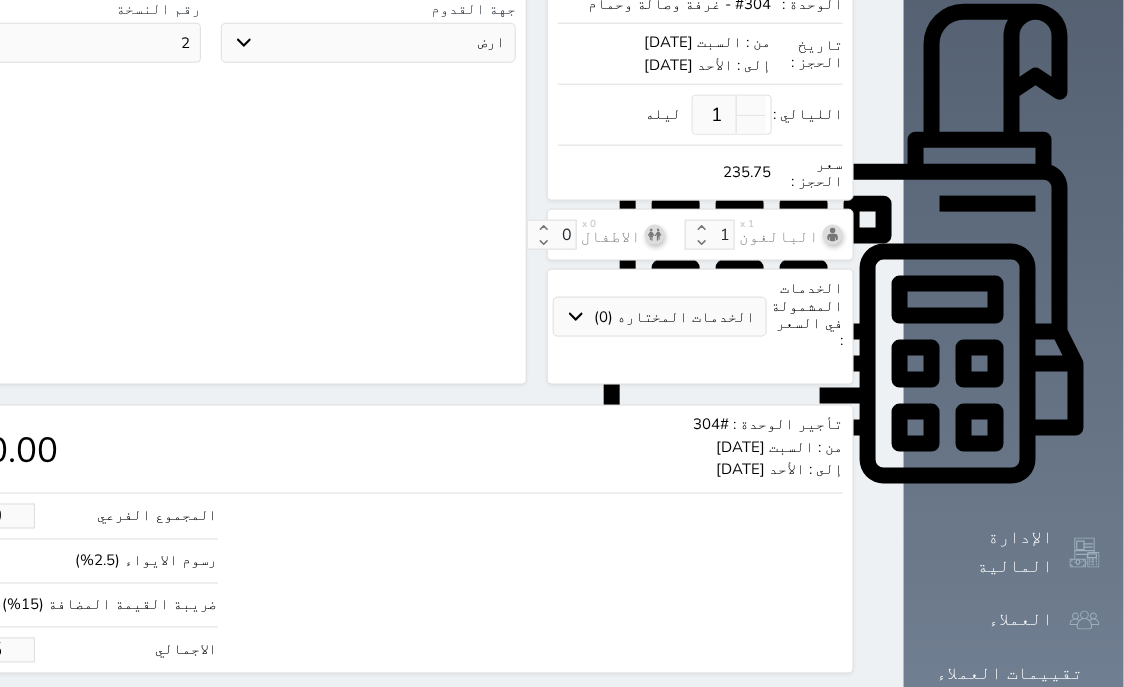 drag, startPoint x: 142, startPoint y: 587, endPoint x: 64, endPoint y: 587, distance: 78 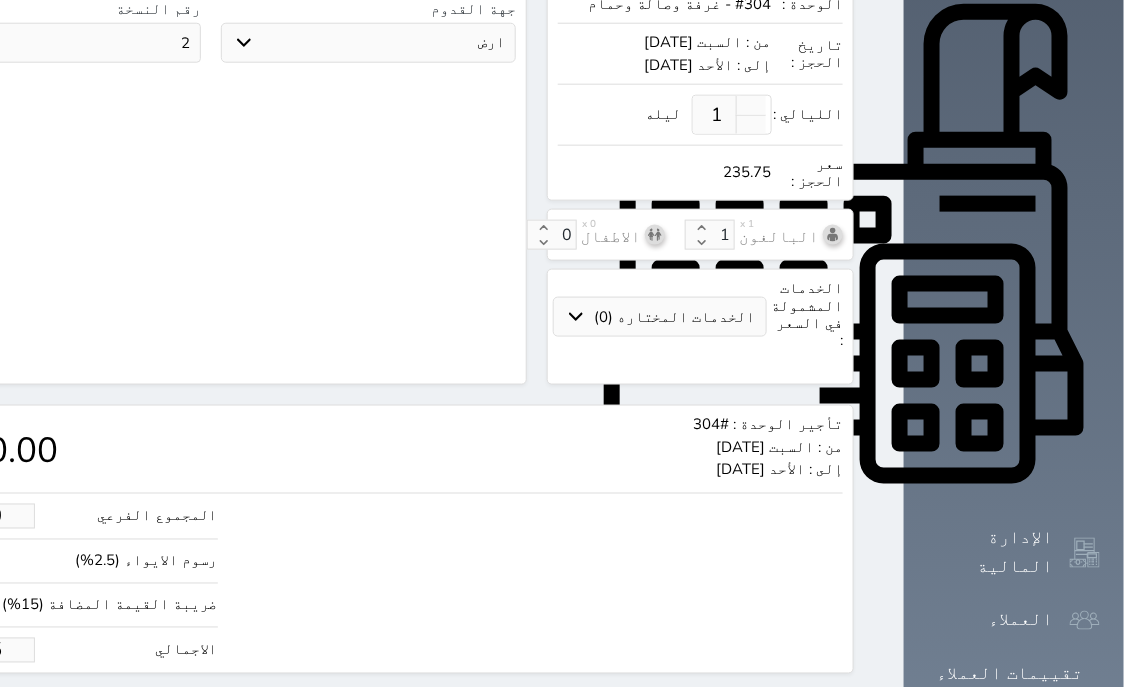 click on "235.75" at bounding box center [-30, 650] 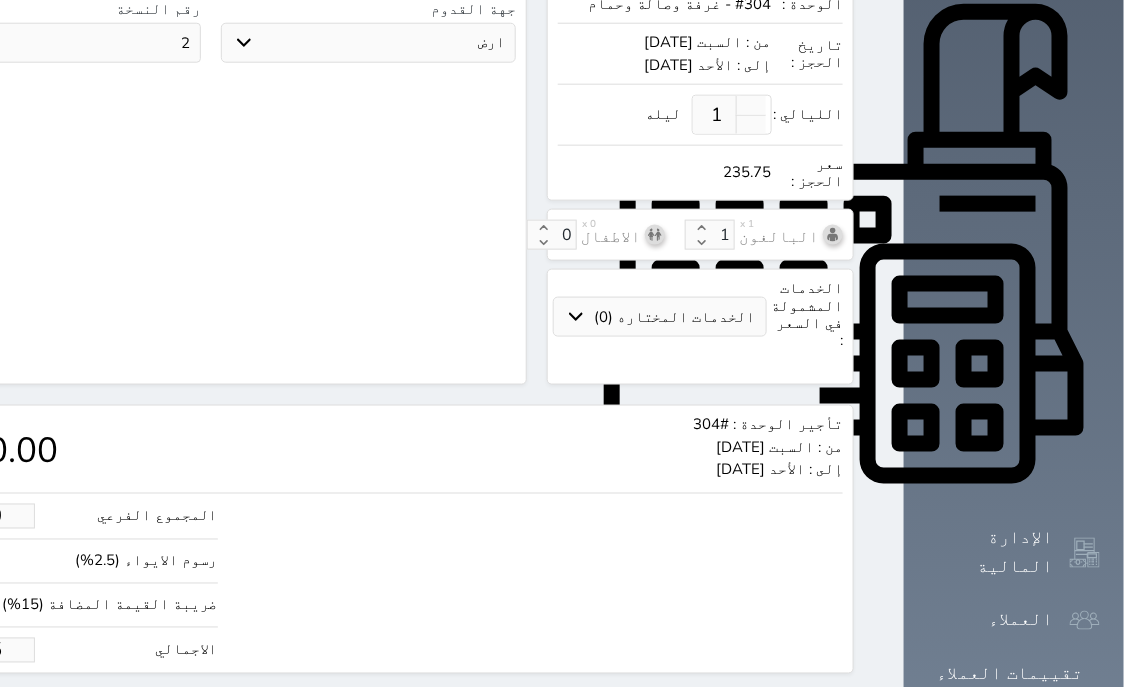 type on "1.70" 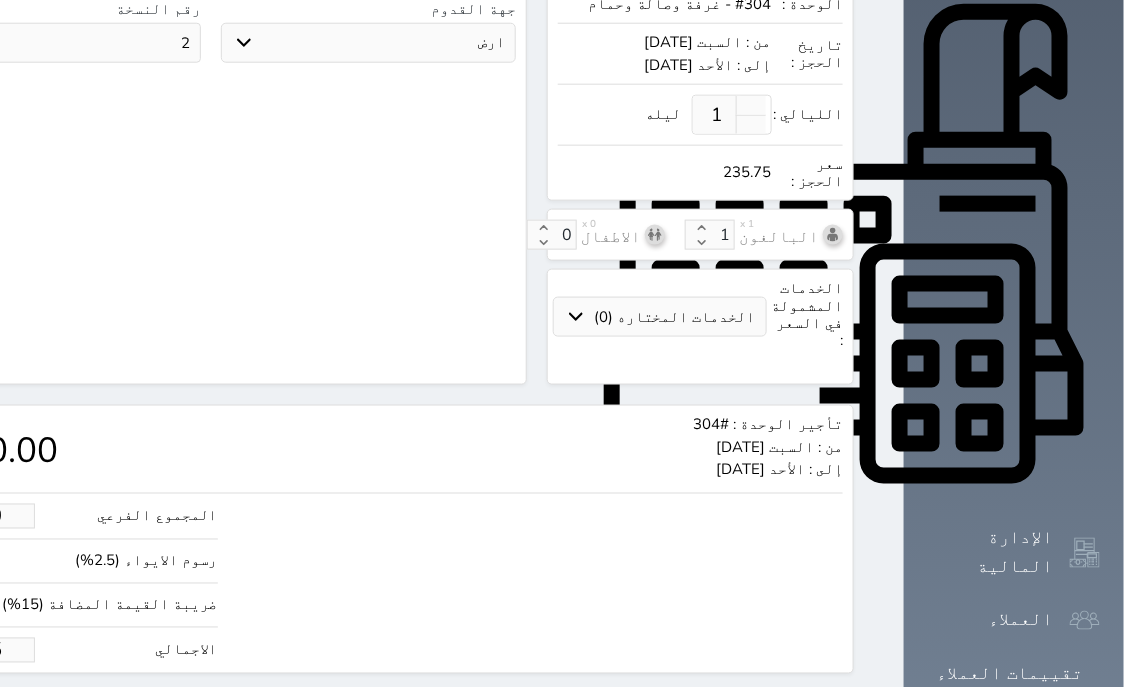 type on "2" 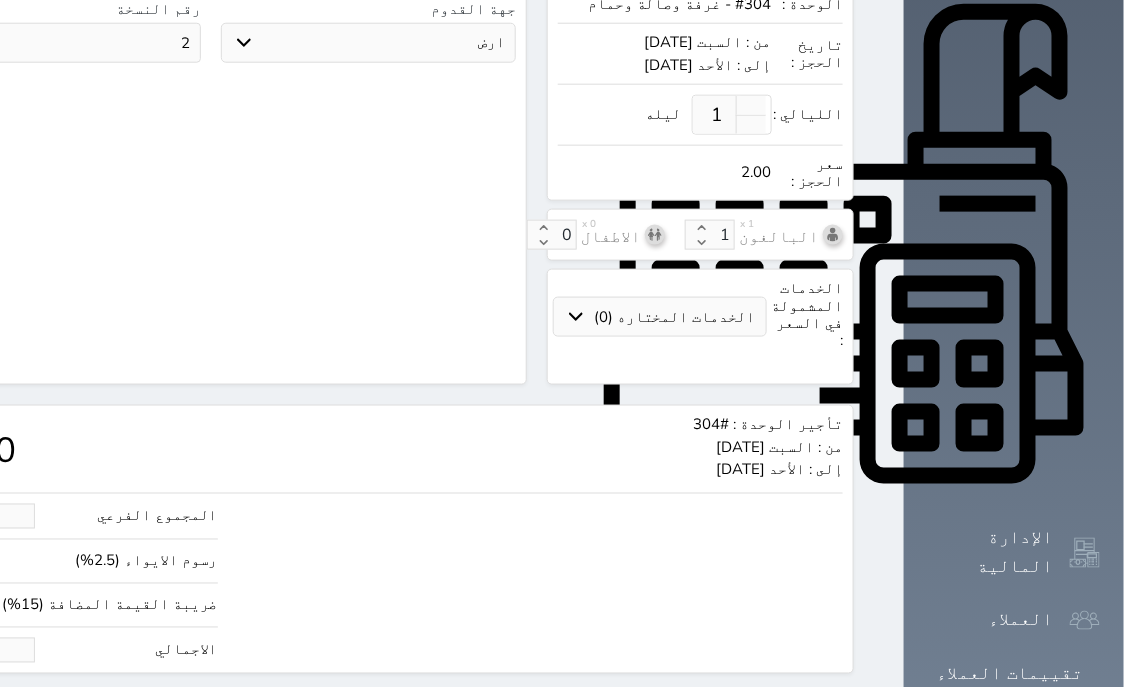 type on "19.51" 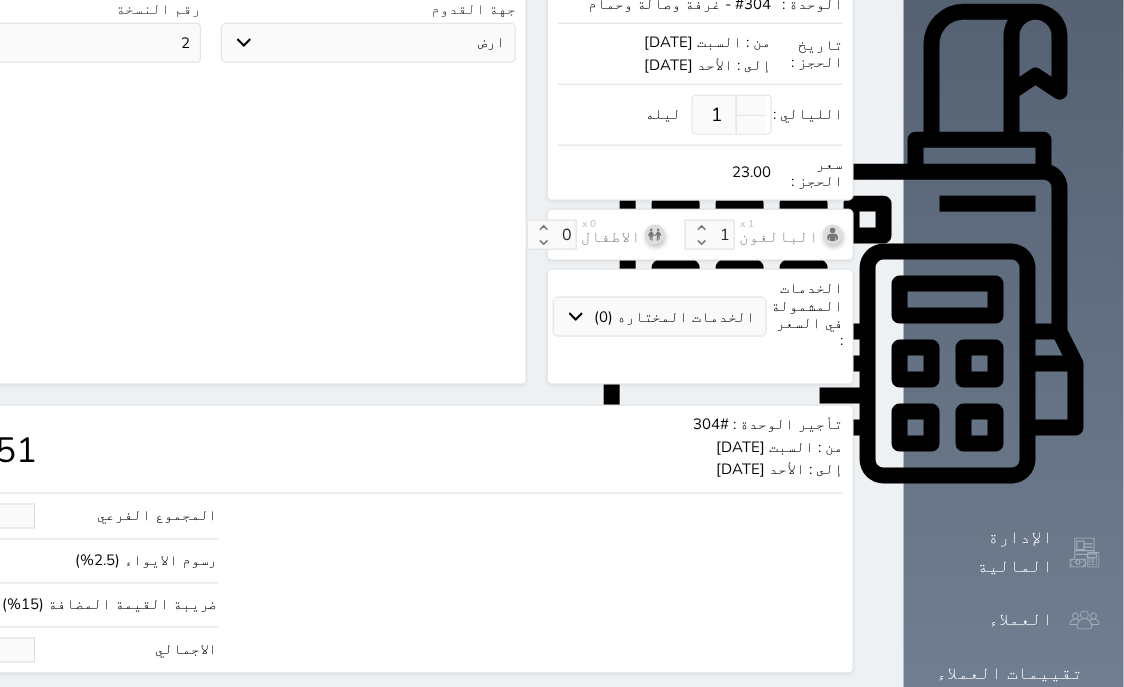 type on "195.12" 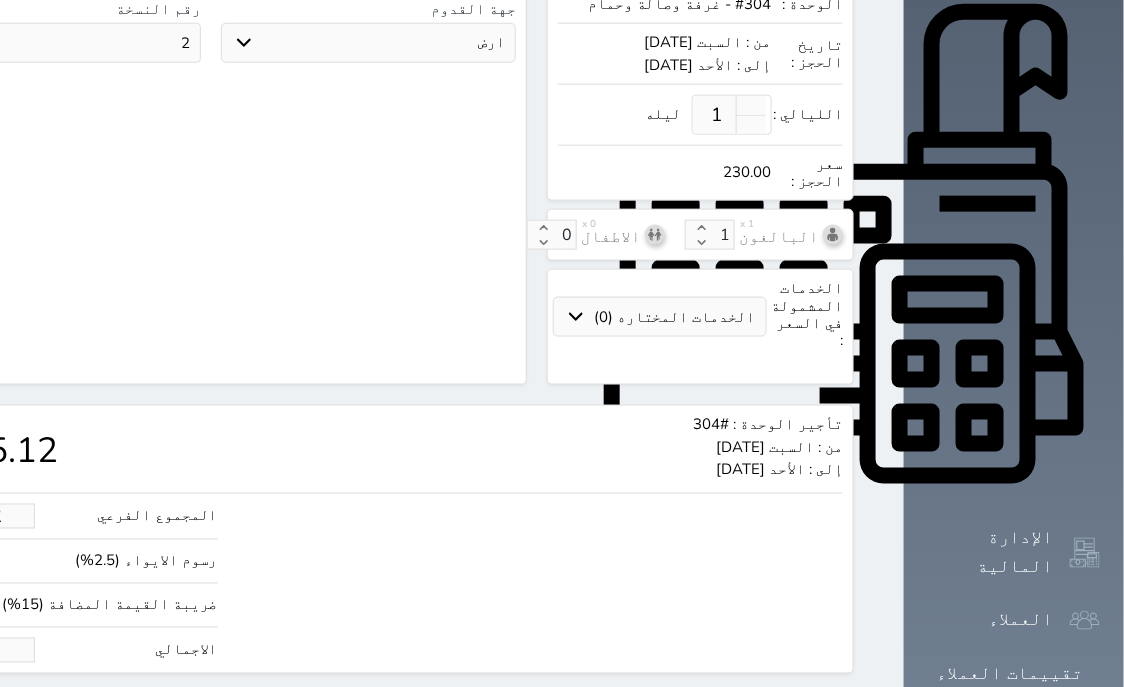 type on "230.00" 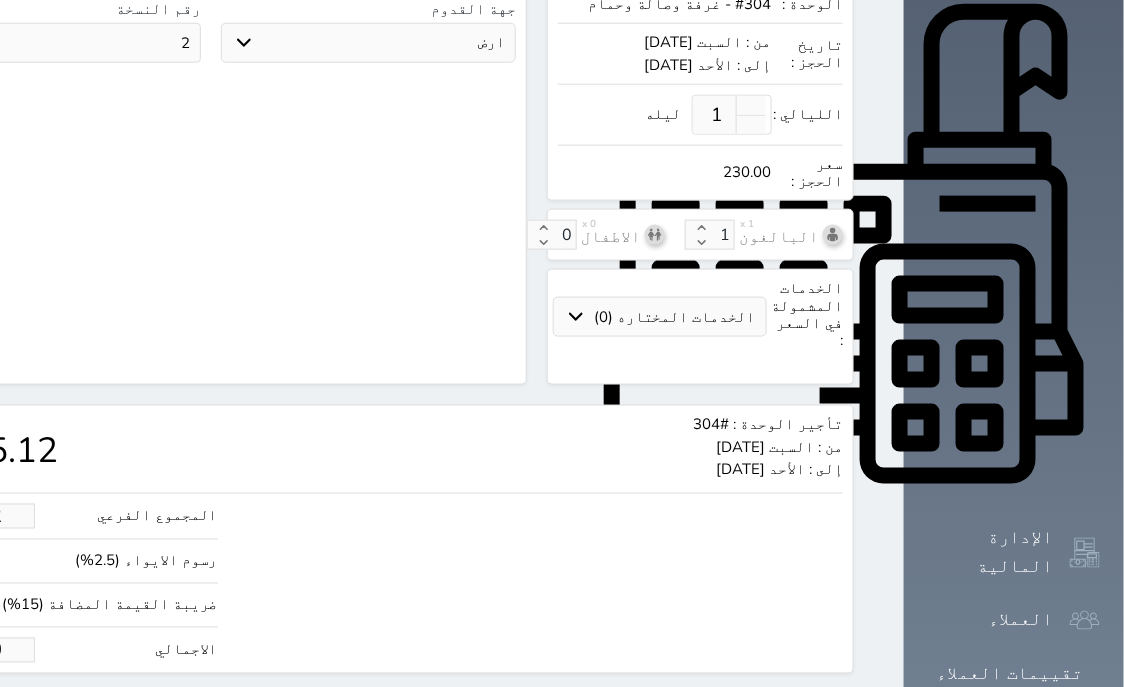 click on "حجز" at bounding box center (-13, 711) 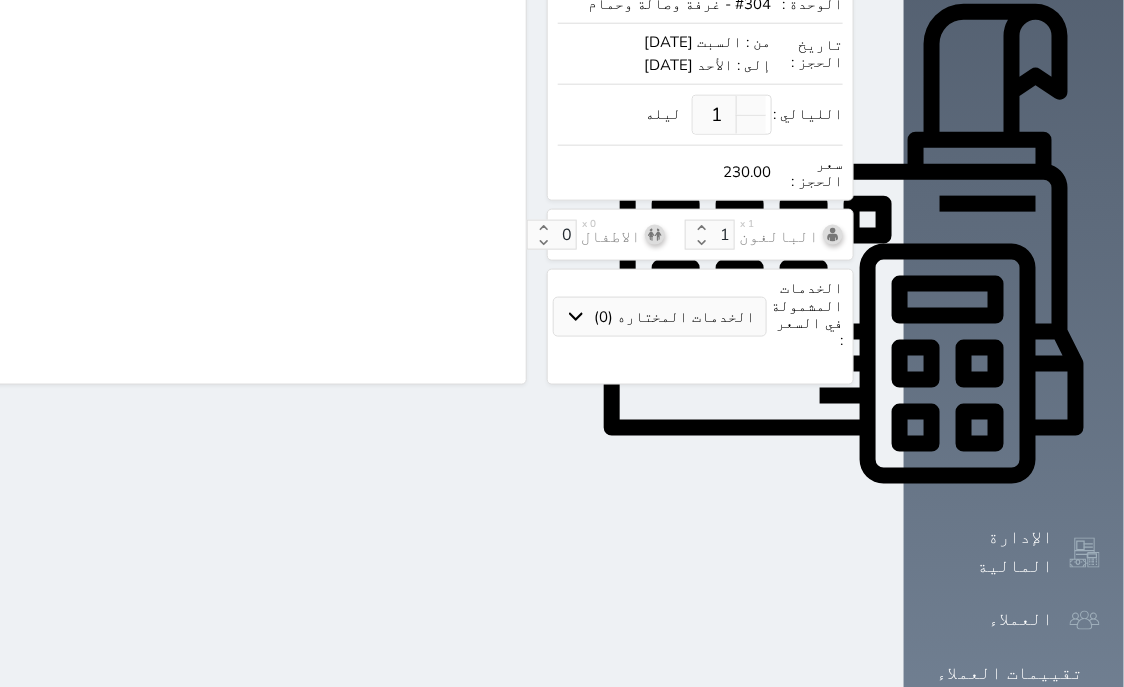 scroll, scrollTop: 621, scrollLeft: 0, axis: vertical 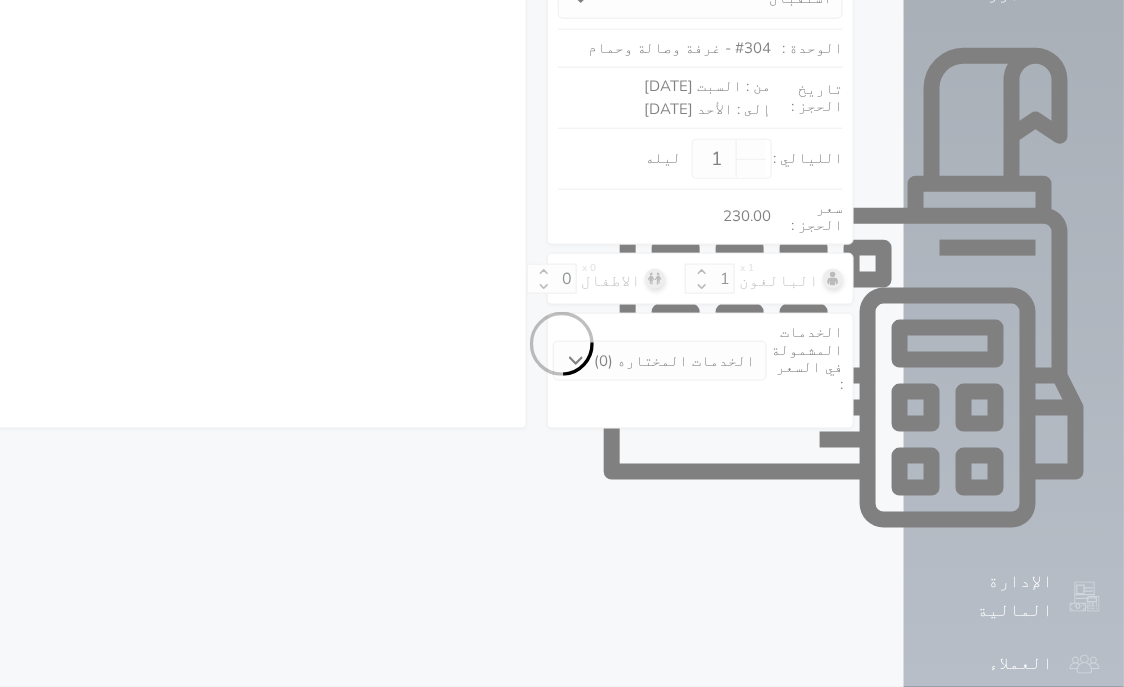 select on "1" 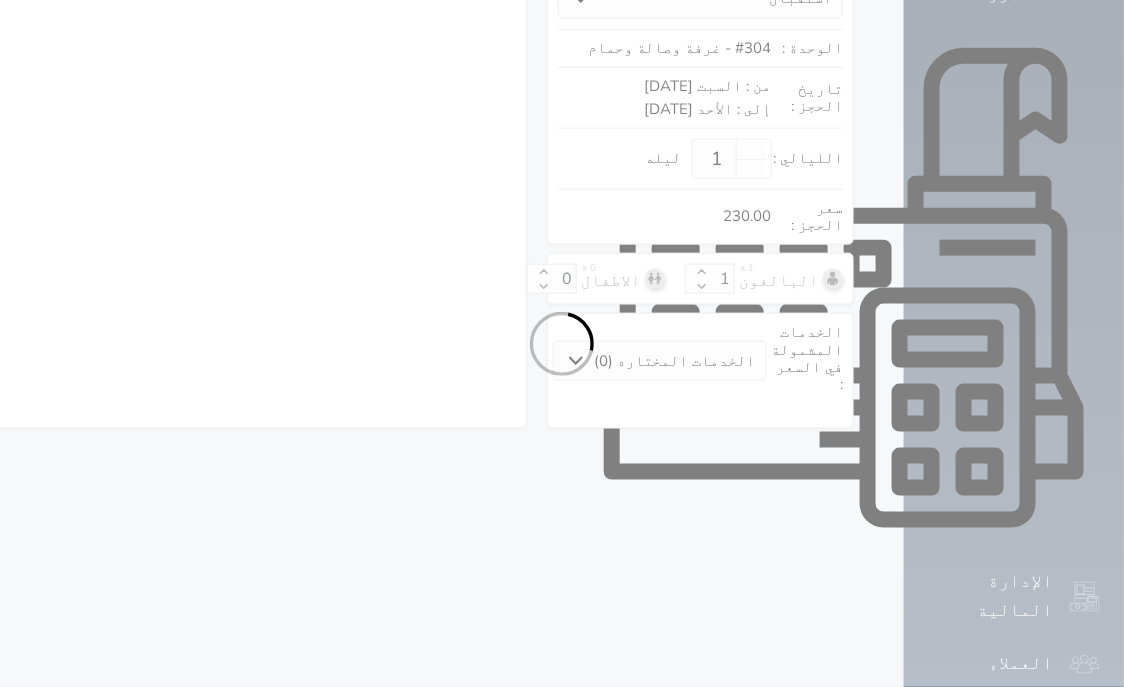 select on "113" 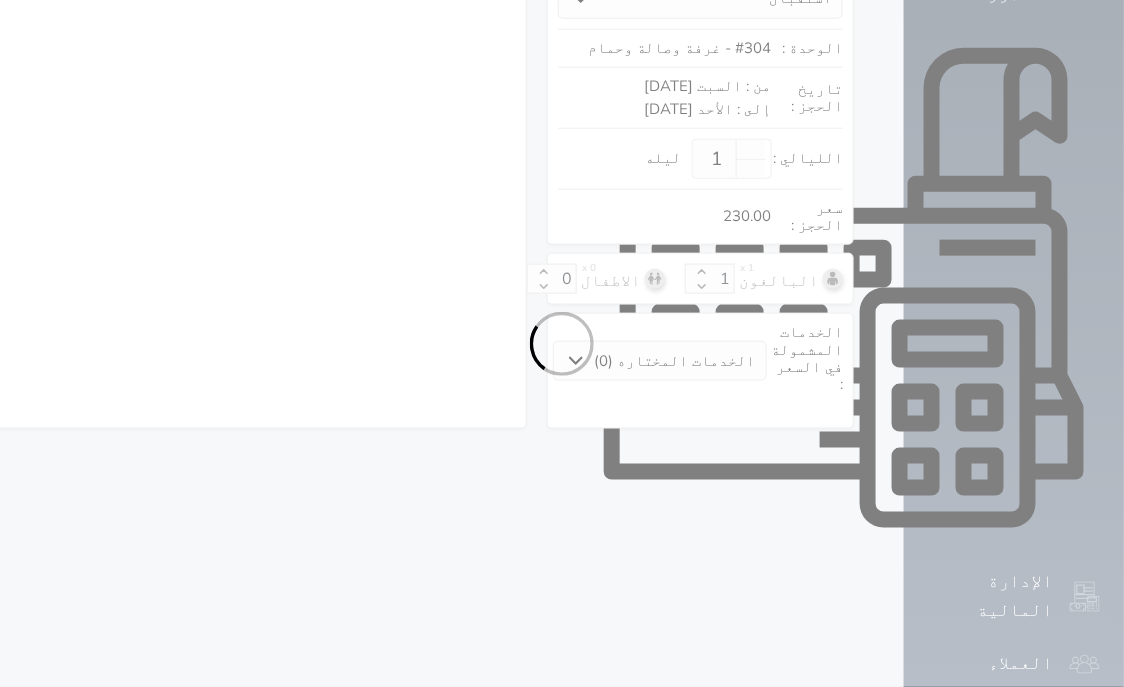 select on "1" 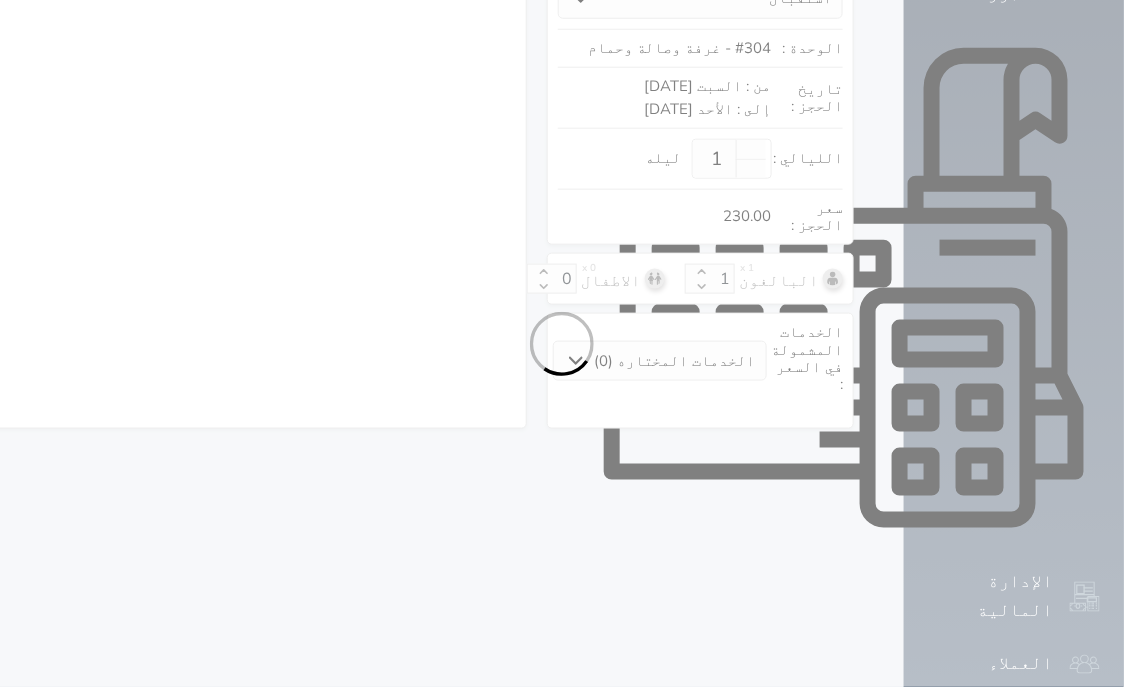 select on "7" 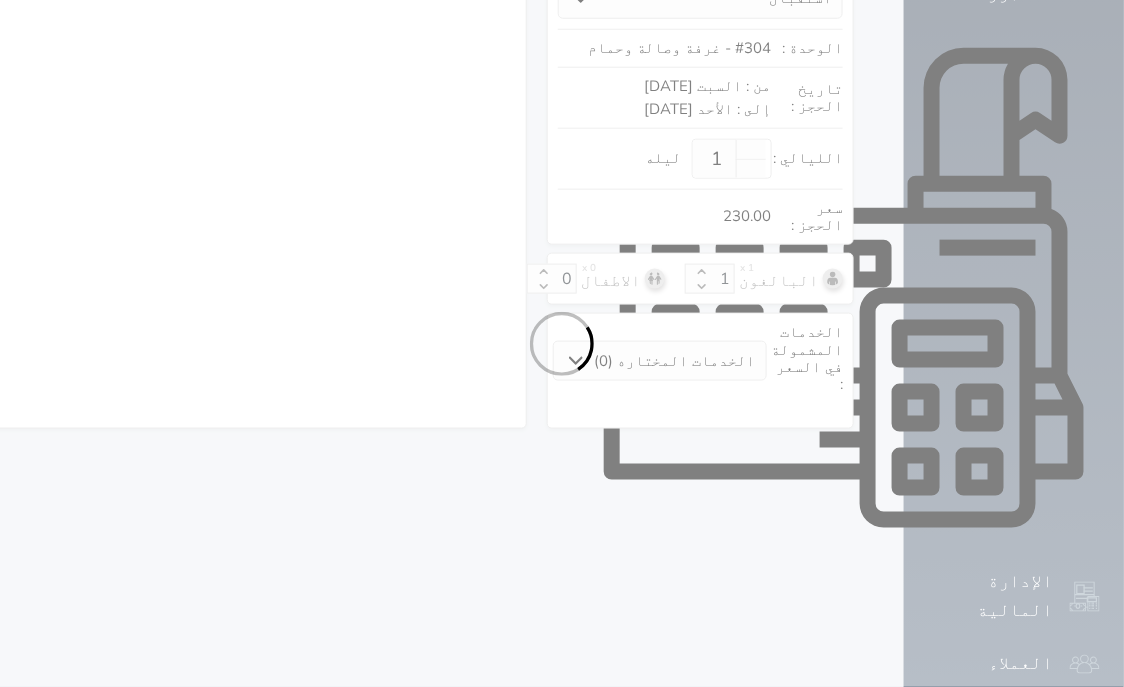 select on "9" 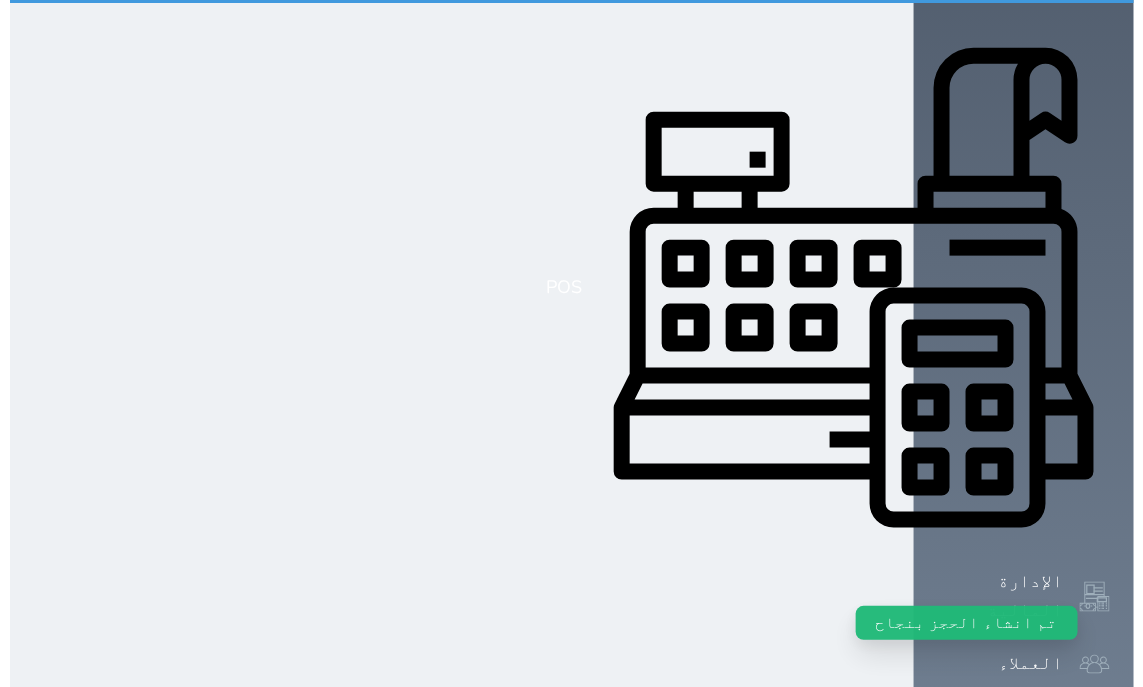 scroll, scrollTop: 0, scrollLeft: 0, axis: both 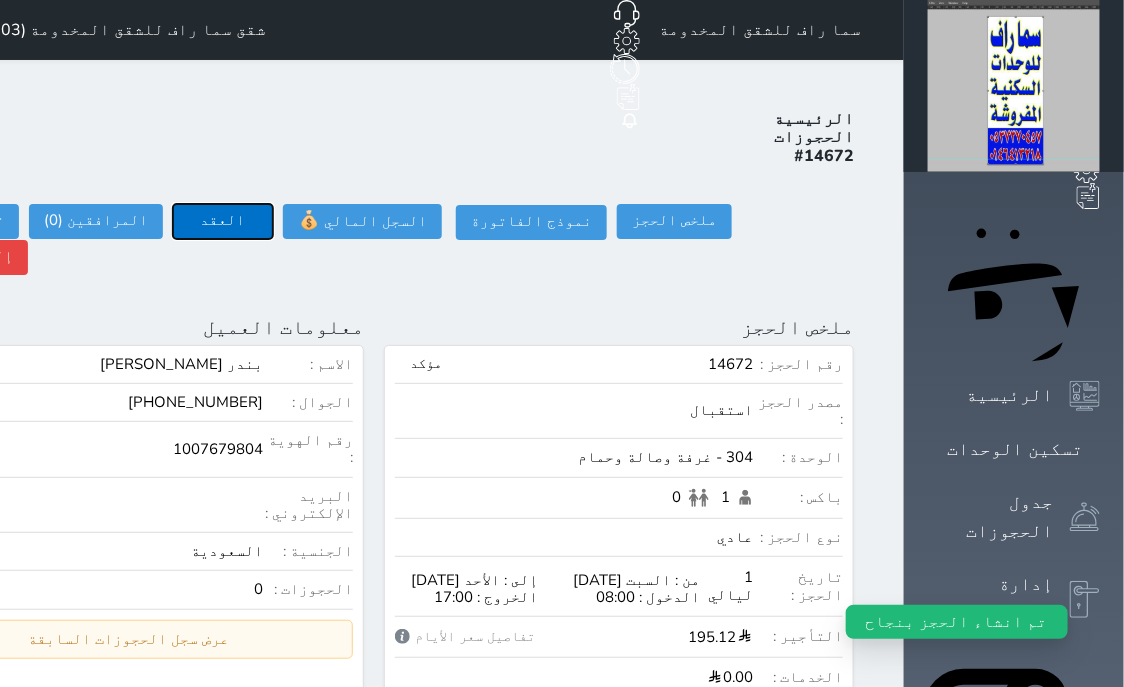 click on "العقد" at bounding box center [223, 221] 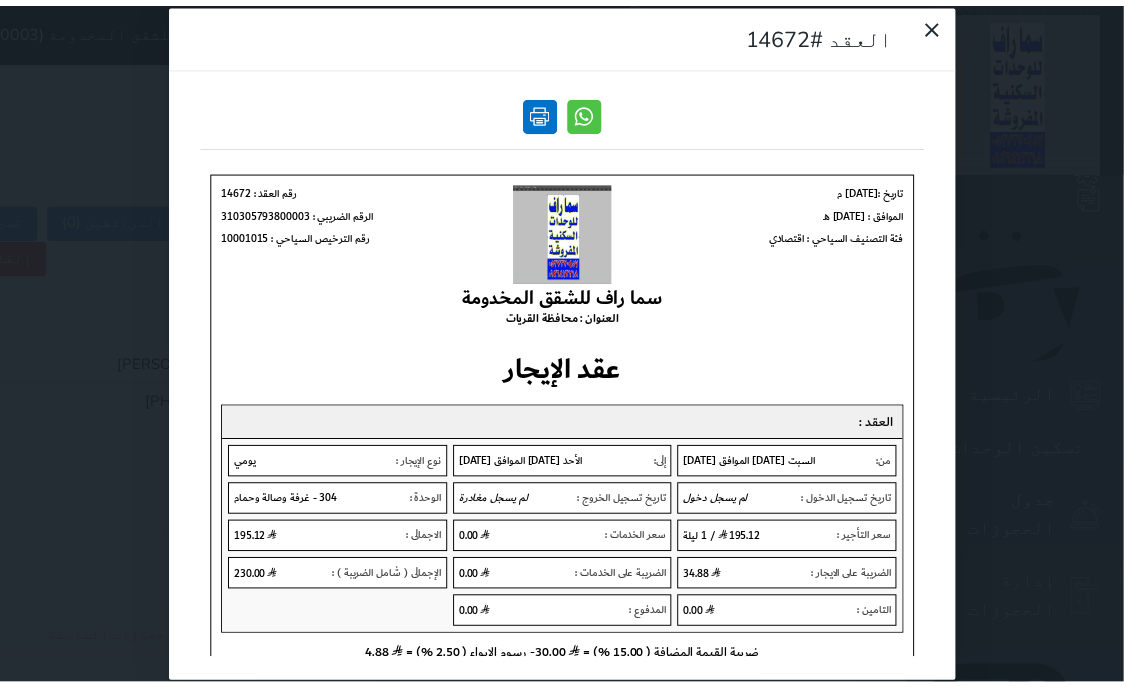 scroll, scrollTop: 0, scrollLeft: 0, axis: both 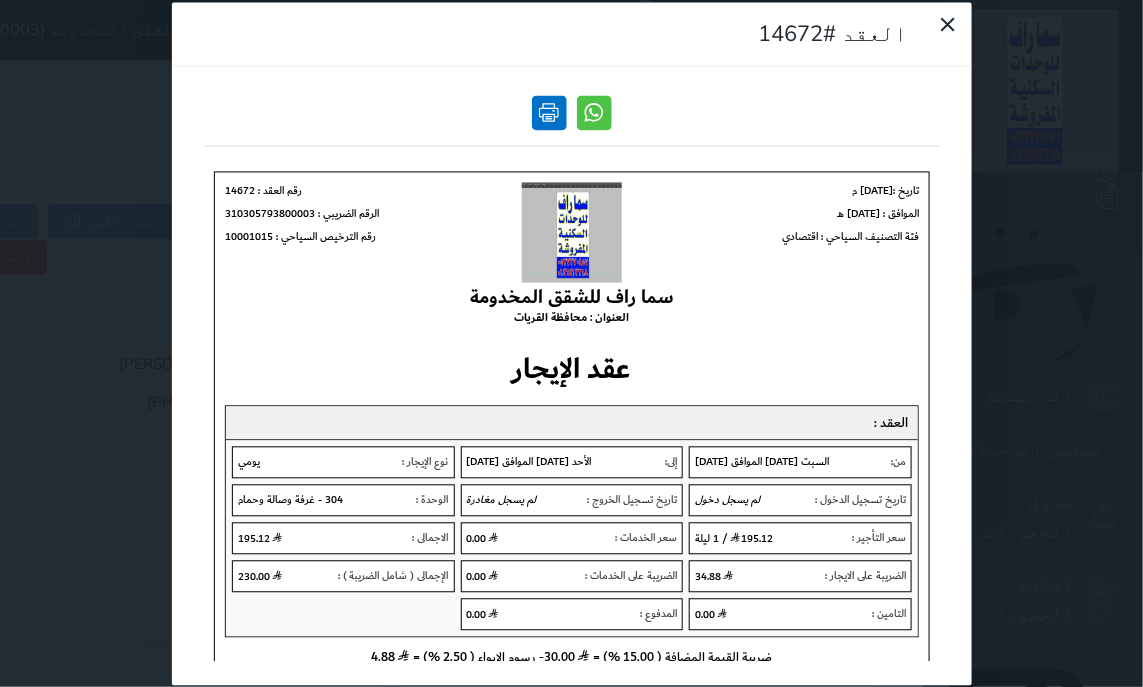 click at bounding box center [549, 112] 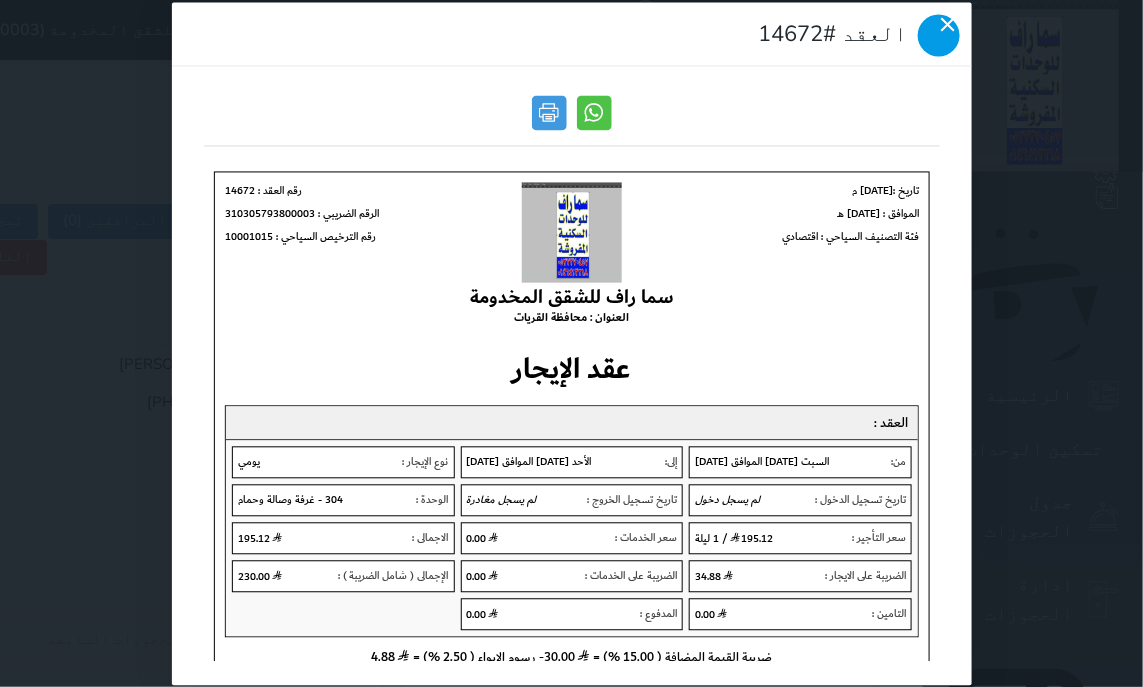 click 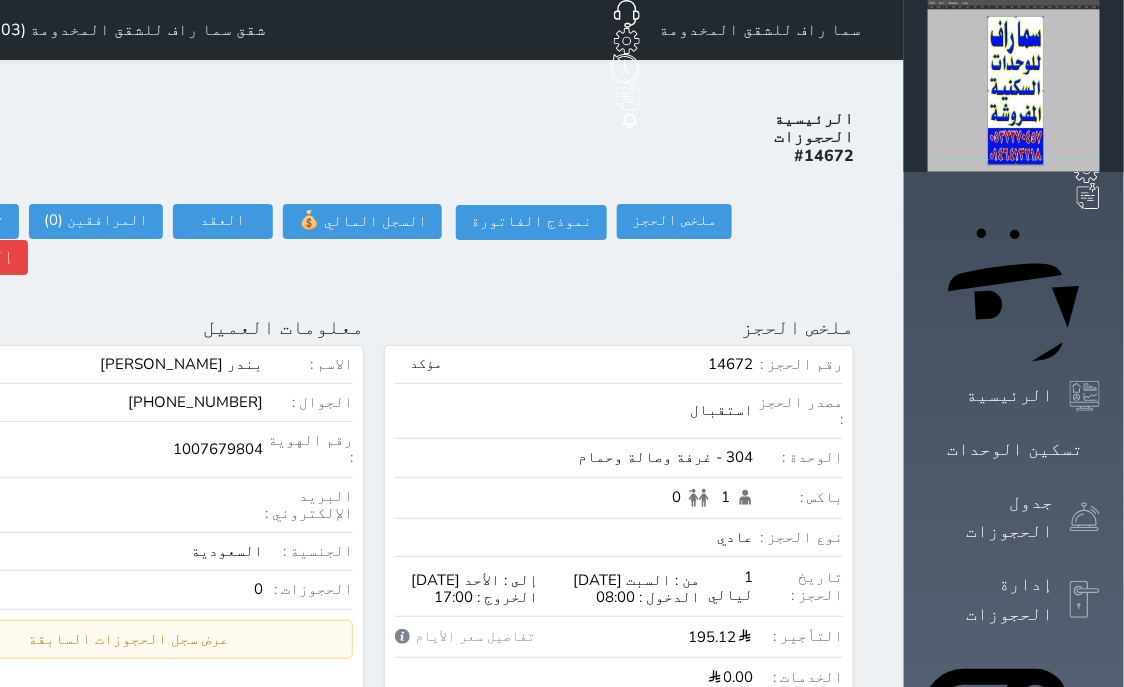click on "الرئيسية   الحجوزات   #14672         ملخص الحجز         ملخص الحجز #14672                           نموذج الفاتورة   السجل المالي   💰         العقد         العقد #14672                                   العقود الموقعه #14672
العقود الموقعه (0)
#   تاريخ التوقيع   الاجرائات       المرافقين (0)         المرافقين                 البحث عن المرافقين :        الاسم       رقم الهوية       البريد الإلكتروني       الجوال           تغيير العميل              الاسم *     الجنس    اختر الجنس   ذكر انثى   تاريخ الميلاد *         تاريخ الميلاد الهجرى         صلة القرابة
اختر صلة القرابة   ابن ابنه زوجة اخ اخت اب ام زوج أخرى   نوع العميل *   اختر نوع     *" at bounding box center [374, 957] 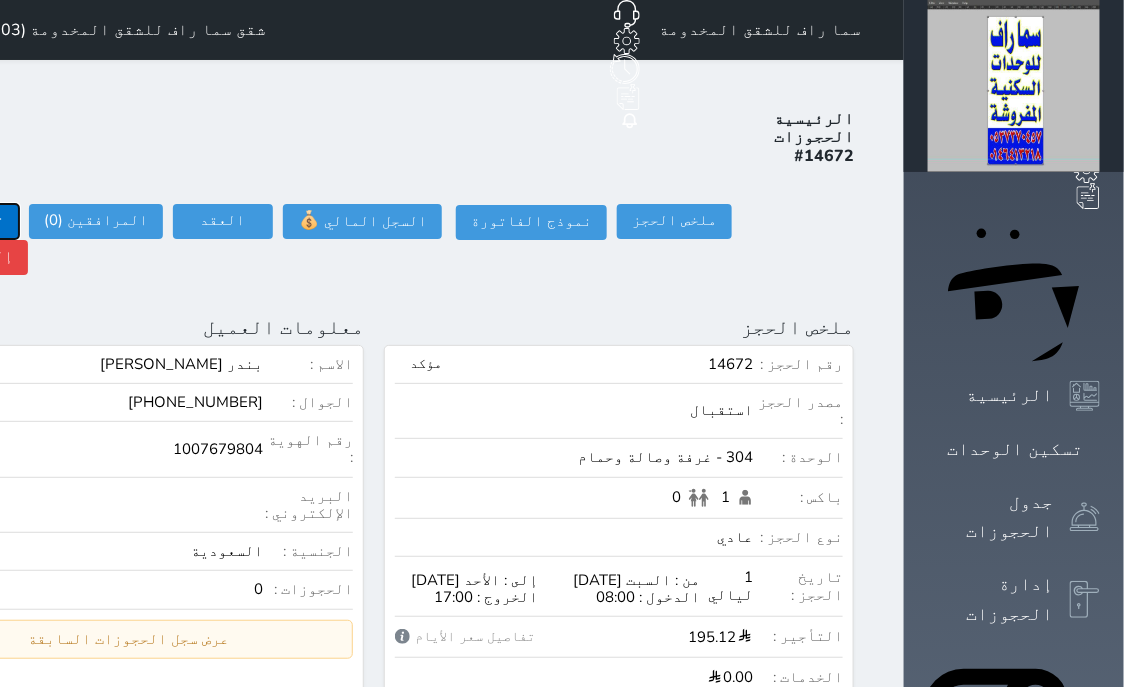 click on "تسجيل دخول" at bounding box center (-39, 221) 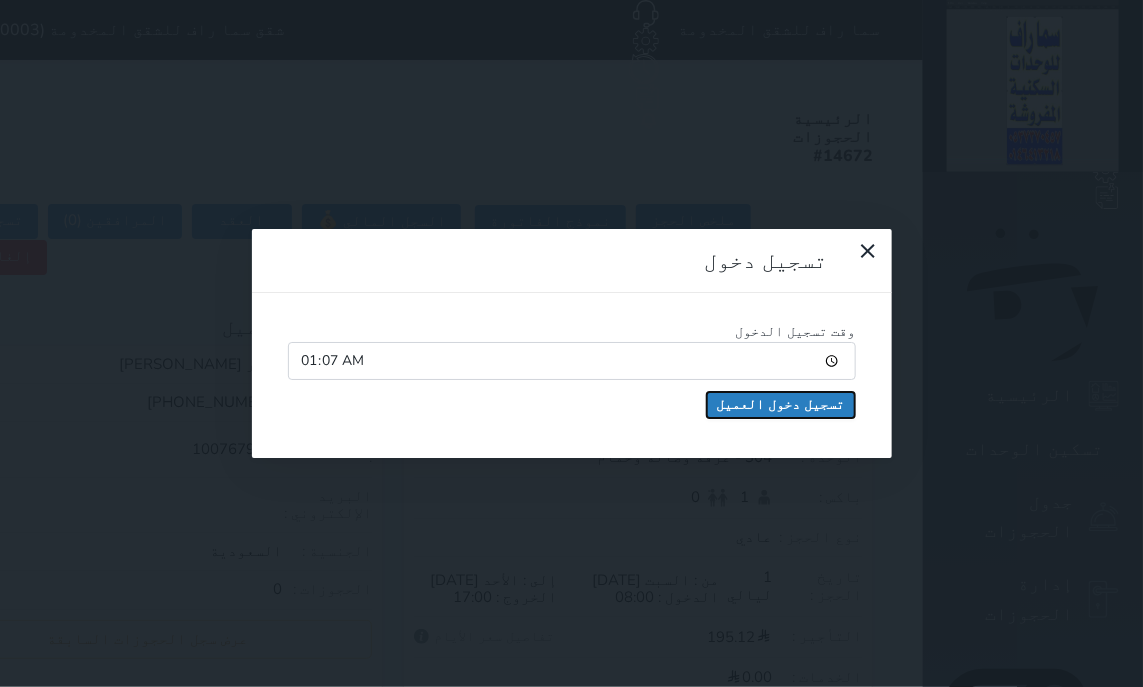 click on "تسجيل دخول العميل" at bounding box center [781, 405] 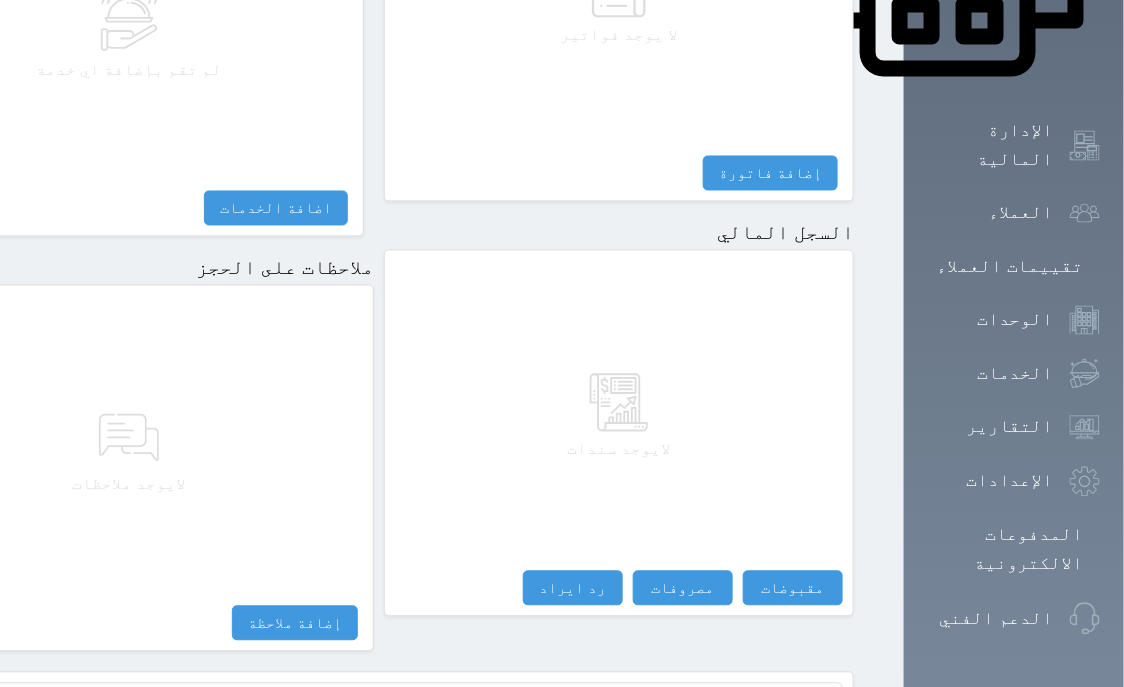 scroll, scrollTop: 1095, scrollLeft: 0, axis: vertical 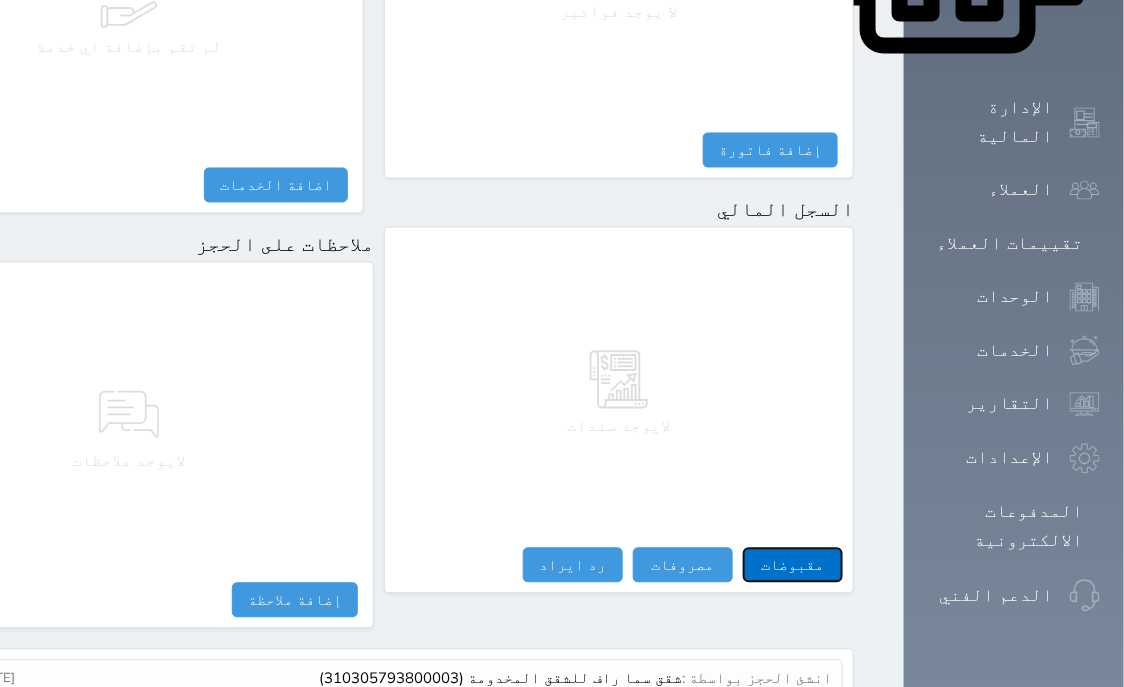 click on "مقبوضات" at bounding box center [793, 565] 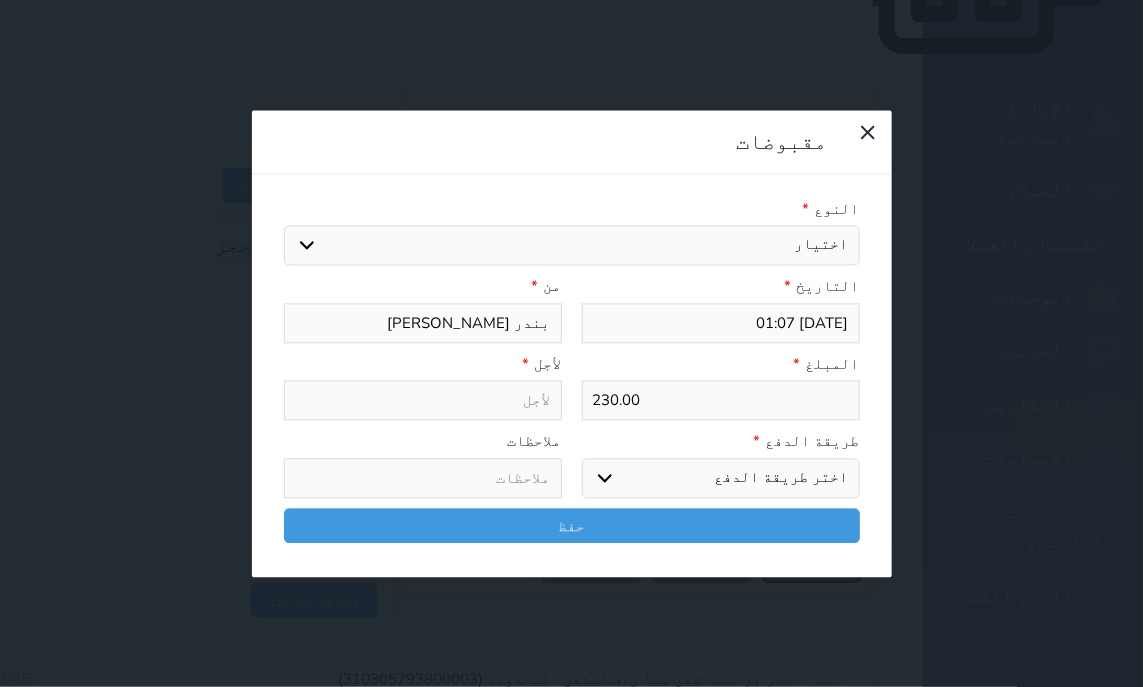 select 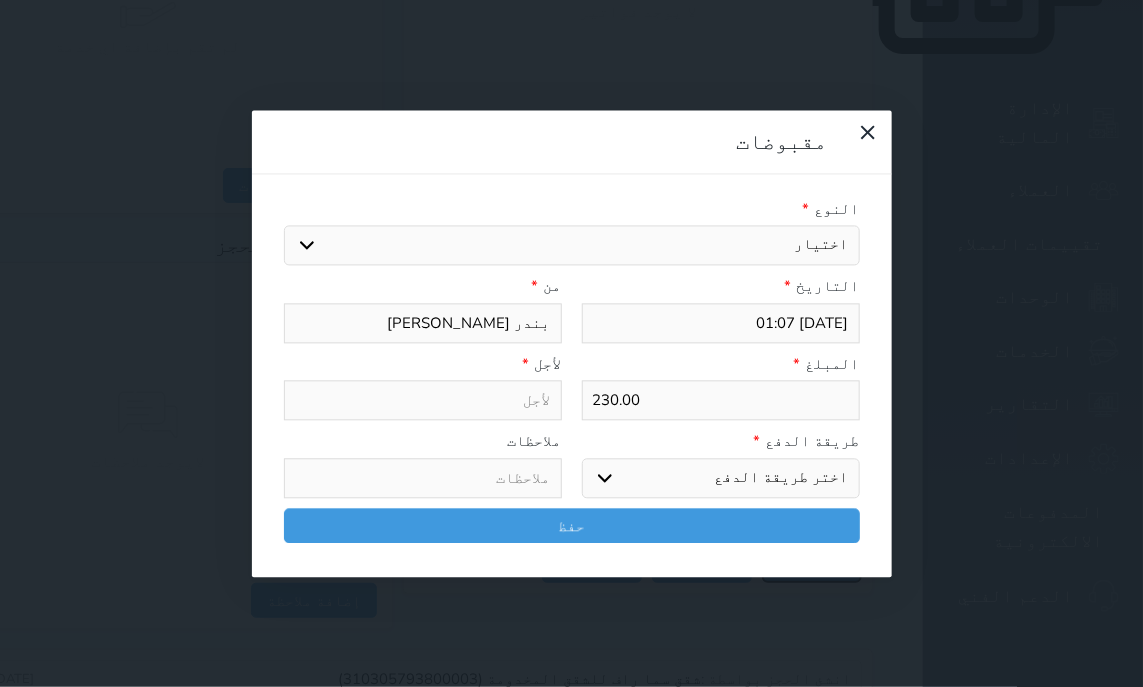 select 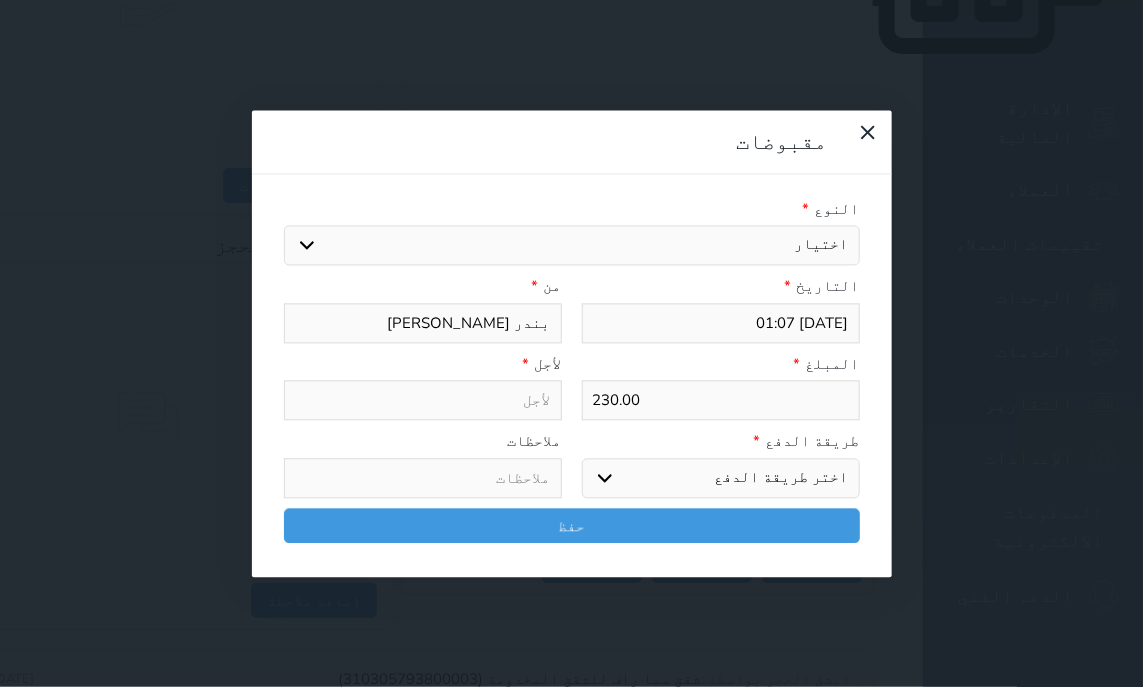 click on "اختيار   مقبوضات عامة قيمة إيجار فواتير تامين عربون لا ينطبق آخر مغسلة واي فاي - الإنترنت مواقف السيارات طعام الأغذية والمشروبات مشروبات المشروبات الباردة المشروبات الساخنة الإفطار غداء عشاء مخبز و كعك حمام سباحة الصالة الرياضية سبا و خدمات الجمال اختيار وإسقاط (خدمات النقل) ميني بار كابل - تلفزيون سرير إضافي تصفيف الشعر التسوق خدمات الجولات السياحية المنظمة خدمات الدليل السياحي" at bounding box center (572, 246) 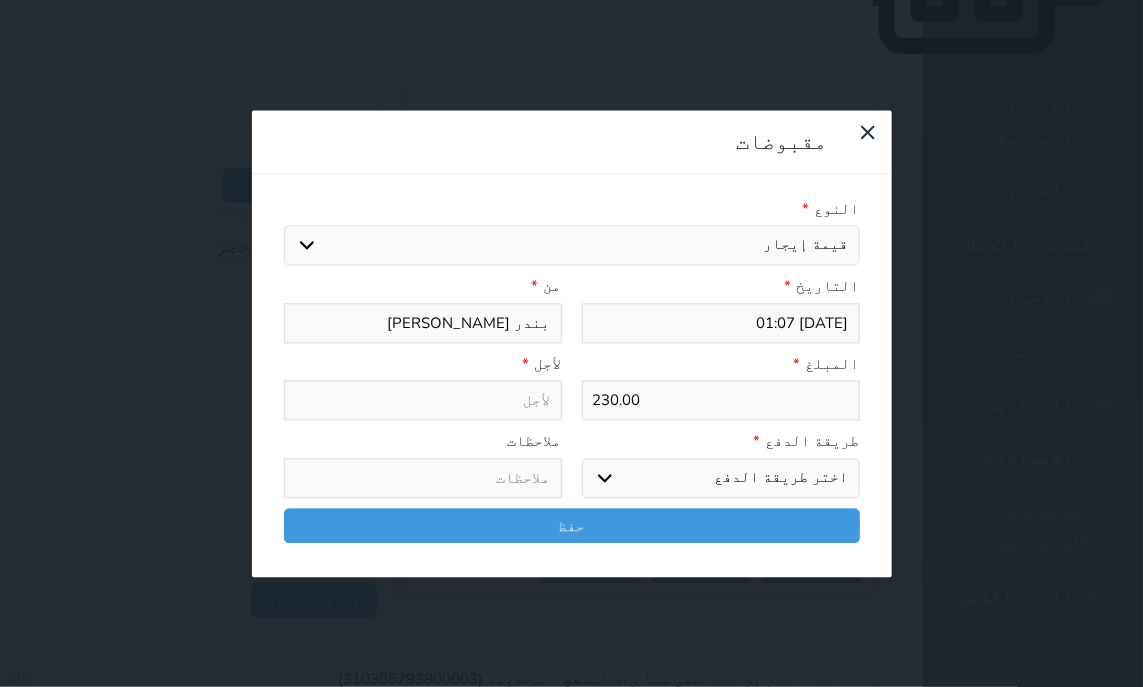 select 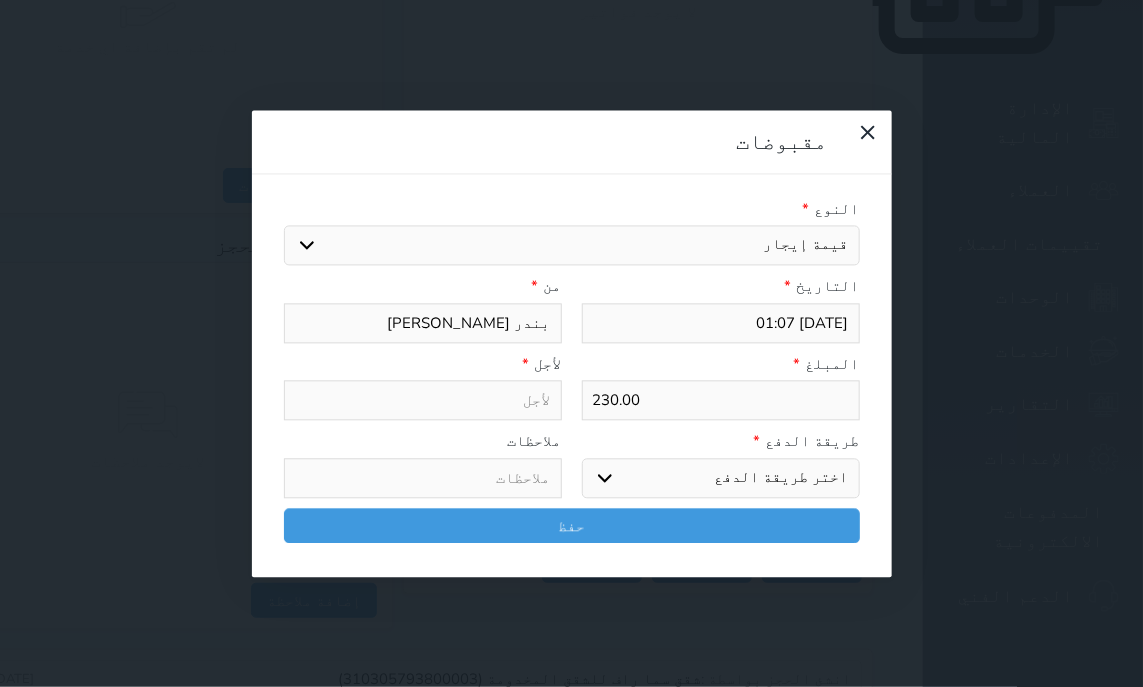 type on "قيمة إيجار - الوحدة - 304" 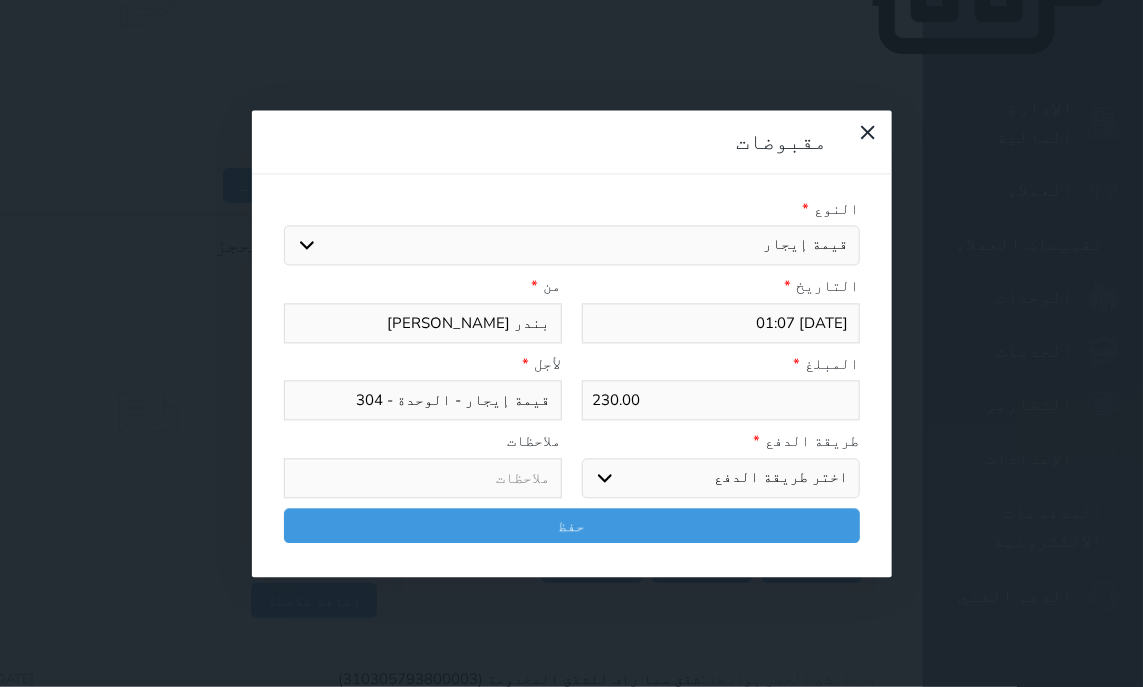 click on "اختر طريقة الدفع   دفع نقدى   تحويل بنكى   مدى   بطاقة ائتمان   آجل" at bounding box center (721, 478) 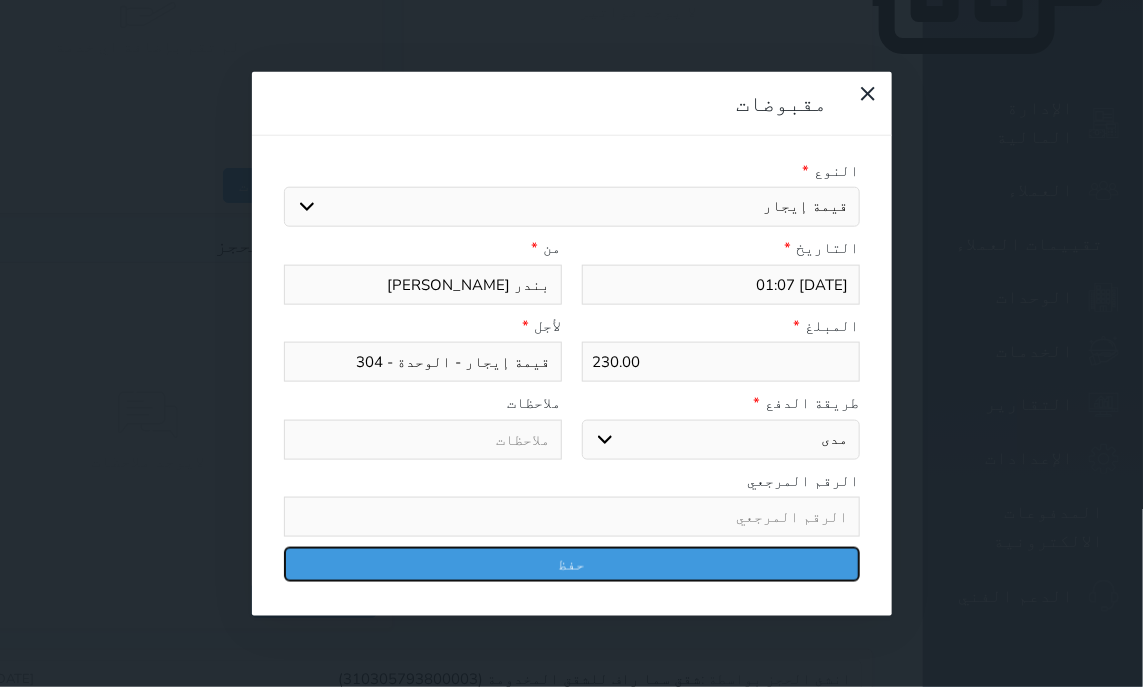 click on "حفظ" at bounding box center (572, 564) 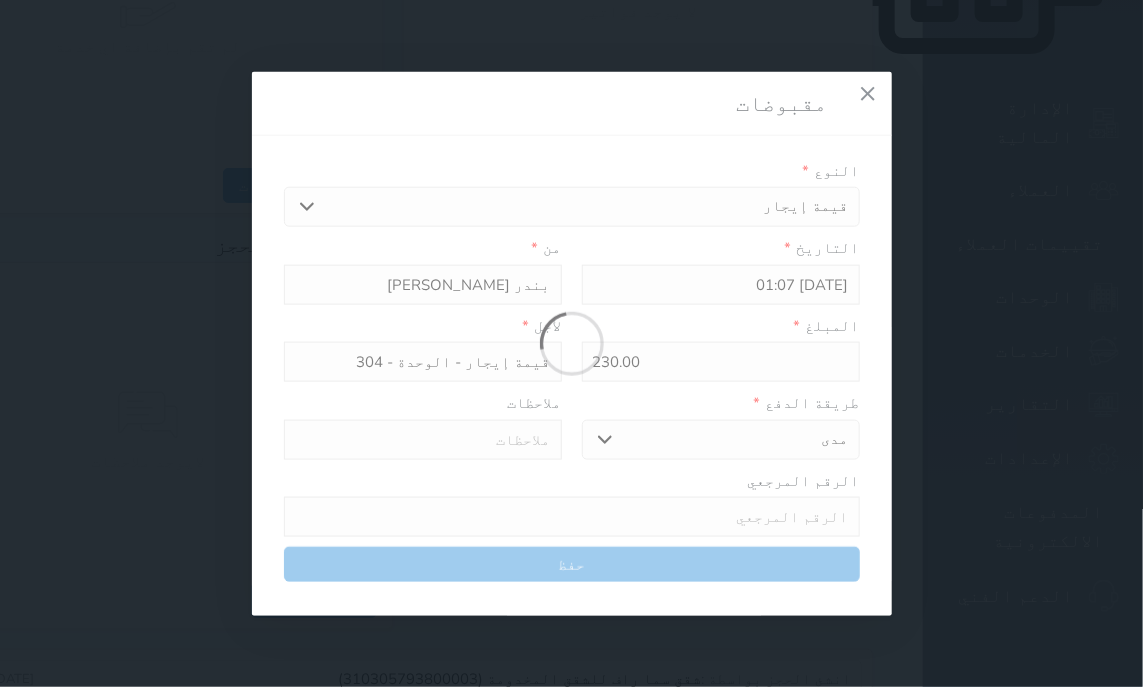 select 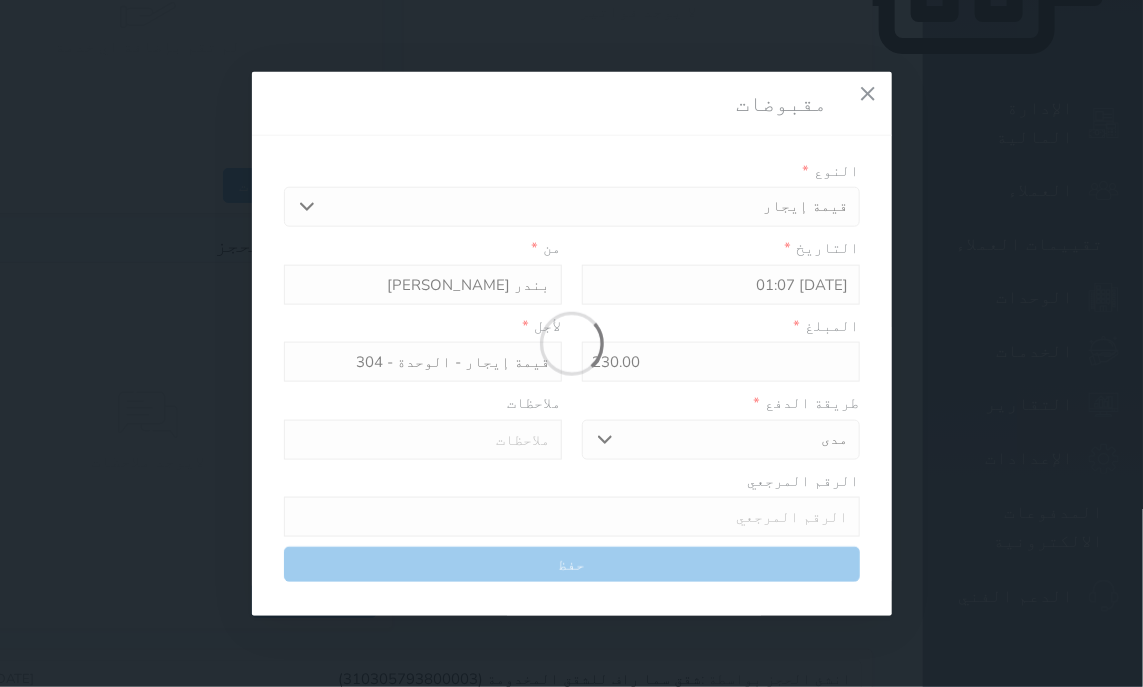 type 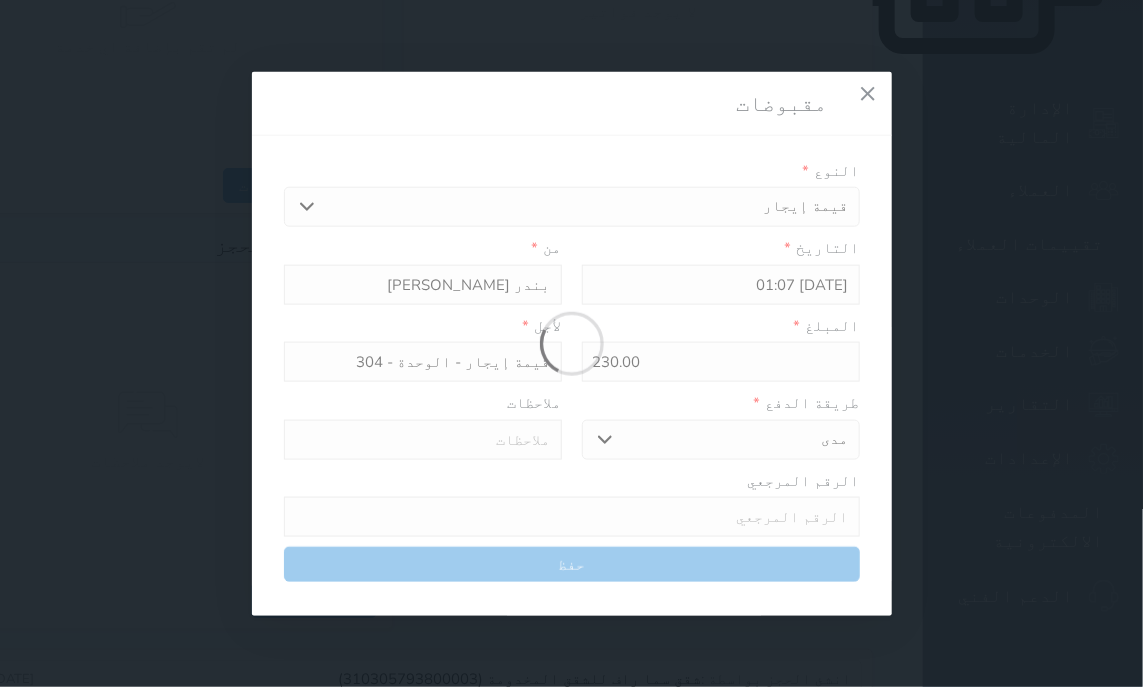 type on "0" 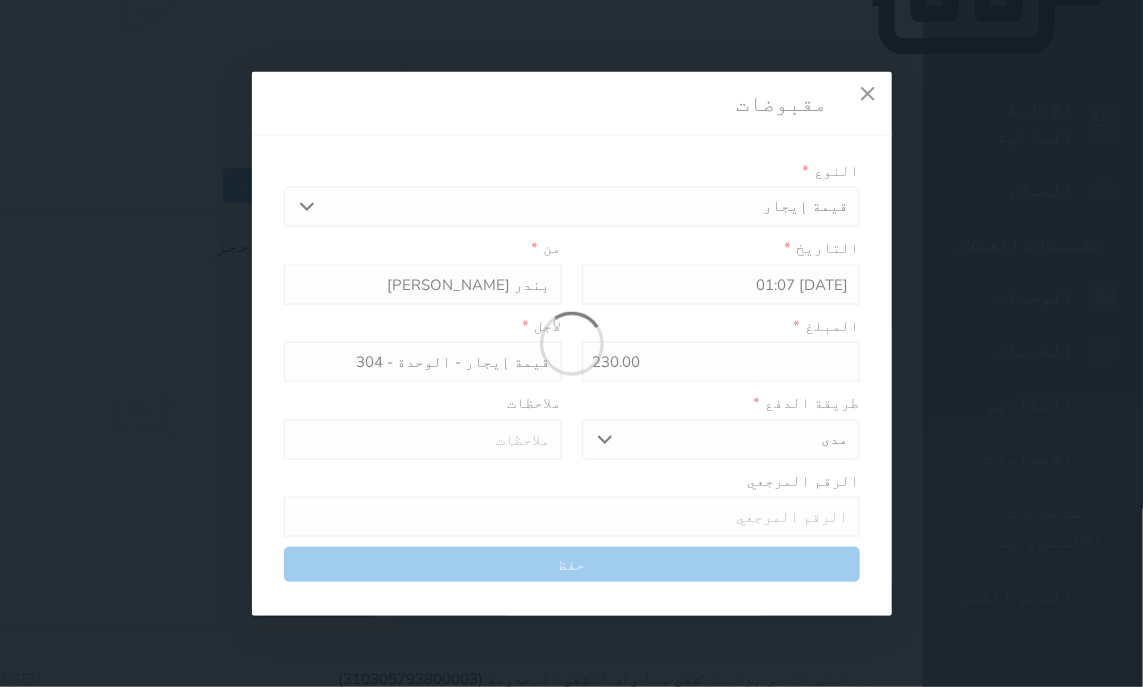select 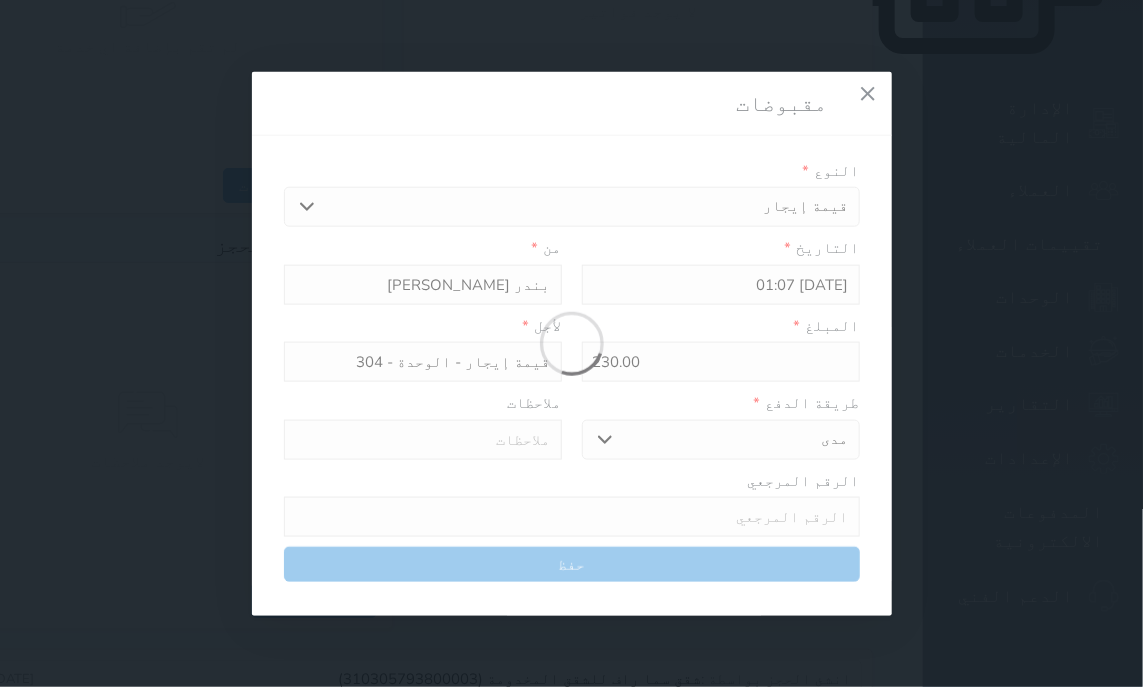 type on "0" 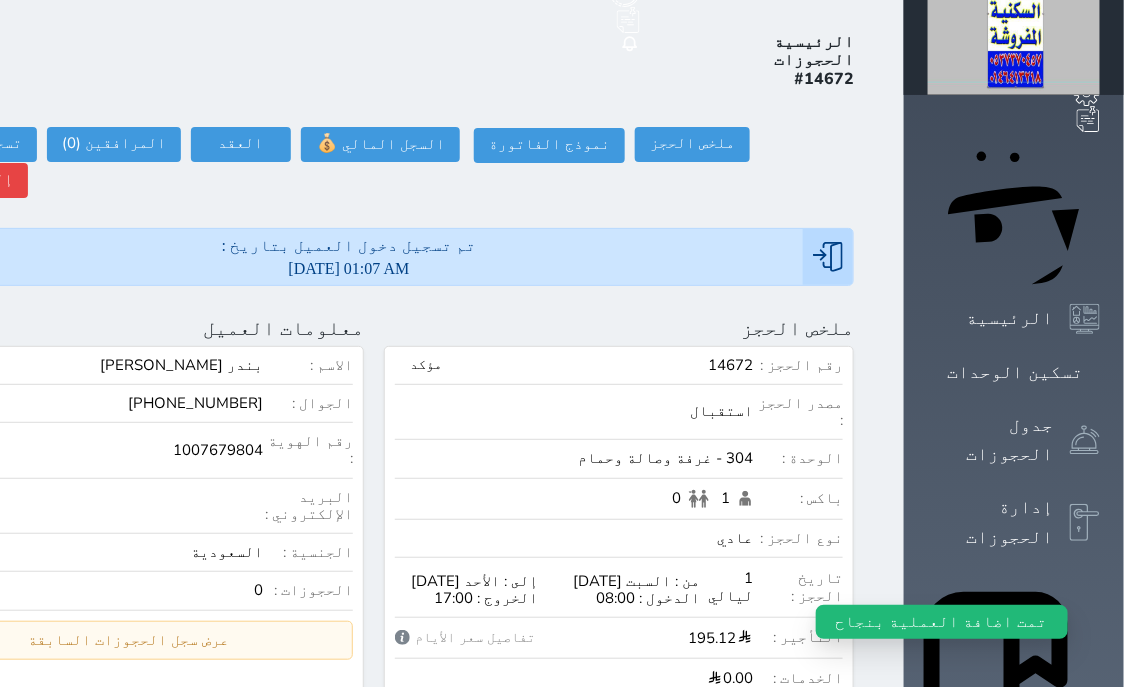 scroll, scrollTop: 0, scrollLeft: 0, axis: both 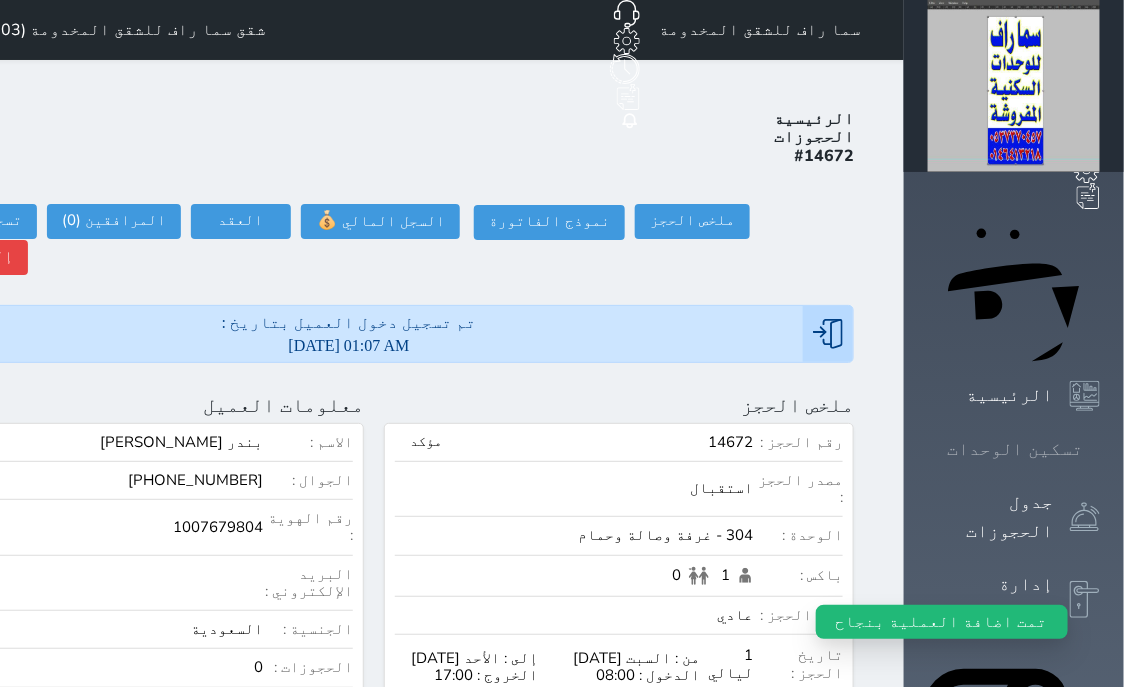 click on "تسكين الوحدات" at bounding box center (1015, 449) 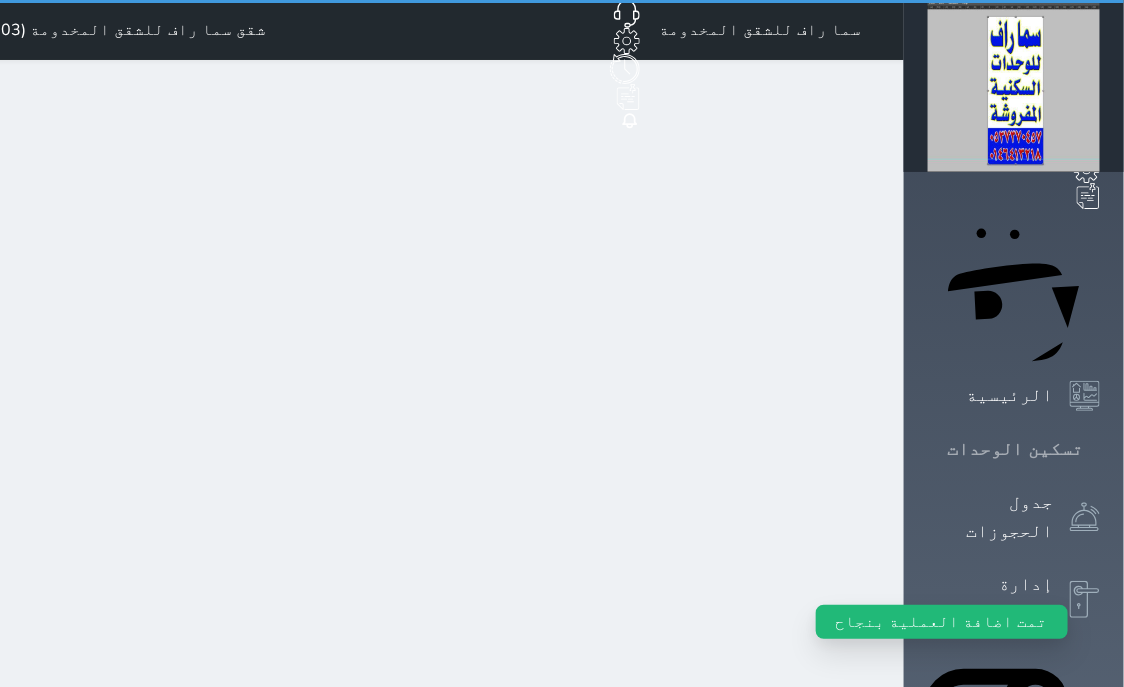 click on "تسكين الوحدات" at bounding box center (1015, 449) 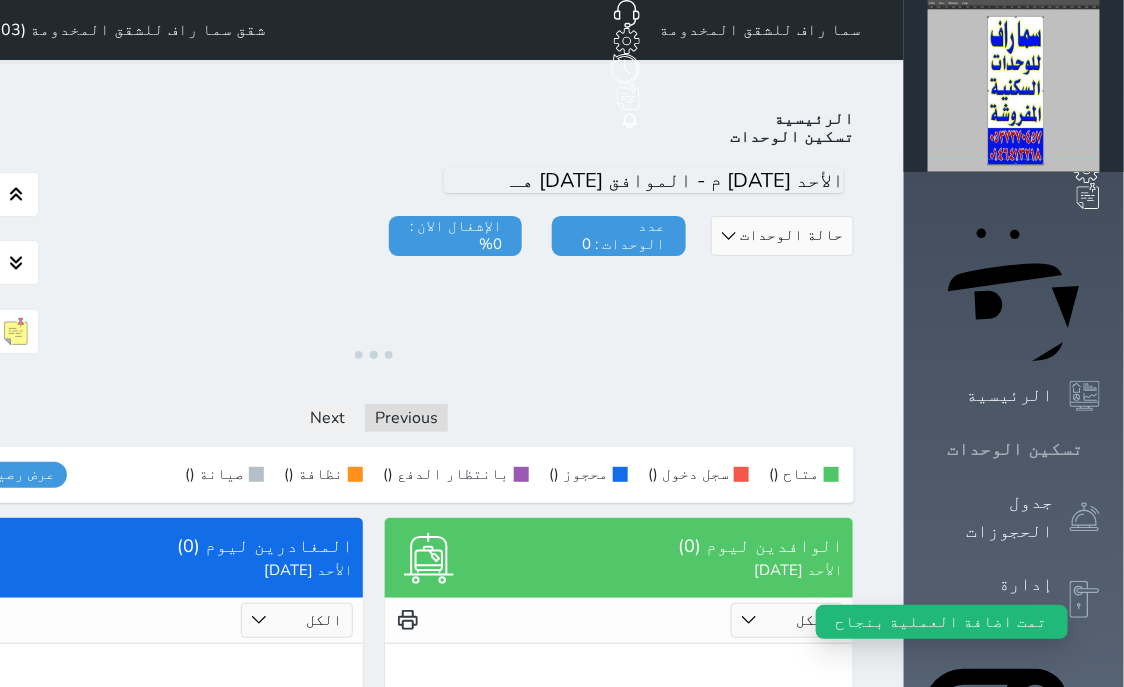 click on "تسكين الوحدات" at bounding box center (1015, 449) 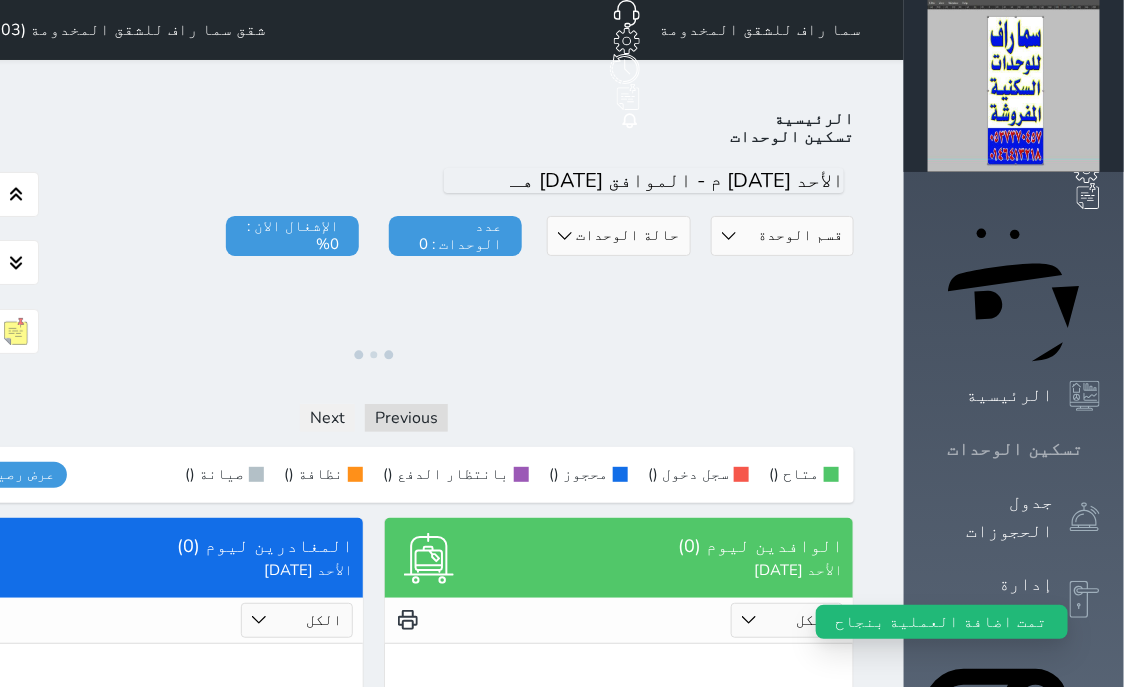 click on "تسكين الوحدات" at bounding box center [1015, 449] 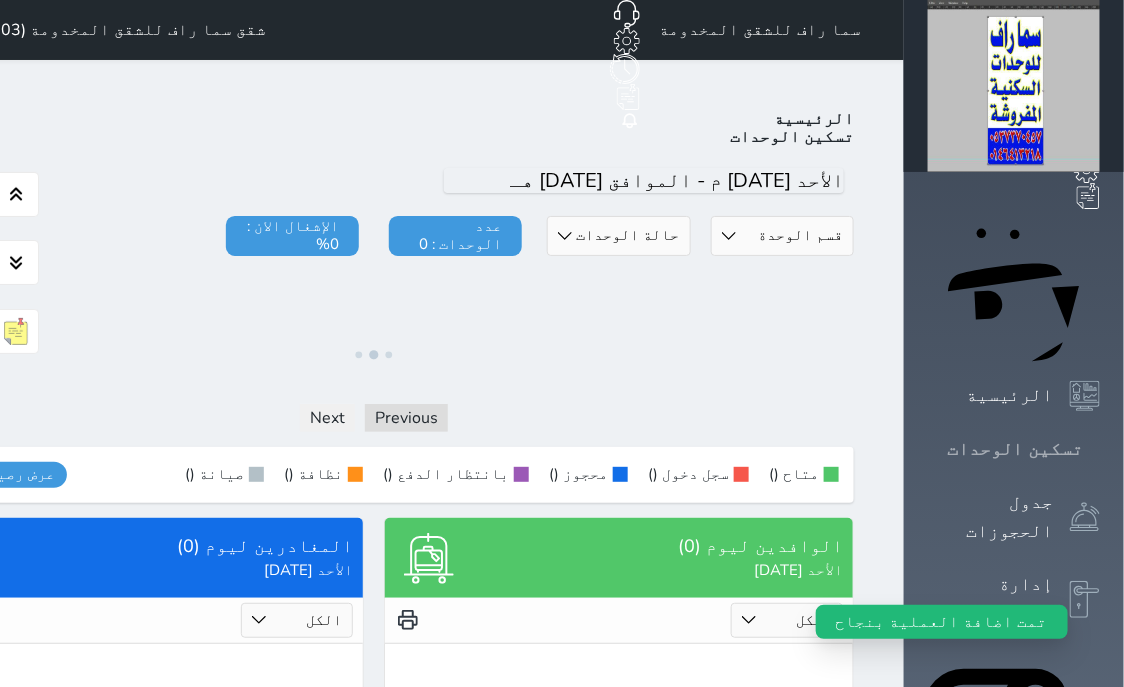 click on "تسكين الوحدات" at bounding box center [1015, 449] 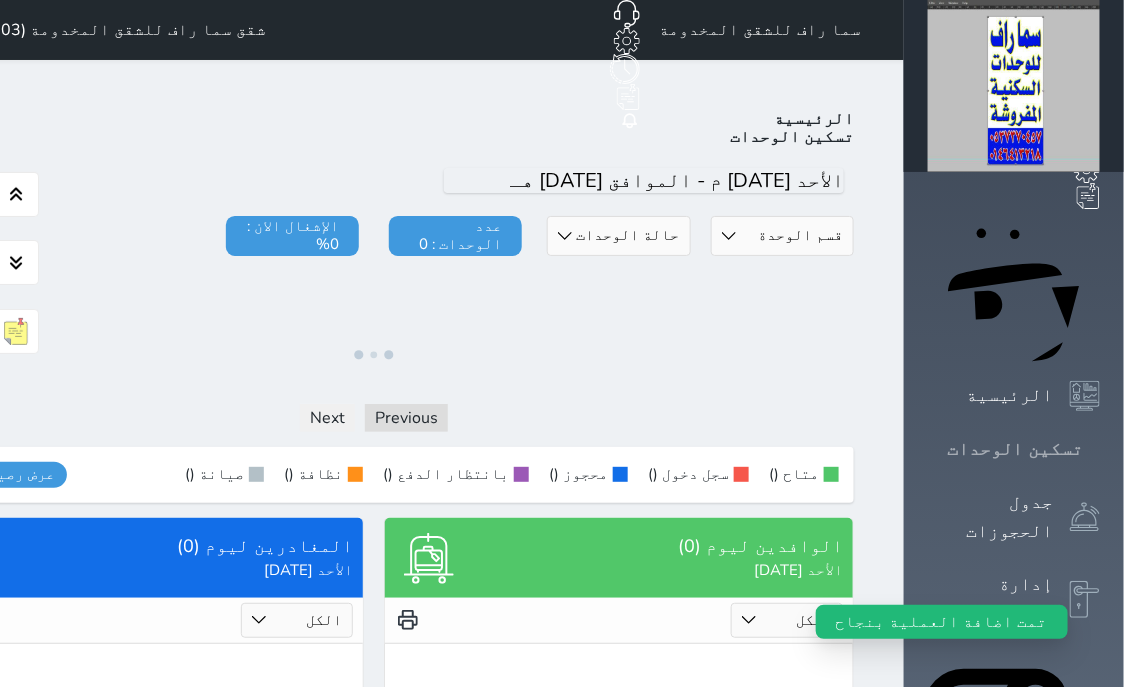 click on "تسكين الوحدات" at bounding box center (1015, 449) 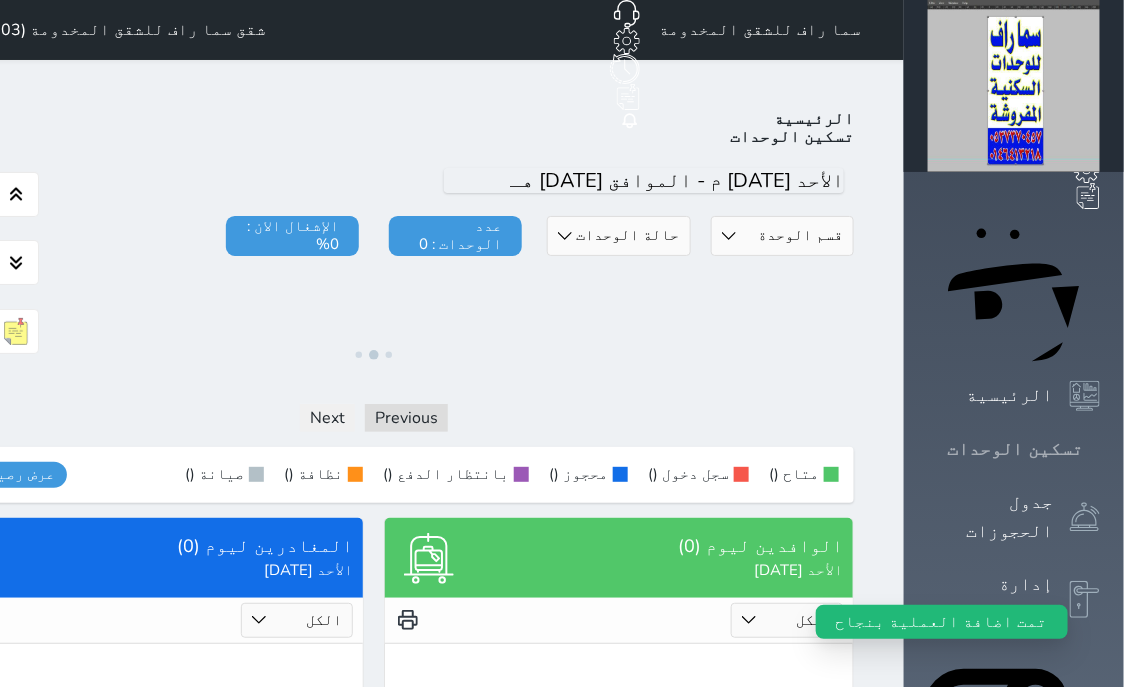 click on "تسكين الوحدات" at bounding box center (1015, 449) 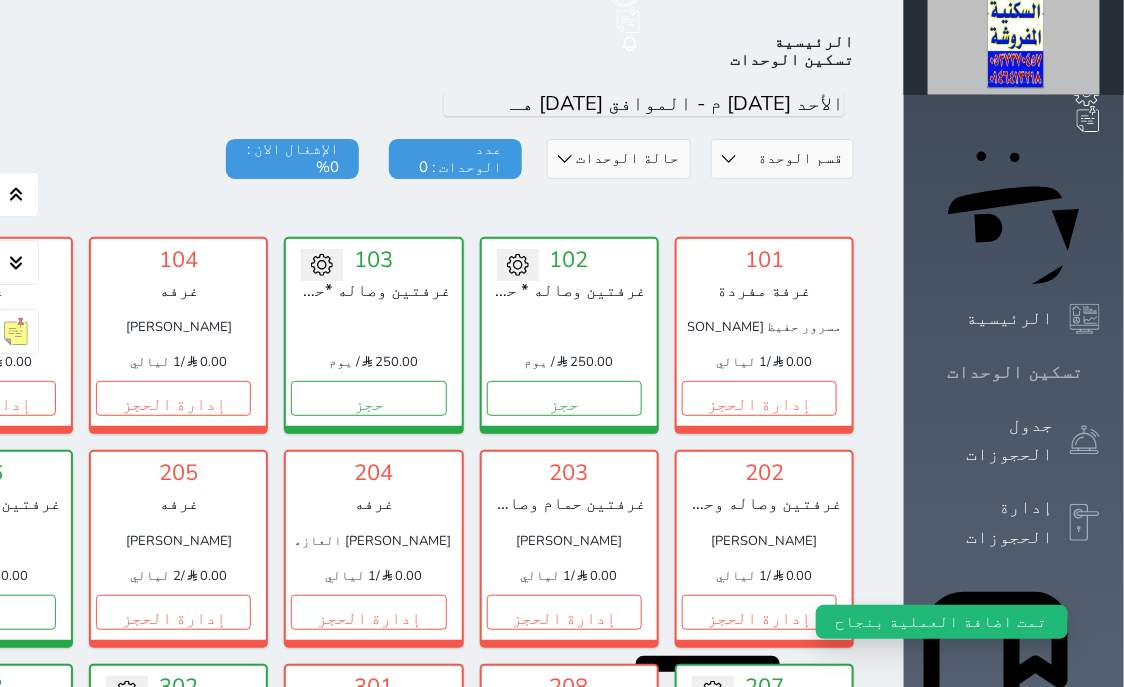 scroll, scrollTop: 78, scrollLeft: 0, axis: vertical 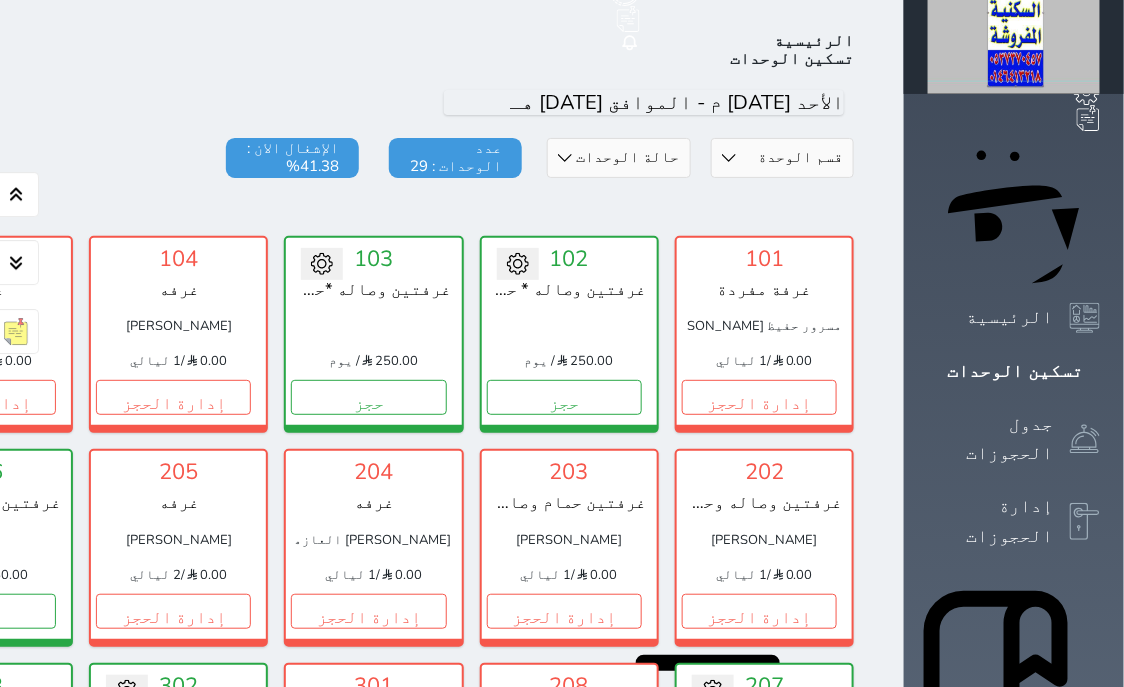 click on "تسكين الوحدات" at bounding box center (1014, 371) 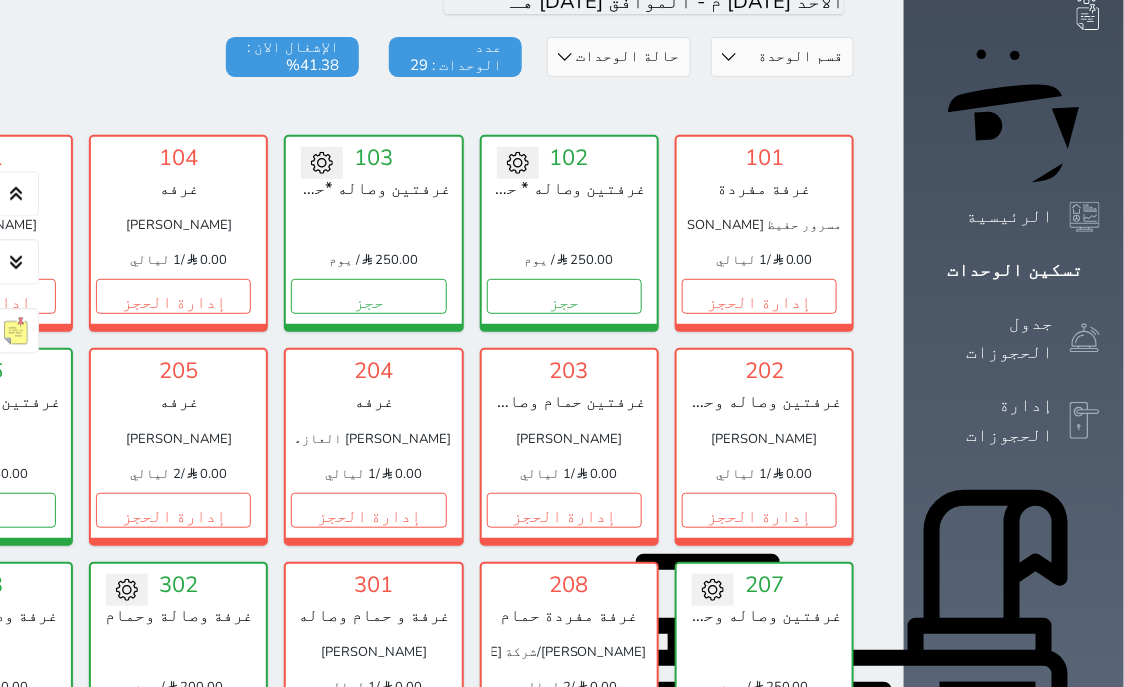 scroll, scrollTop: 154, scrollLeft: 0, axis: vertical 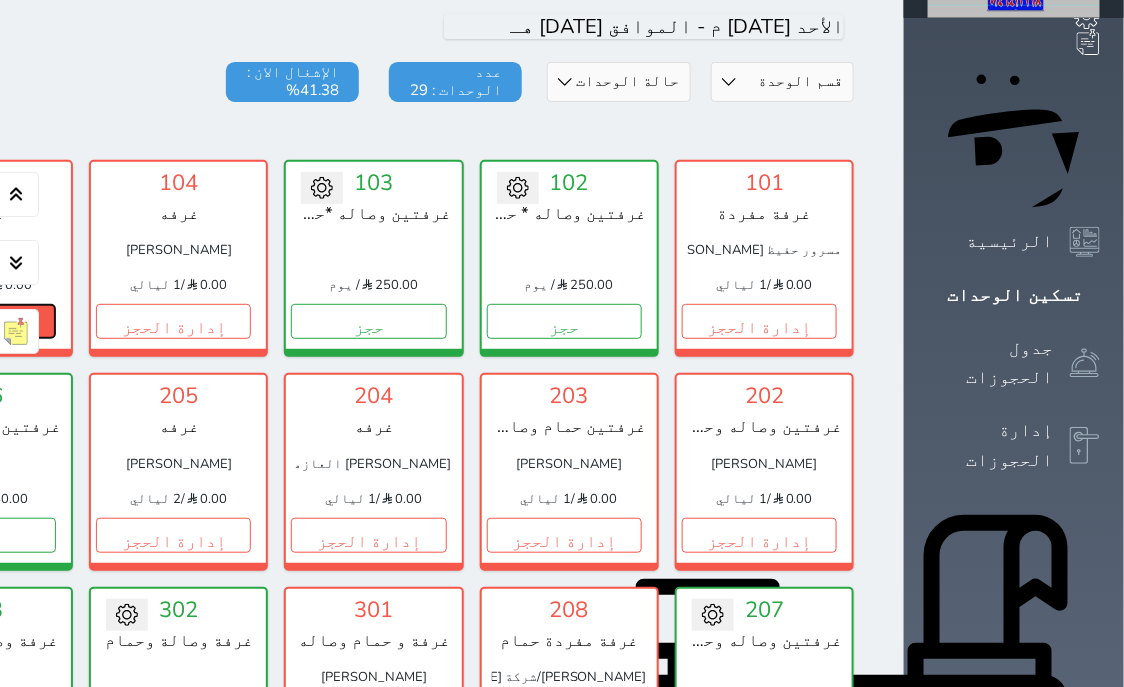 click on "إدارة الحجز" at bounding box center [-22, 321] 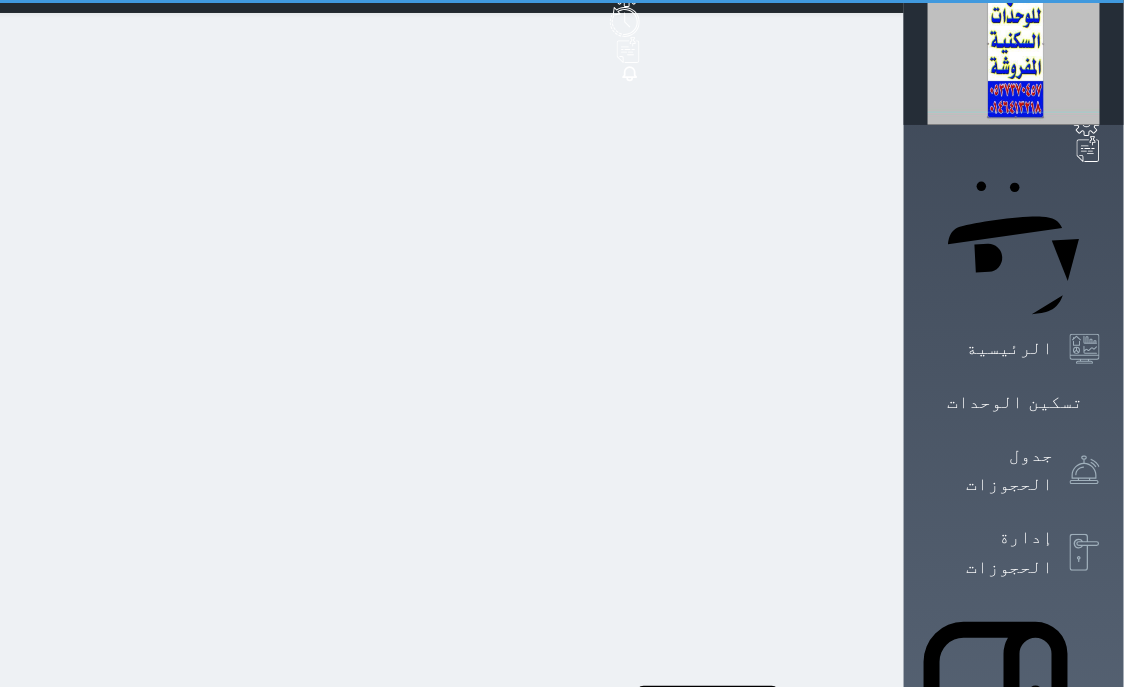 scroll, scrollTop: 0, scrollLeft: 0, axis: both 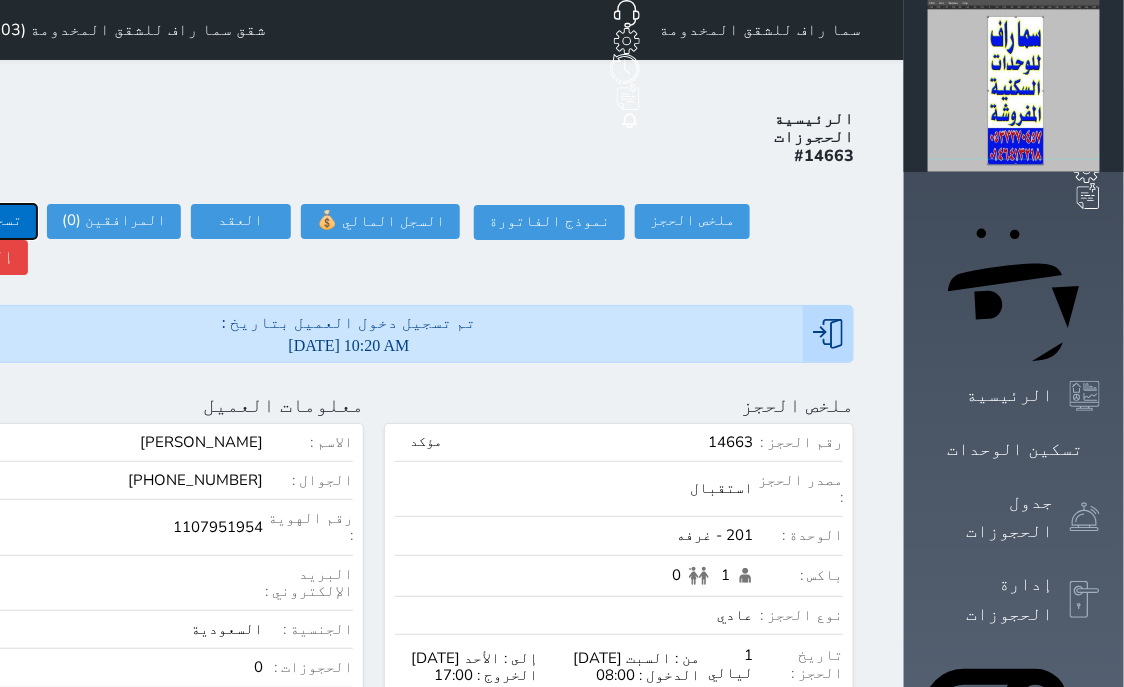 click on "تسجيل مغادرة" at bounding box center (-30, 221) 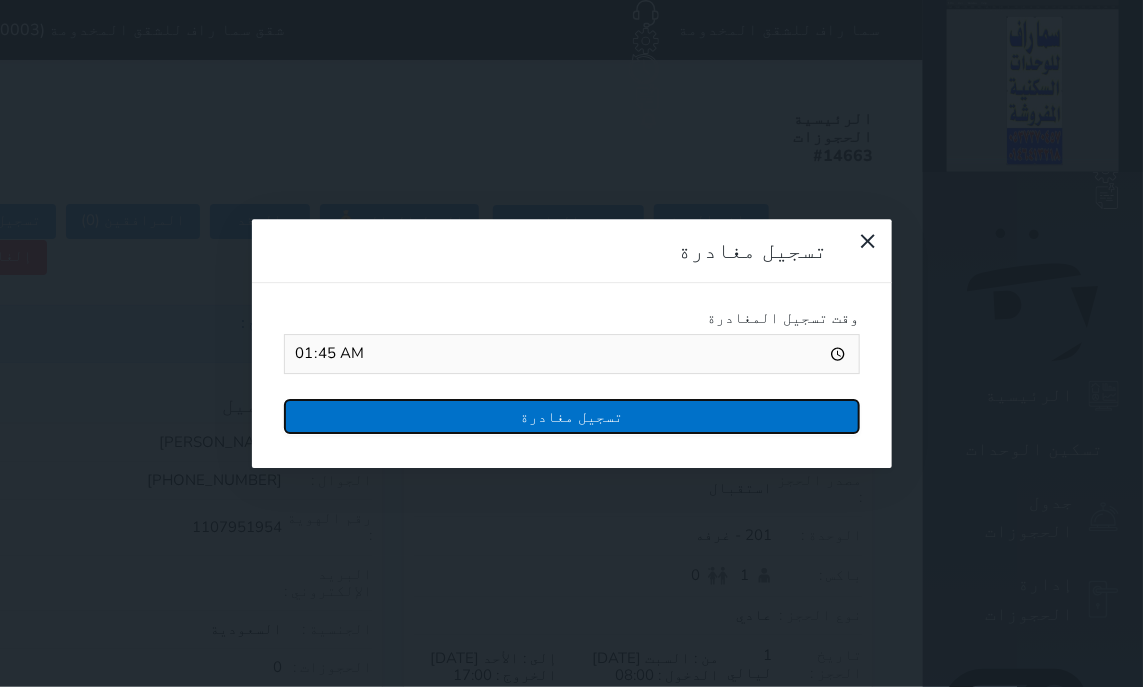 click on "تسجيل مغادرة" at bounding box center (572, 416) 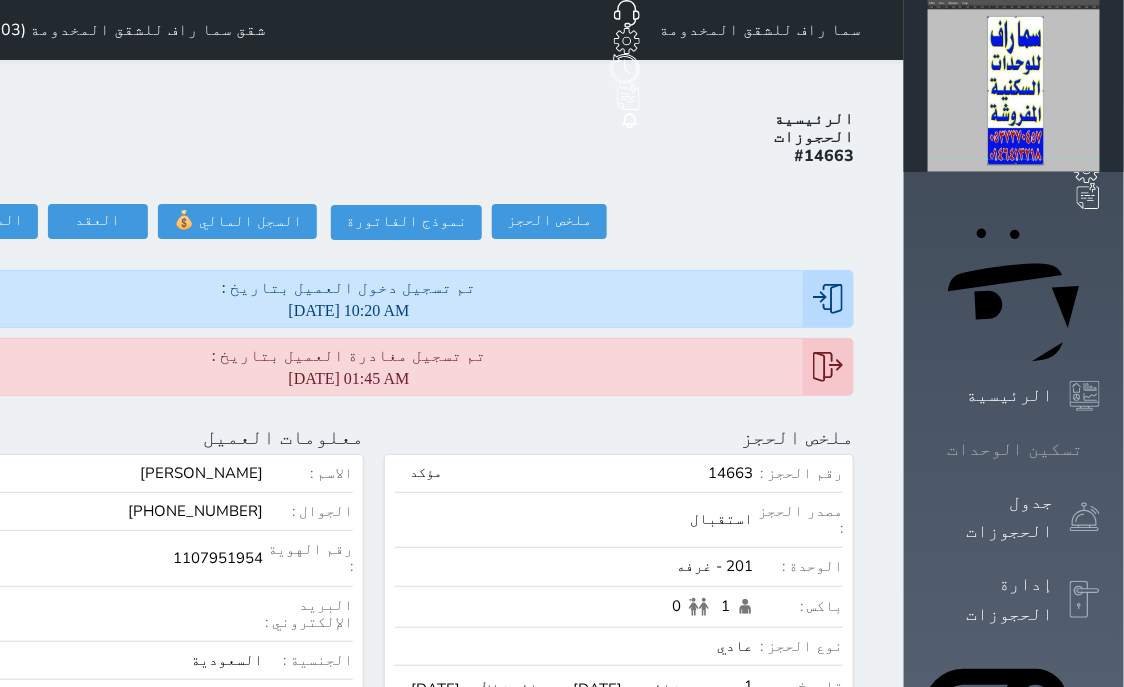 drag, startPoint x: 1061, startPoint y: 219, endPoint x: 1062, endPoint y: 239, distance: 20.024984 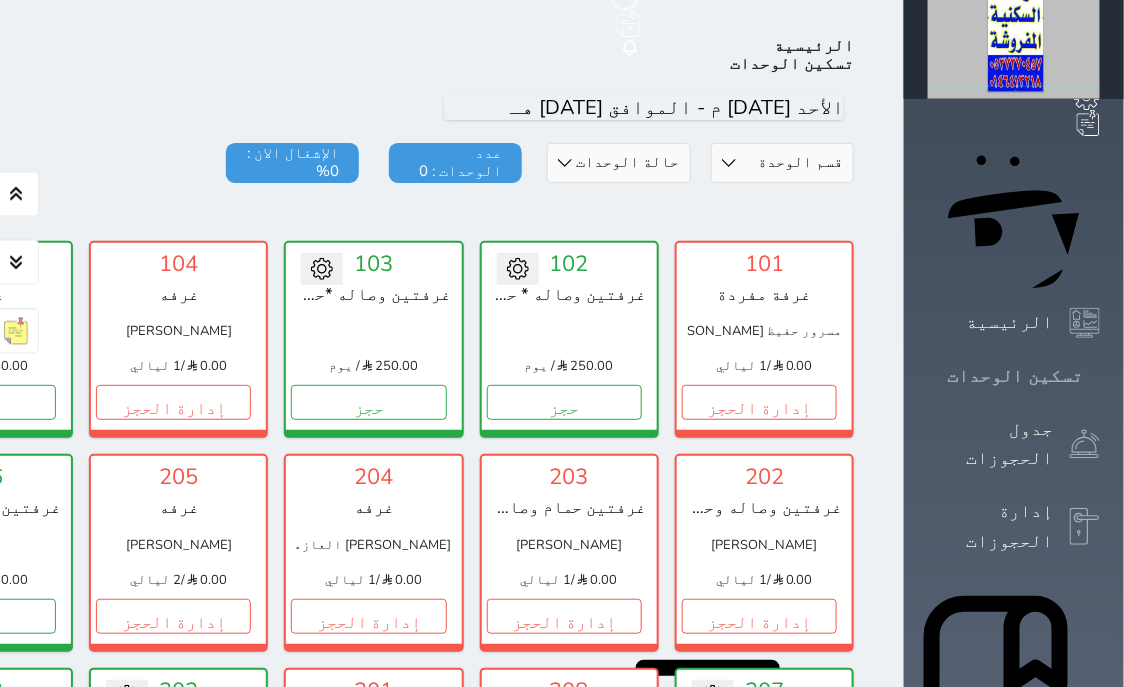 scroll, scrollTop: 78, scrollLeft: 0, axis: vertical 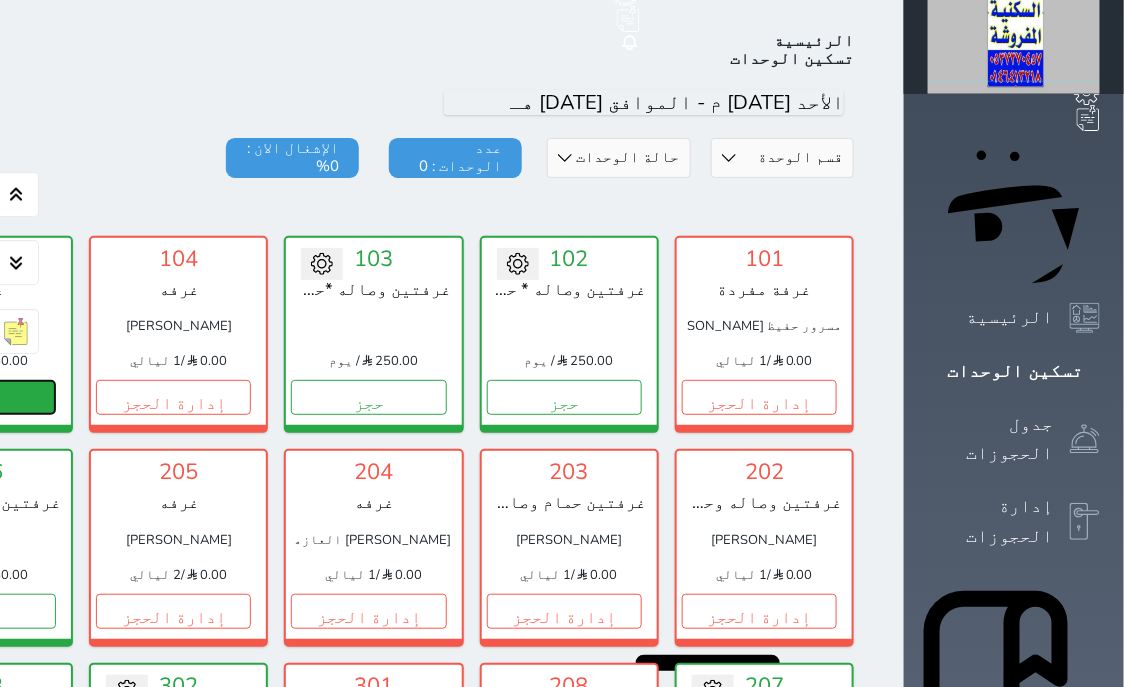 click on "حجز" at bounding box center (-22, 397) 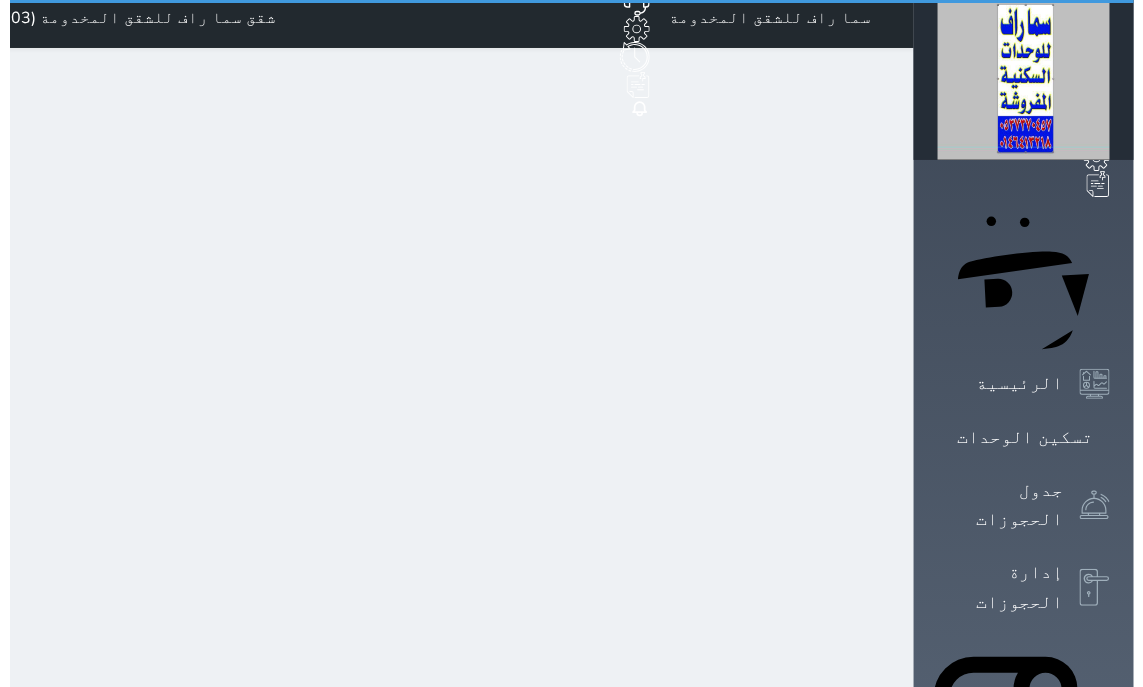 scroll, scrollTop: 0, scrollLeft: 0, axis: both 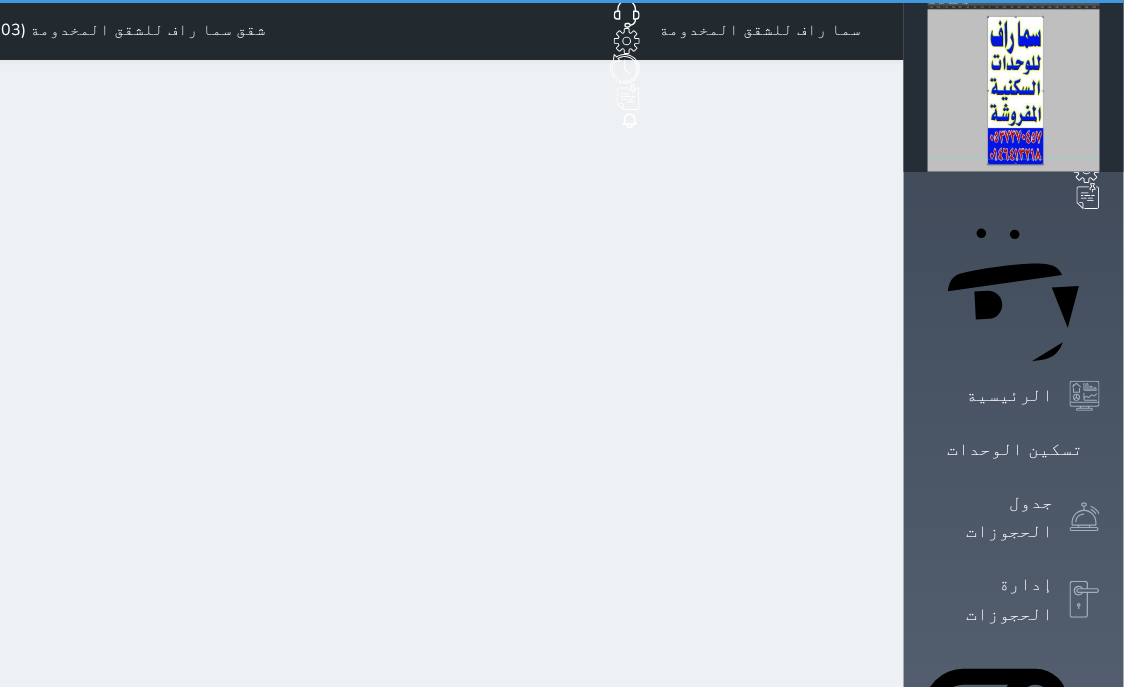 select on "1" 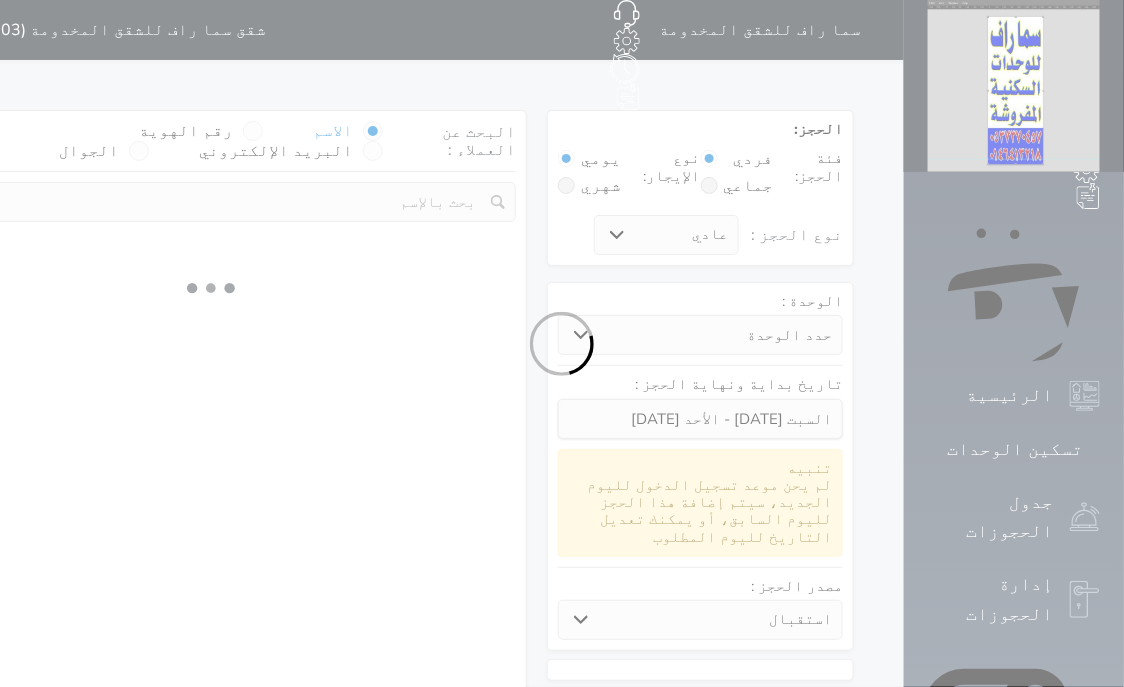 select 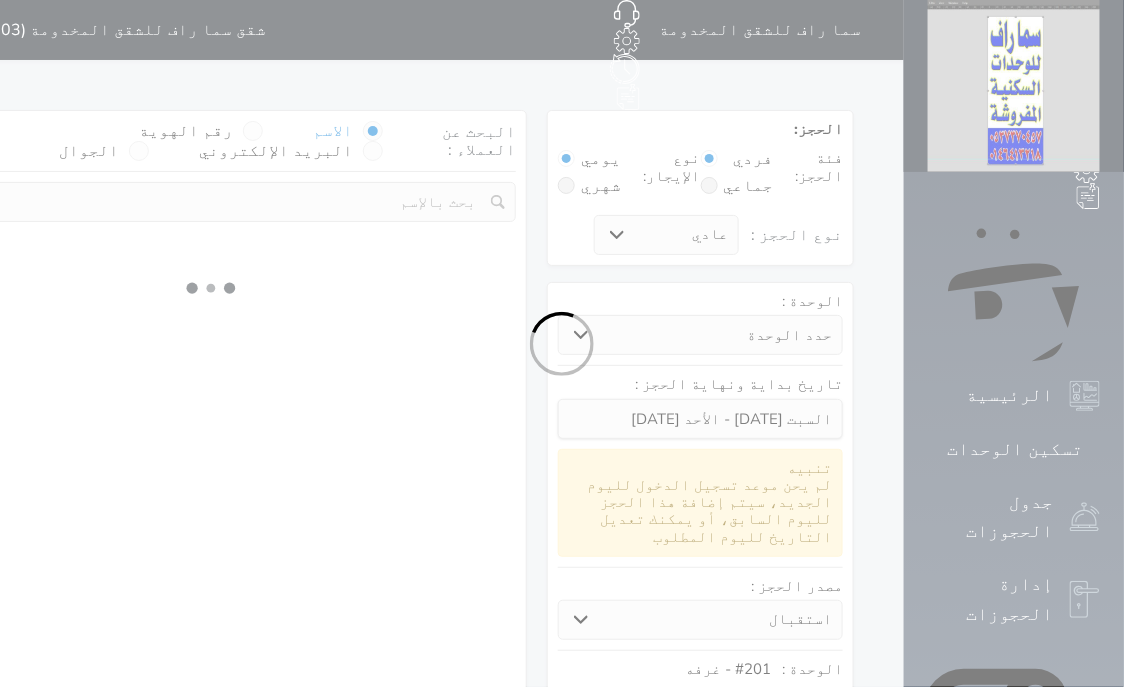 select on "1" 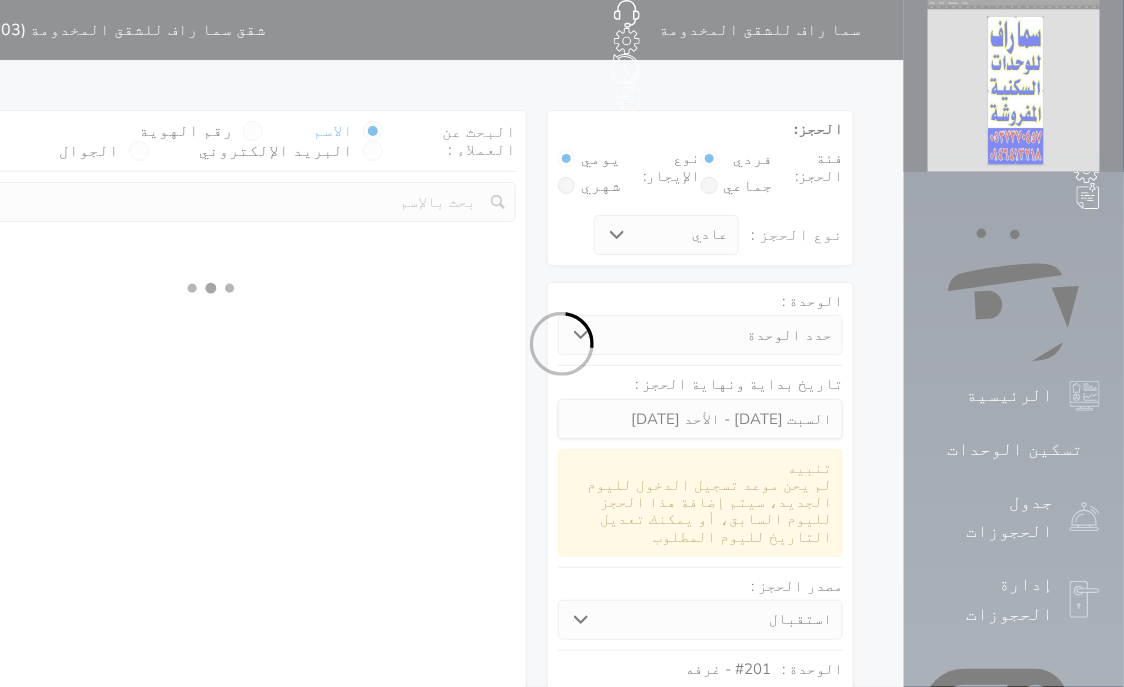 select on "113" 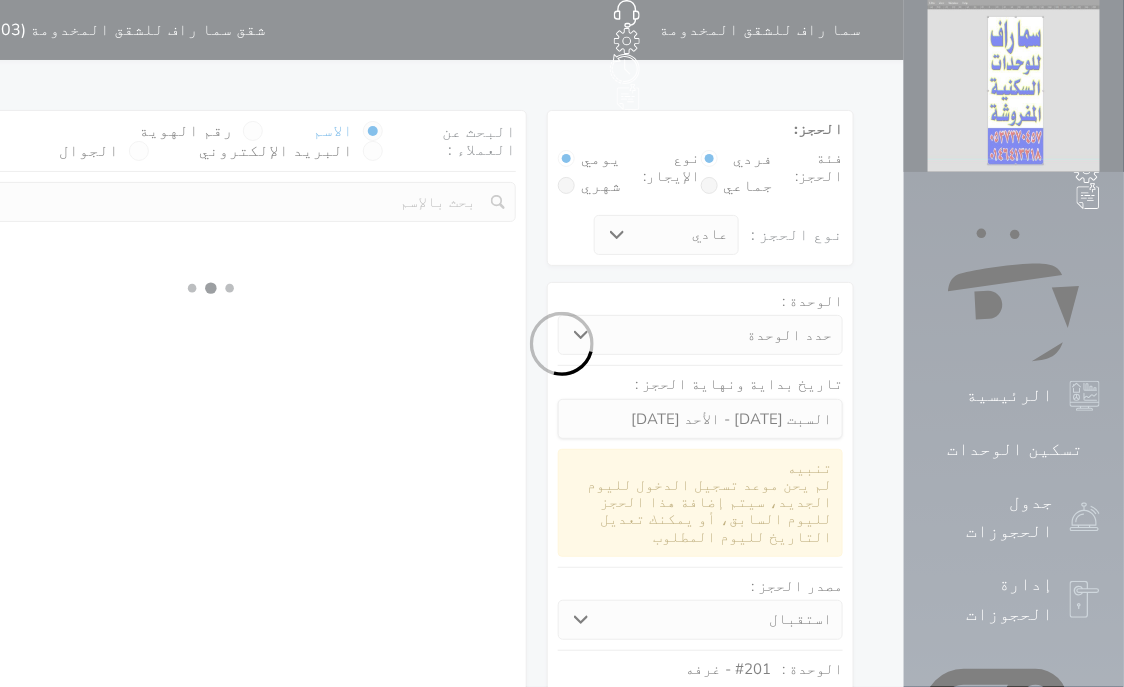 select on "1" 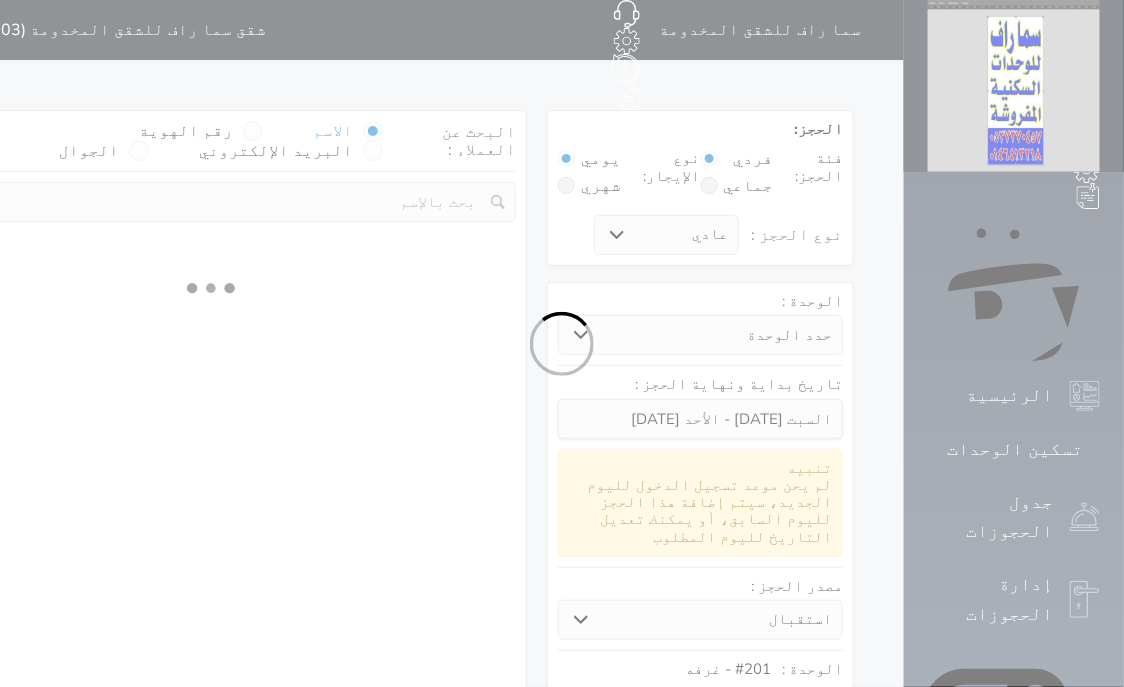 select 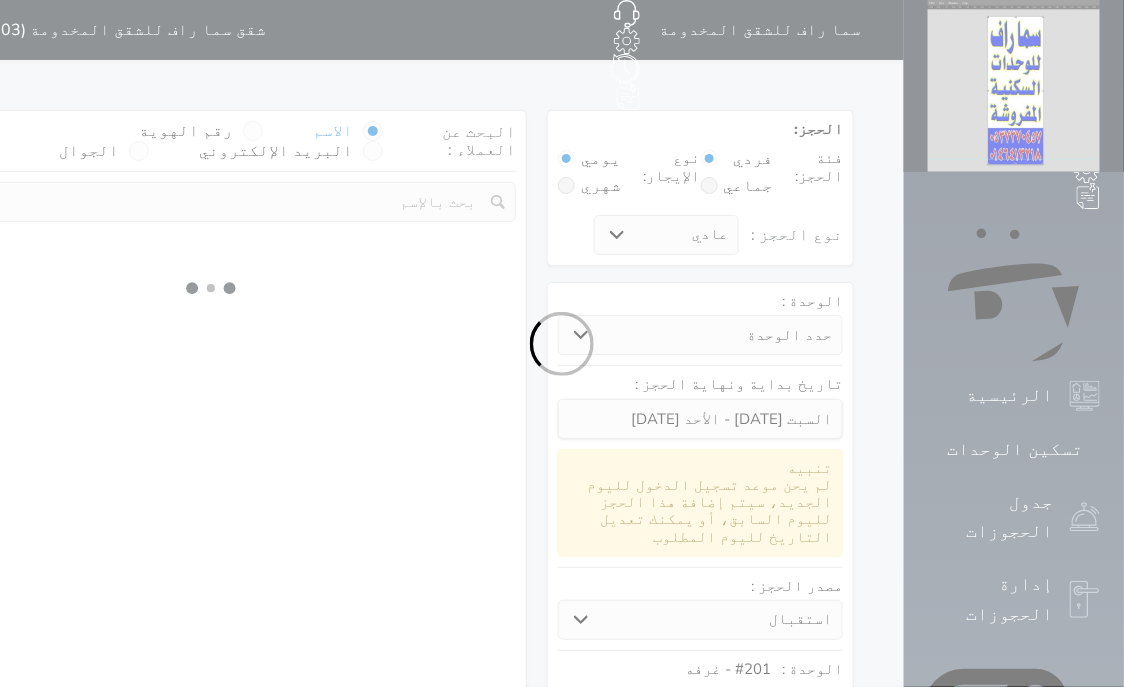 select on "7" 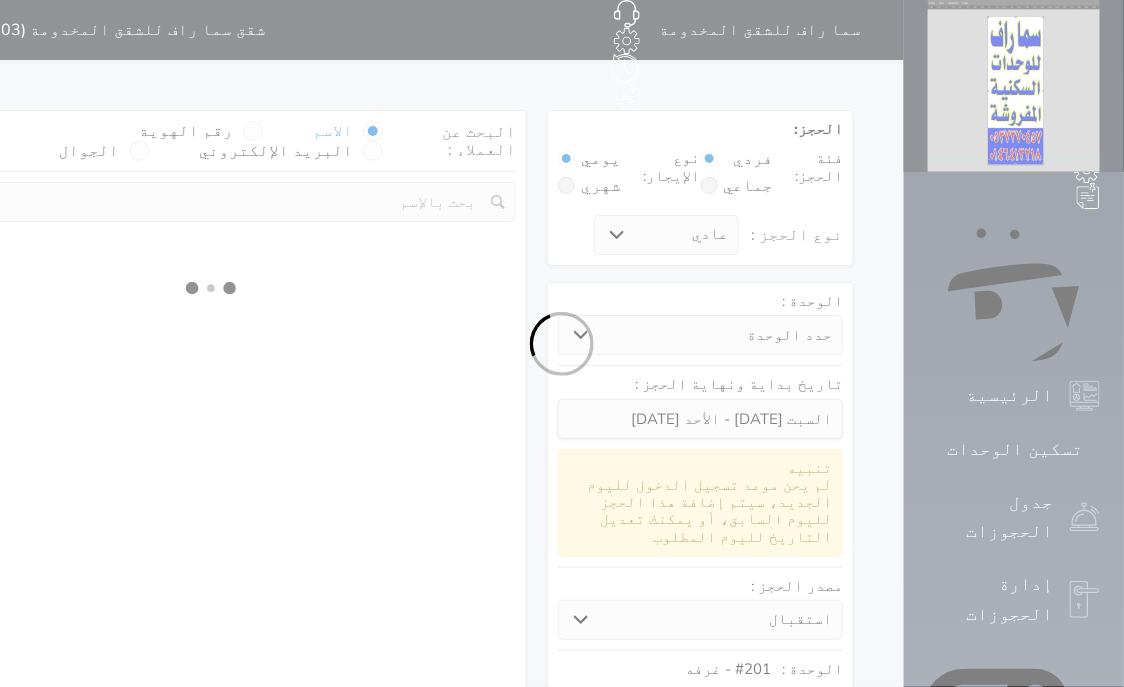 select 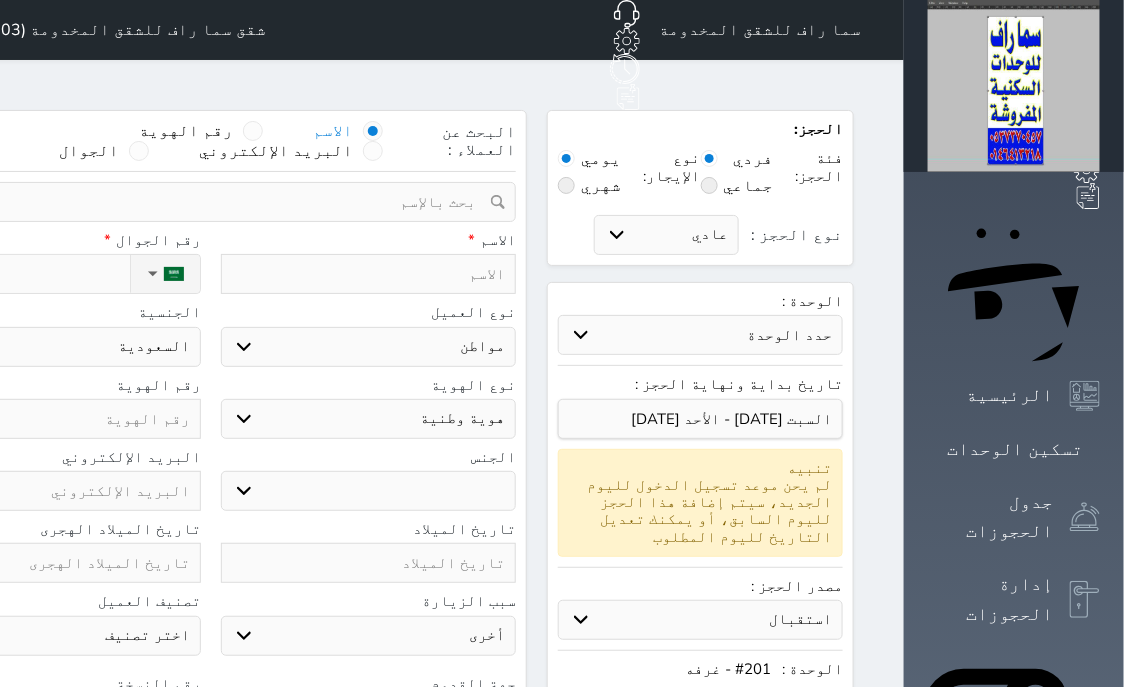 select 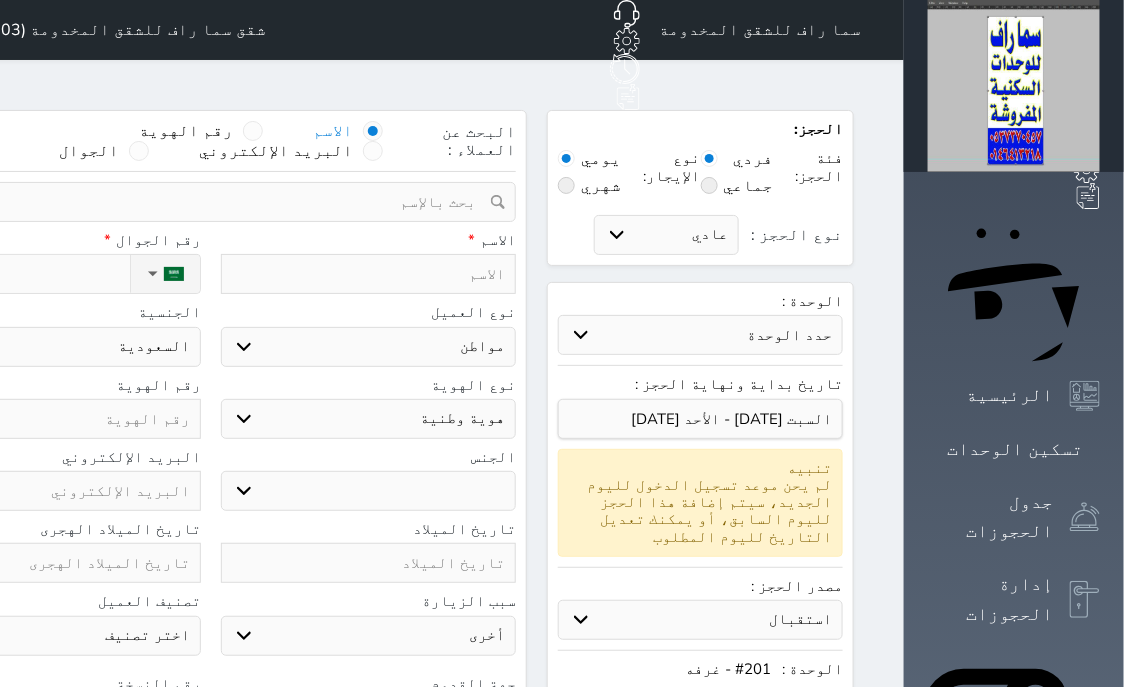 select 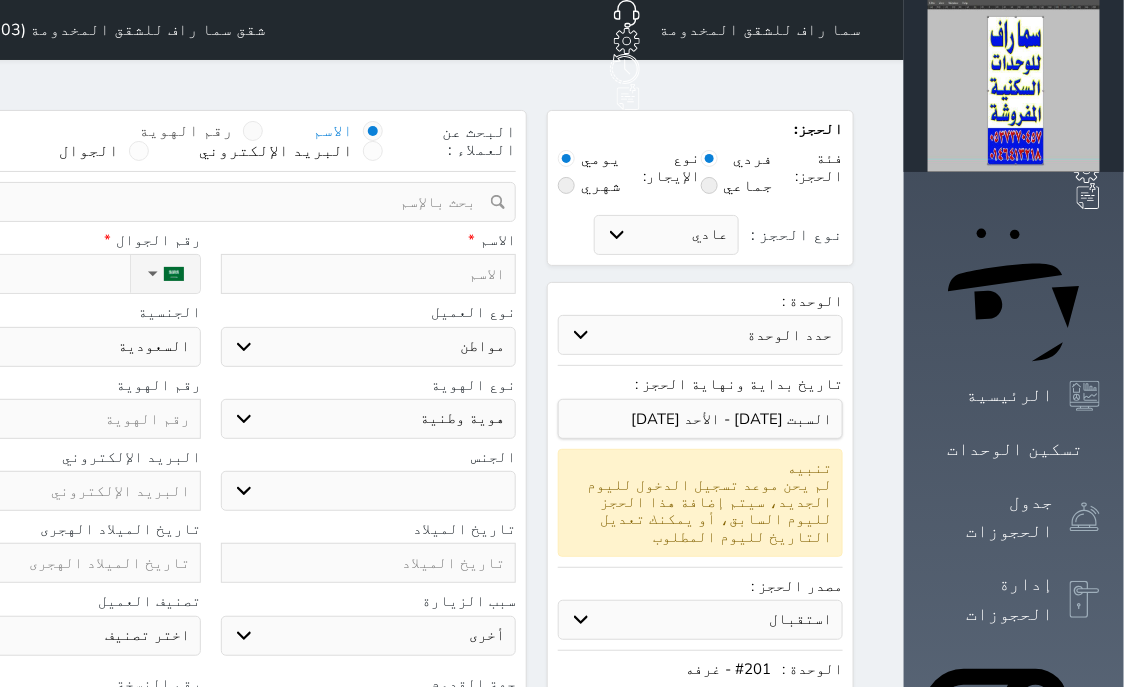 select 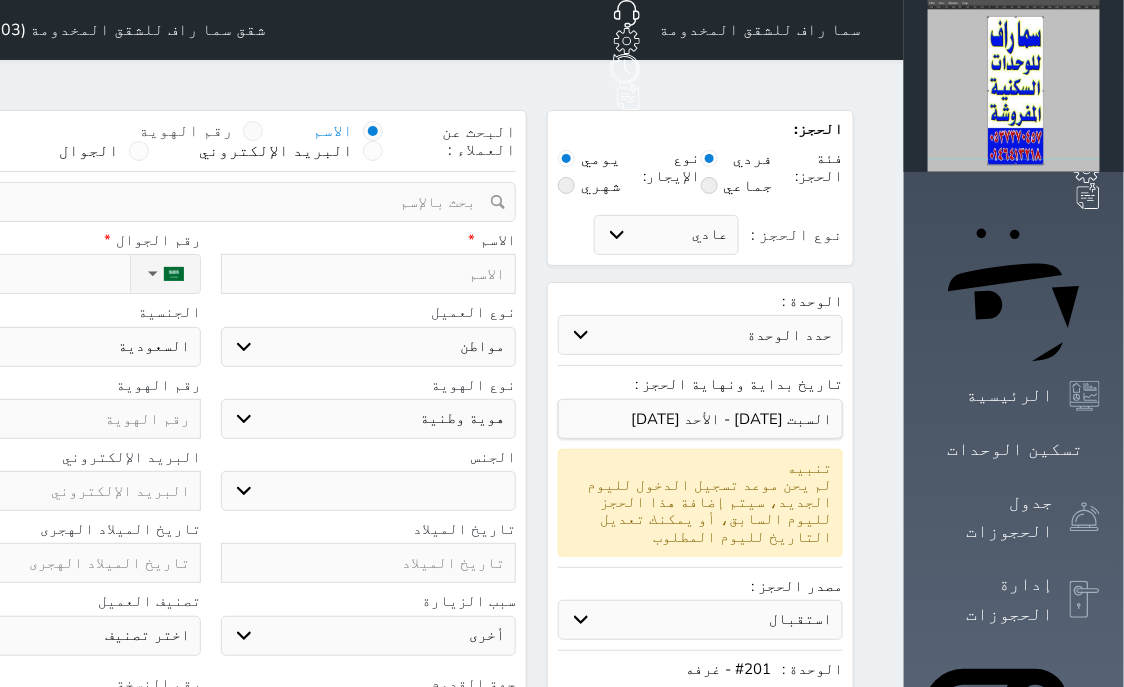 select 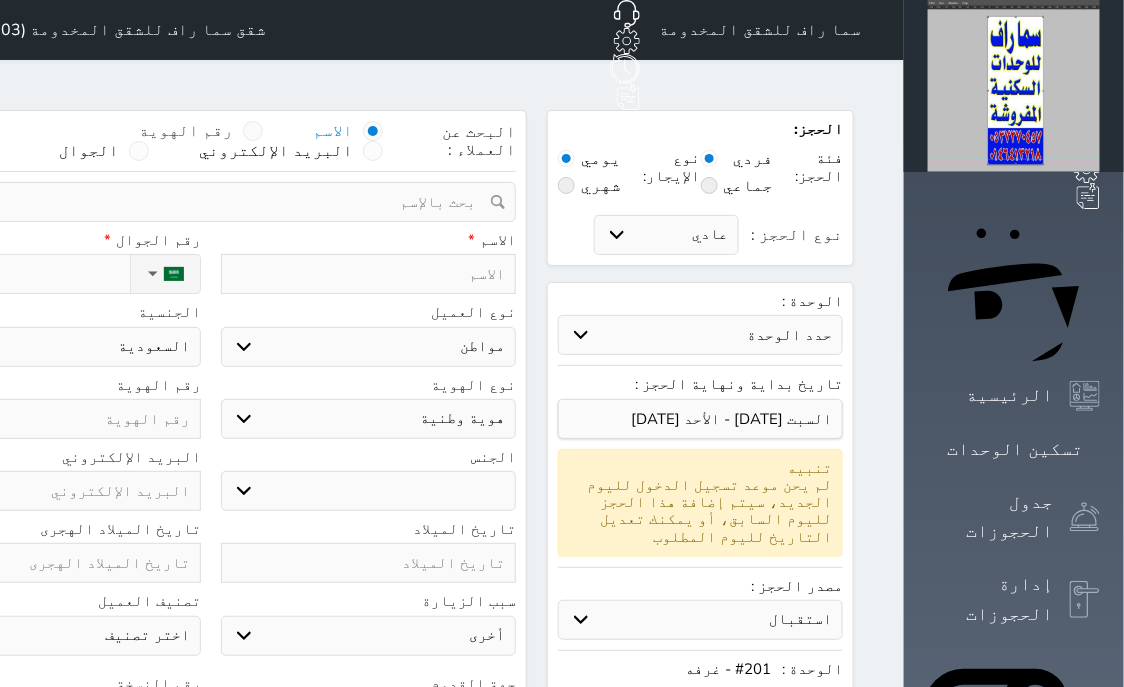 click at bounding box center (253, 131) 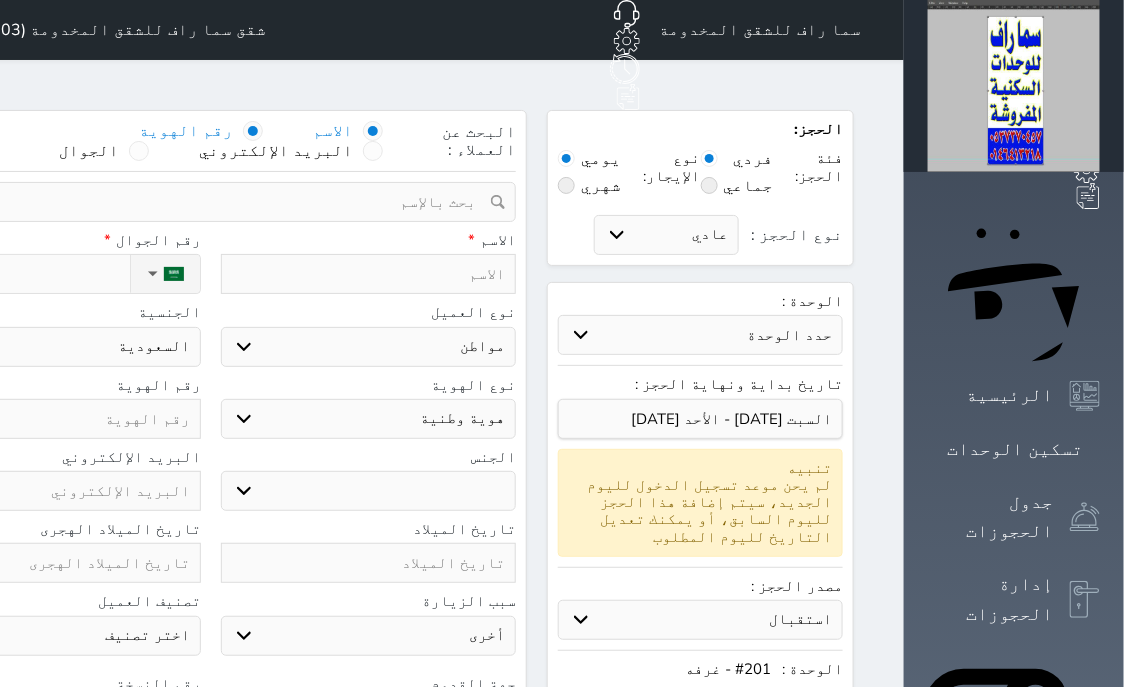 select 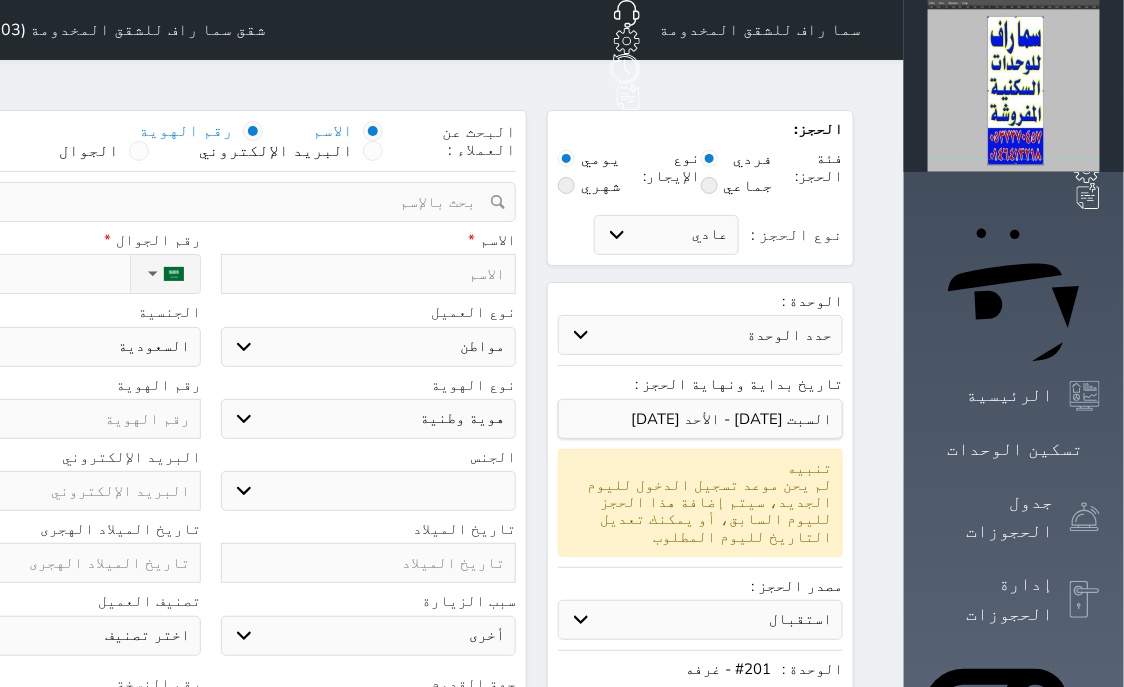 select 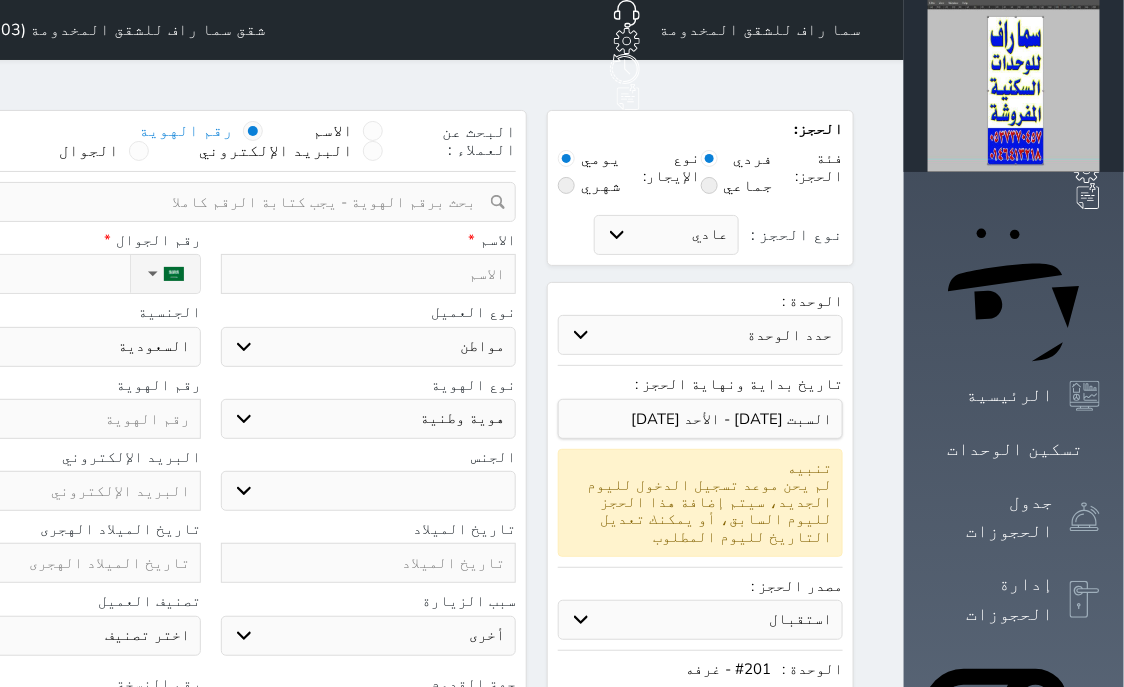 click at bounding box center [203, 202] 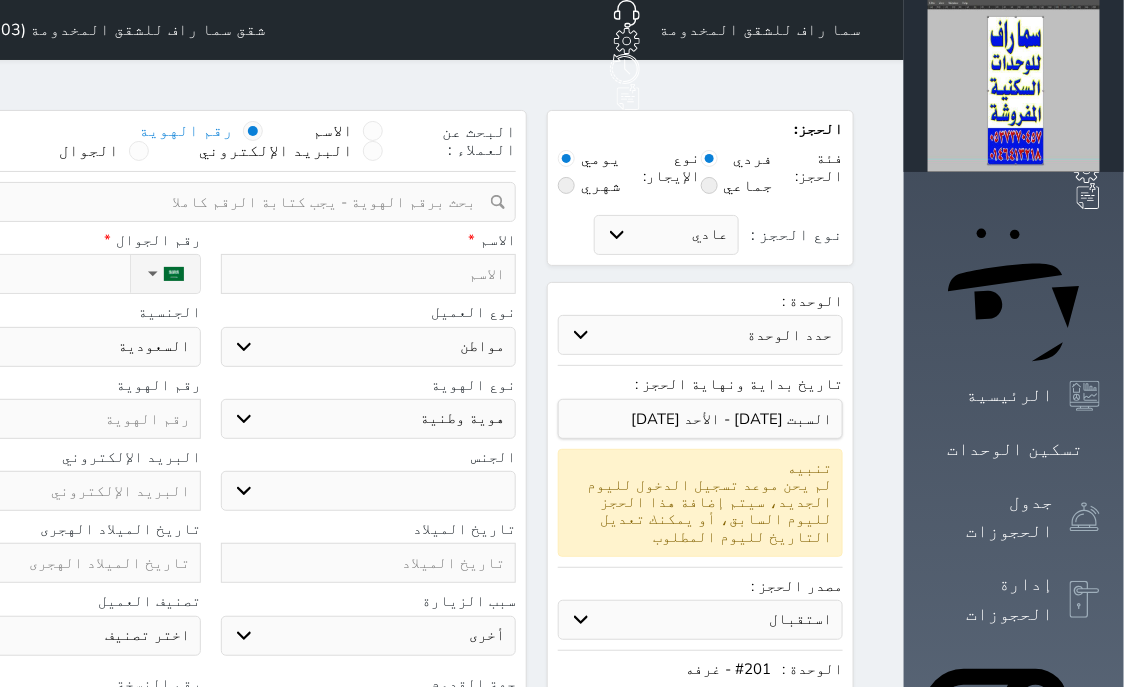 type on "0" 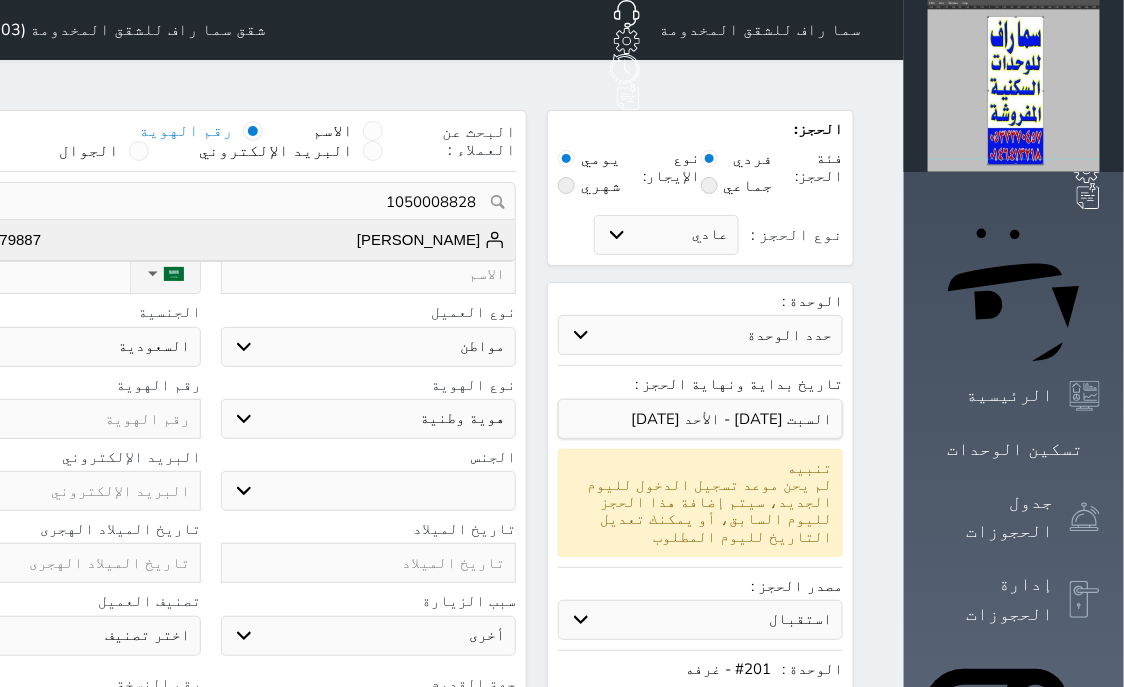 click on "[PERSON_NAME]" at bounding box center [431, 240] 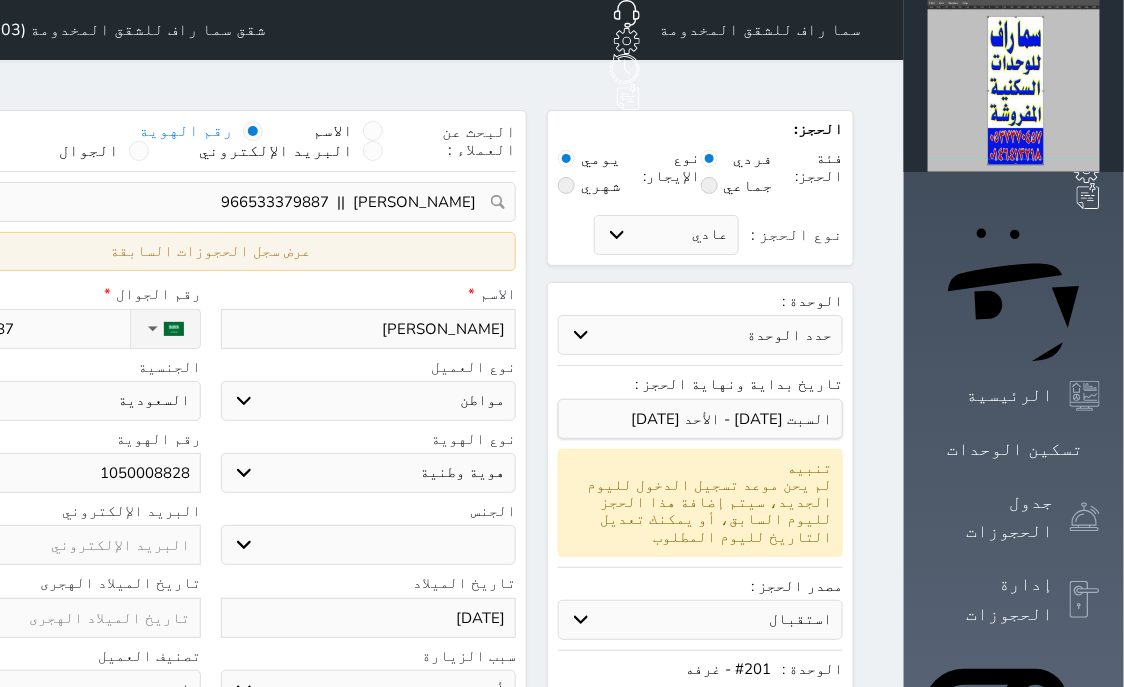 click on "عرض سجل الحجوزات السابقة" at bounding box center (210, 251) 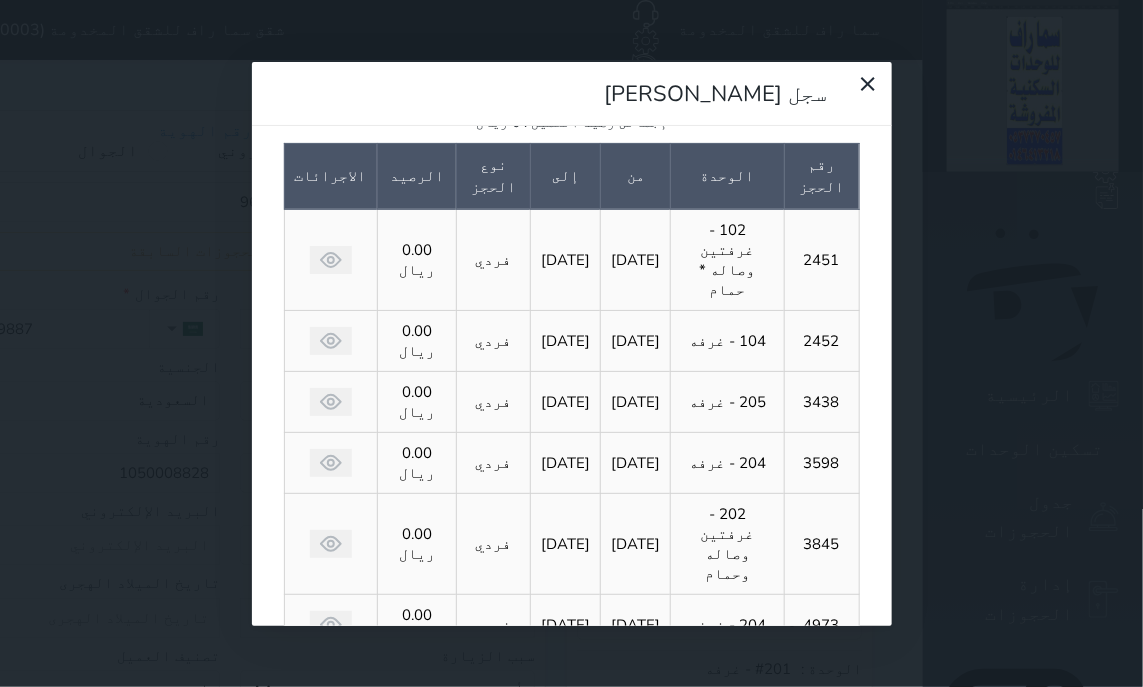 scroll, scrollTop: 51, scrollLeft: 0, axis: vertical 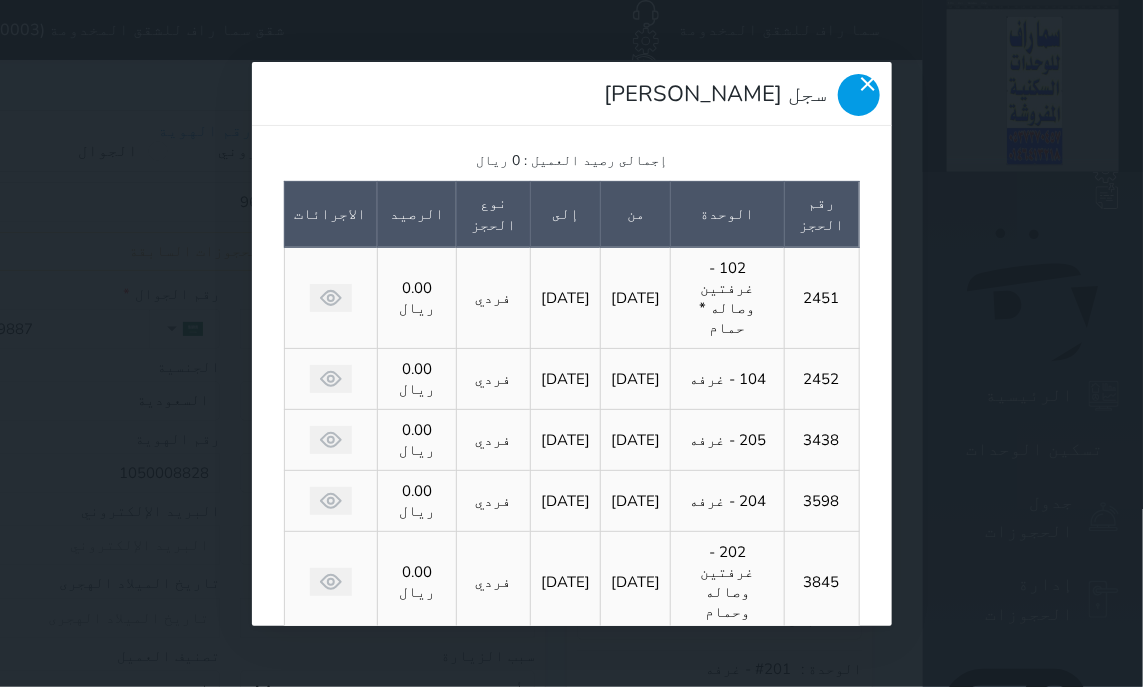click 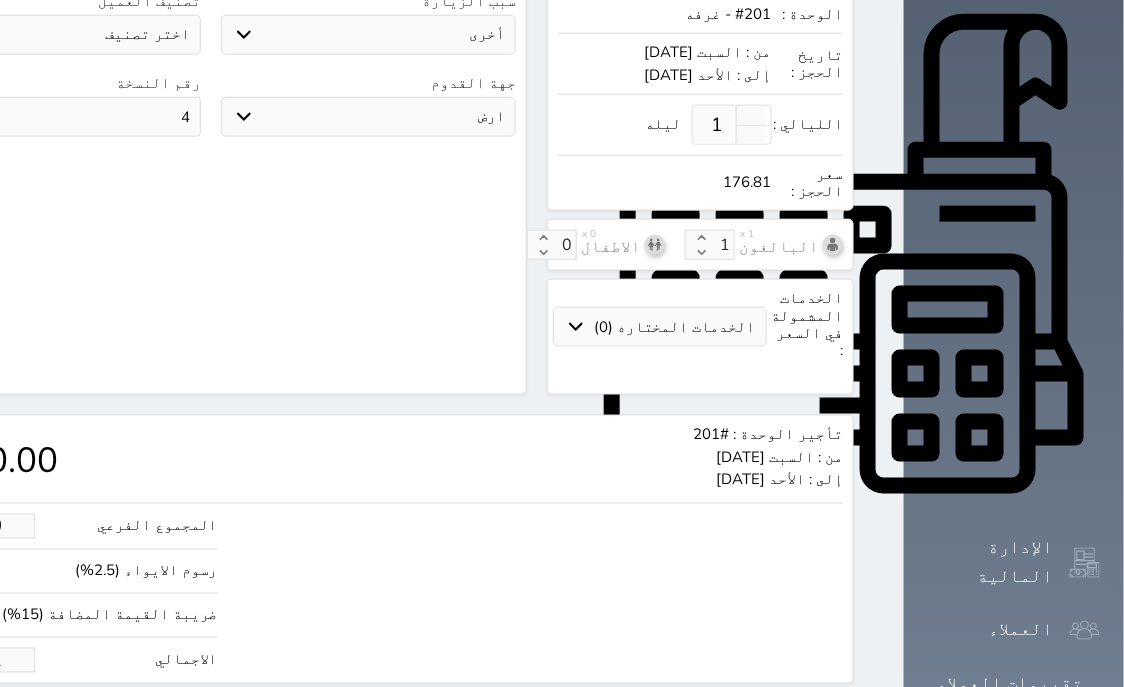 scroll, scrollTop: 665, scrollLeft: 0, axis: vertical 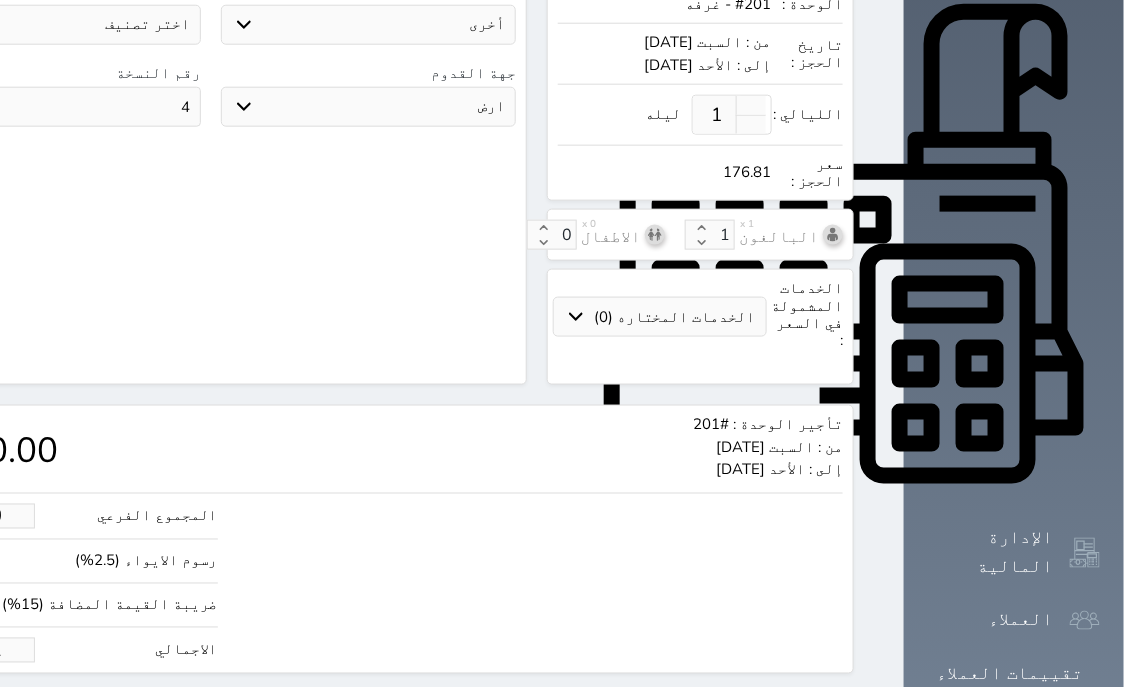 drag, startPoint x: 137, startPoint y: 582, endPoint x: 0, endPoint y: 582, distance: 137 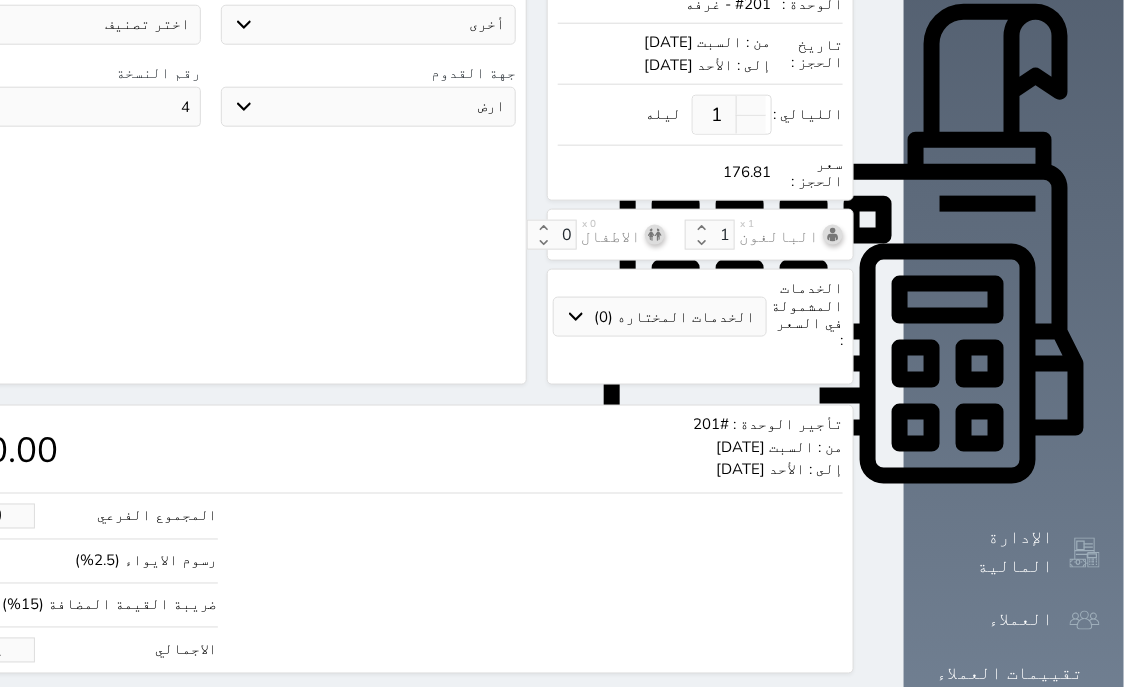 click on "176.81" at bounding box center [-30, 650] 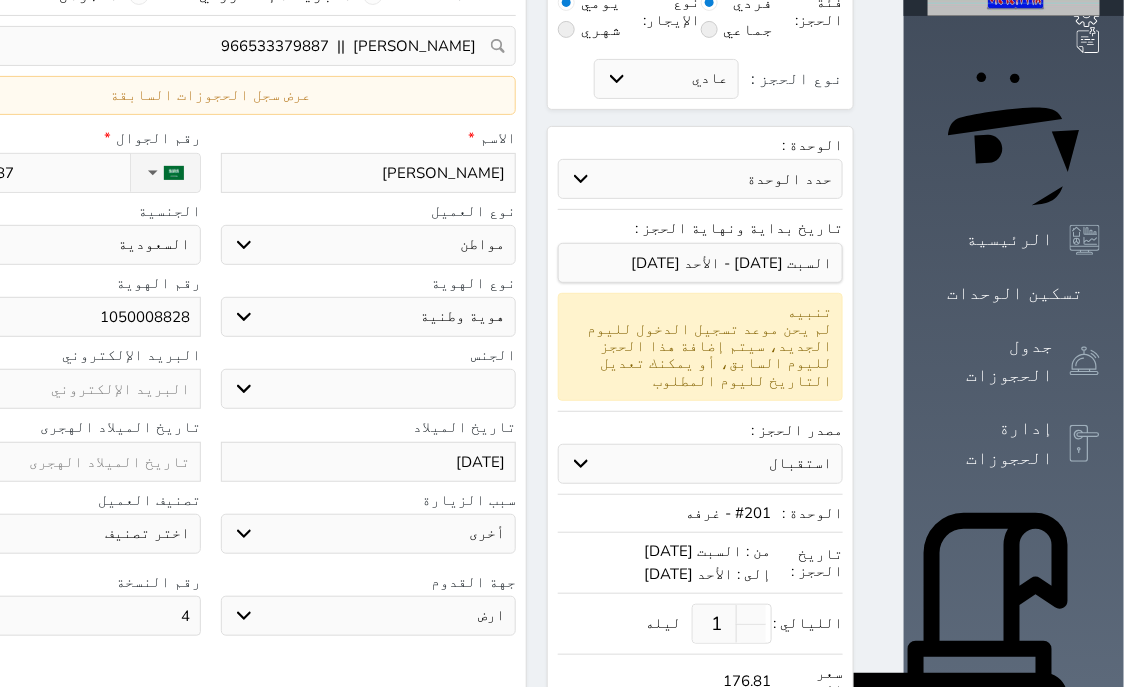 scroll, scrollTop: 0, scrollLeft: 0, axis: both 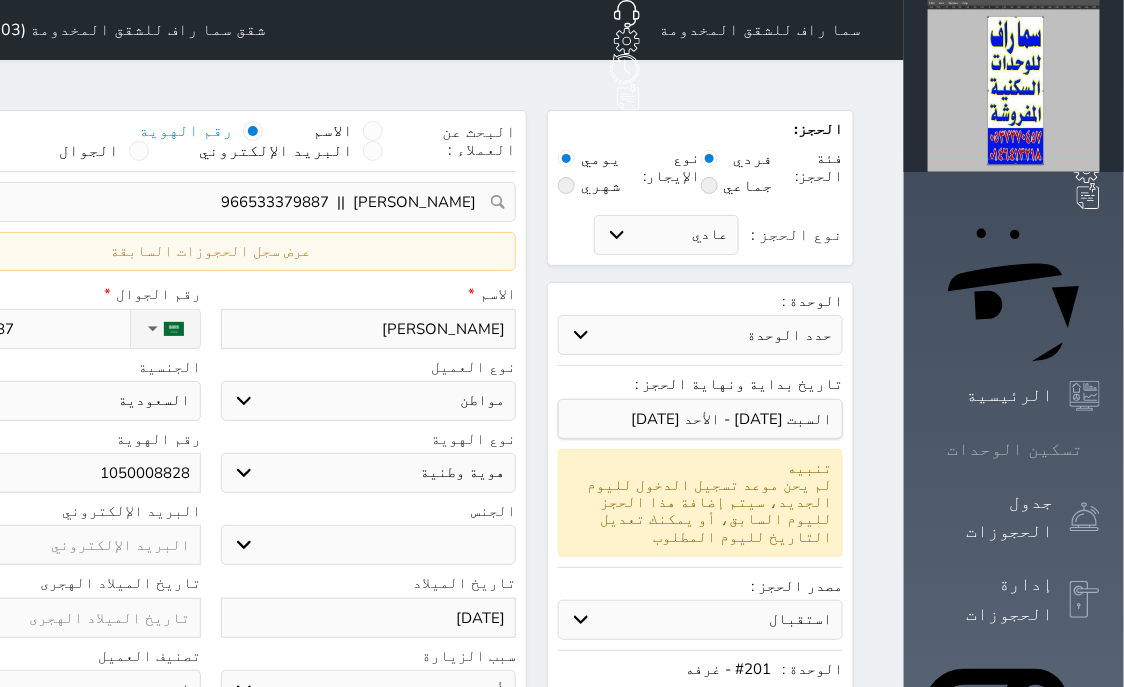 click on "تسكين الوحدات" at bounding box center [1014, 449] 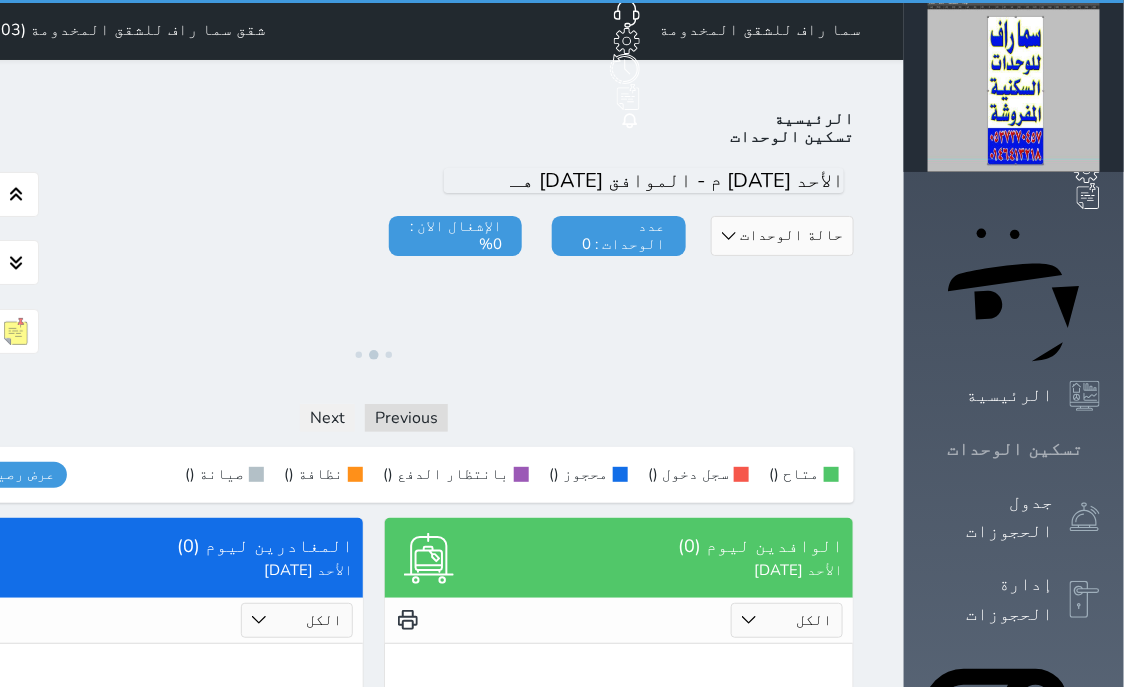 click on "تسكين الوحدات" at bounding box center [1014, 449] 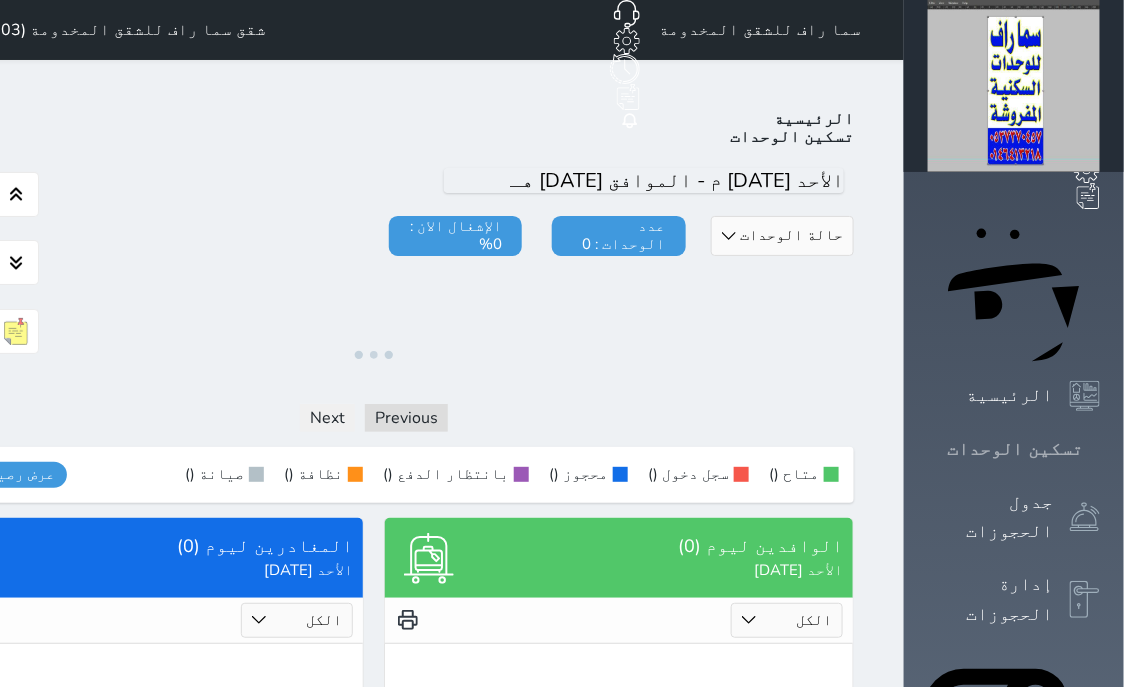 click on "تسكين الوحدات" at bounding box center [1014, 449] 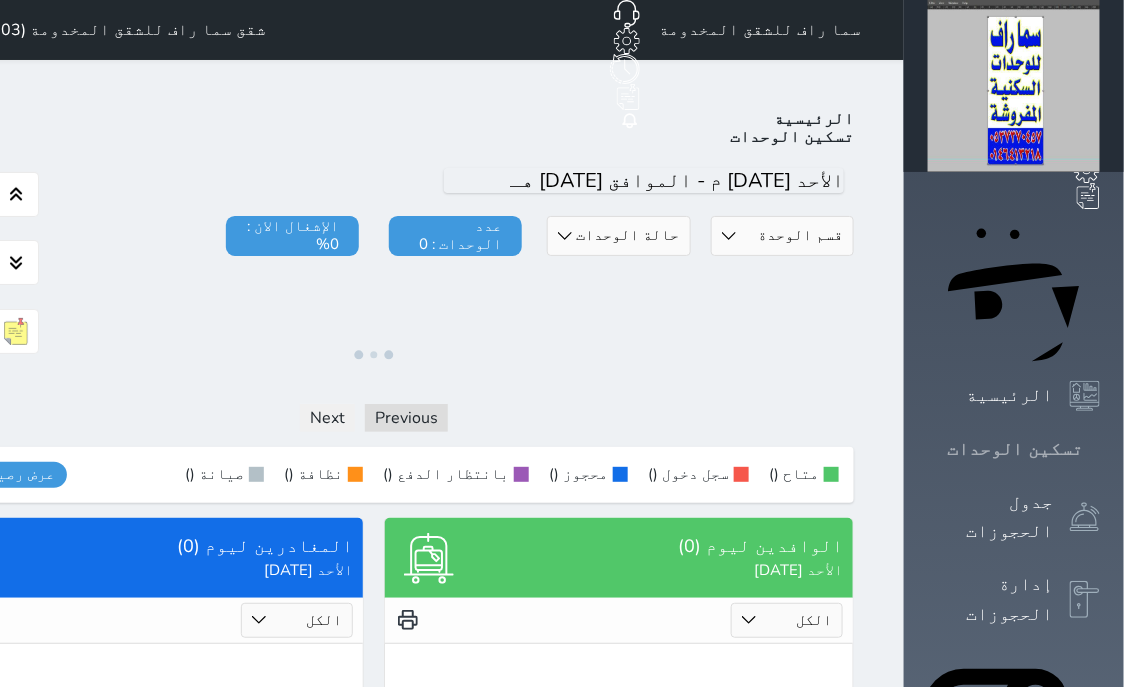 click on "تسكين الوحدات" at bounding box center [1014, 449] 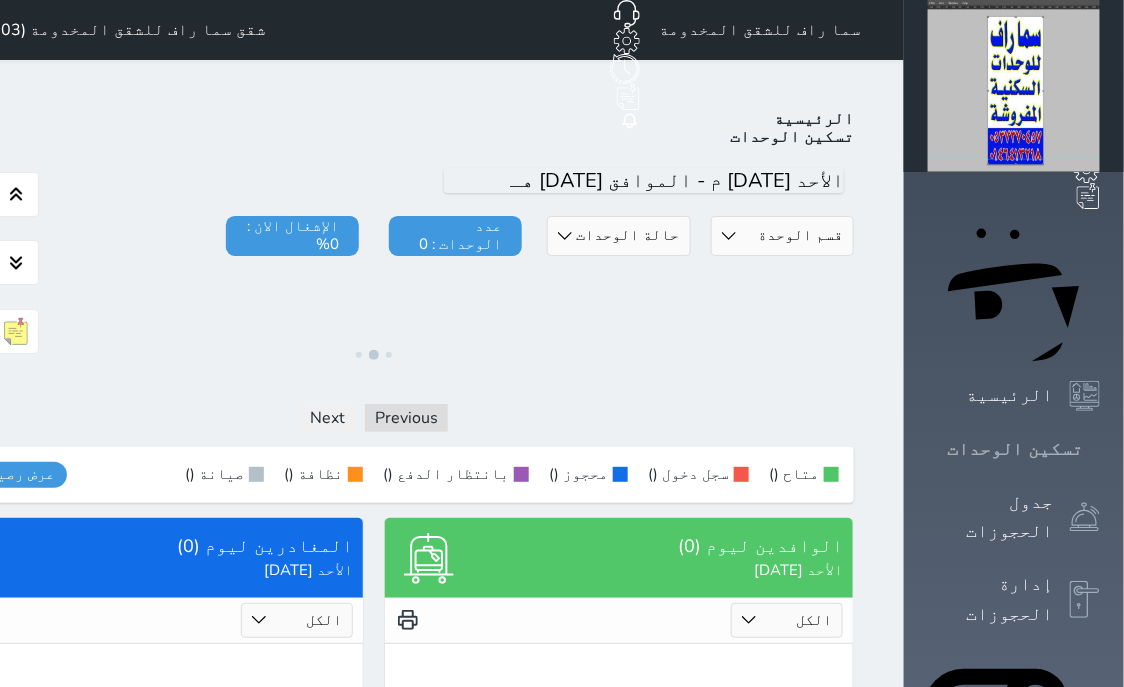click on "تسكين الوحدات" at bounding box center (1014, 449) 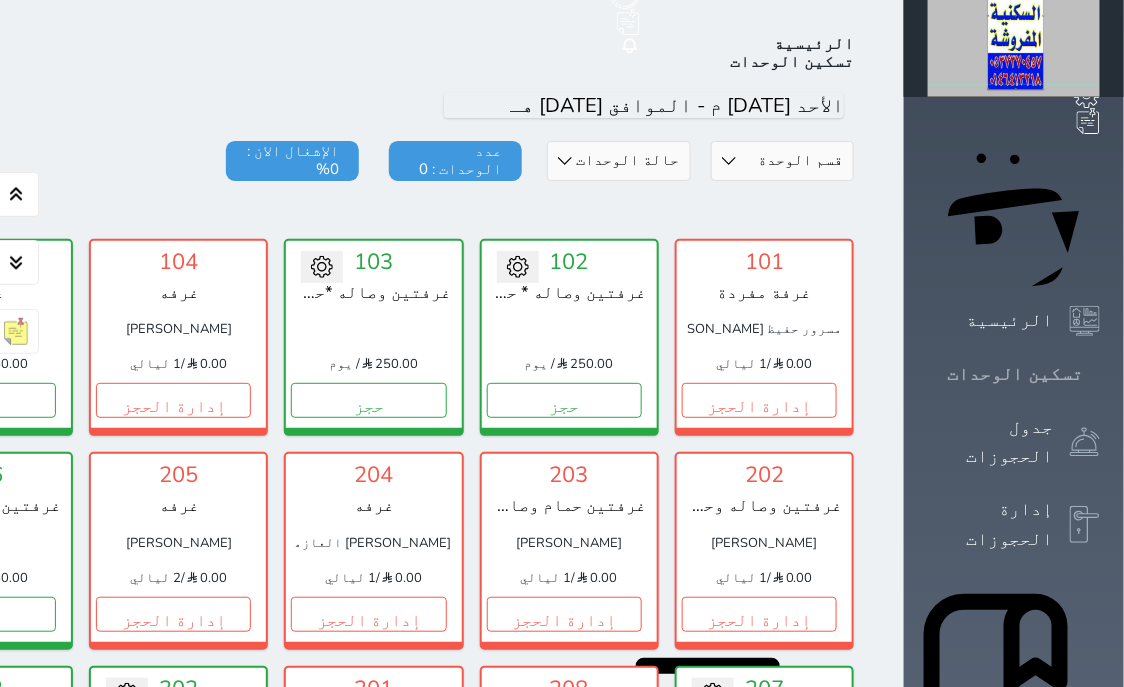scroll, scrollTop: 78, scrollLeft: 0, axis: vertical 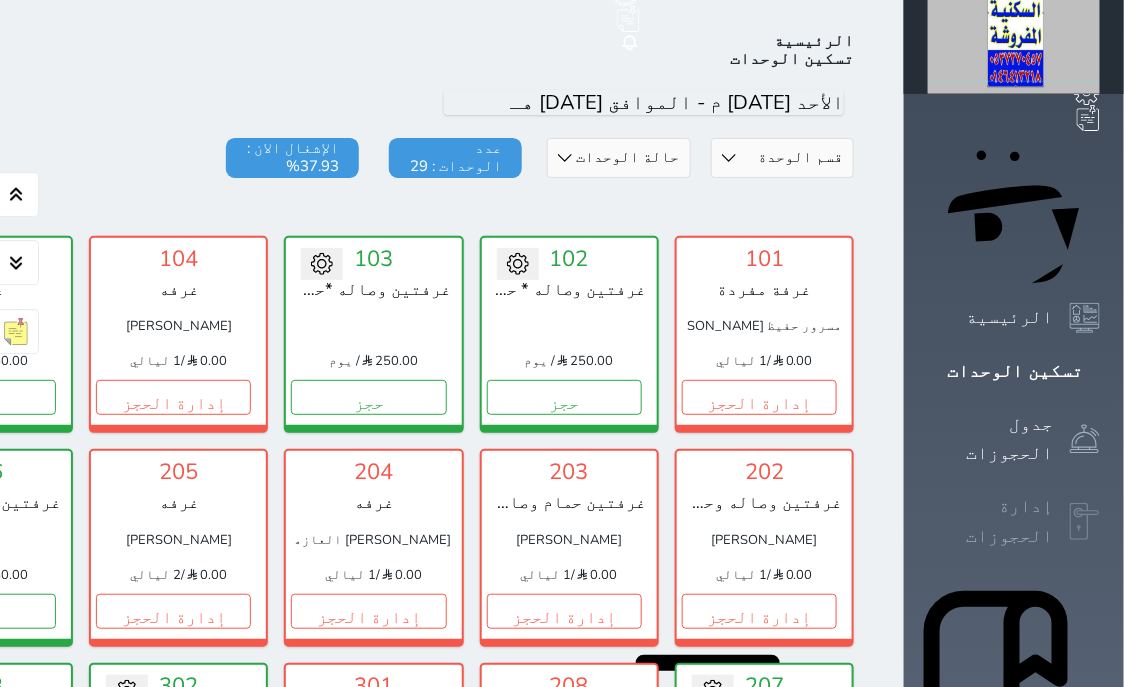 click on "إدارة الحجوزات" at bounding box center (991, 521) 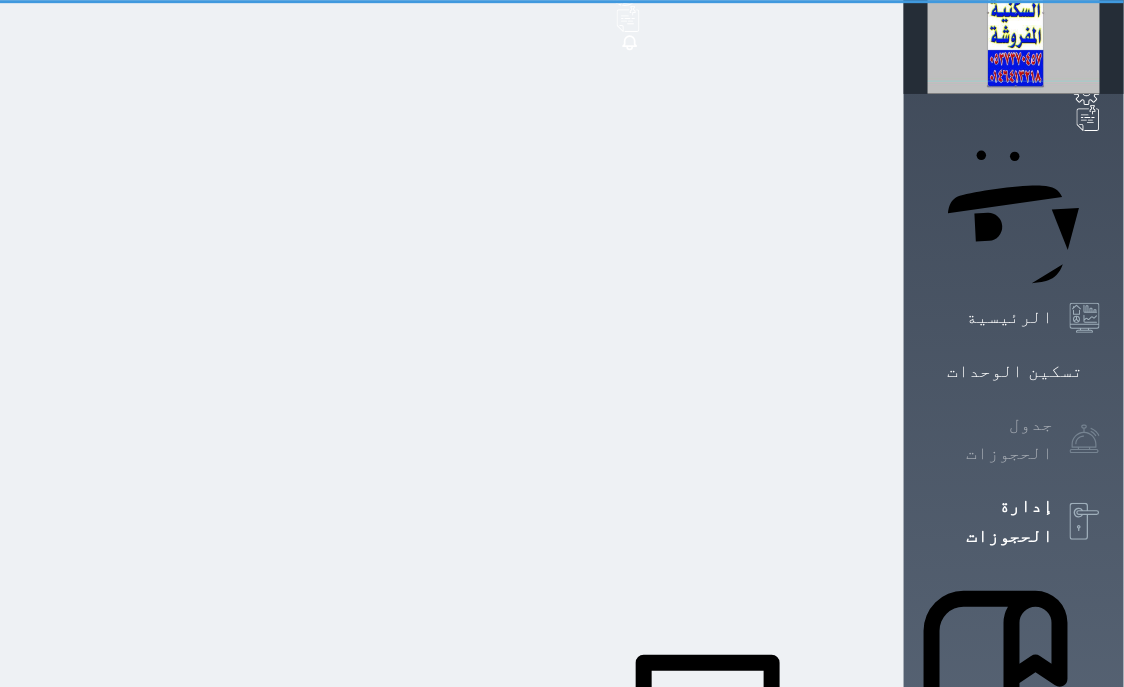 scroll, scrollTop: 0, scrollLeft: 0, axis: both 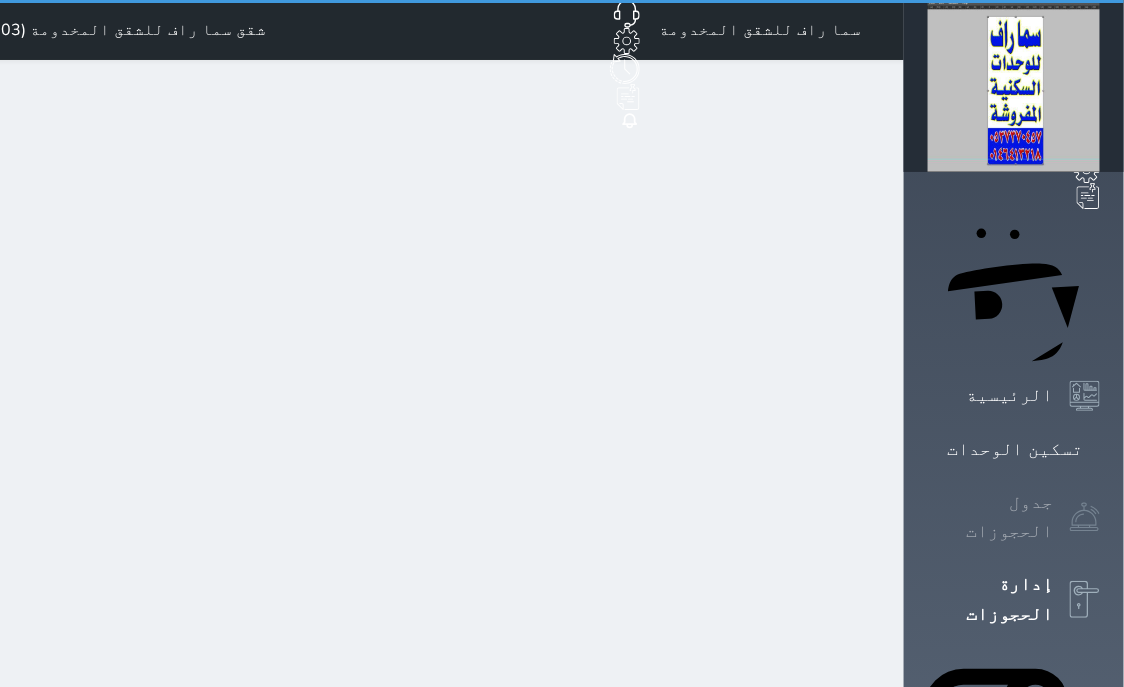 select on "open_all" 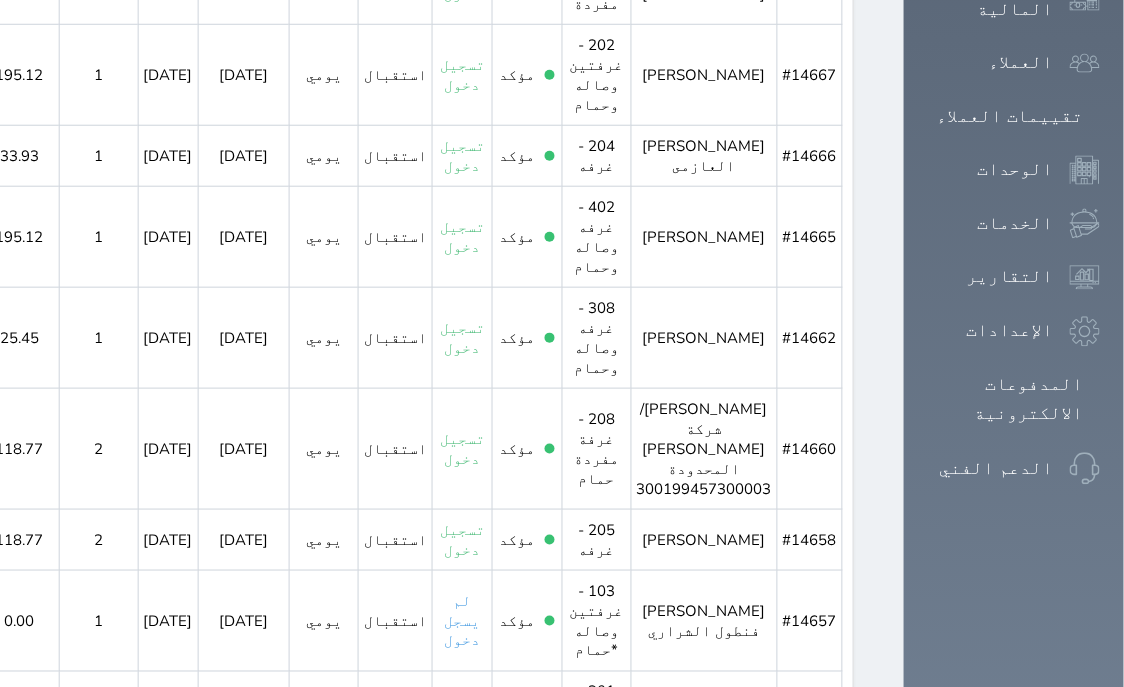 scroll, scrollTop: 1273, scrollLeft: 0, axis: vertical 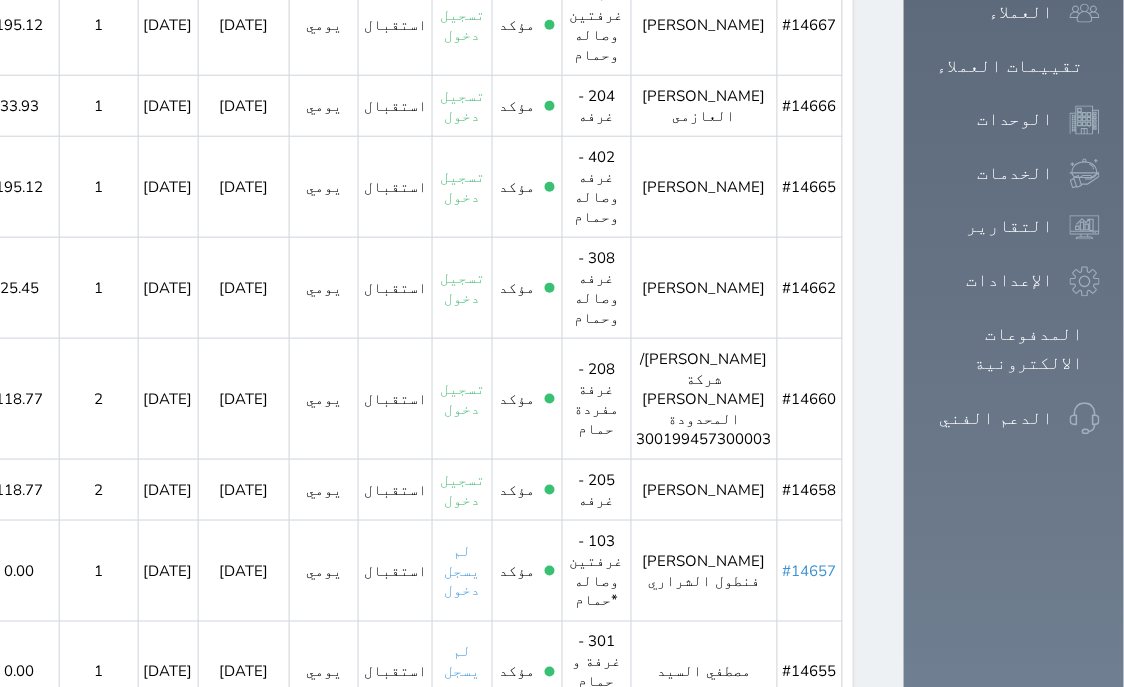 click on "#14657" at bounding box center [810, 570] 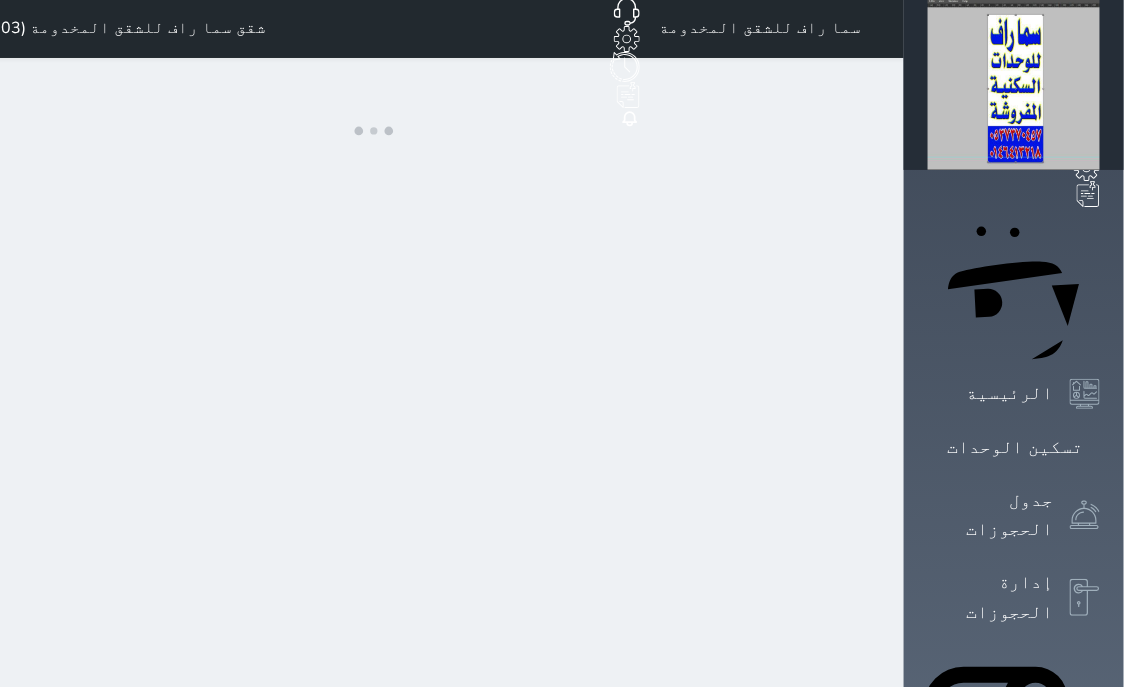 scroll, scrollTop: 0, scrollLeft: 0, axis: both 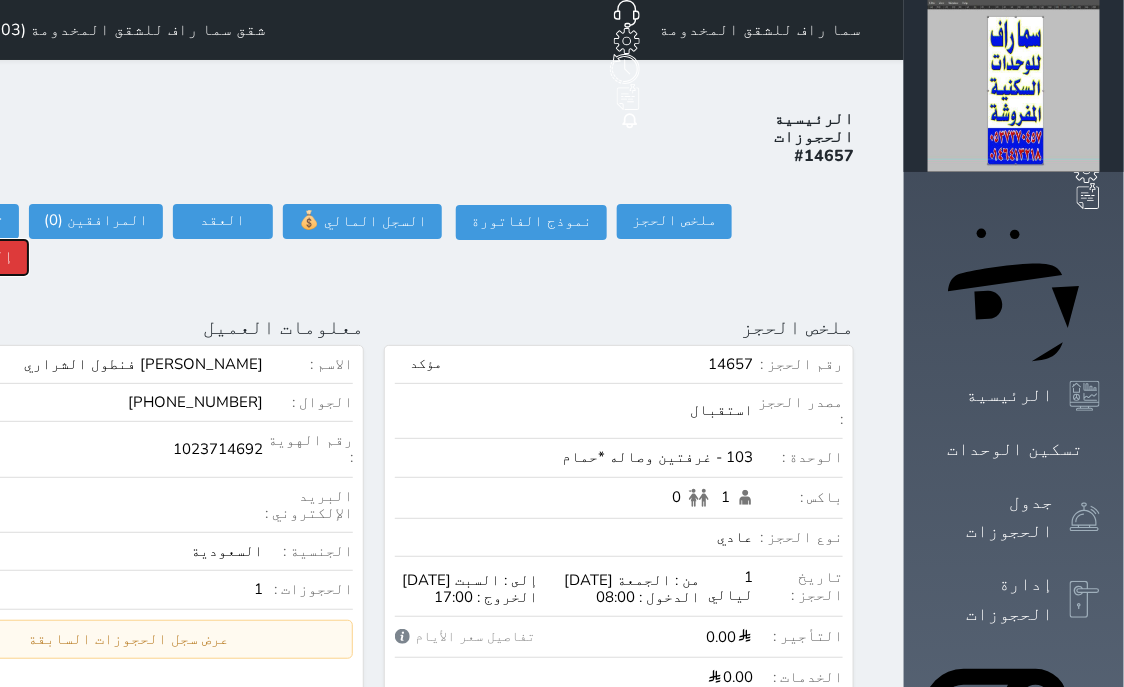click on "إلغاء الحجز" at bounding box center [-34, 257] 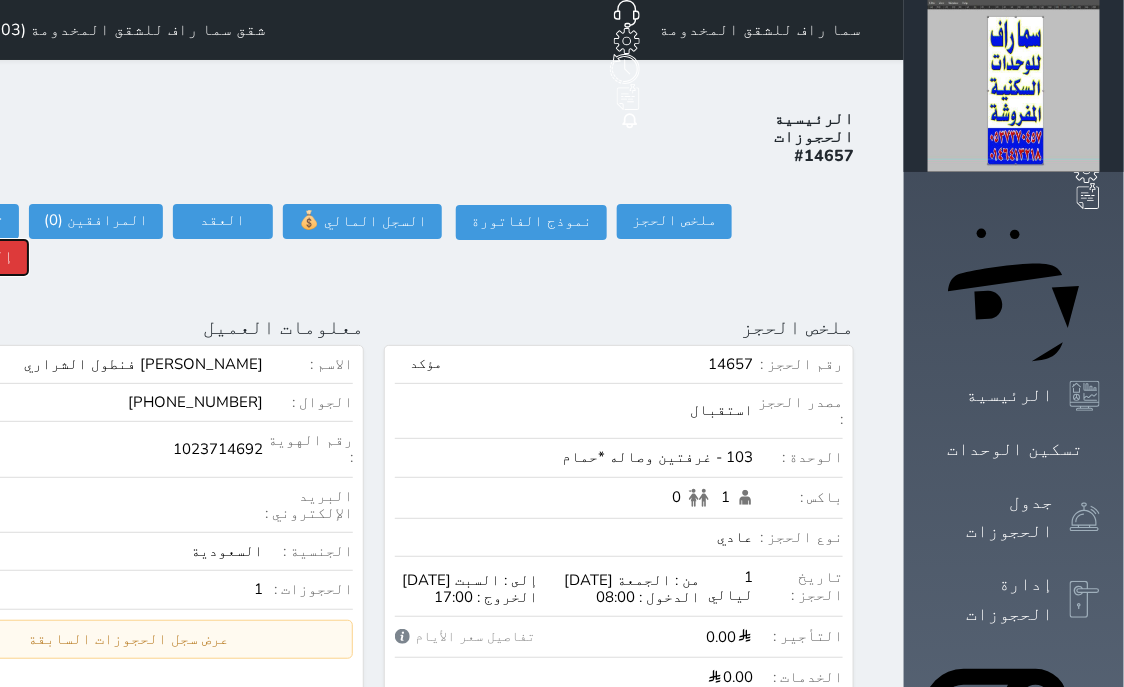 click on "إلغاء الحجز" at bounding box center [-34, 257] 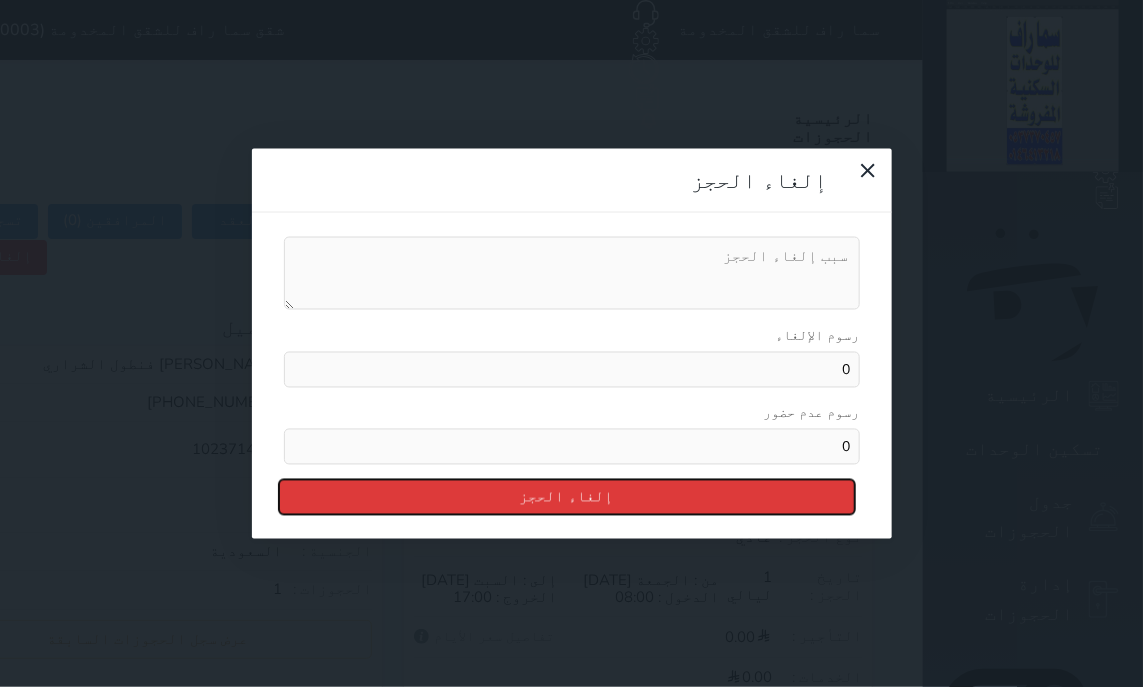 click on "إلغاء الحجز" at bounding box center (567, 497) 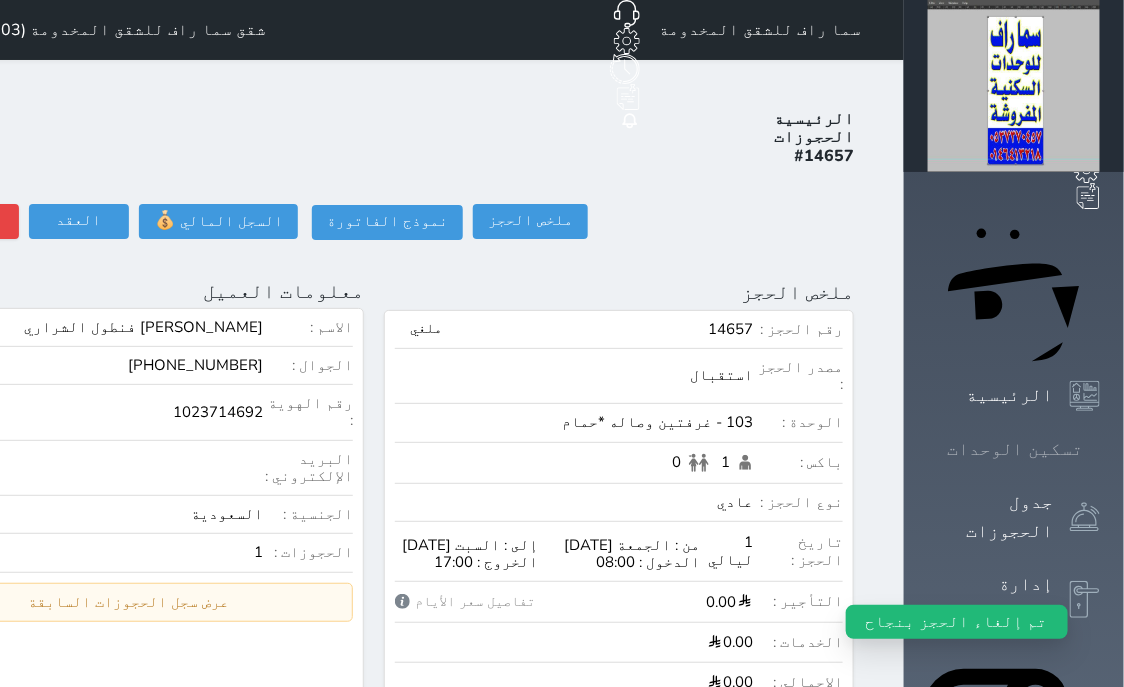 click on "تسكين الوحدات" at bounding box center (1014, 449) 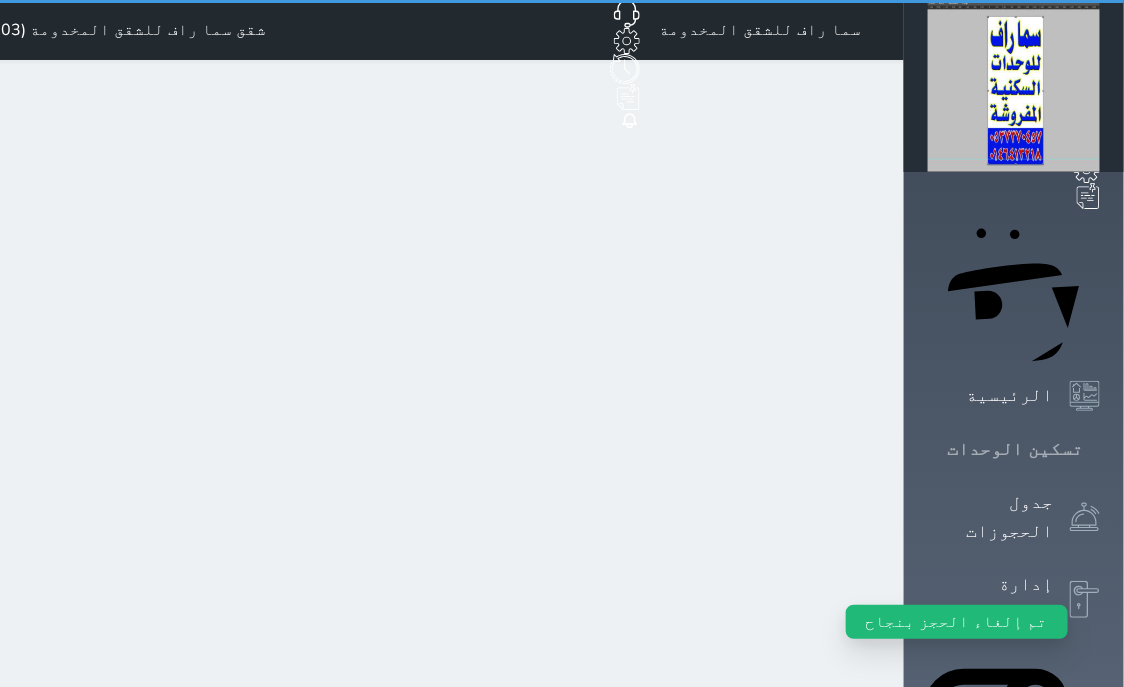 click on "تسكين الوحدات" at bounding box center [1014, 449] 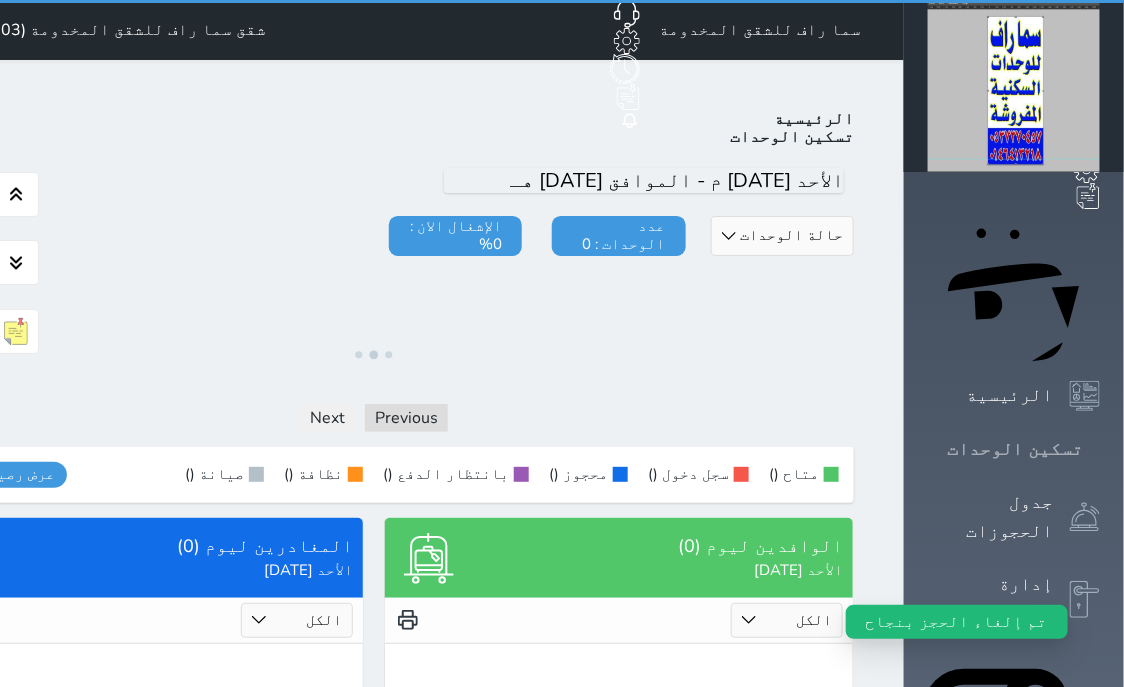 click on "تسكين الوحدات" at bounding box center (1014, 449) 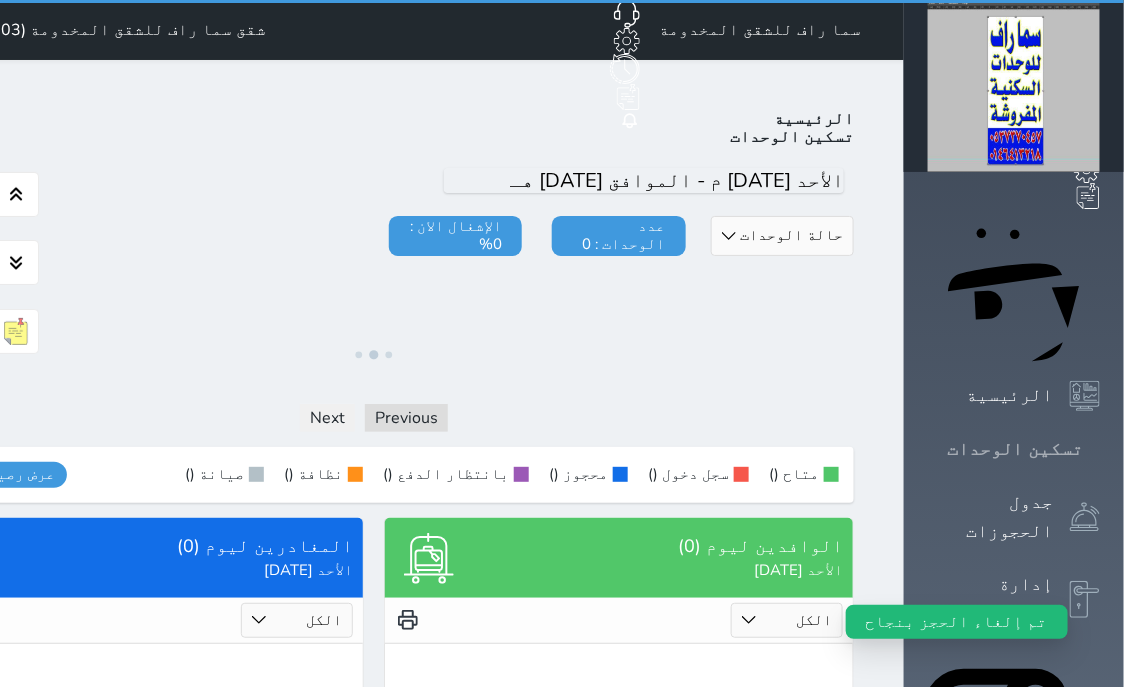 click on "تسكين الوحدات" at bounding box center [1014, 449] 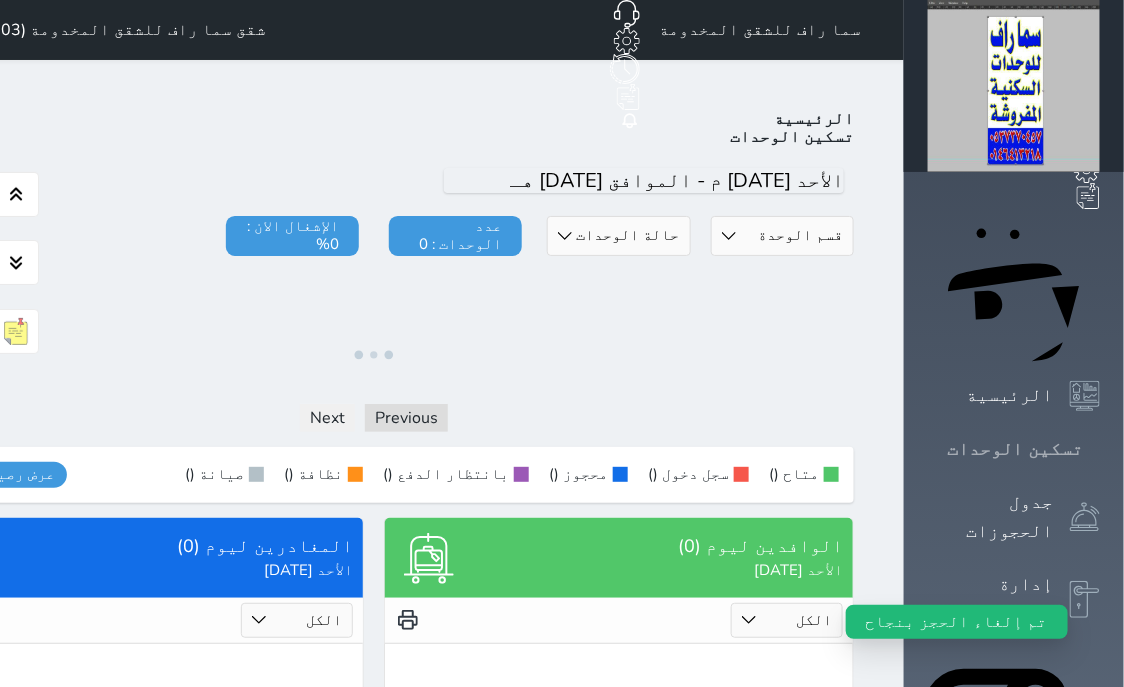 click on "تسكين الوحدات" at bounding box center [1014, 449] 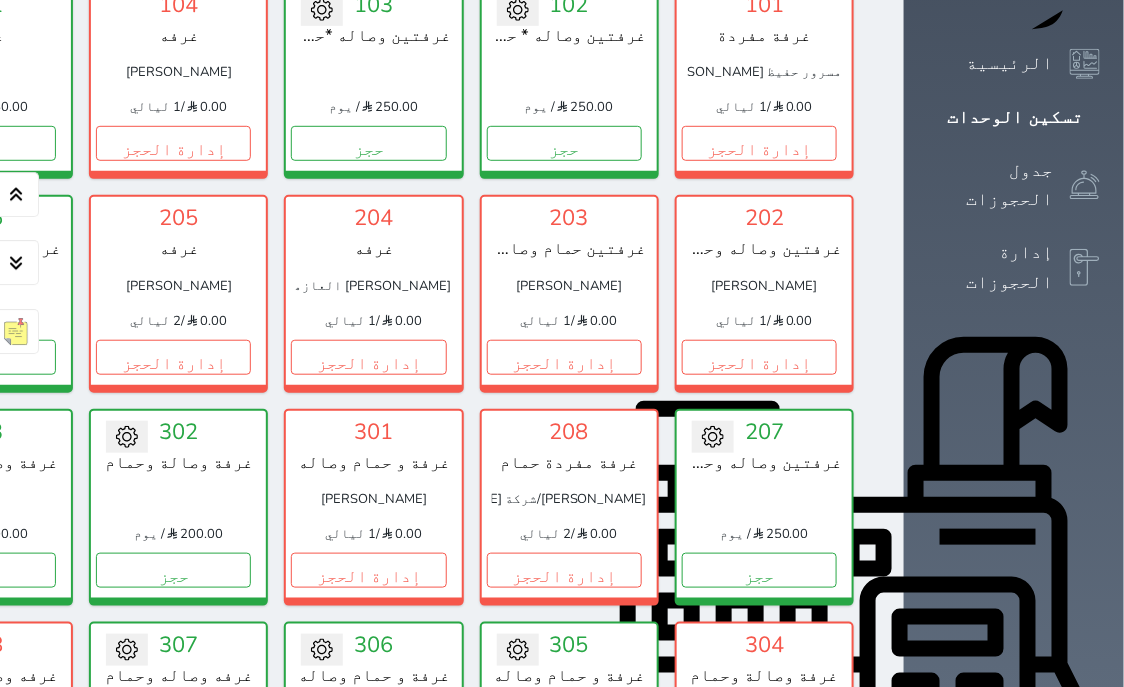 scroll, scrollTop: 205, scrollLeft: 0, axis: vertical 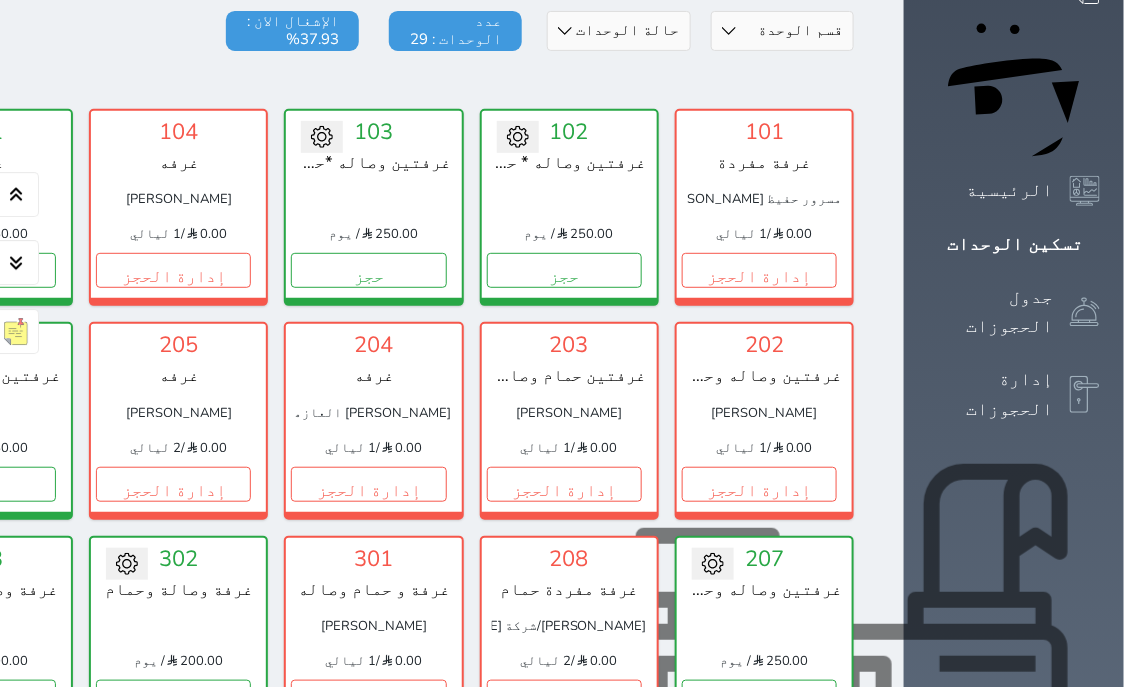 click on "POS" at bounding box center (1014, 704) 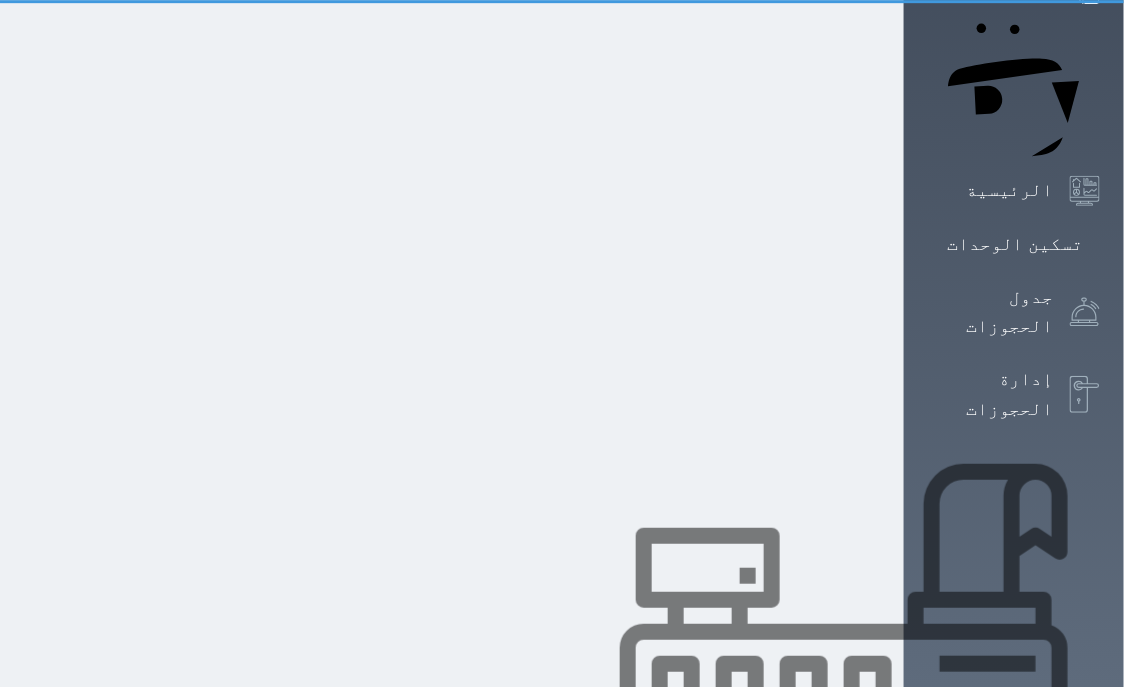 scroll, scrollTop: 0, scrollLeft: 0, axis: both 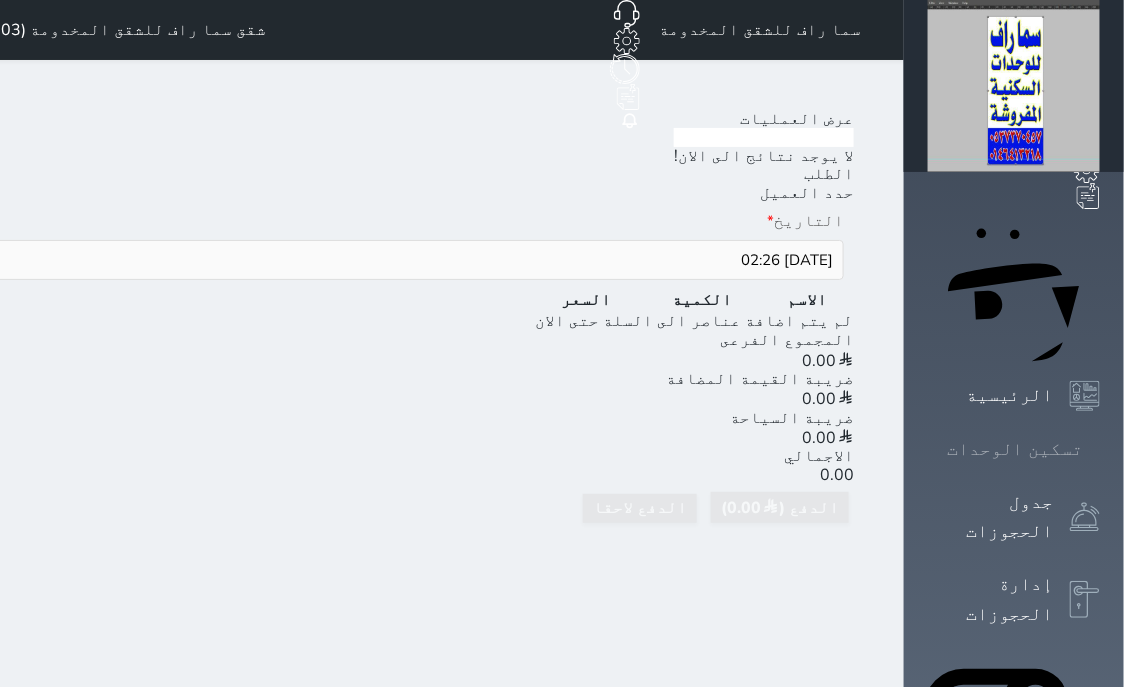 click 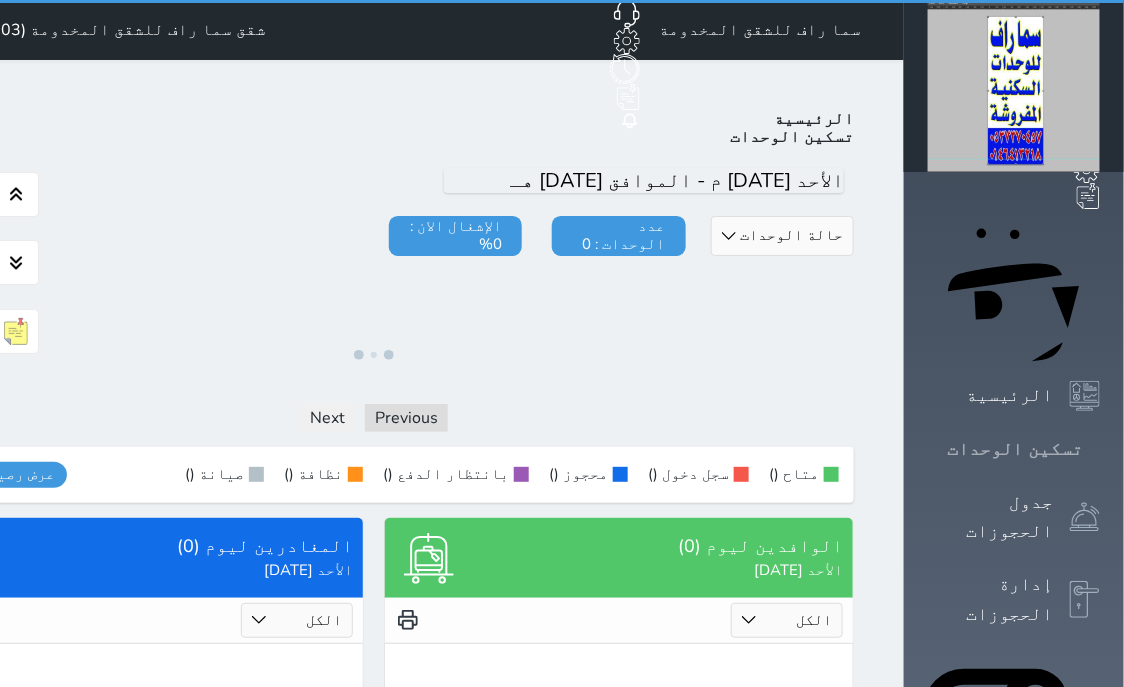 click 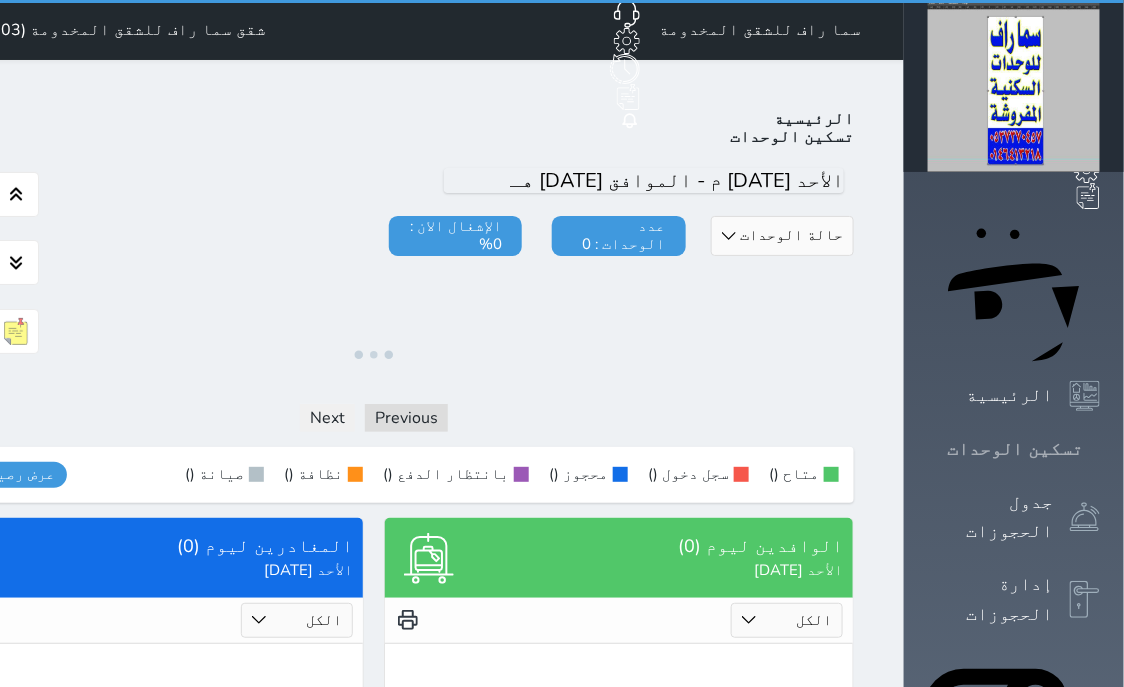 click 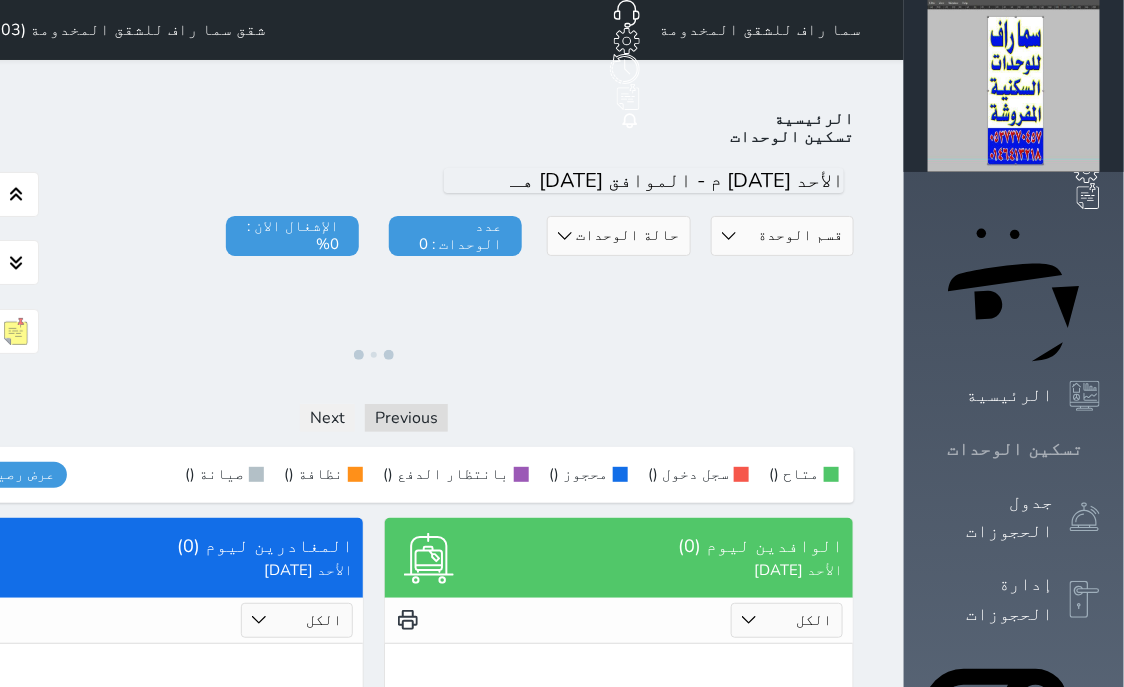 click 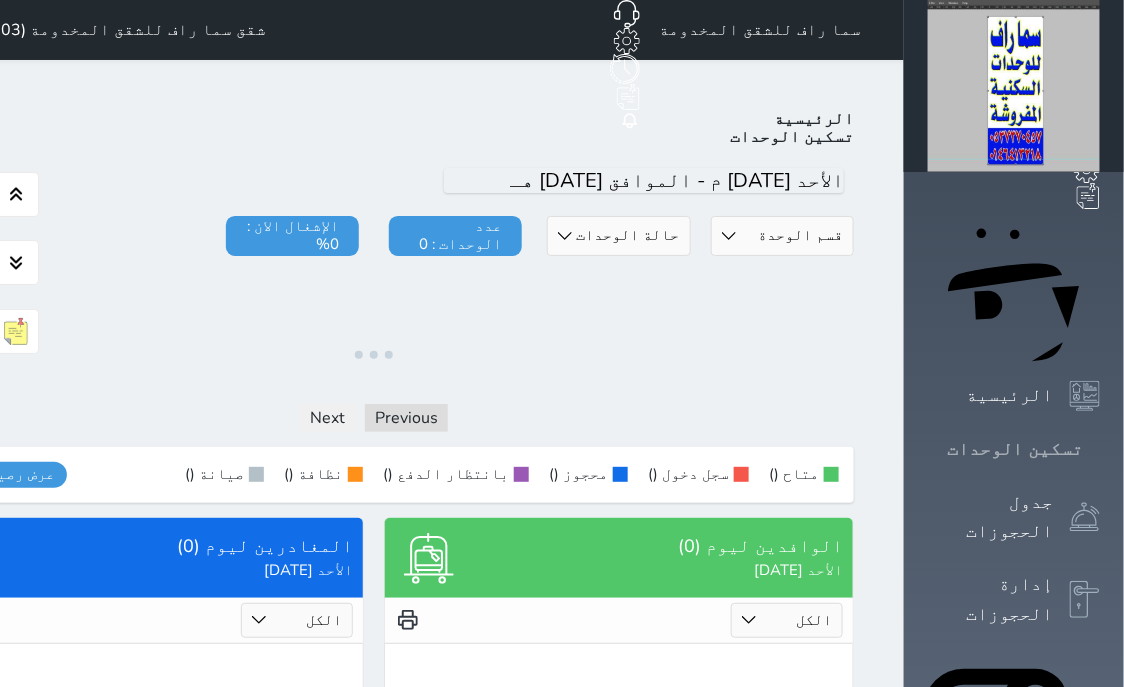click 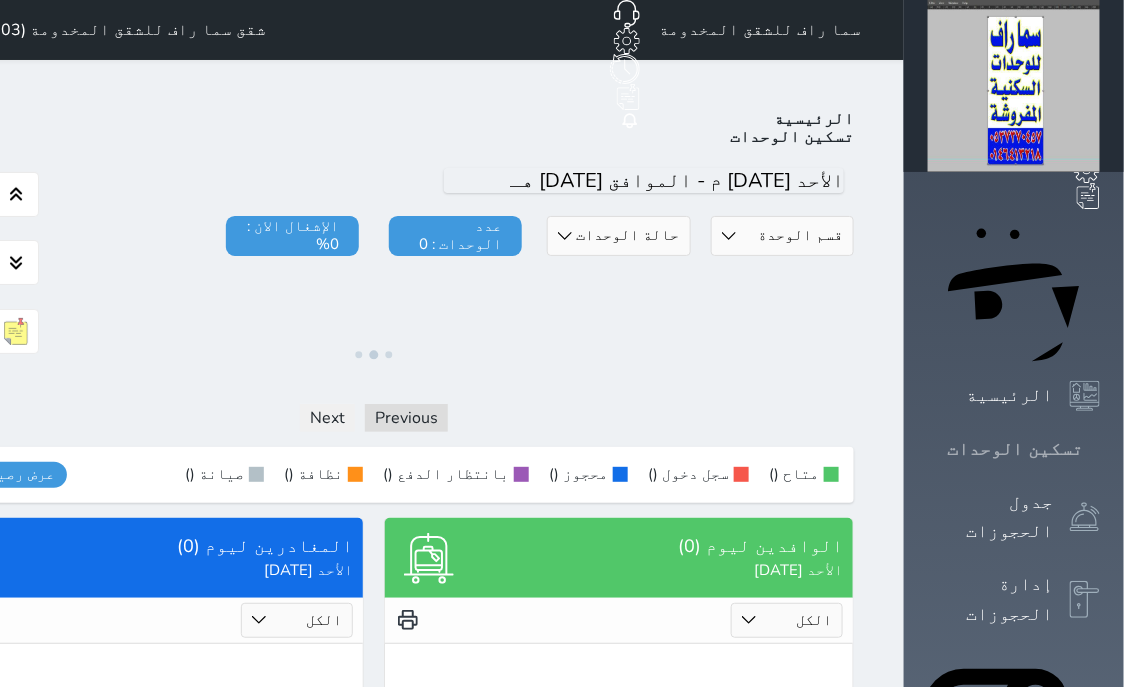 click on "تسكين الوحدات" at bounding box center [1014, 449] 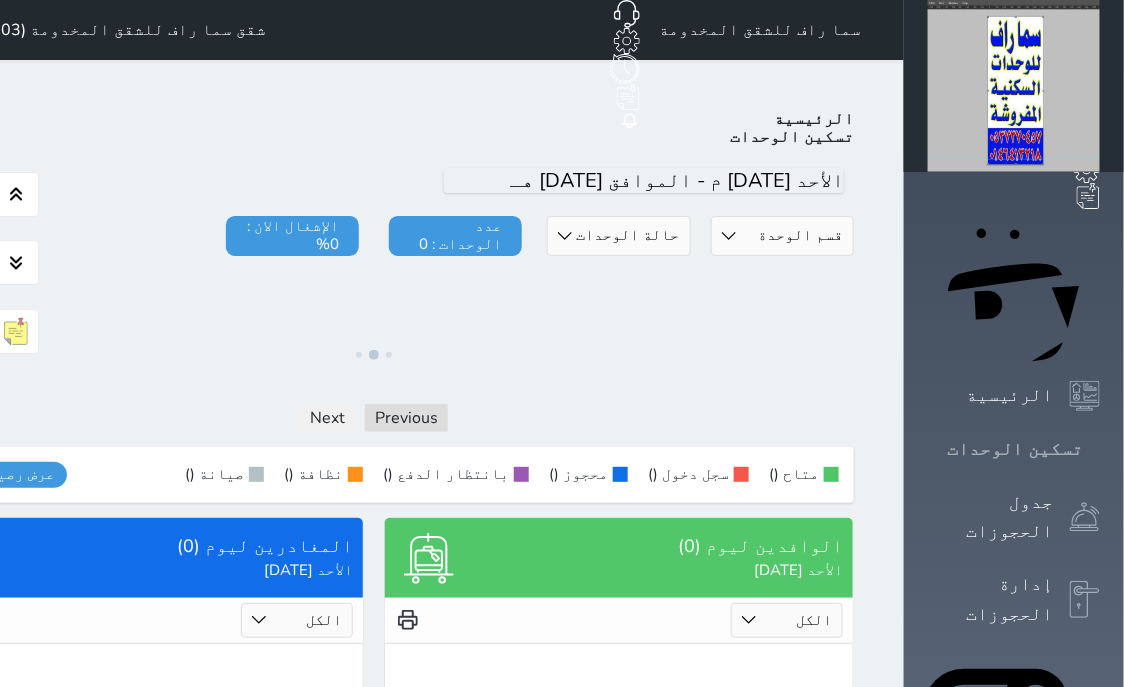 click on "تسكين الوحدات" at bounding box center (1014, 449) 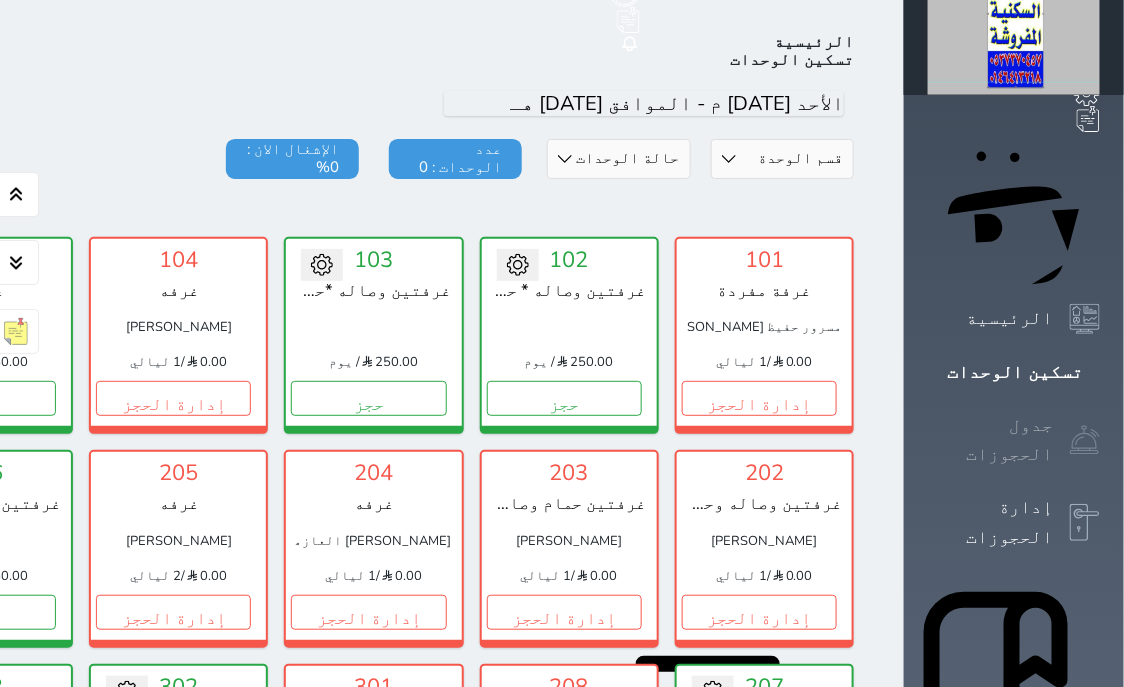 scroll, scrollTop: 78, scrollLeft: 0, axis: vertical 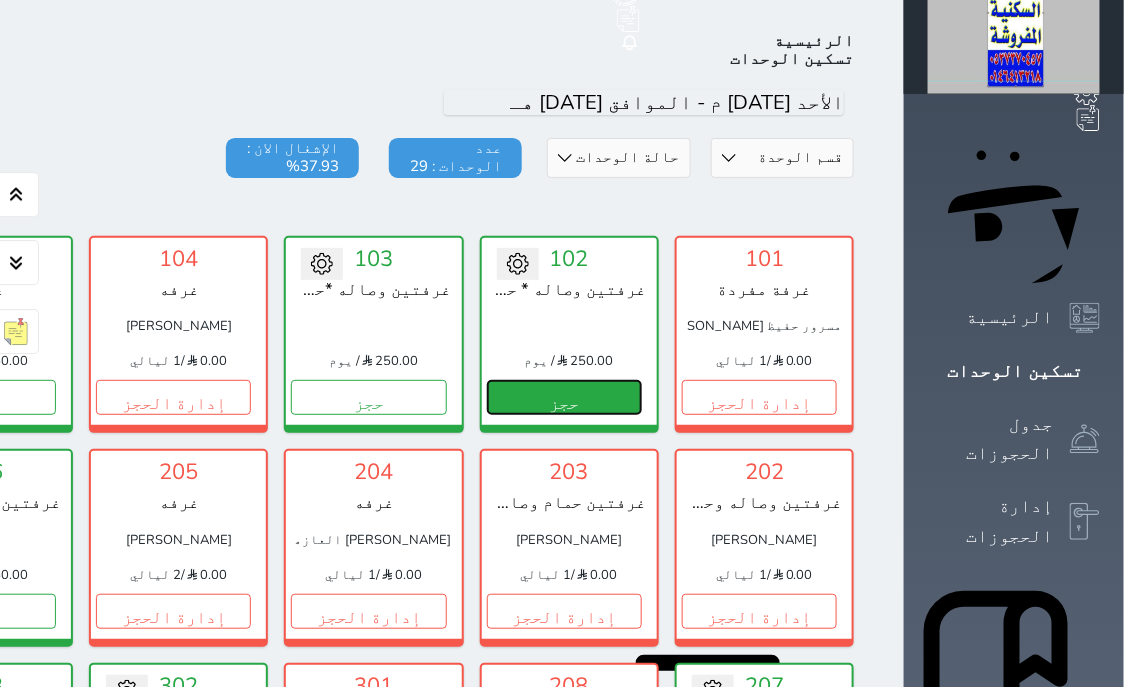 click on "حجز" at bounding box center (564, 397) 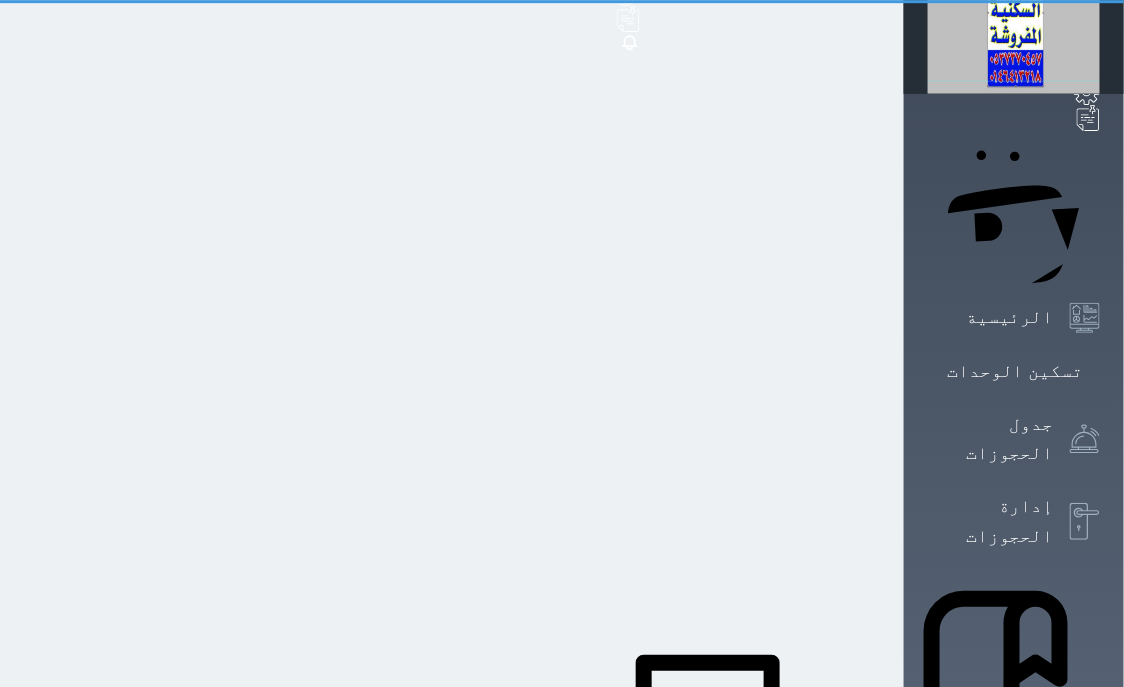 scroll, scrollTop: 42, scrollLeft: 0, axis: vertical 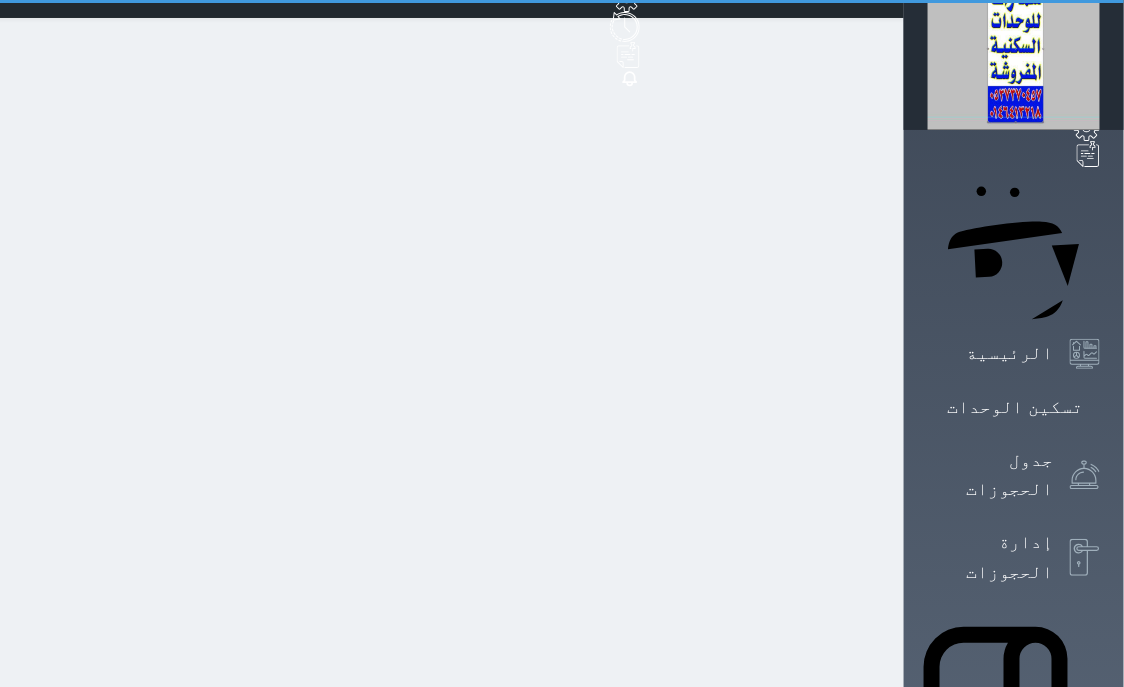 select on "1" 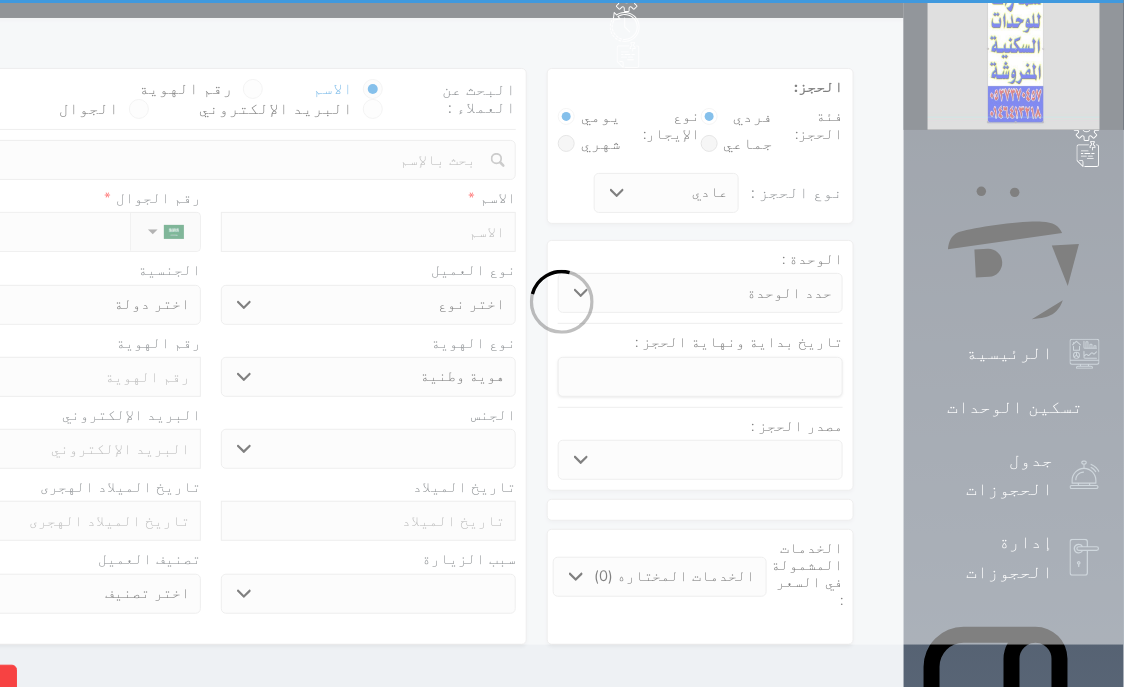 scroll, scrollTop: 0, scrollLeft: 0, axis: both 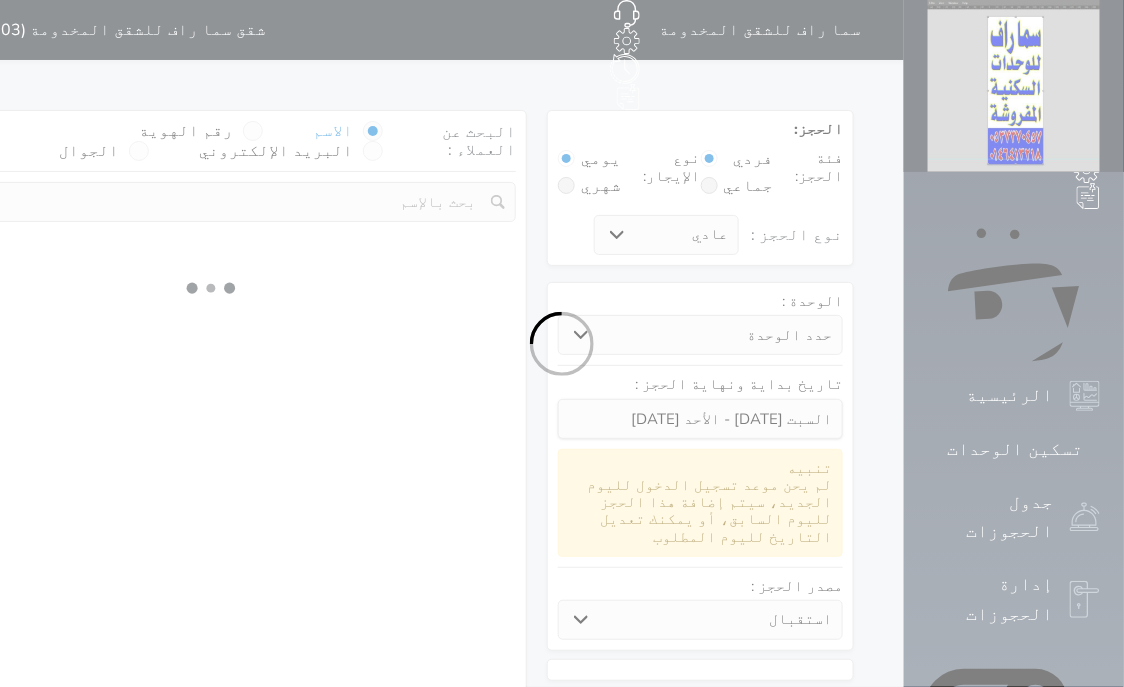 select 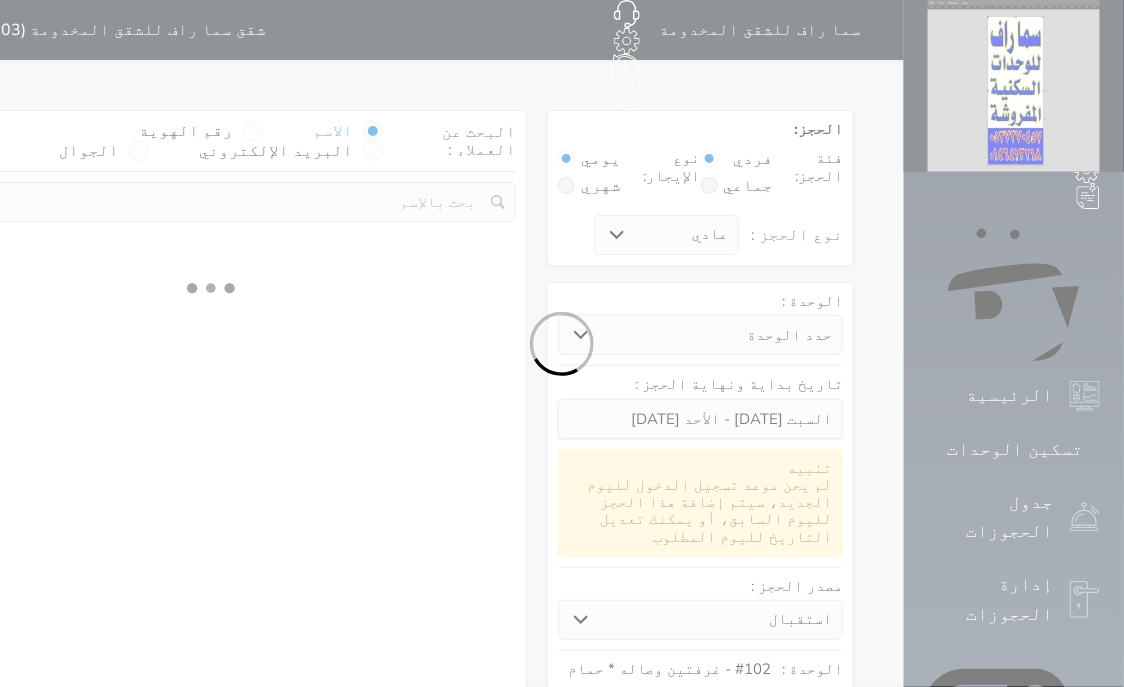 select on "1" 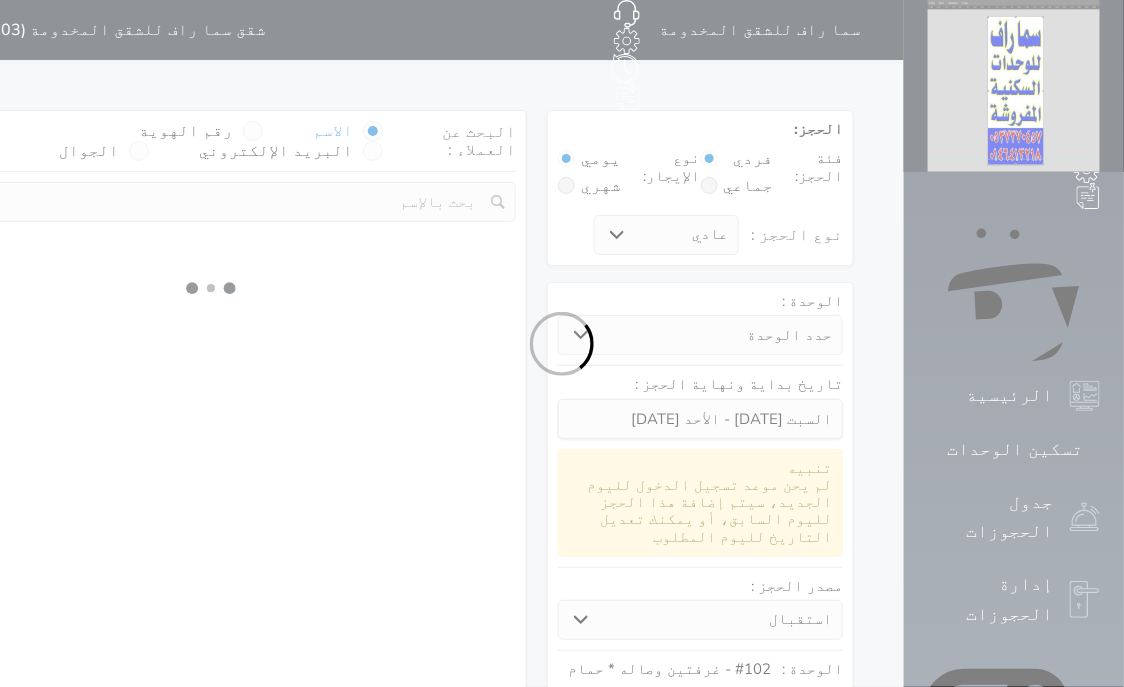 select on "113" 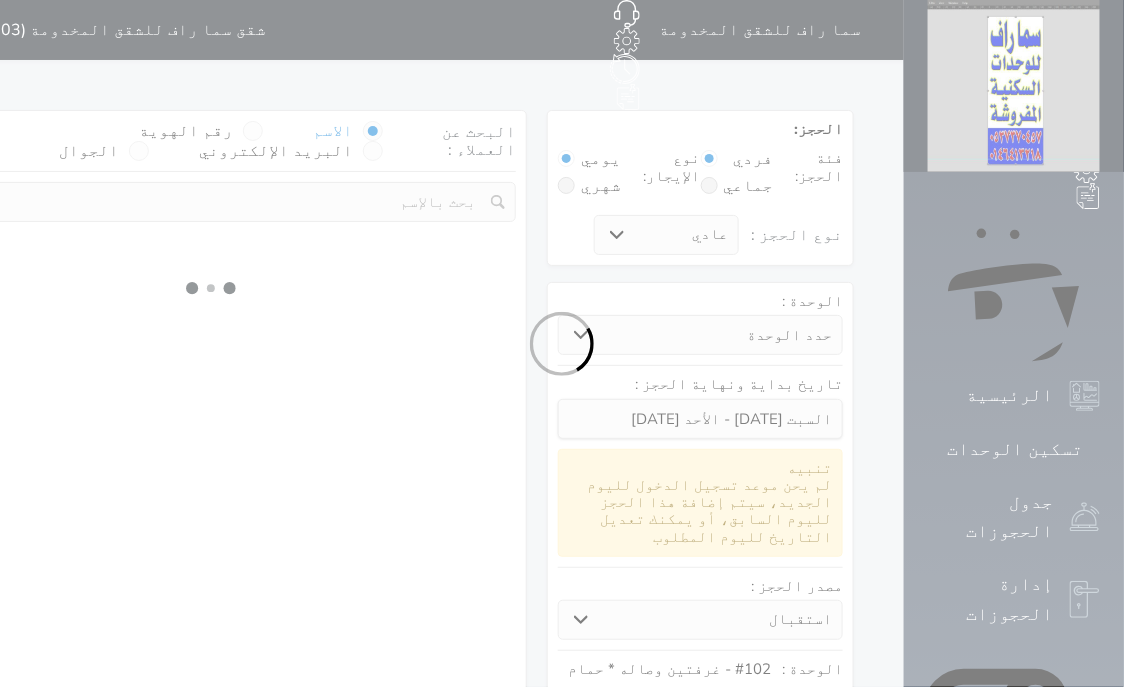 select on "1" 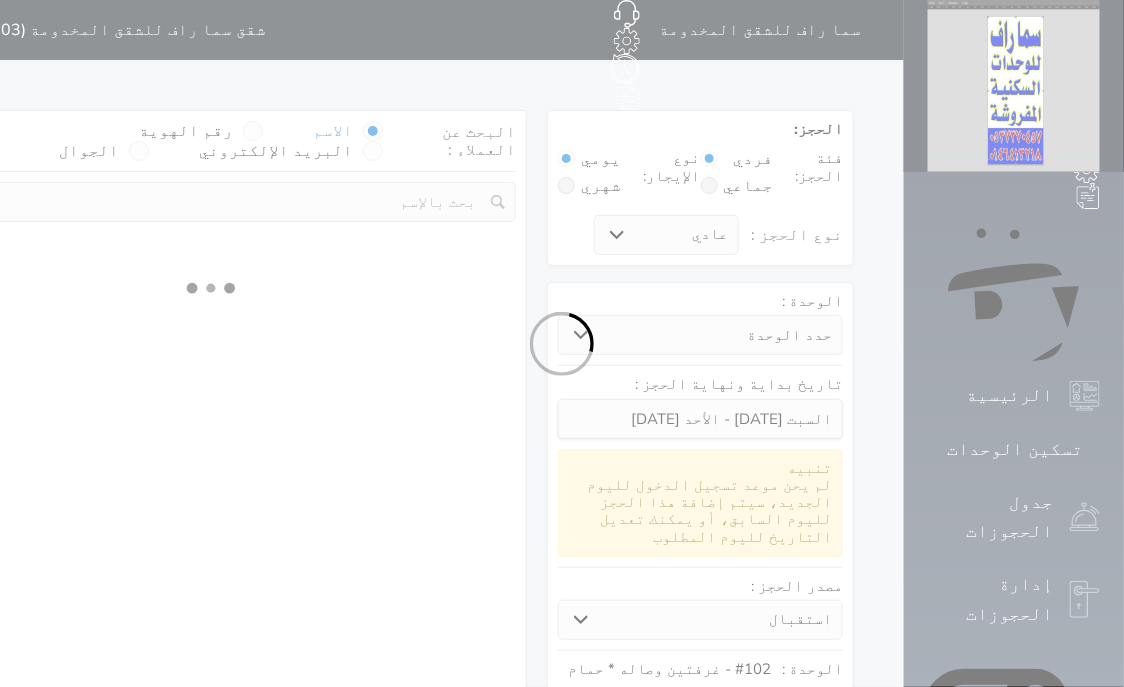 select 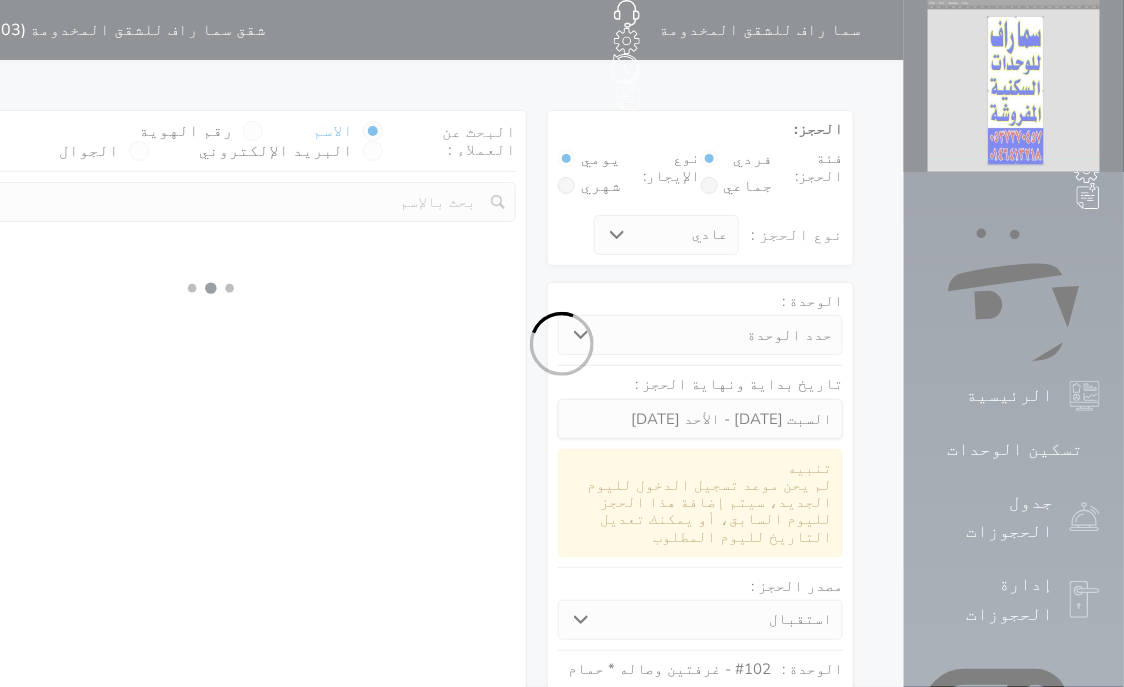 select on "7" 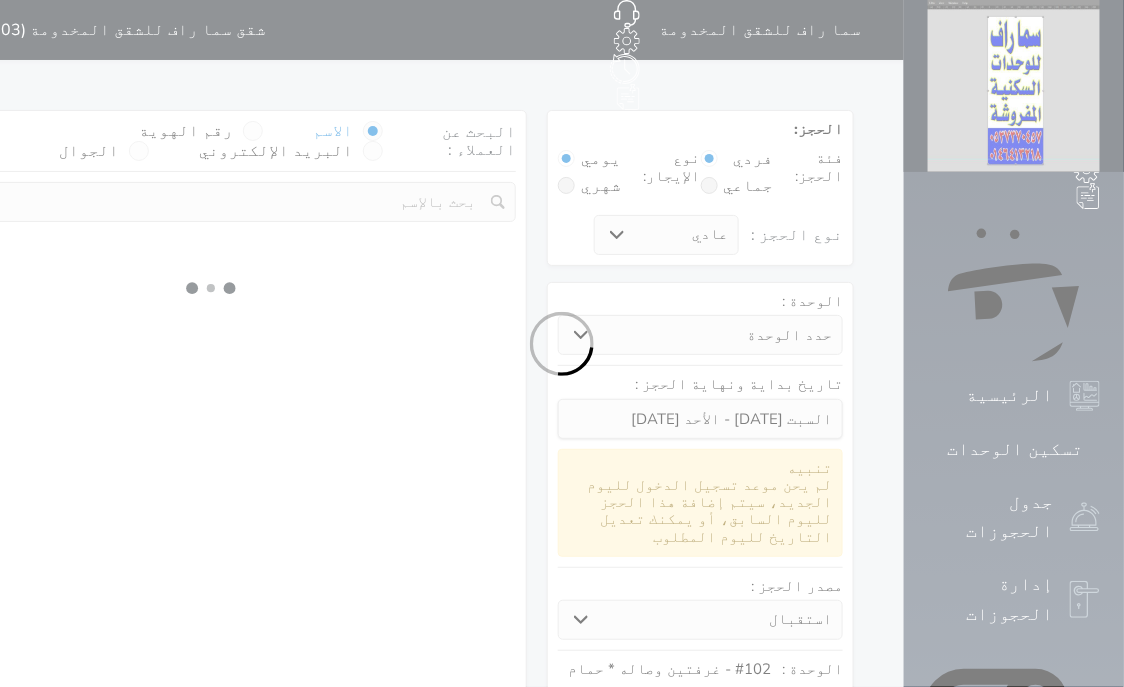 select 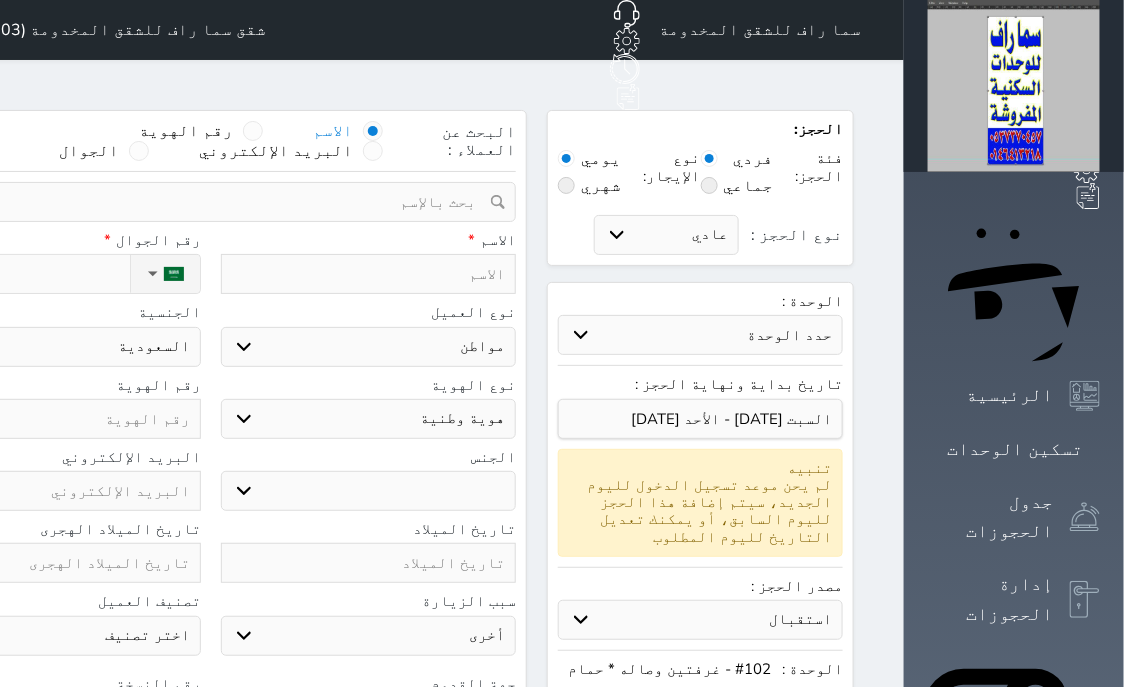 select 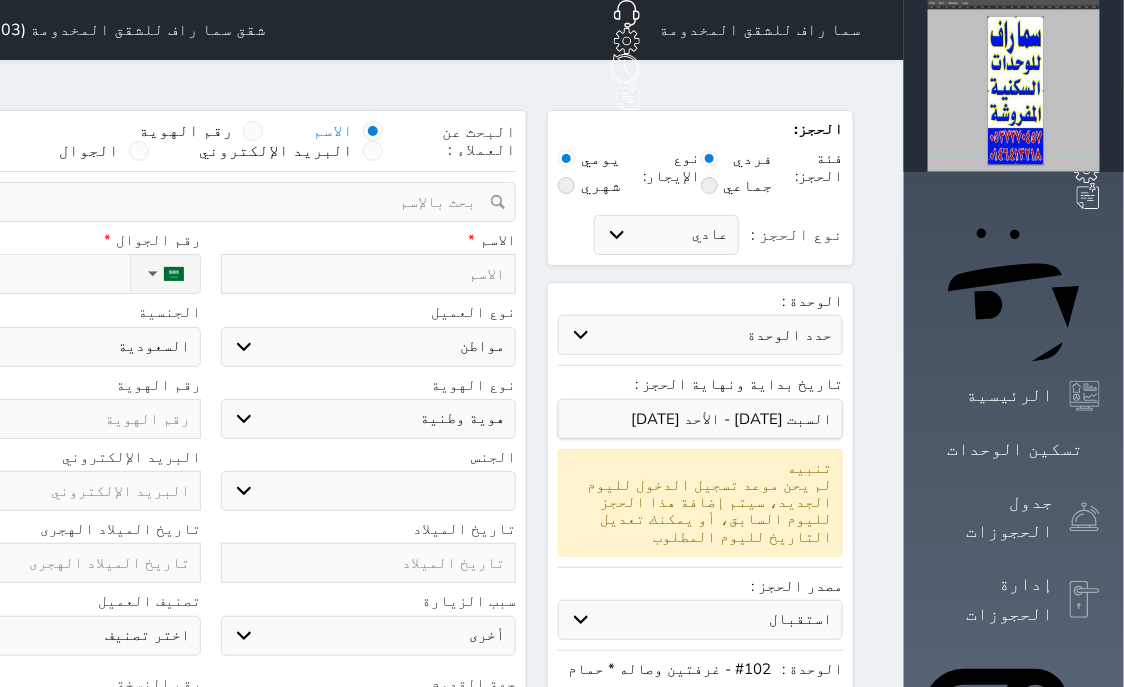 select 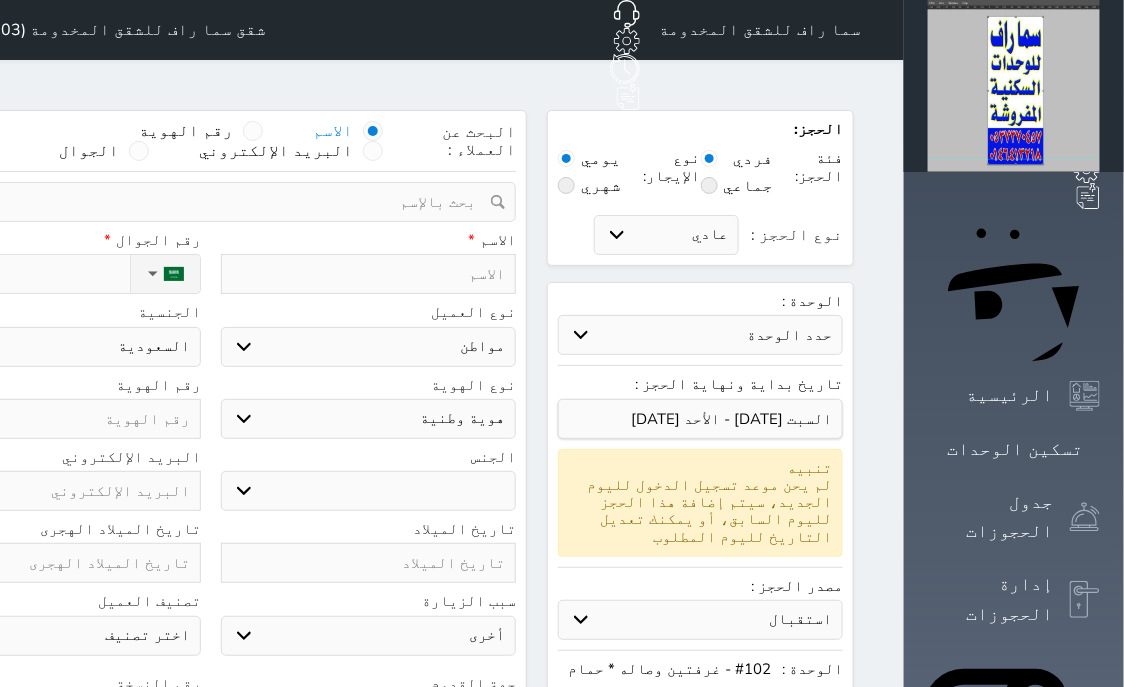 select 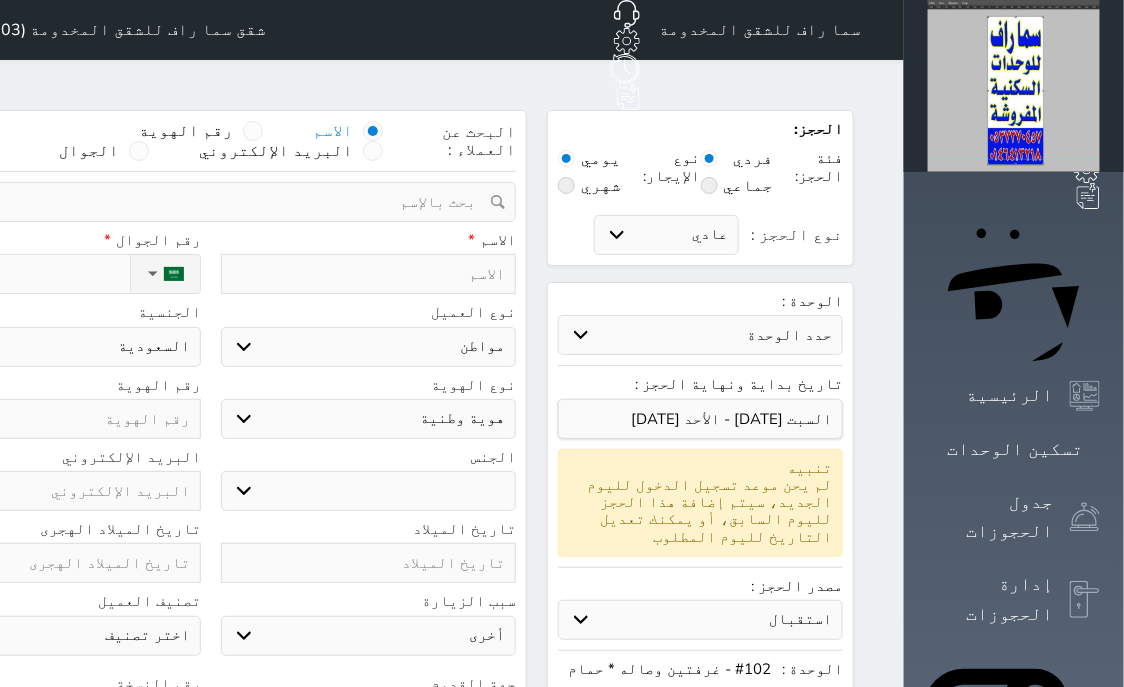select 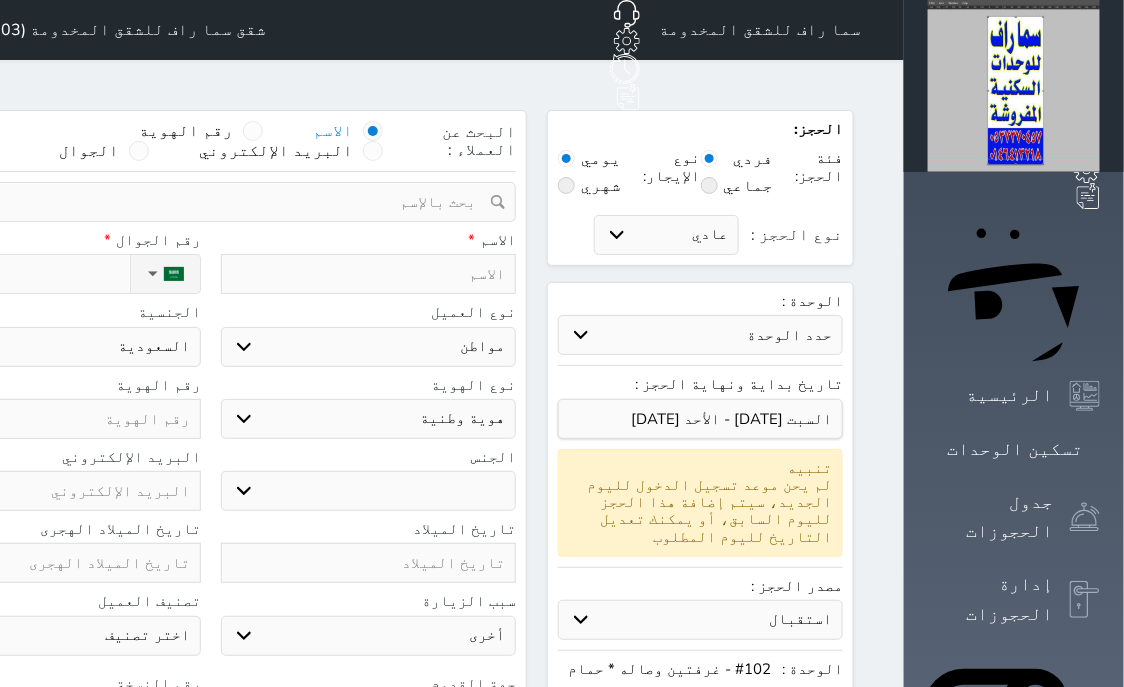 select 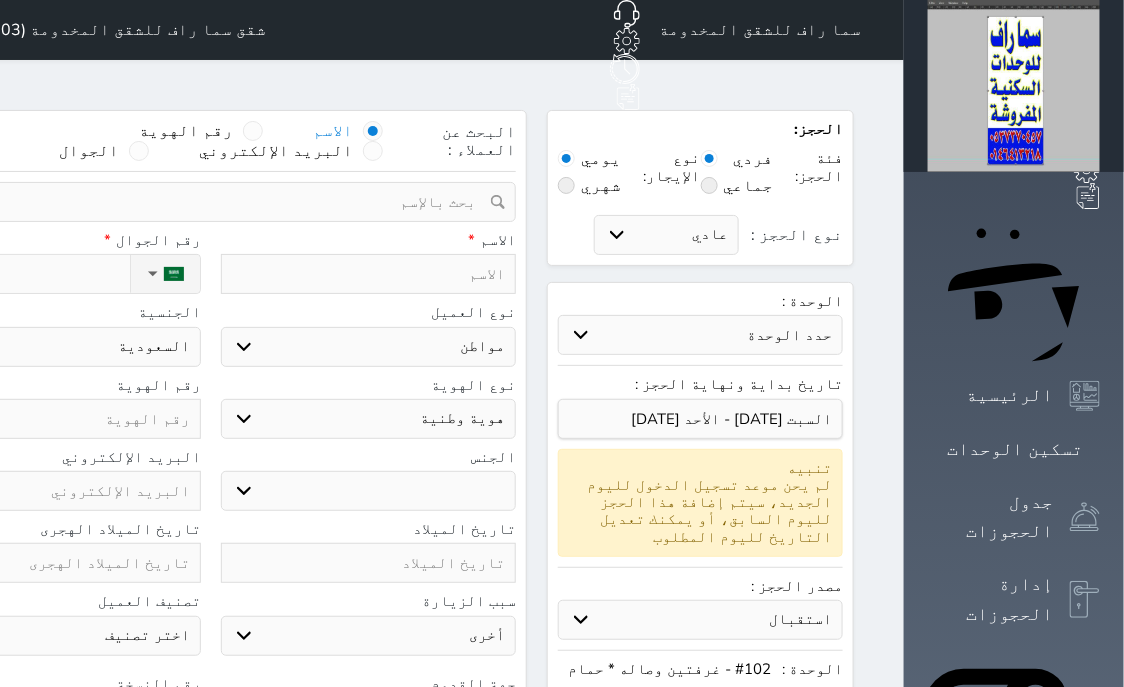 select 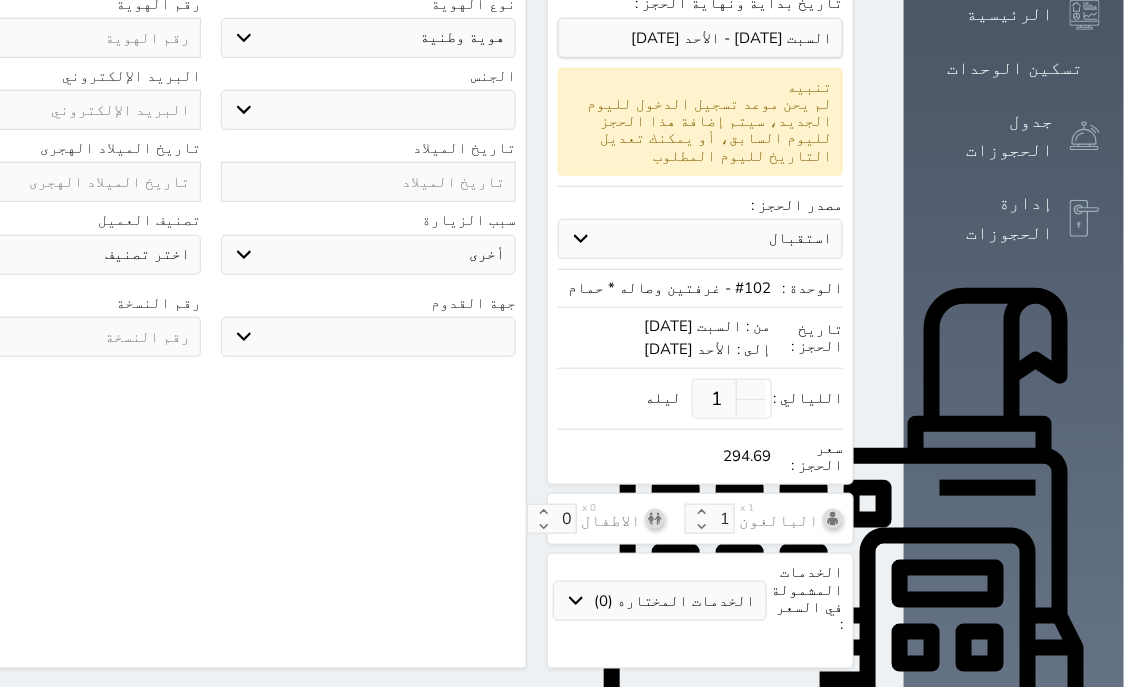 scroll, scrollTop: 665, scrollLeft: 0, axis: vertical 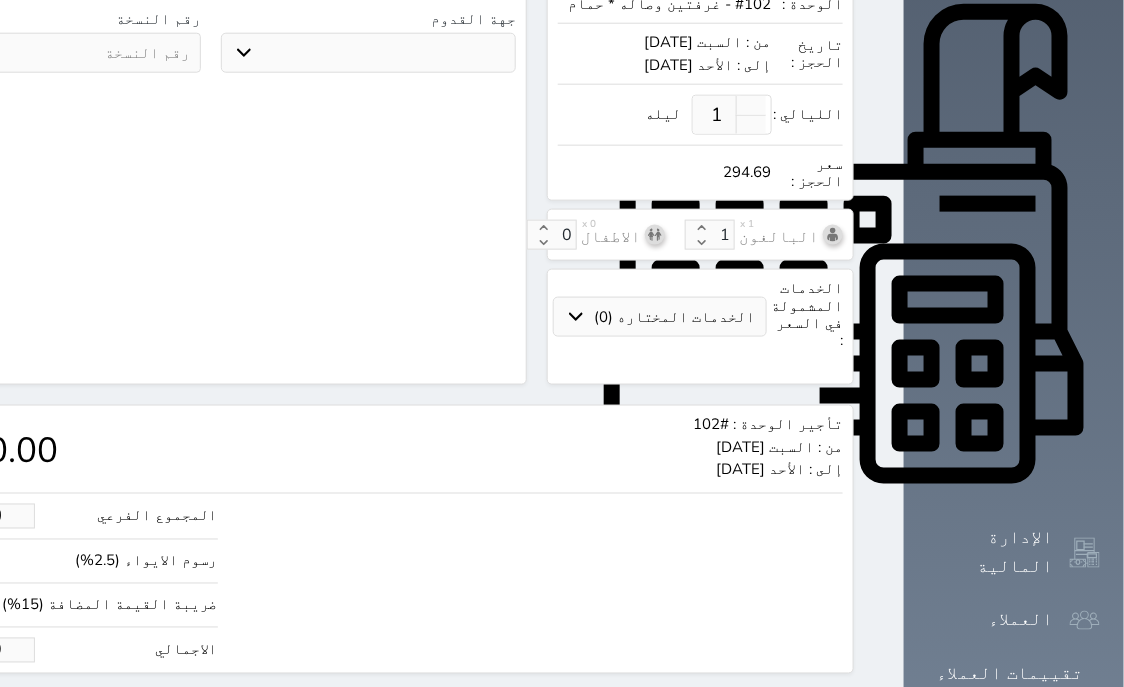 drag, startPoint x: 128, startPoint y: 590, endPoint x: 0, endPoint y: 613, distance: 130.04999 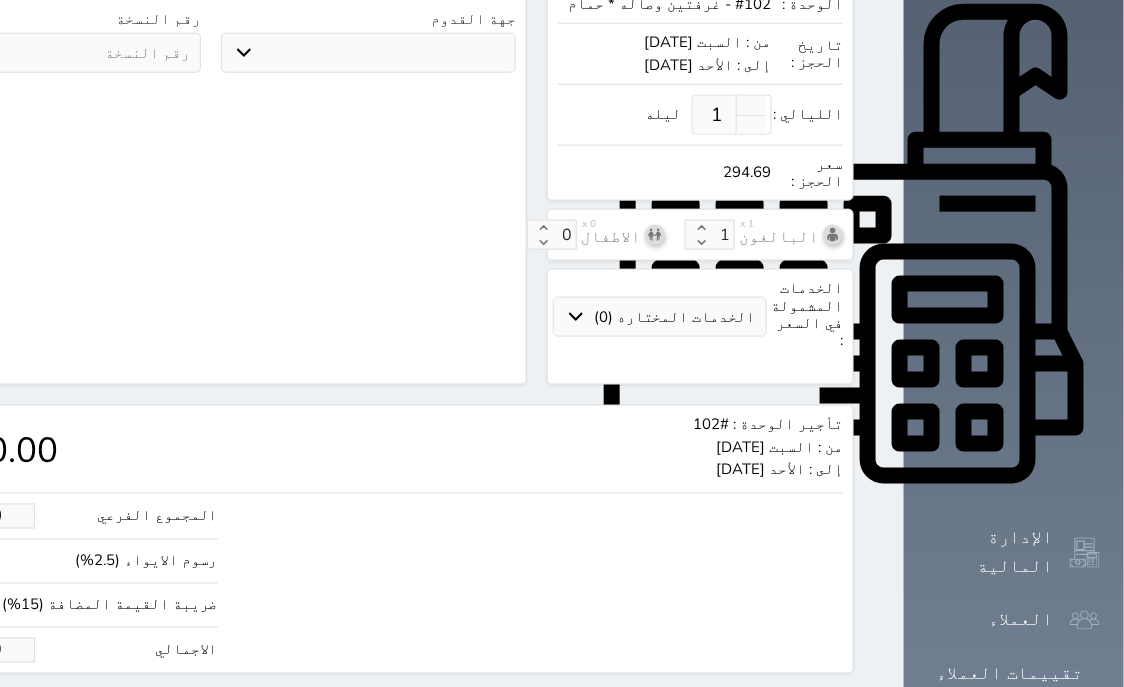 click on "294.69" at bounding box center [-30, 650] 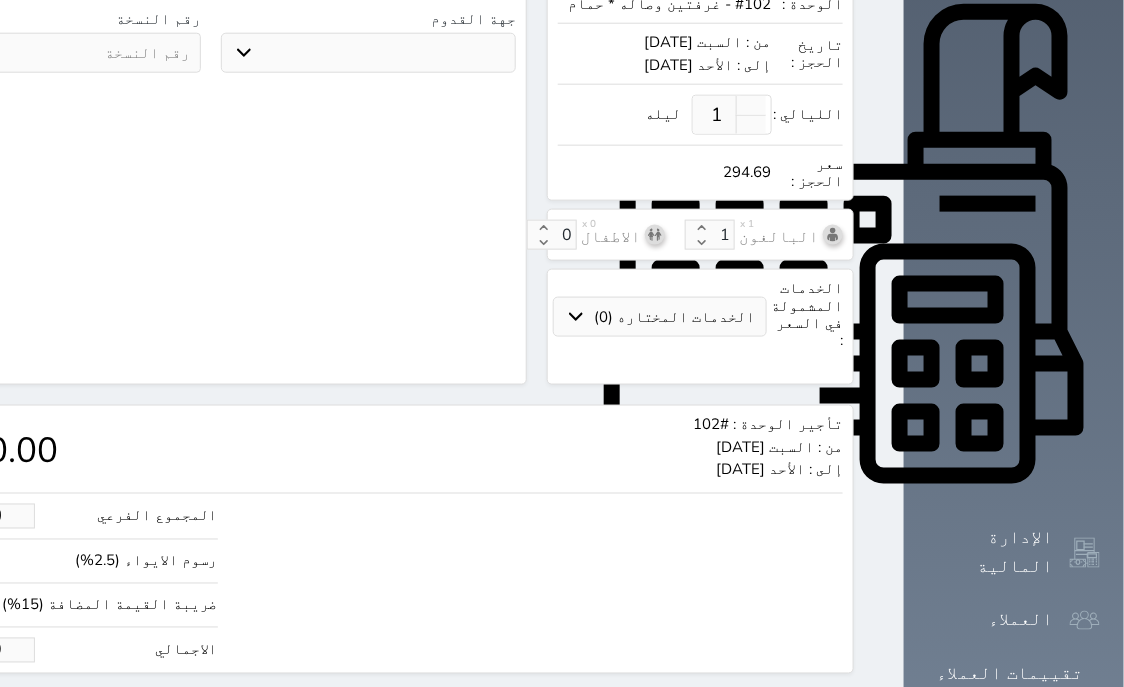 type on "1.70" 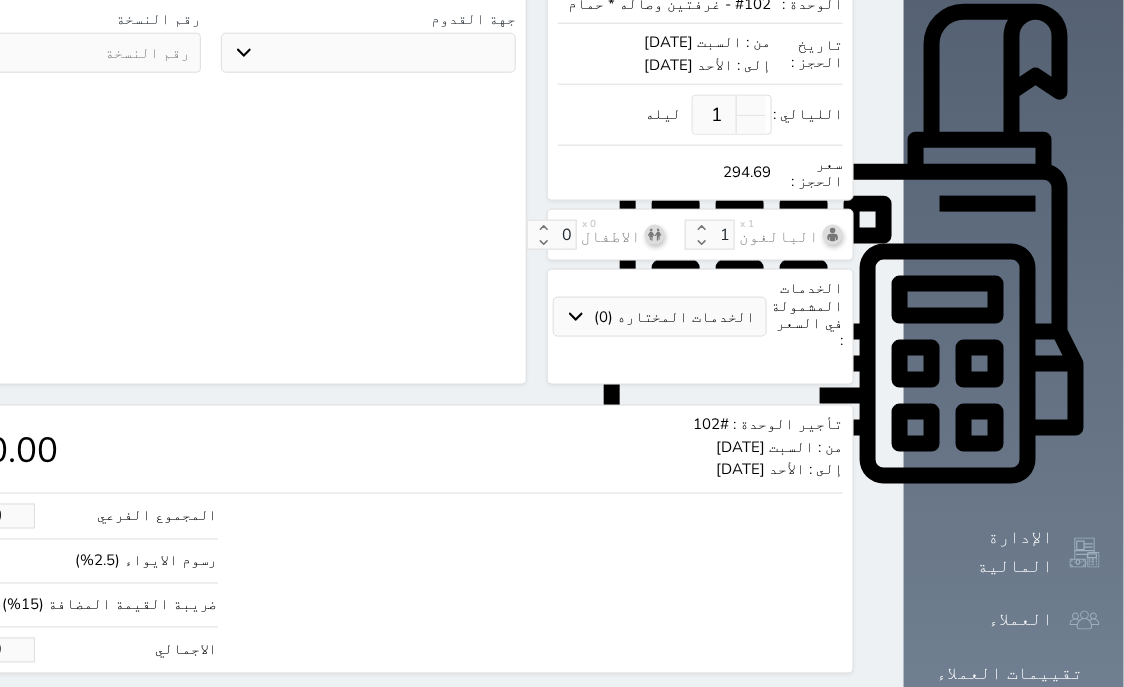 type on "2" 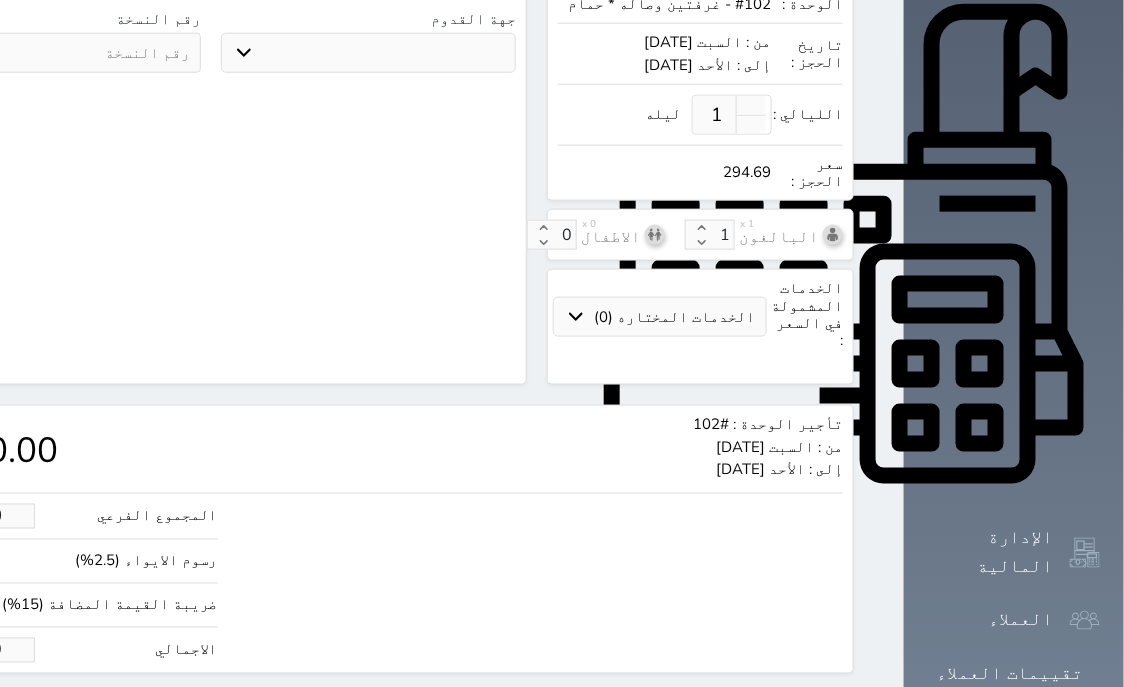 select 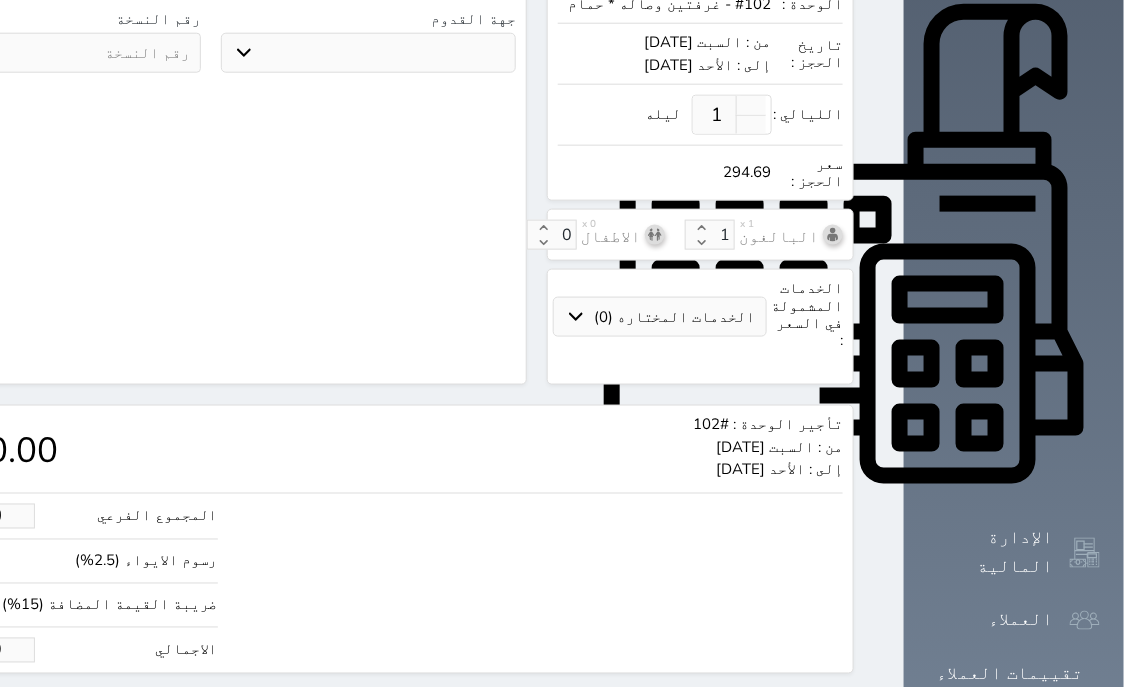 select 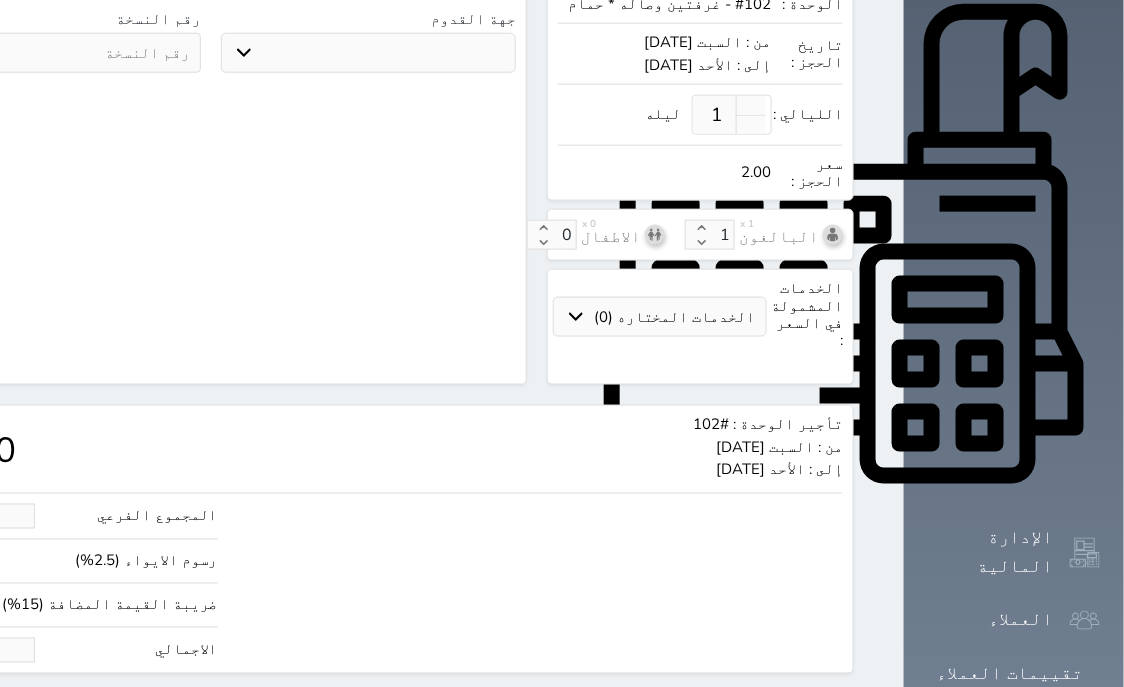 type on "19.51" 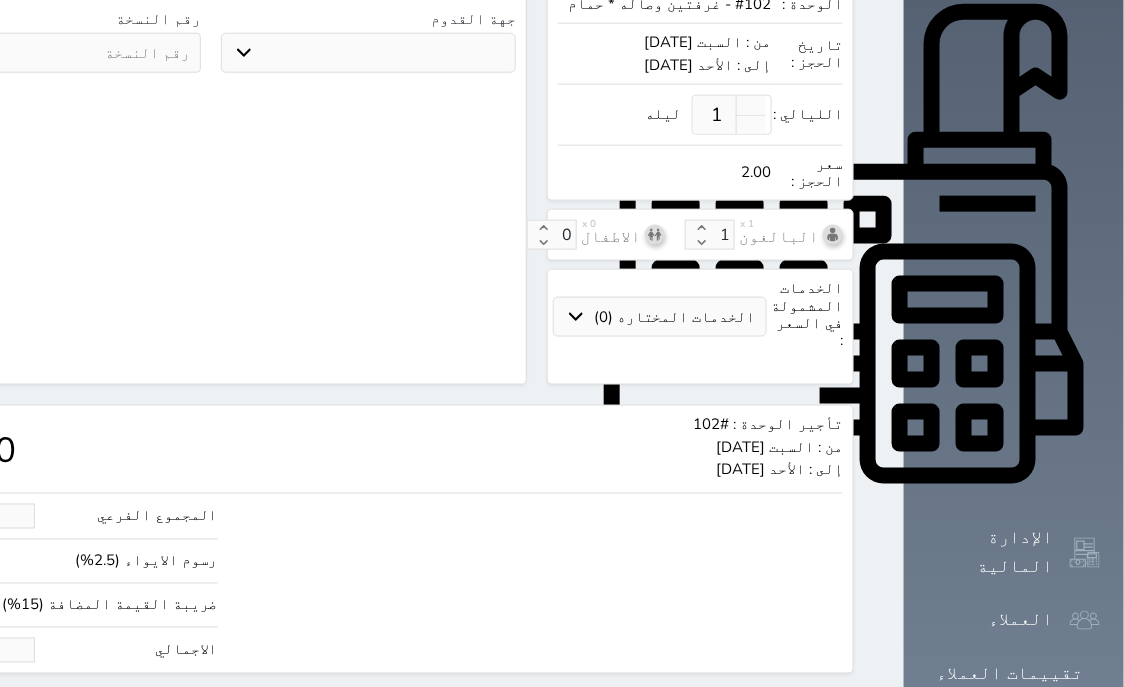 type on "23" 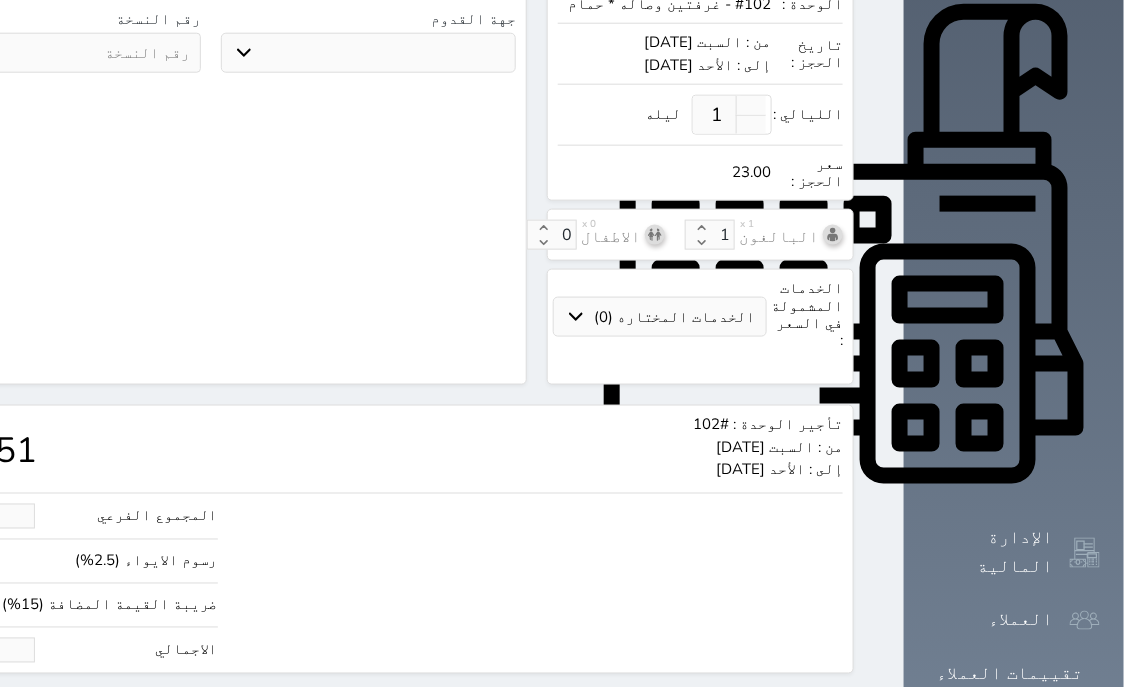 type on "195.12" 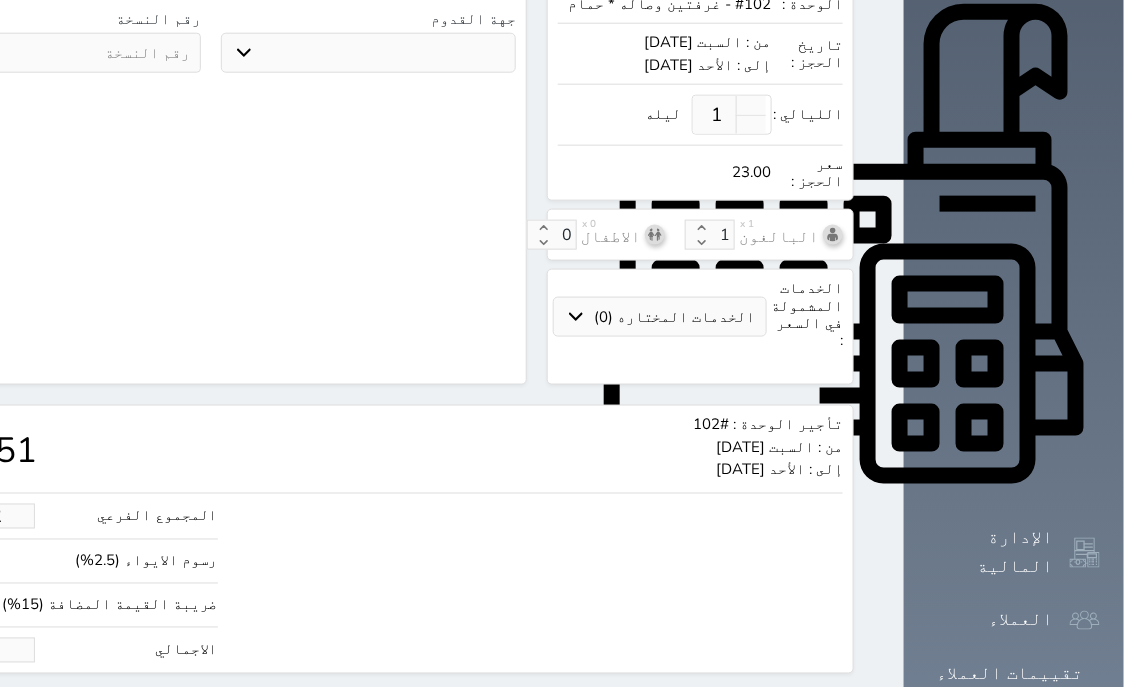 type on "230" 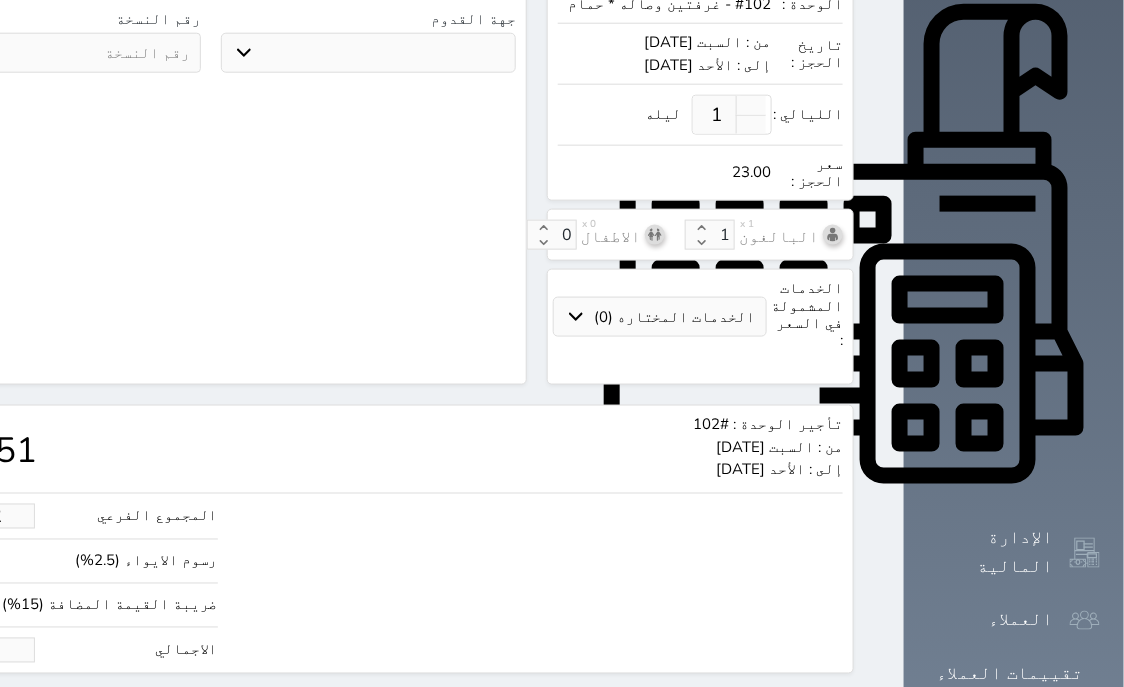 select 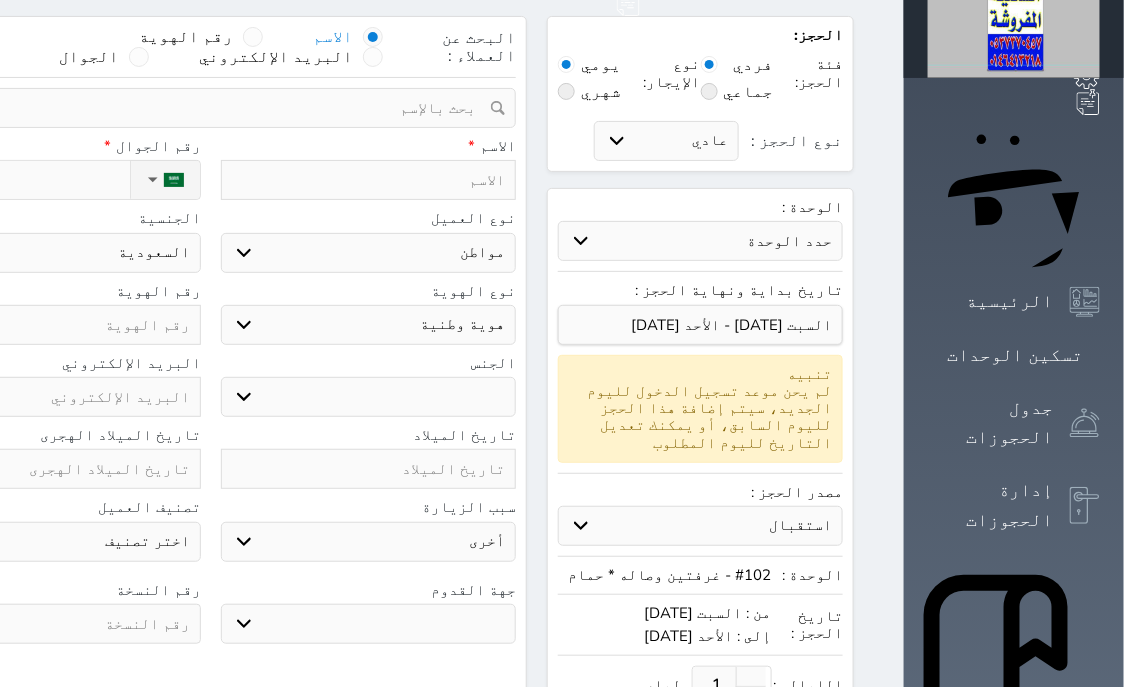 scroll, scrollTop: 0, scrollLeft: 0, axis: both 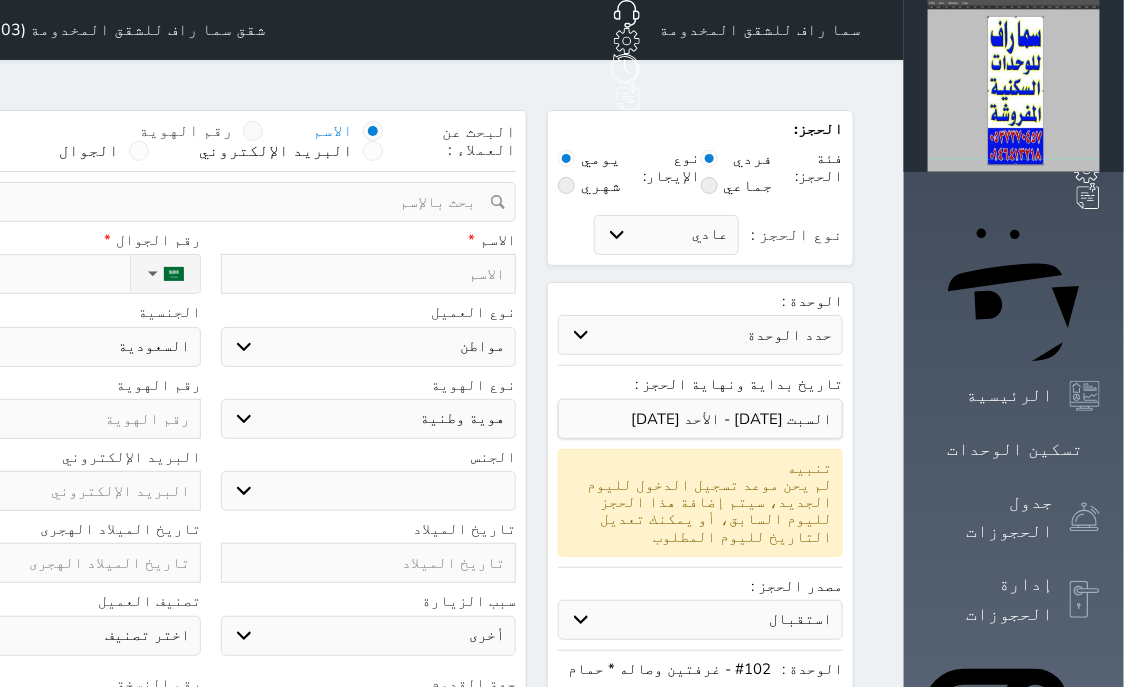 type on "230.00" 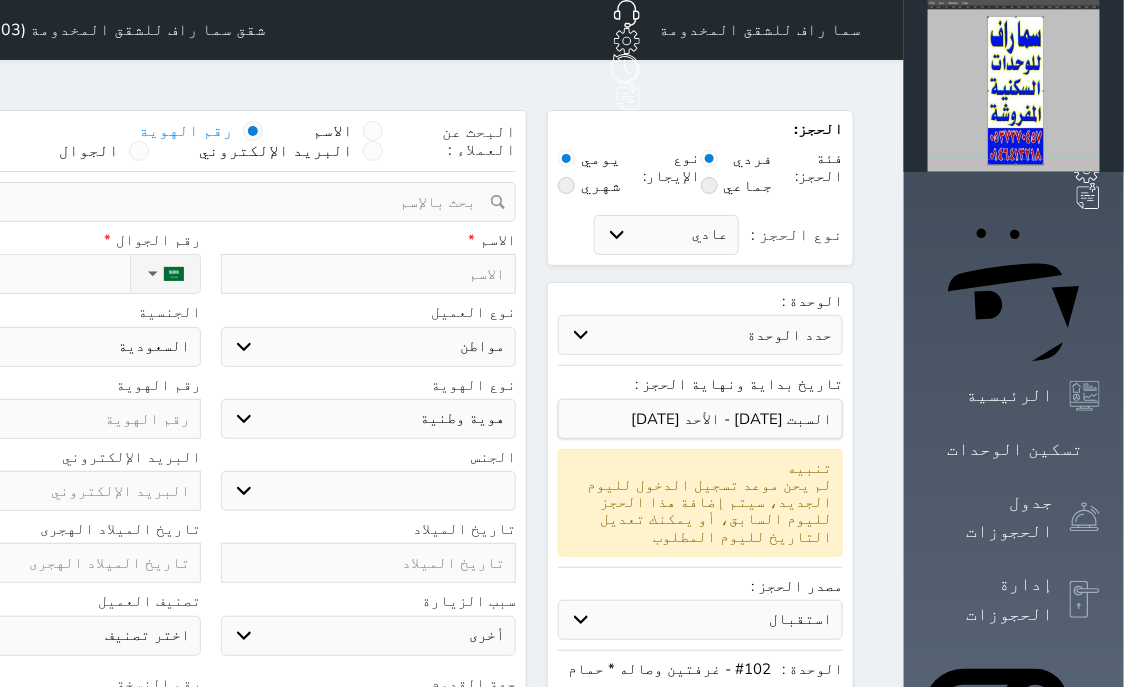 select 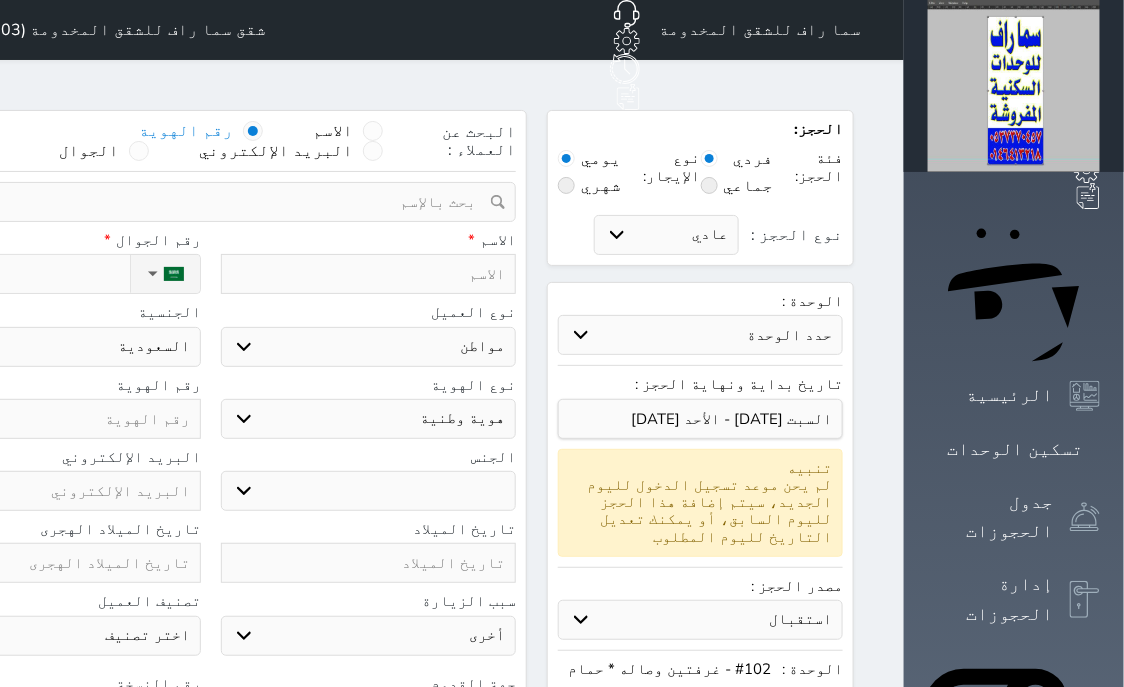 select 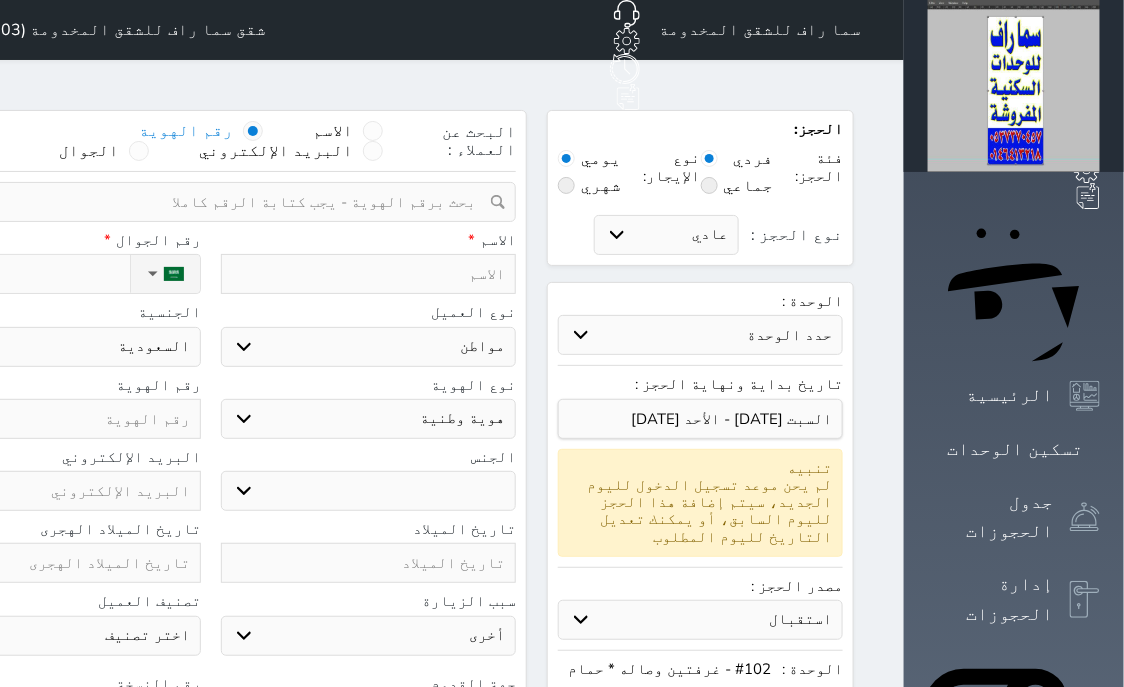 click at bounding box center (203, 202) 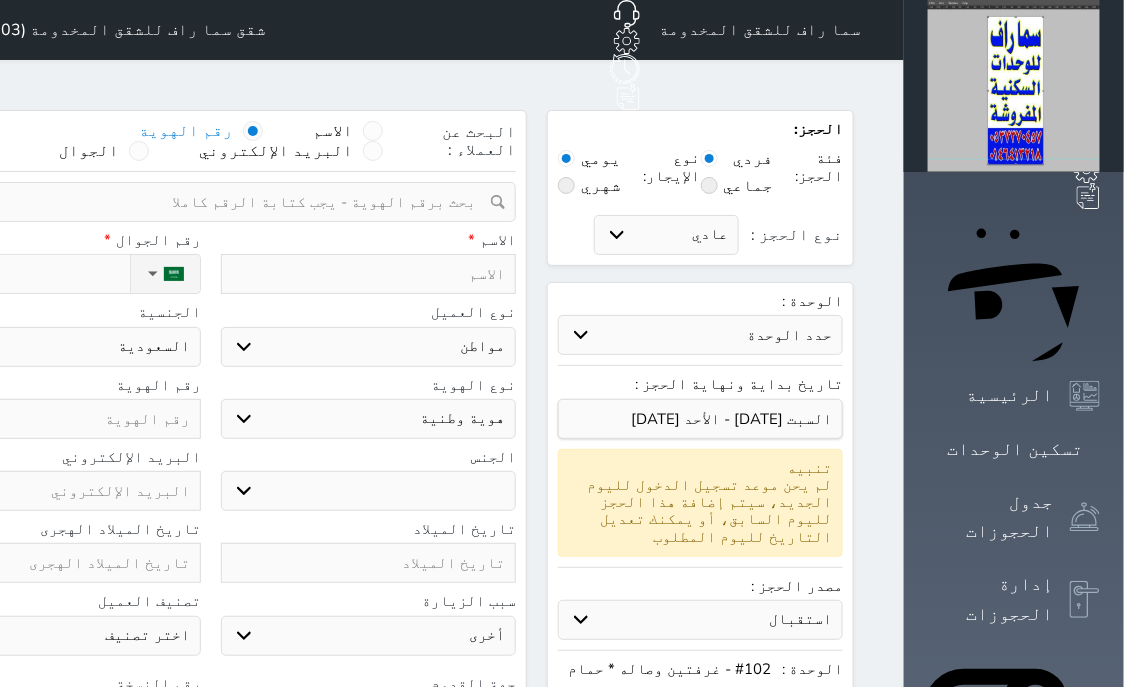 click at bounding box center (203, 202) 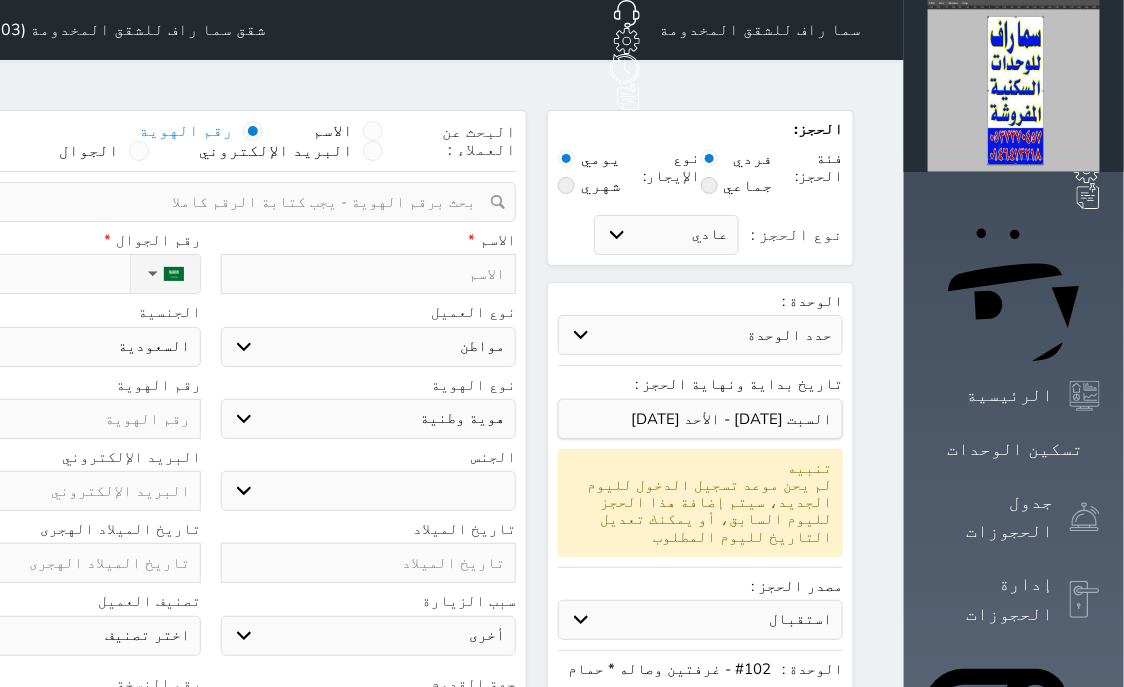 click at bounding box center [203, 202] 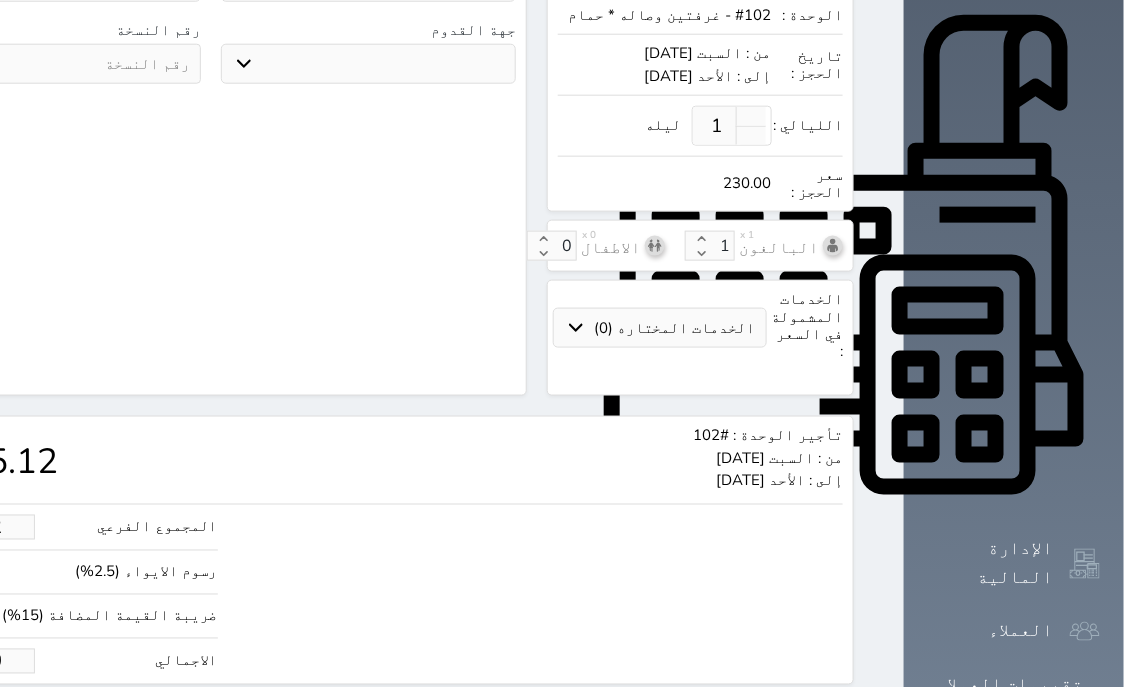 scroll, scrollTop: 665, scrollLeft: 0, axis: vertical 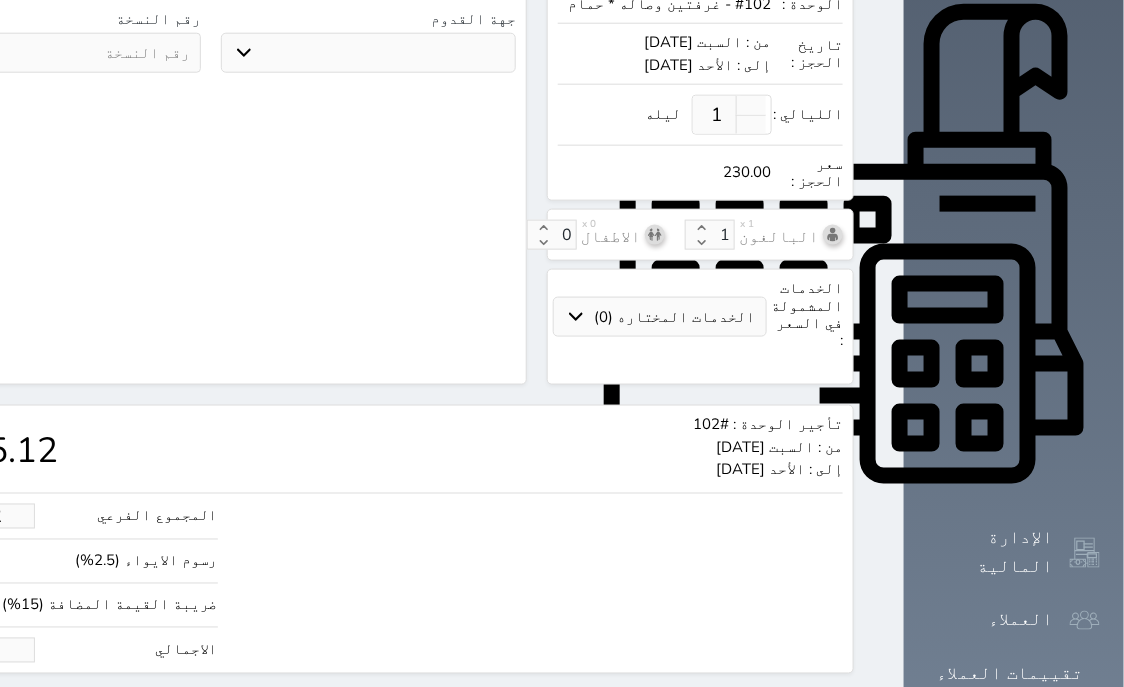 click on "230" at bounding box center (-30, 650) 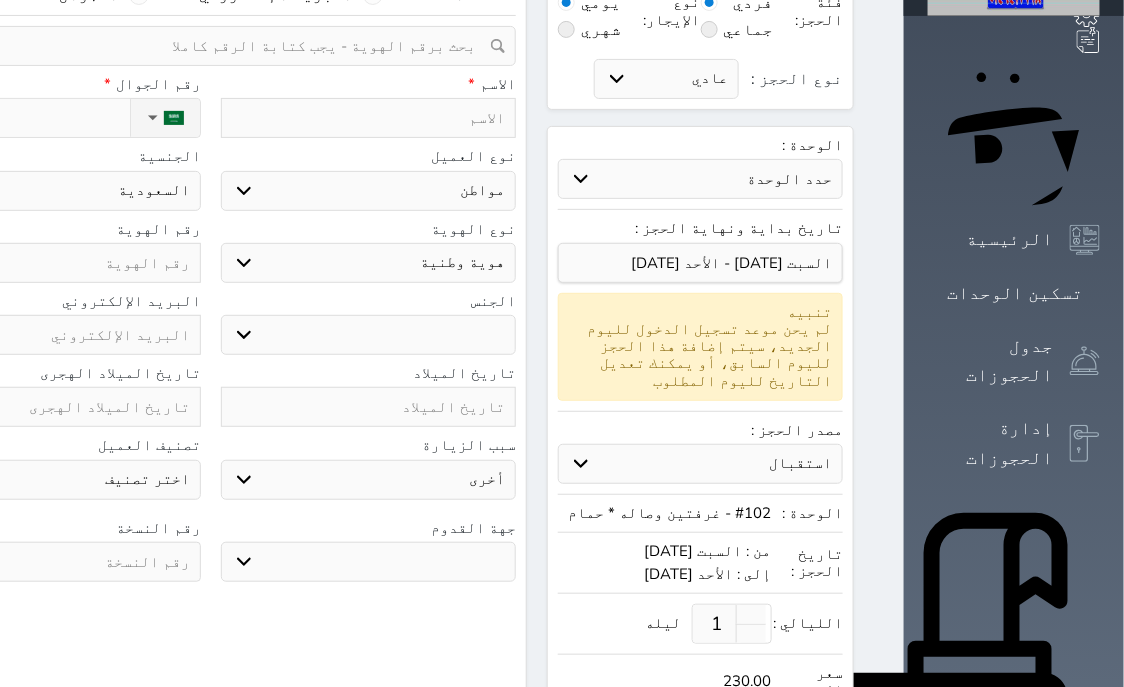 scroll, scrollTop: 0, scrollLeft: 0, axis: both 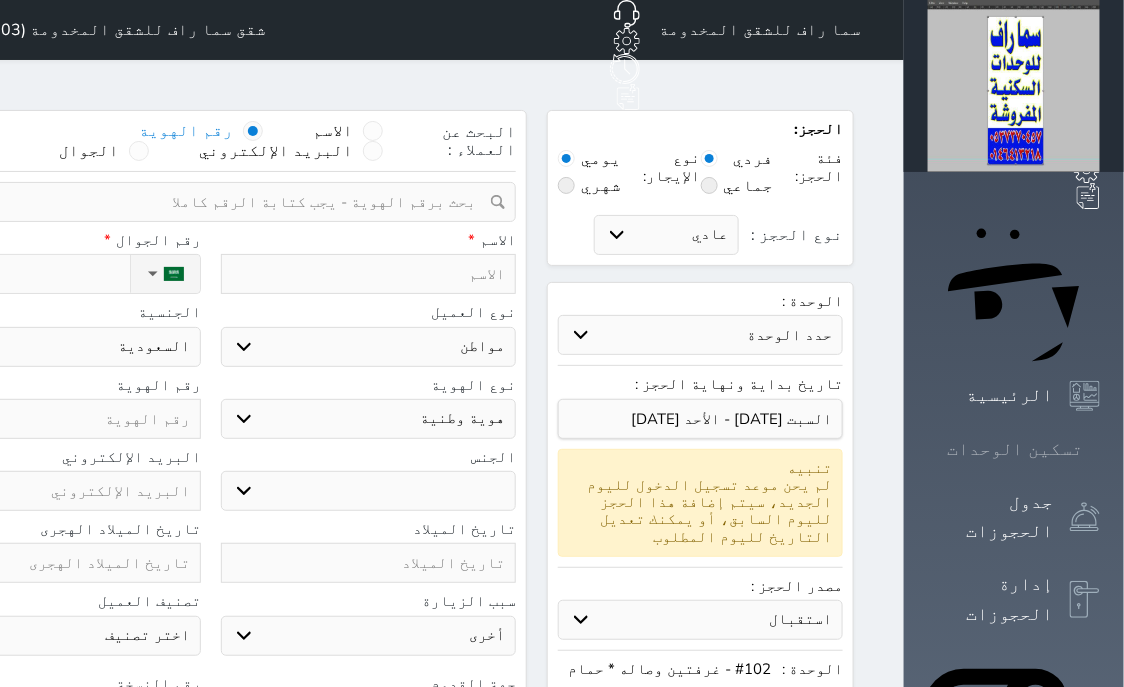 type on "230.00" 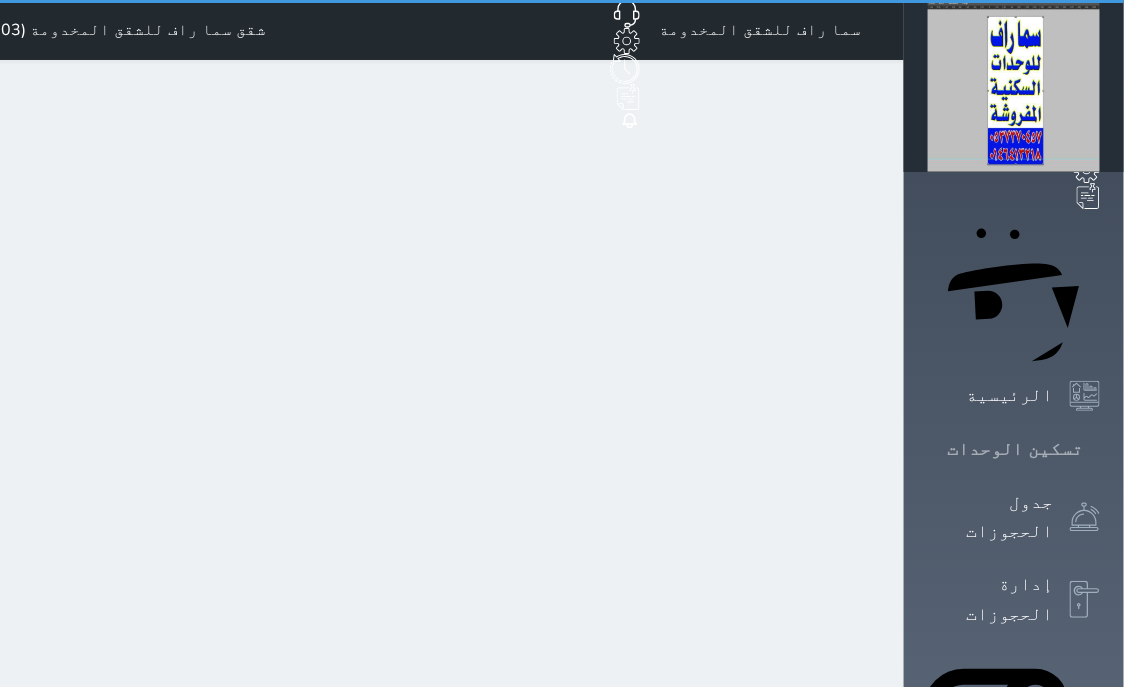click 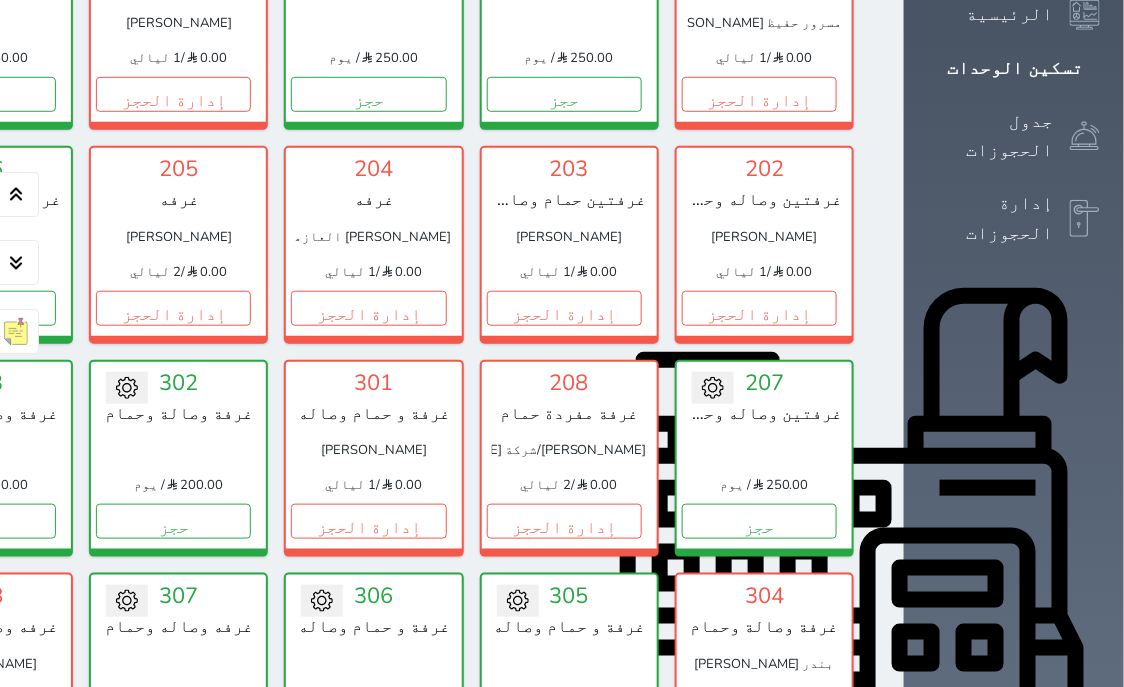 scroll, scrollTop: 0, scrollLeft: 0, axis: both 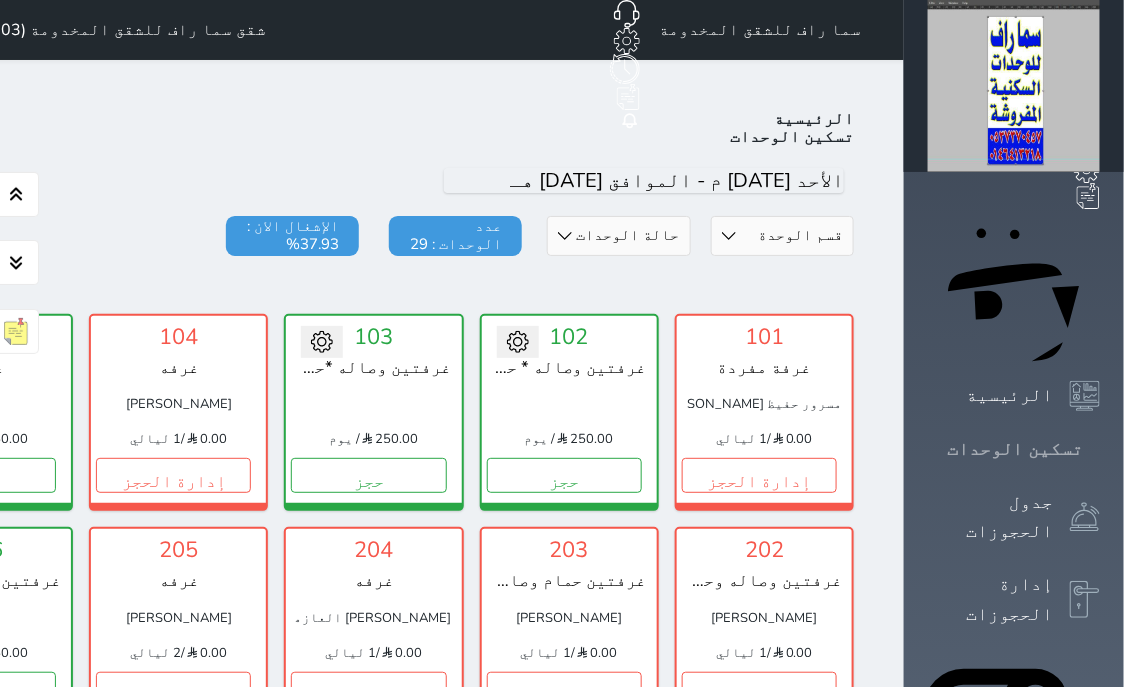click on "تسكين الوحدات" at bounding box center [1015, 449] 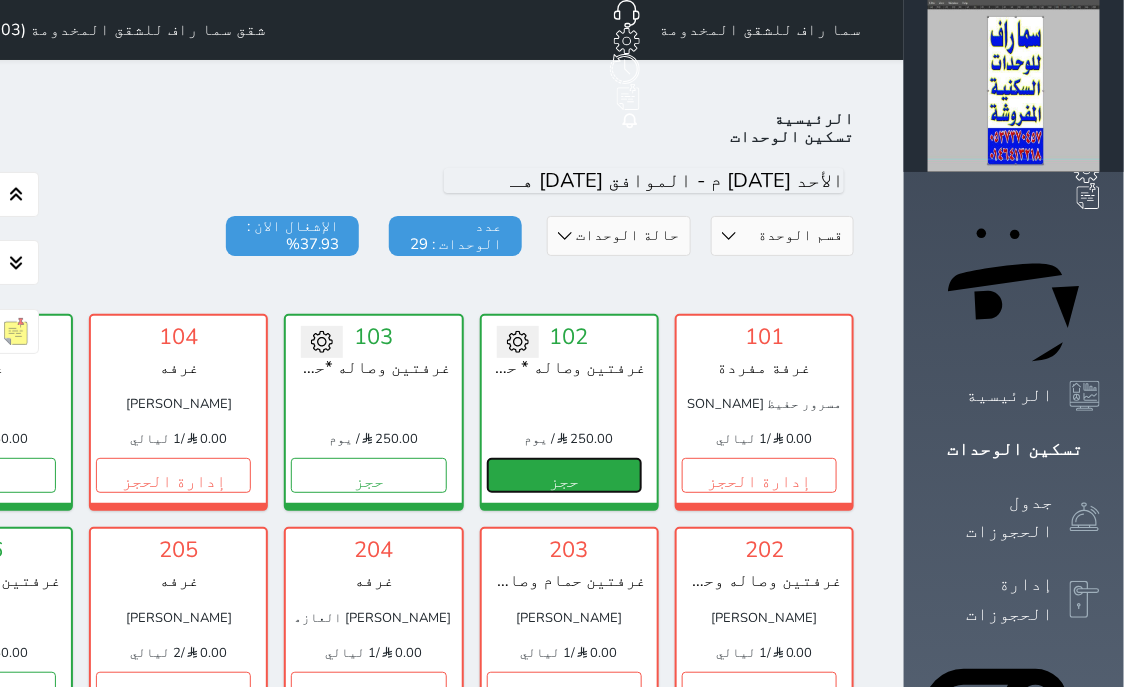click on "حجز" at bounding box center [564, 475] 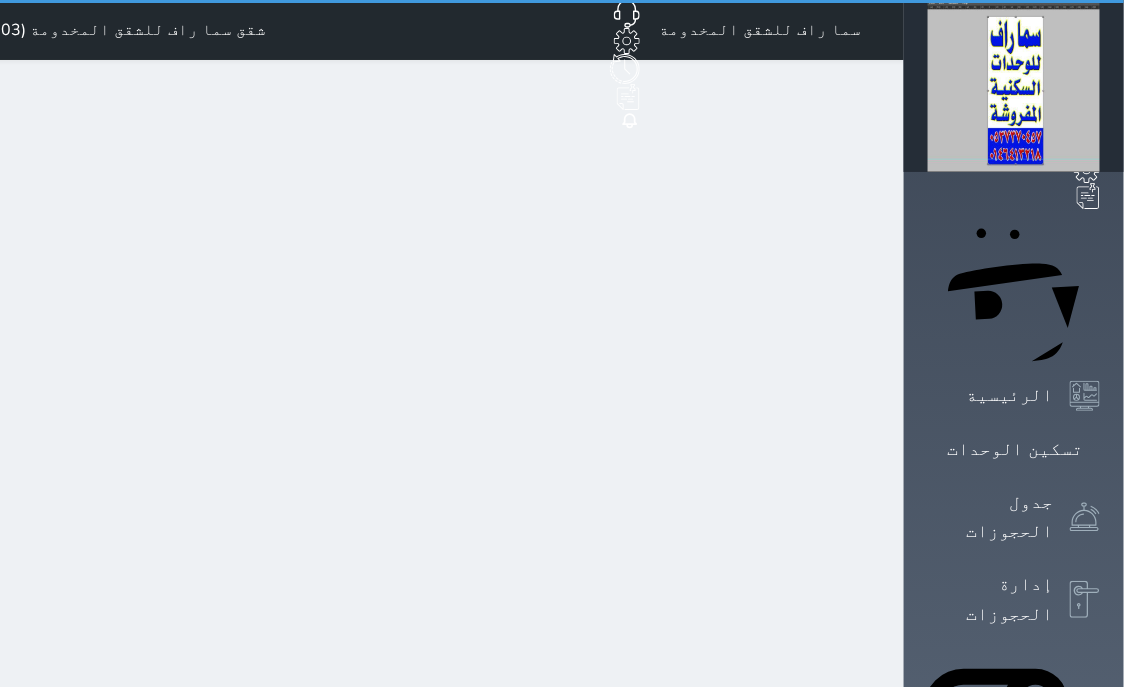select on "1" 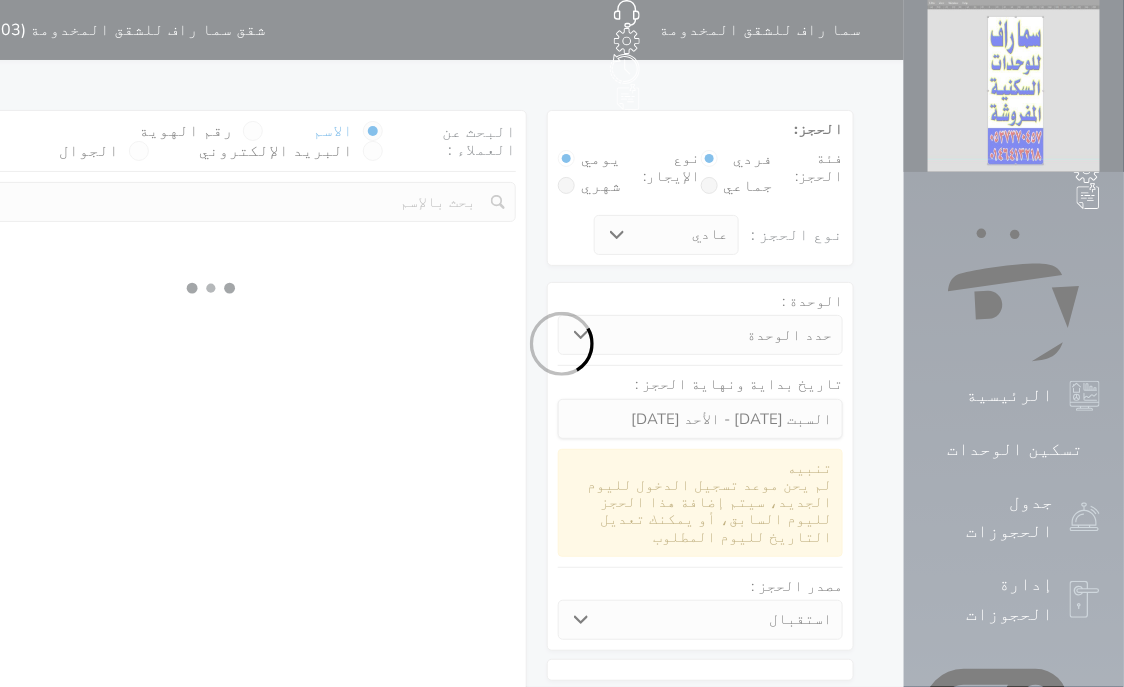 select 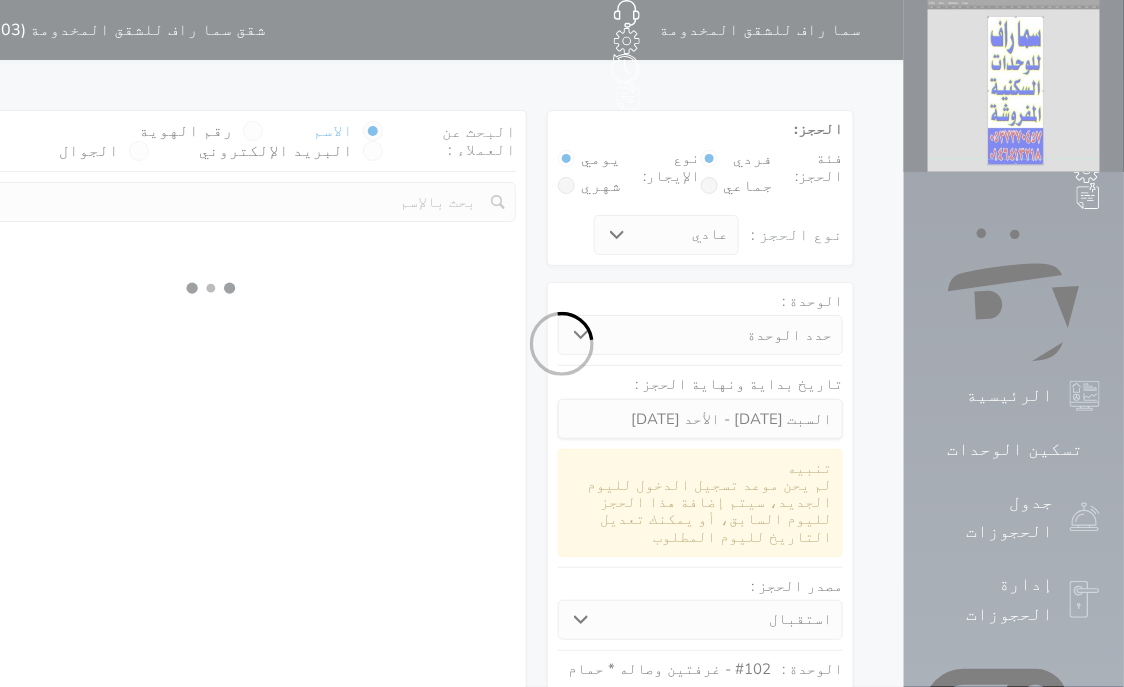 select on "1" 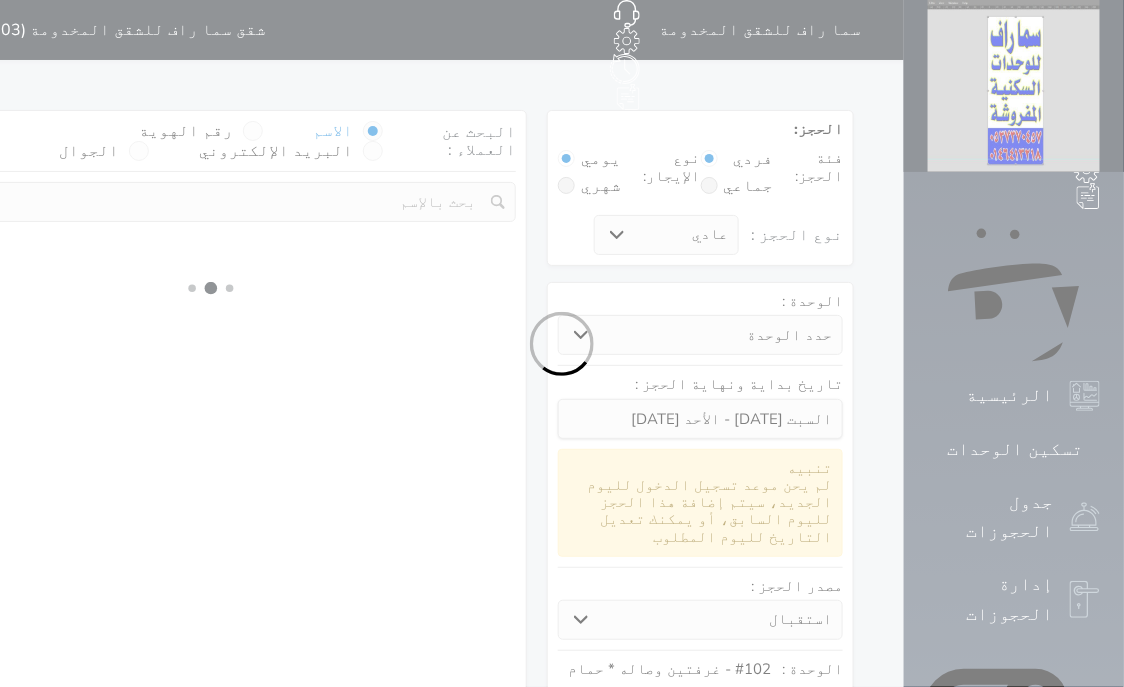 select on "113" 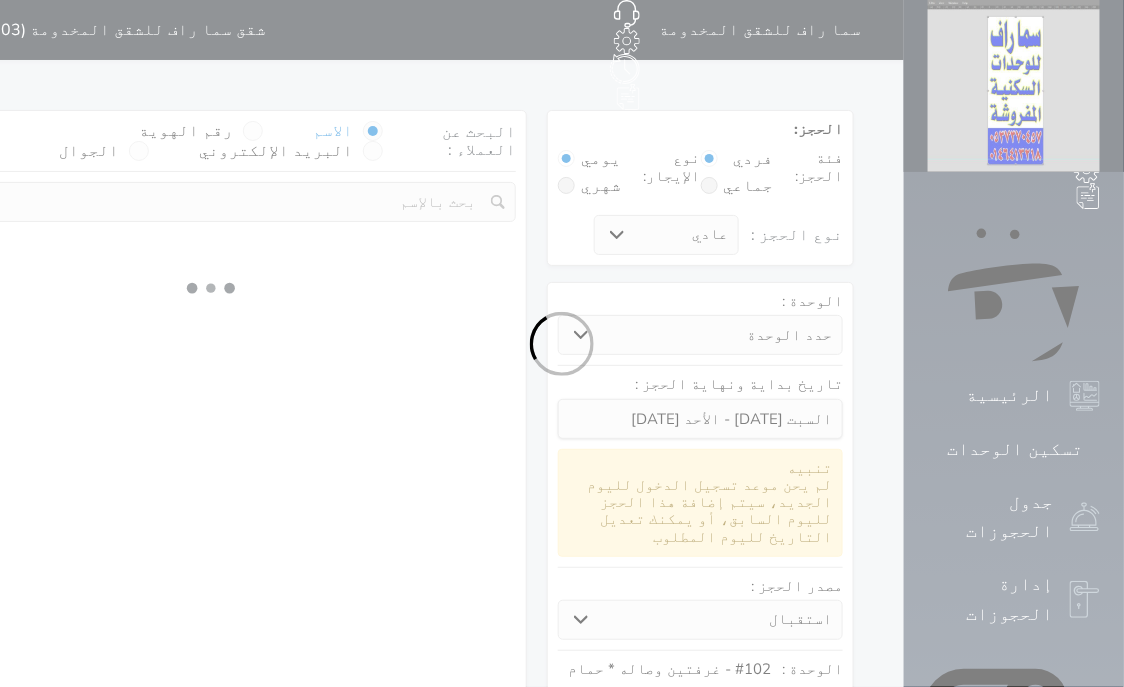 select on "1" 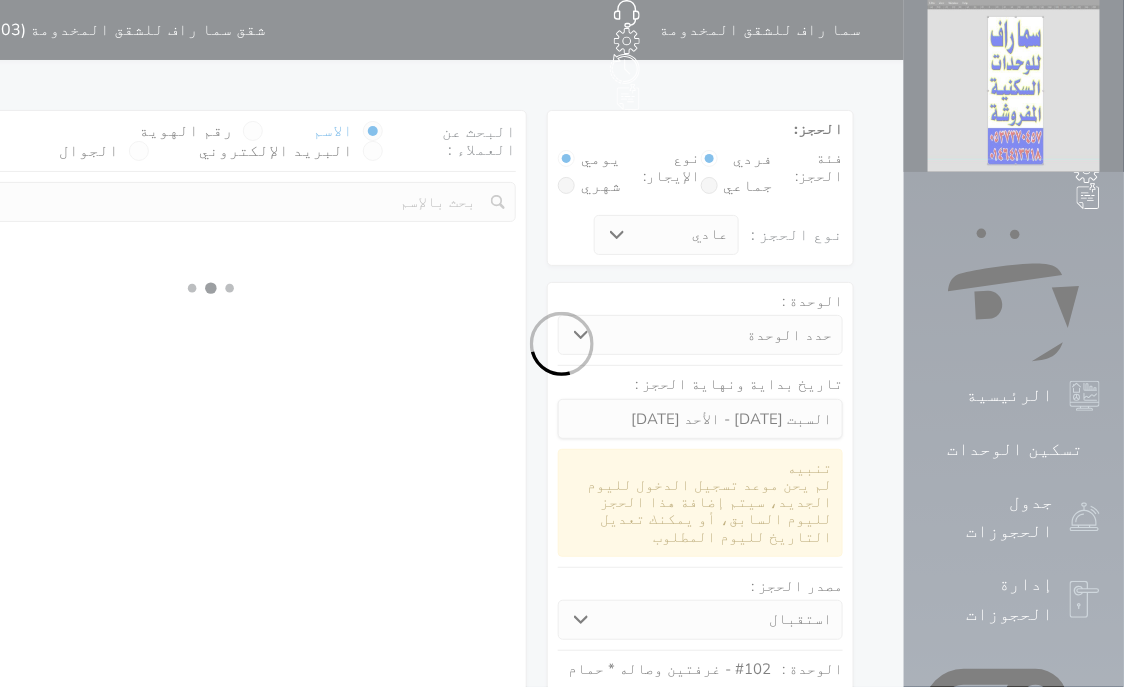 select 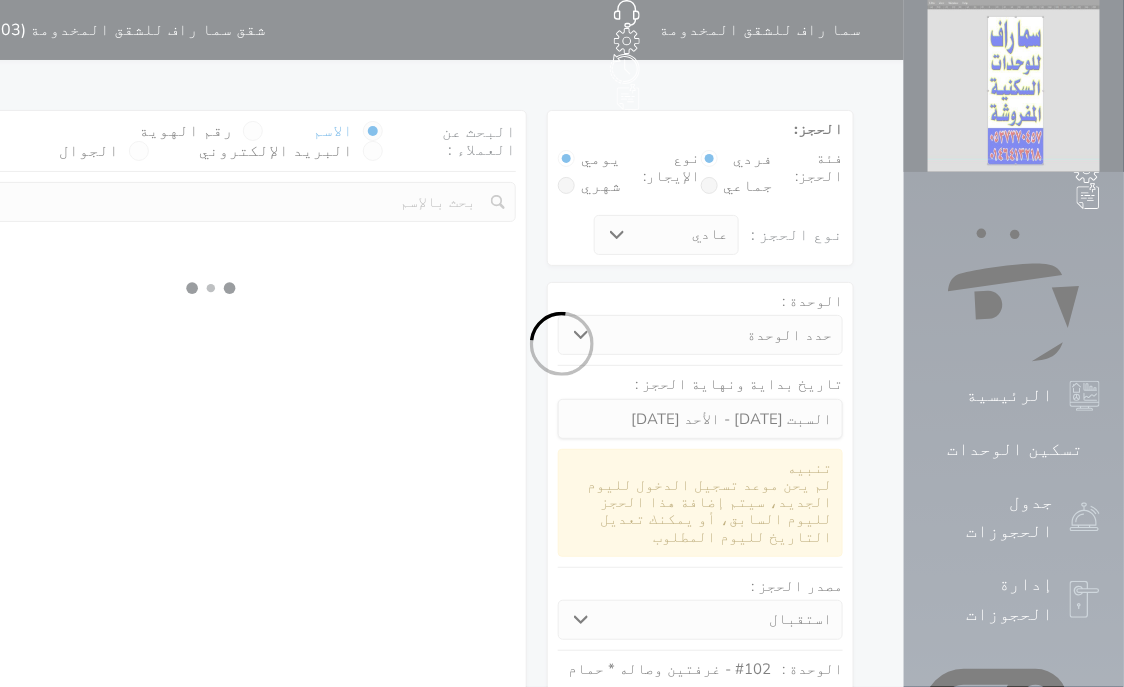select on "7" 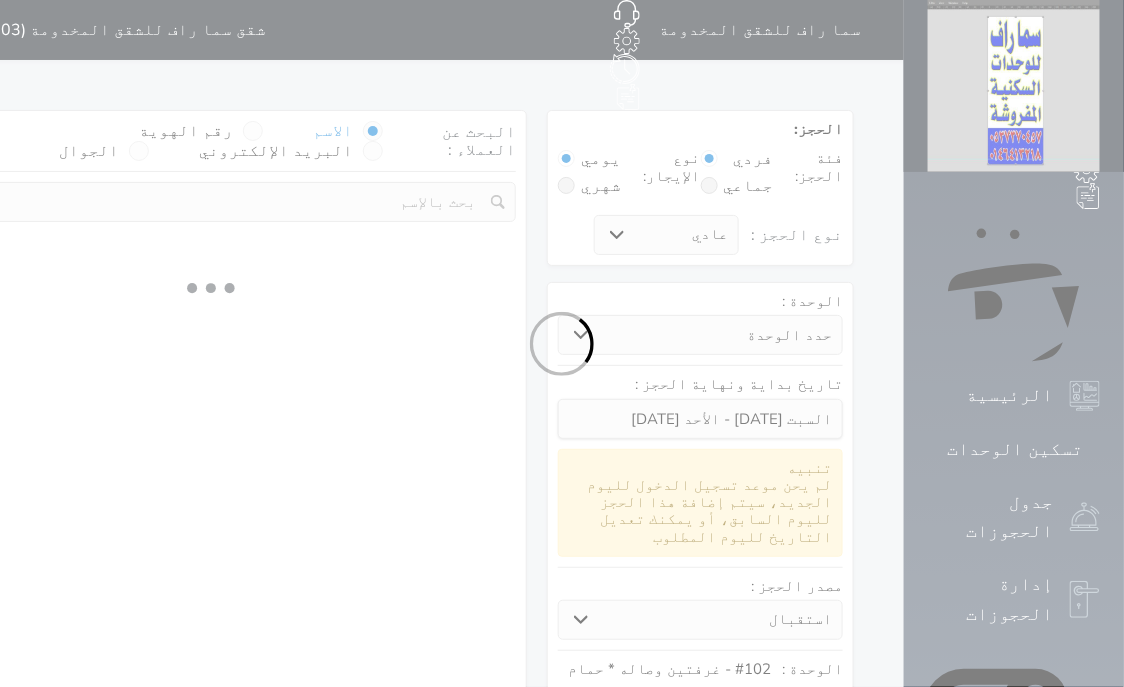 select 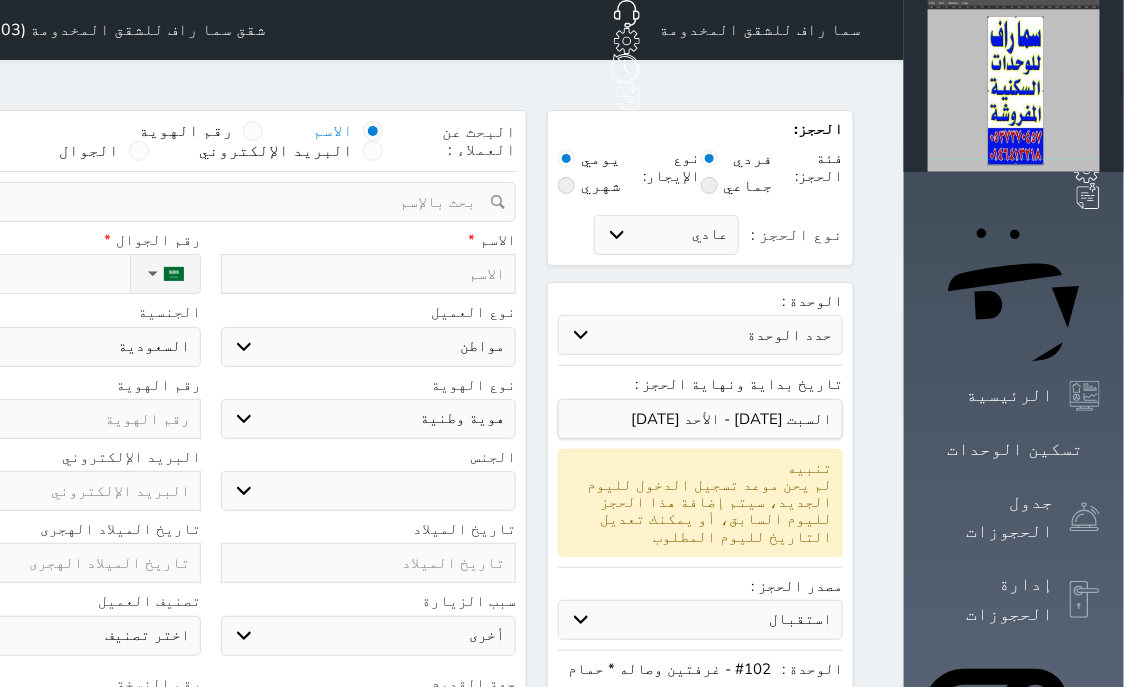 select 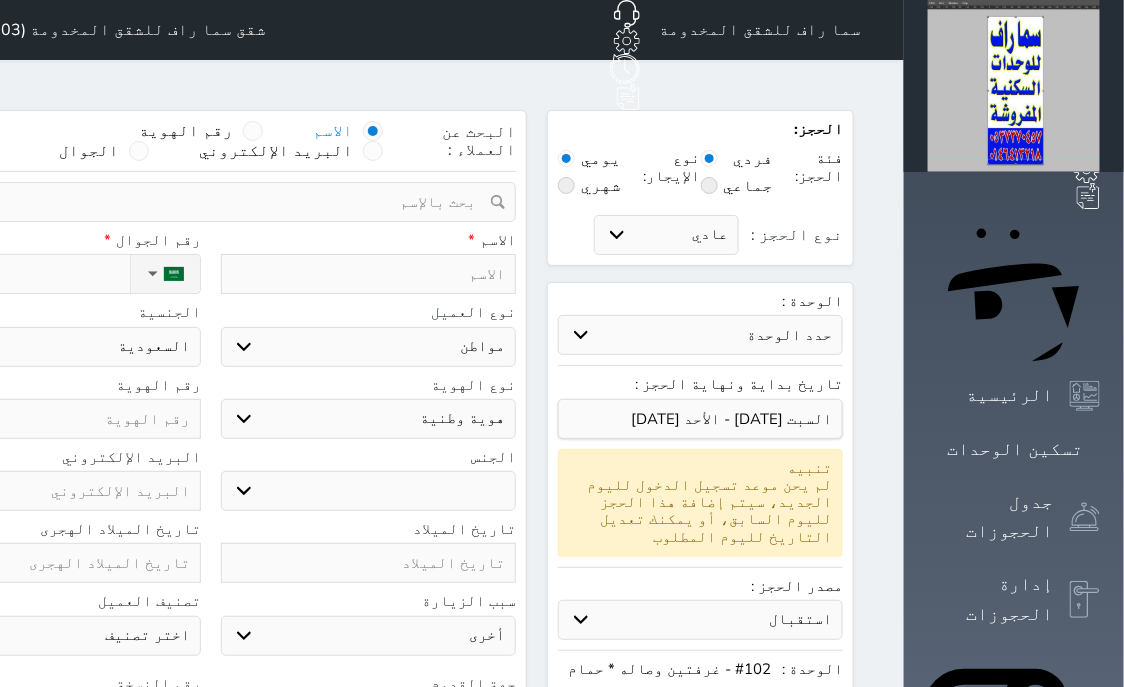 select 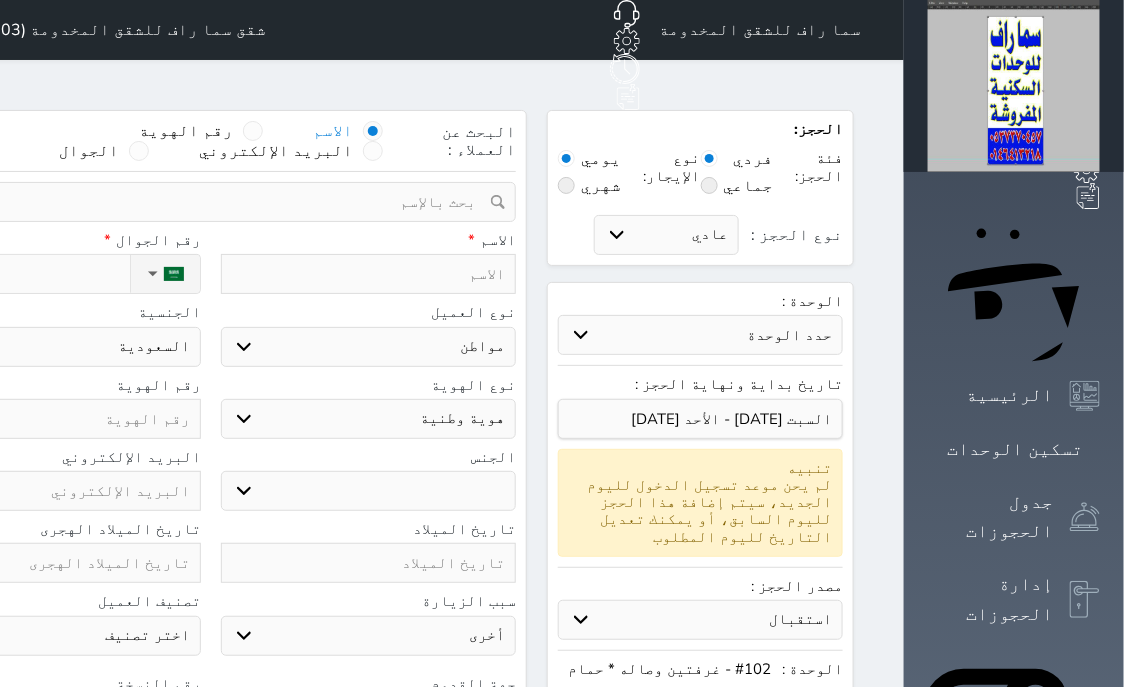 select 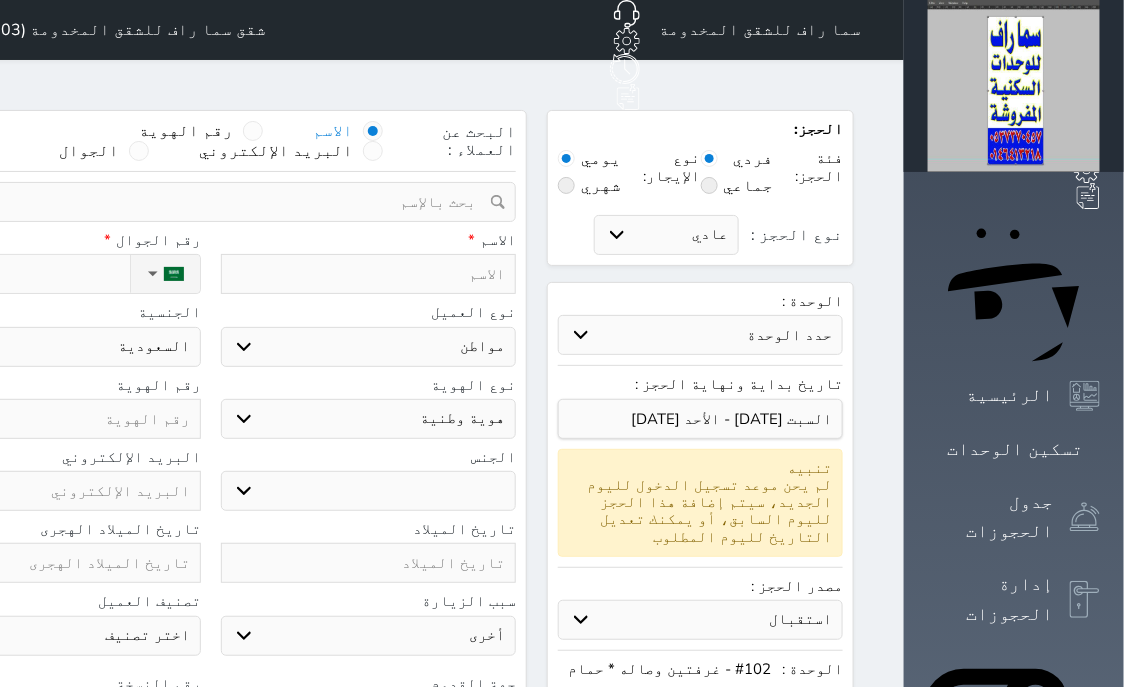 select 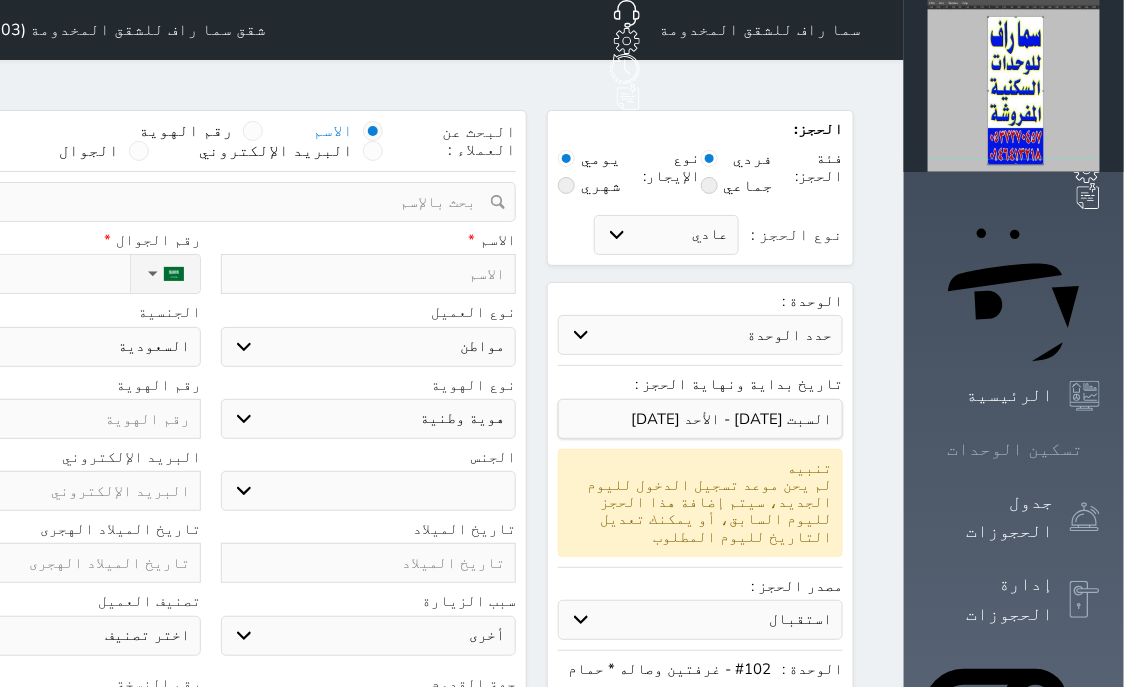 click 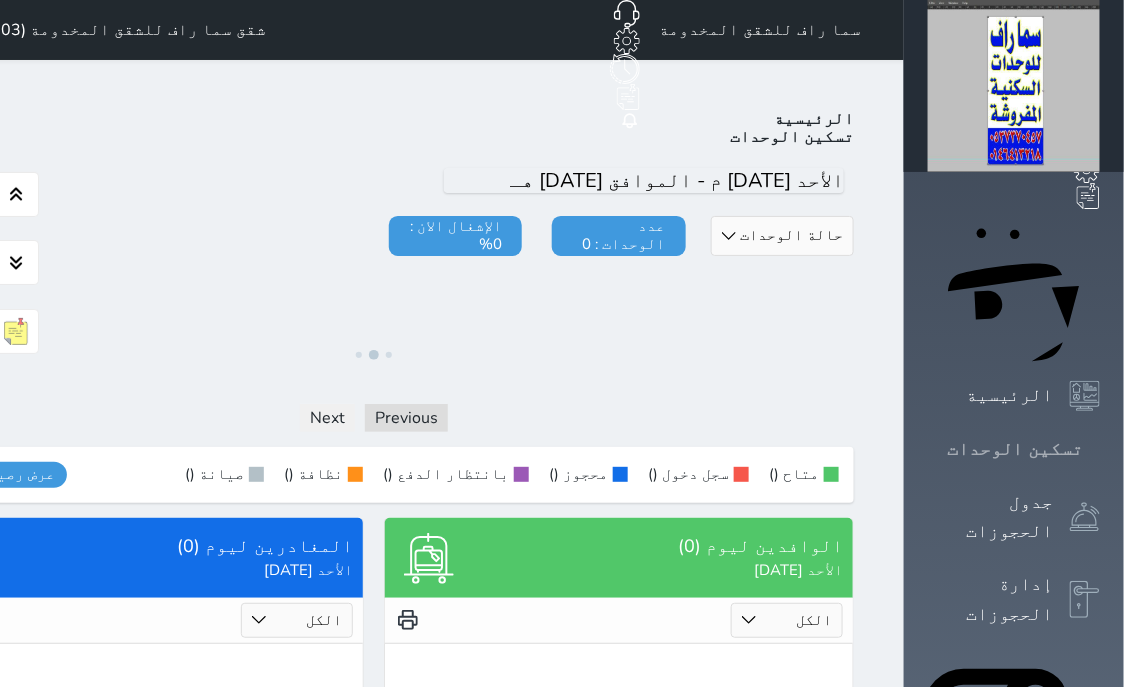 click 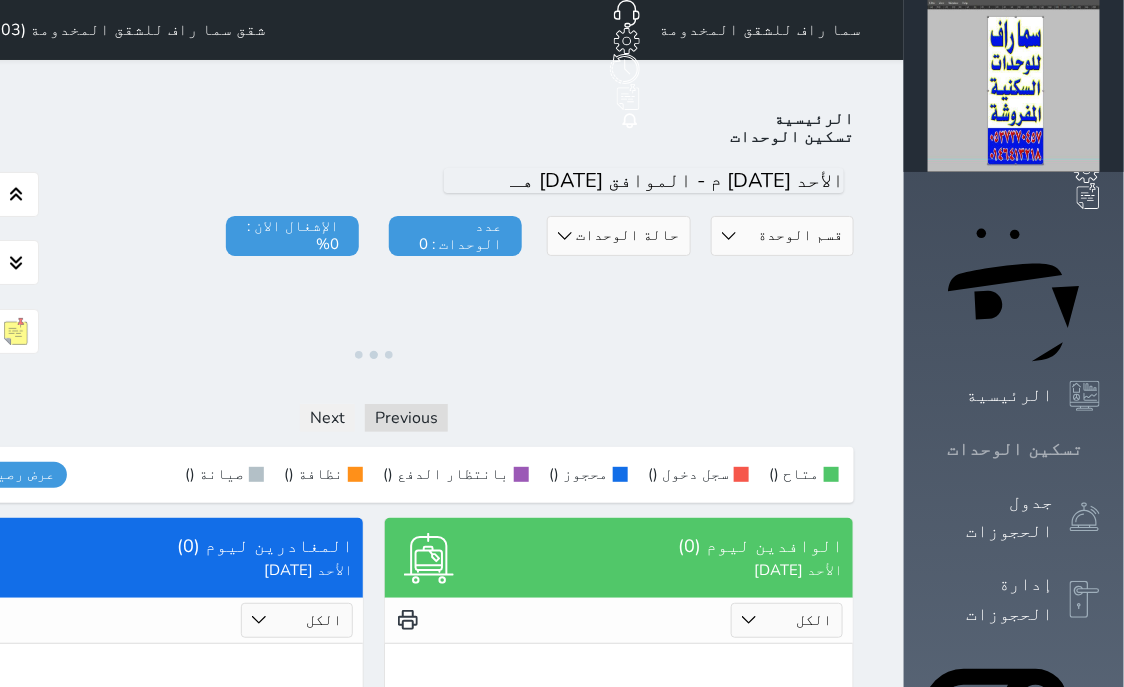 click 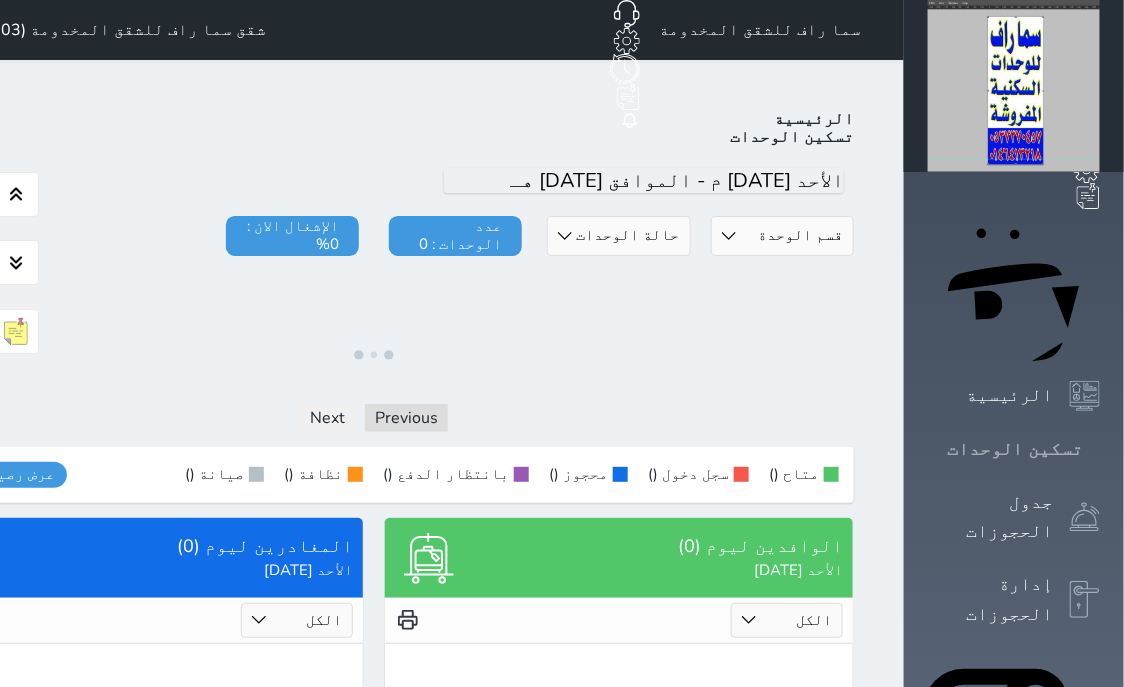 click 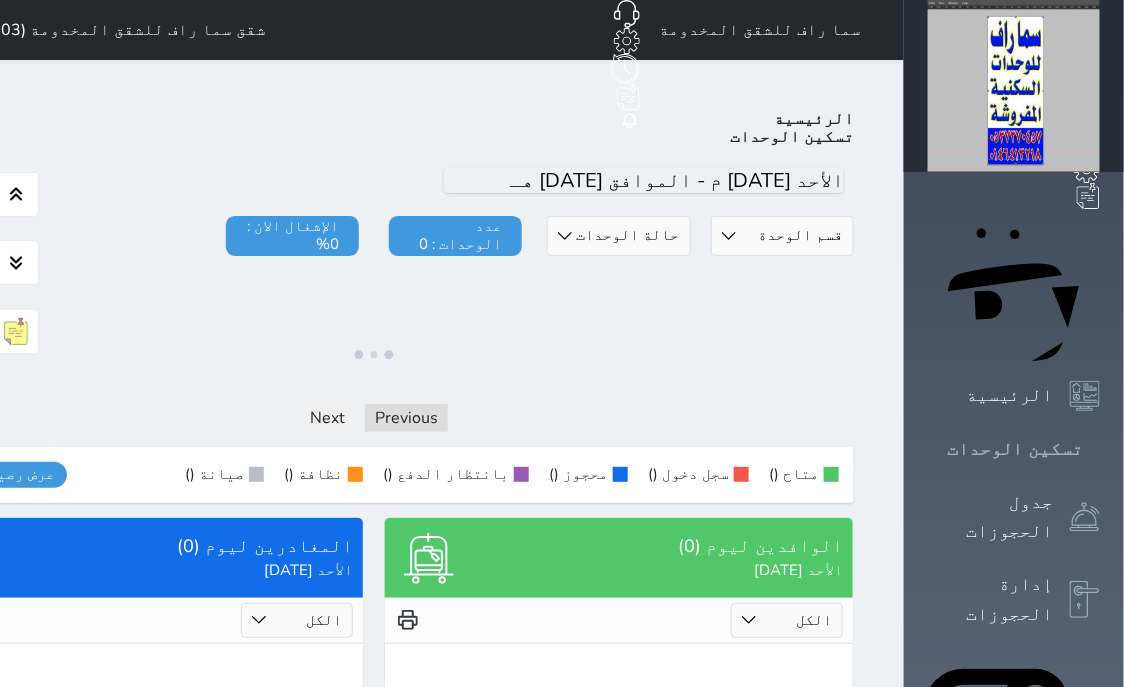 click 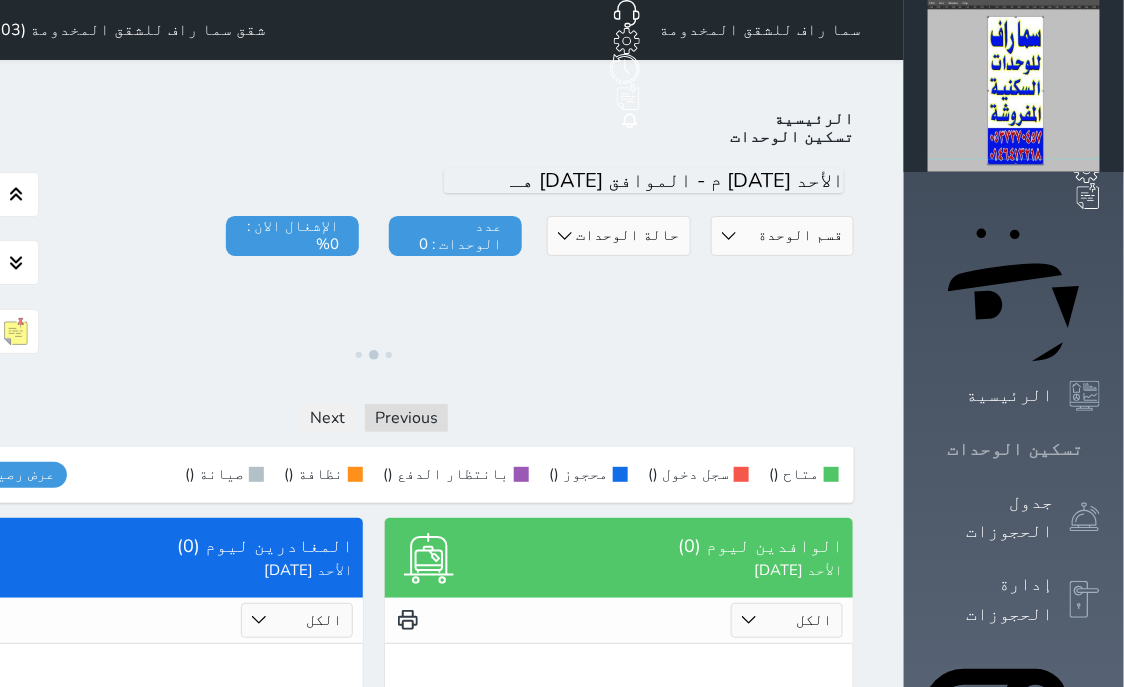 click 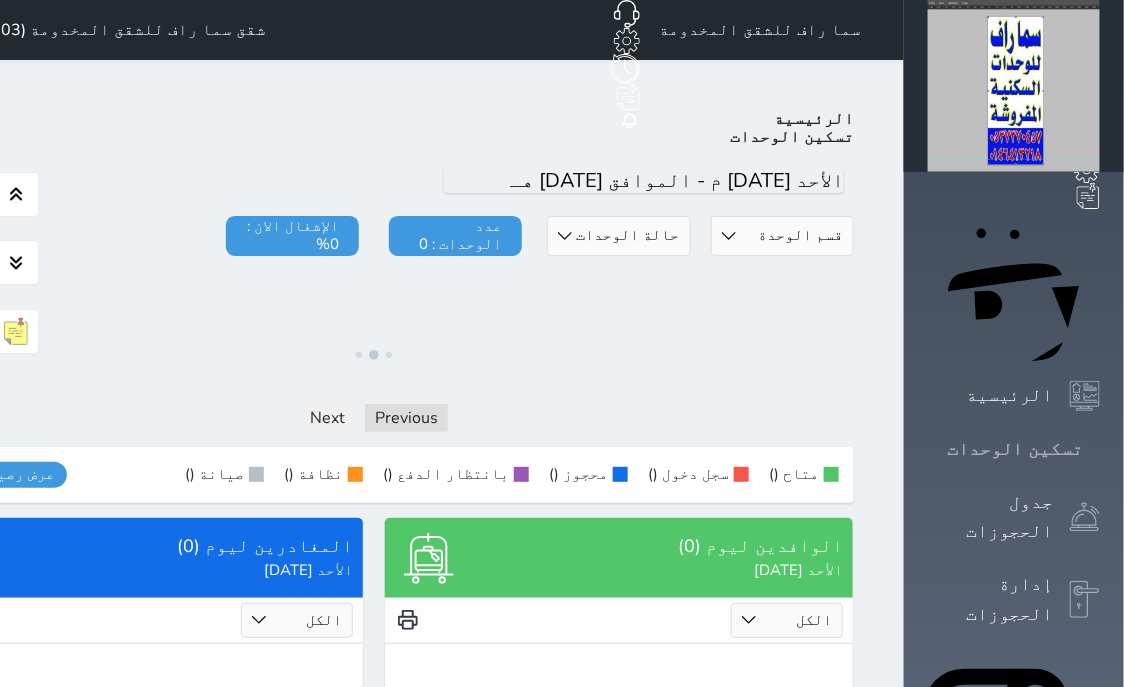 click 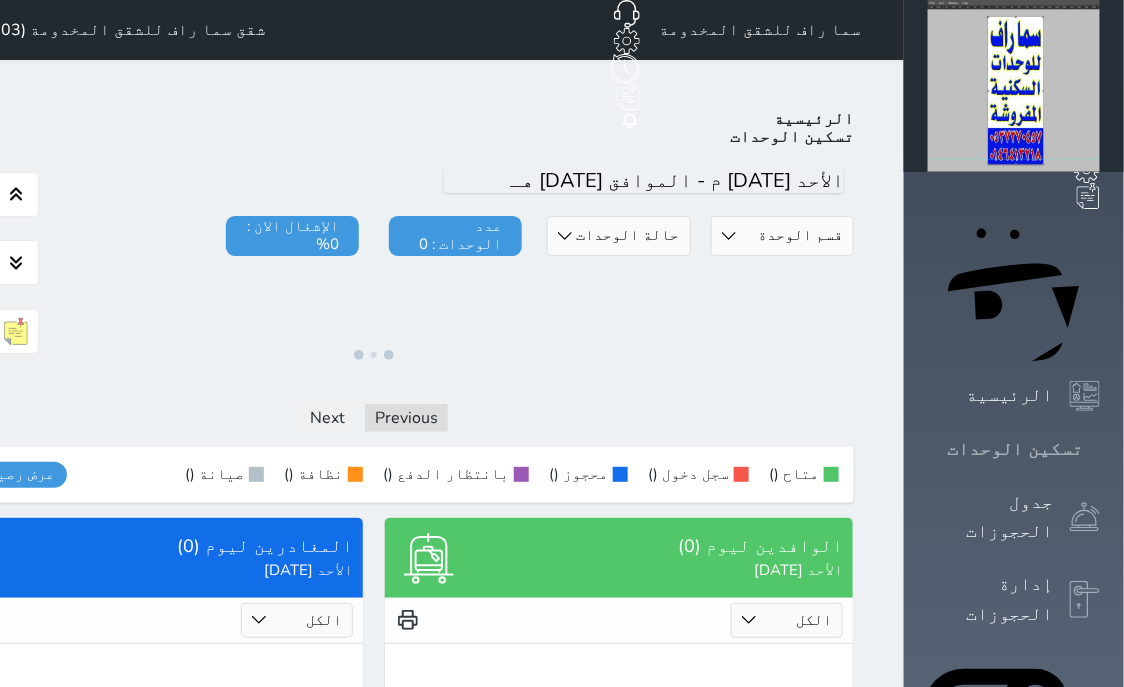 click 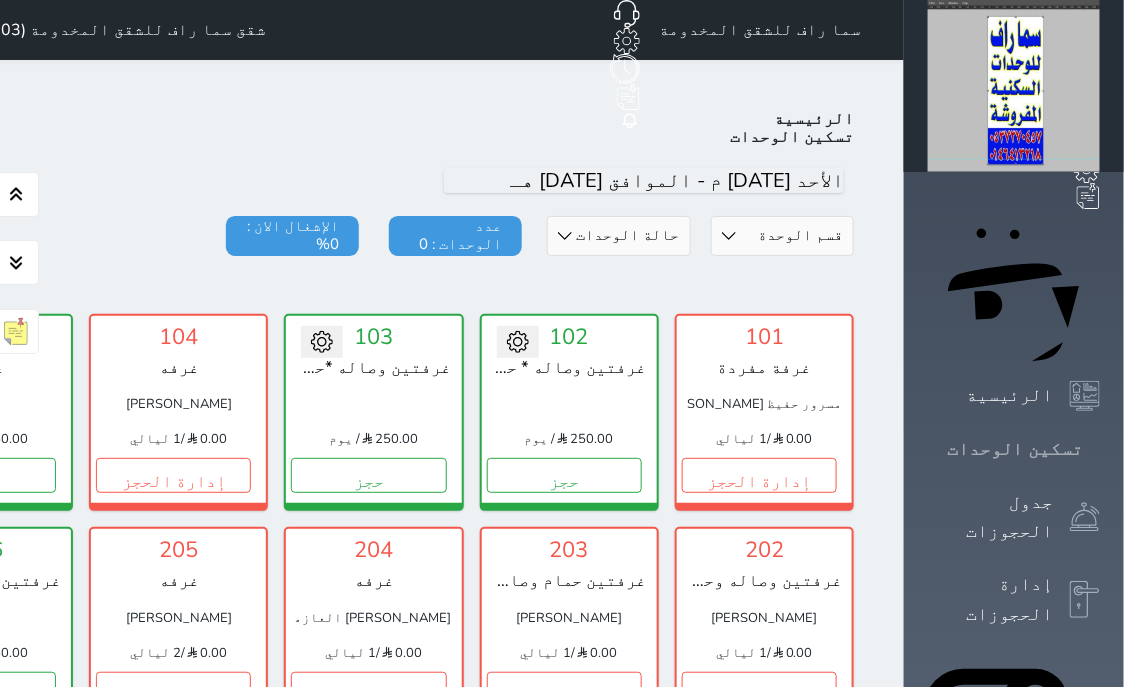 click 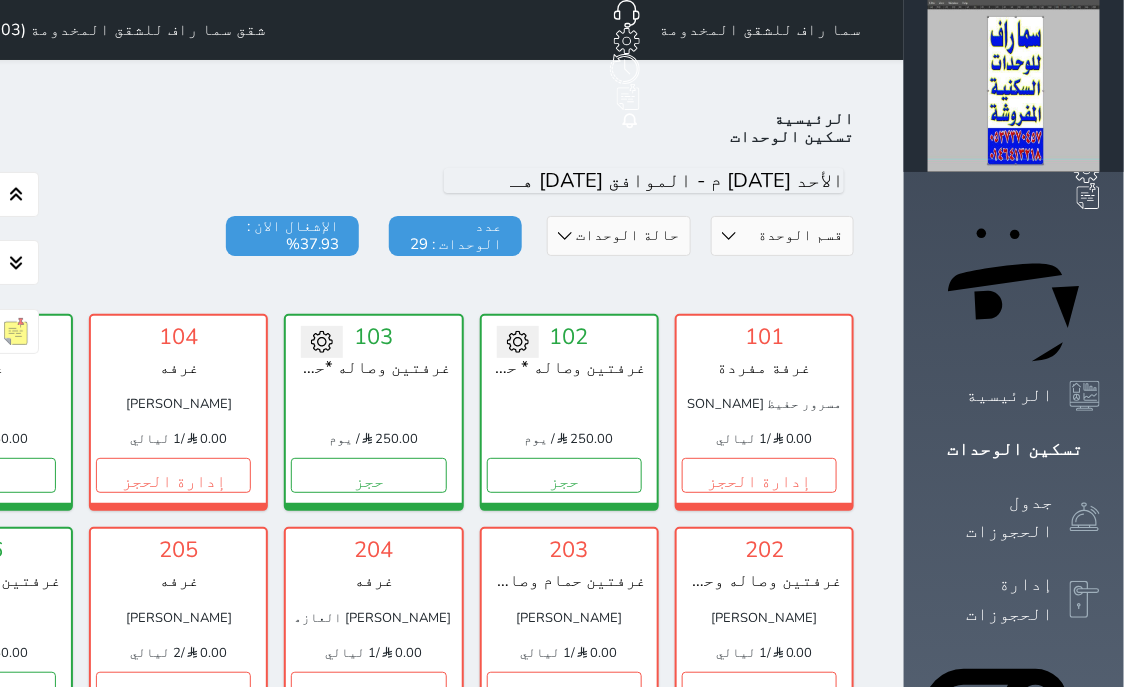 scroll, scrollTop: 127, scrollLeft: 0, axis: vertical 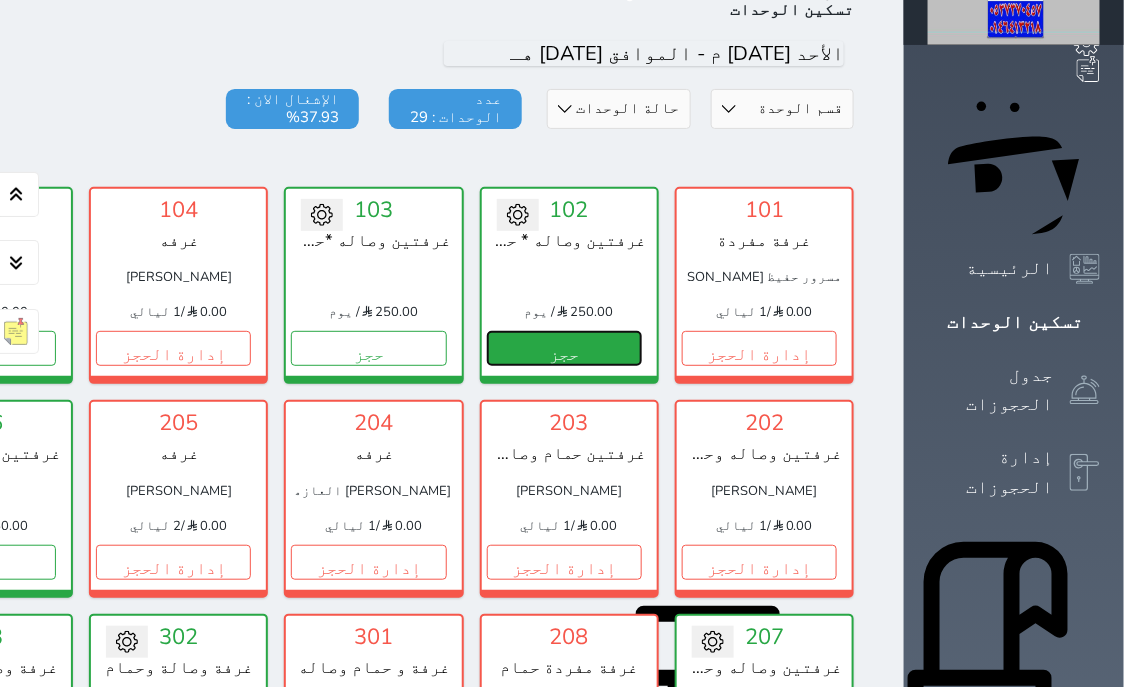 click on "حجز" at bounding box center [564, 348] 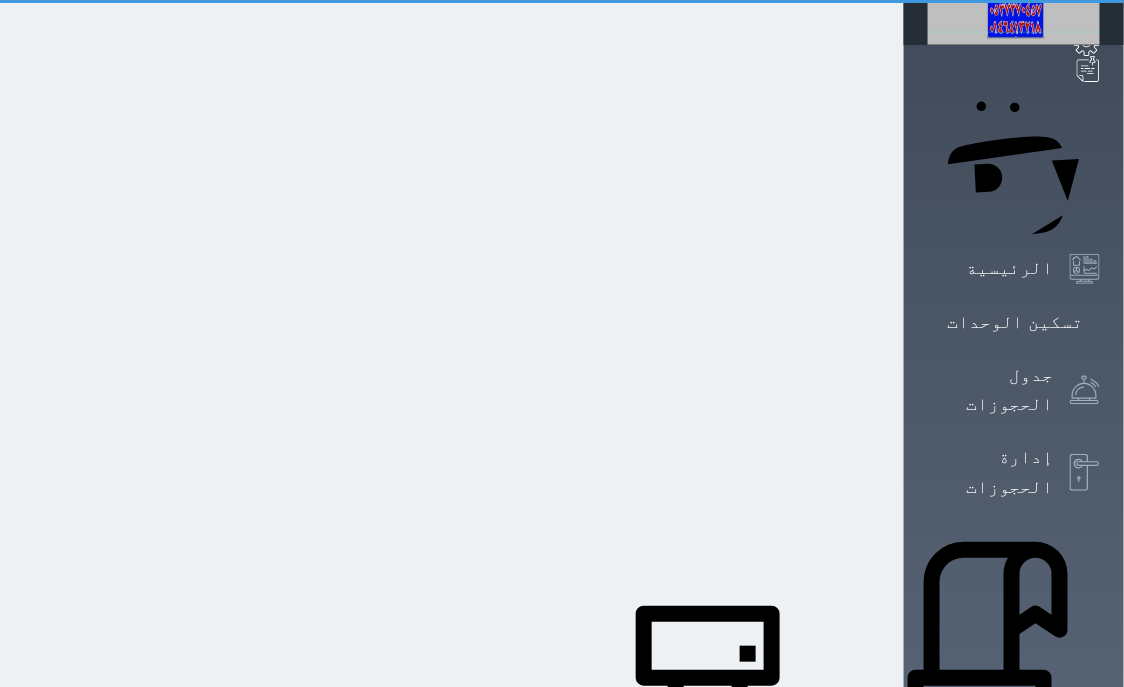 scroll, scrollTop: 24, scrollLeft: 0, axis: vertical 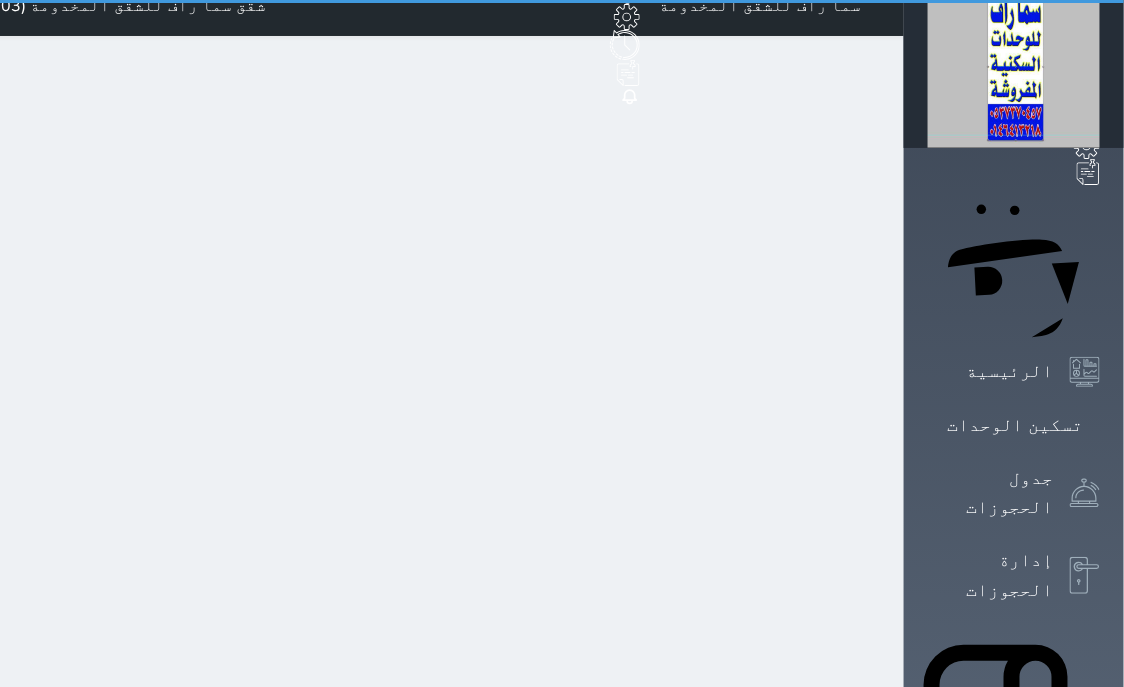 select on "1" 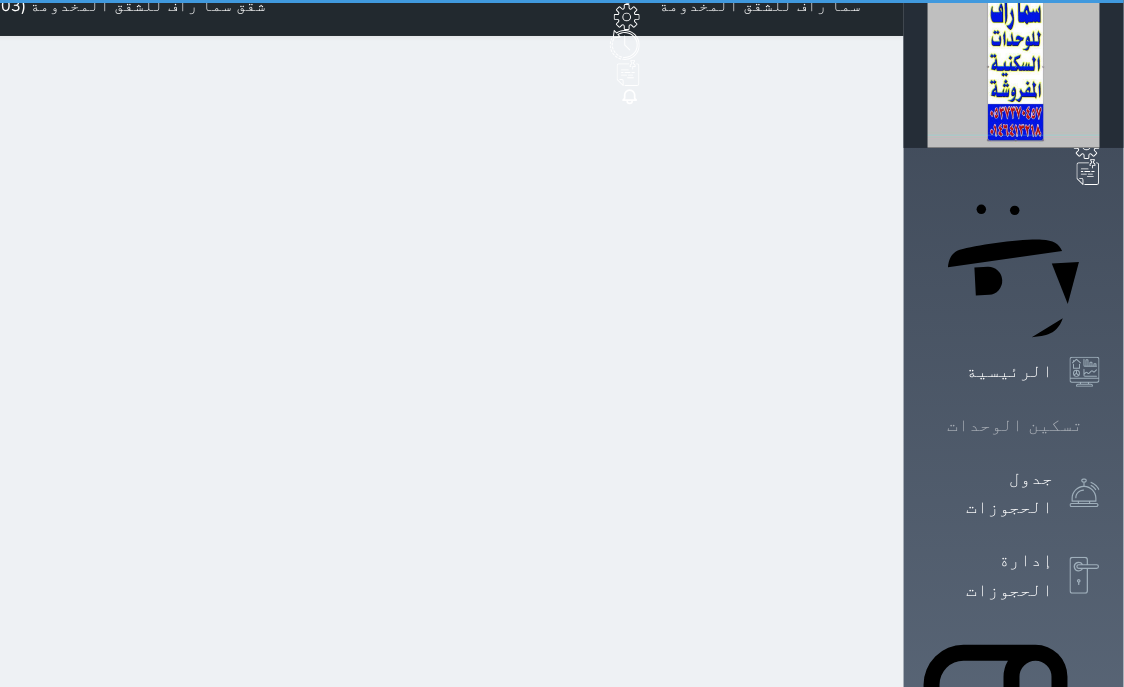 scroll, scrollTop: 0, scrollLeft: 0, axis: both 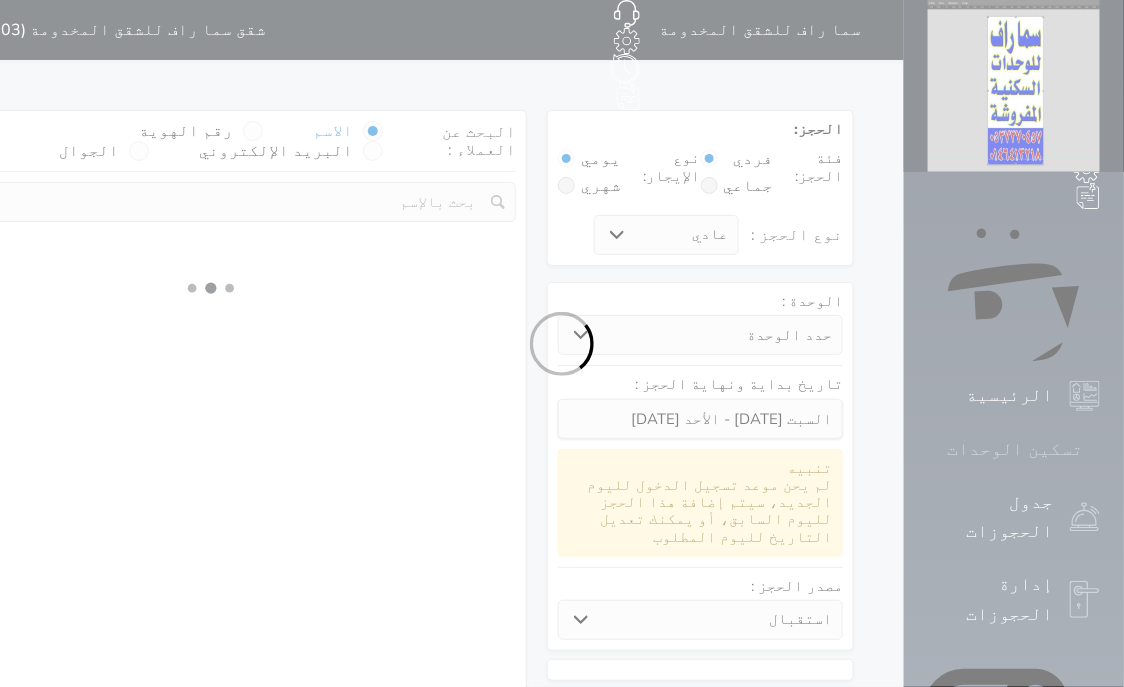 click on "تسكين الوحدات" at bounding box center (1015, 449) 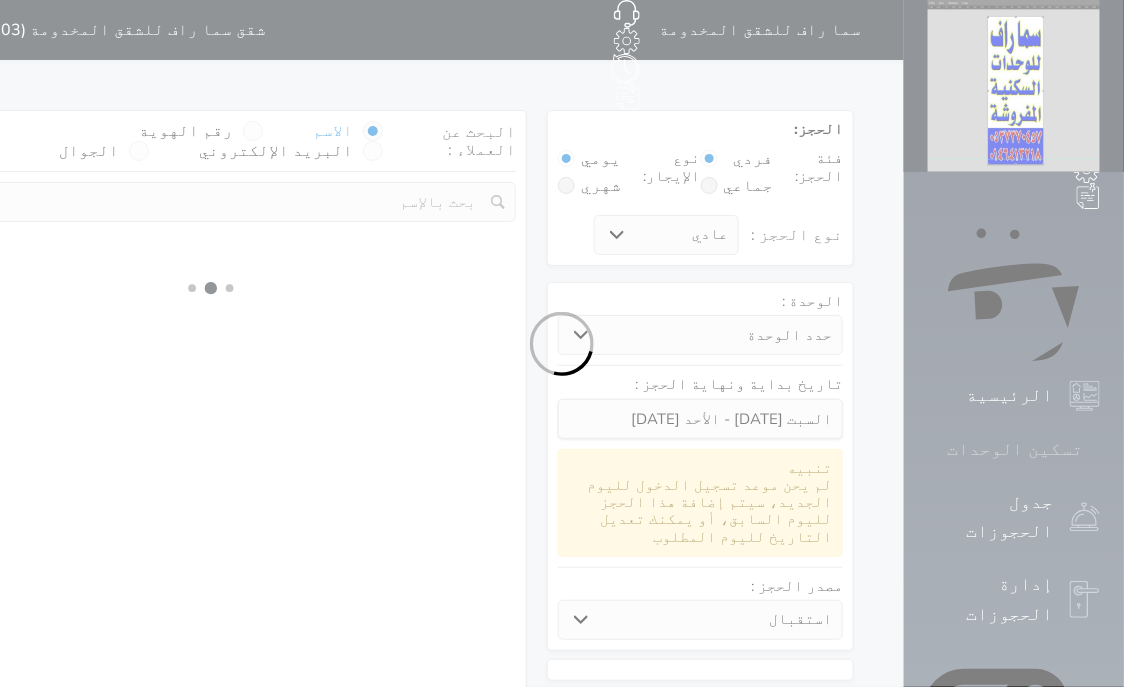 select 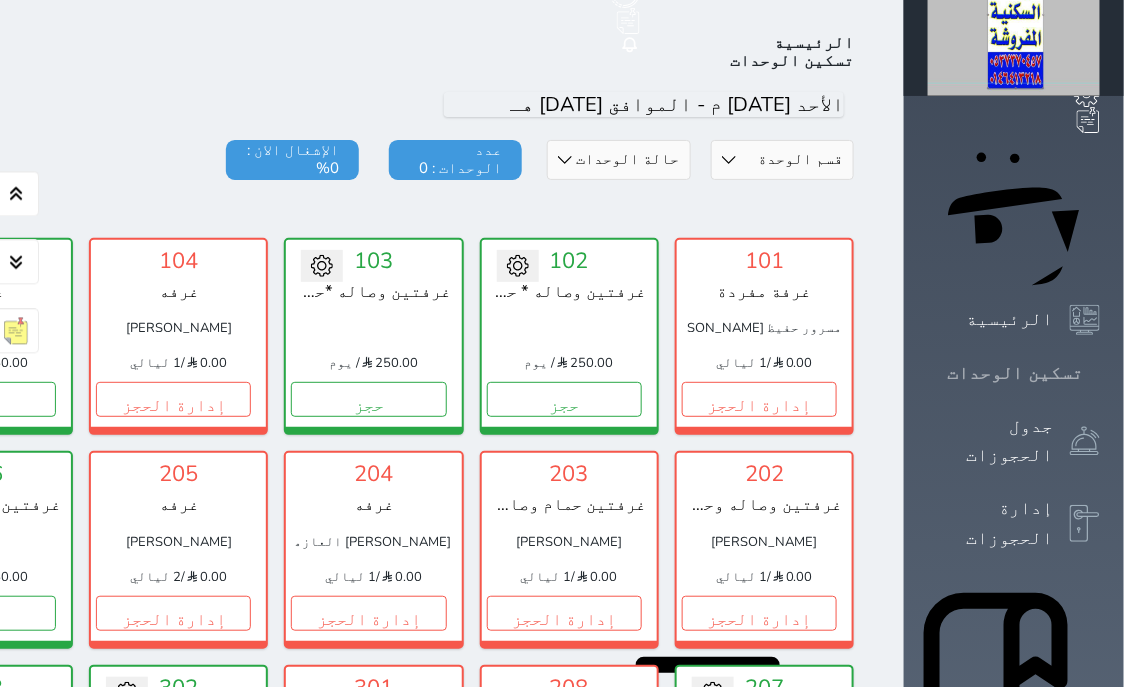 scroll, scrollTop: 78, scrollLeft: 0, axis: vertical 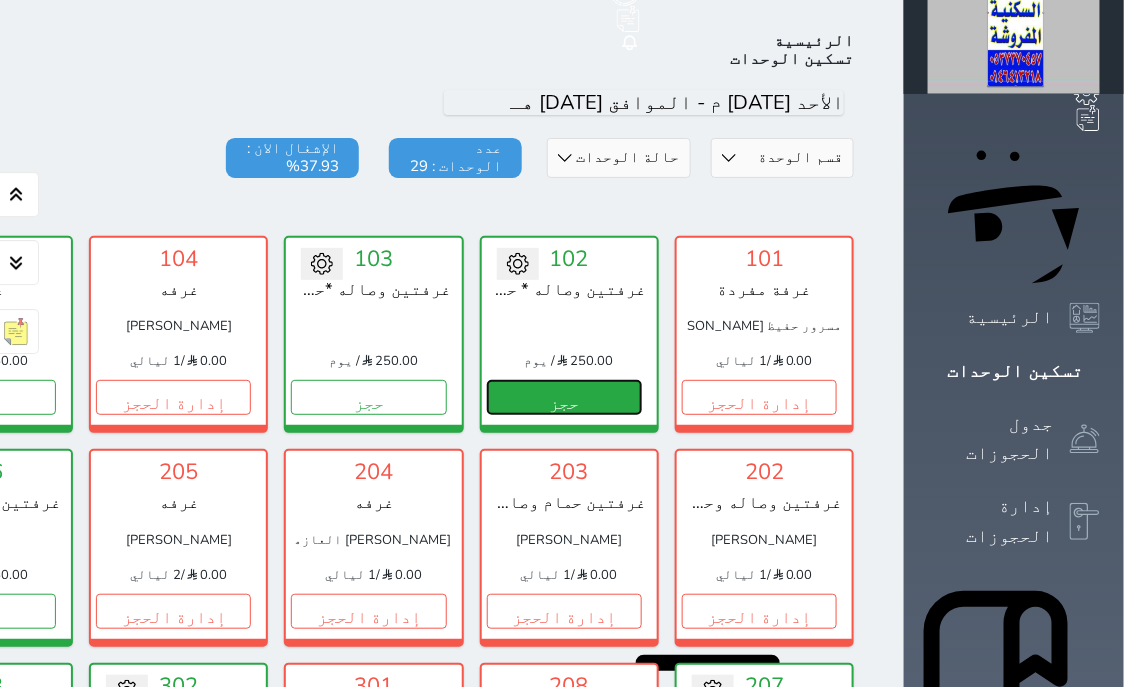 click on "حجز" at bounding box center [564, 397] 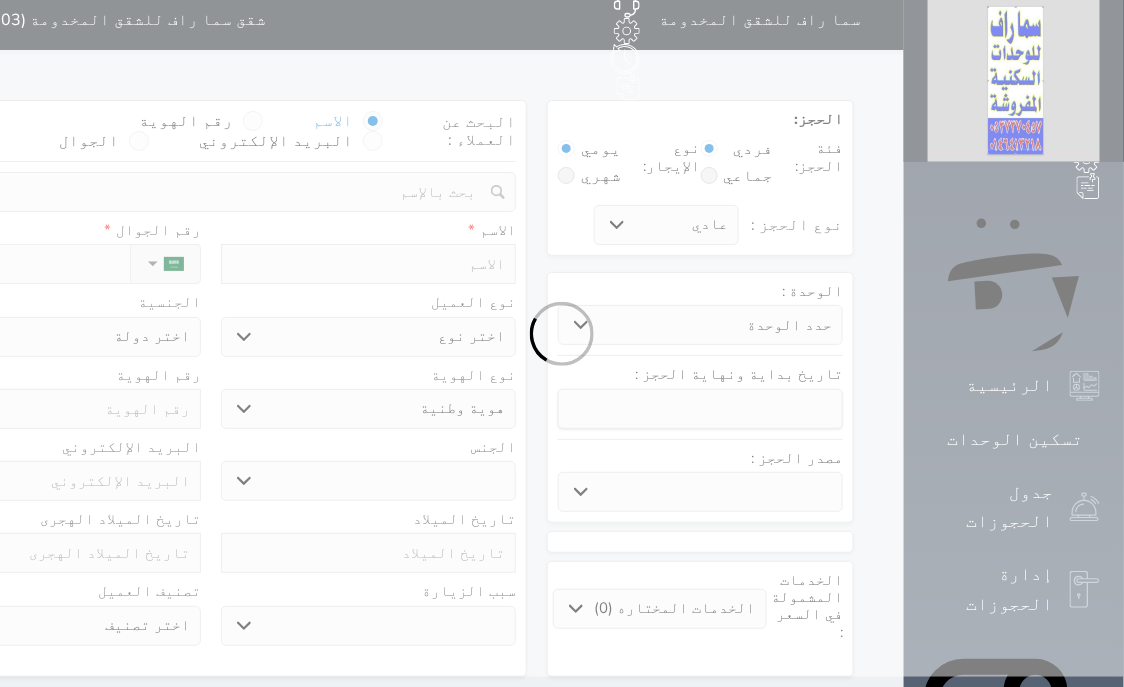 scroll, scrollTop: 0, scrollLeft: 0, axis: both 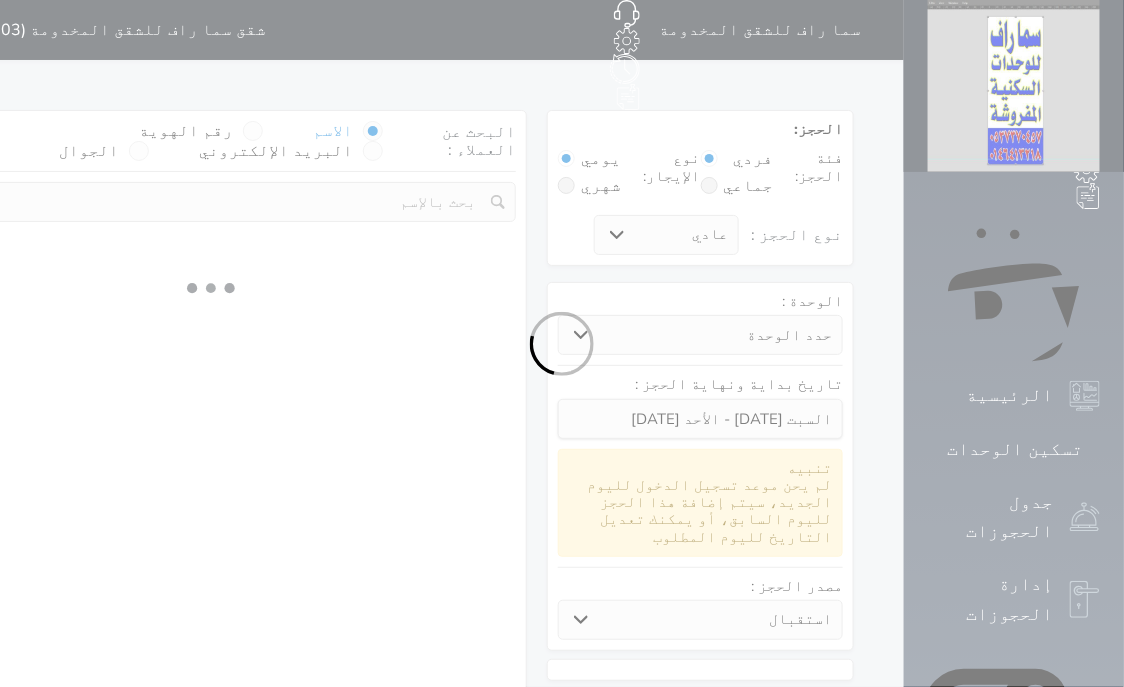 select 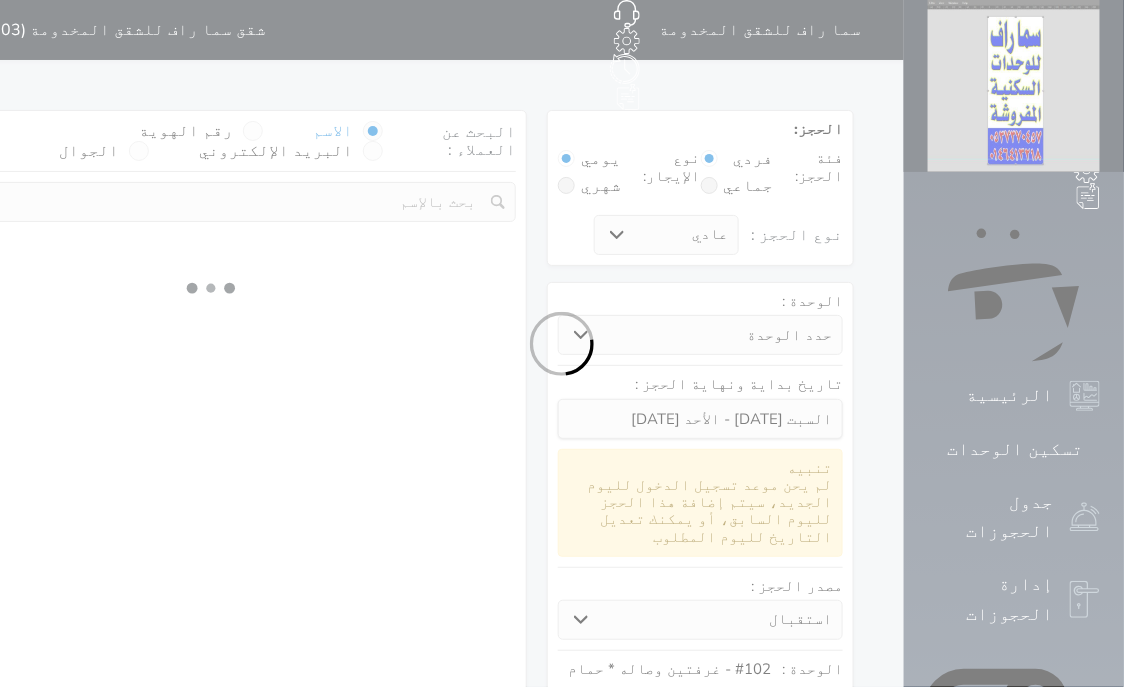select on "1" 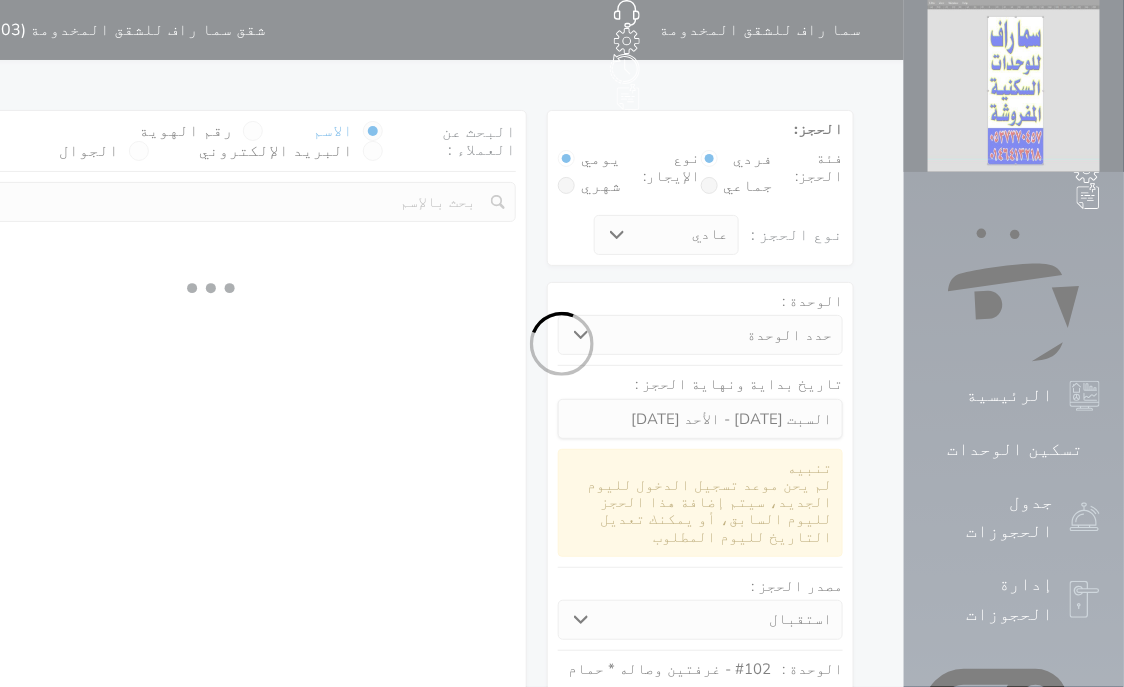 select on "113" 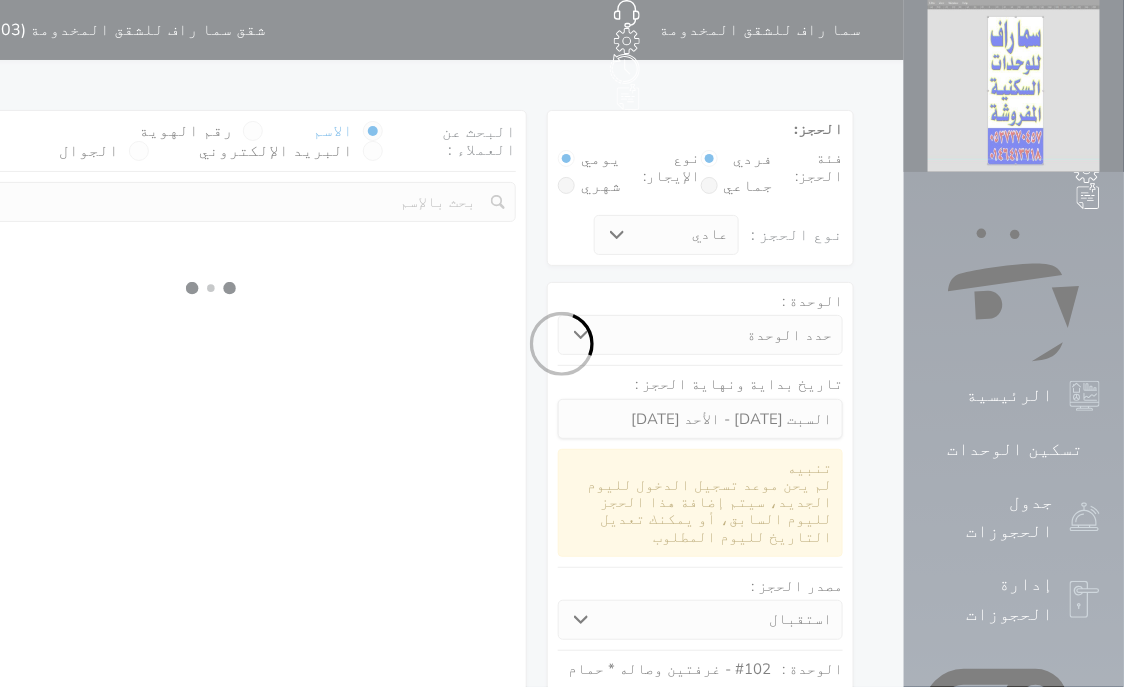 select on "1" 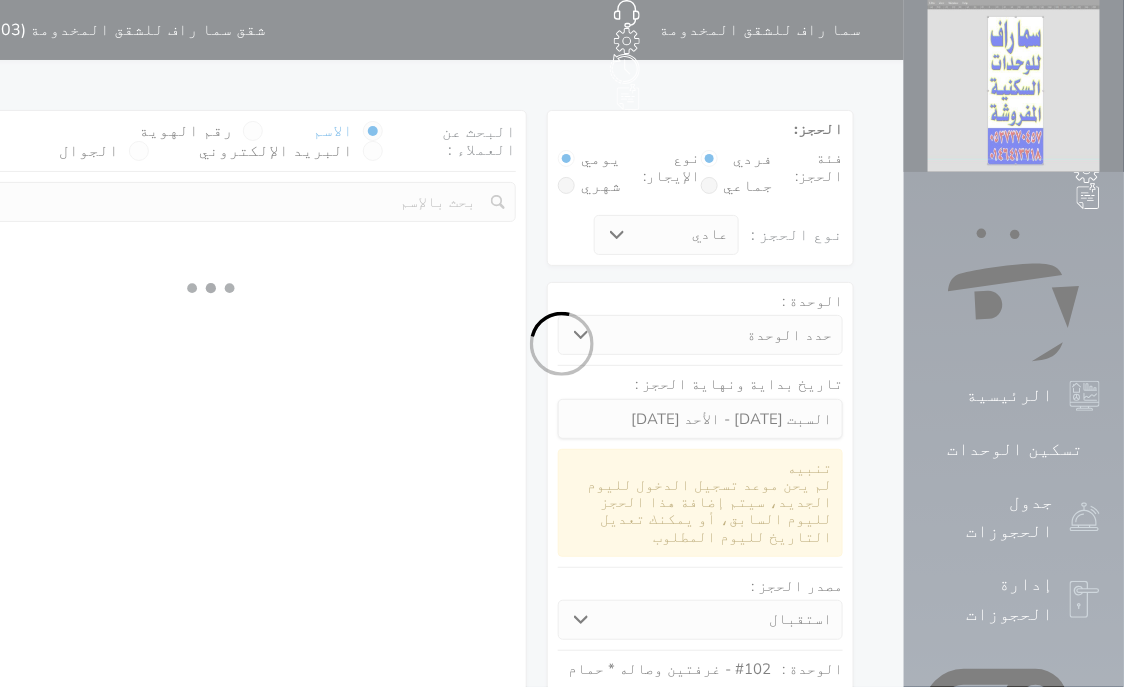 select 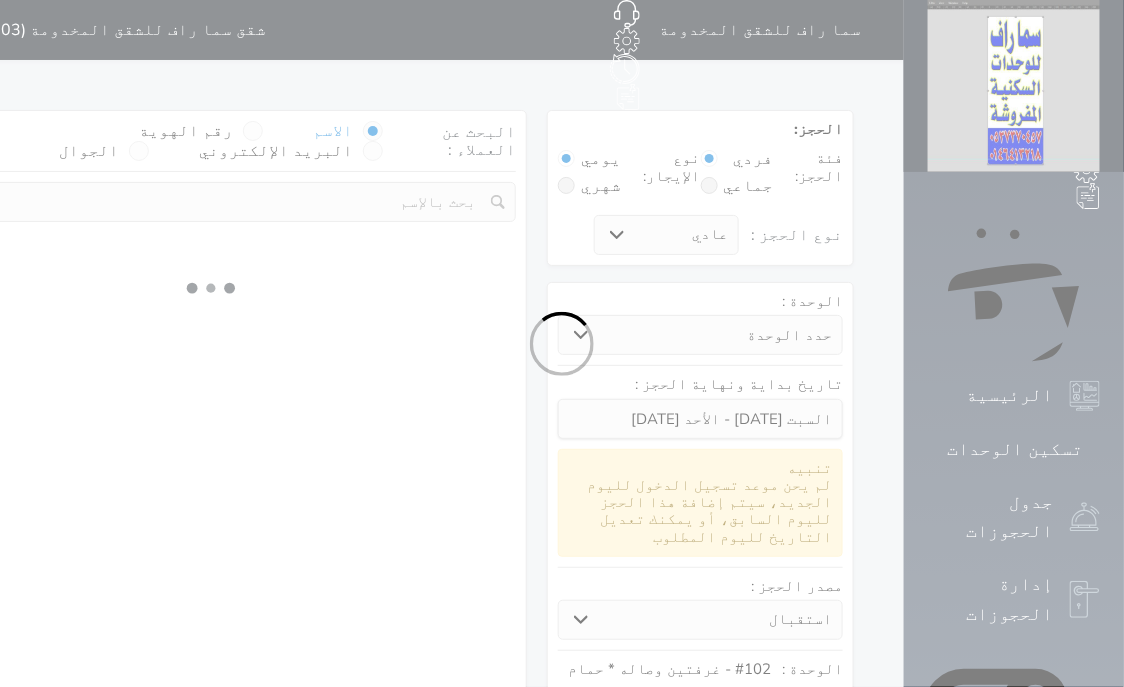 select on "7" 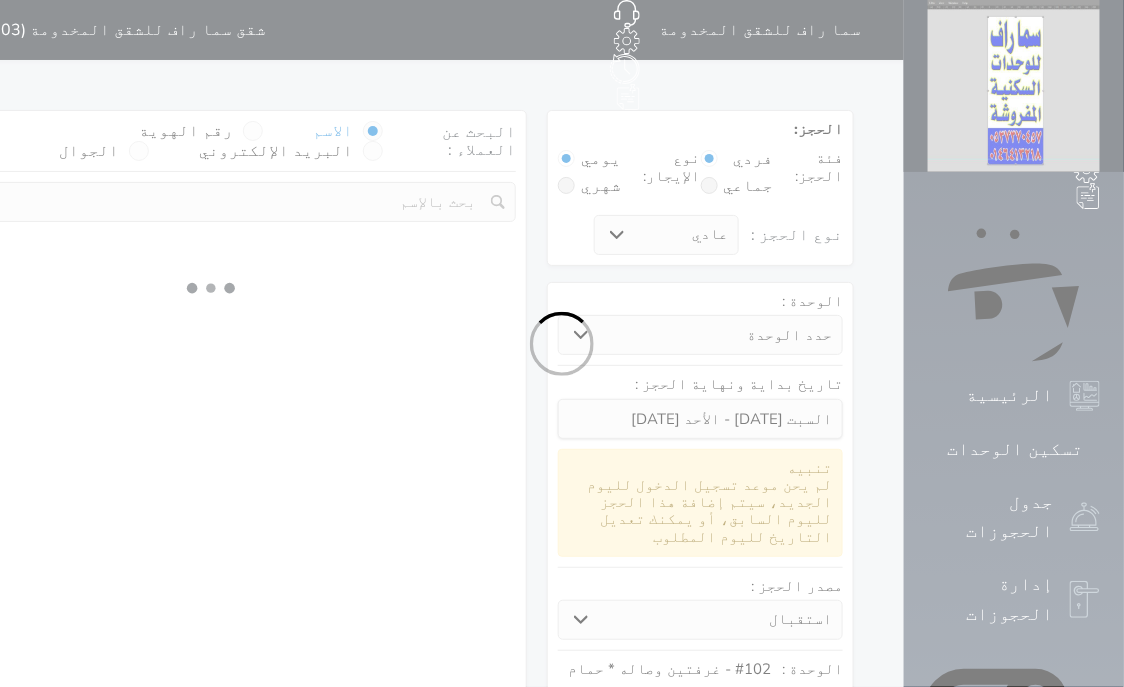 select 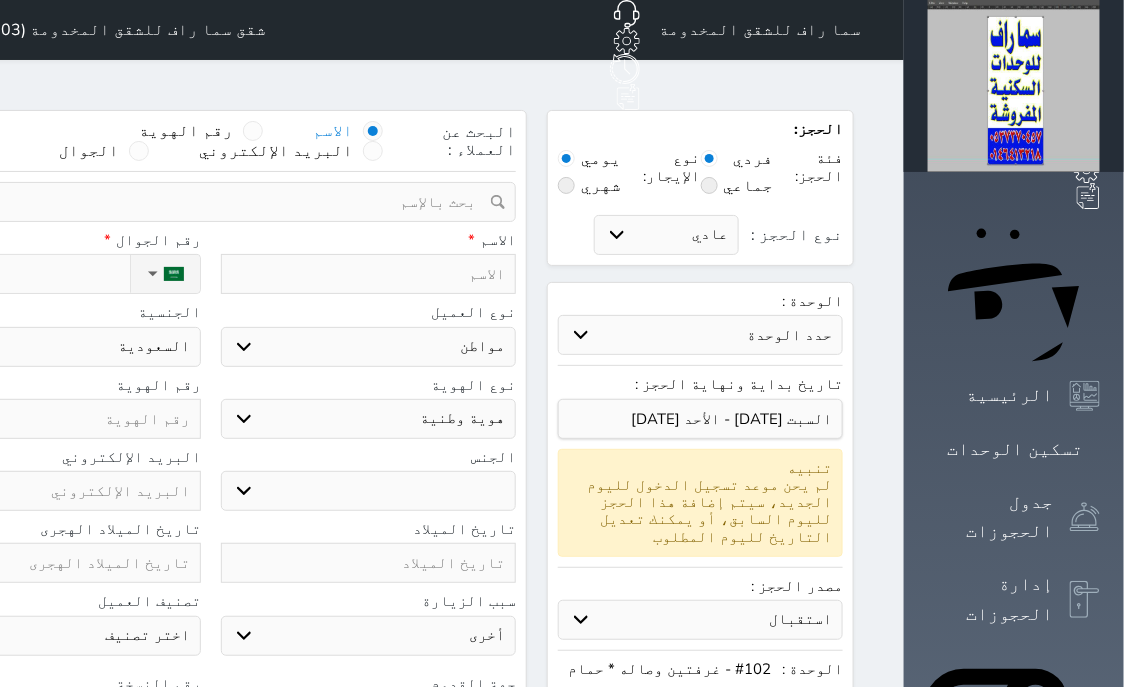 select 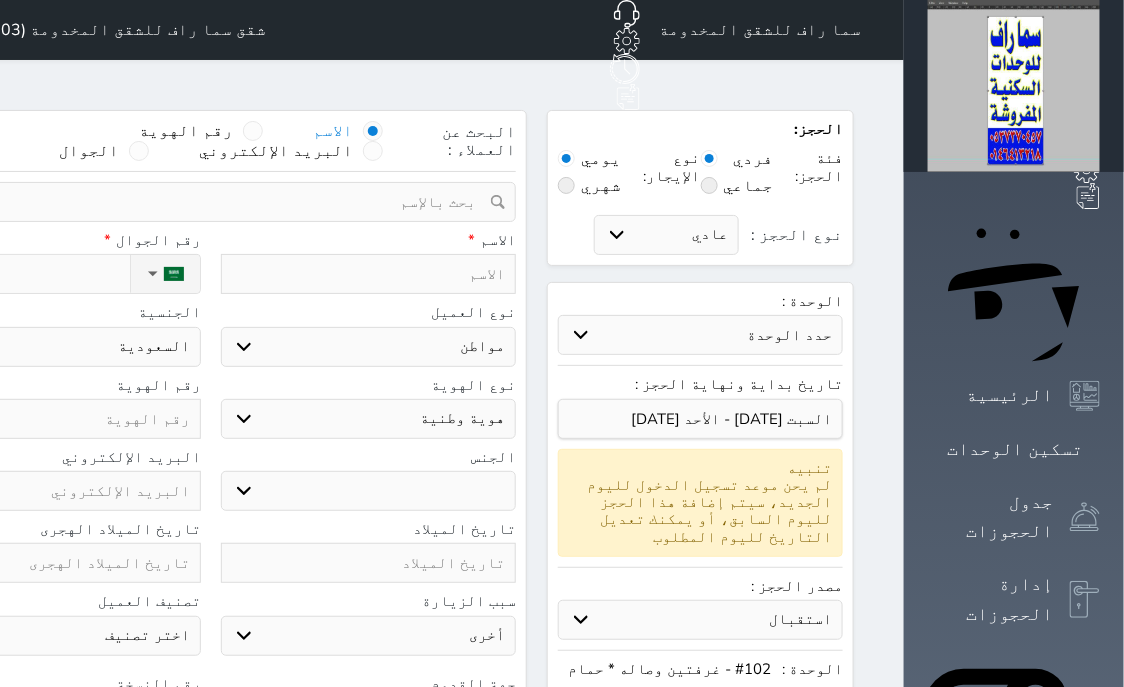 select 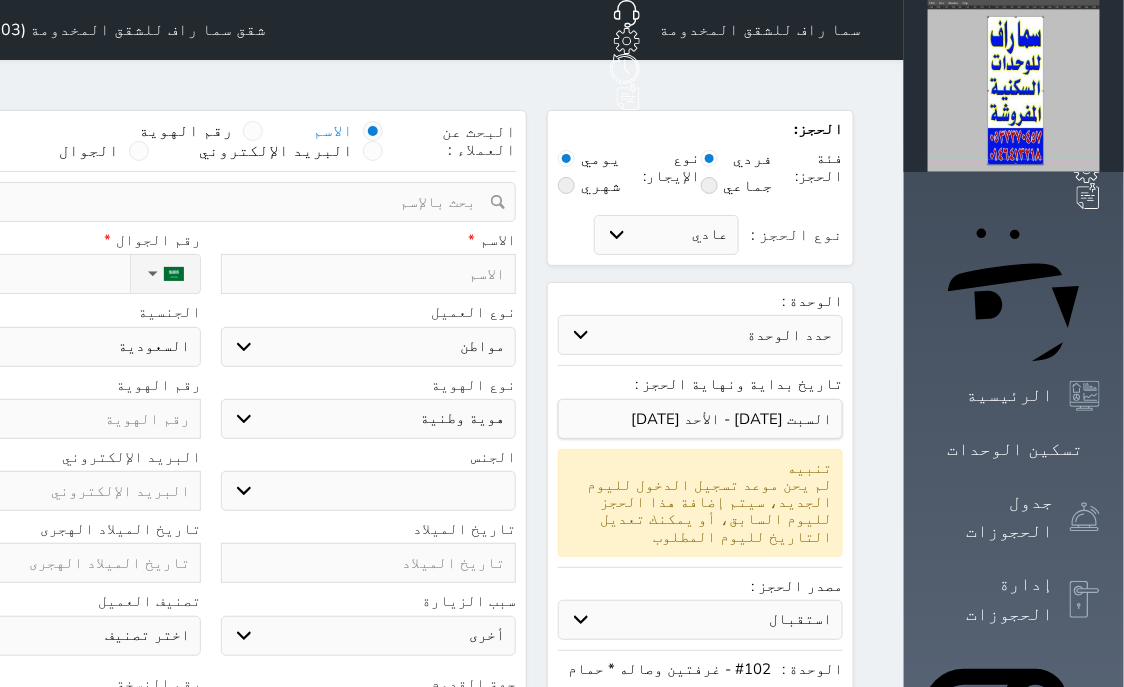 select 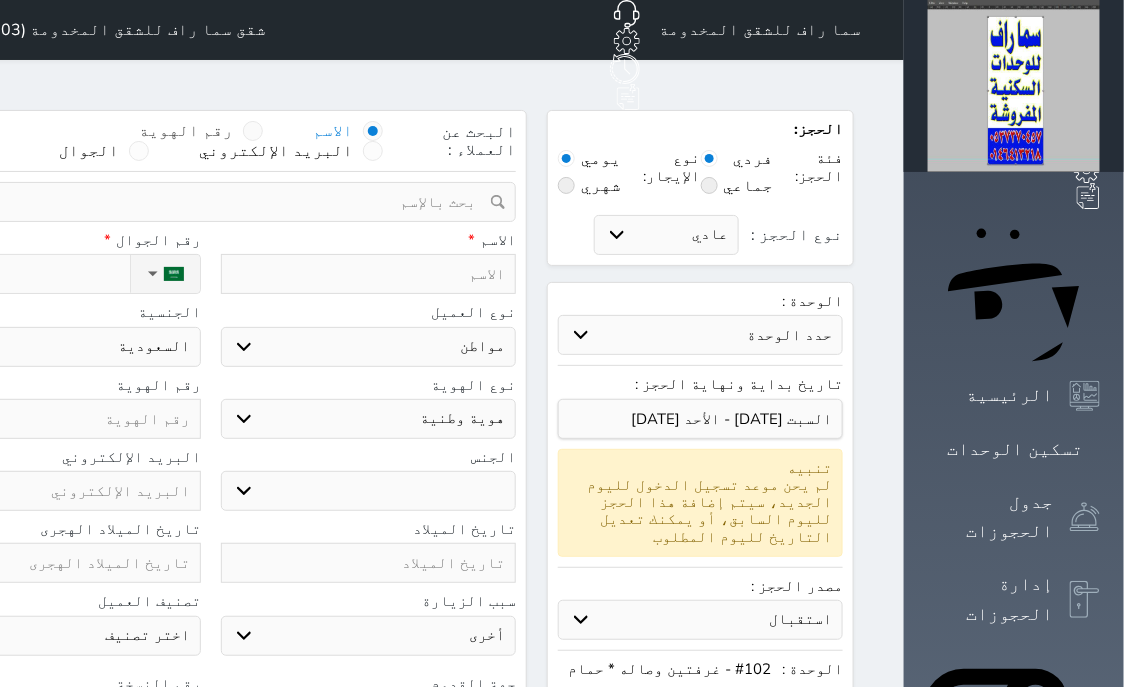 click at bounding box center [253, 131] 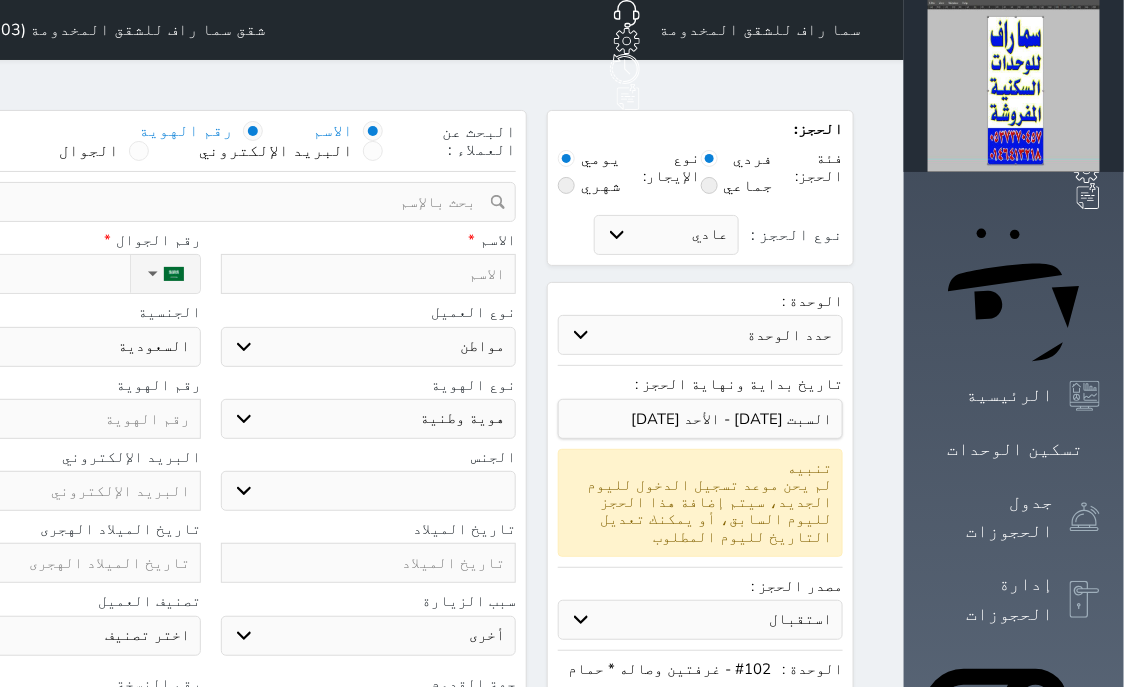 select 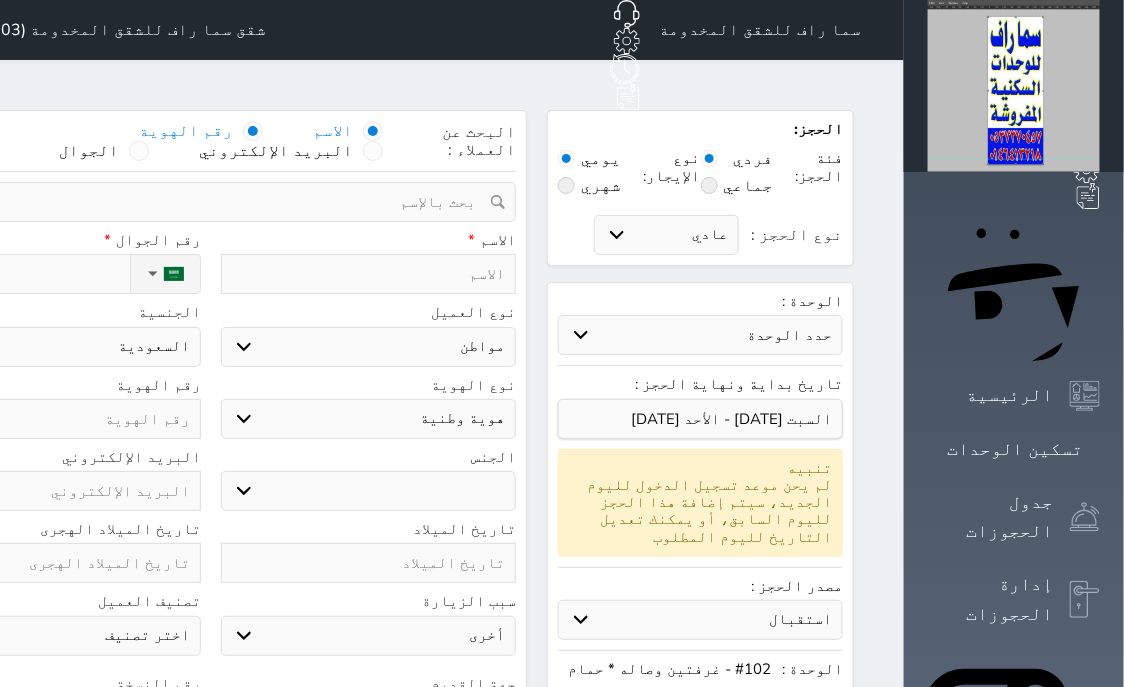 select 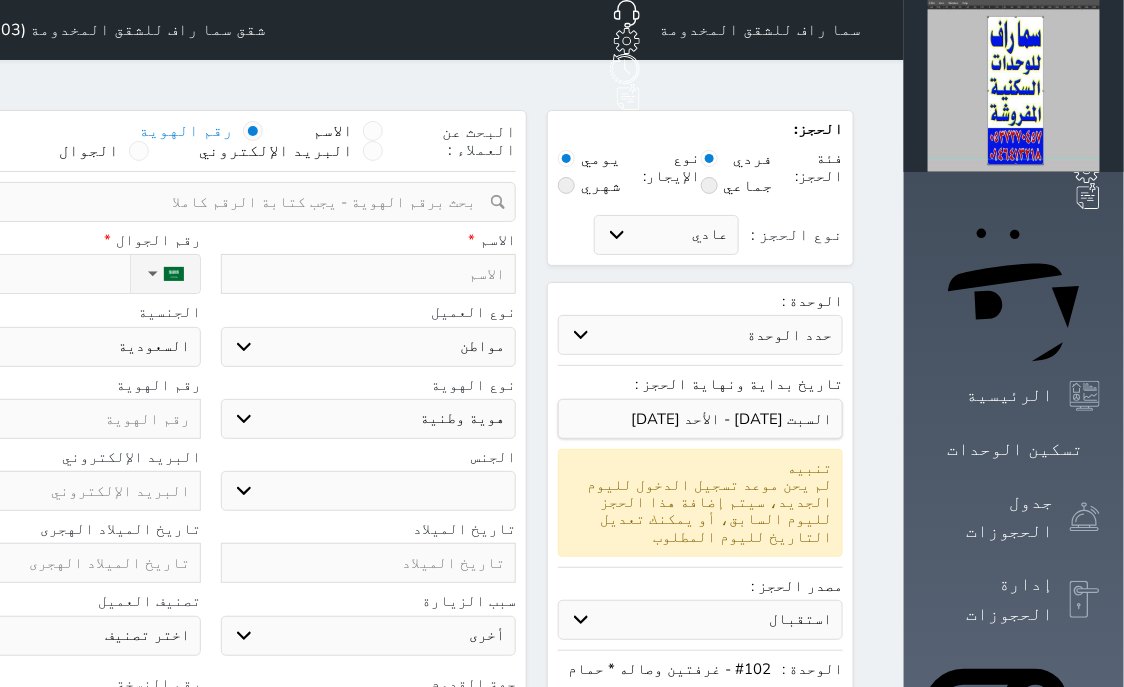 click at bounding box center (203, 202) 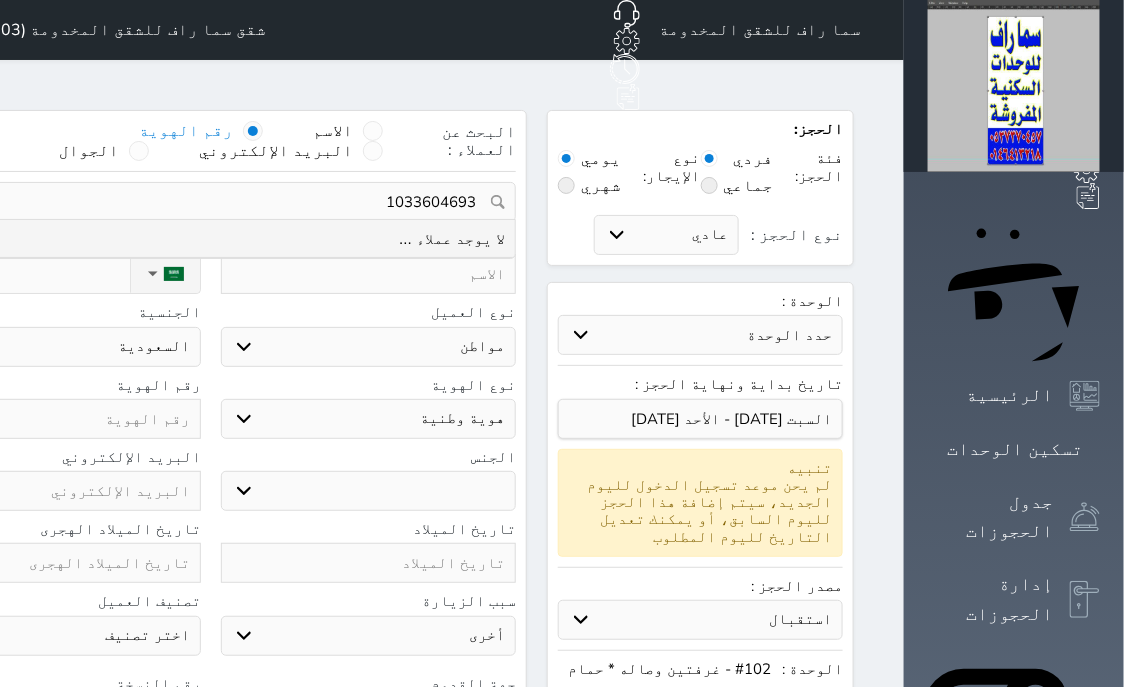 drag, startPoint x: 613, startPoint y: 146, endPoint x: 511, endPoint y: 149, distance: 102.044106 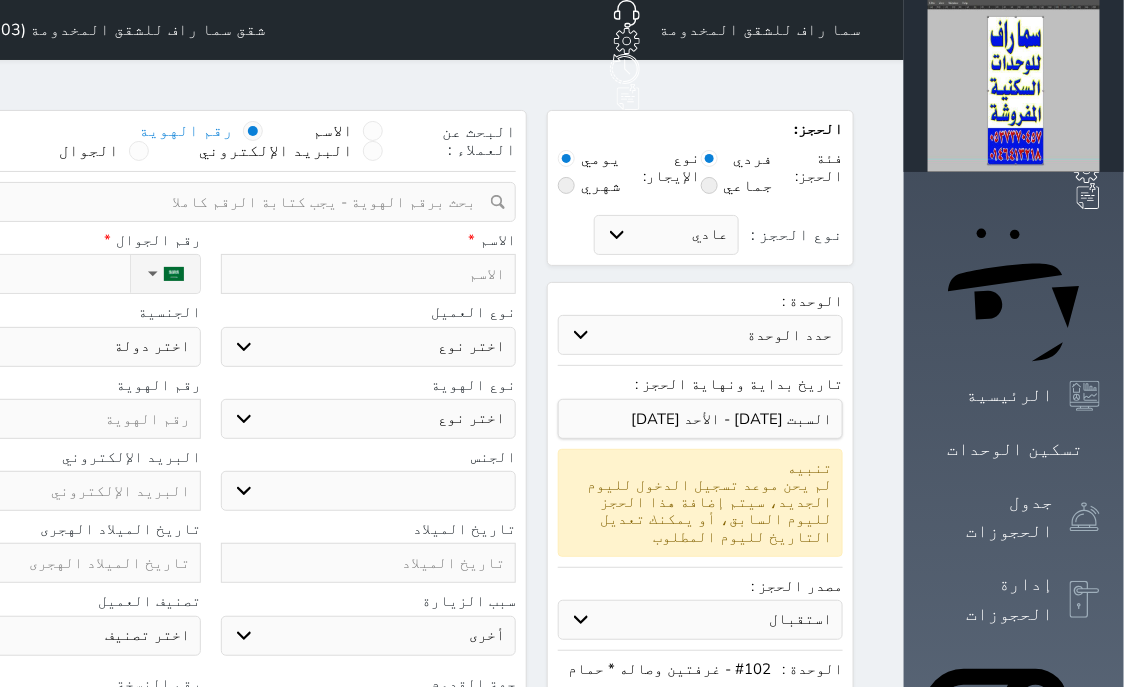 click at bounding box center [369, 274] 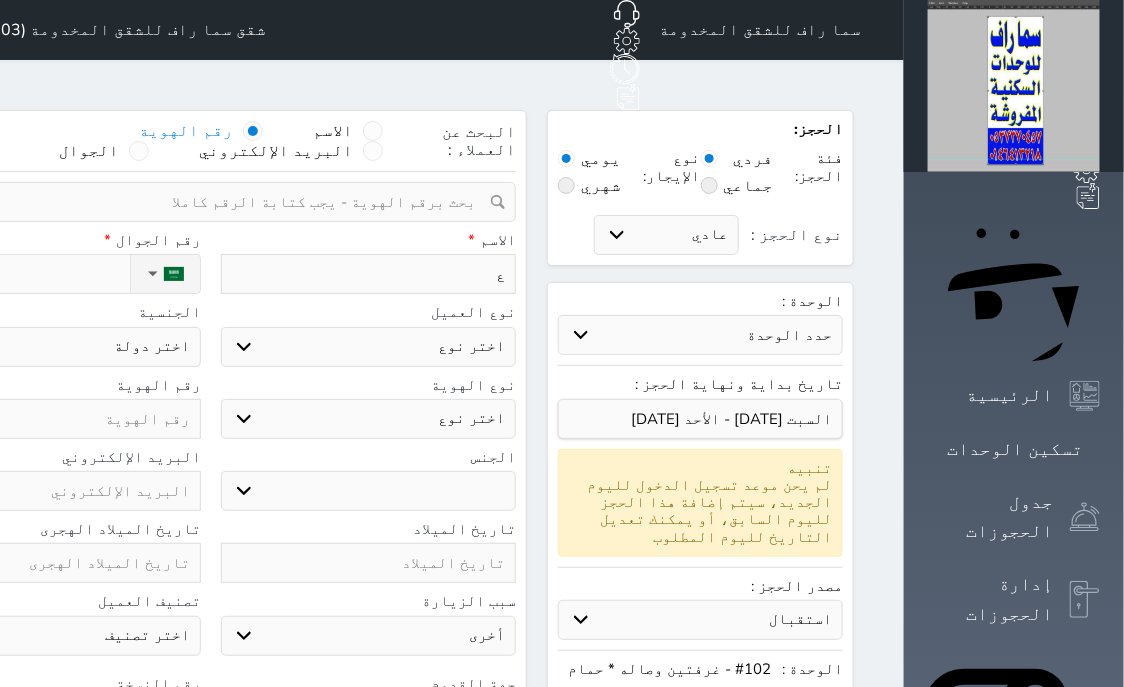 type on "عق" 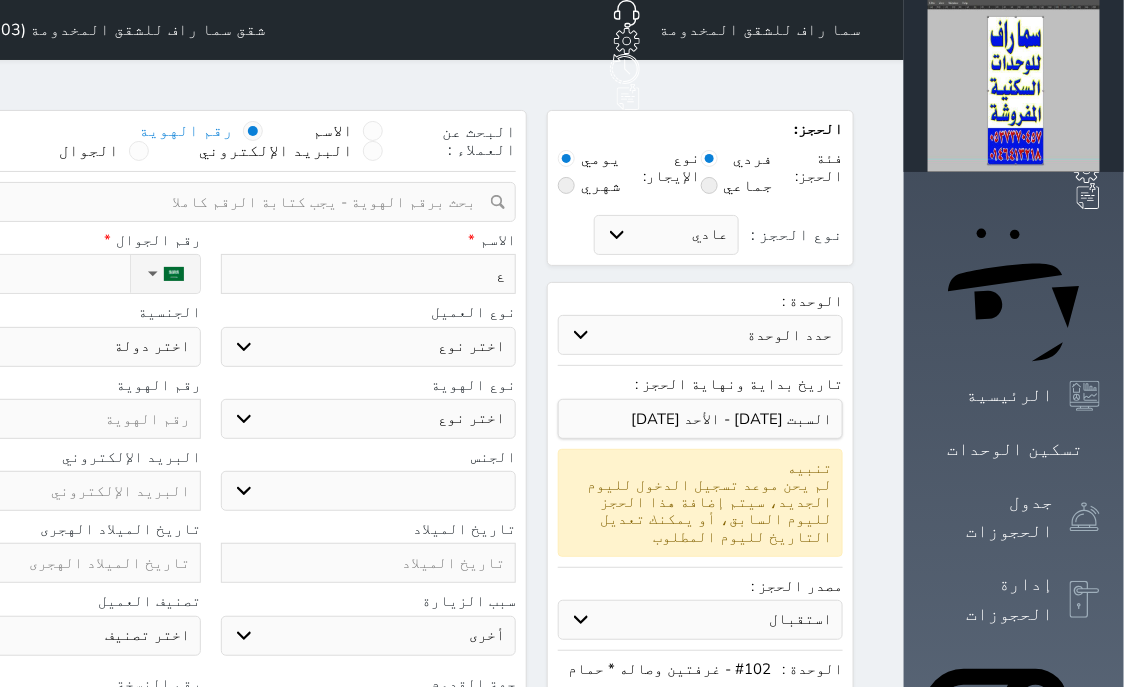 select 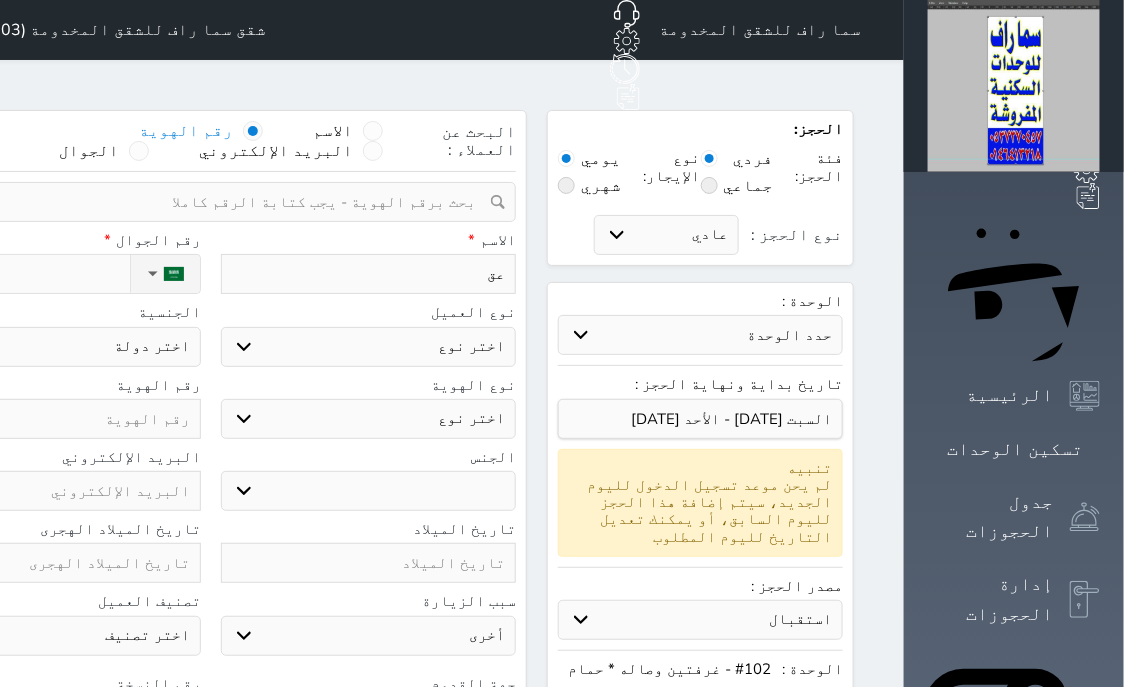 type on "عقي" 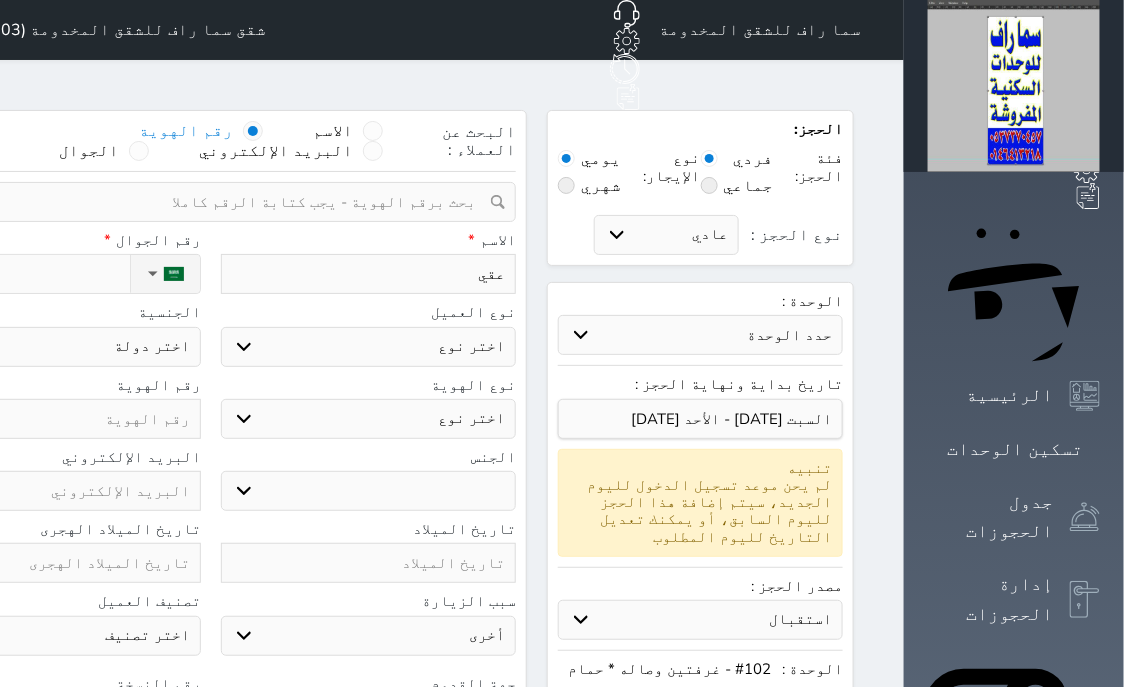 type on "عقيل" 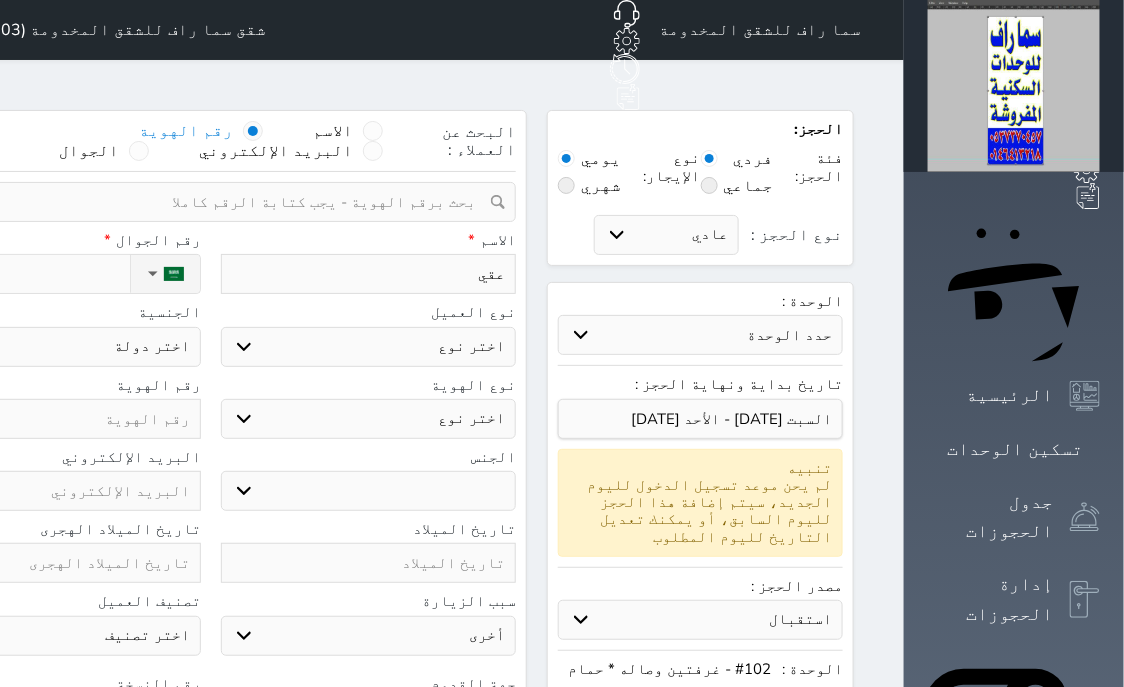 select 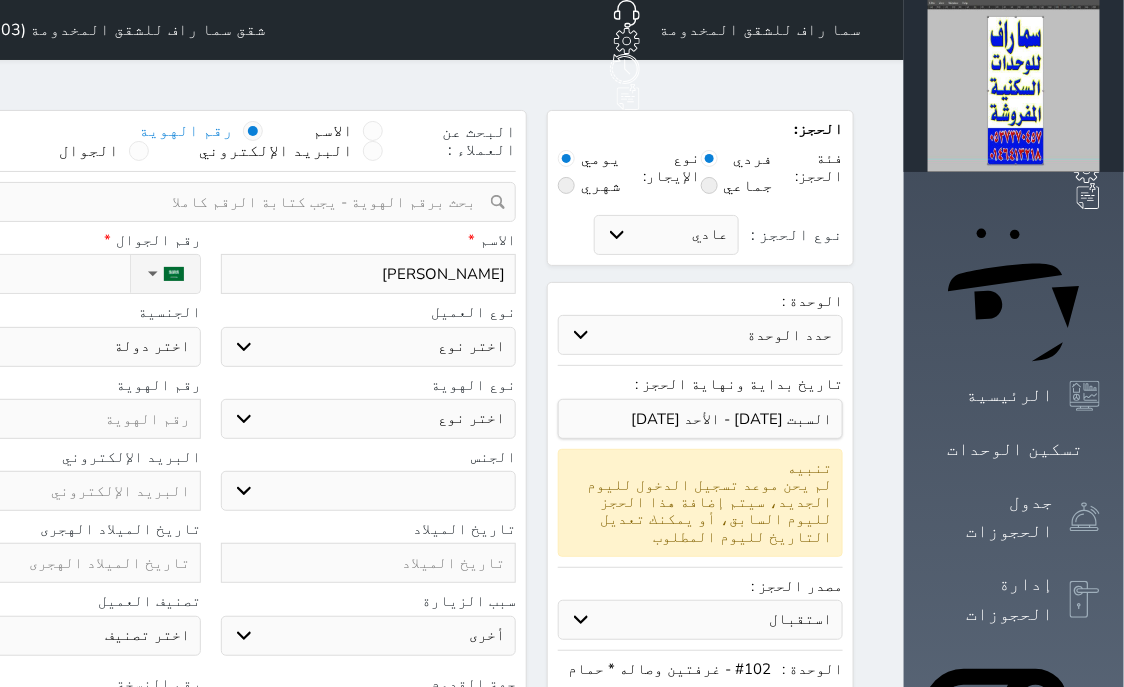 click on "نوع العميل
اختر نوع   مواطن مواطن خليجي زائر مقيم   الجنسية
اختر دولة
السعودية" at bounding box center [210, 340] 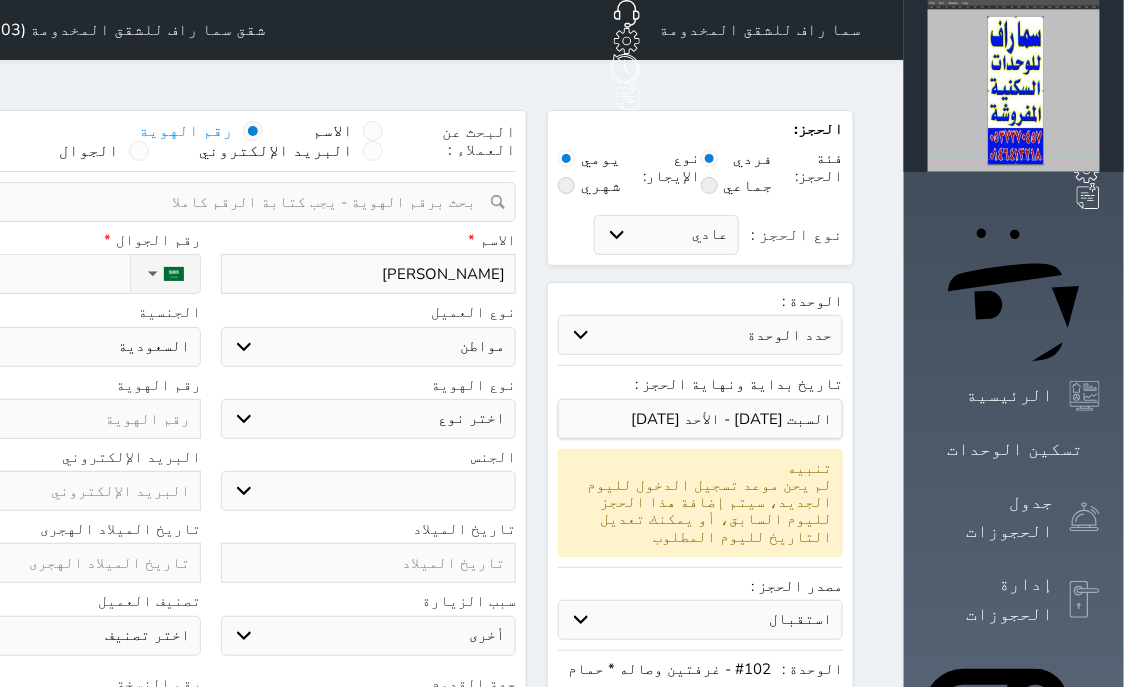 click on "اختر نوع   هوية وطنية هوية عائلية جواز السفر" at bounding box center [369, 419] 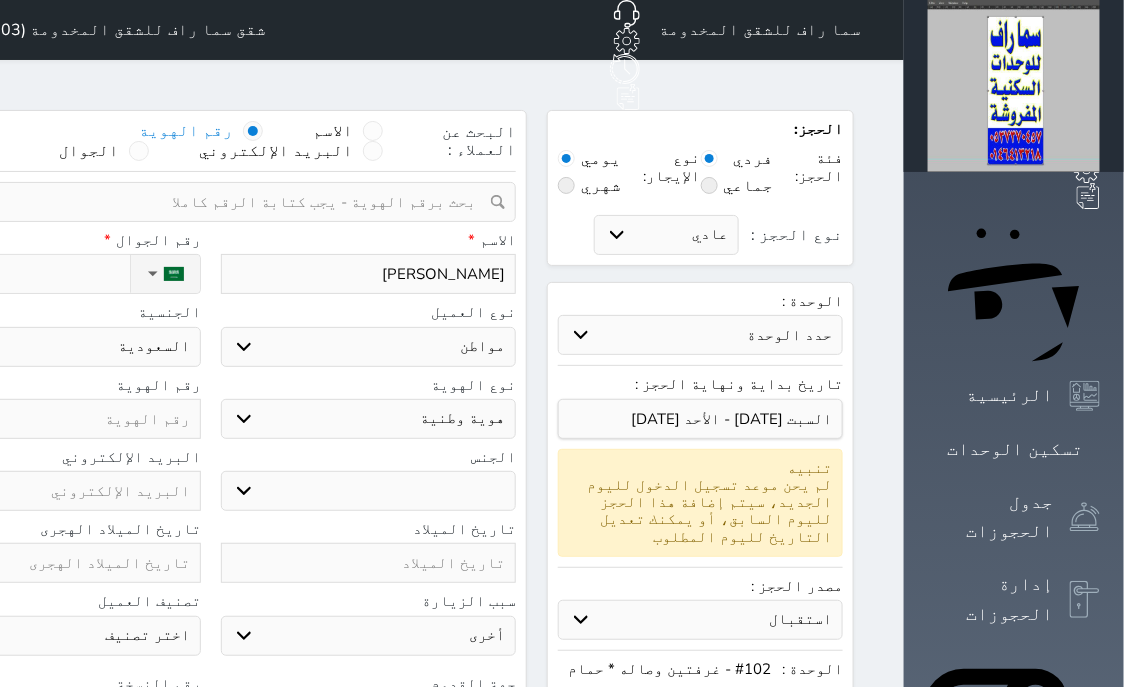 click on "هوية وطنية" at bounding box center [0, 0] 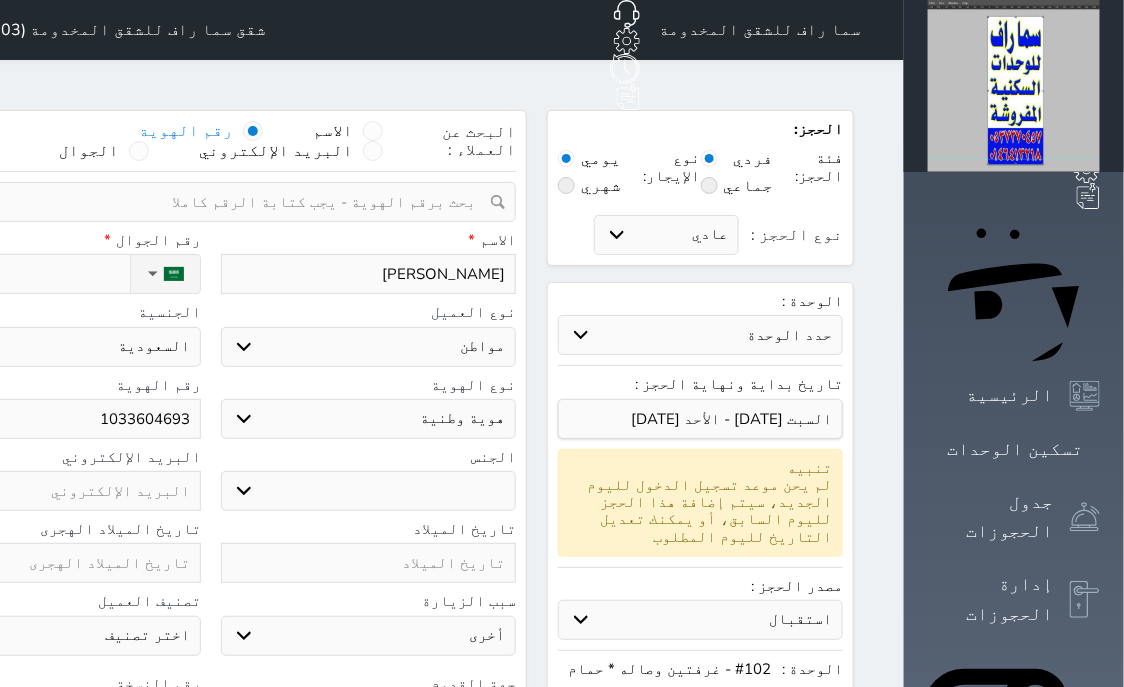 click on "نوع الحجز :" at bounding box center [17, 274] 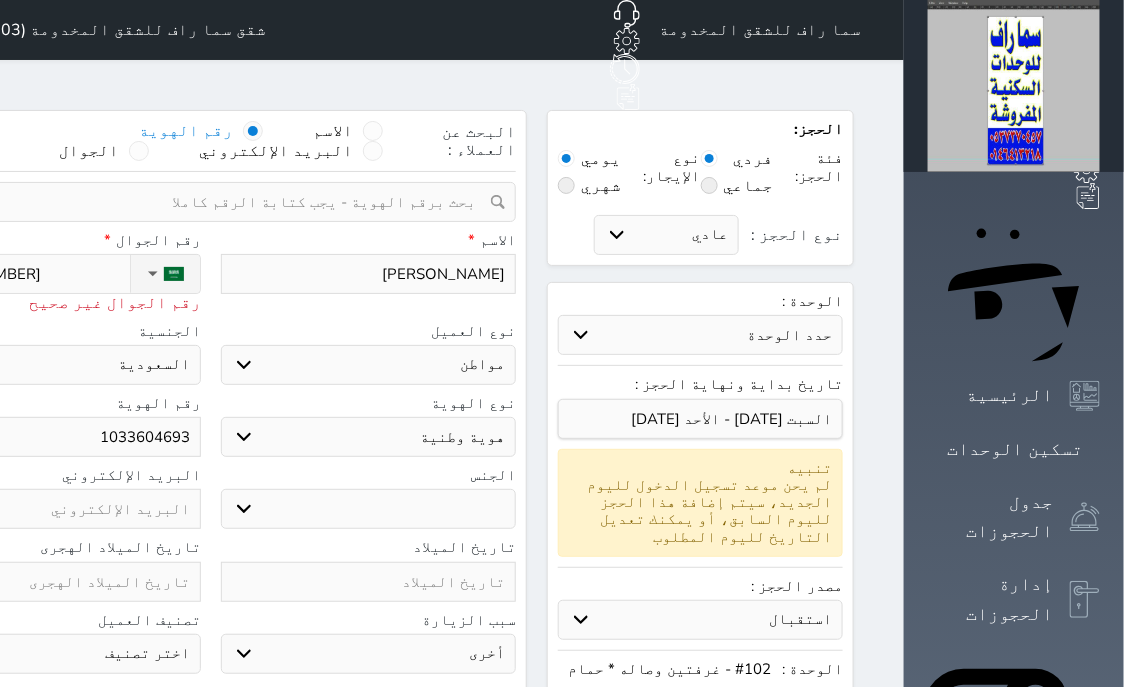 drag, startPoint x: 178, startPoint y: 221, endPoint x: 189, endPoint y: 221, distance: 11 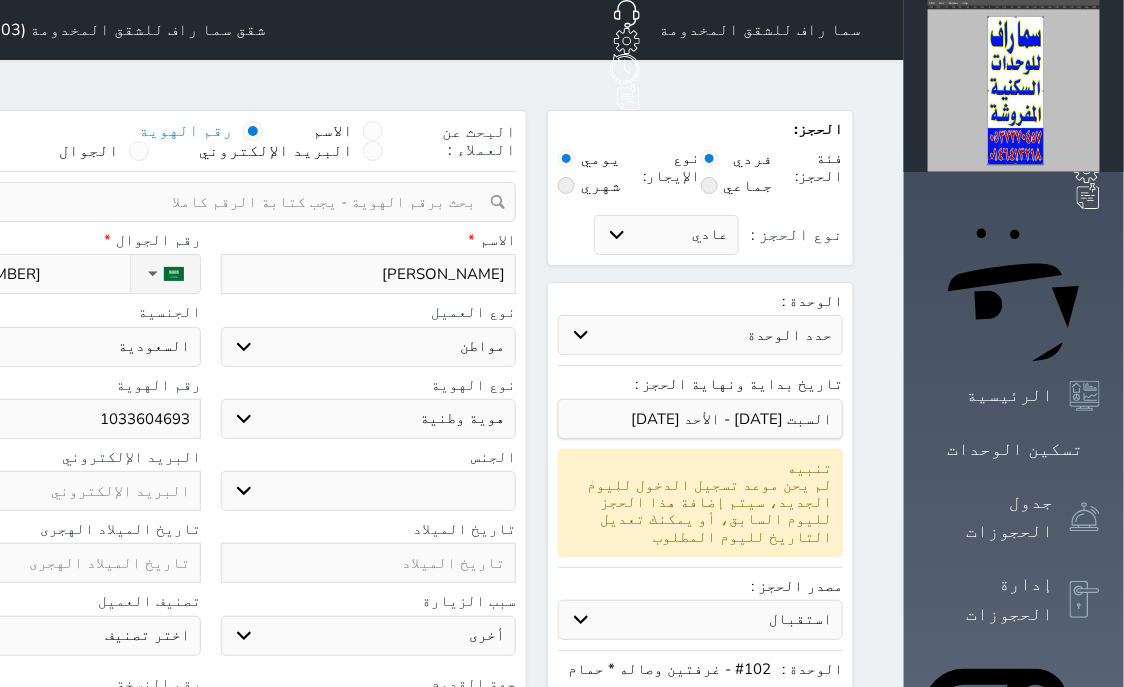 click at bounding box center [53, 563] 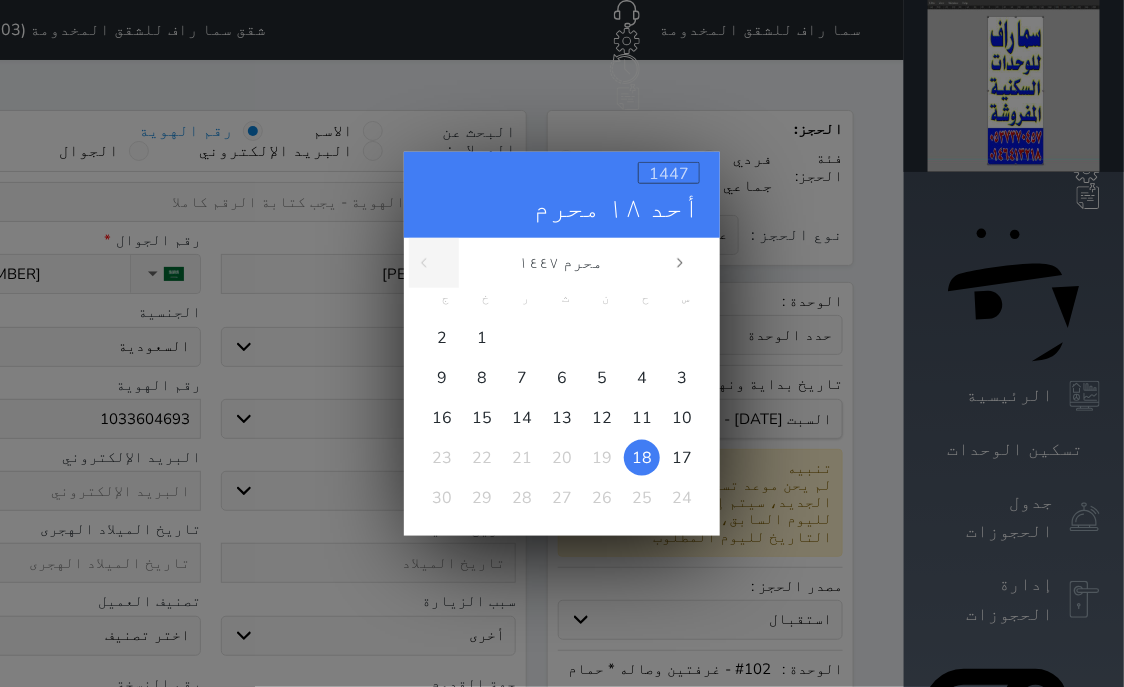 click on "1447" at bounding box center (669, 173) 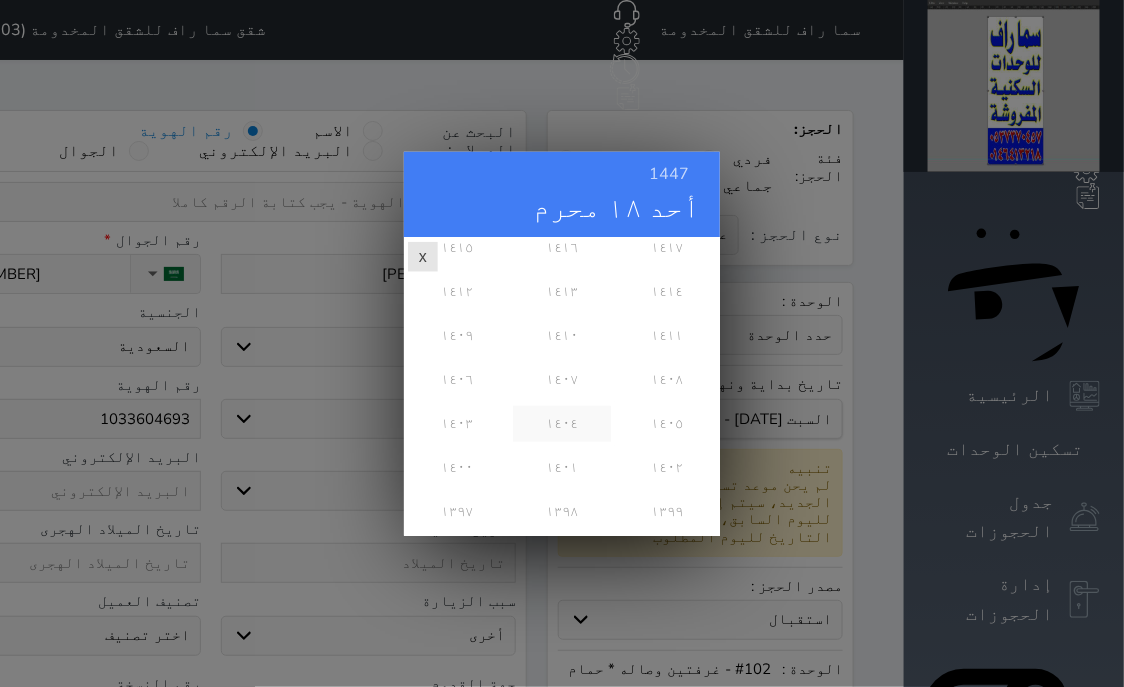 scroll, scrollTop: 643, scrollLeft: 0, axis: vertical 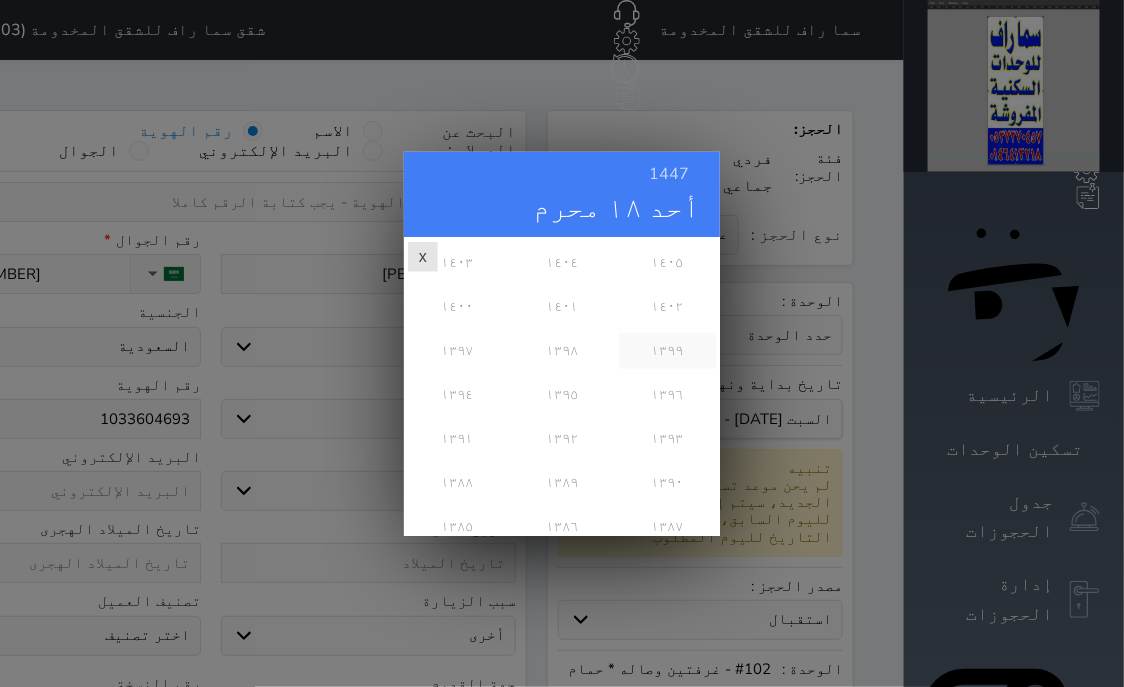 click on "١٣٩٩" at bounding box center [667, 350] 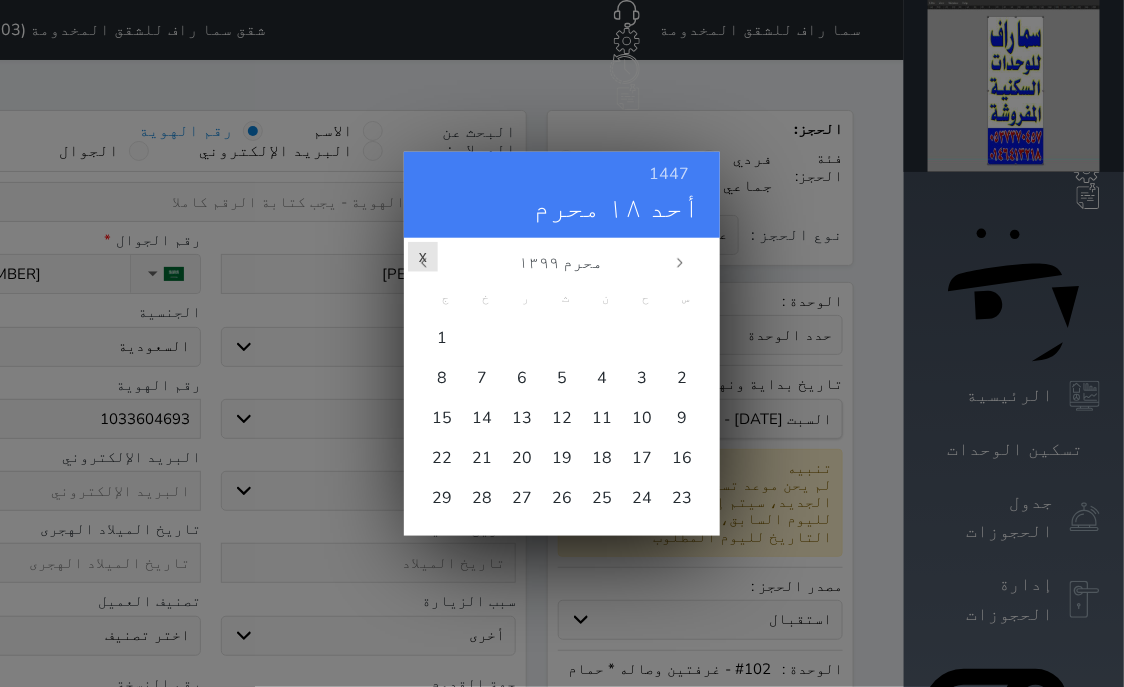 scroll, scrollTop: 0, scrollLeft: 0, axis: both 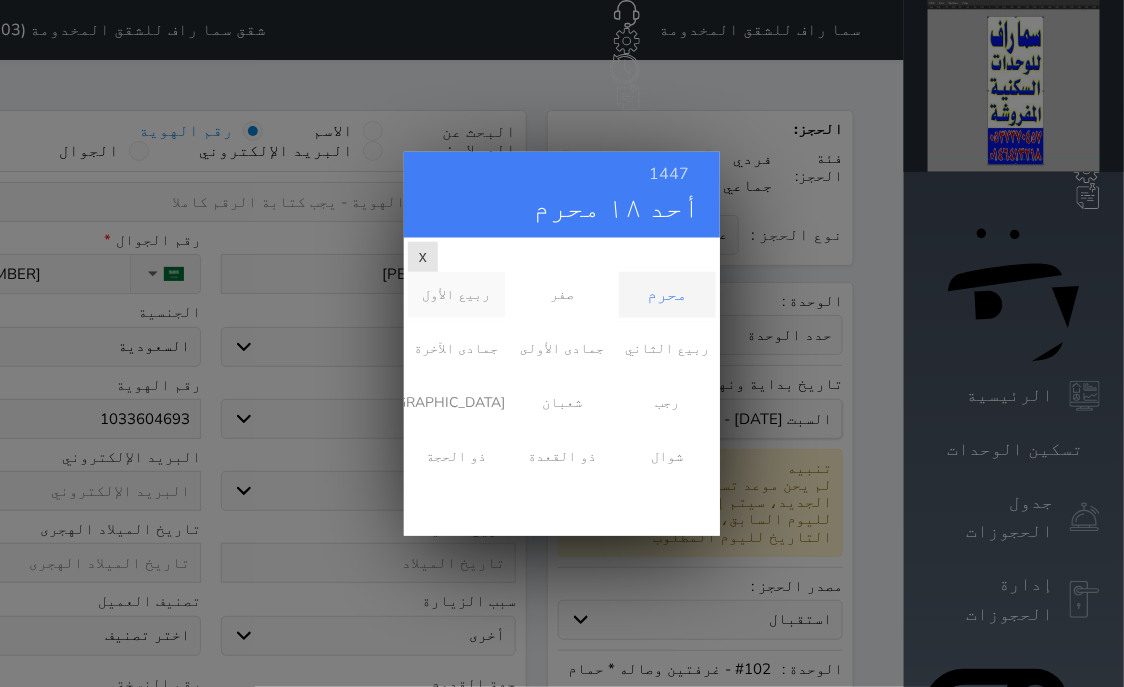 click on "ربيع الأول" at bounding box center [456, 294] 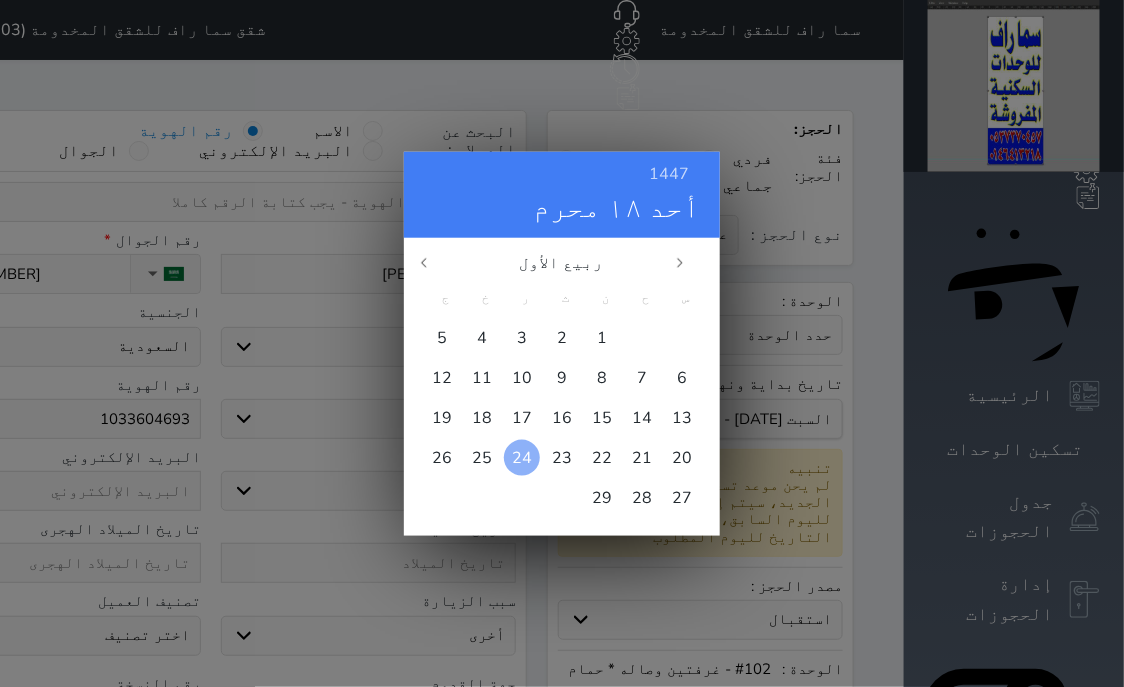 click on "24" at bounding box center (522, 457) 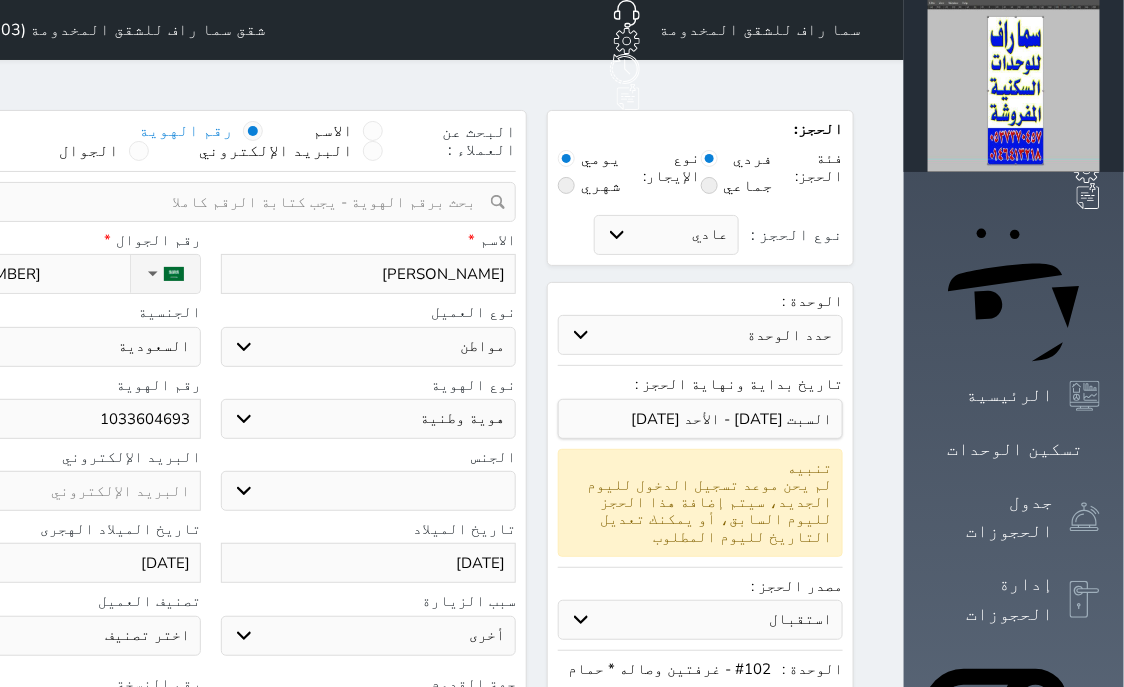 click at bounding box center [53, 718] 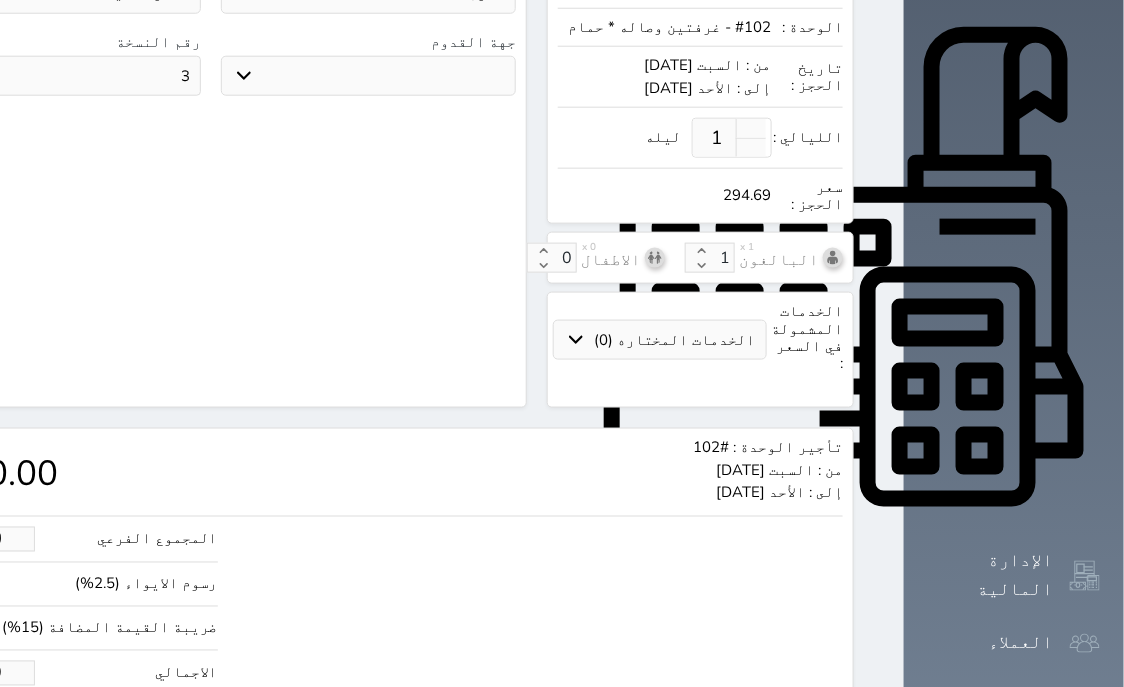scroll, scrollTop: 665, scrollLeft: 0, axis: vertical 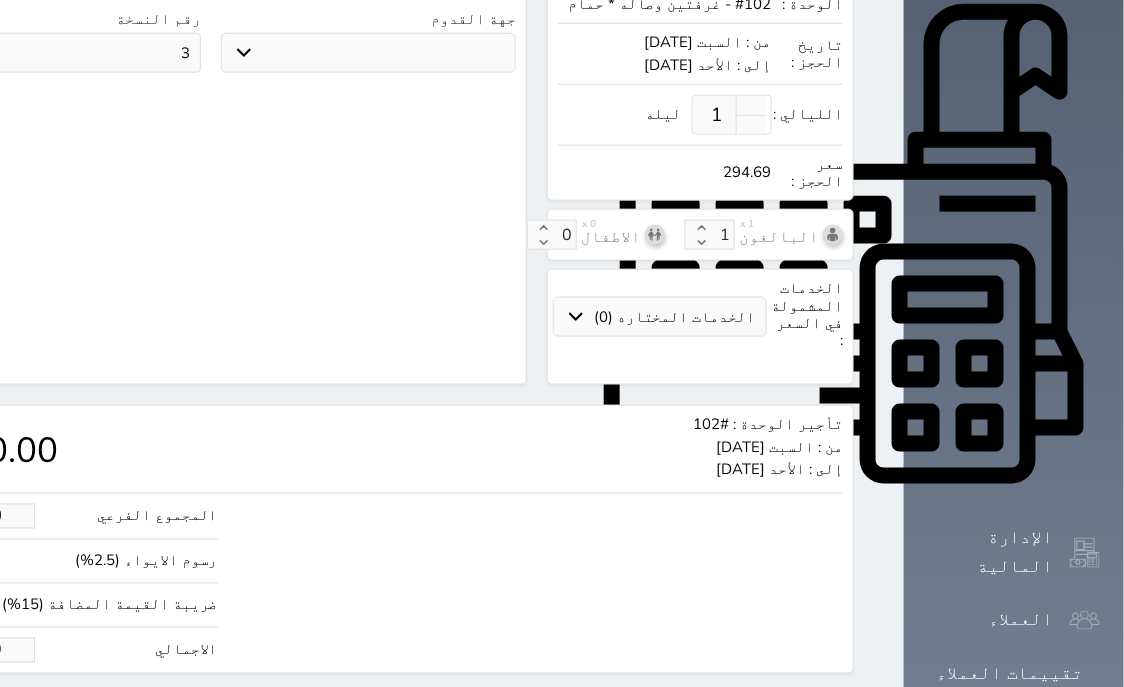 drag, startPoint x: 138, startPoint y: 576, endPoint x: 19, endPoint y: 600, distance: 121.39605 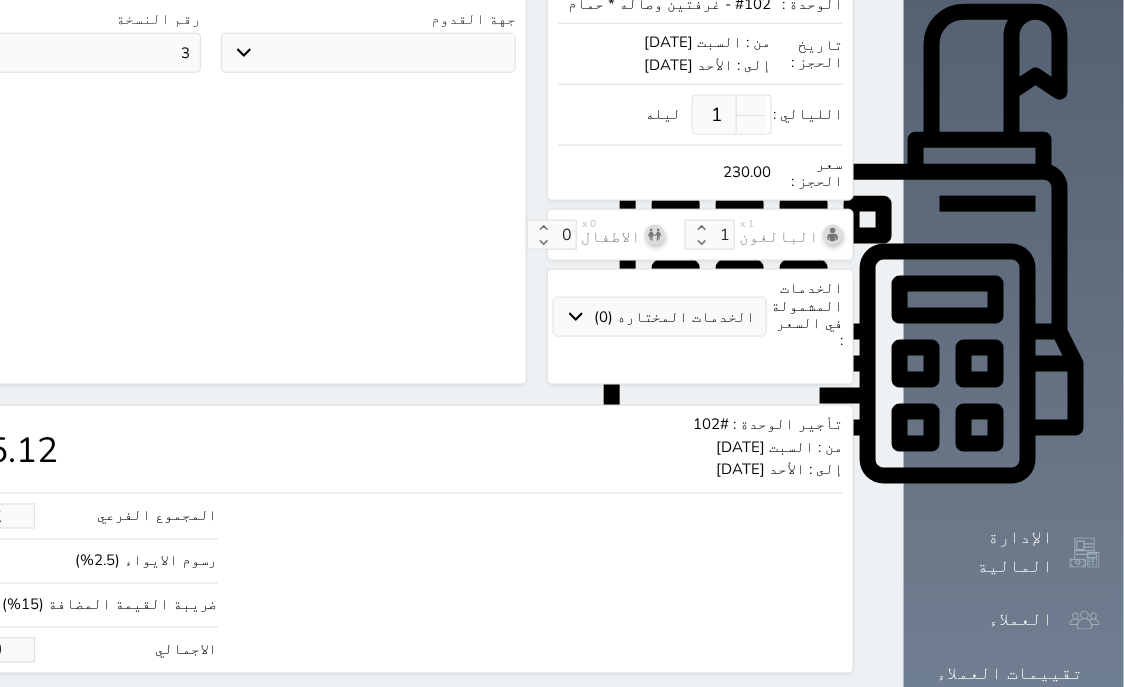 click on "حجز" at bounding box center (-13, 711) 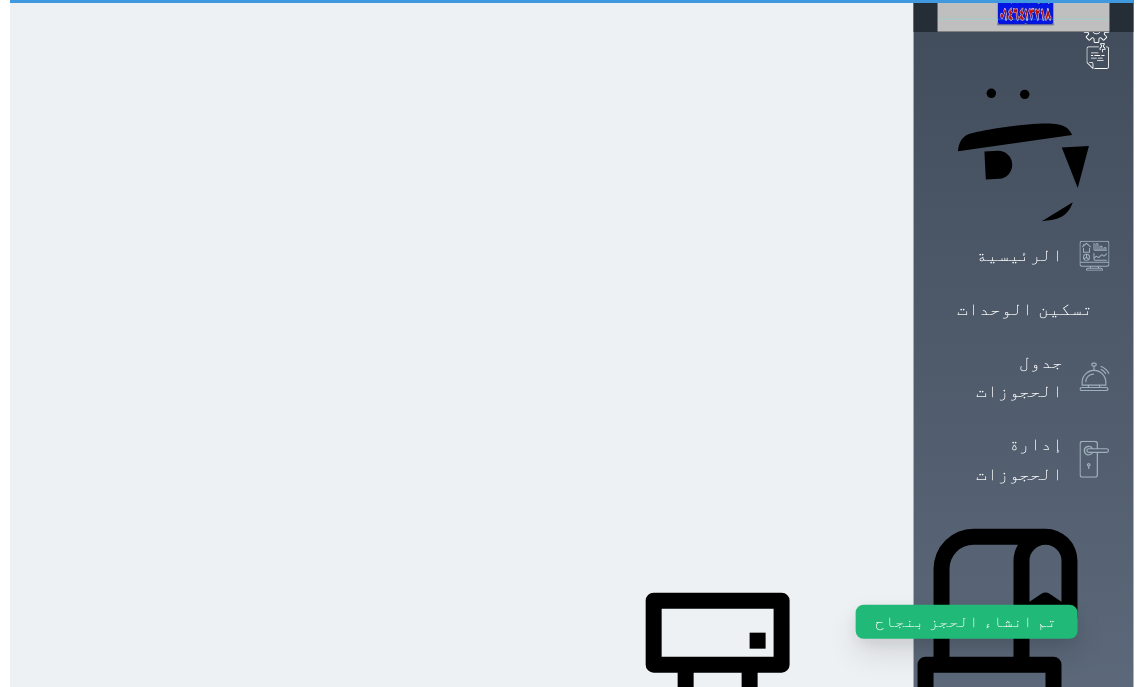 scroll, scrollTop: 0, scrollLeft: 0, axis: both 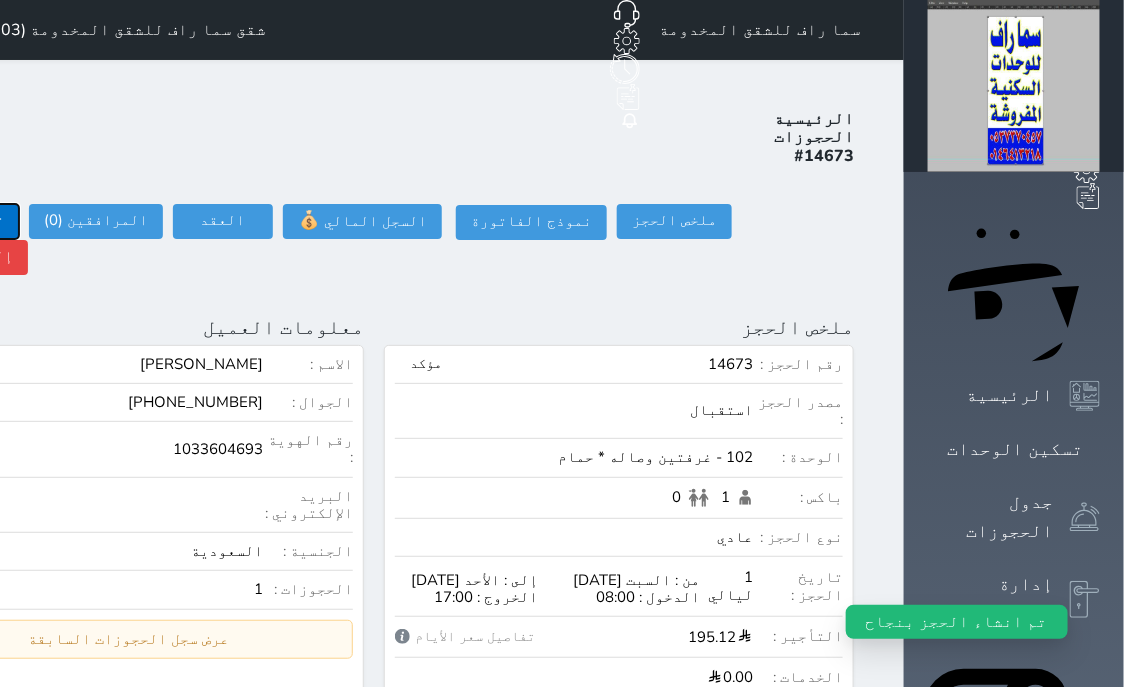 click on "تسجيل دخول" at bounding box center (-39, 221) 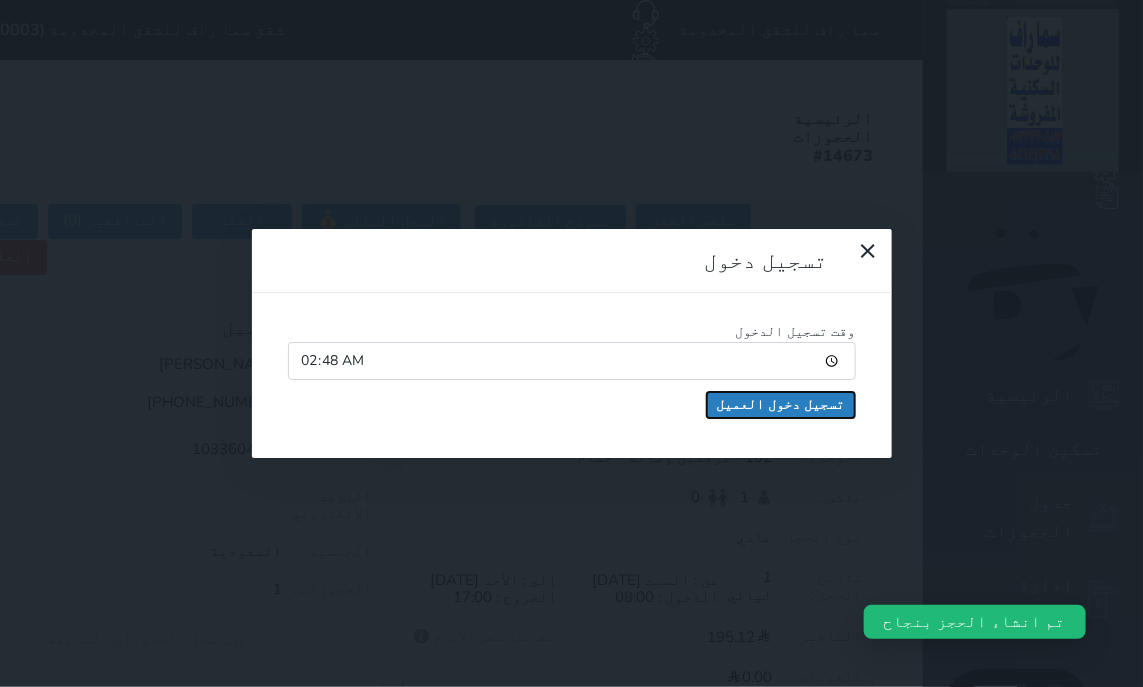 click on "تسجيل دخول العميل" at bounding box center [781, 405] 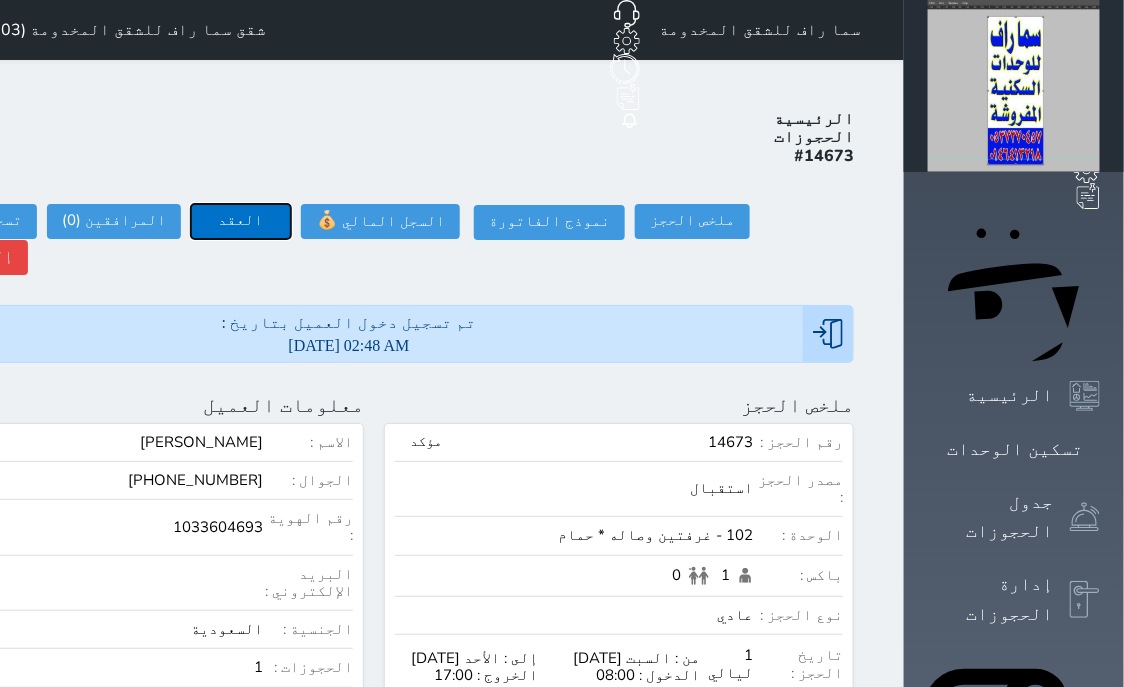 click on "العقد" at bounding box center (241, 221) 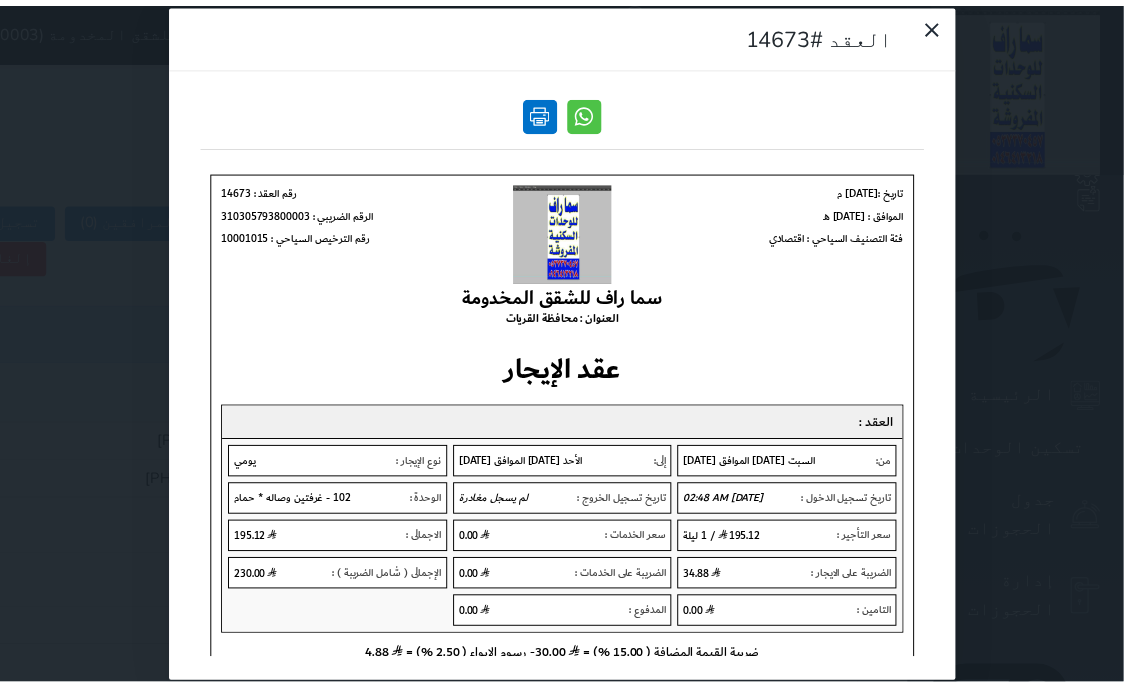 scroll, scrollTop: 0, scrollLeft: 0, axis: both 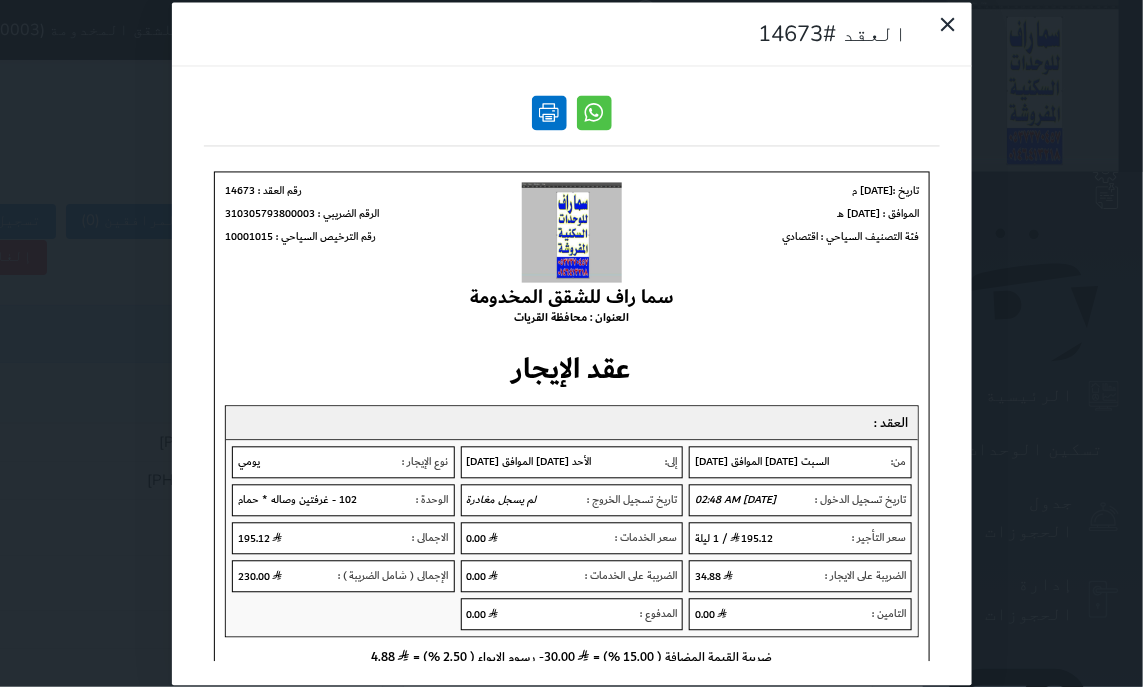 click at bounding box center (549, 112) 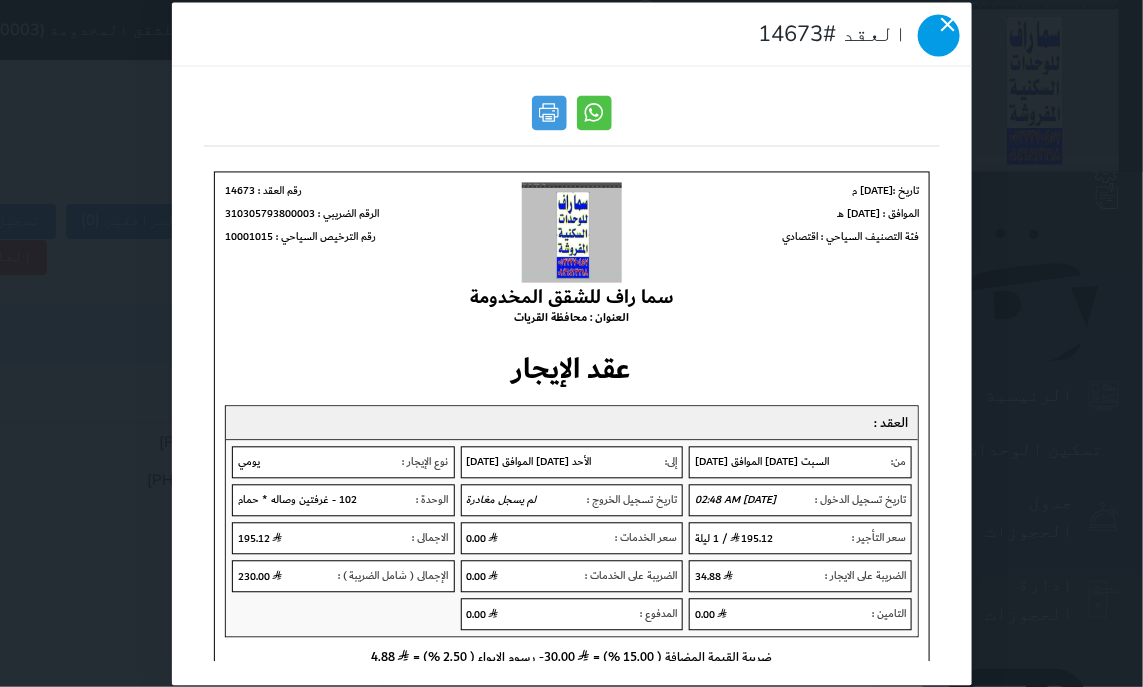 click 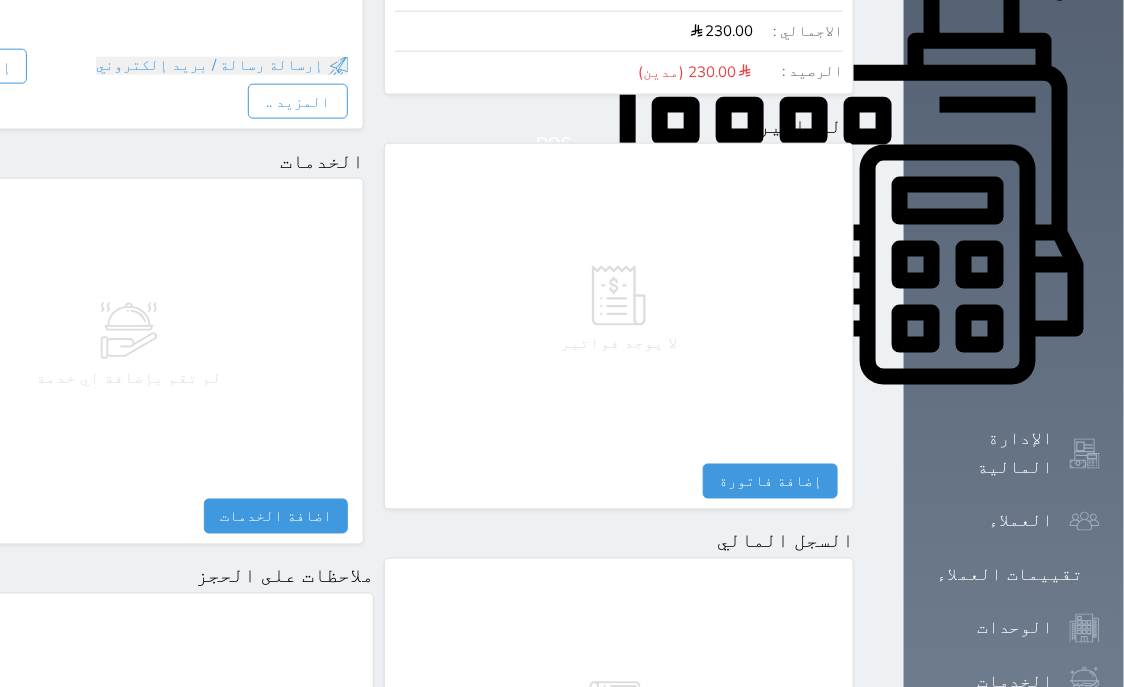 scroll, scrollTop: 1095, scrollLeft: 0, axis: vertical 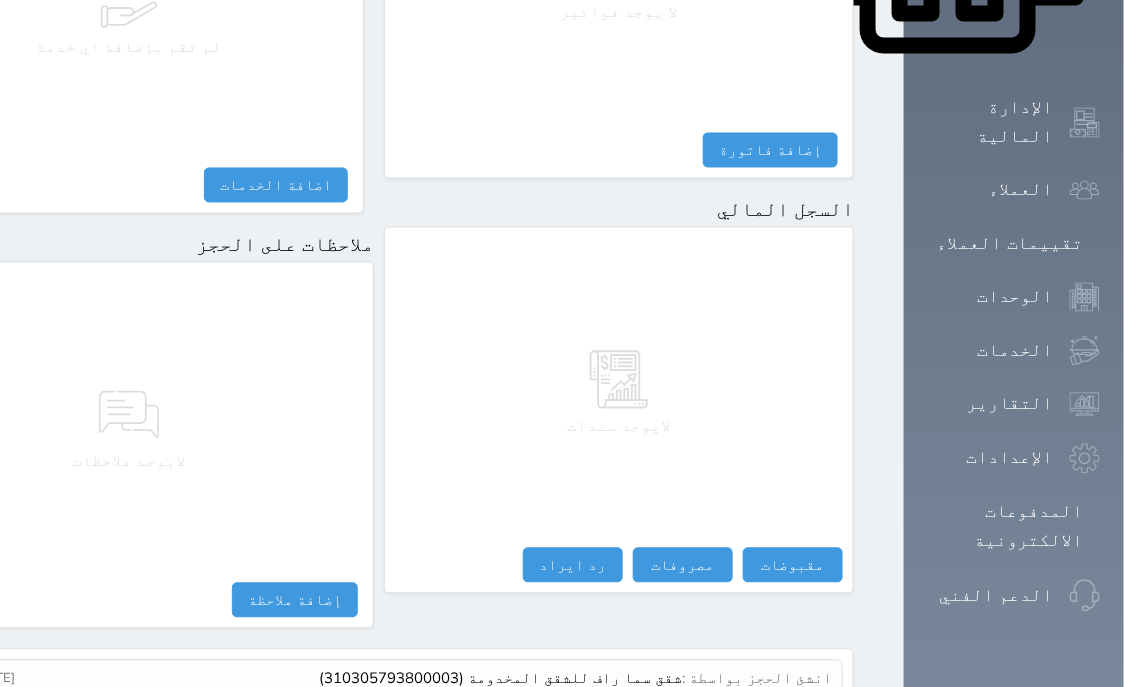 click on "عرض سجل شموس" at bounding box center (778, 726) 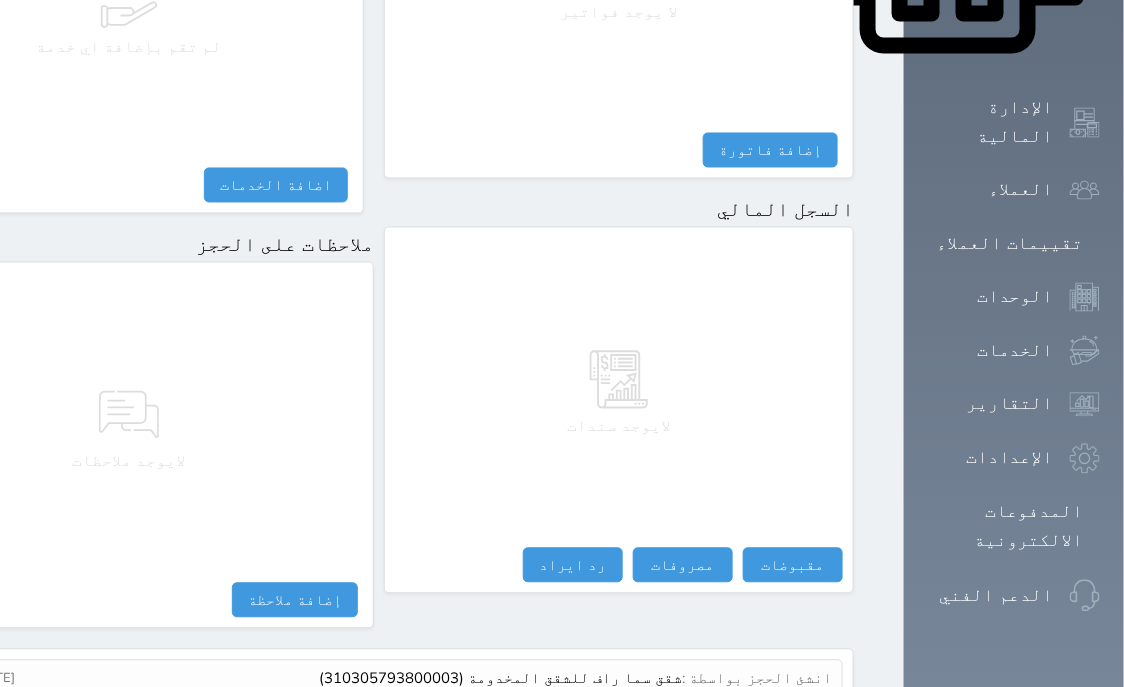 click on "عرض سجل شموس" at bounding box center [778, 726] 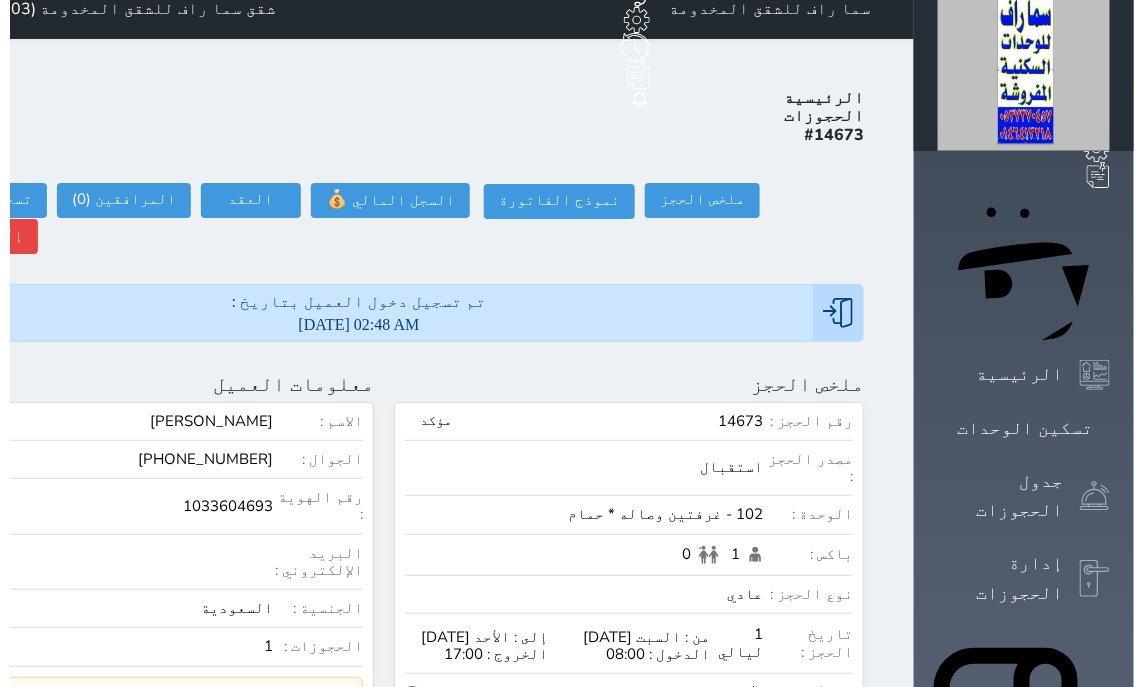 scroll, scrollTop: 0, scrollLeft: 0, axis: both 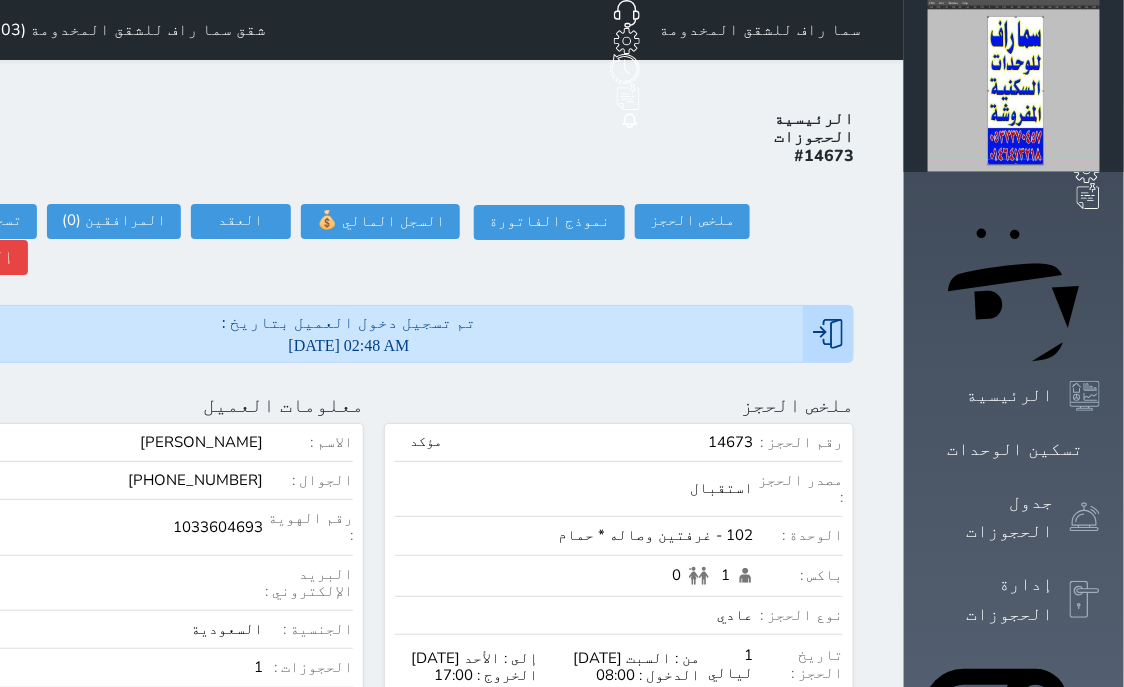 click at bounding box center [-89, 405] 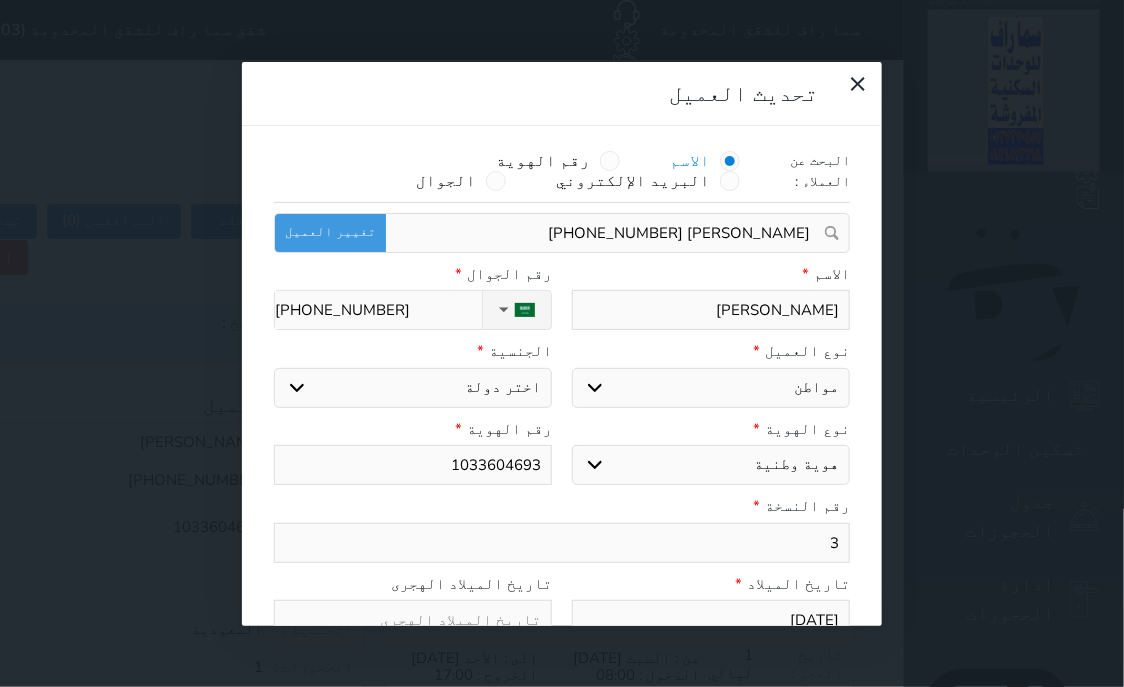 scroll, scrollTop: 200, scrollLeft: 0, axis: vertical 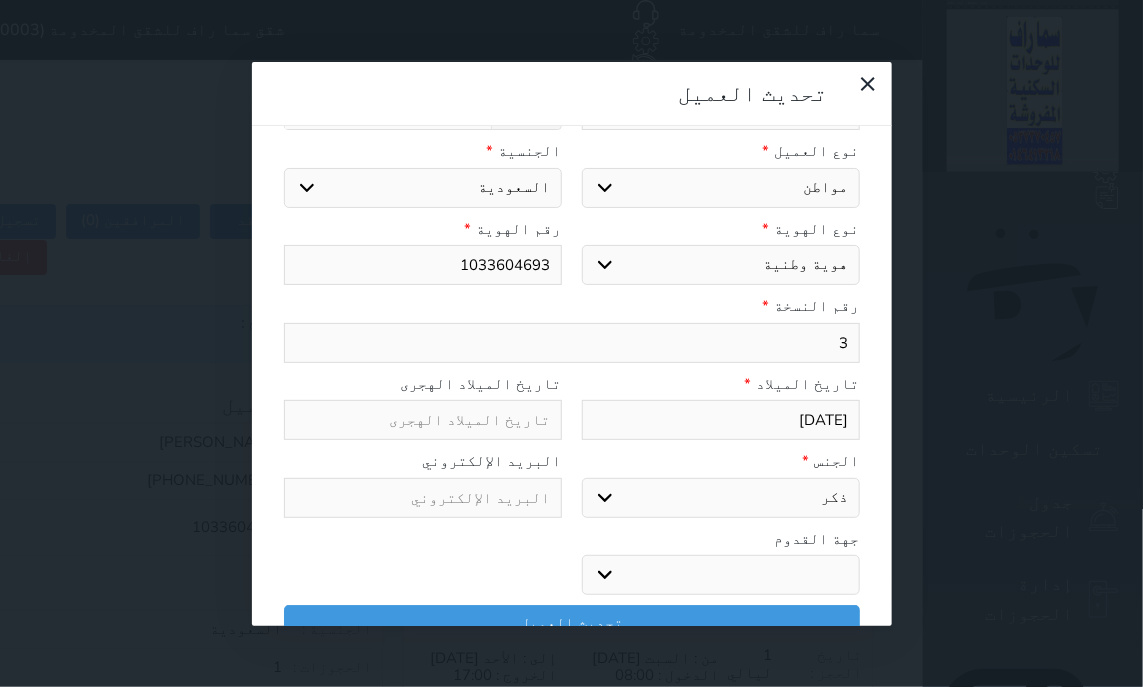 drag, startPoint x: 838, startPoint y: 269, endPoint x: 1001, endPoint y: 264, distance: 163.07668 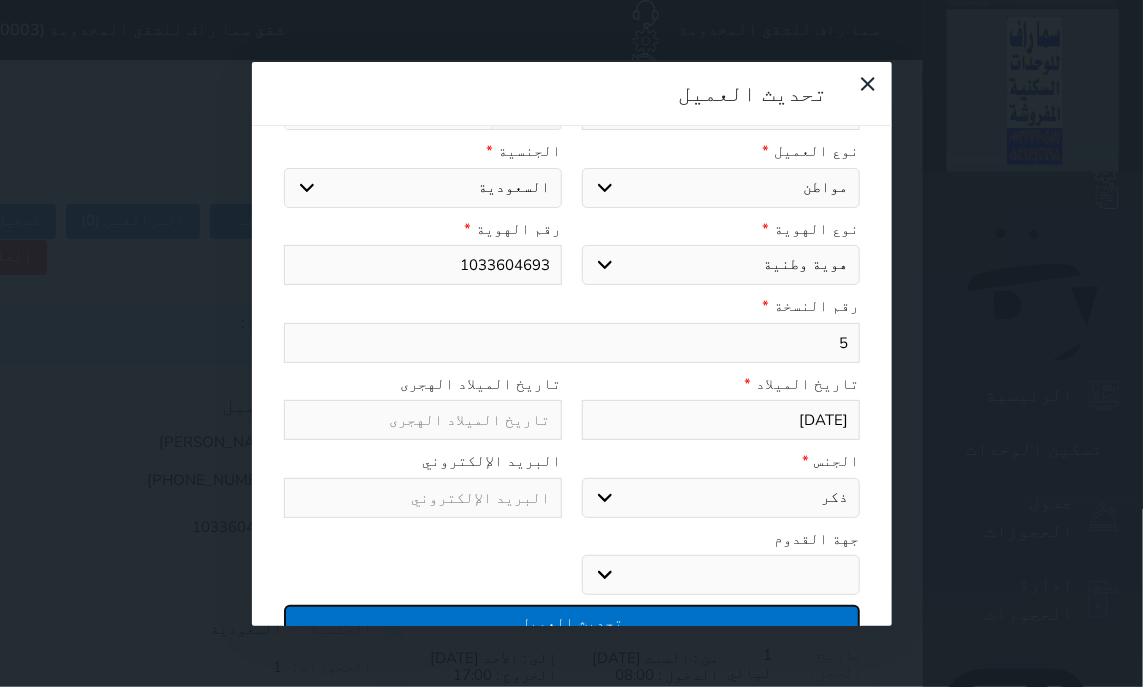 click on "تحديث العميل" at bounding box center [572, 622] 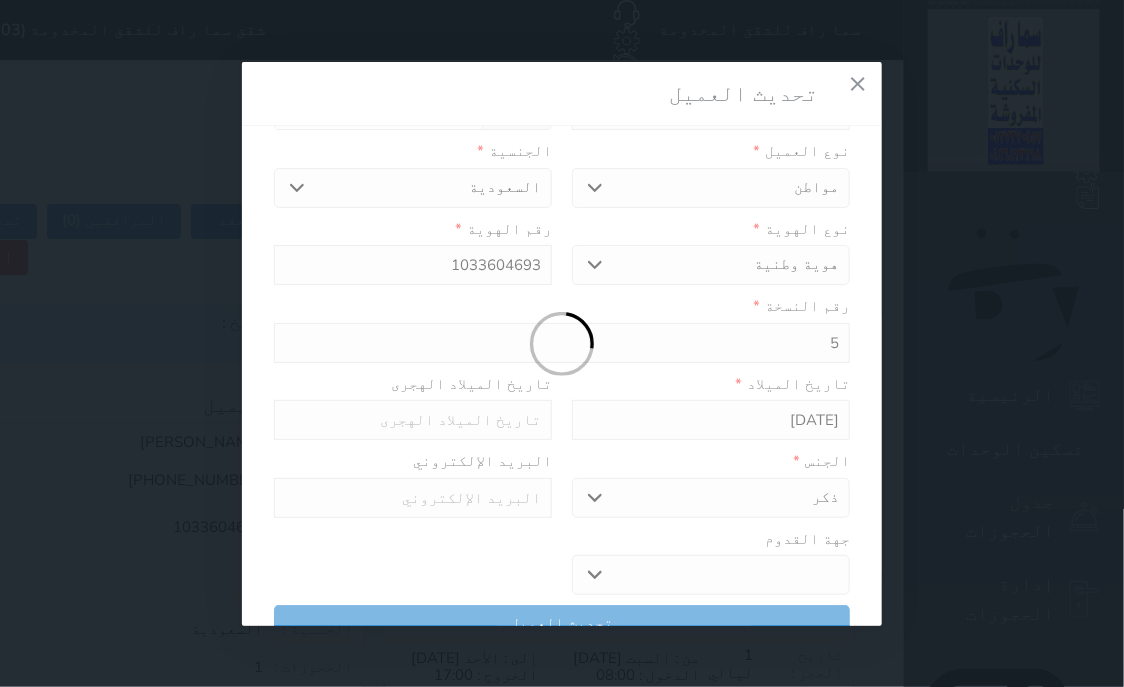 scroll, scrollTop: 200, scrollLeft: 0, axis: vertical 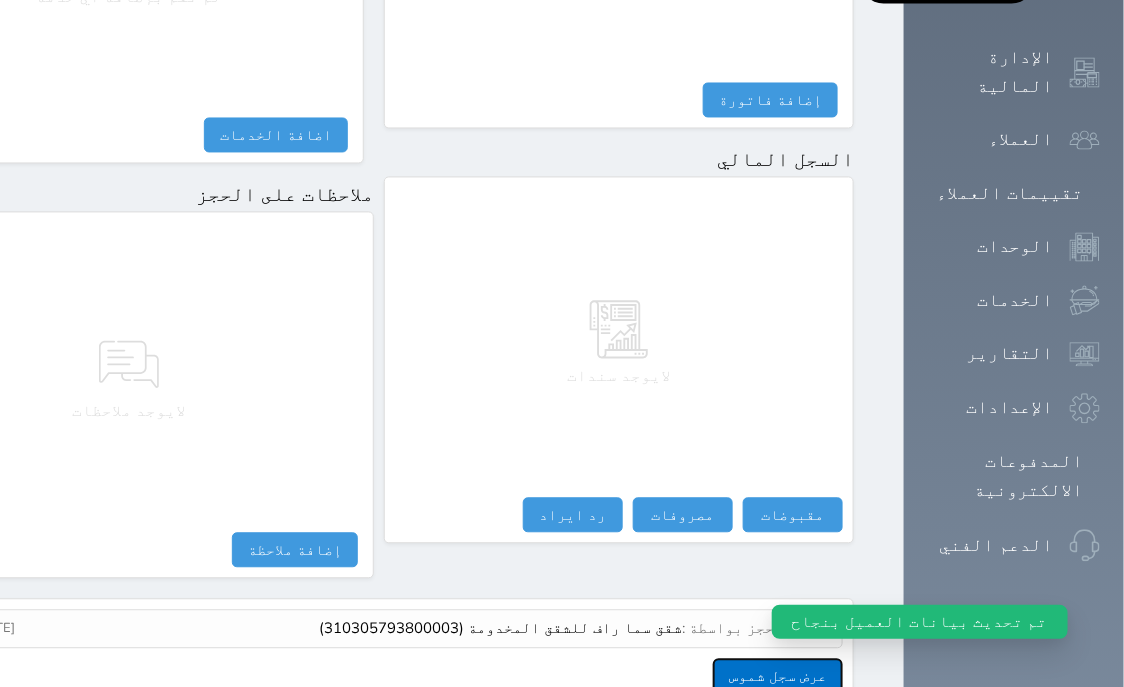 click on "عرض سجل شموس" at bounding box center [778, 676] 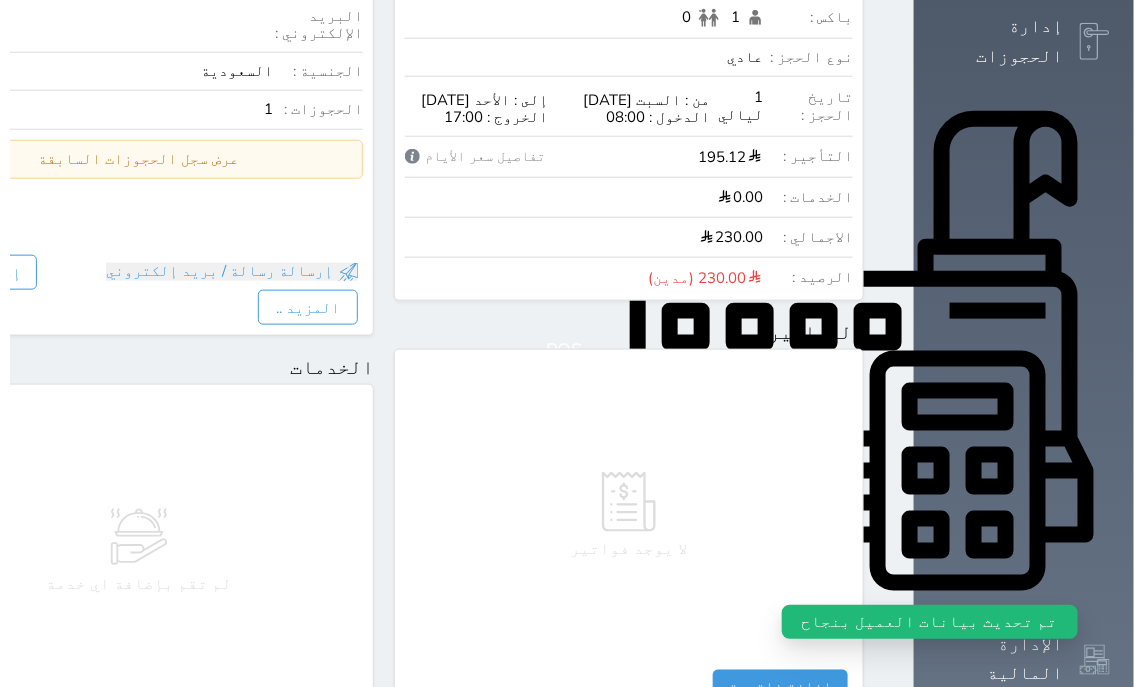 scroll, scrollTop: 0, scrollLeft: 0, axis: both 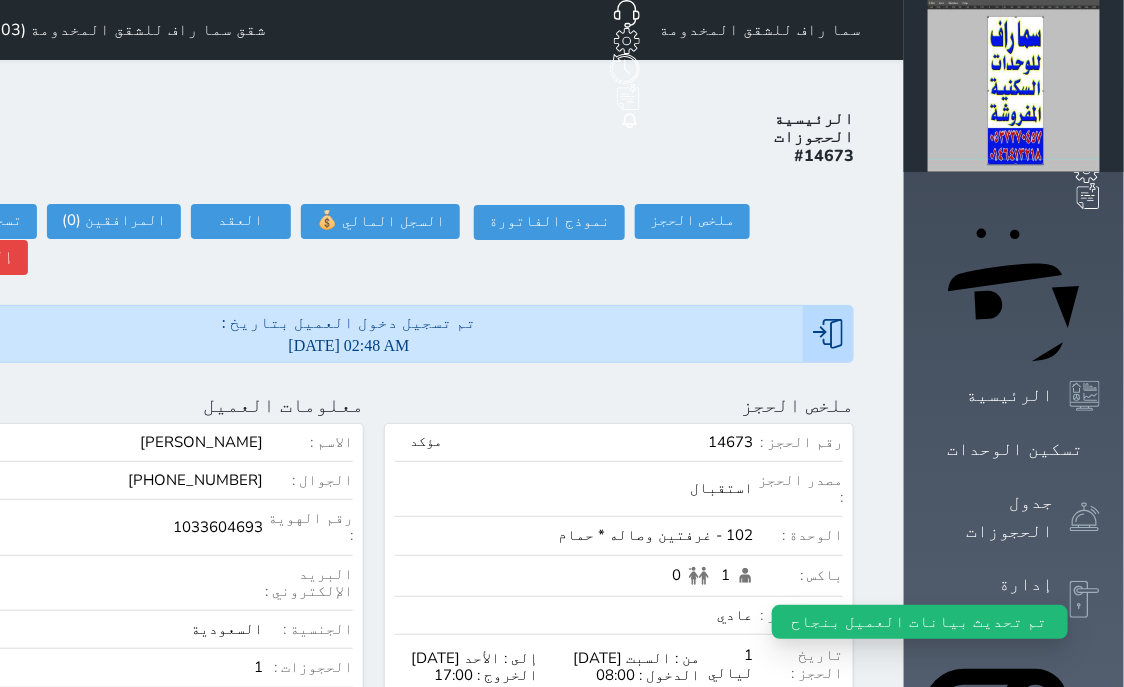 click at bounding box center [-89, 405] 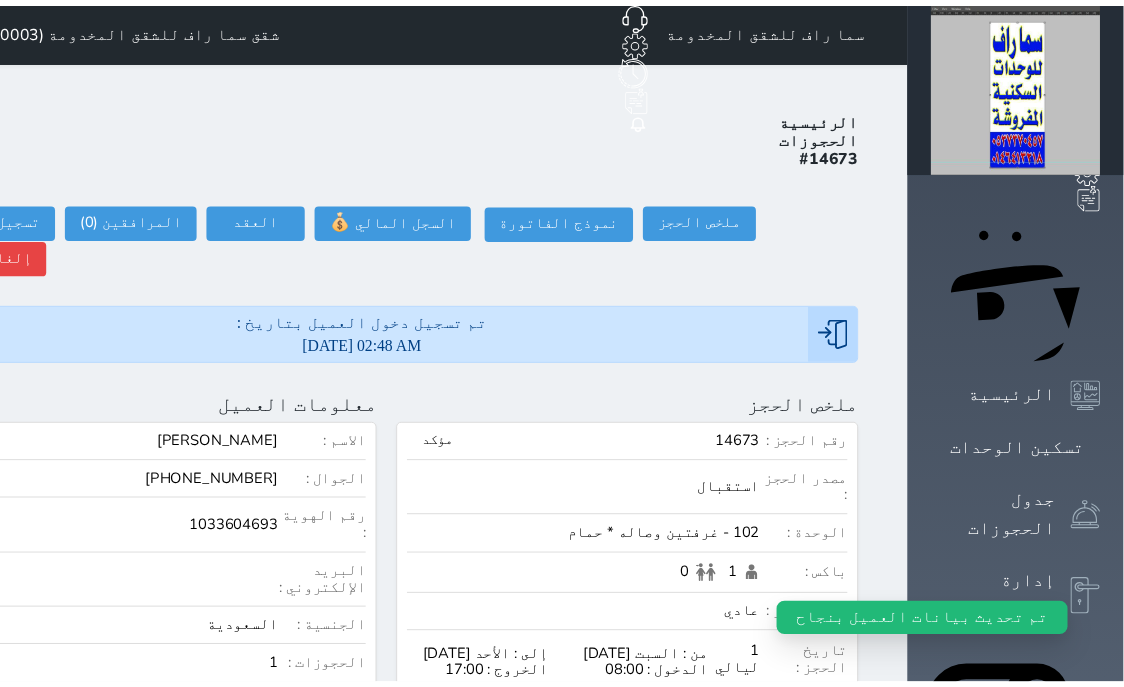 scroll, scrollTop: 200, scrollLeft: 0, axis: vertical 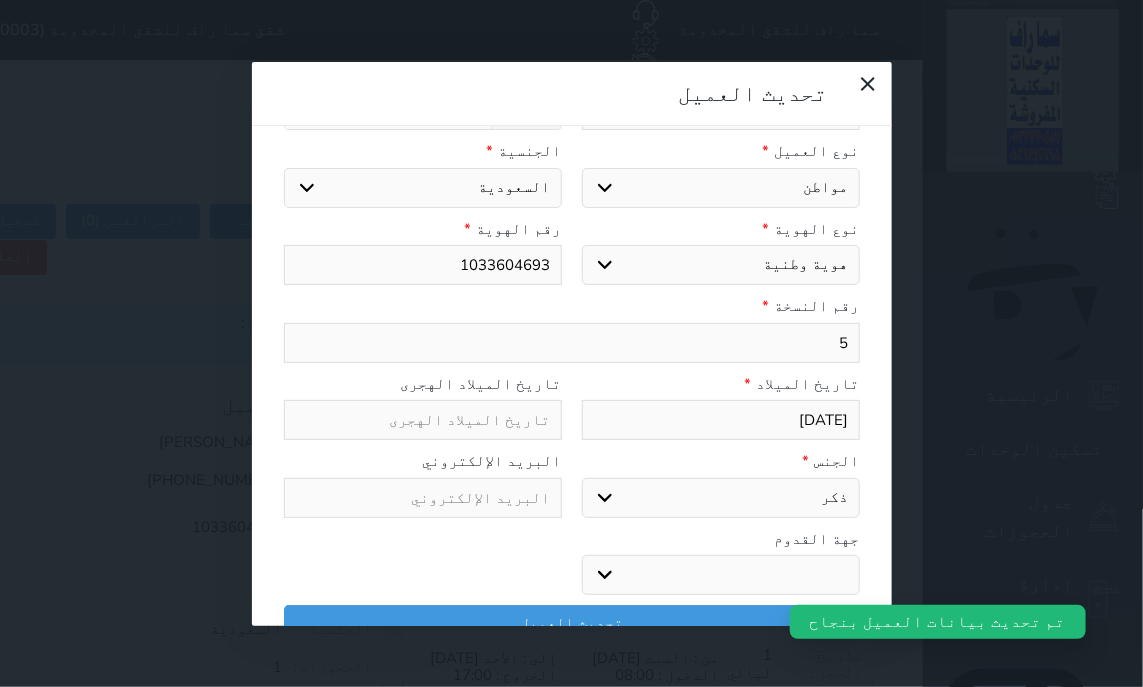 drag, startPoint x: 844, startPoint y: 260, endPoint x: 939, endPoint y: 257, distance: 95.047356 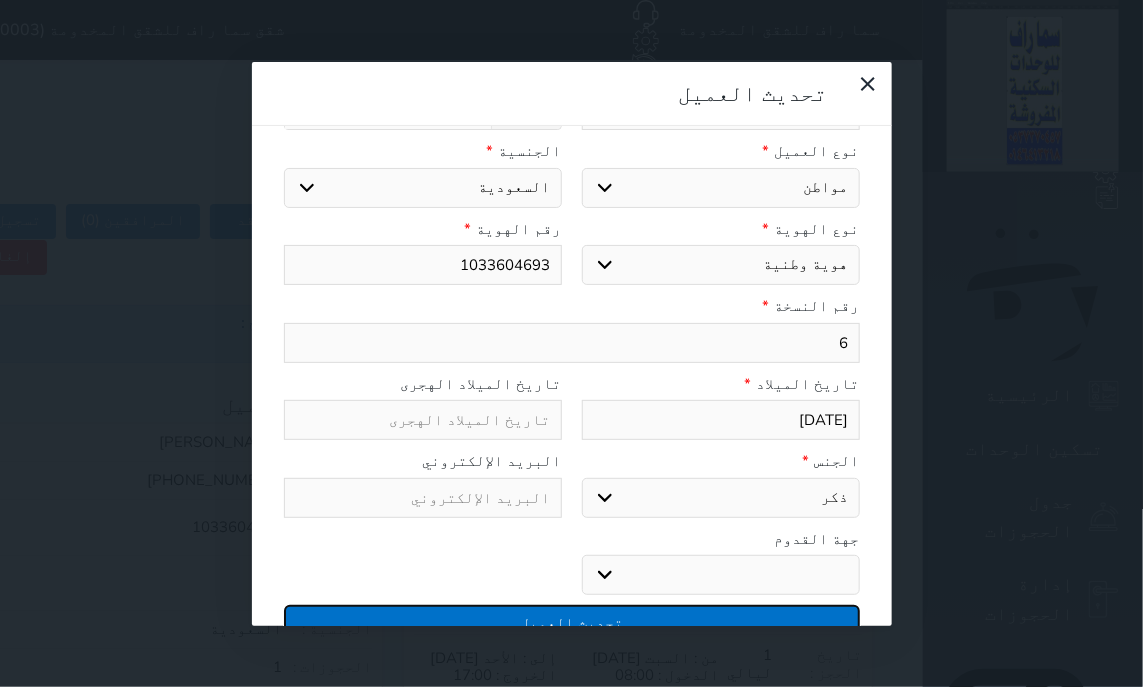 click on "تحديث العميل" at bounding box center (572, 622) 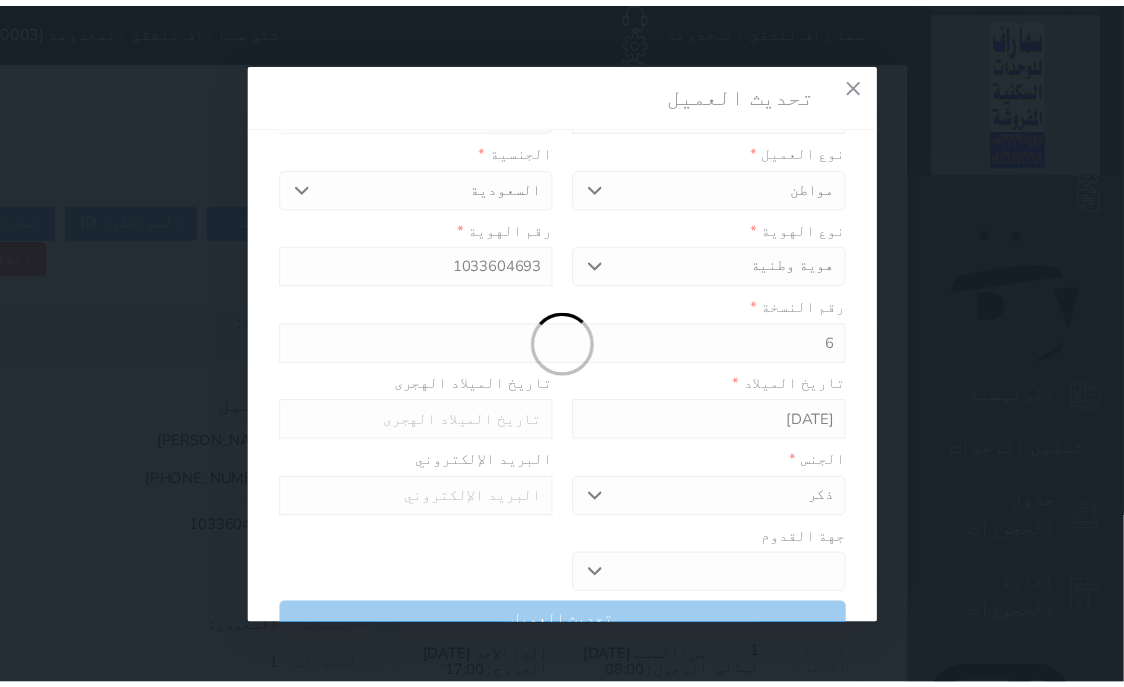 scroll, scrollTop: 200, scrollLeft: 0, axis: vertical 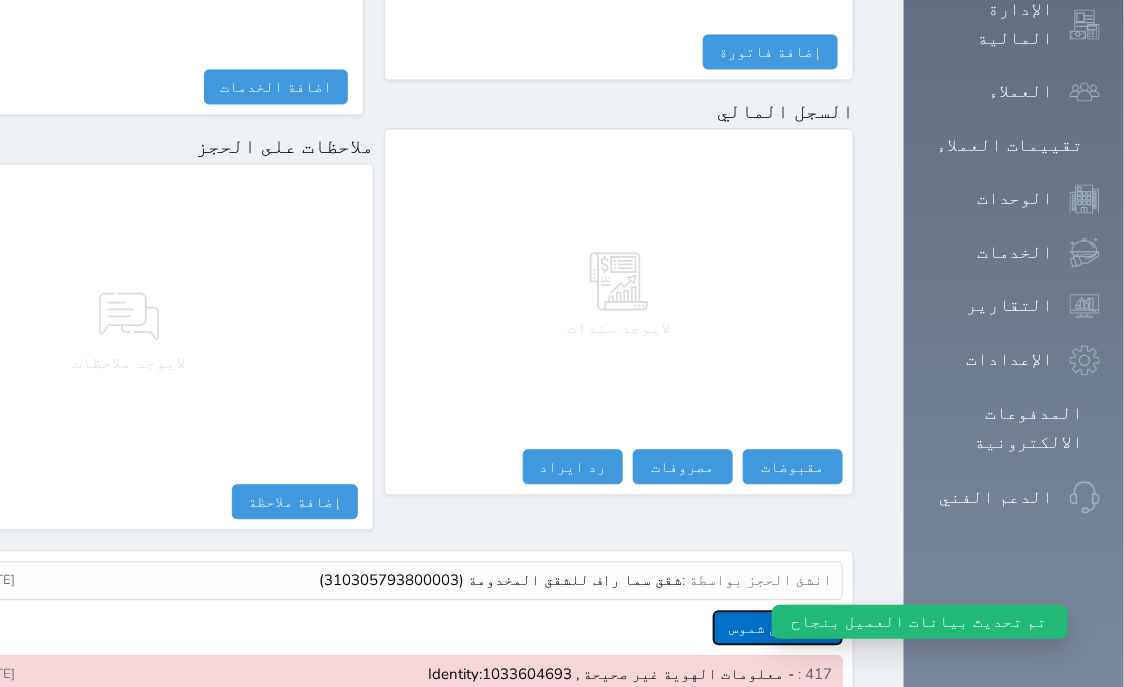 click on "عرض سجل شموس" at bounding box center (778, 627) 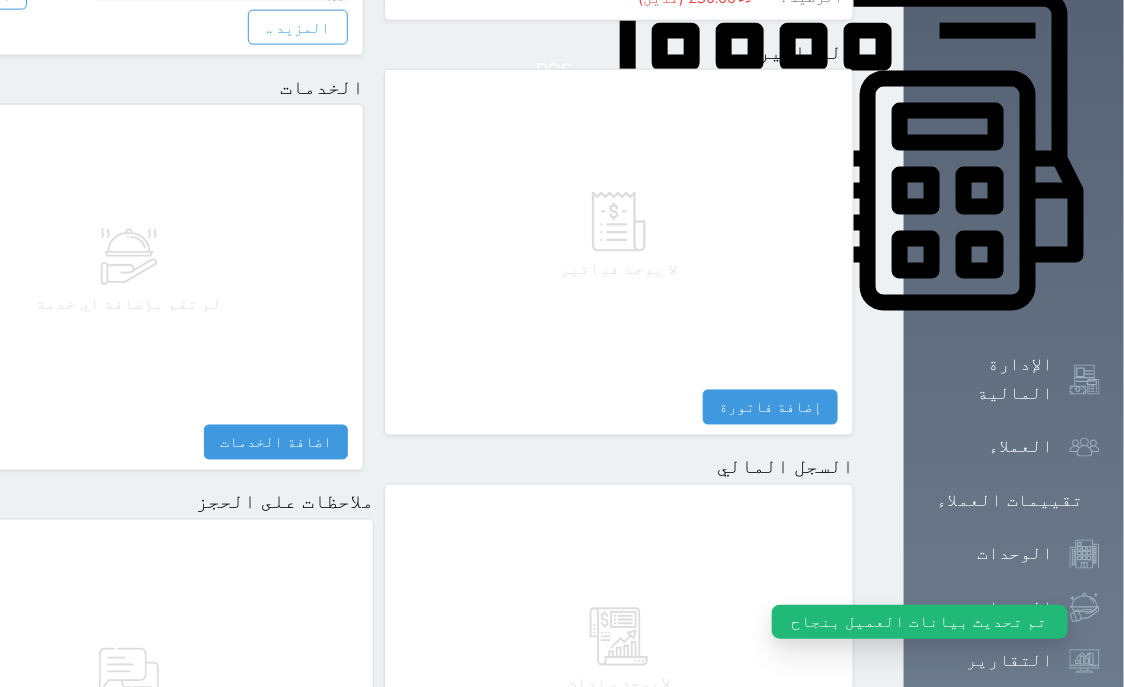 scroll, scrollTop: 1018, scrollLeft: 0, axis: vertical 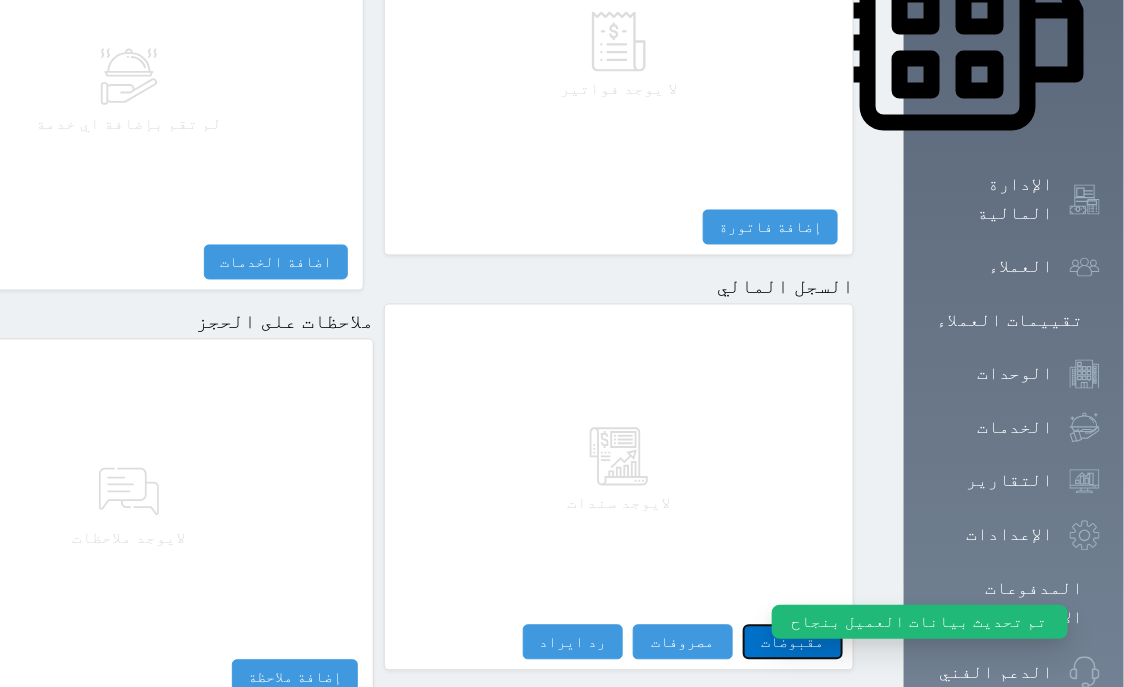 click on "مقبوضات" at bounding box center (793, 642) 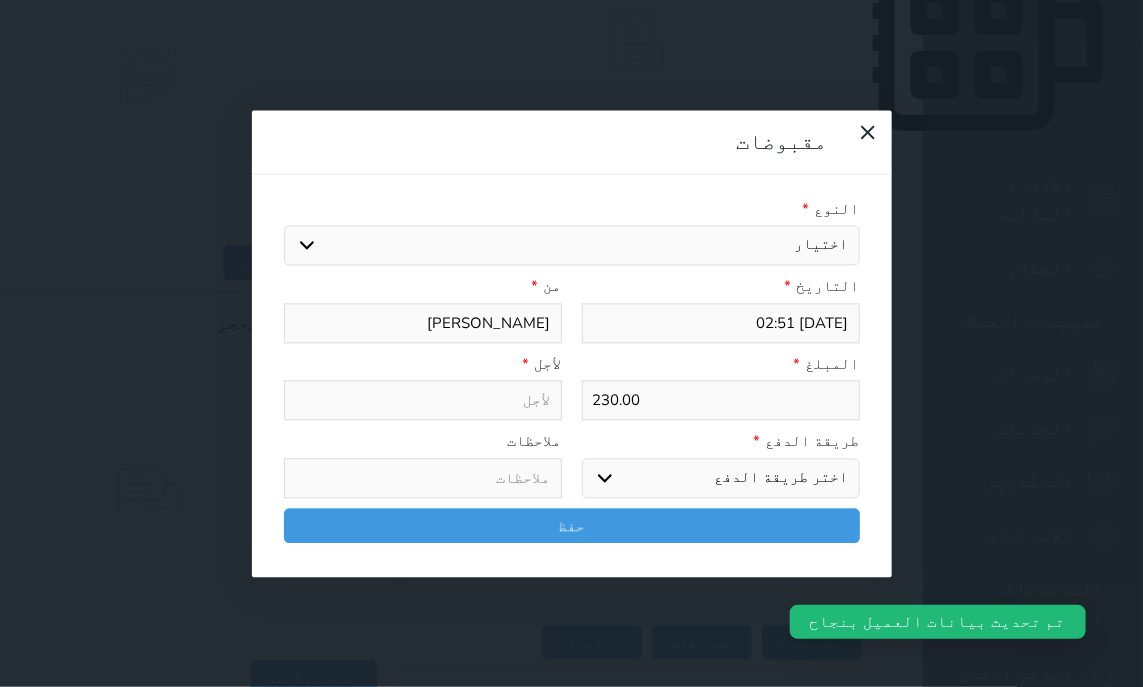 click on "اختيار   مقبوضات عامة قيمة إيجار فواتير تامين عربون لا ينطبق آخر مغسلة واي فاي - الإنترنت مواقف السيارات طعام الأغذية والمشروبات مشروبات المشروبات الباردة المشروبات الساخنة الإفطار غداء عشاء مخبز و كعك حمام سباحة الصالة الرياضية سبا و خدمات الجمال اختيار وإسقاط (خدمات النقل) ميني بار كابل - تلفزيون سرير إضافي تصفيف الشعر التسوق خدمات الجولات السياحية المنظمة خدمات الدليل السياحي" at bounding box center (572, 246) 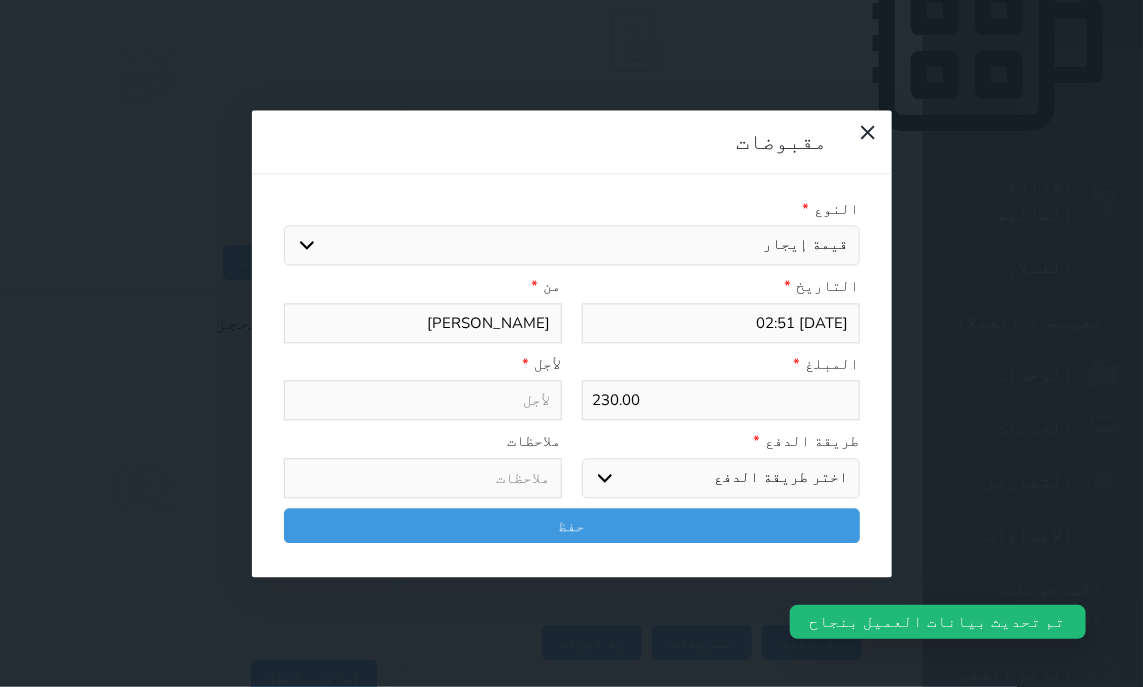 click on "قيمة إيجار" at bounding box center (0, 0) 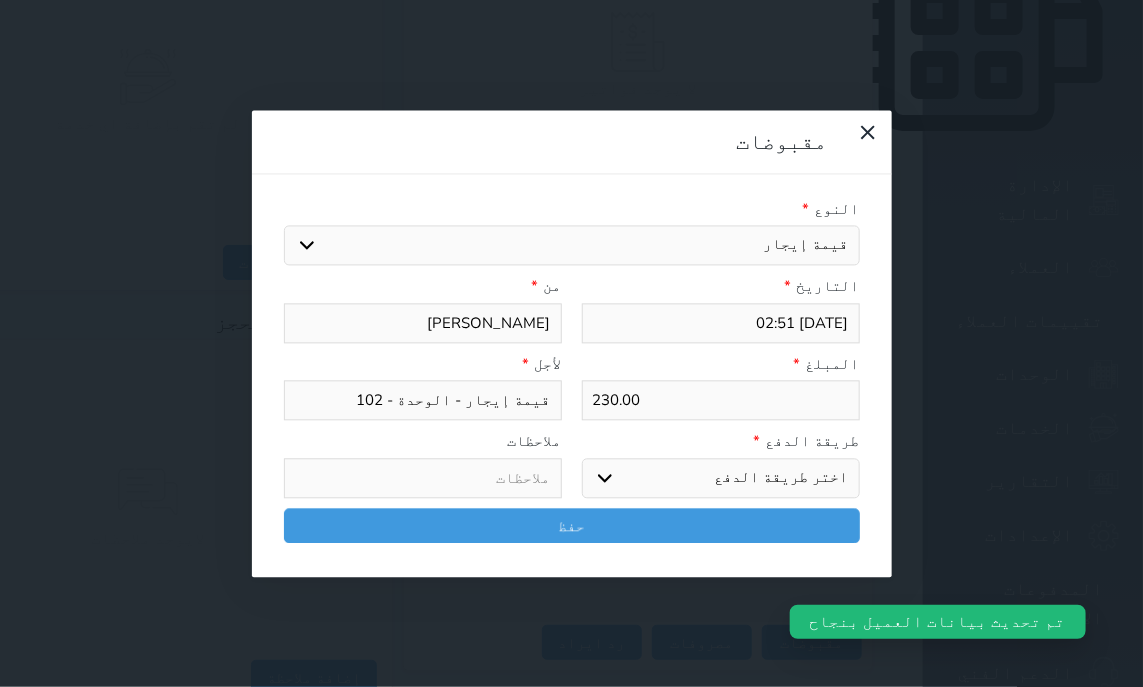 click on "اختر طريقة الدفع   دفع نقدى   تحويل بنكى   مدى   بطاقة ائتمان   آجل" at bounding box center [721, 478] 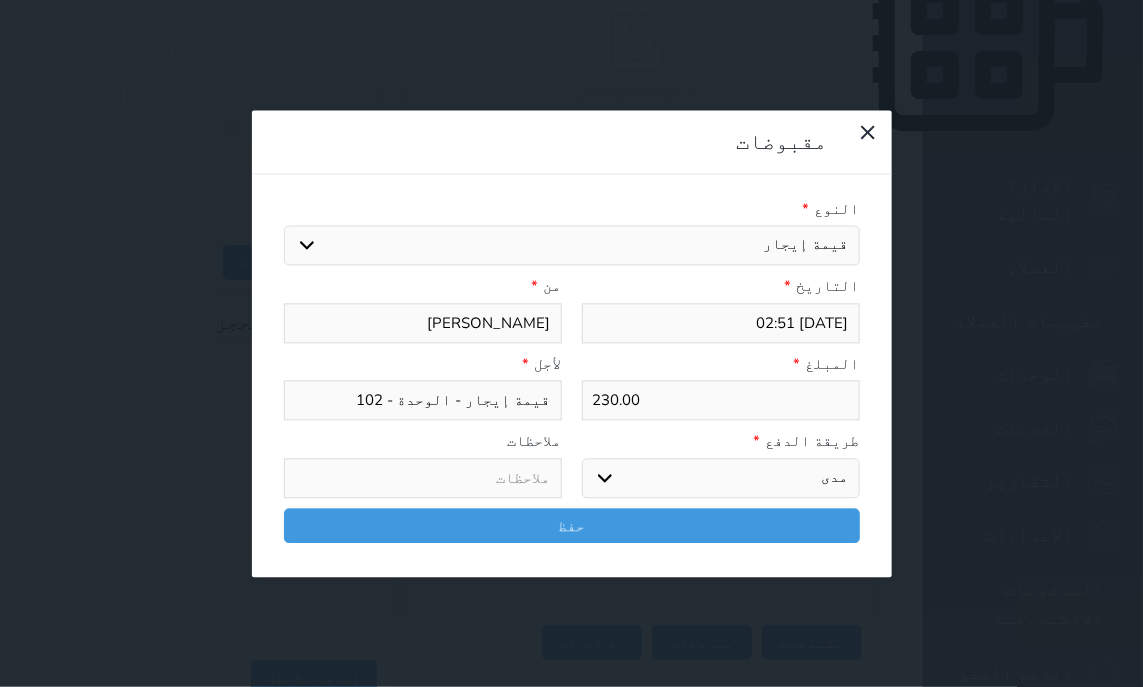 click on "مدى" at bounding box center [0, 0] 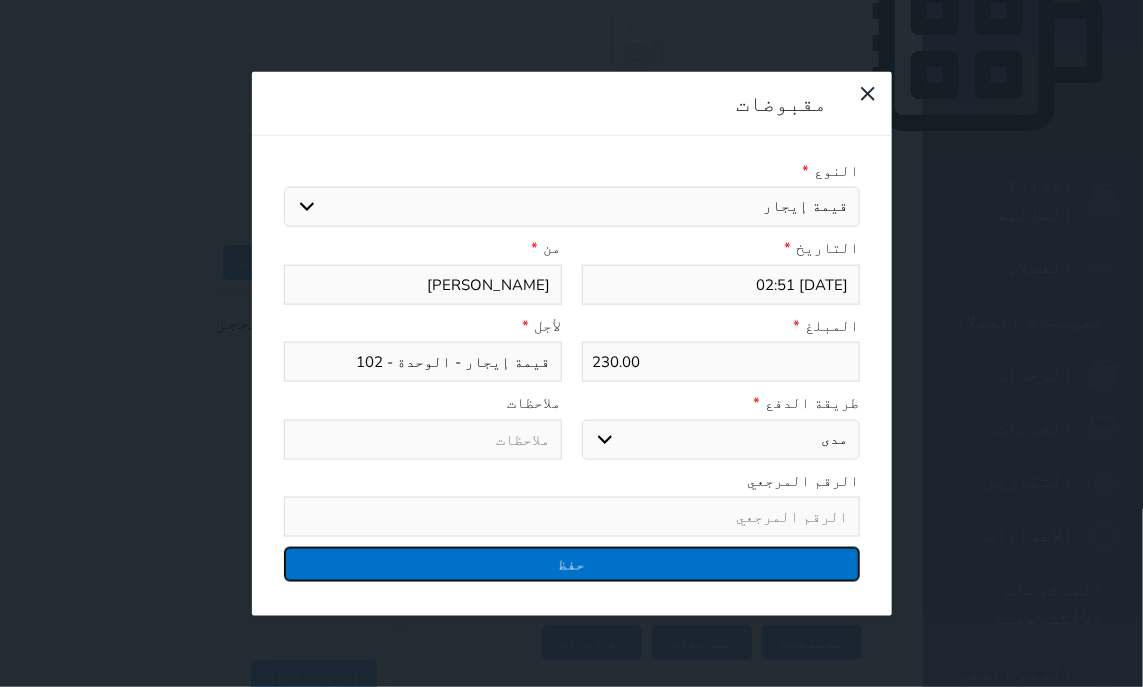 click on "حفظ" at bounding box center [572, 564] 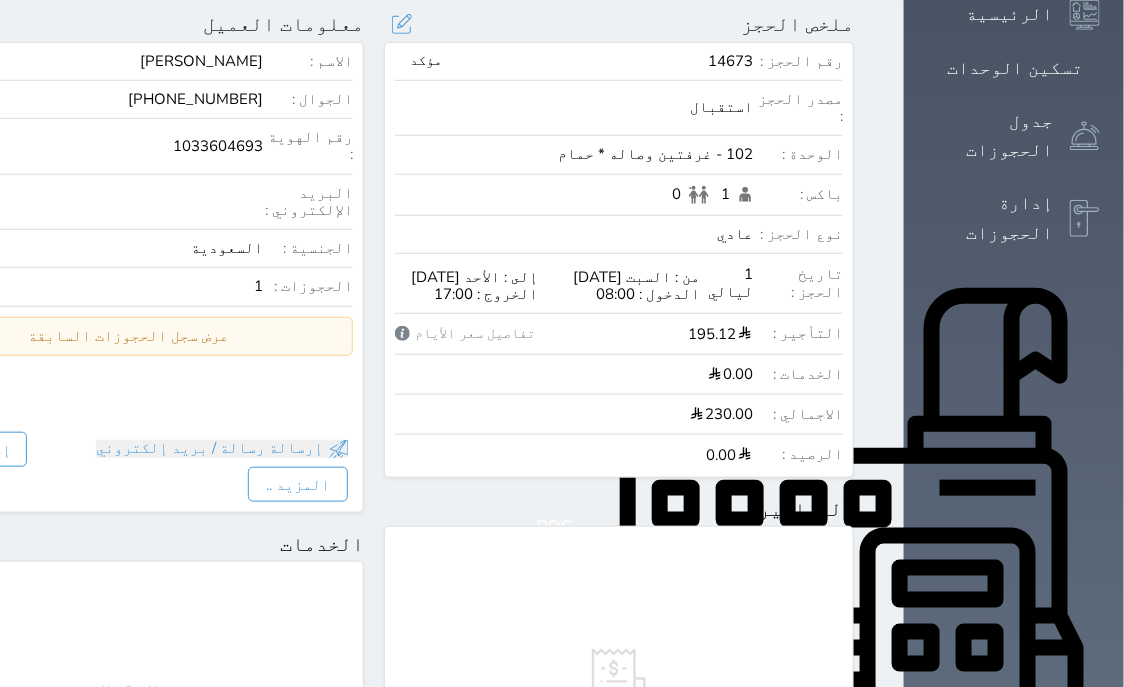scroll, scrollTop: 0, scrollLeft: 0, axis: both 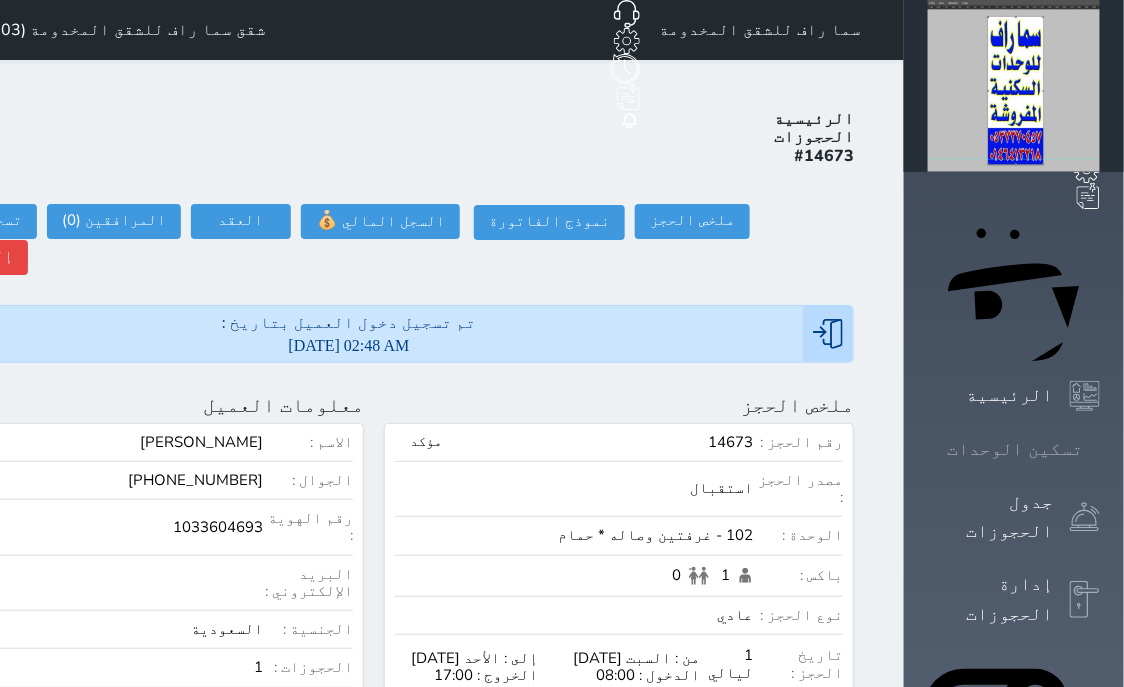 drag, startPoint x: 1080, startPoint y: 235, endPoint x: 1090, endPoint y: 241, distance: 11.661903 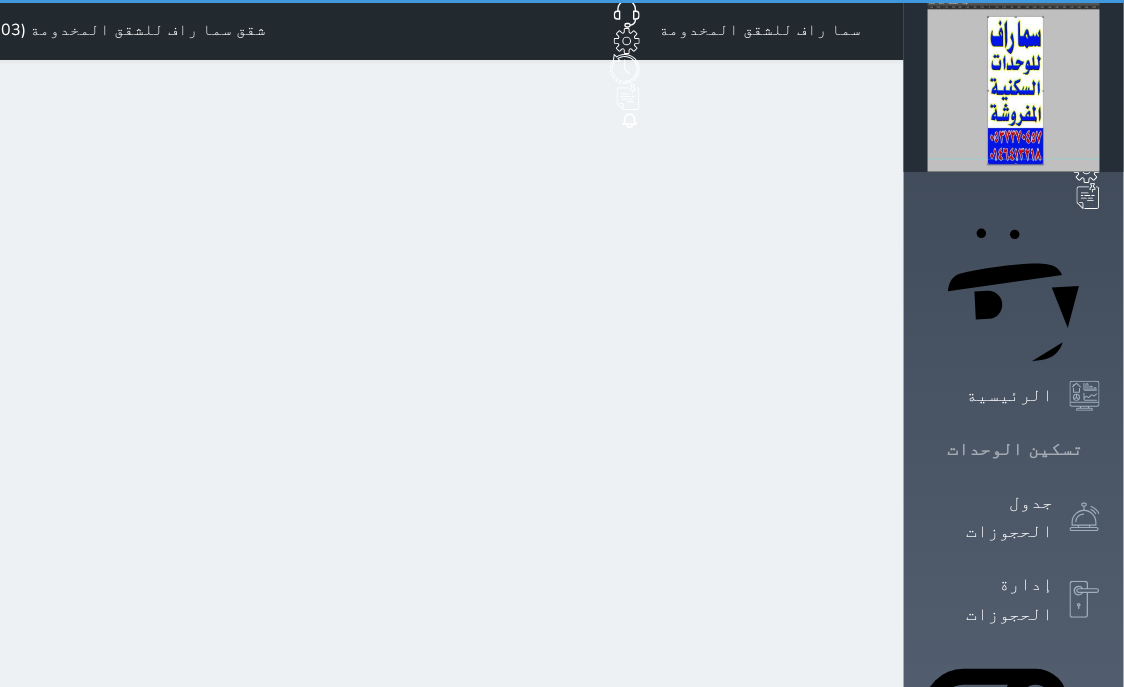 click on "تسكين الوحدات" at bounding box center (1015, 449) 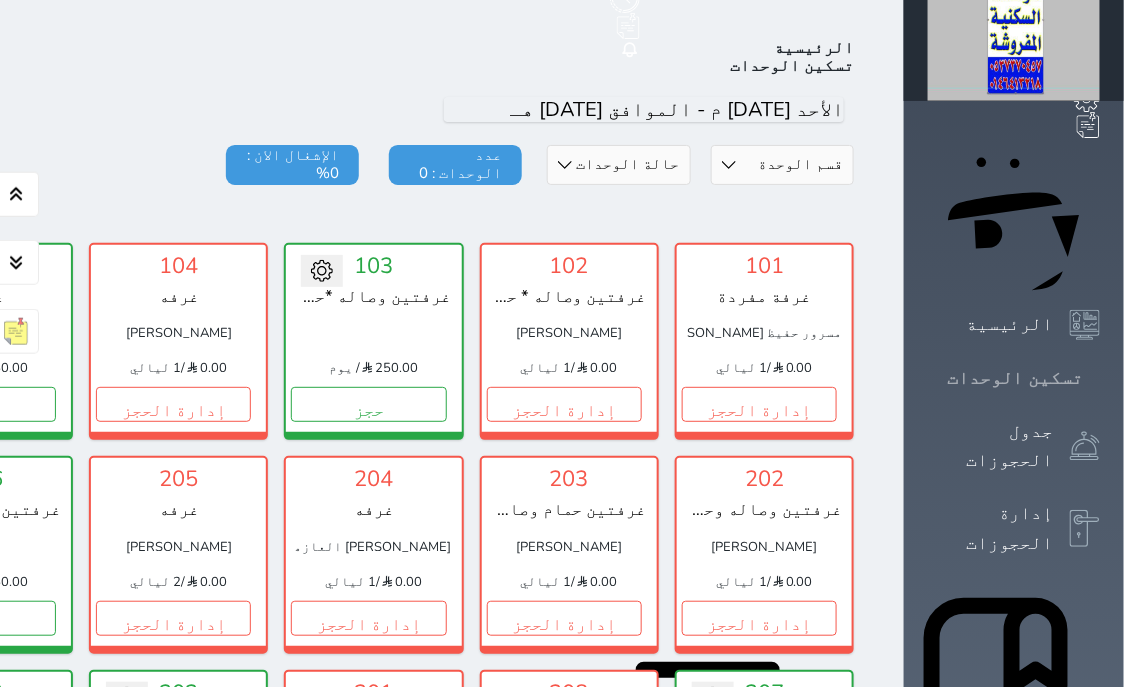 scroll, scrollTop: 78, scrollLeft: 0, axis: vertical 